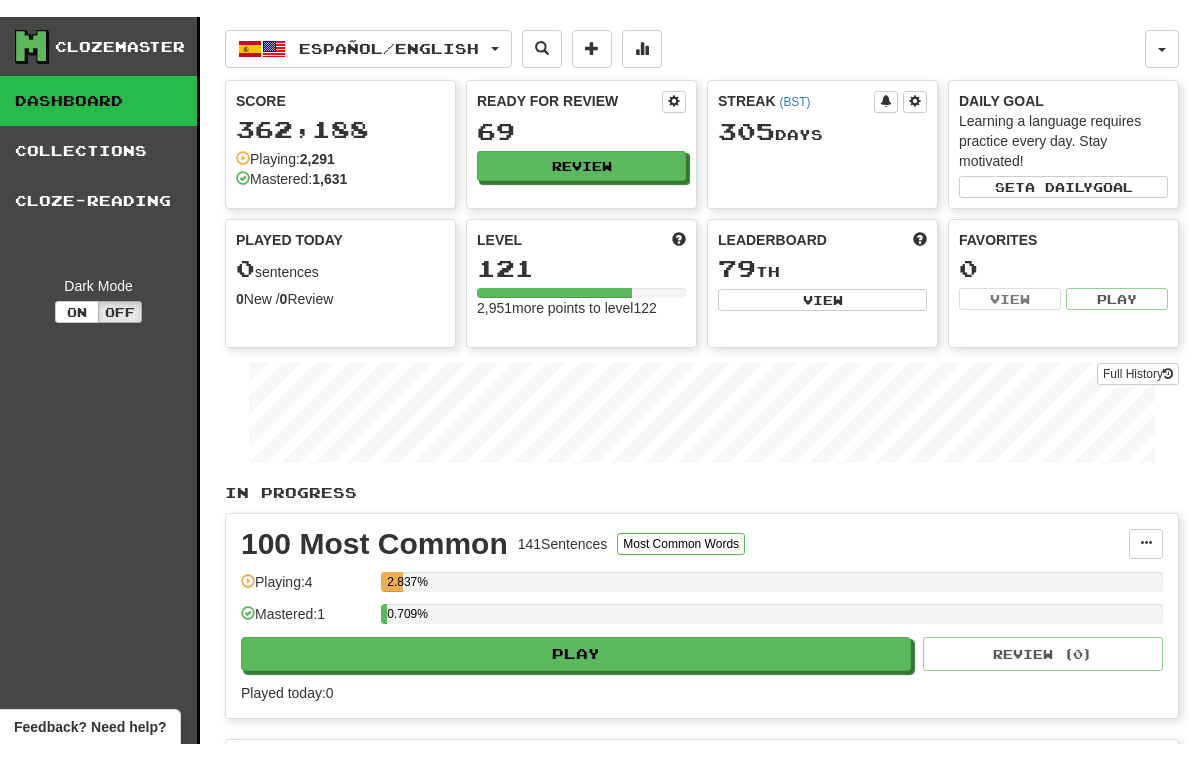 scroll, scrollTop: 0, scrollLeft: 0, axis: both 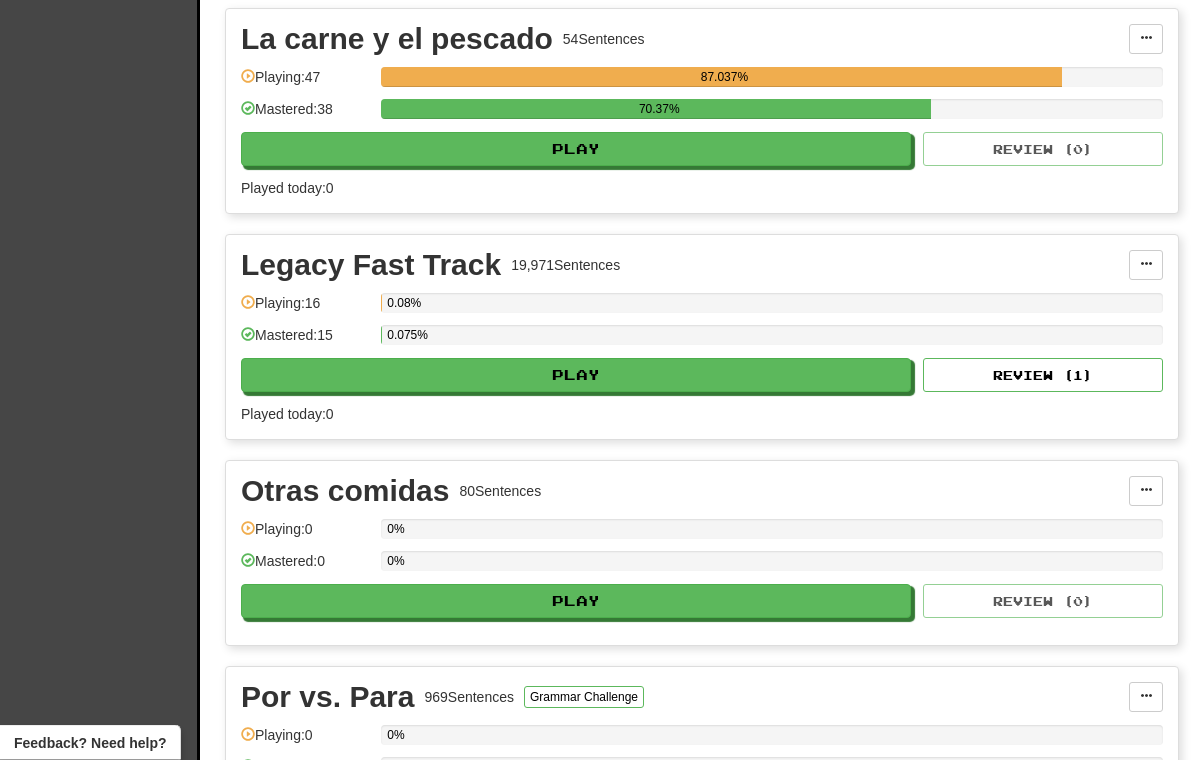 click on "Review ( 1 )" at bounding box center [1043, 376] 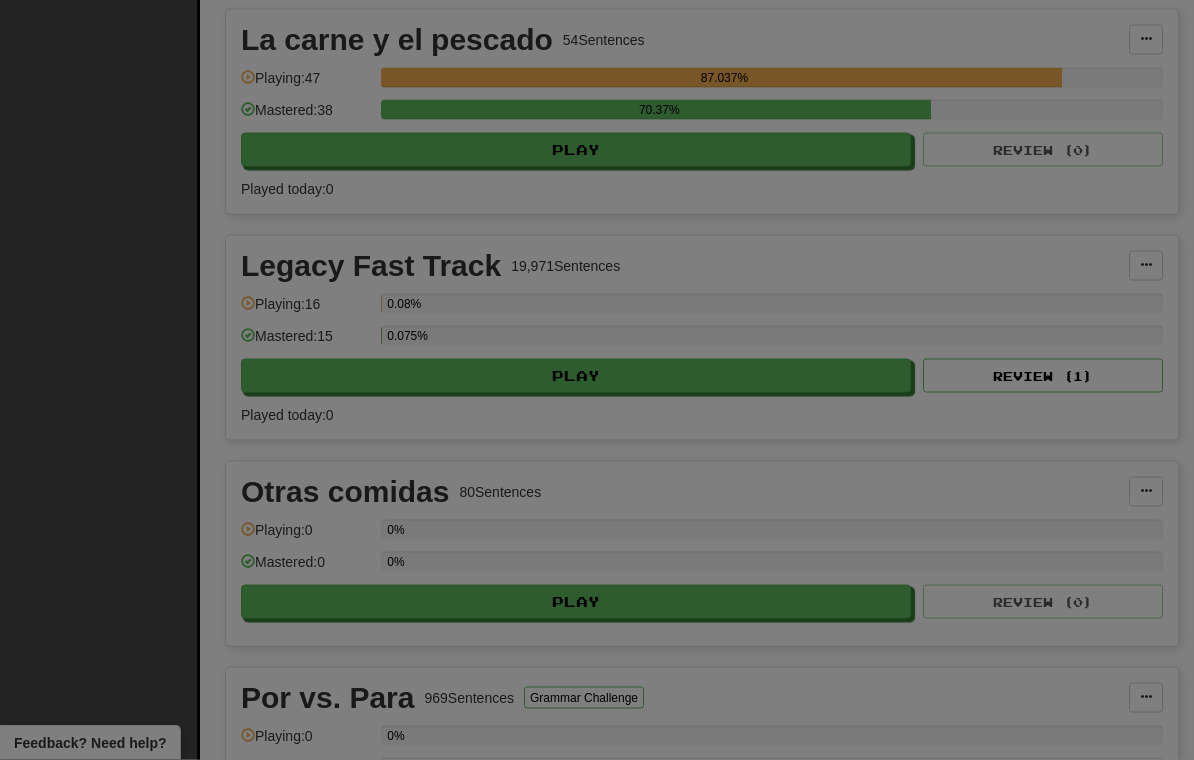 scroll, scrollTop: 1884, scrollLeft: 0, axis: vertical 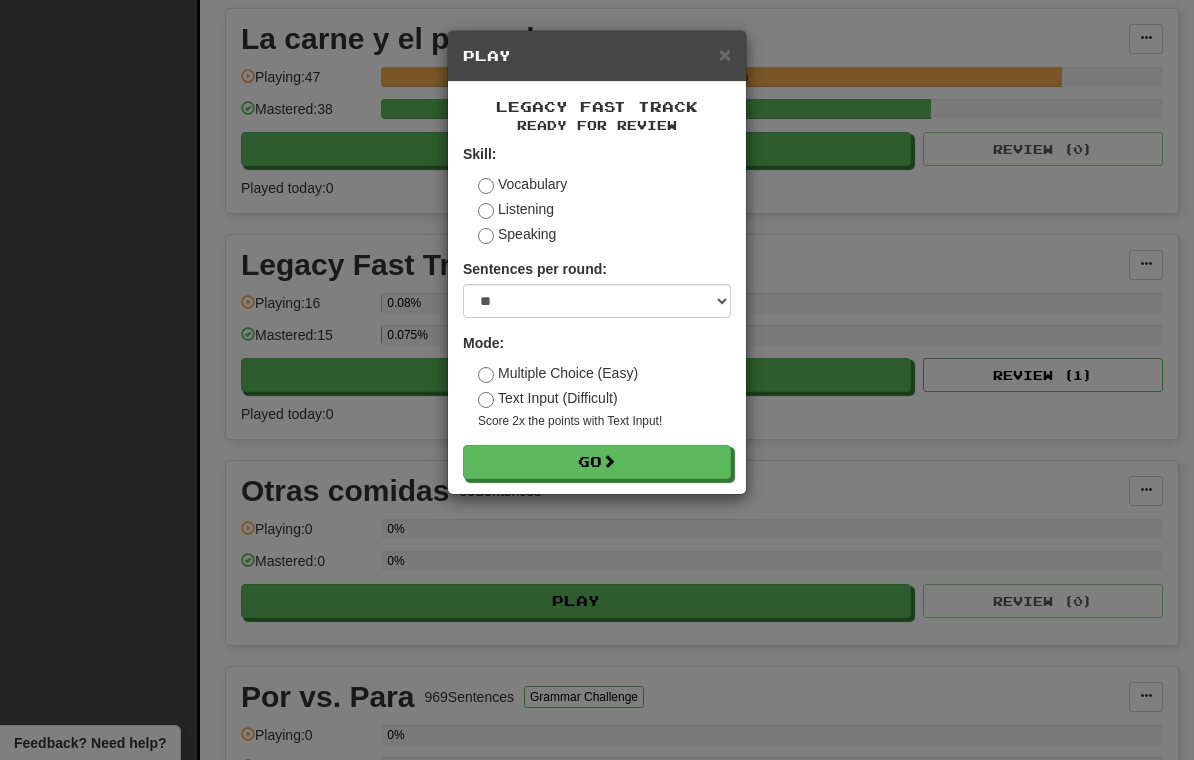 click on "Go" at bounding box center (597, 462) 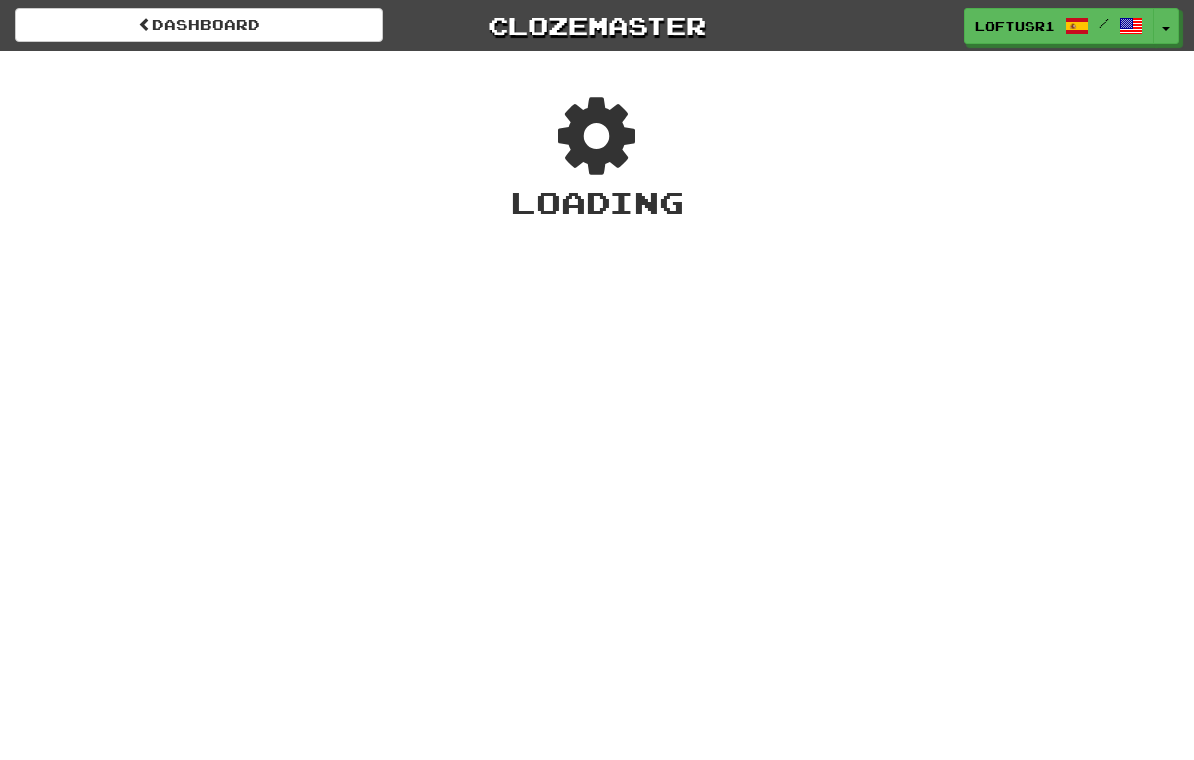 scroll, scrollTop: 0, scrollLeft: 0, axis: both 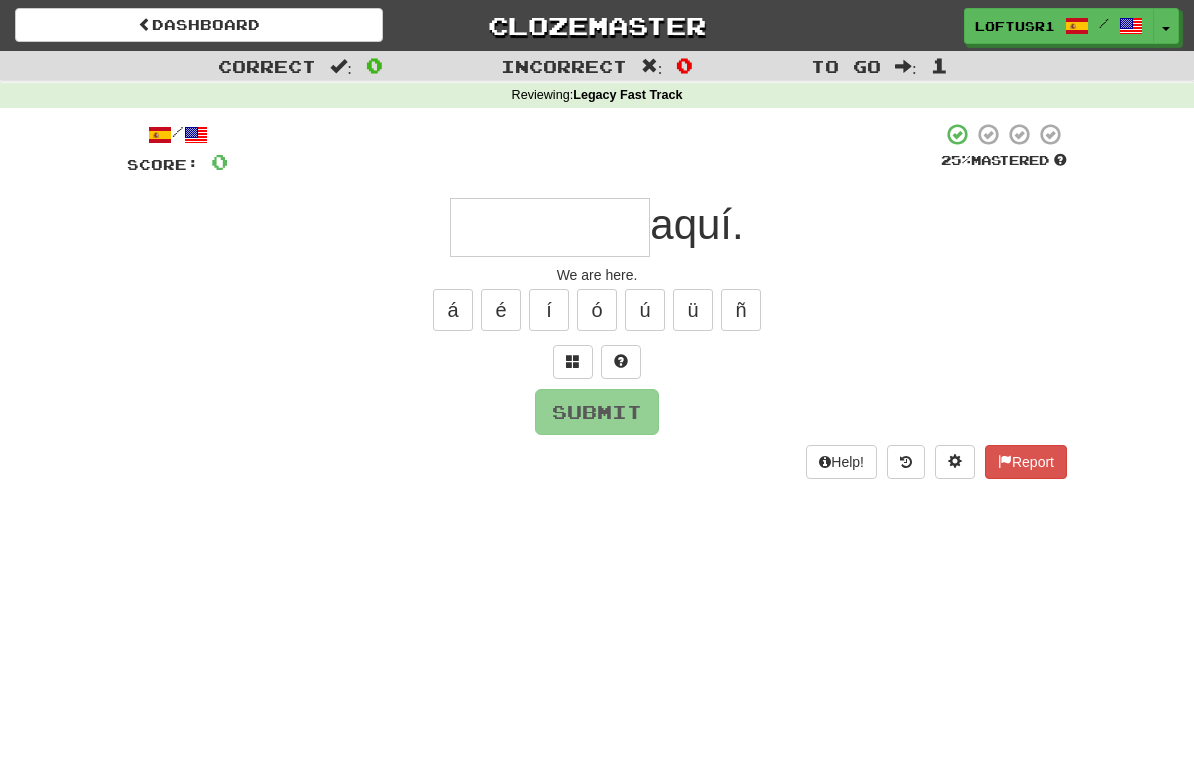 click at bounding box center (550, 227) 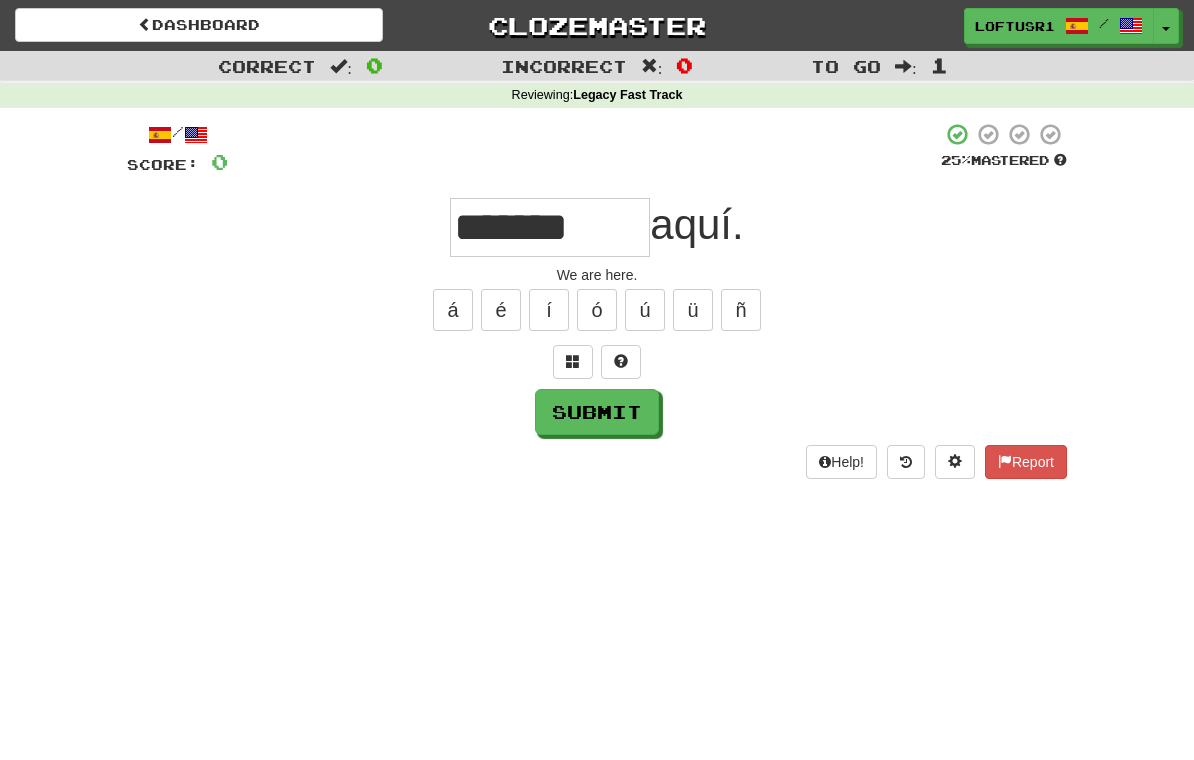 click on "Submit" at bounding box center [597, 412] 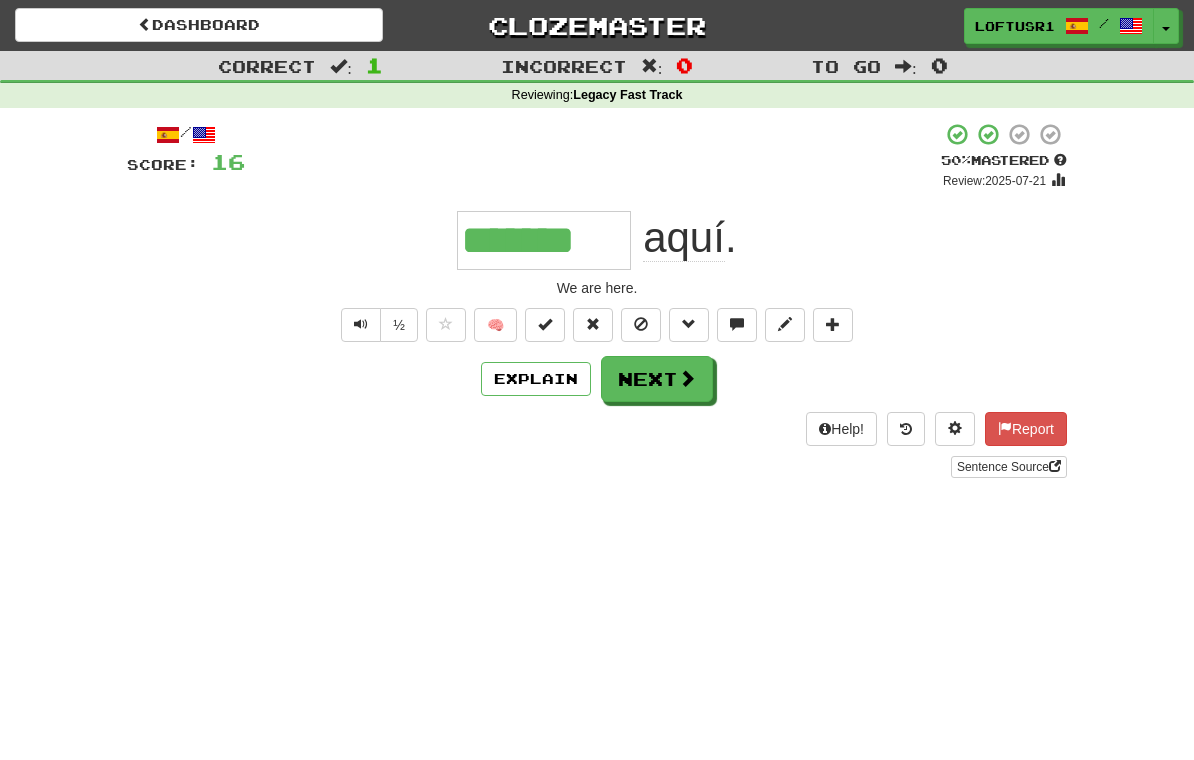click on "Next" at bounding box center [657, 379] 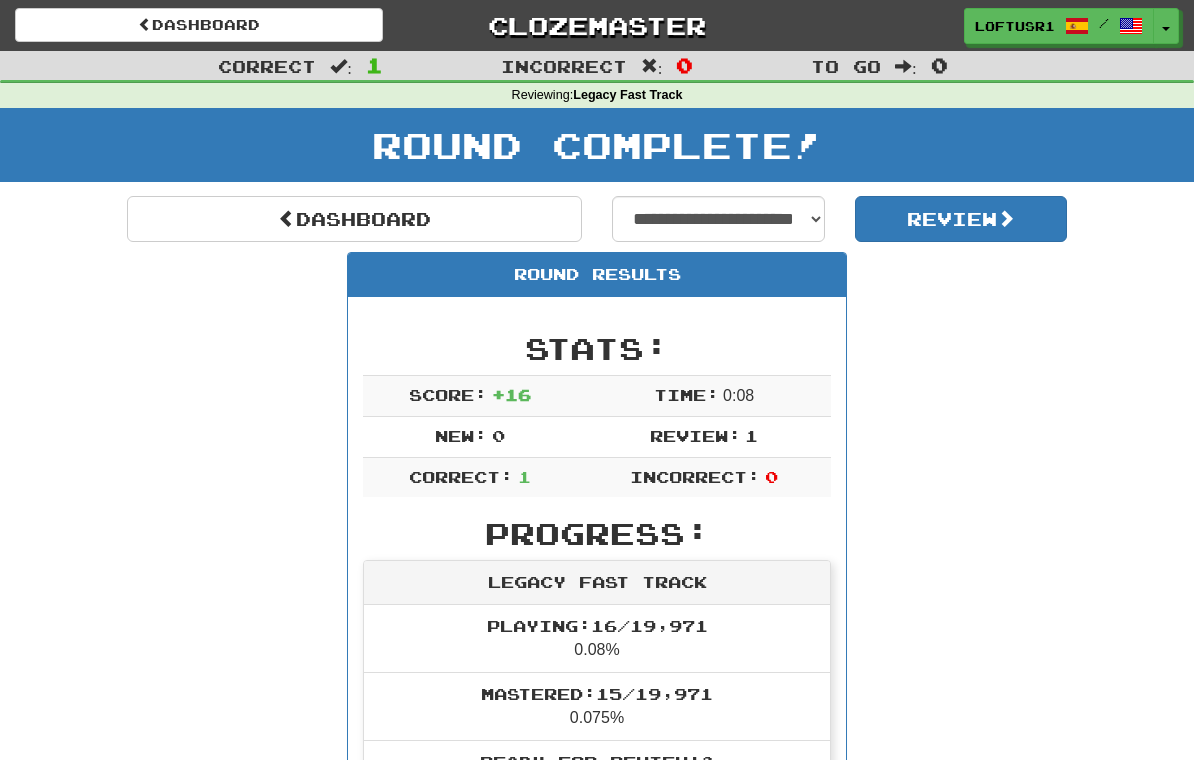 click on "Dashboard" at bounding box center (354, 219) 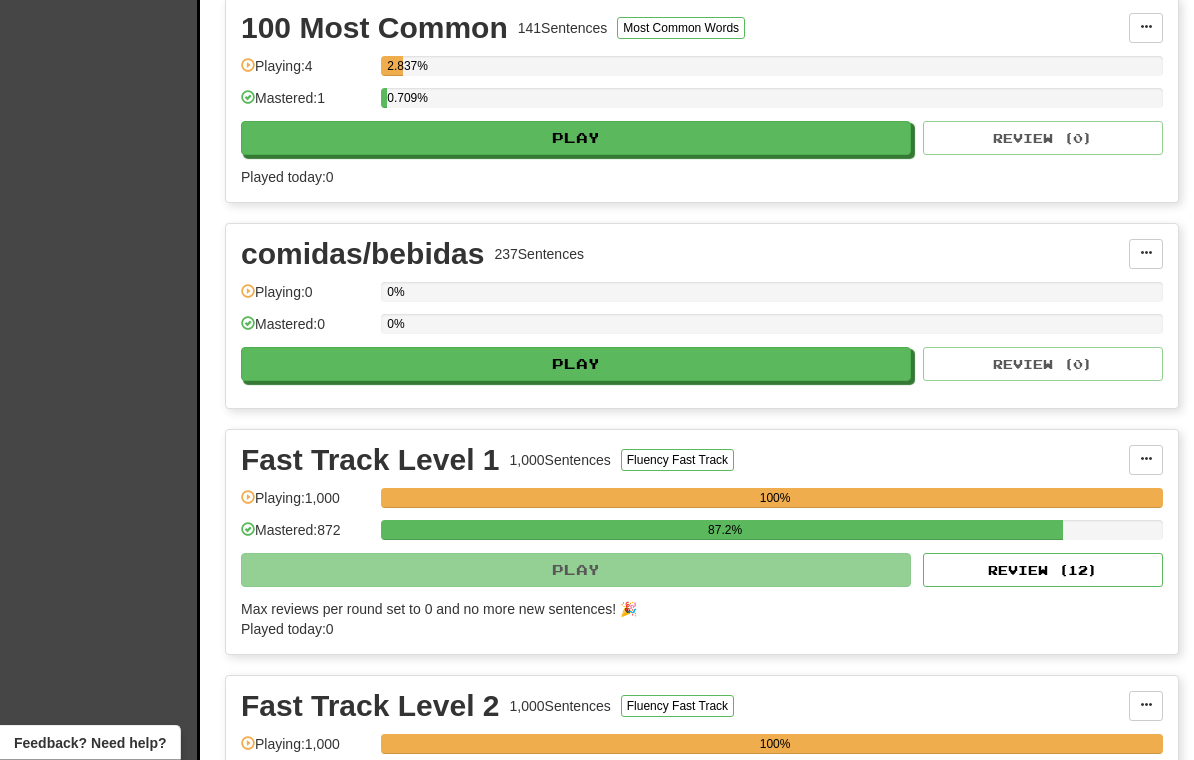 scroll, scrollTop: 497, scrollLeft: 0, axis: vertical 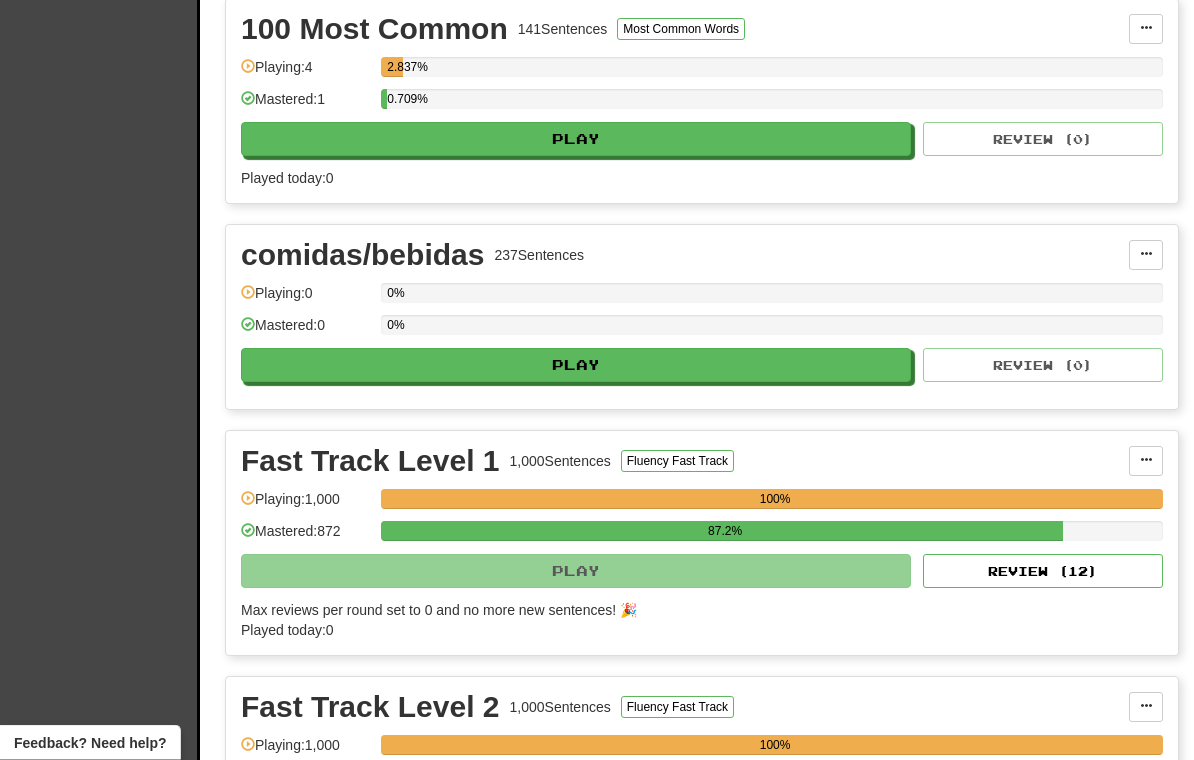click on "Review ( 12 )" at bounding box center [1043, 572] 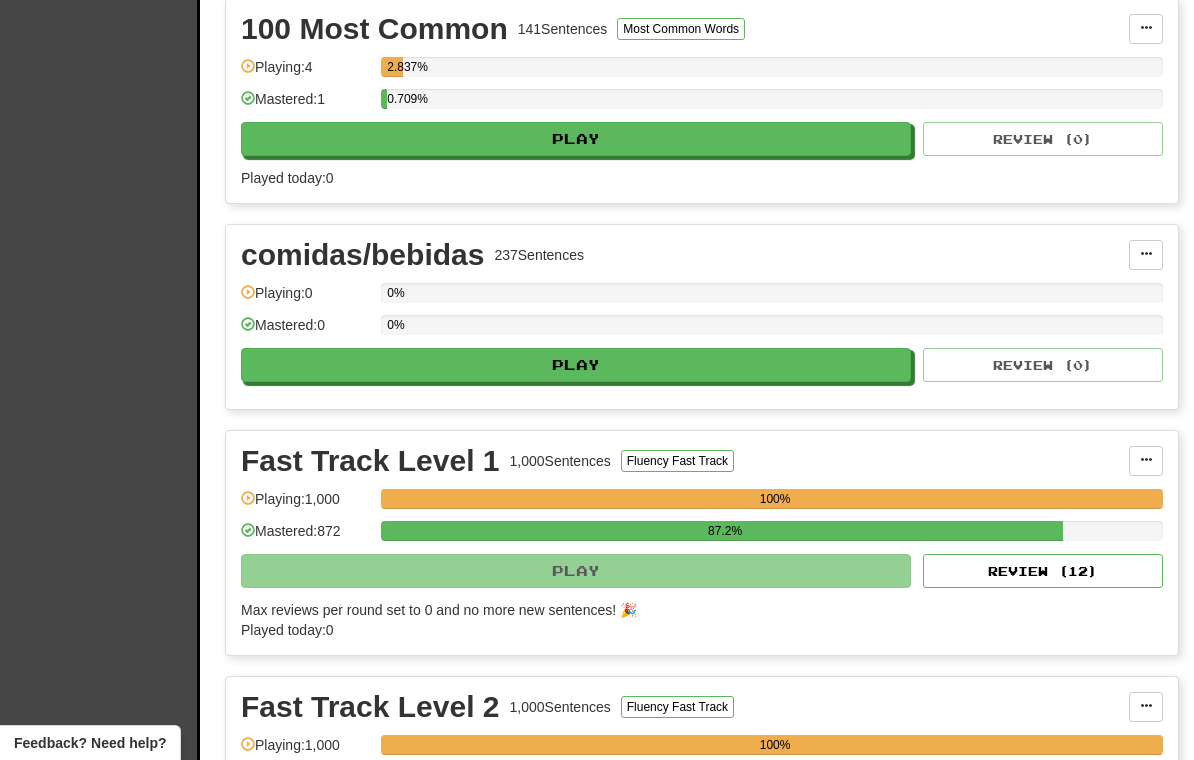 select on "**" 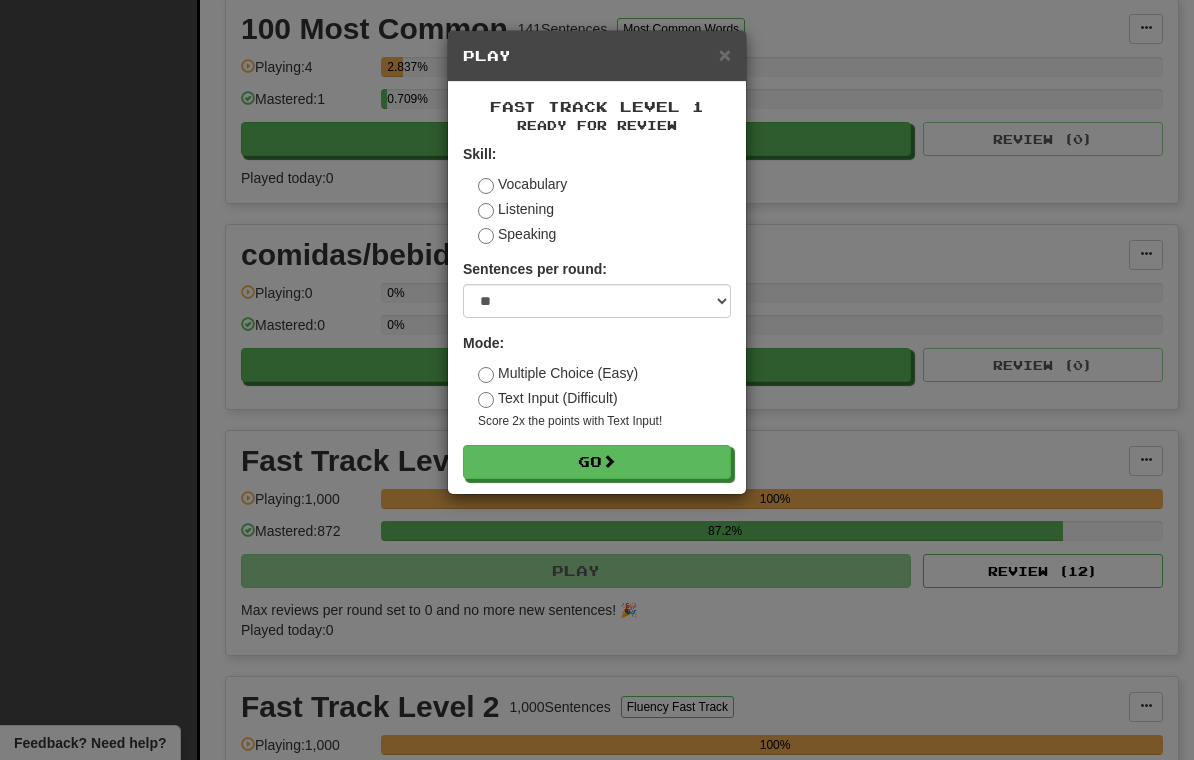 click on "Go" at bounding box center [597, 462] 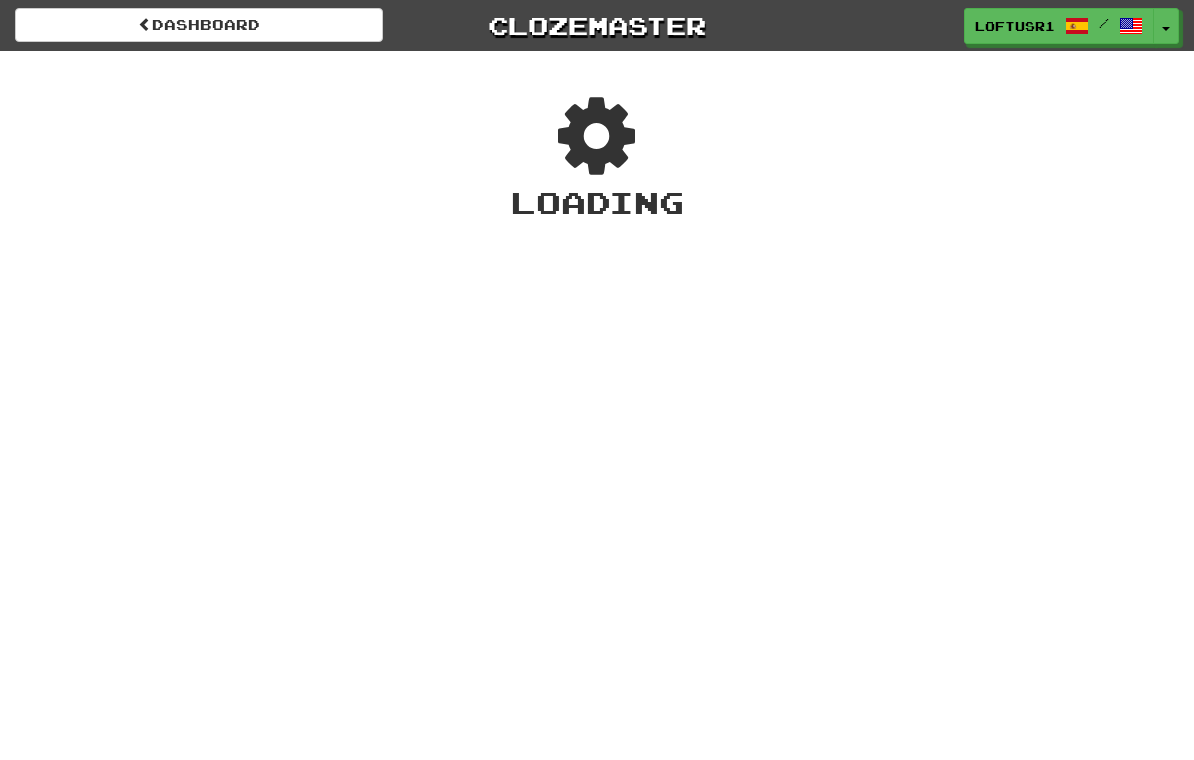 scroll, scrollTop: 0, scrollLeft: 0, axis: both 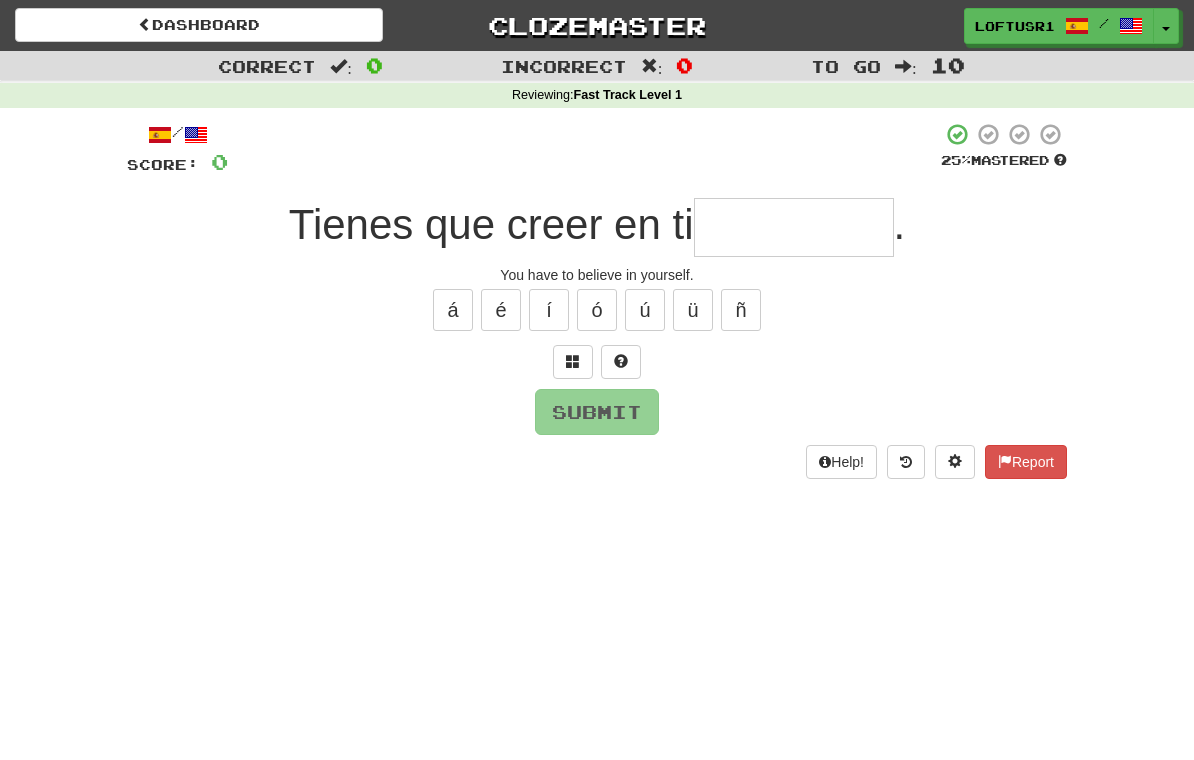 click at bounding box center (794, 227) 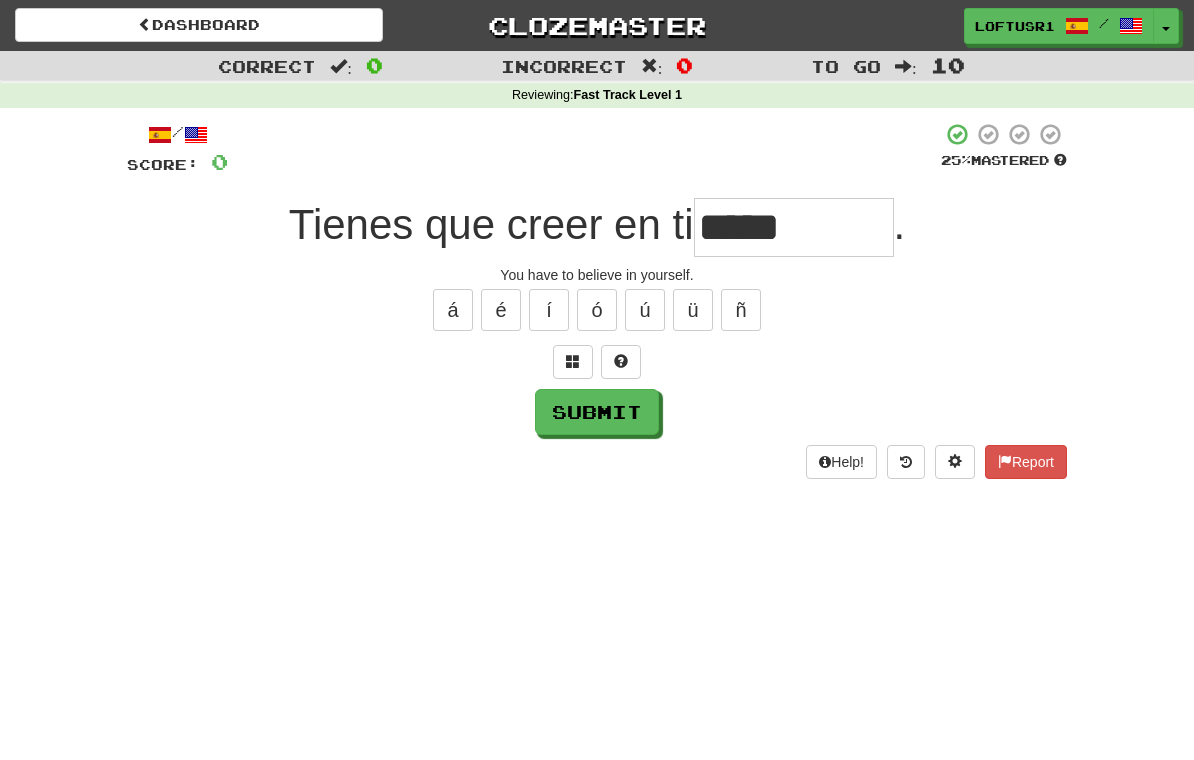type on "*****" 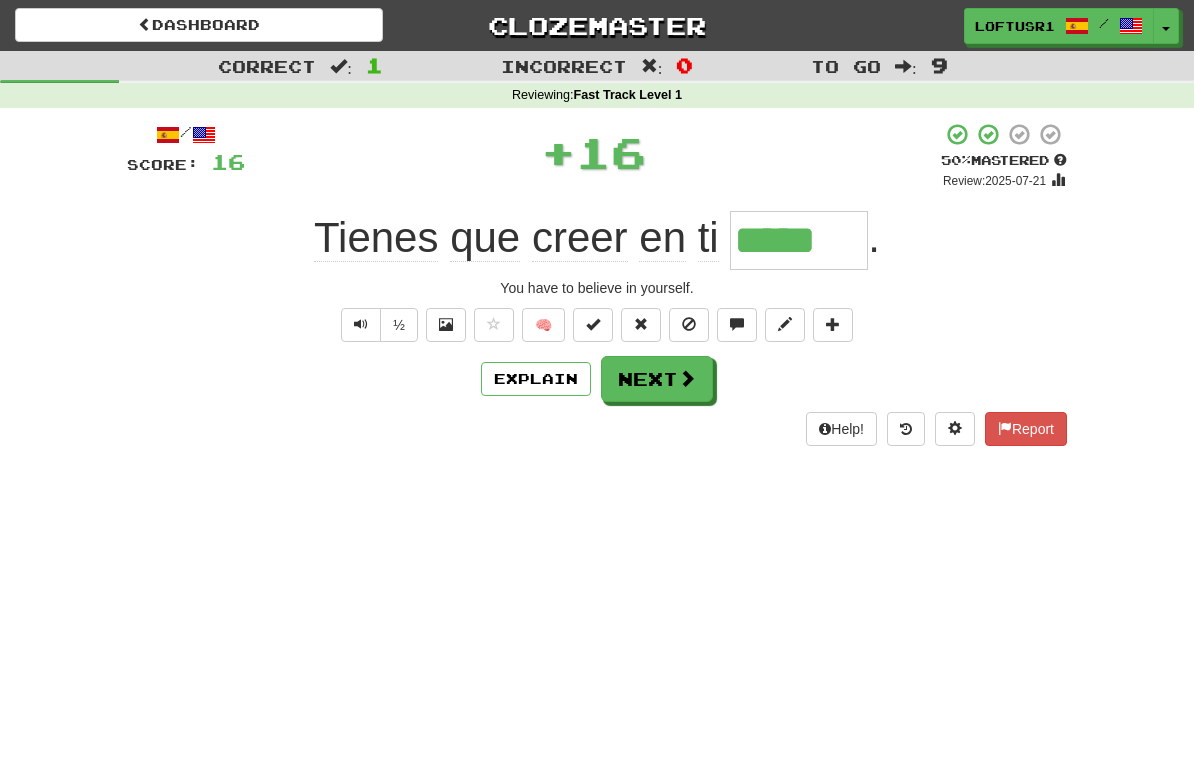 click on "Next" at bounding box center (657, 379) 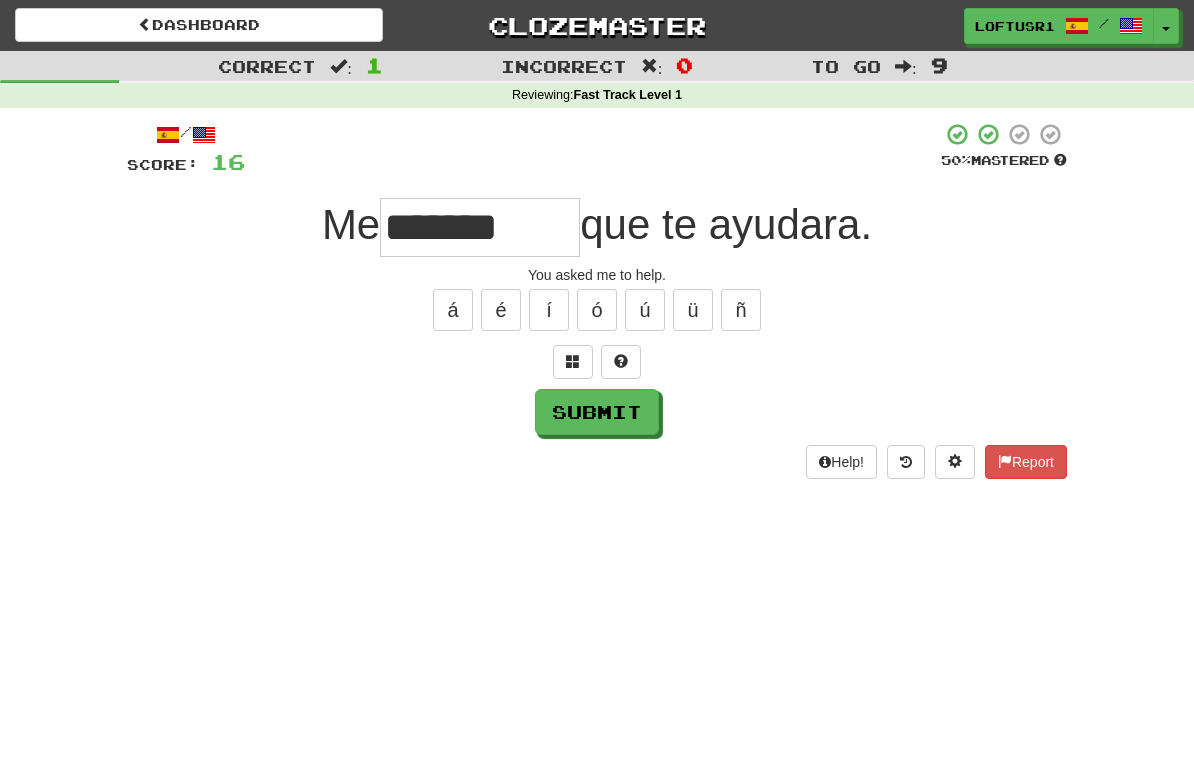 type on "*******" 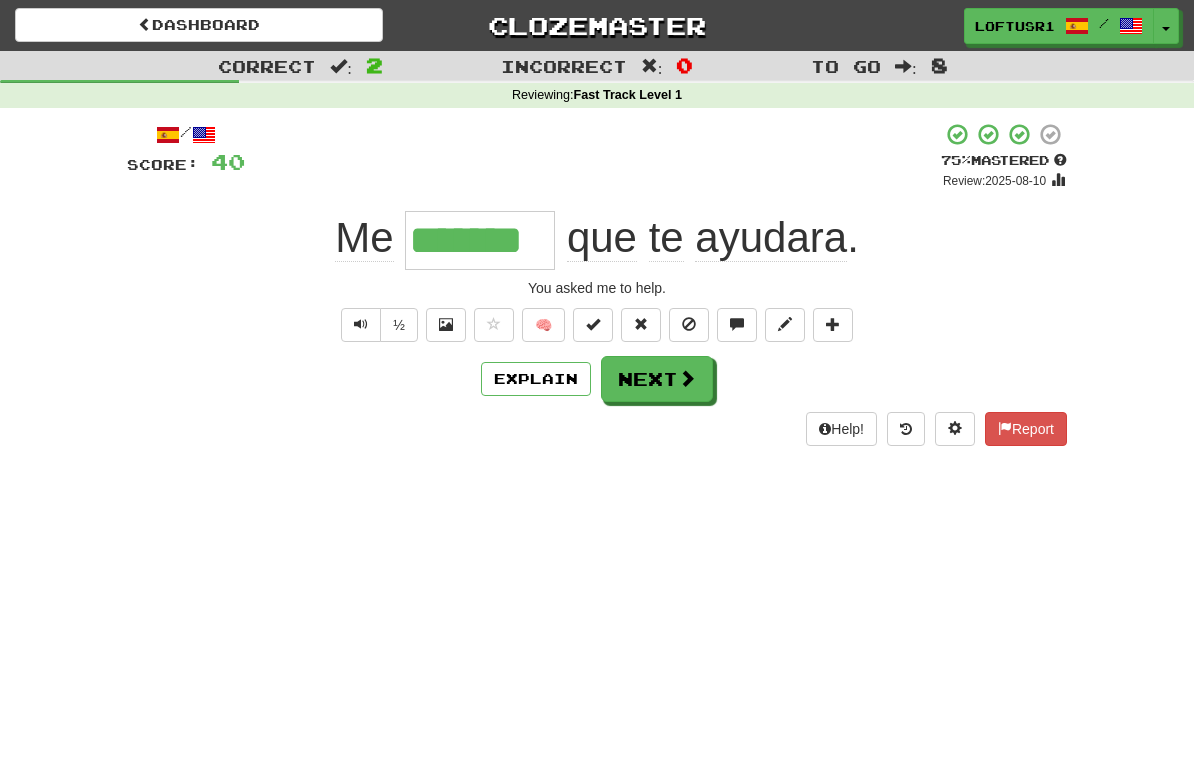 click on "Next" at bounding box center (657, 379) 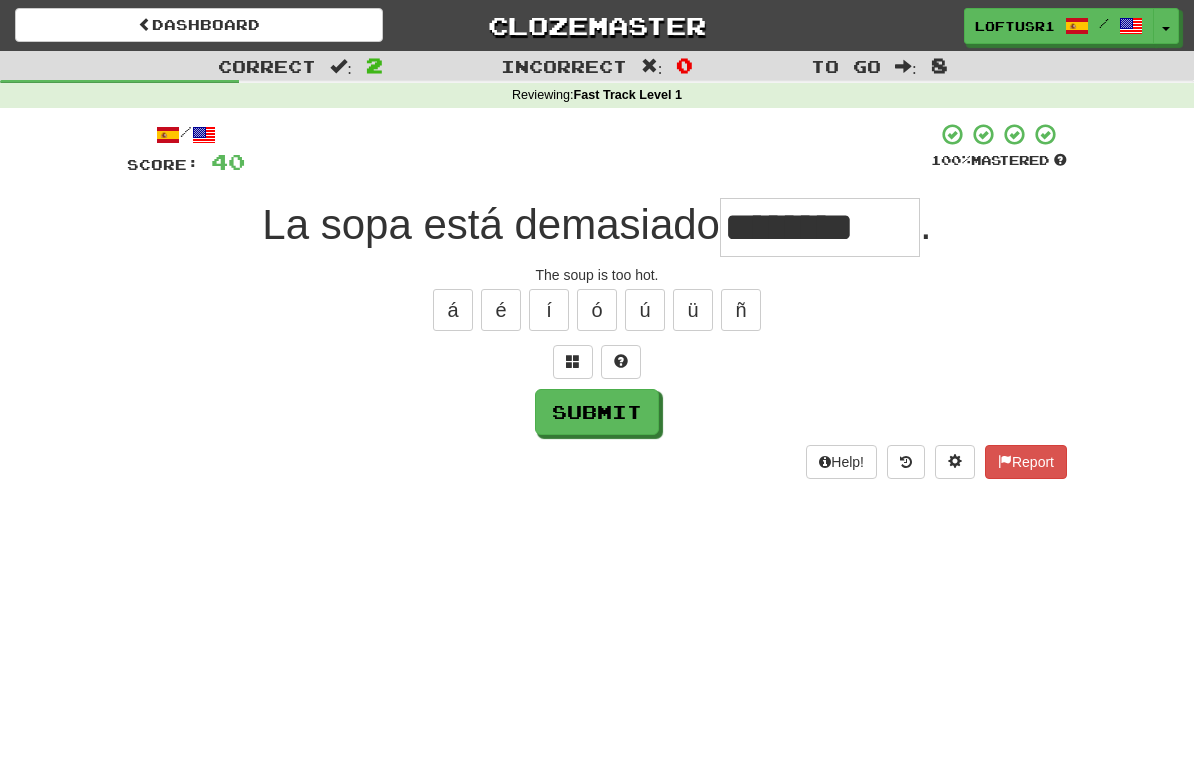 type on "********" 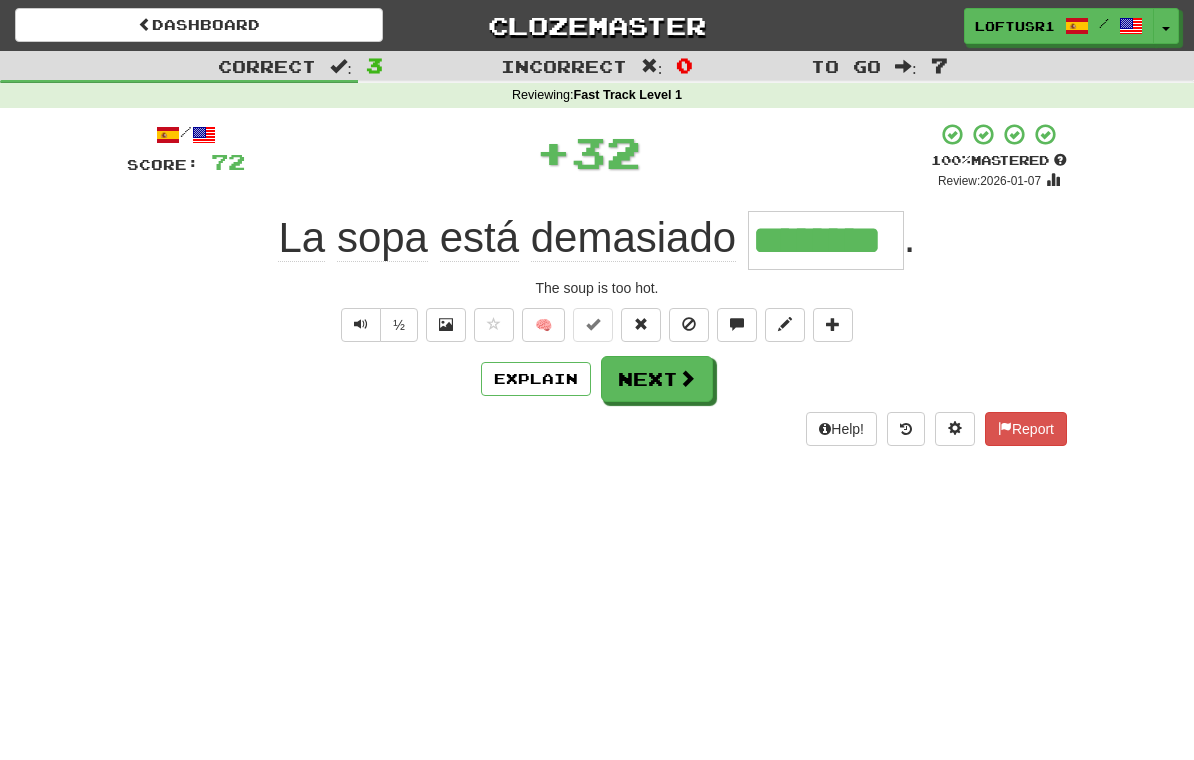 click on "Explain" at bounding box center [536, 379] 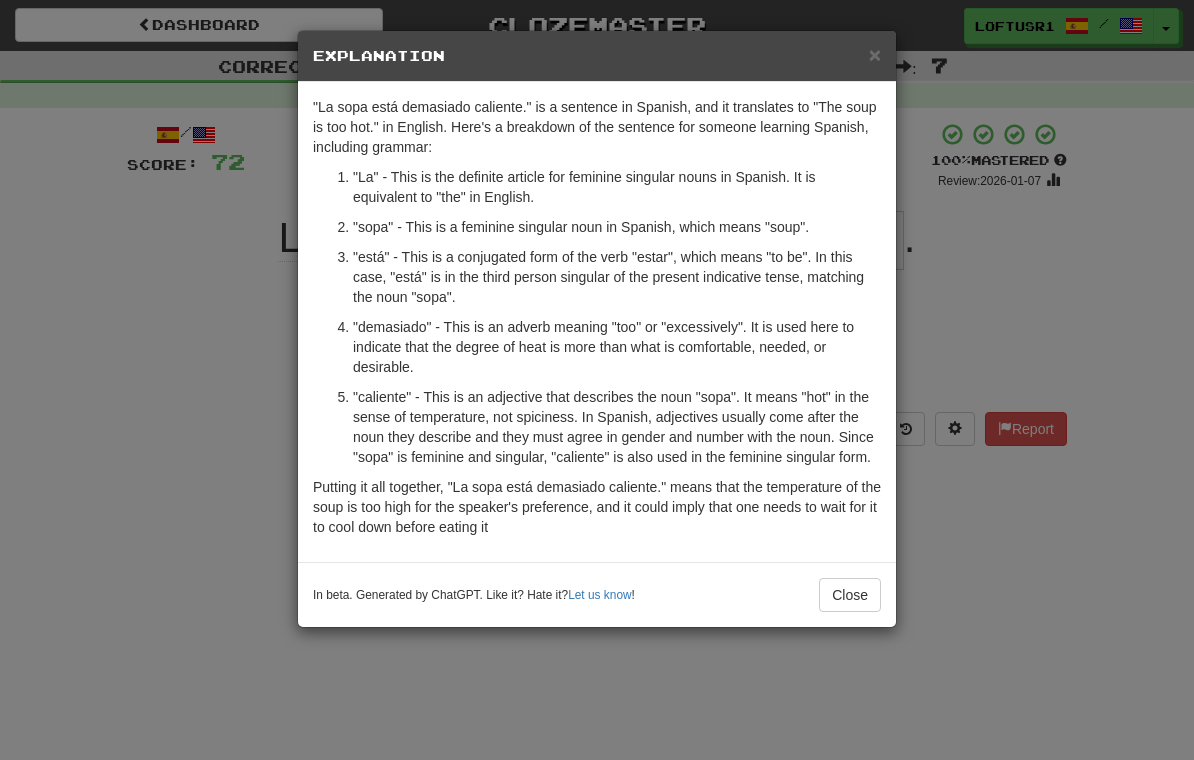 click on "Close" at bounding box center (850, 595) 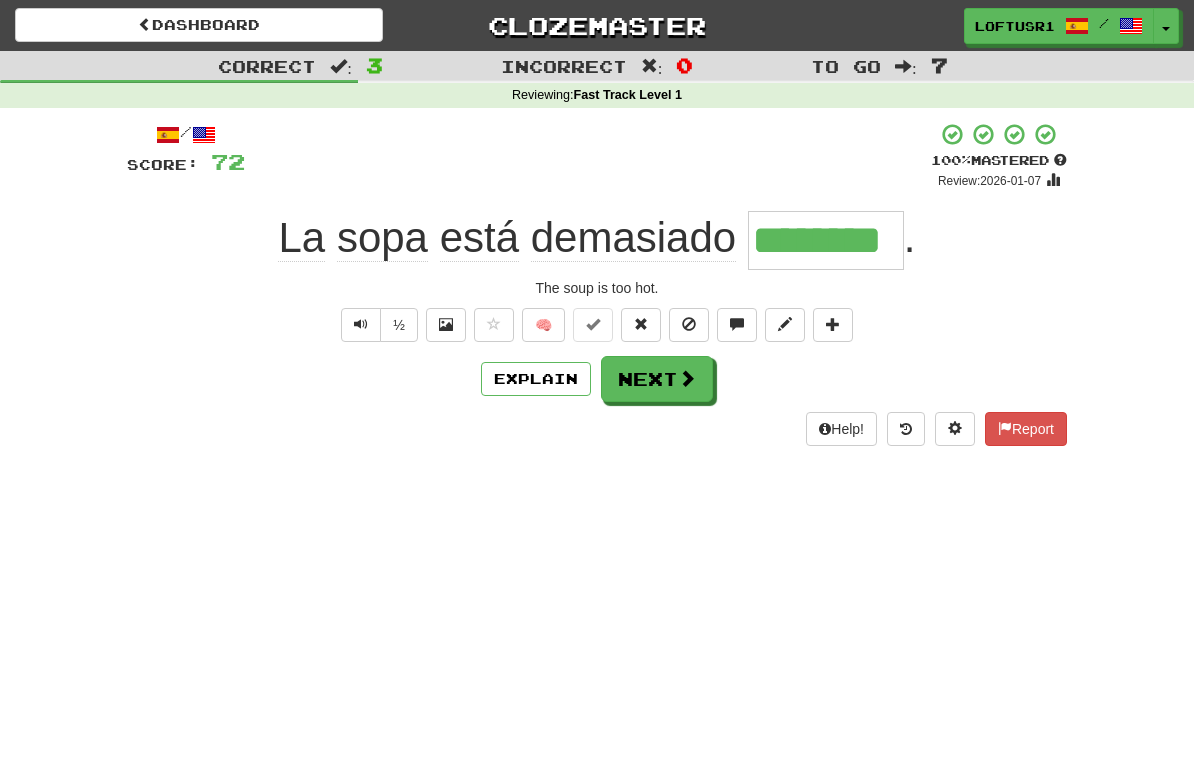 click on "Next" at bounding box center [657, 379] 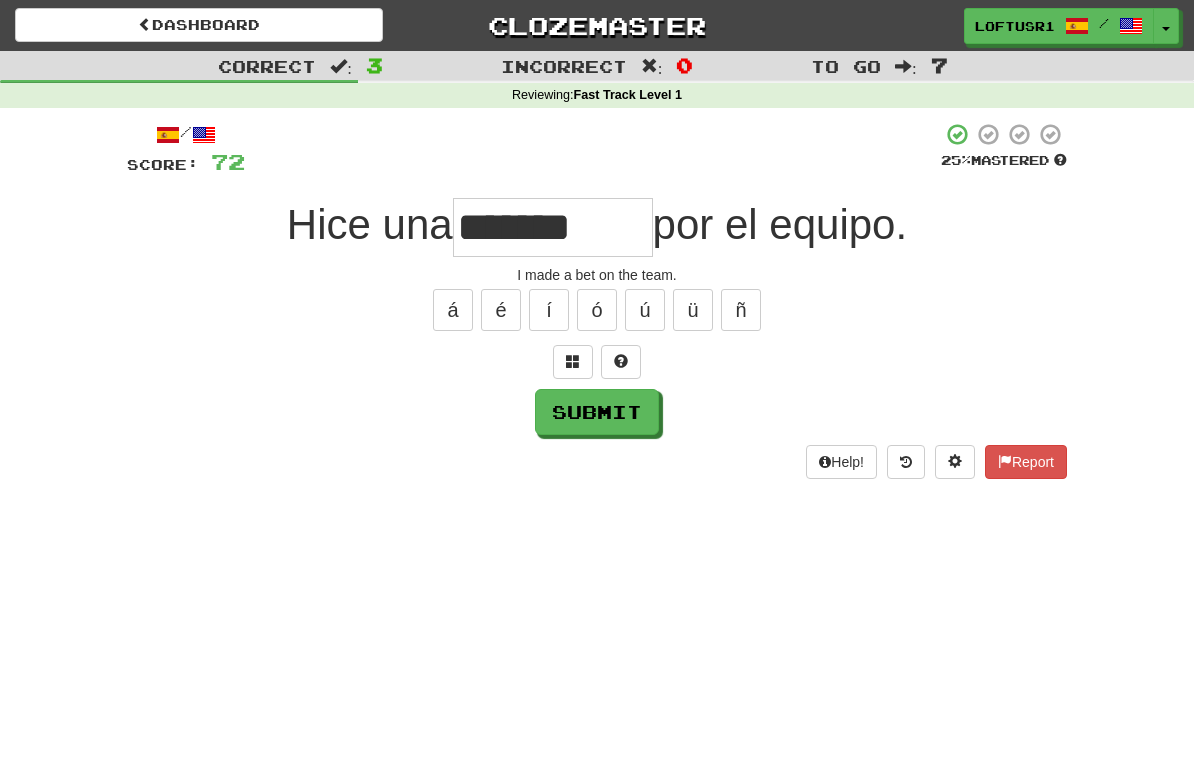 click on "Submit" at bounding box center [597, 412] 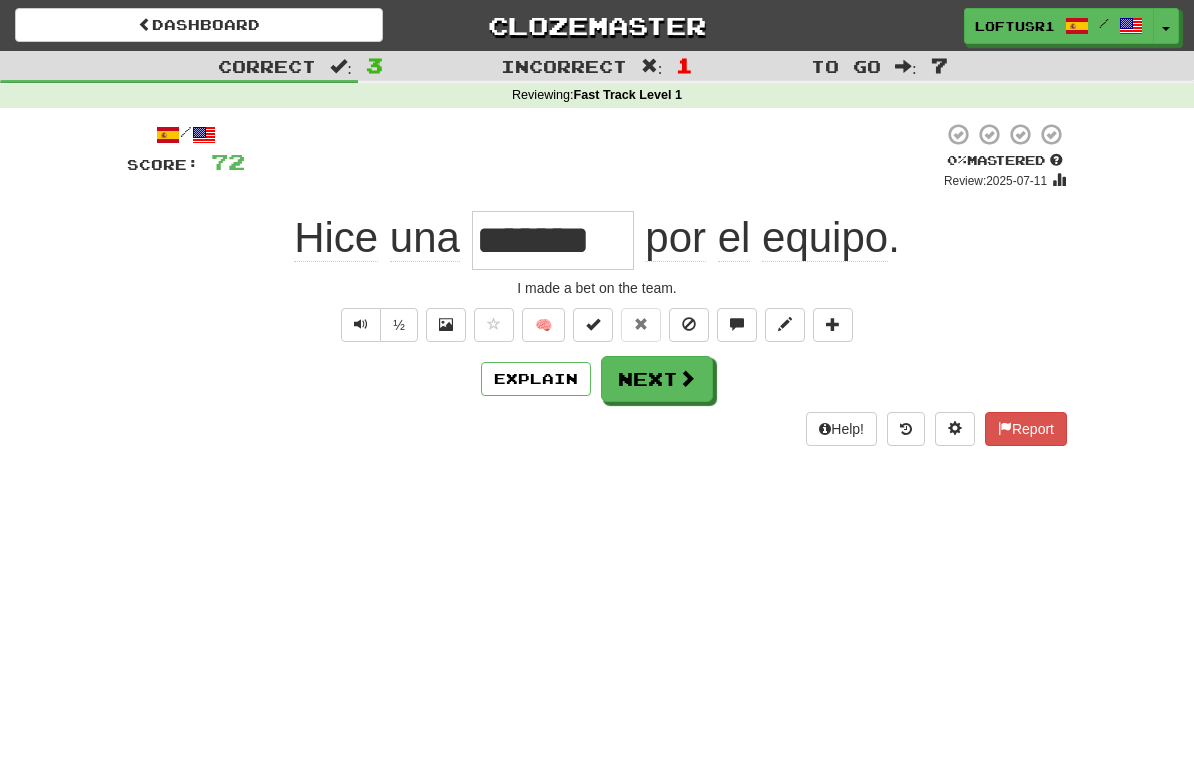 click on "Next" at bounding box center (657, 379) 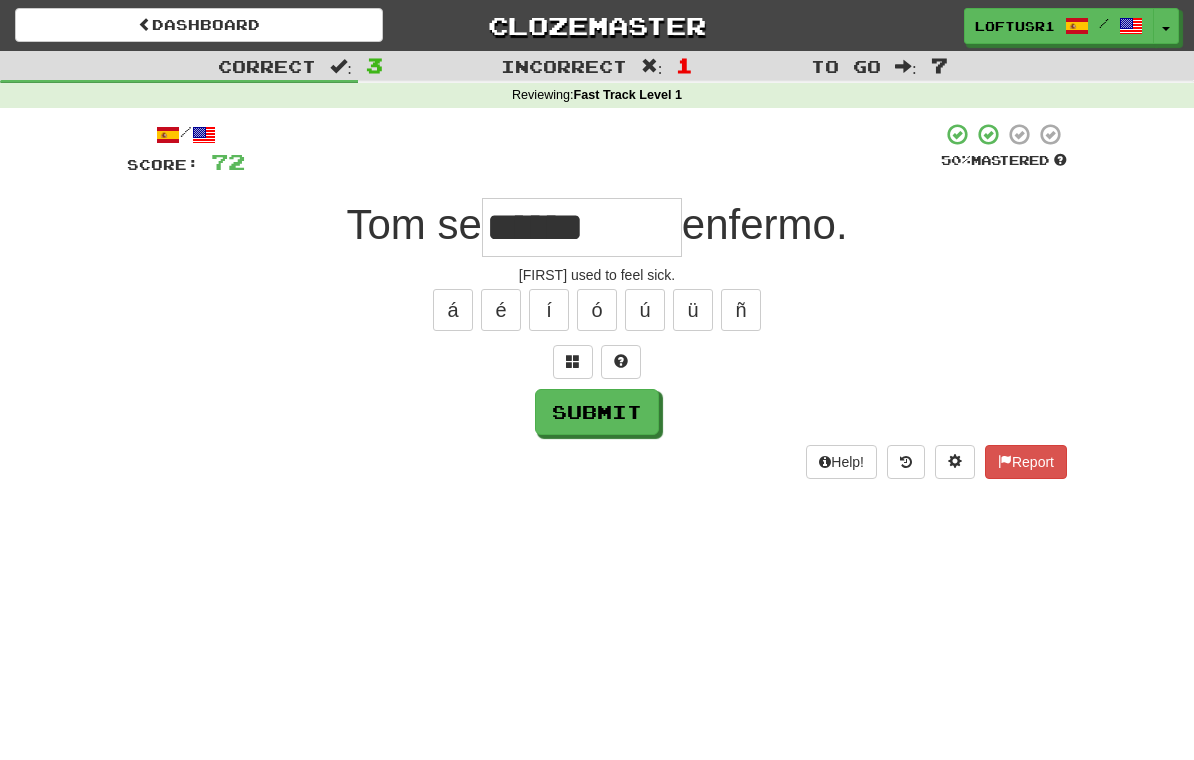 type on "******" 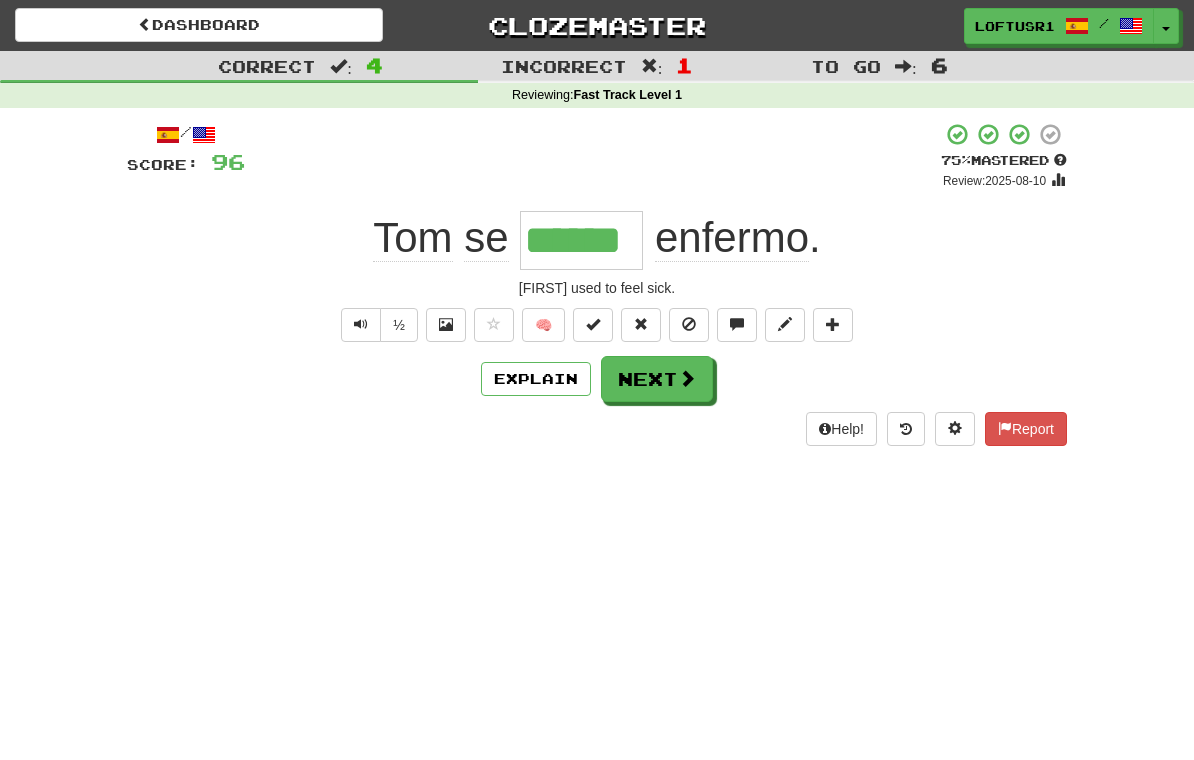 click at bounding box center (687, 378) 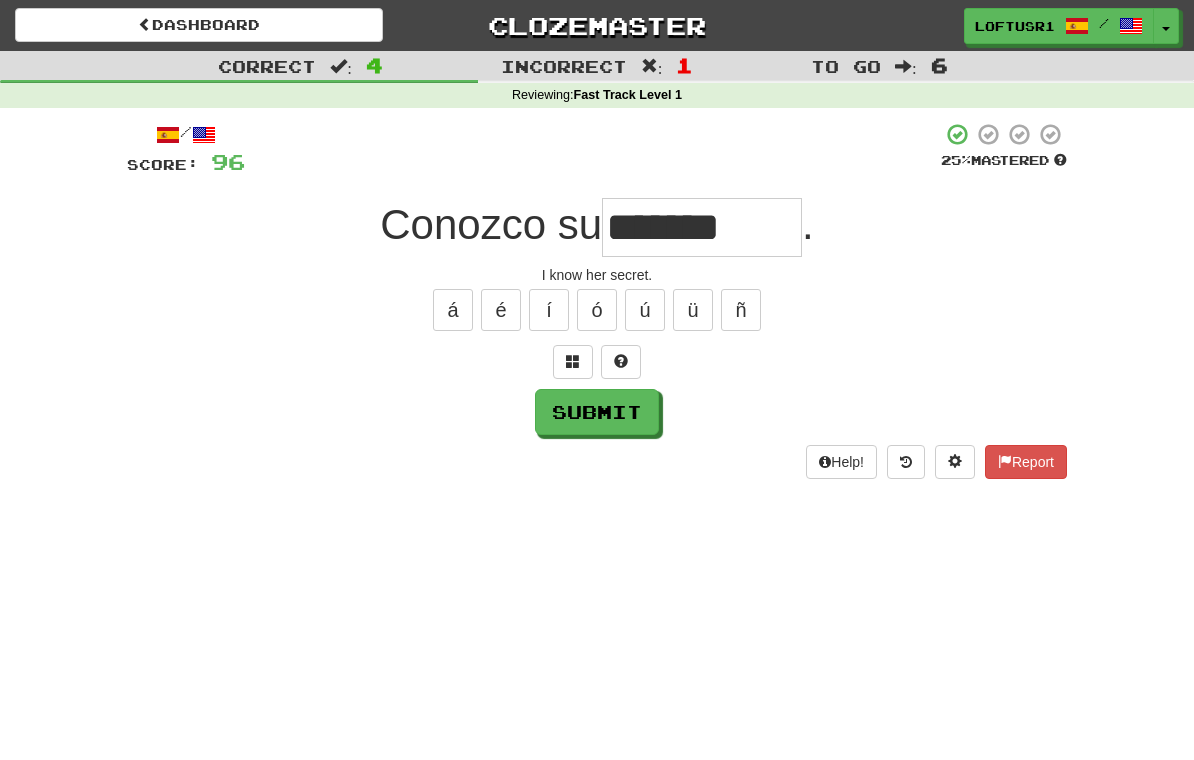 click on "Submit" at bounding box center (597, 412) 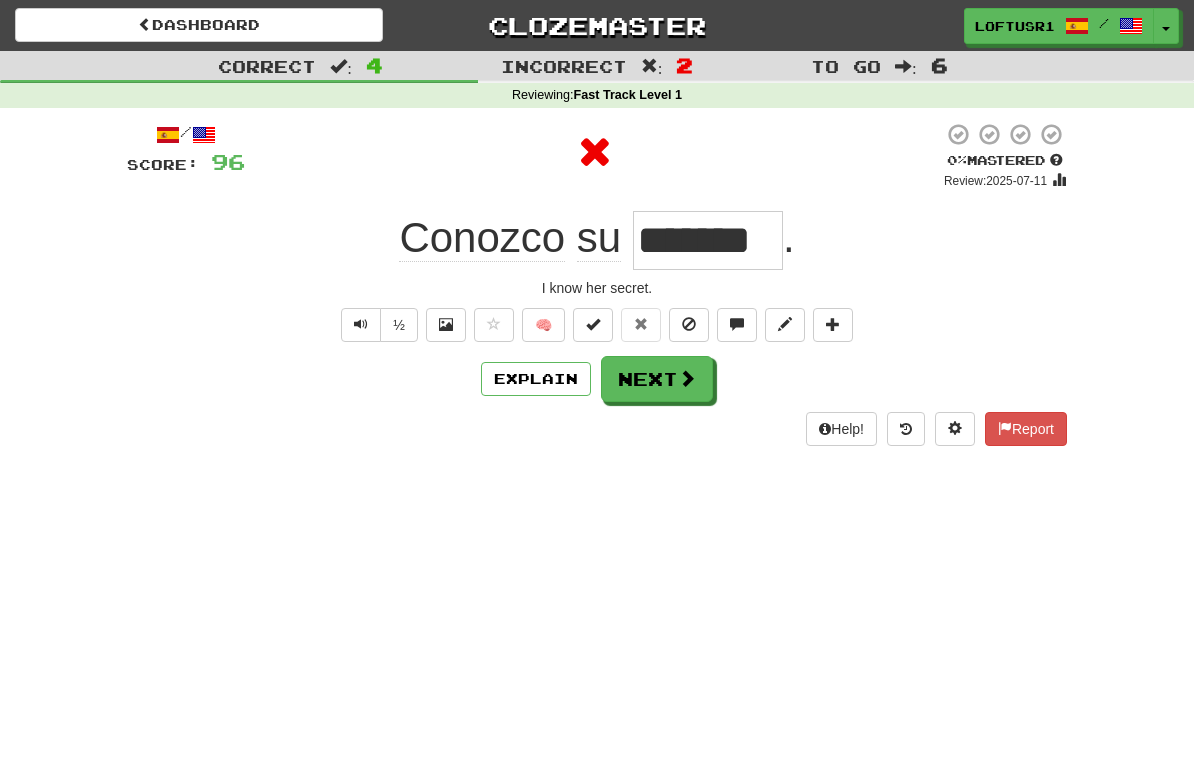 click on "Explain" at bounding box center (536, 379) 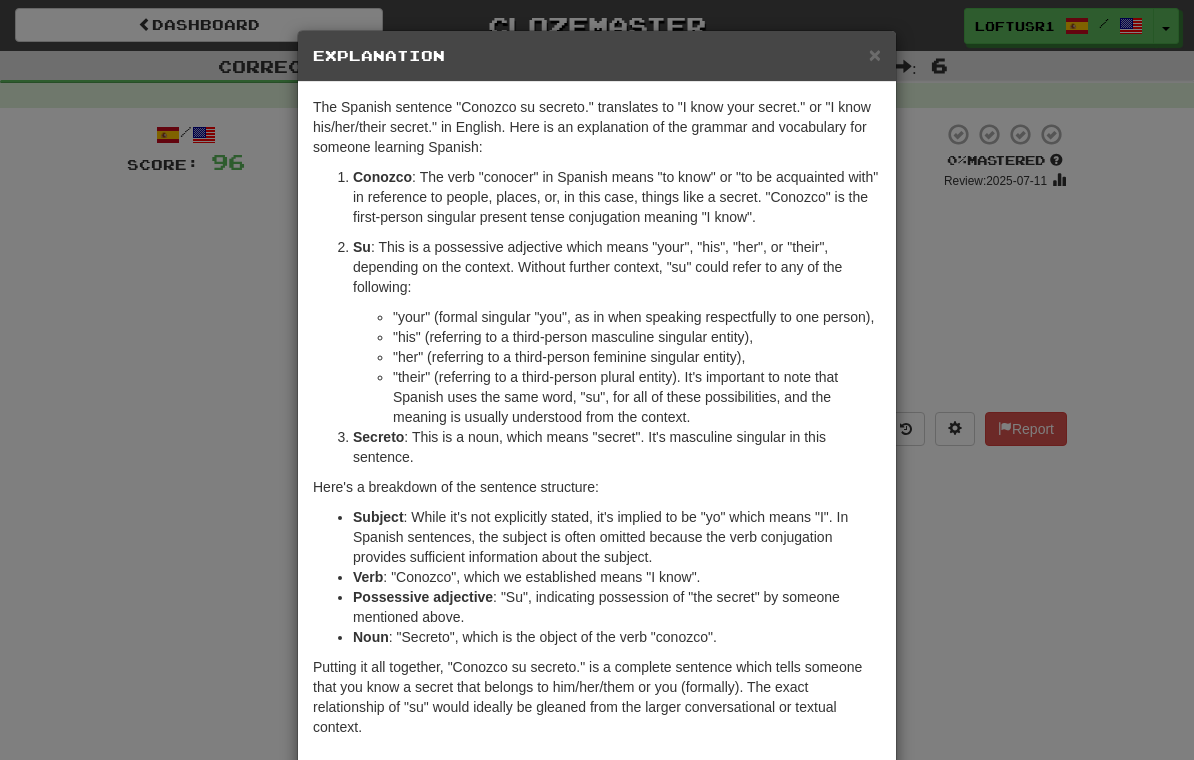 click on "× Explanation The Spanish sentence "Conozco su secreto." translates to "I know your secret." or "I know his/her/their secret." in English. Here is an explanation of the grammar and vocabulary for someone learning Spanish:
Conozco : The verb "conocer" in Spanish means "to know" or "to be acquainted with" in reference to people, places, or, in this case, things like a secret. "Conozco" is the first-person singular present tense conjugation meaning "I know".
Su : This is a possessive adjective which means "your", "his", "her", or "their", depending on the context. Without further context, "su" could refer to any of the following:
"your" (formal singular "you", as in when speaking respectfully to one person),
"his" (referring to a third-person masculine singular entity),
"her" (referring to a third-person feminine singular entity),
Secreto : This is a noun, which means "secret". It's masculine singular in this sentence.
Here's a breakdown of the sentence structure:
Subject" at bounding box center (597, 380) 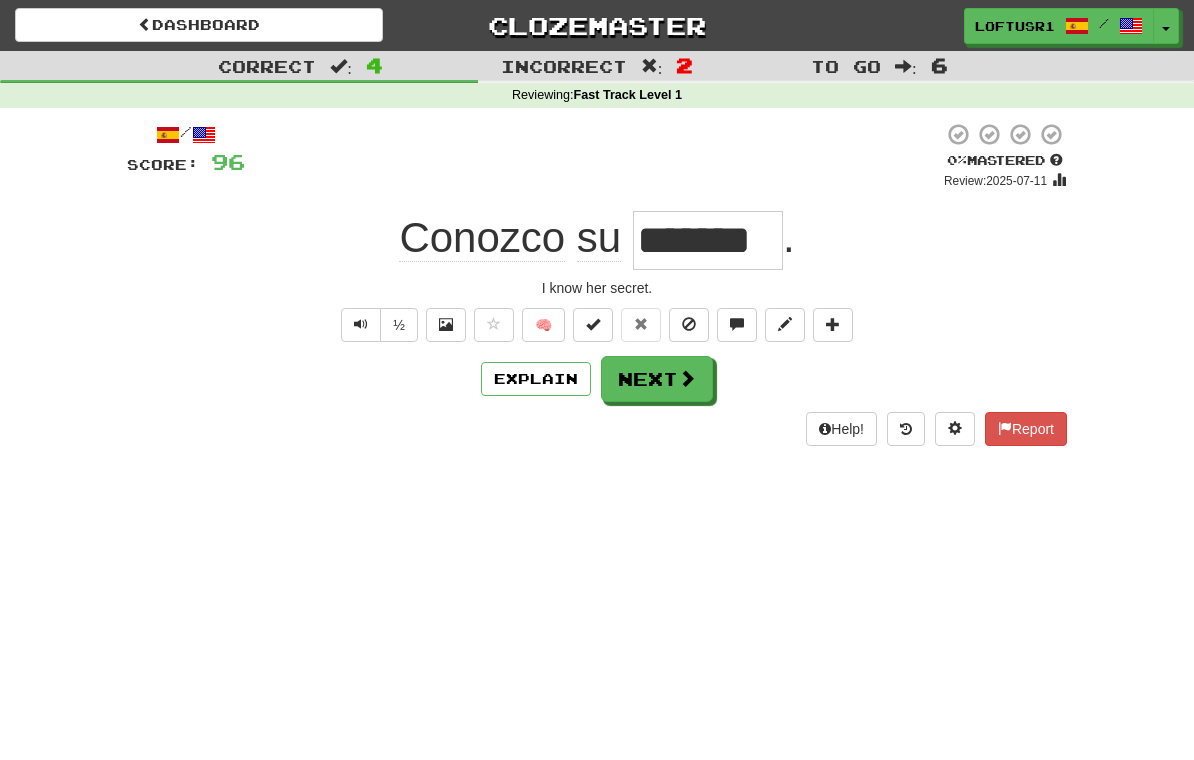click on "Next" at bounding box center [657, 379] 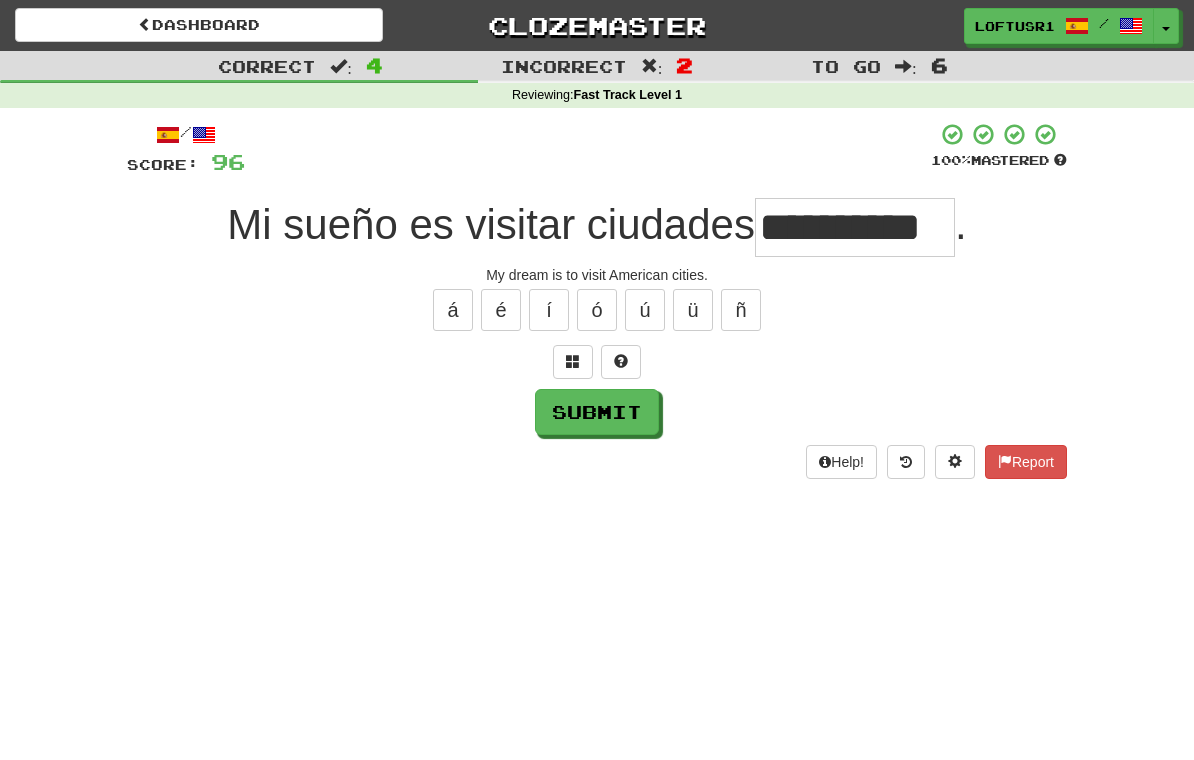 click on "Submit" at bounding box center [597, 412] 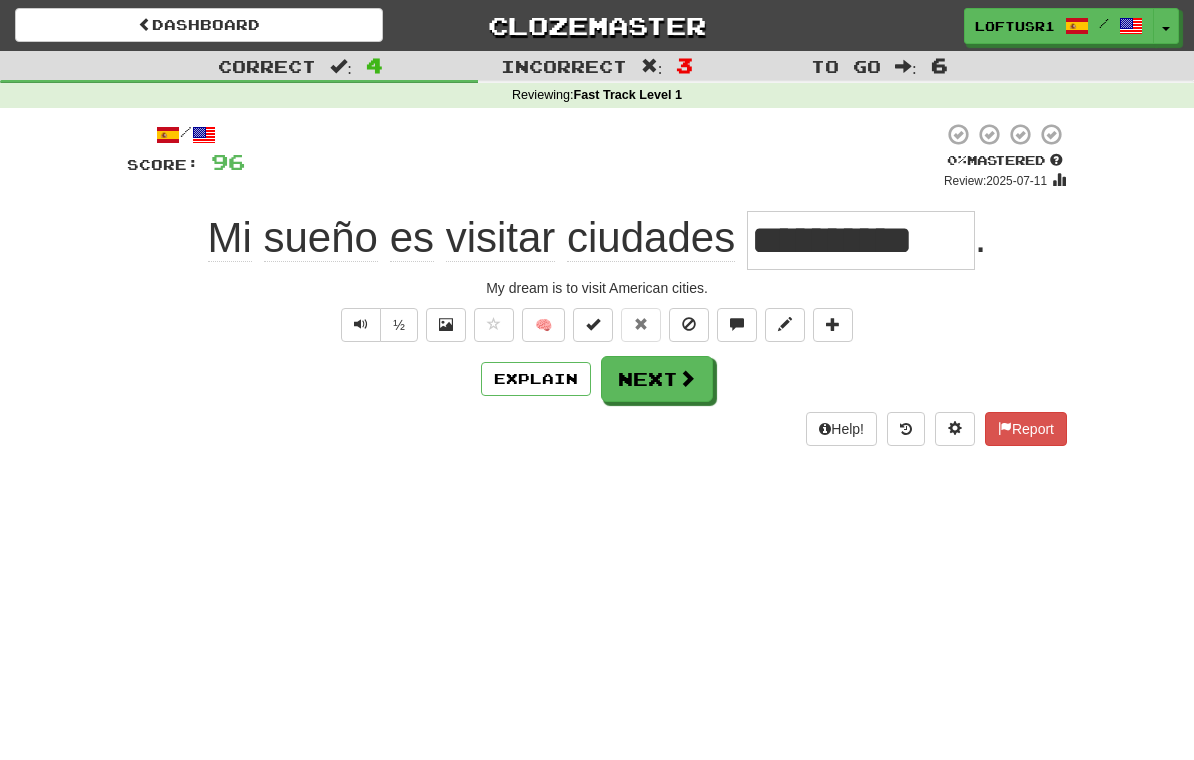 click on "Next" at bounding box center (657, 379) 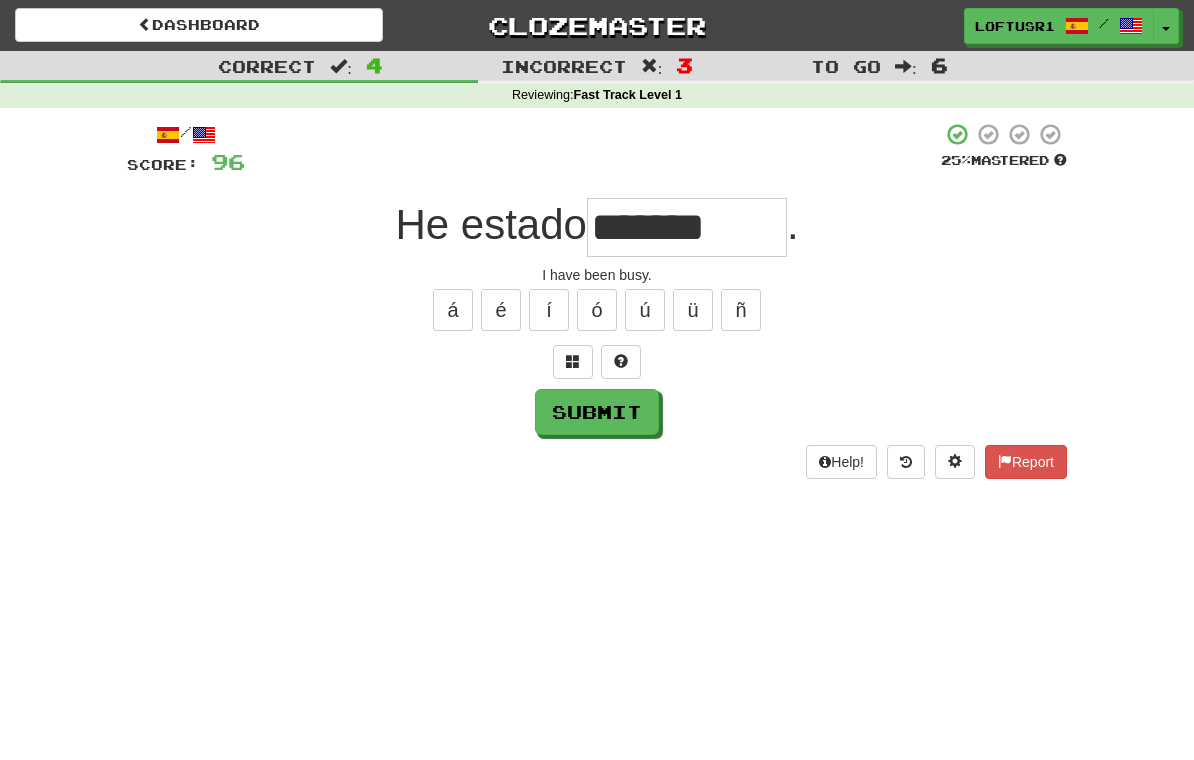 type on "*******" 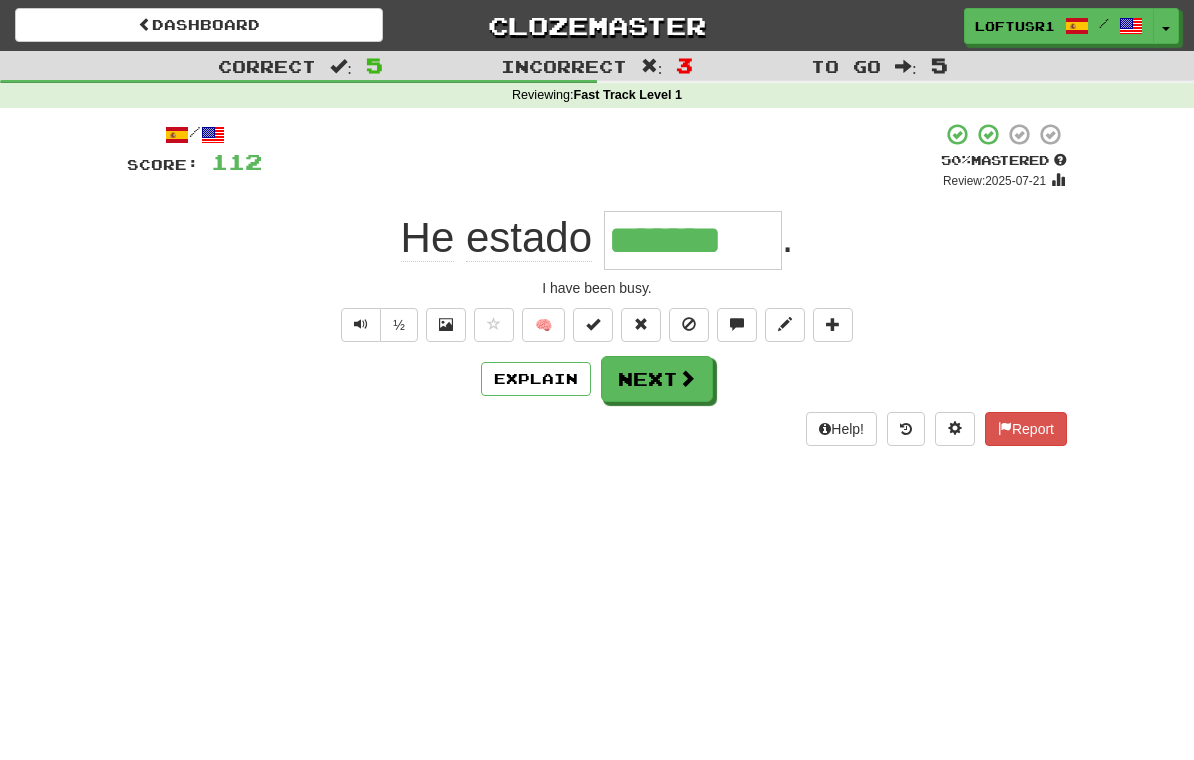 click on "Next" at bounding box center (657, 379) 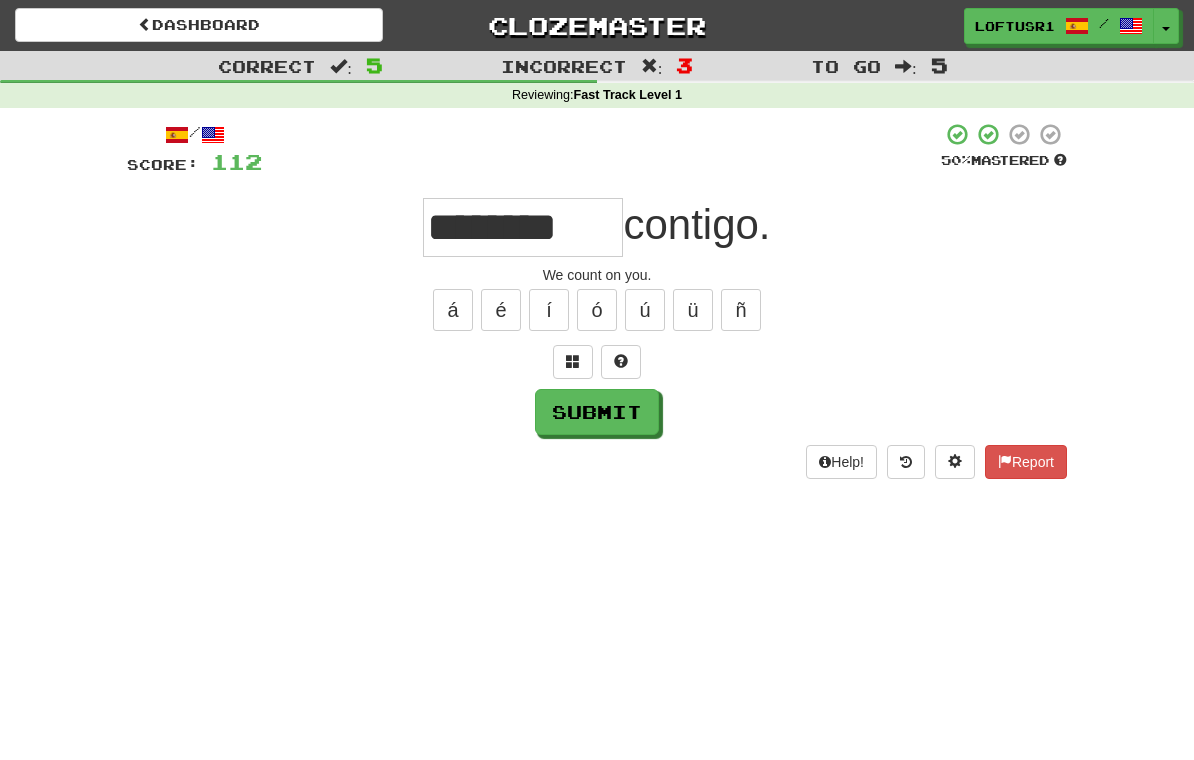 click on "Submit" at bounding box center (597, 412) 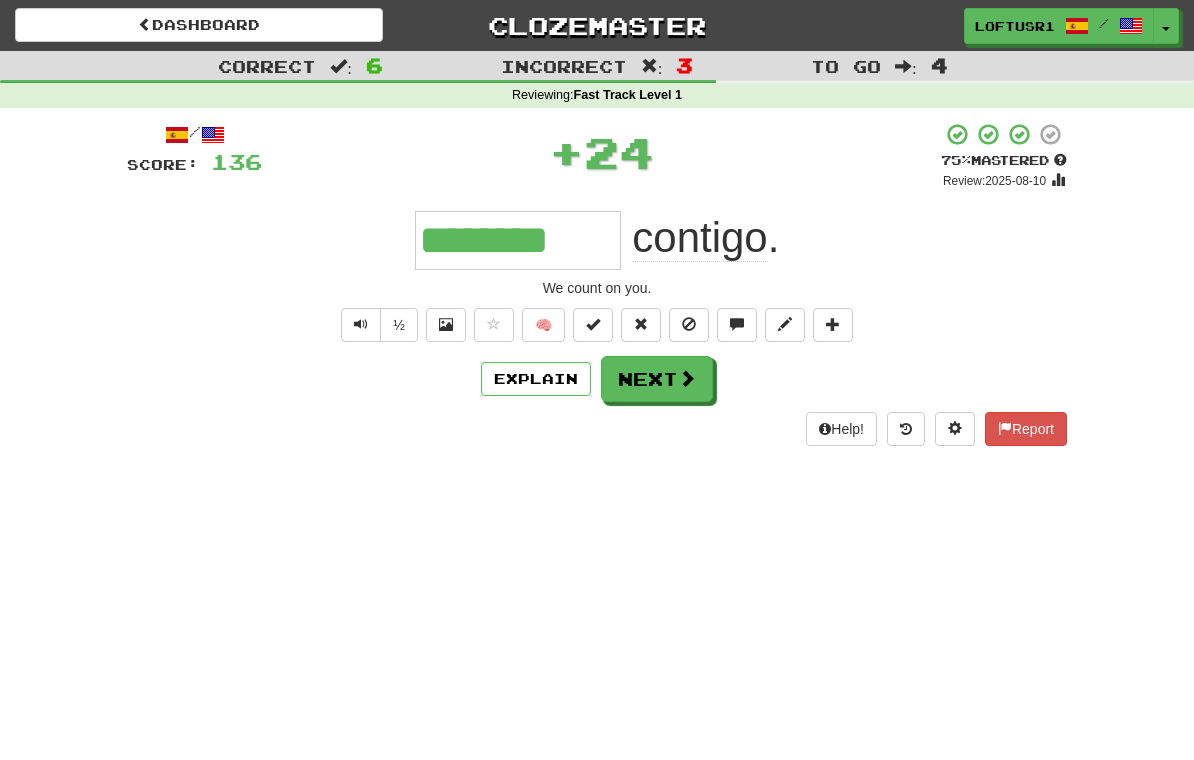 click on "Next" at bounding box center [657, 379] 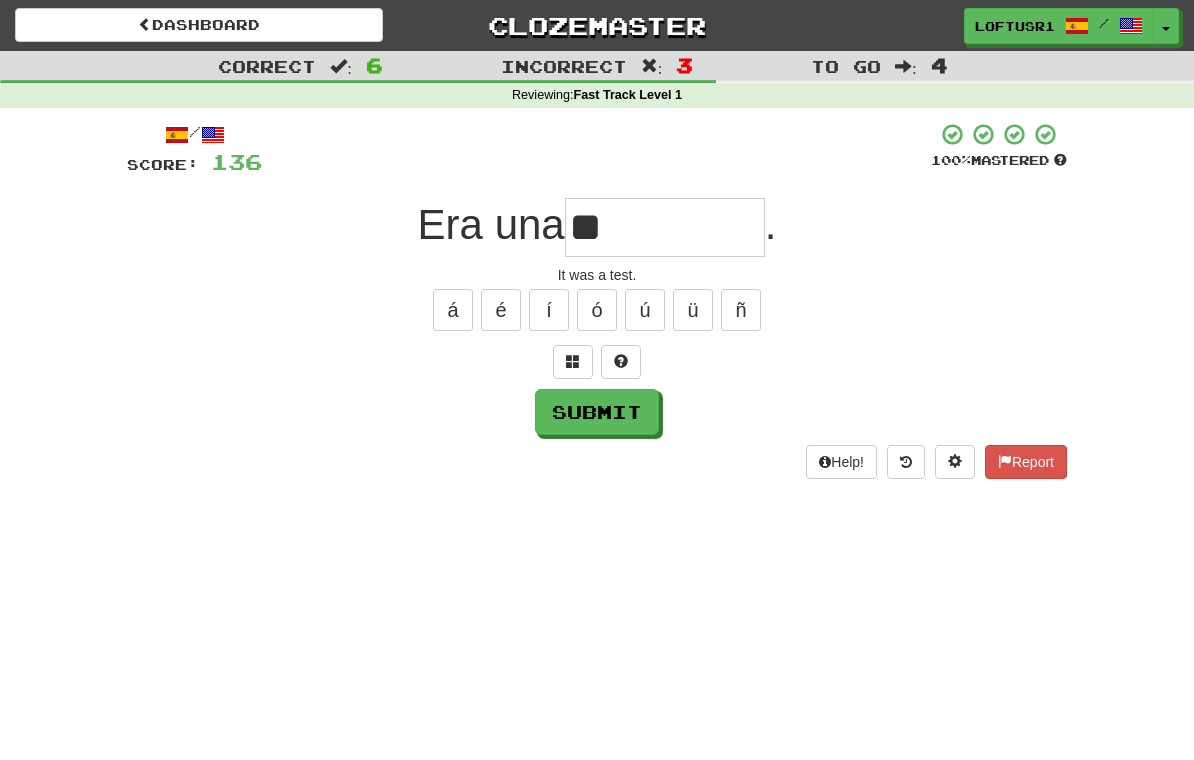 type on "*" 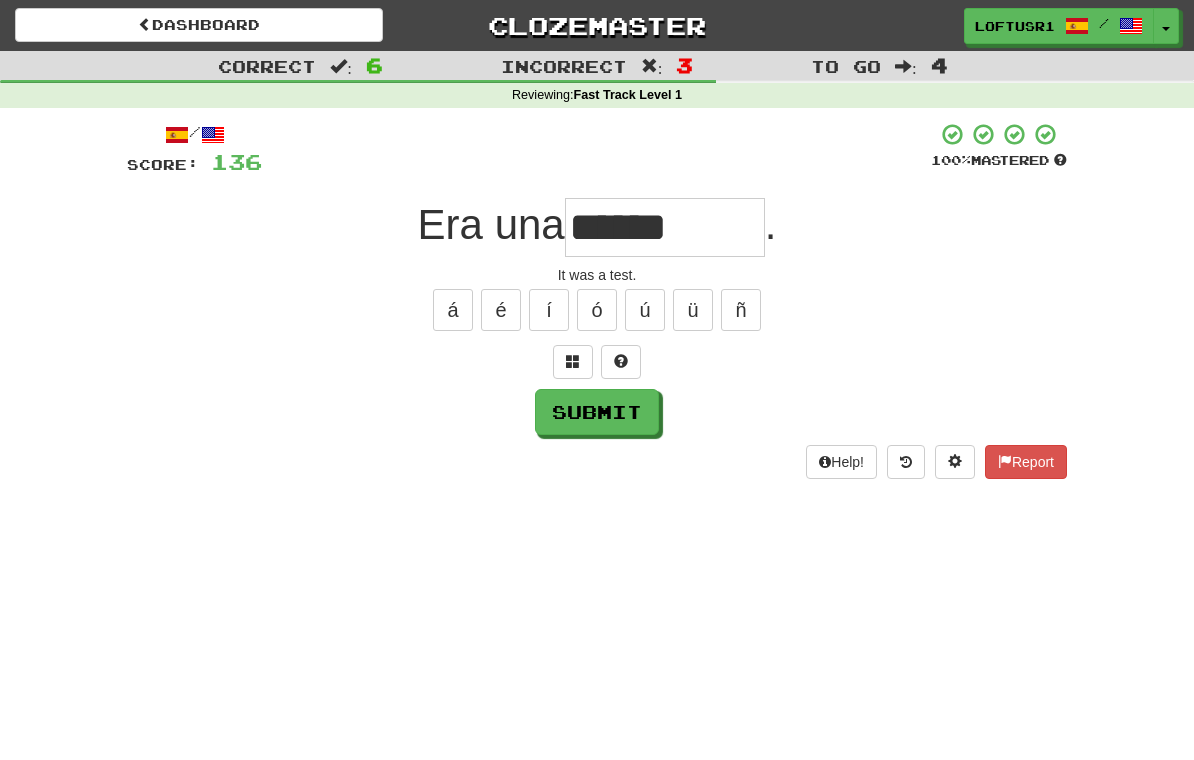type on "******" 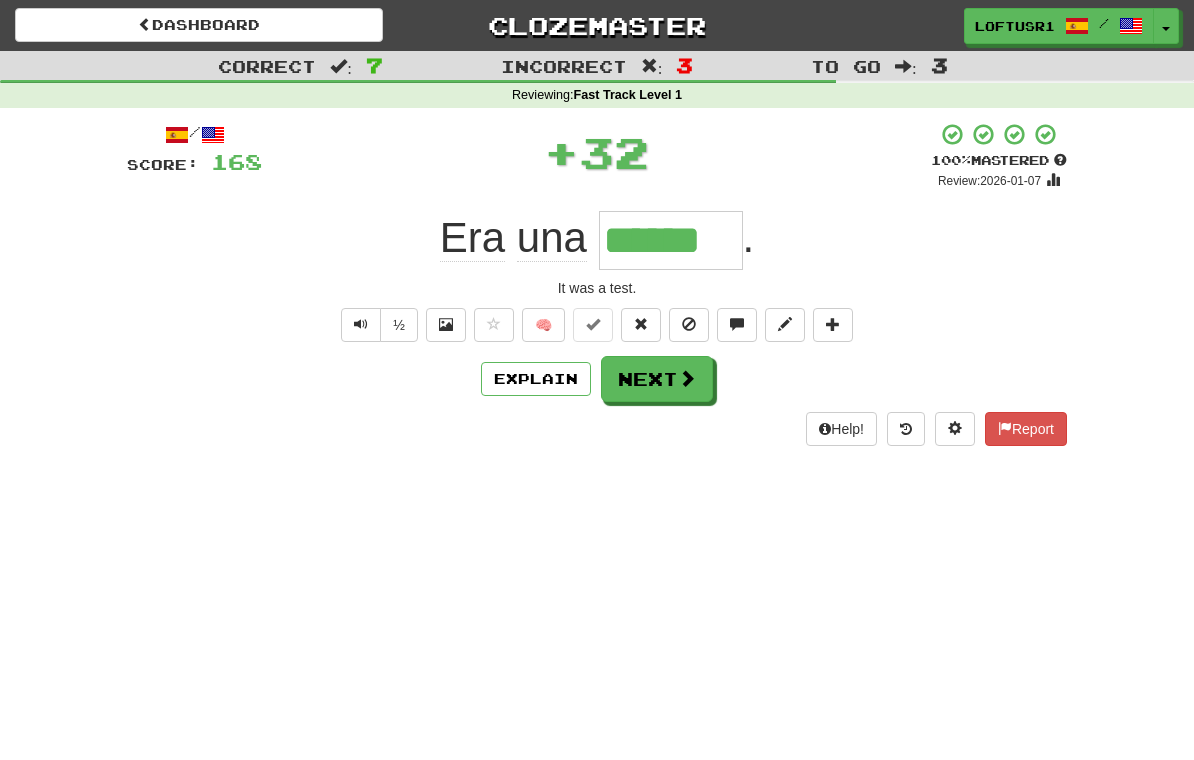 click on "Next" at bounding box center [657, 379] 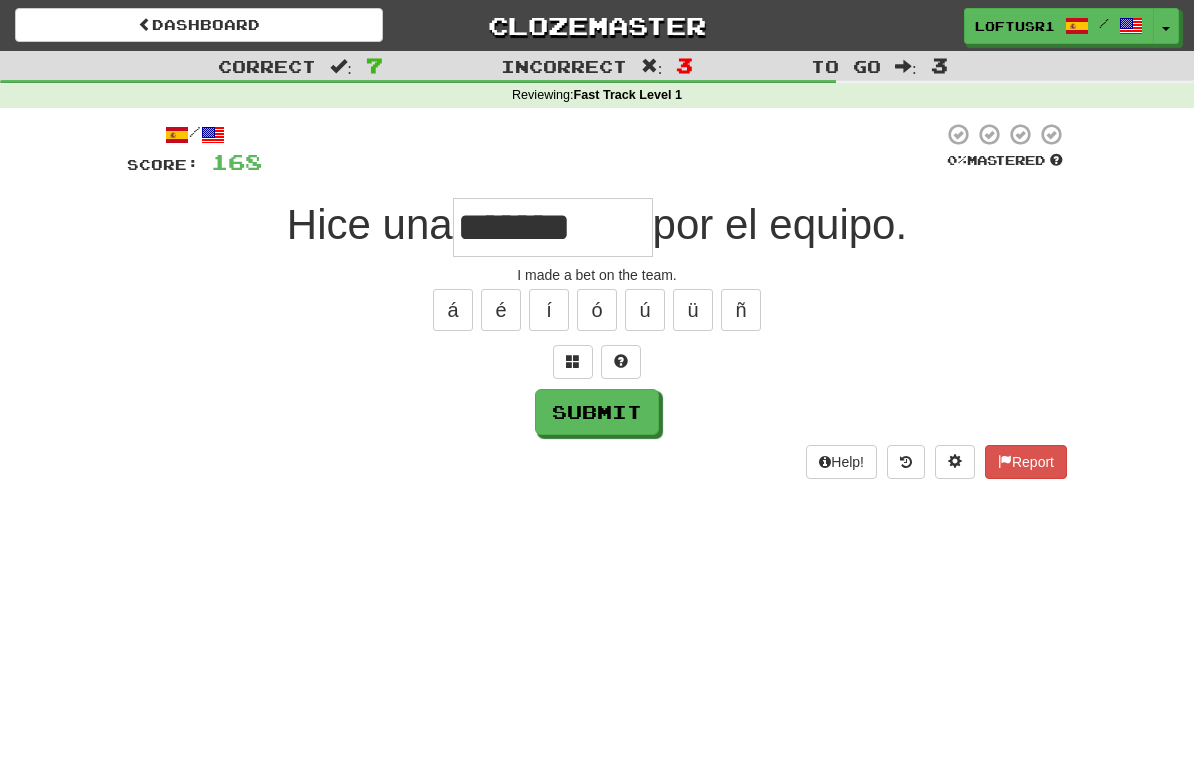 type on "*******" 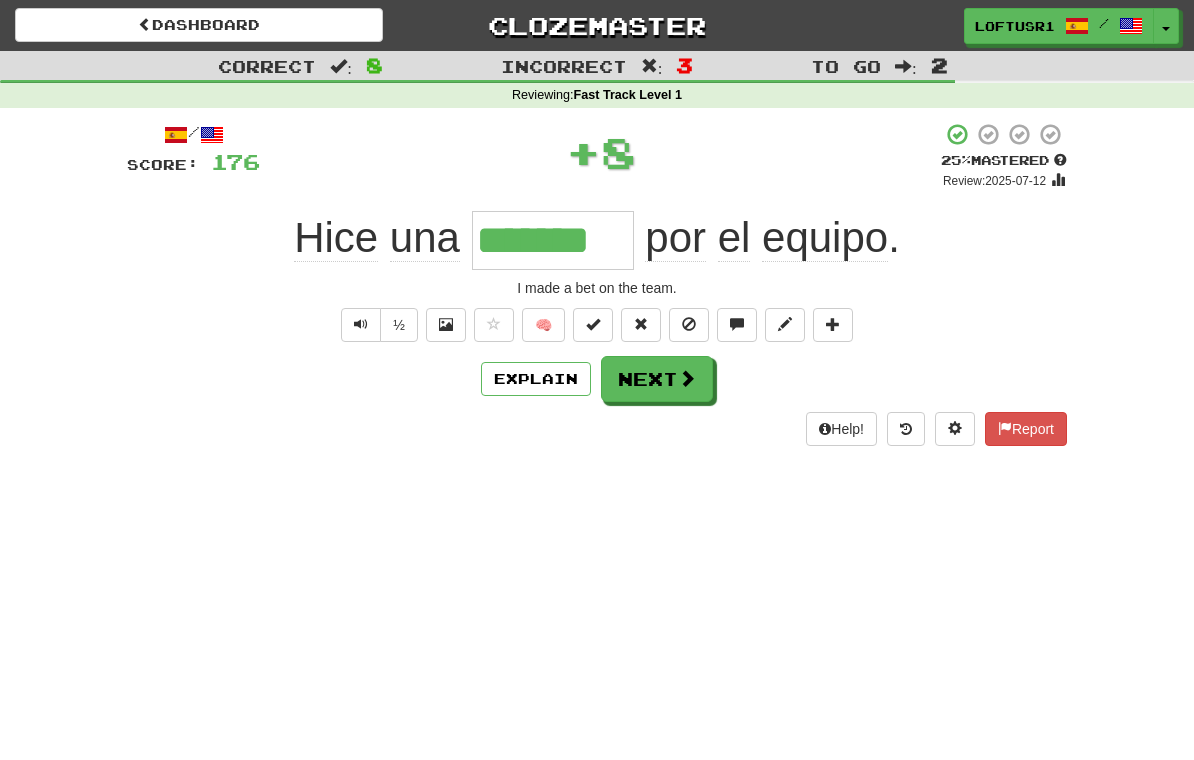 click on "Next" at bounding box center (657, 379) 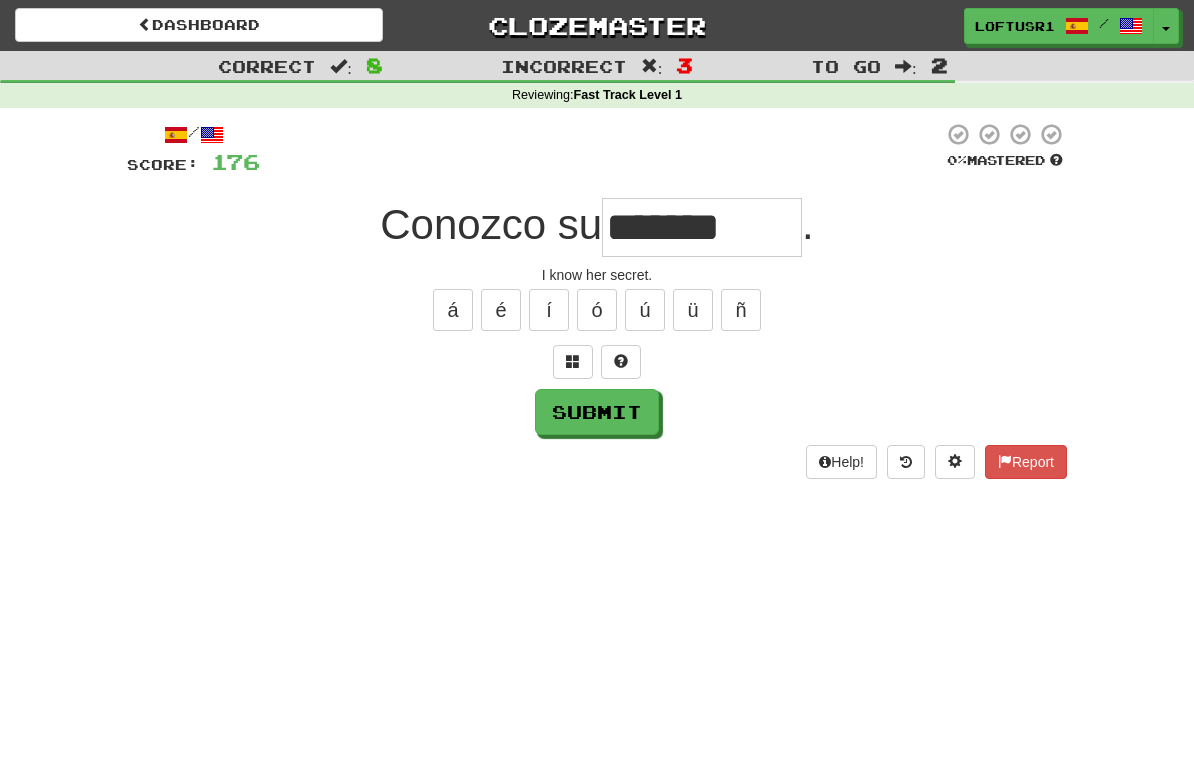type on "*******" 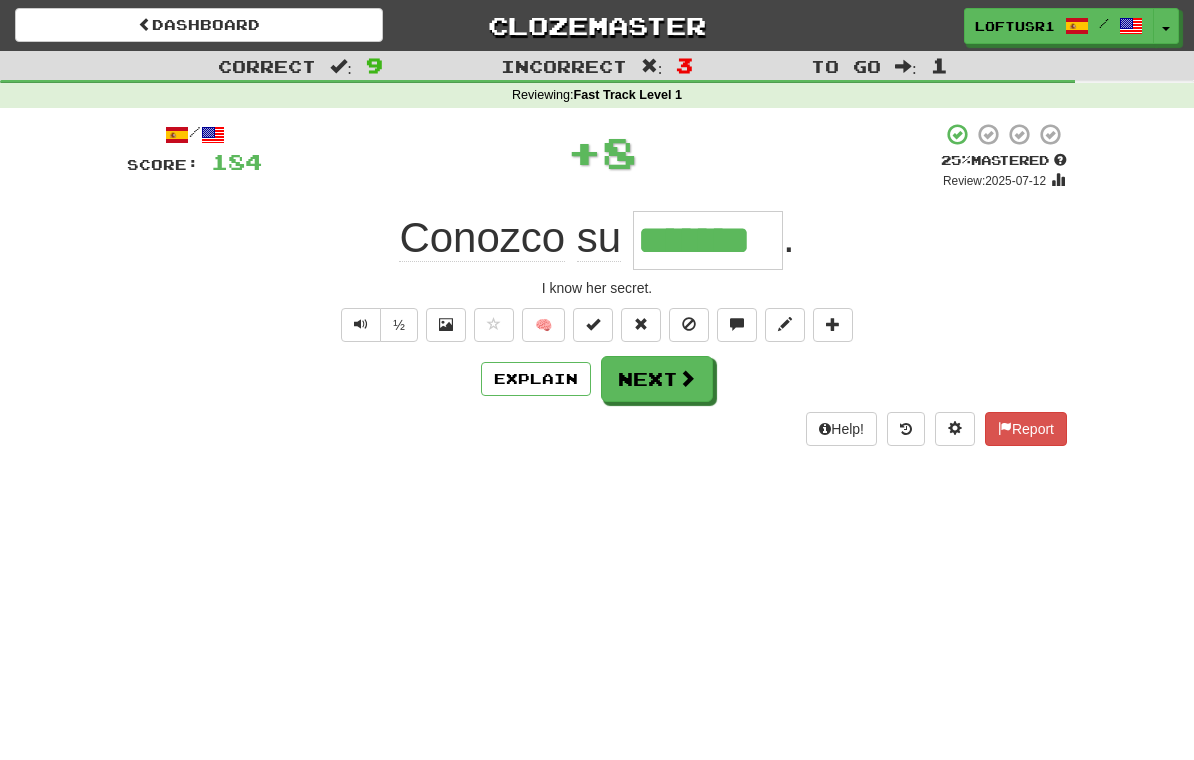click on "Explain" at bounding box center (536, 379) 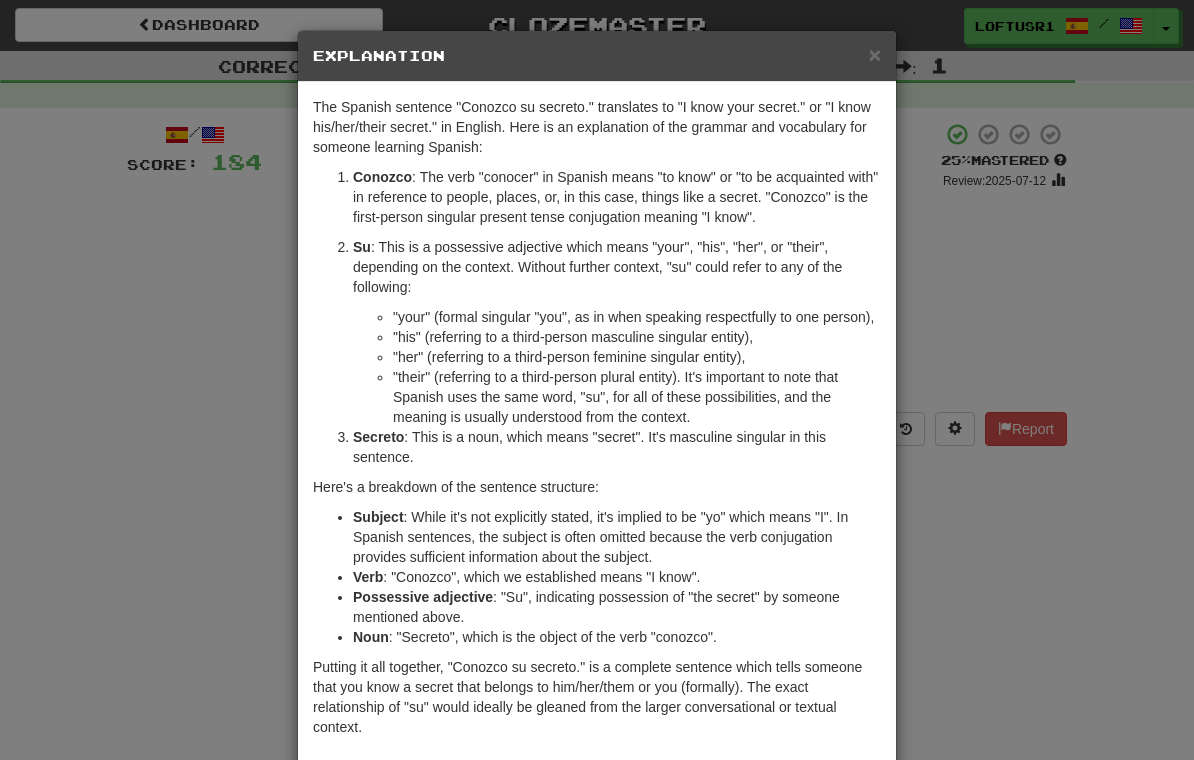 click on "× Explanation The Spanish sentence "Conozco su secreto." translates to "I know your secret." or "I know his/her/their secret." in English. Here is an explanation of the grammar and vocabulary for someone learning Spanish:
Conozco : The verb "conocer" in Spanish means "to know" or "to be acquainted with" in reference to people, places, or, in this case, things like a secret. "Conozco" is the first-person singular present tense conjugation meaning "I know".
Su : This is a possessive adjective which means "your", "his", "her", or "their", depending on the context. Without further context, "su" could refer to any of the following:
"your" (formal singular "you", as in when speaking respectfully to one person),
"his" (referring to a third-person masculine singular entity),
"her" (referring to a third-person feminine singular entity),
Secreto : This is a noun, which means "secret". It's masculine singular in this sentence.
Here's a breakdown of the sentence structure:
Subject" at bounding box center (597, 380) 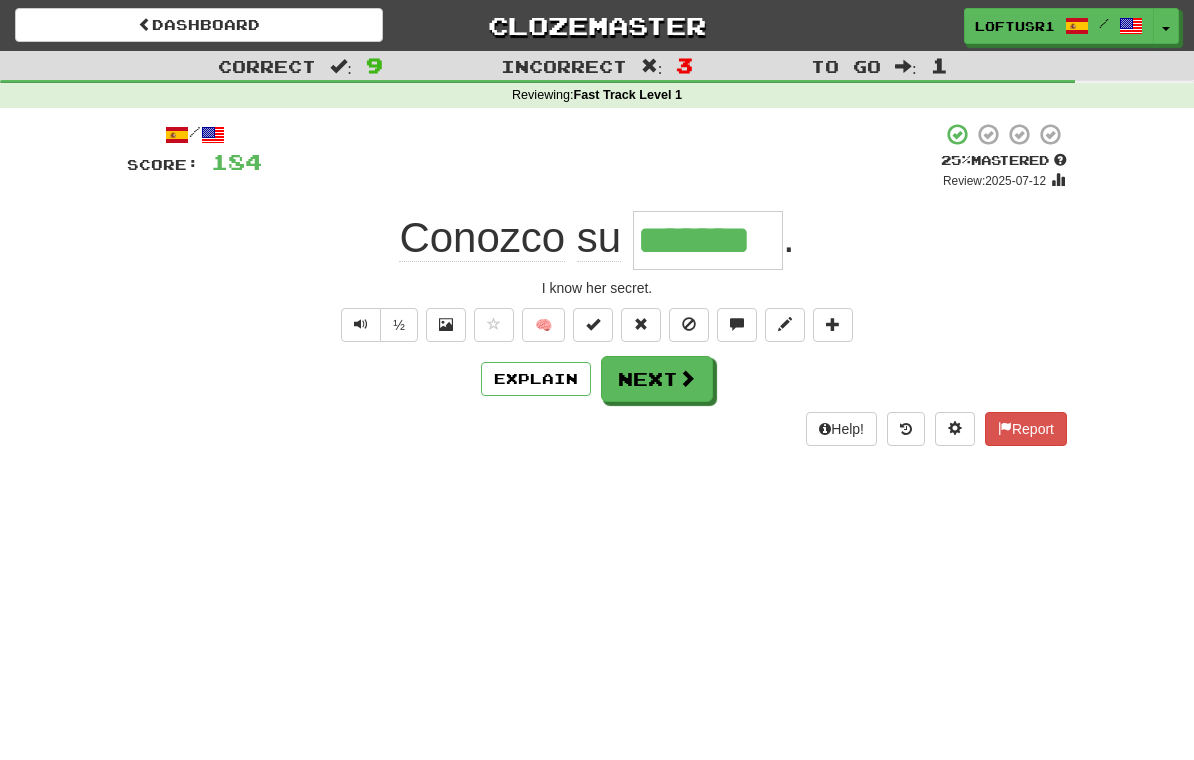 click on "Next" at bounding box center (657, 379) 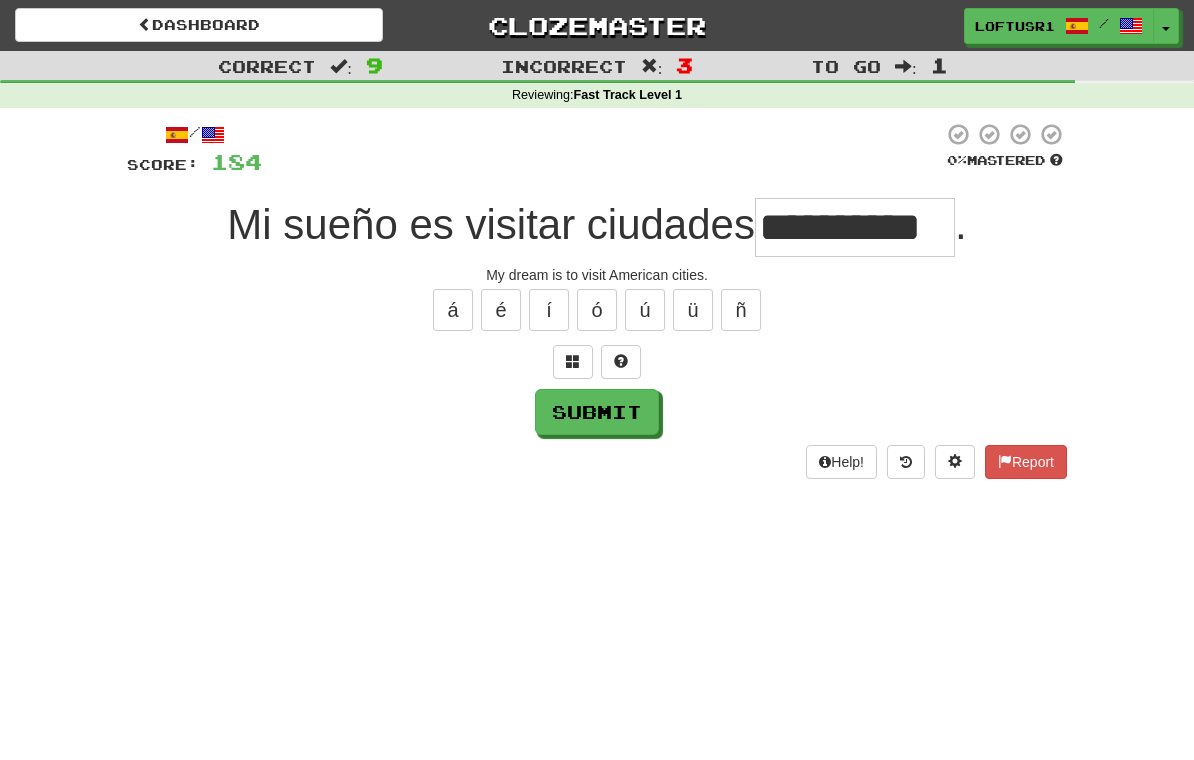 type on "**********" 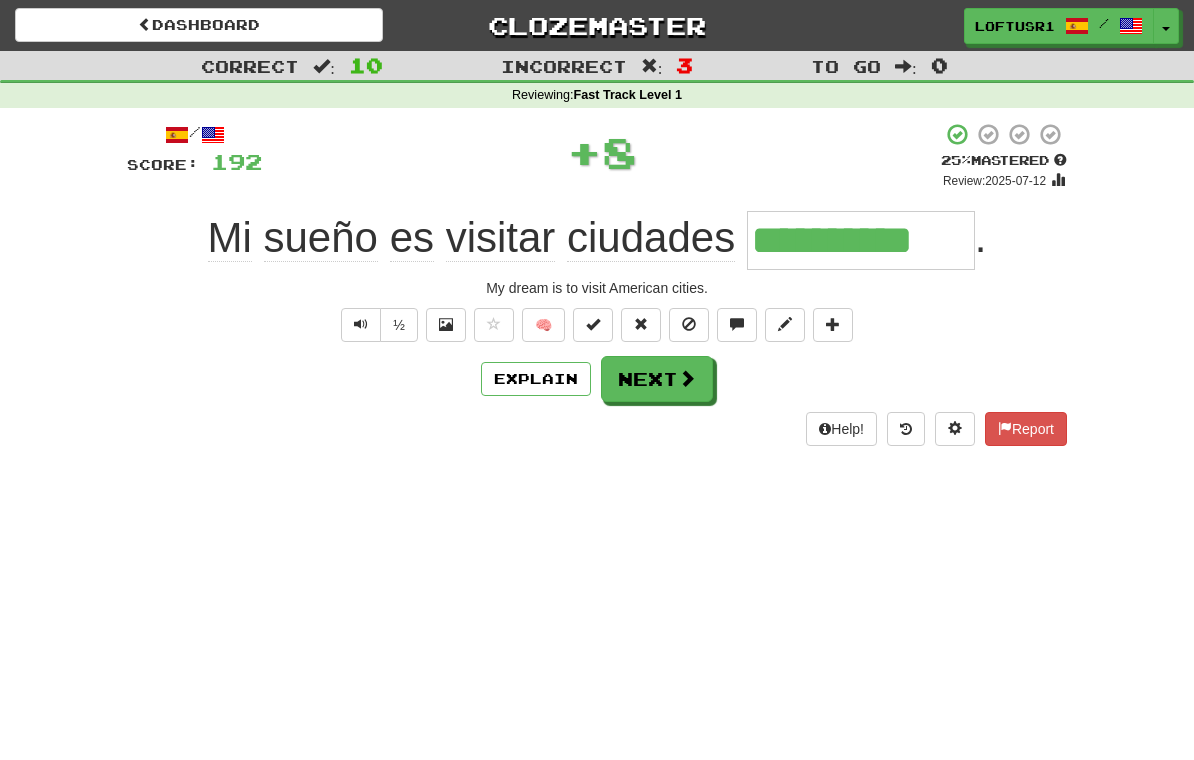 click on "Next" at bounding box center [657, 379] 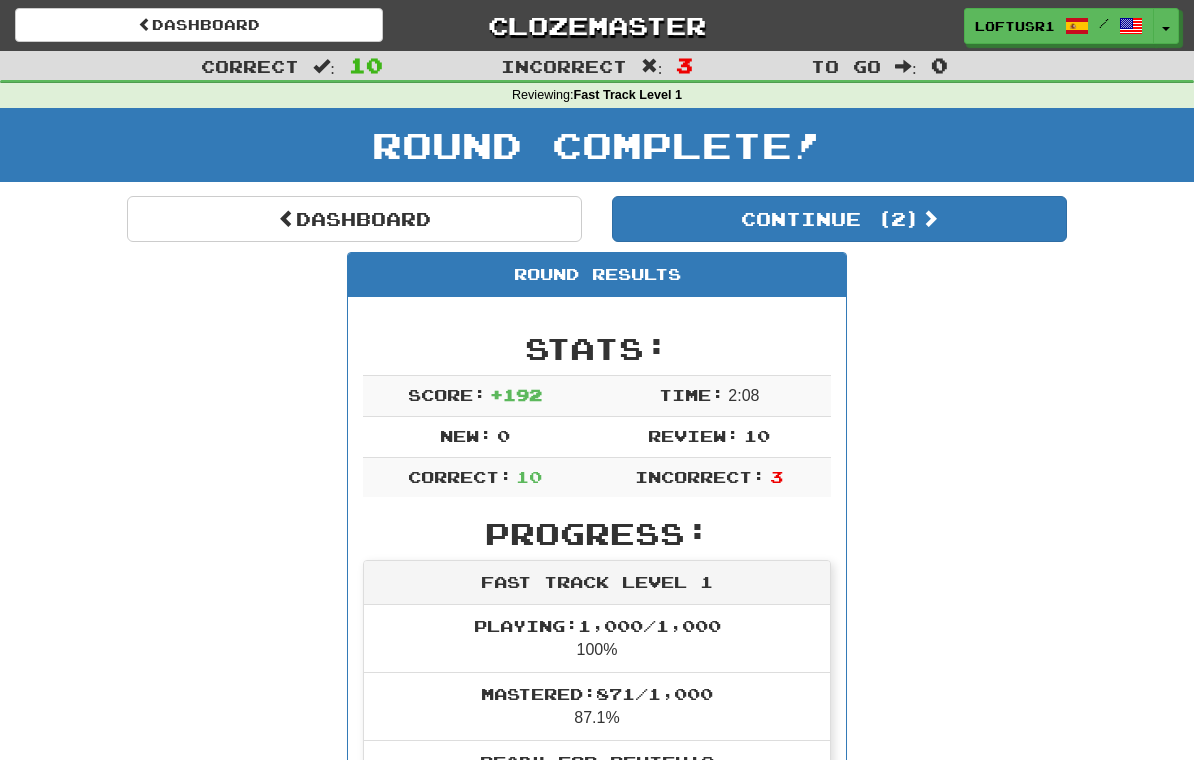 click at bounding box center [287, 218] 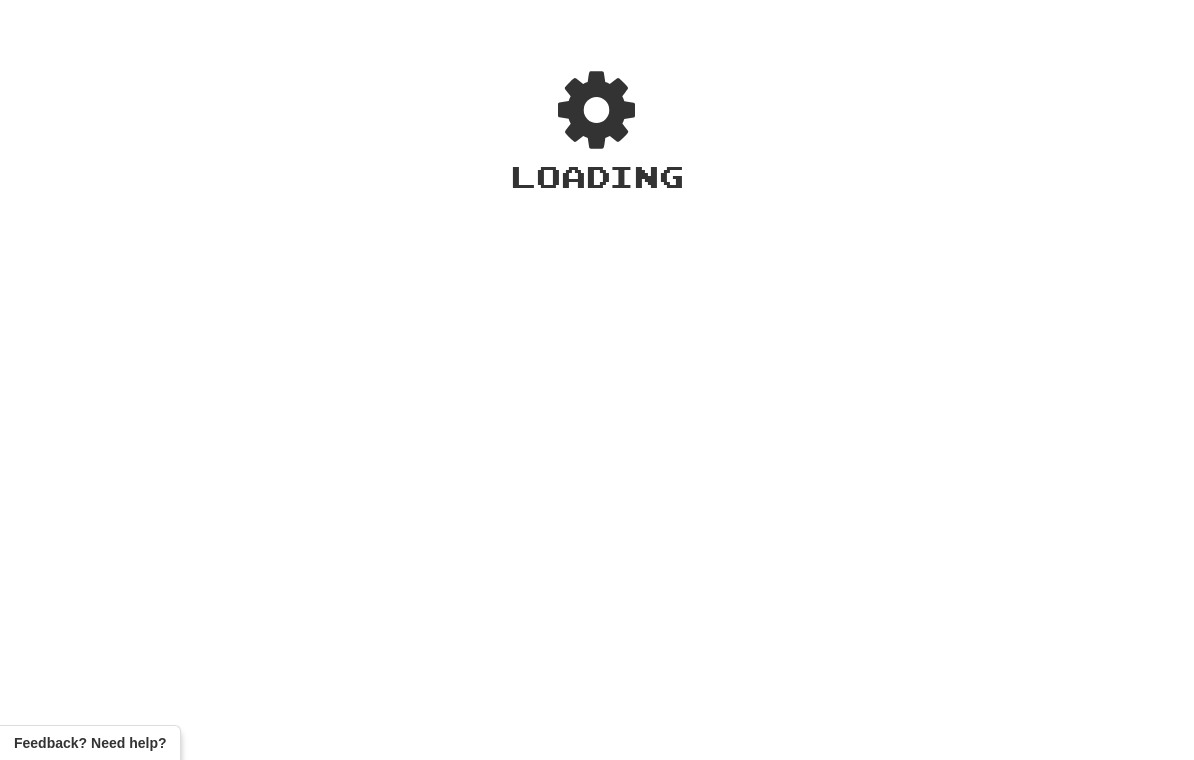 scroll, scrollTop: 0, scrollLeft: 0, axis: both 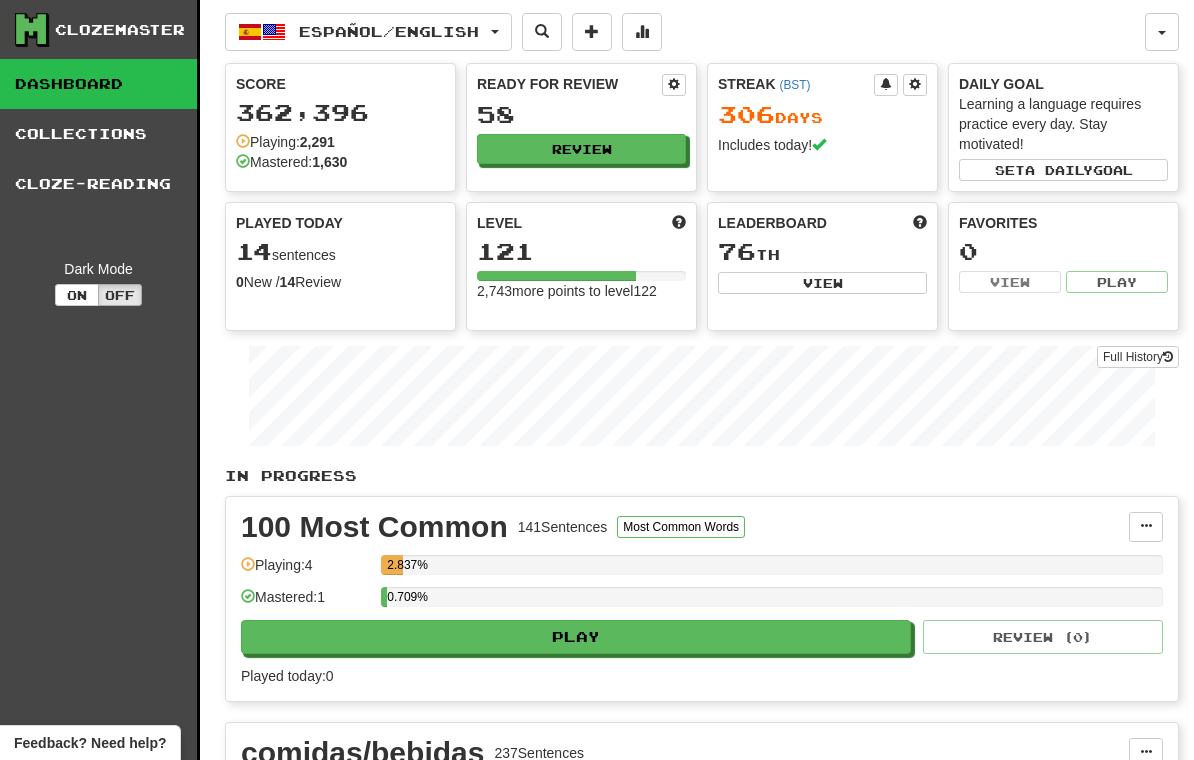 click at bounding box center [1168, 357] 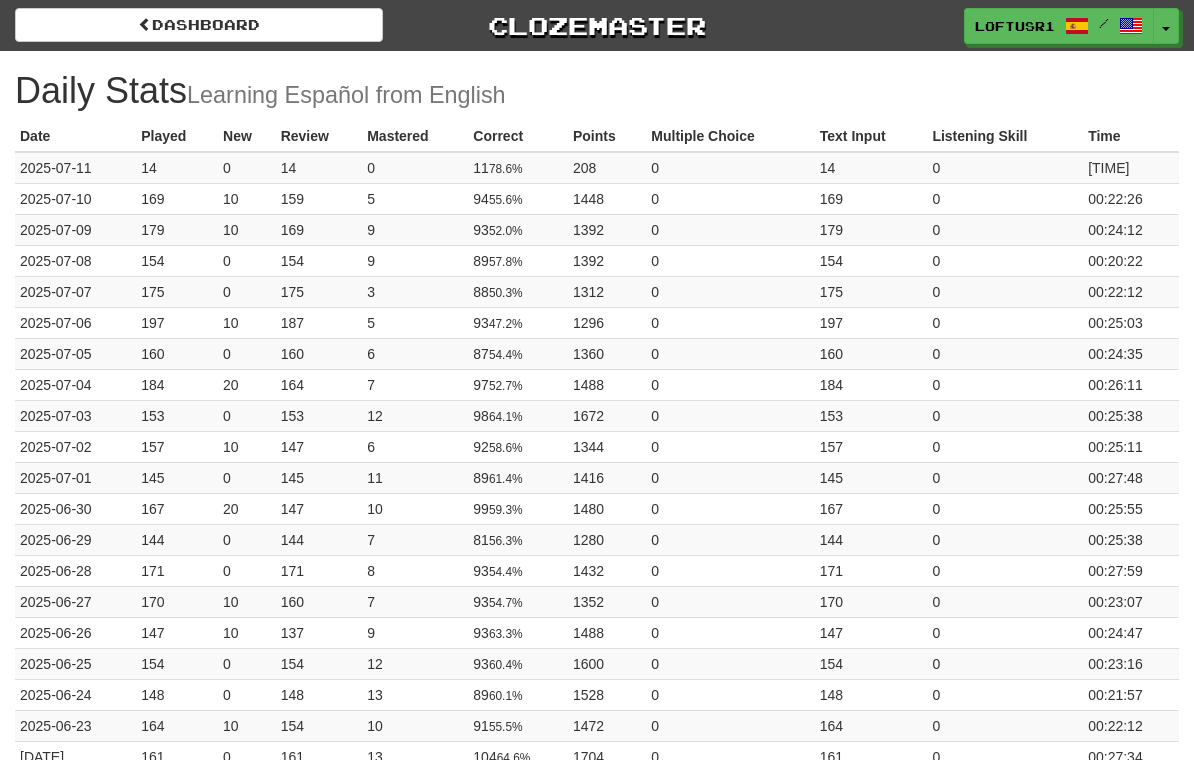 scroll, scrollTop: 0, scrollLeft: 0, axis: both 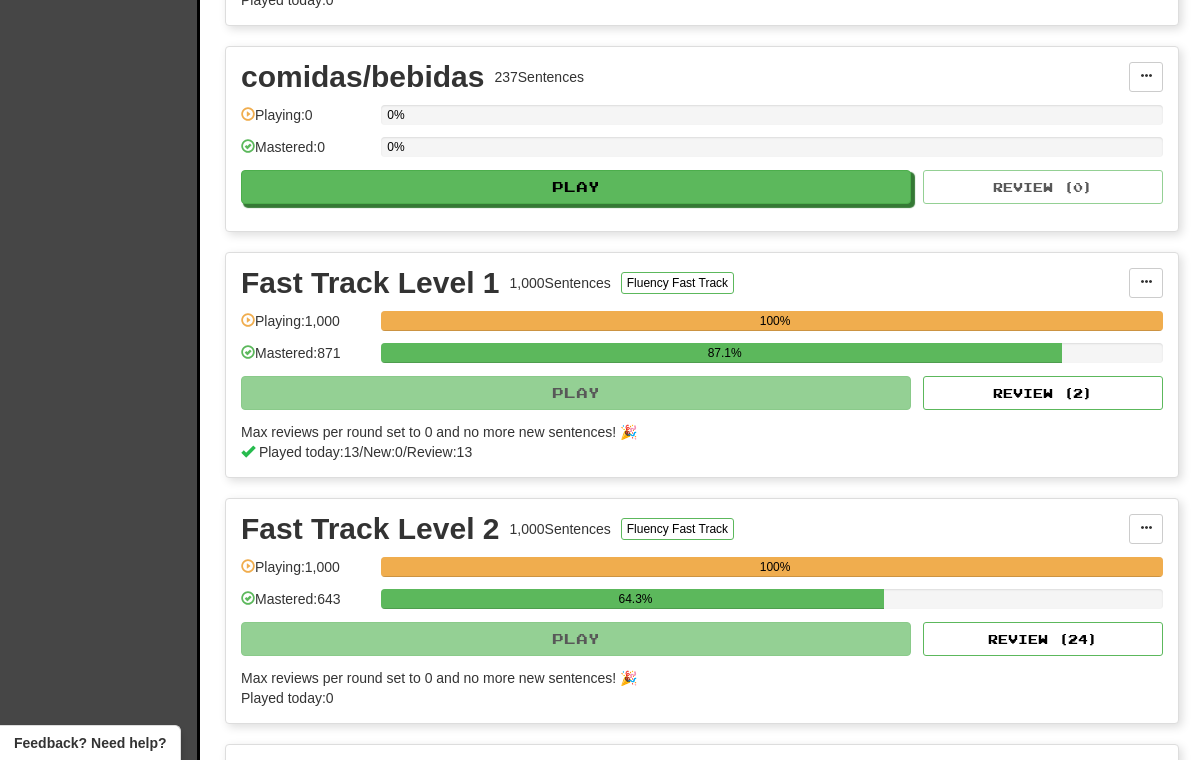 click on "Review ( 2 )" at bounding box center (1043, 393) 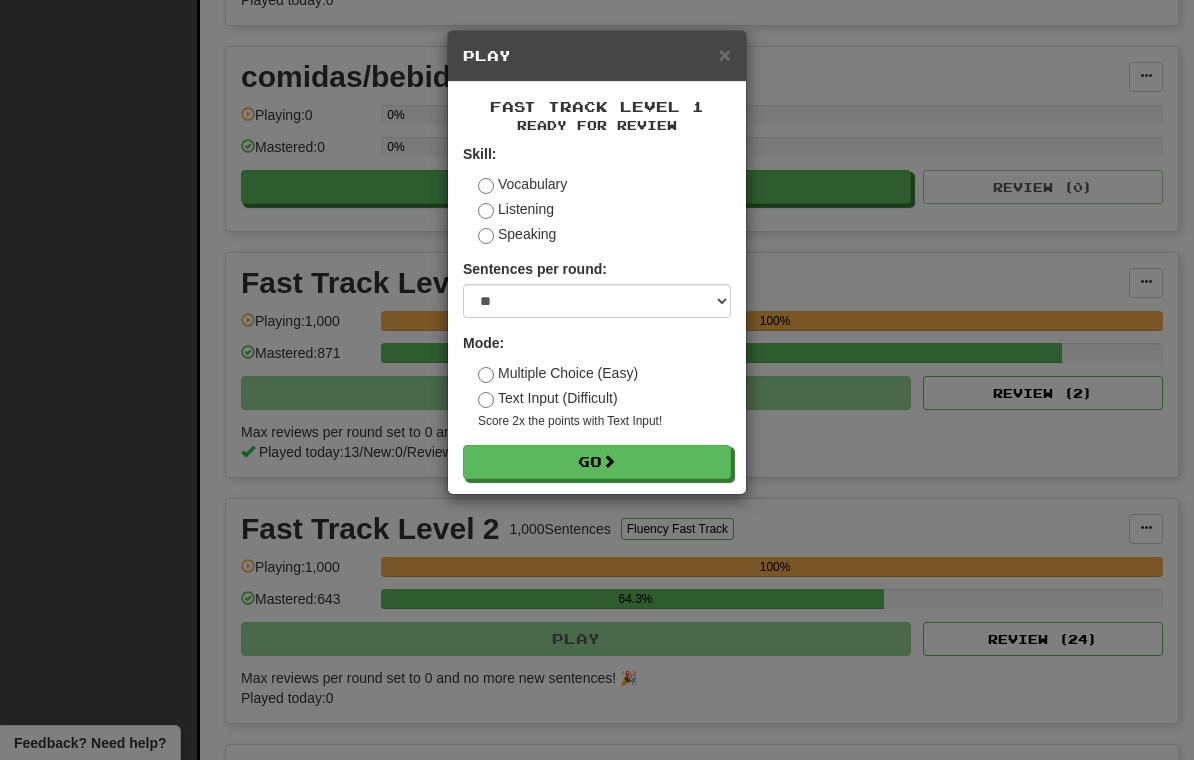 click on "Go" at bounding box center [597, 462] 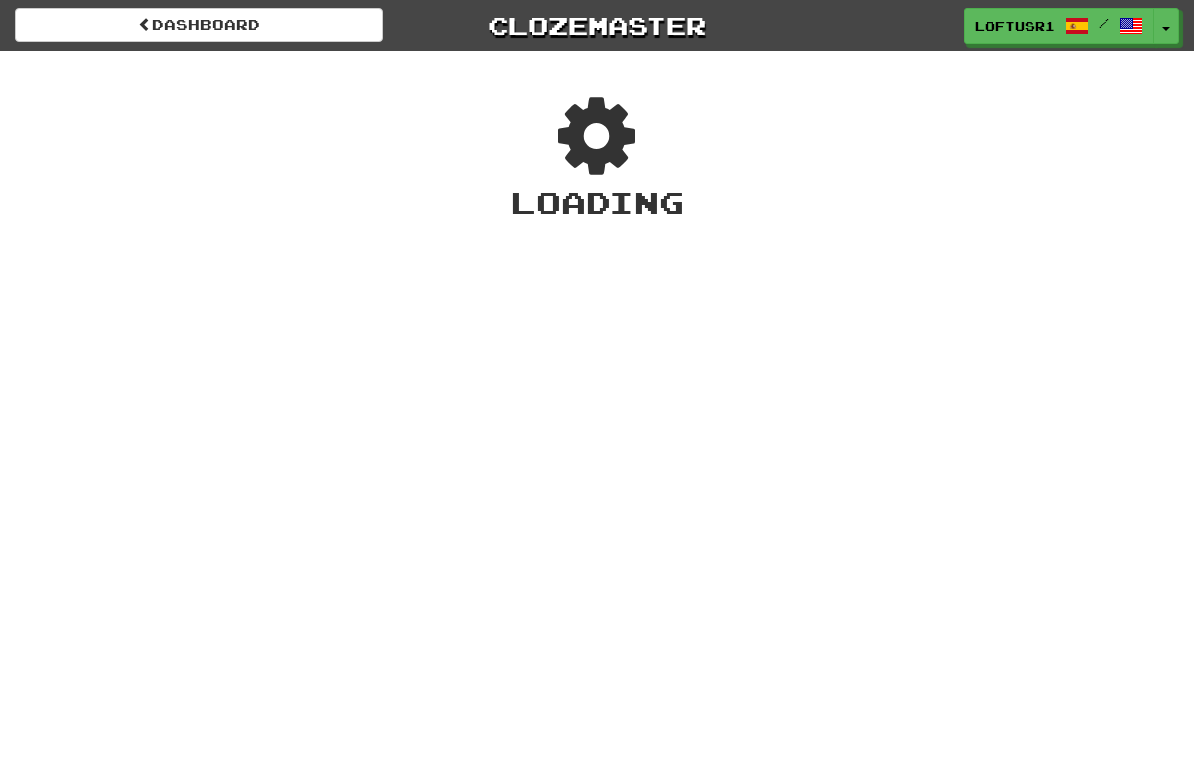 scroll, scrollTop: 0, scrollLeft: 0, axis: both 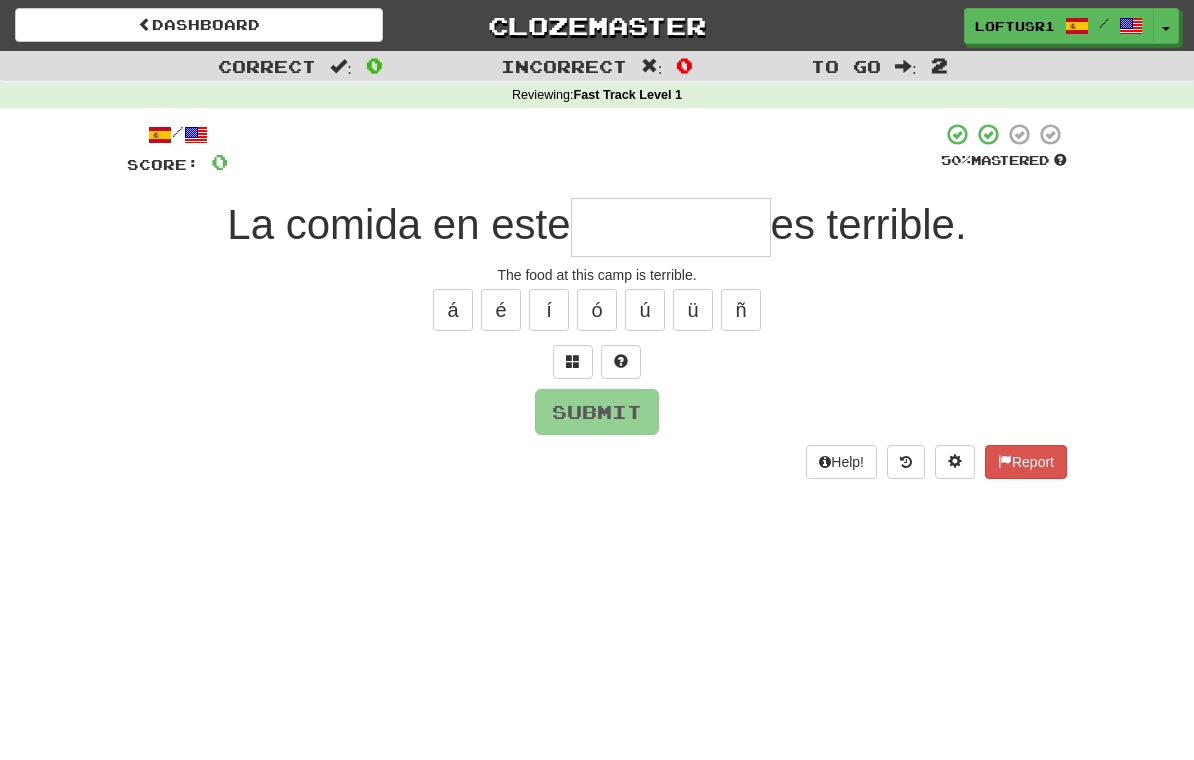 click at bounding box center (671, 227) 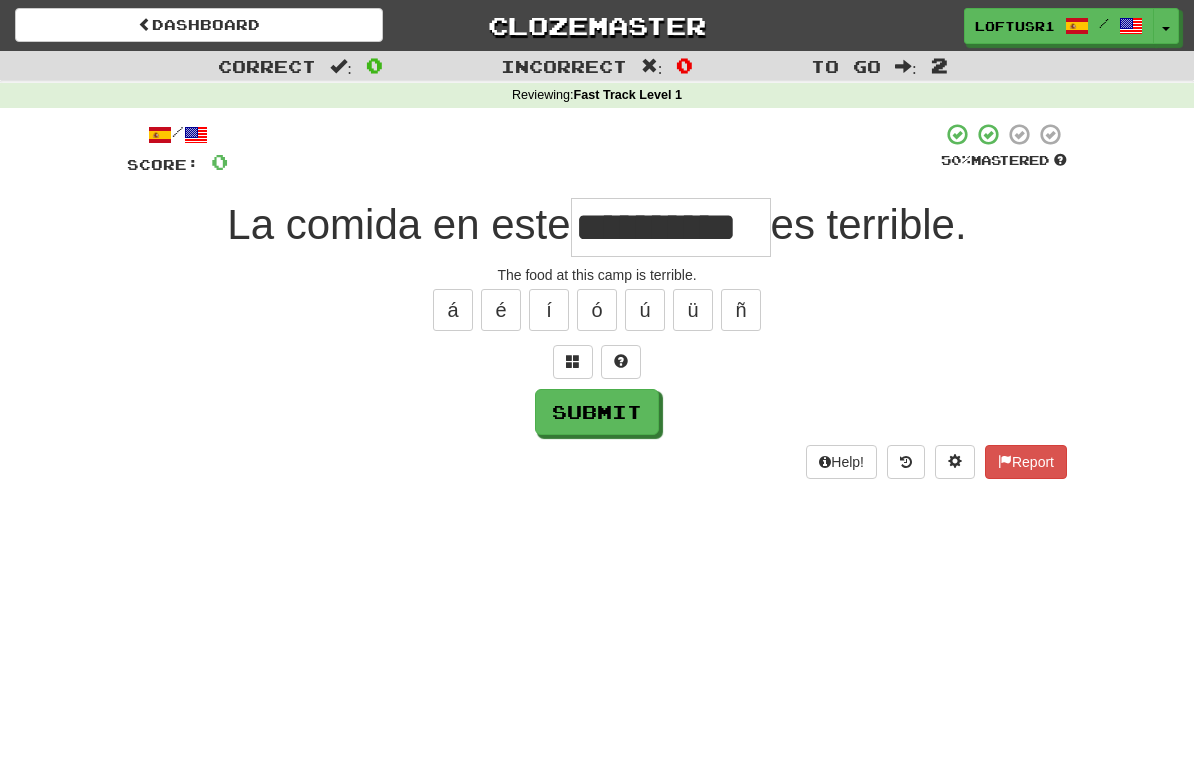 type on "**********" 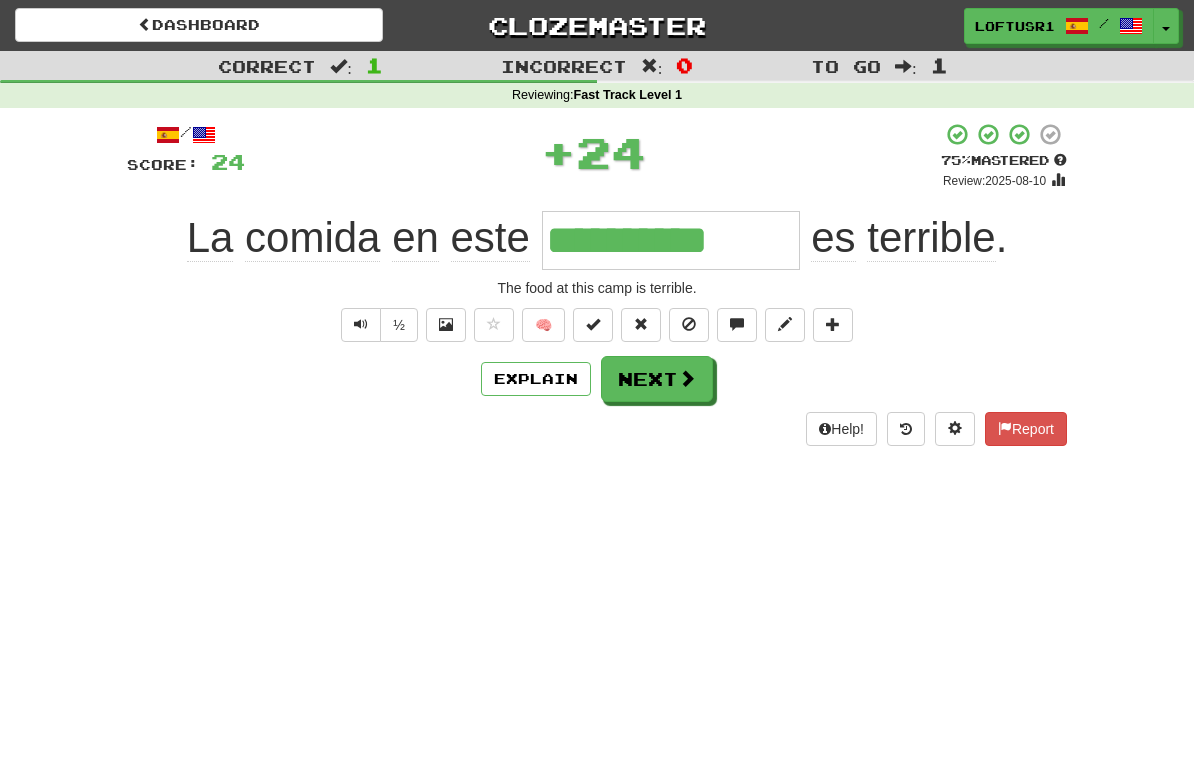 click on "Explain" at bounding box center [536, 379] 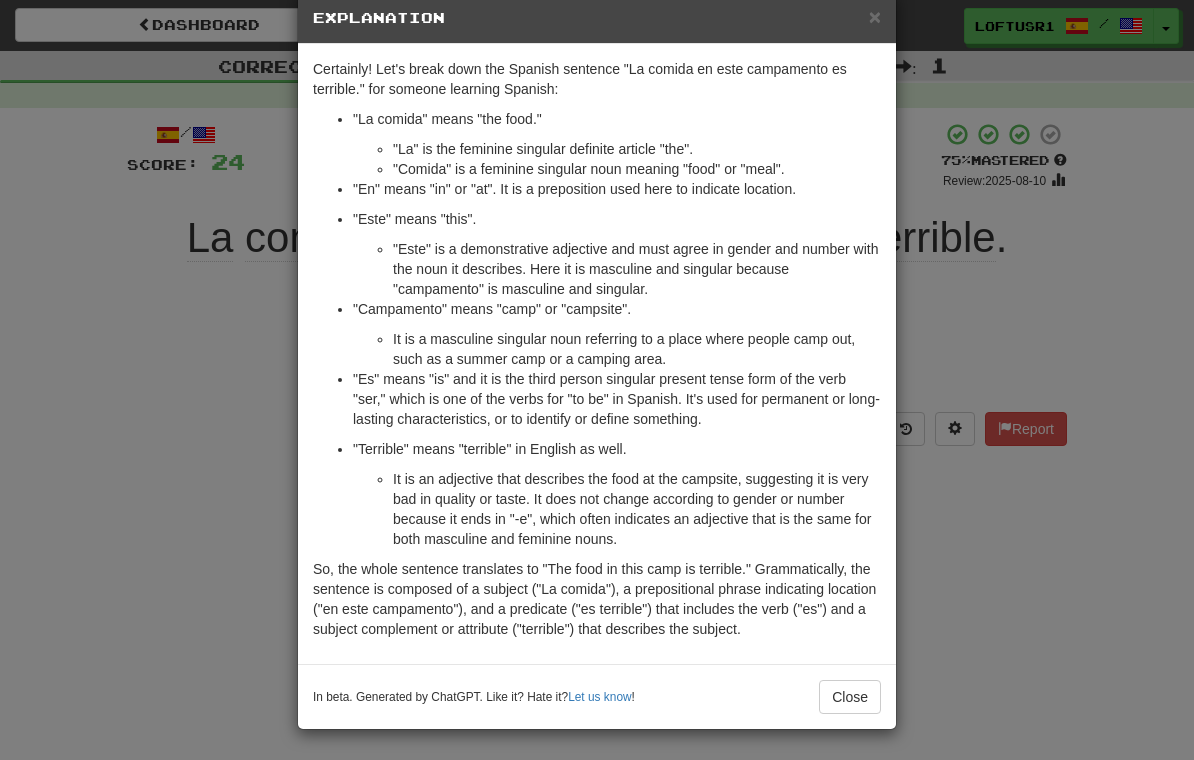 scroll, scrollTop: 38, scrollLeft: 0, axis: vertical 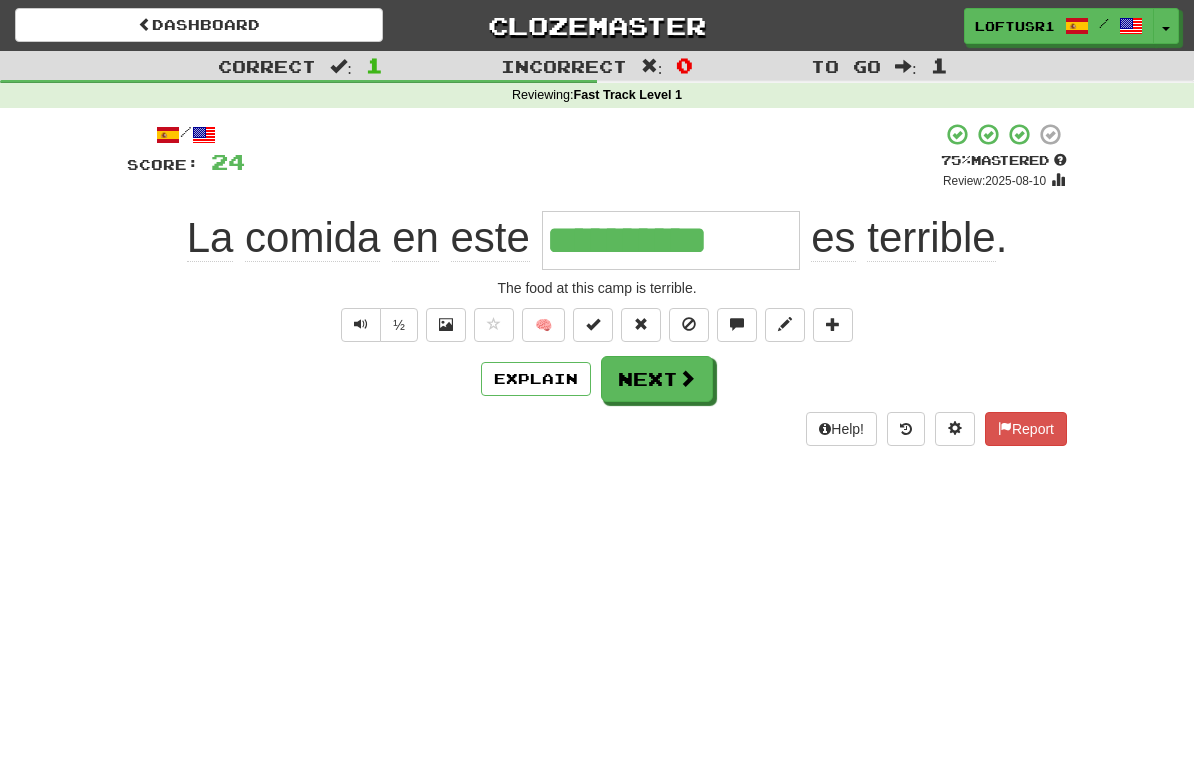 click on "Next" at bounding box center [657, 379] 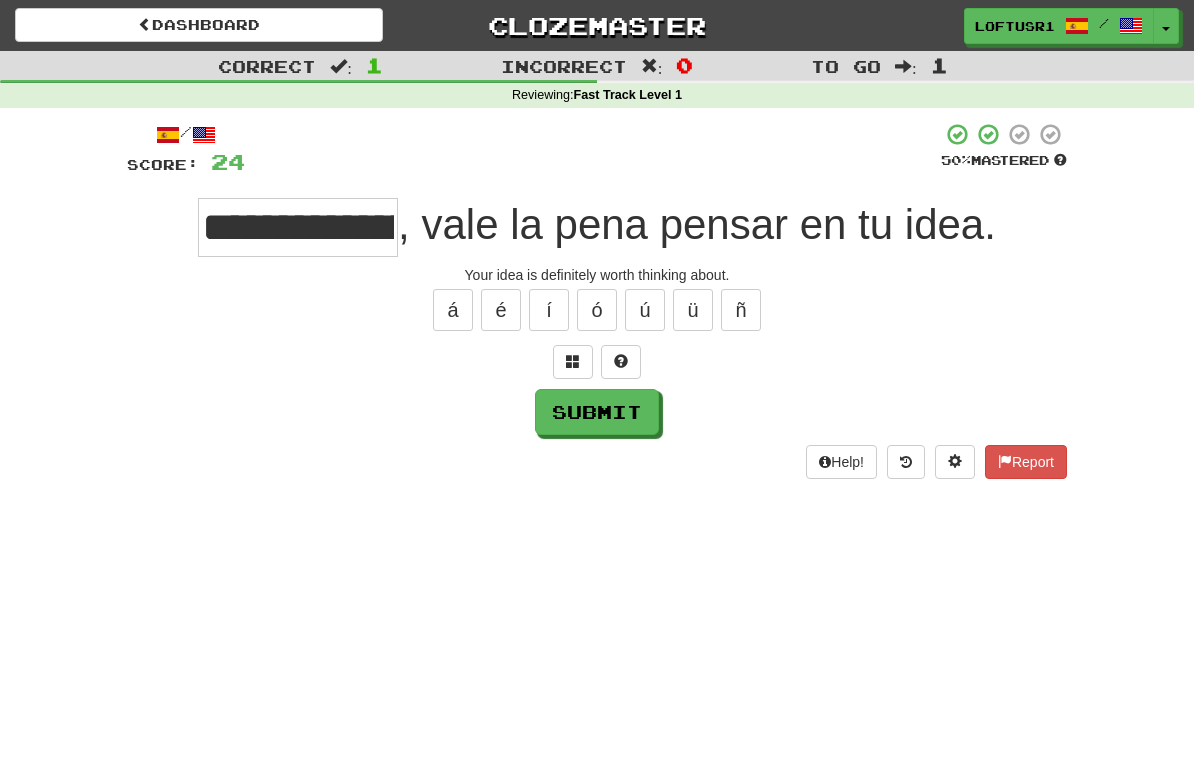 click on "Submit" at bounding box center [597, 412] 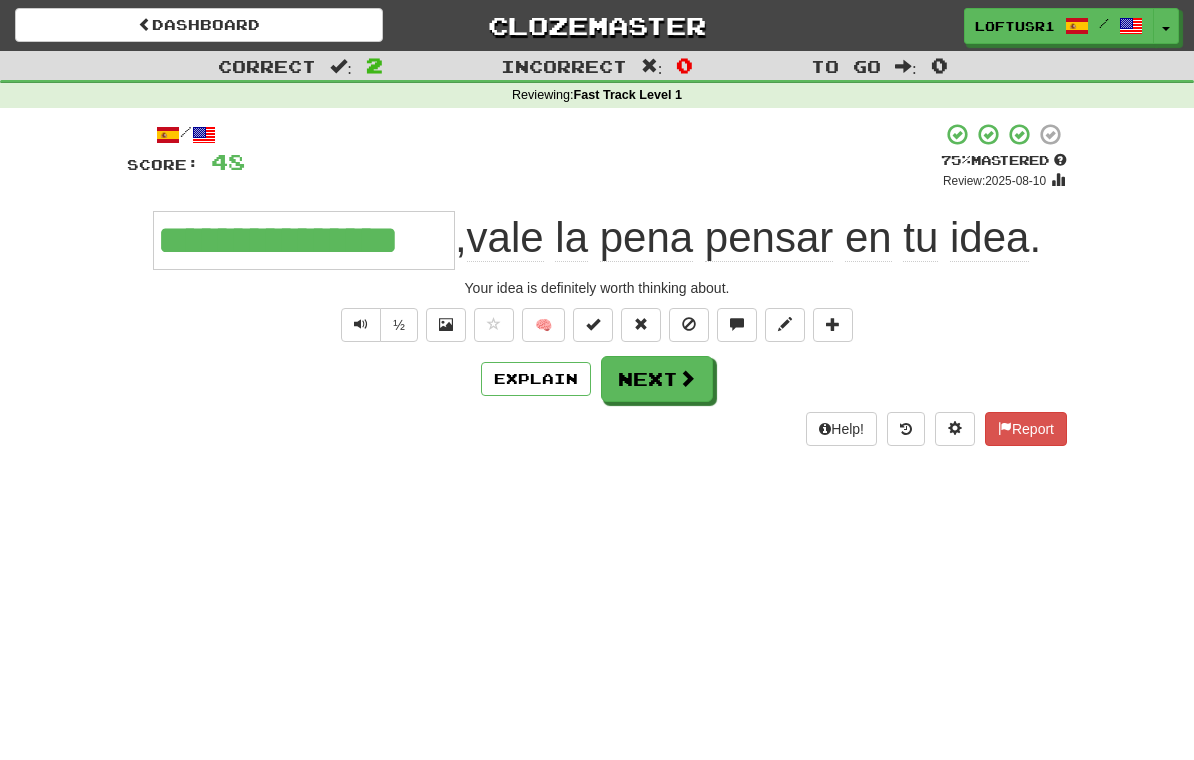 click on "Next" at bounding box center [657, 379] 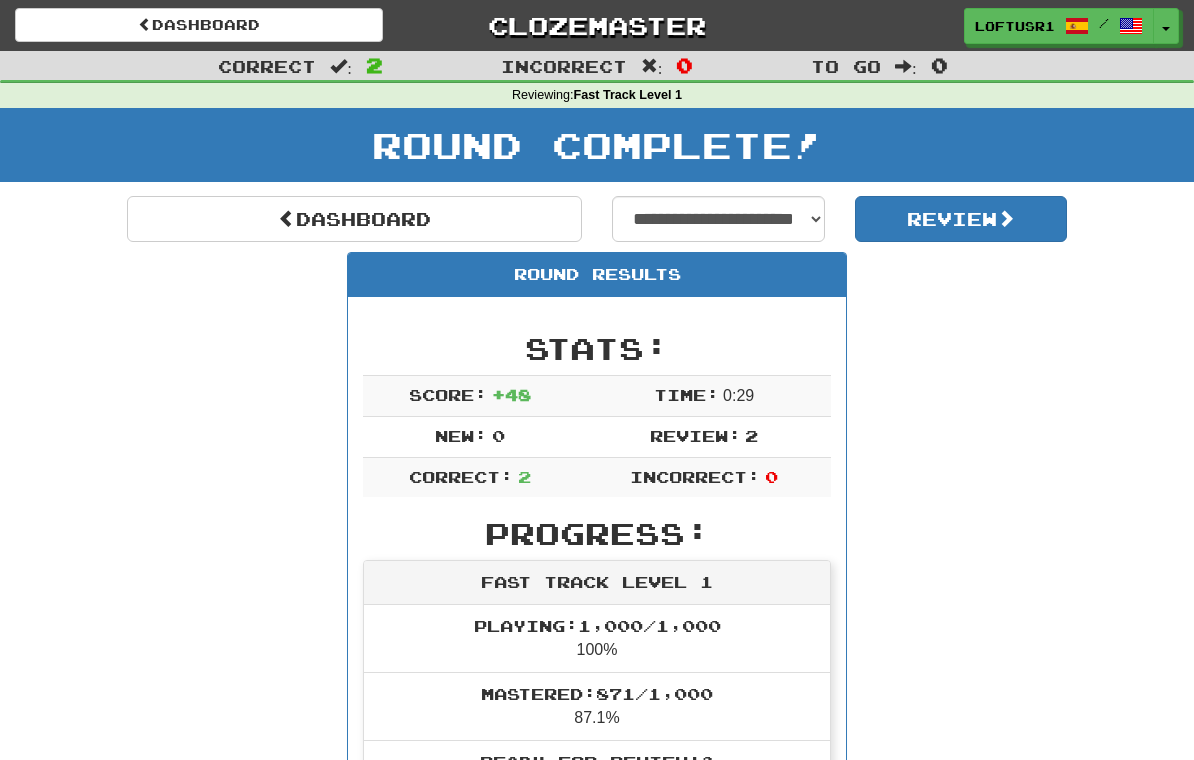 click at bounding box center [287, 218] 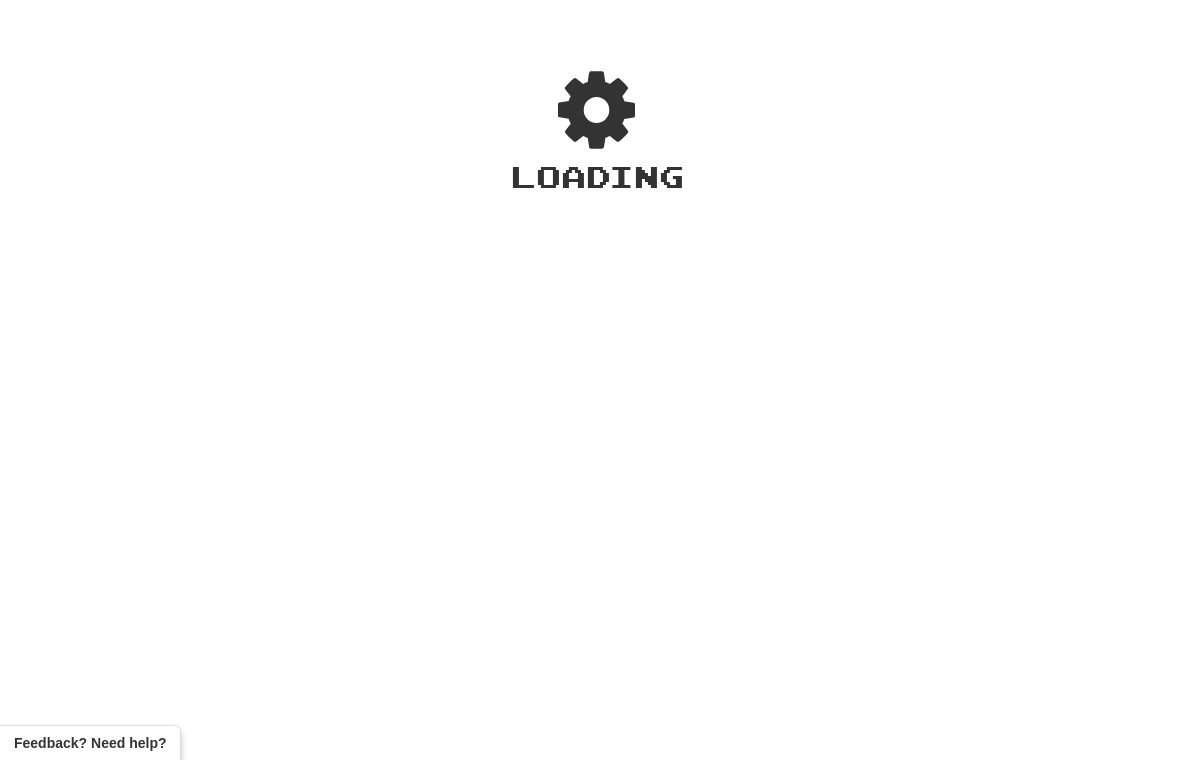 scroll, scrollTop: 0, scrollLeft: 0, axis: both 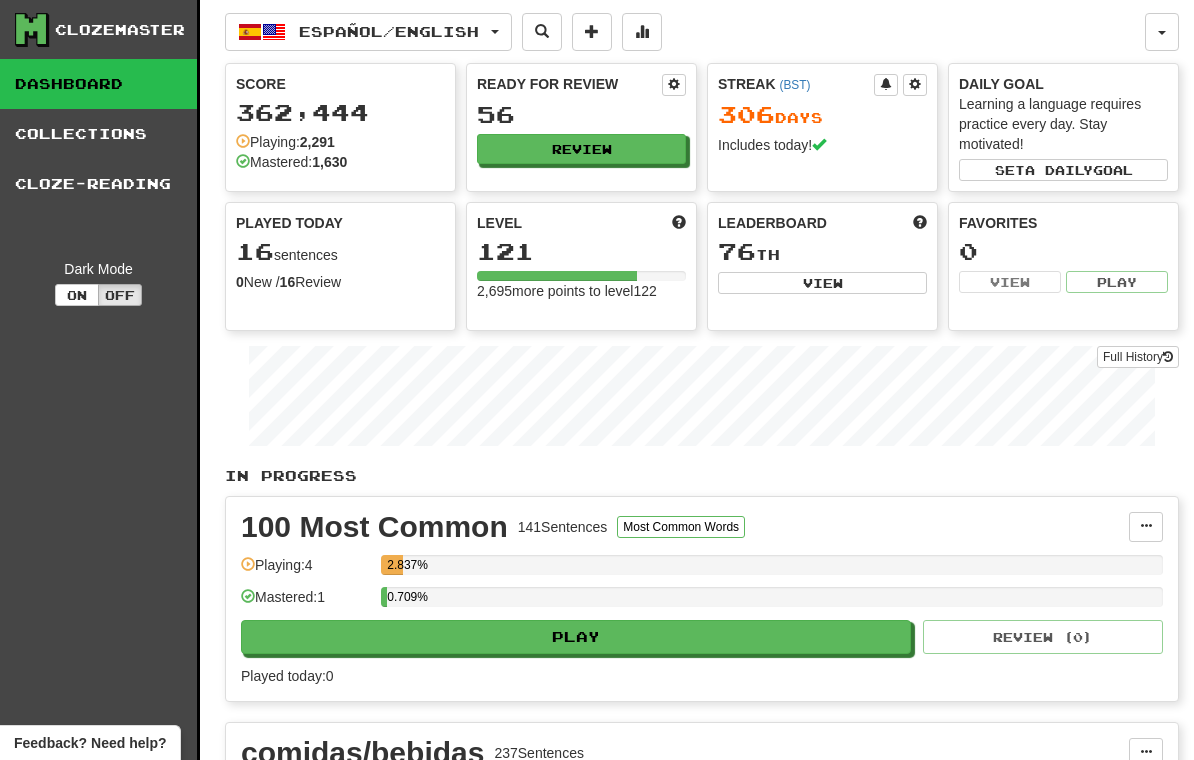 click on "Full History" at bounding box center [1138, 357] 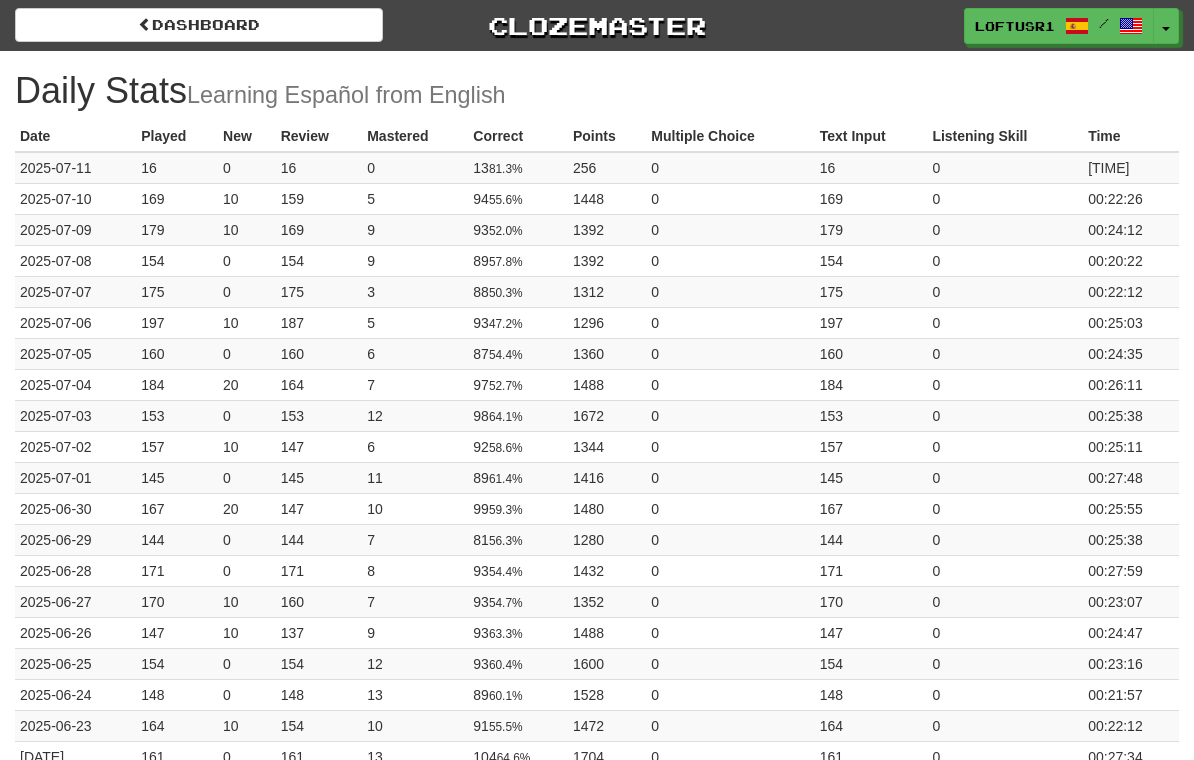 scroll, scrollTop: 0, scrollLeft: 0, axis: both 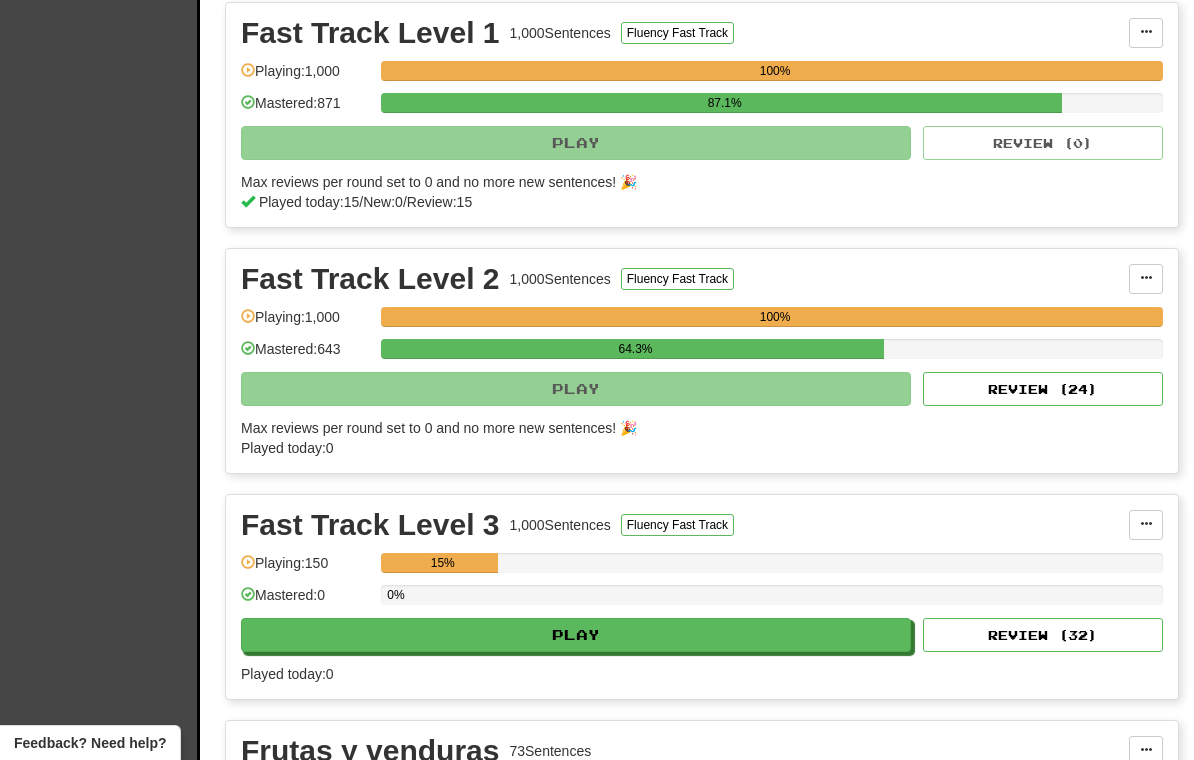 click on "Review ( 24 )" at bounding box center [1043, 389] 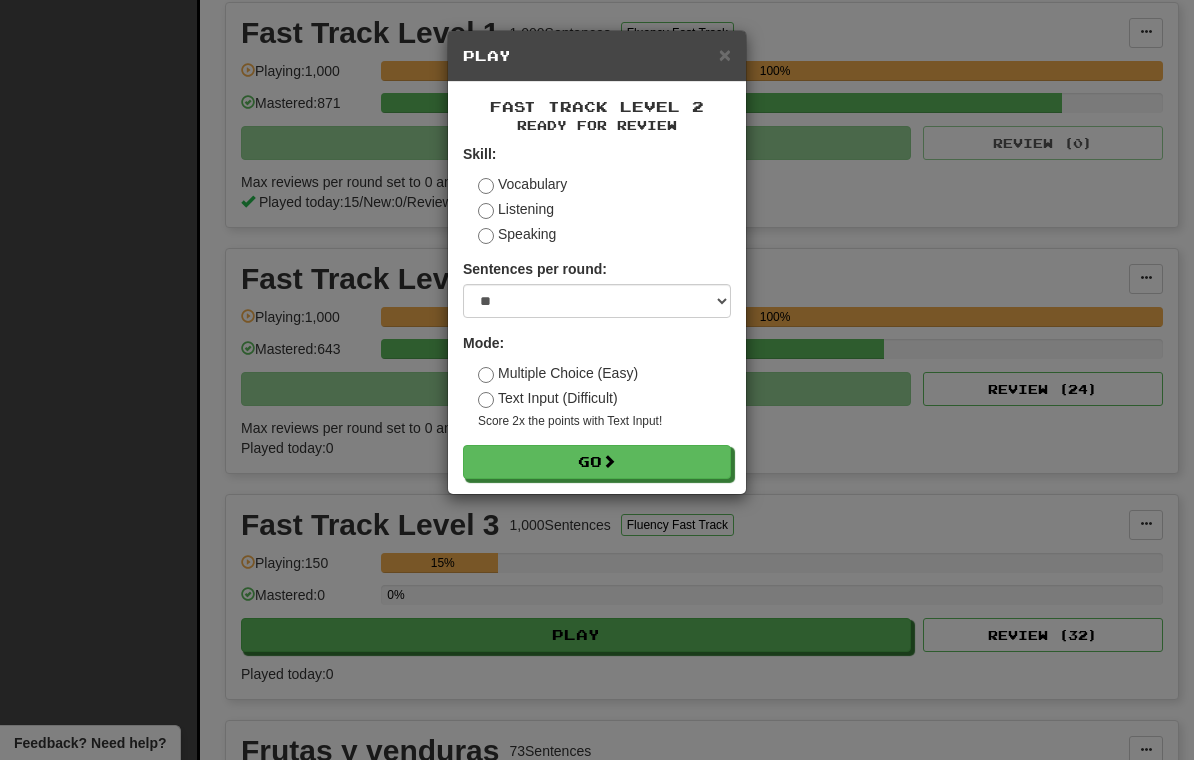 click on "Go" at bounding box center (597, 462) 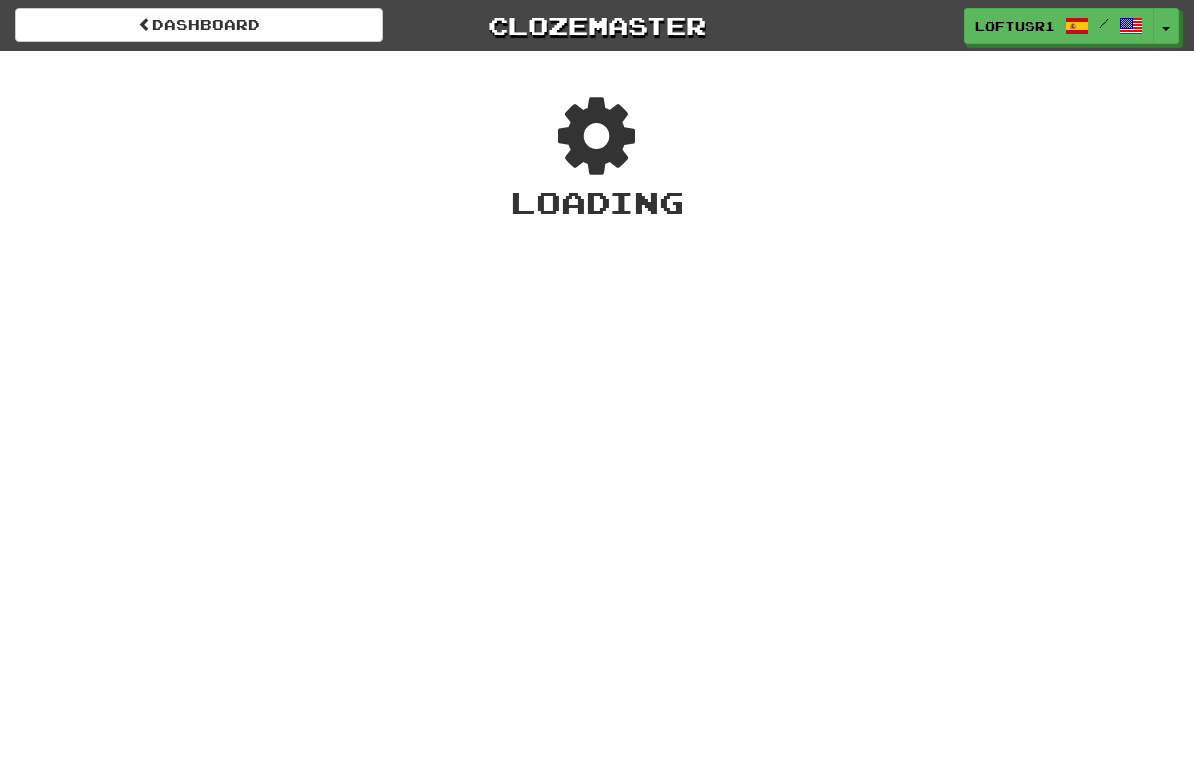scroll, scrollTop: 0, scrollLeft: 0, axis: both 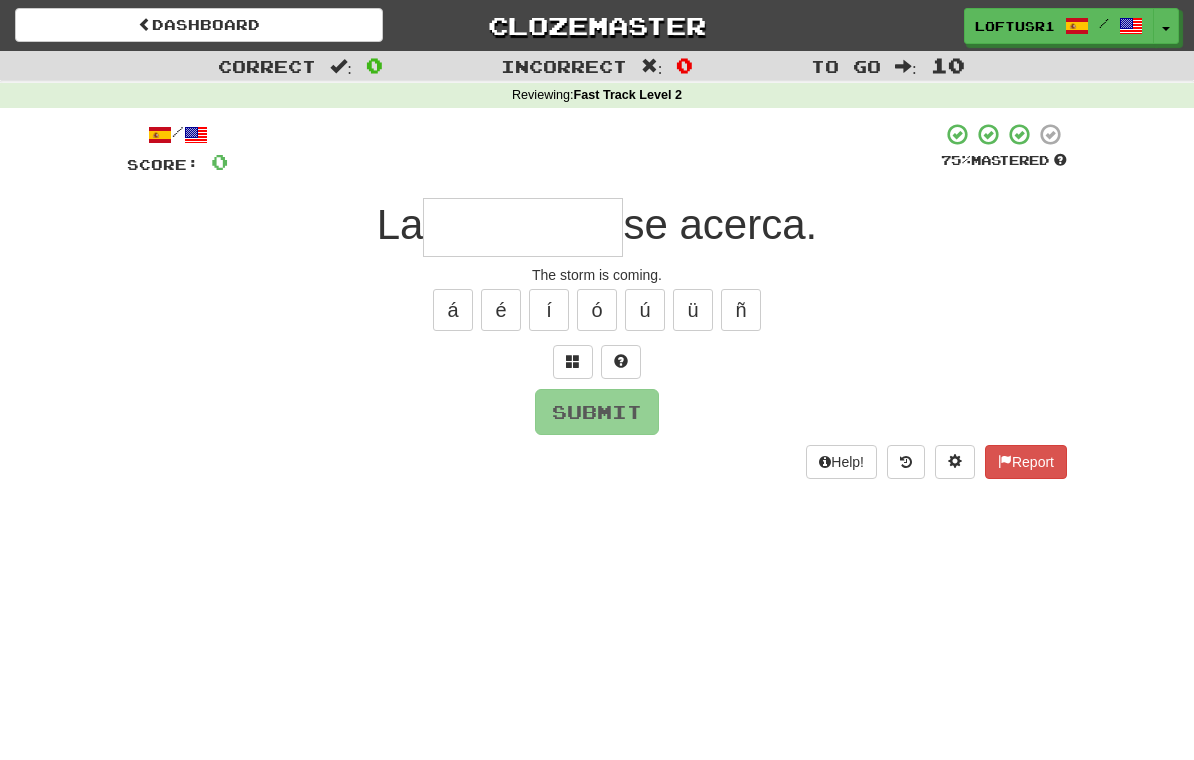 click at bounding box center (523, 227) 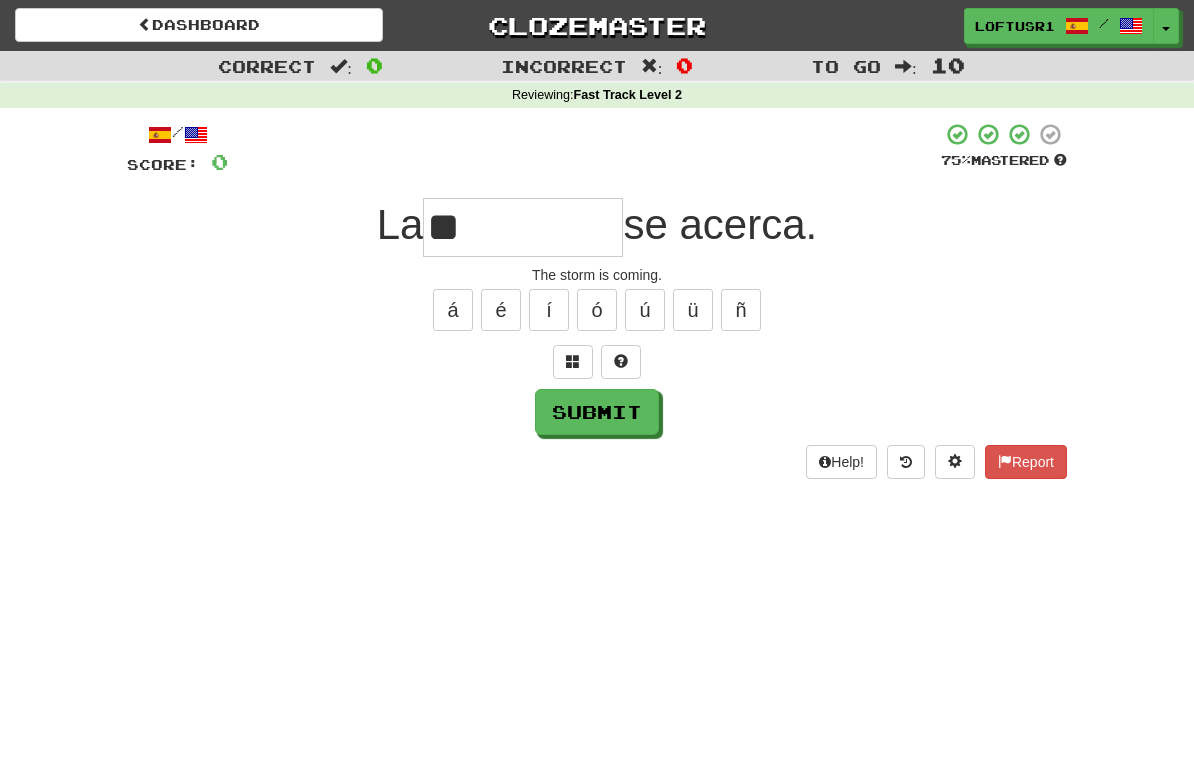 type on "*" 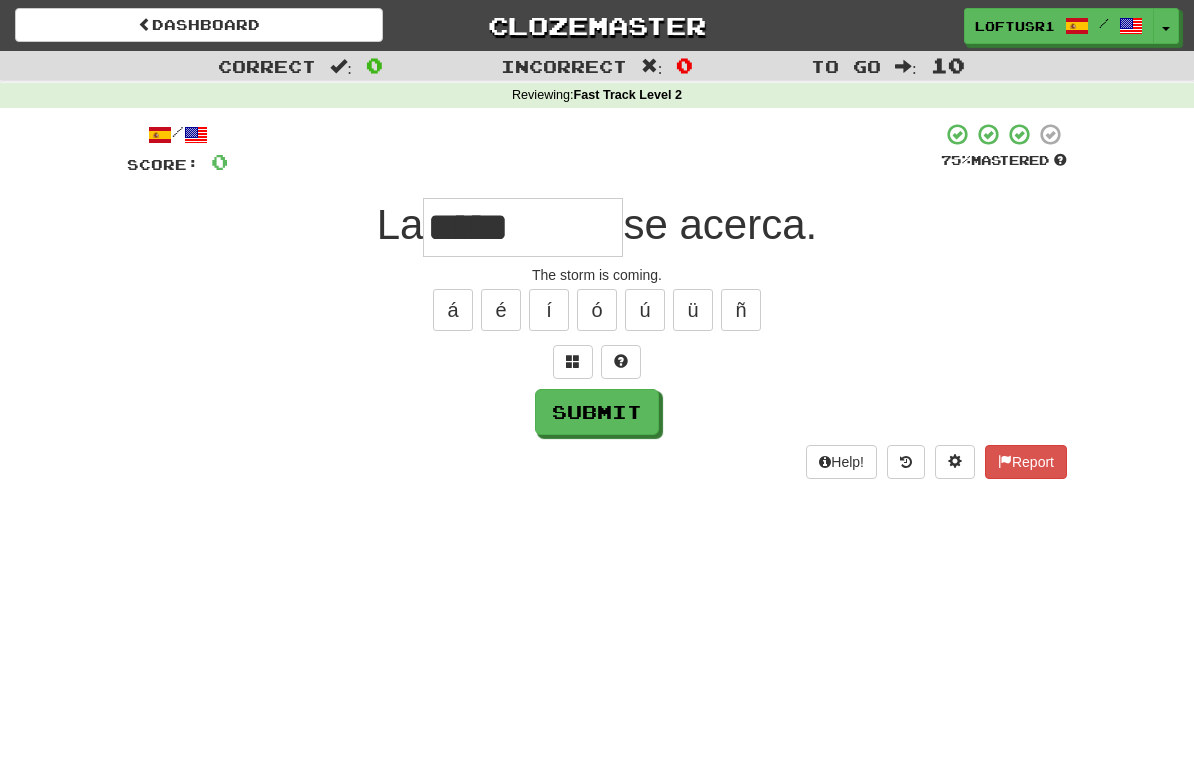 click on "Submit" at bounding box center (597, 412) 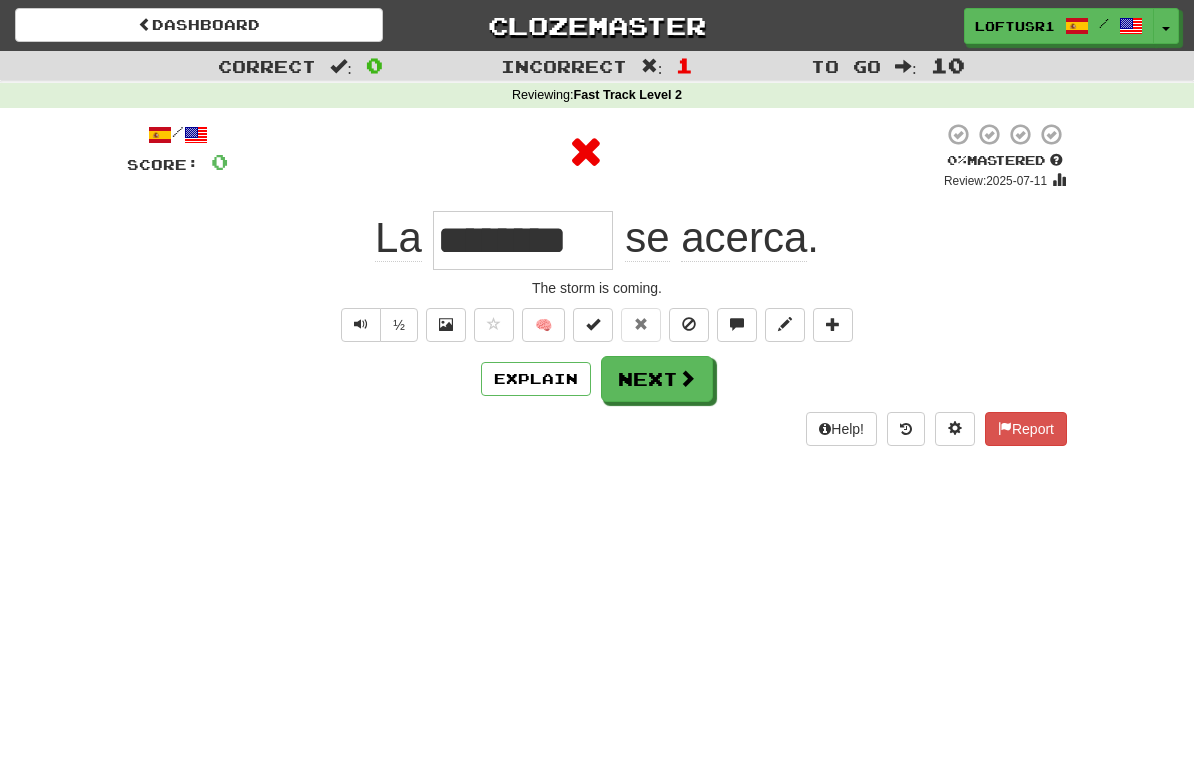 click on "Next" at bounding box center (657, 379) 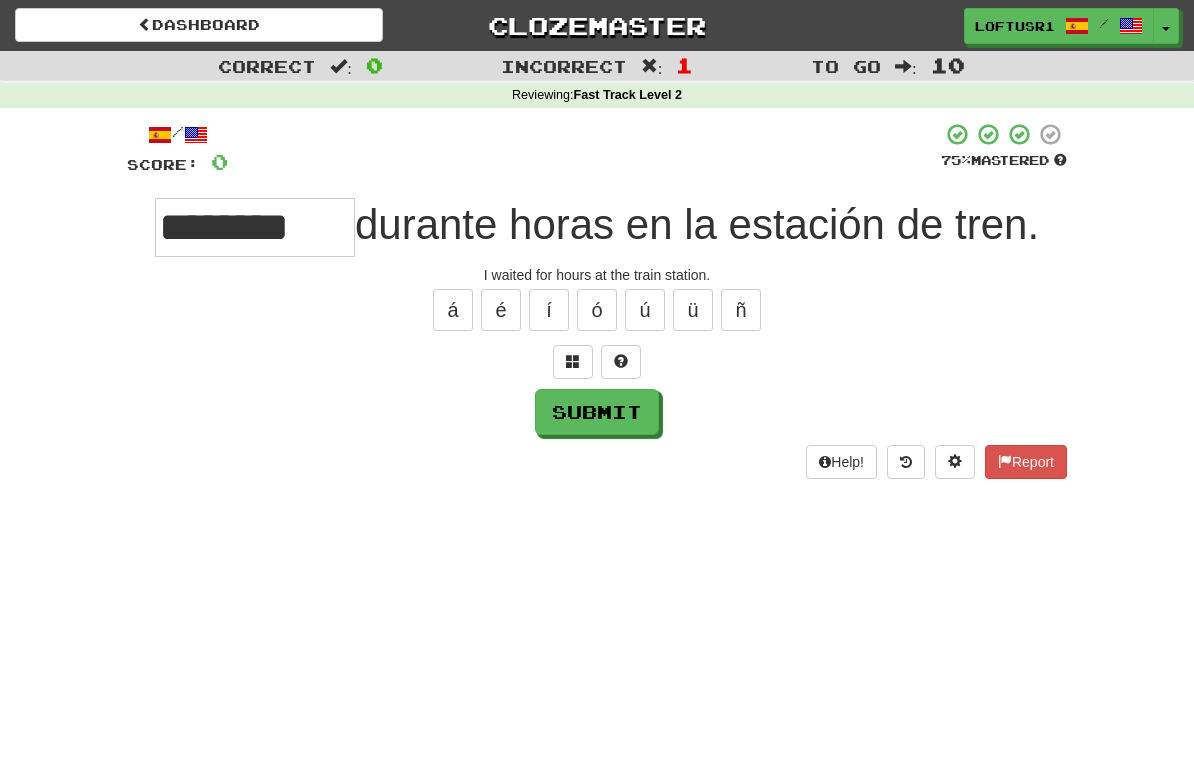 click on "Submit" at bounding box center (597, 412) 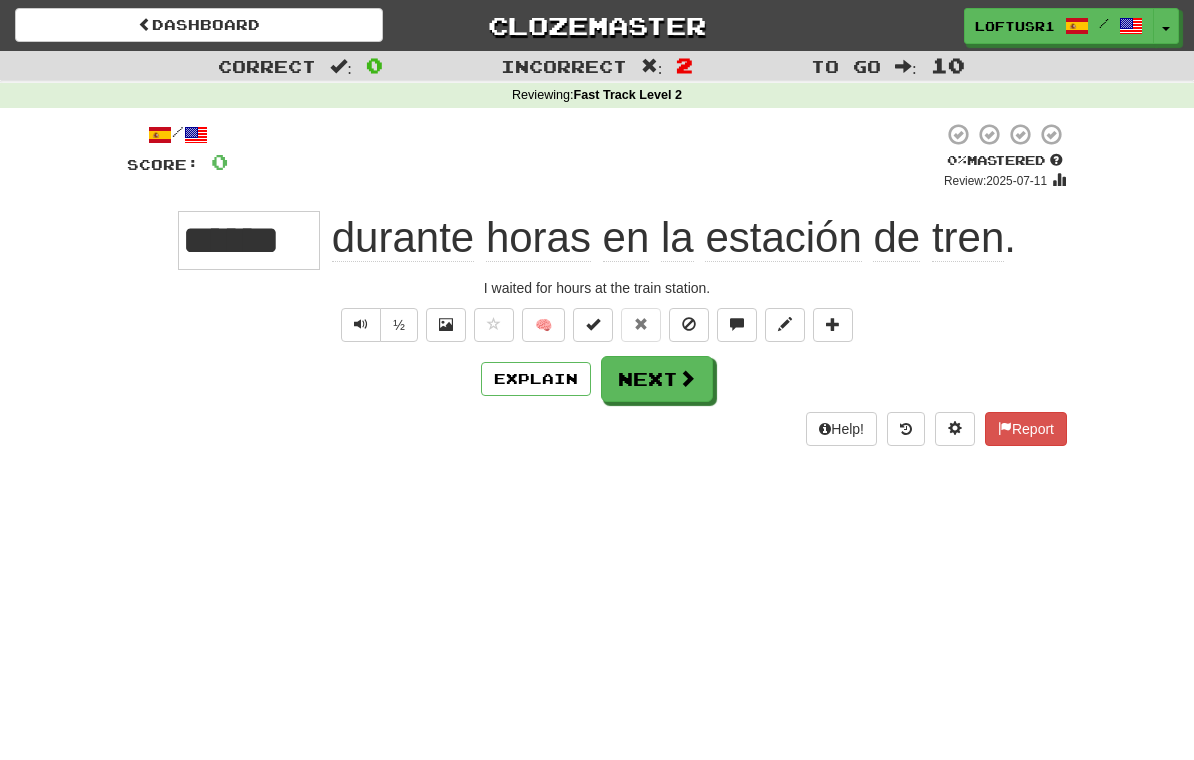 click on "Next" at bounding box center (657, 379) 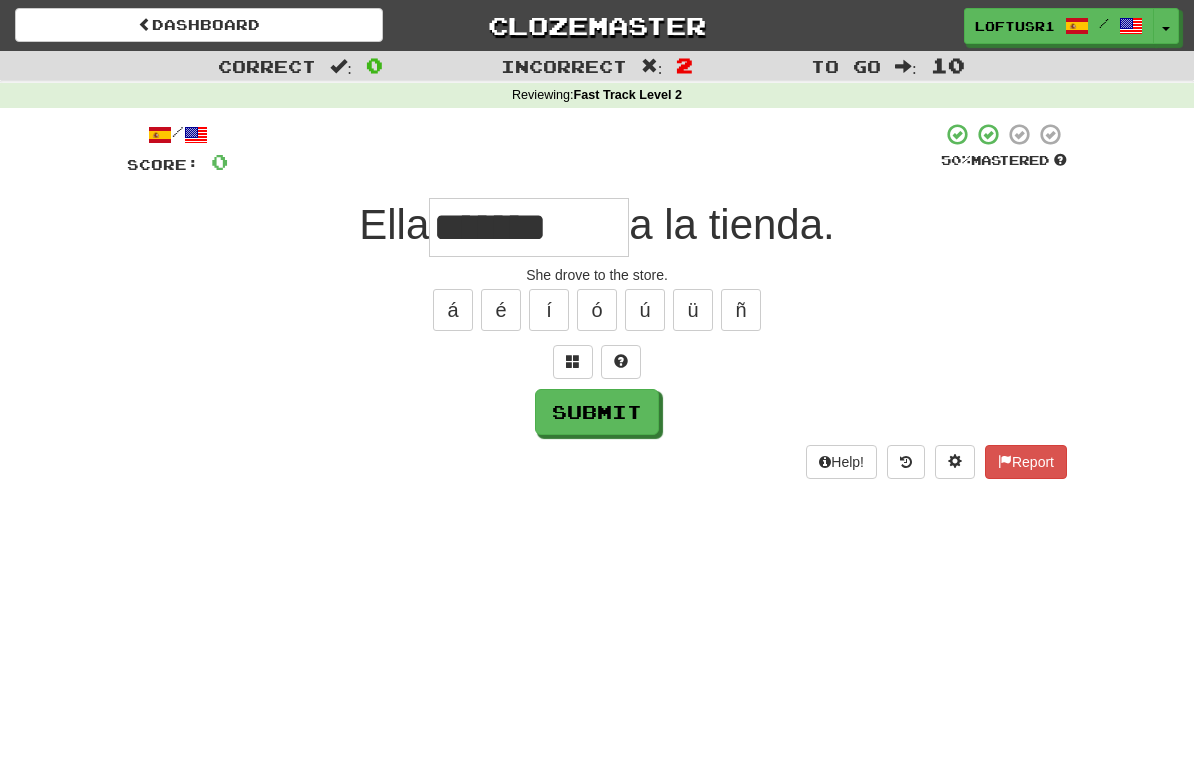 click on "Submit" at bounding box center [597, 412] 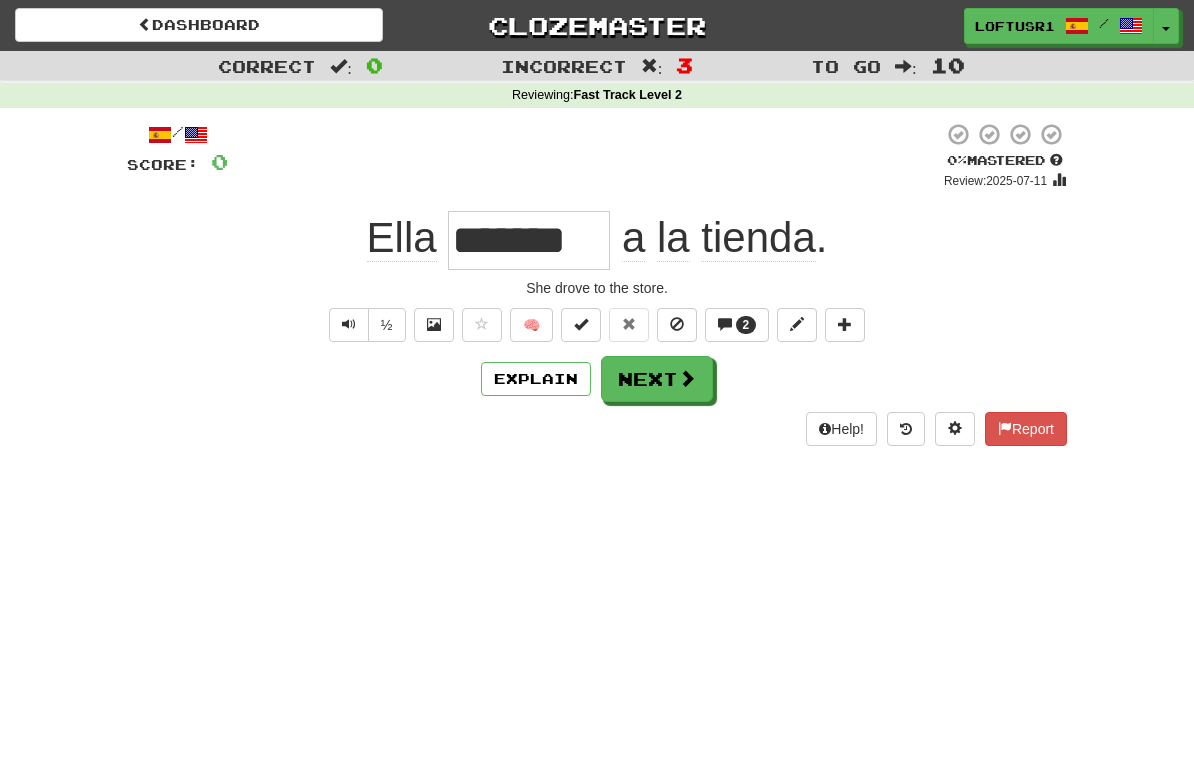 click on "Next" at bounding box center (657, 379) 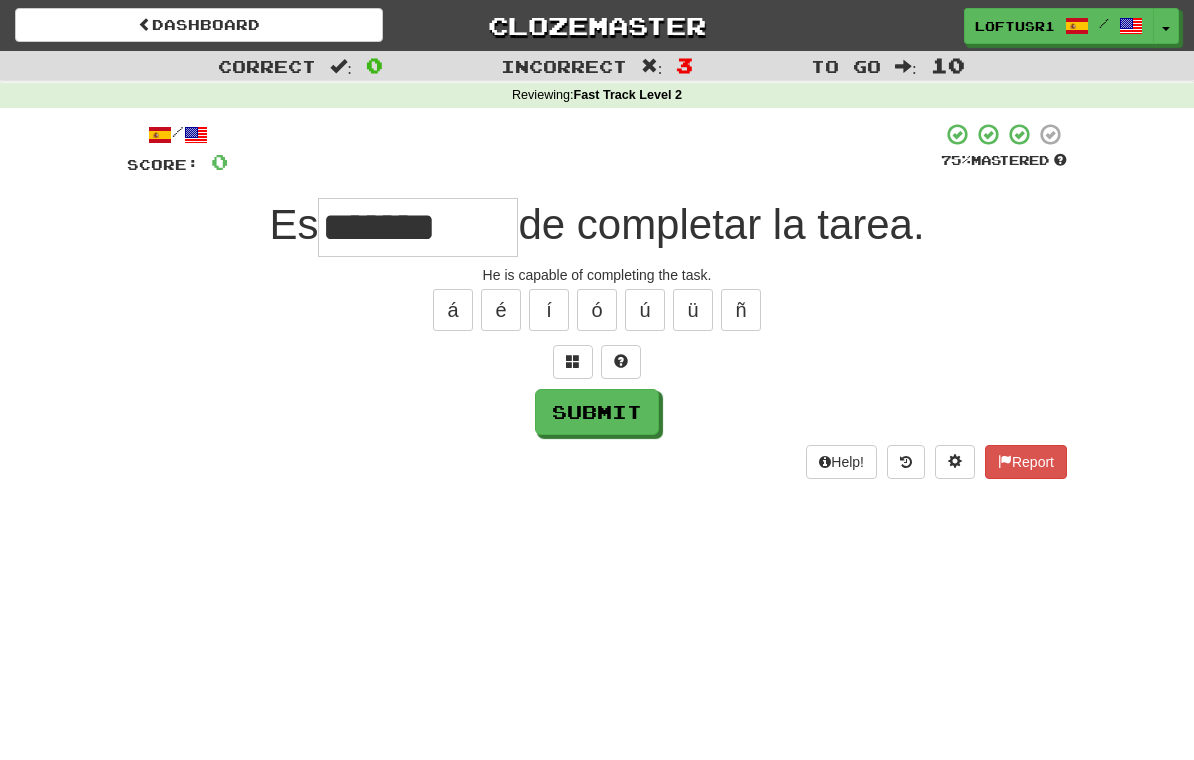click on "Submit" at bounding box center [597, 412] 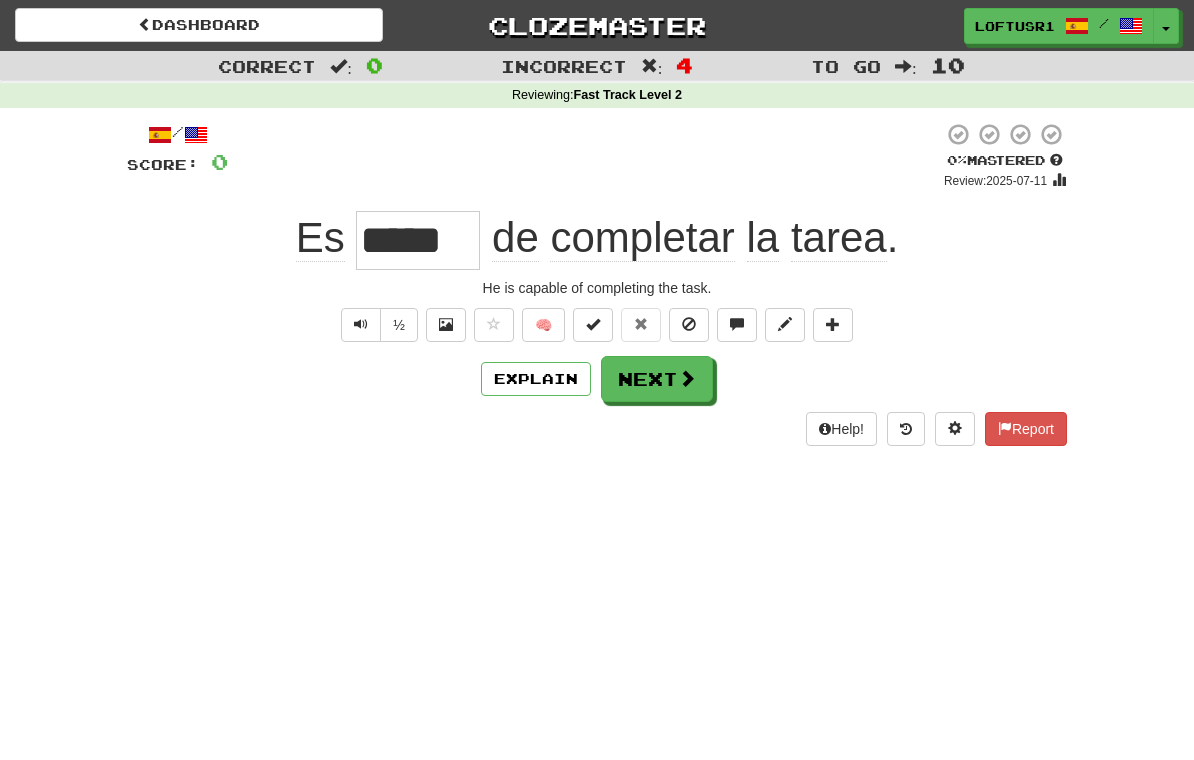 click at bounding box center [687, 378] 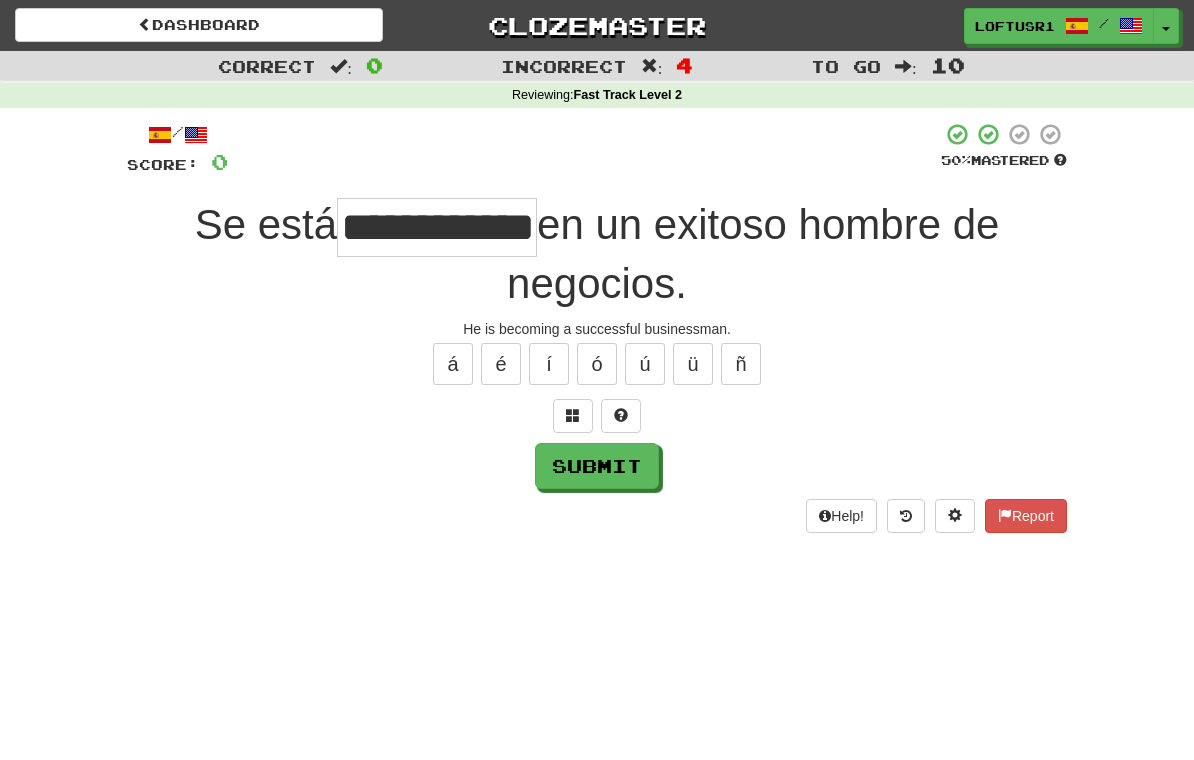 click on "Submit" at bounding box center (597, 466) 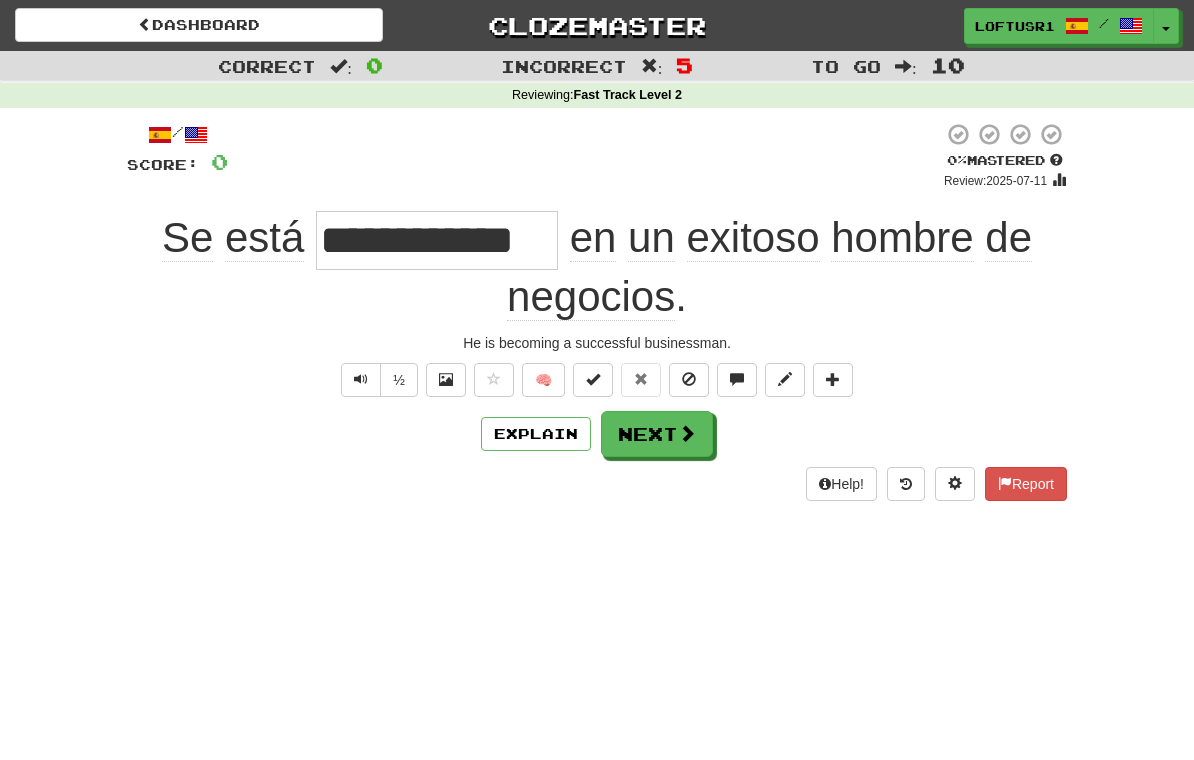 click on "Next" at bounding box center (657, 434) 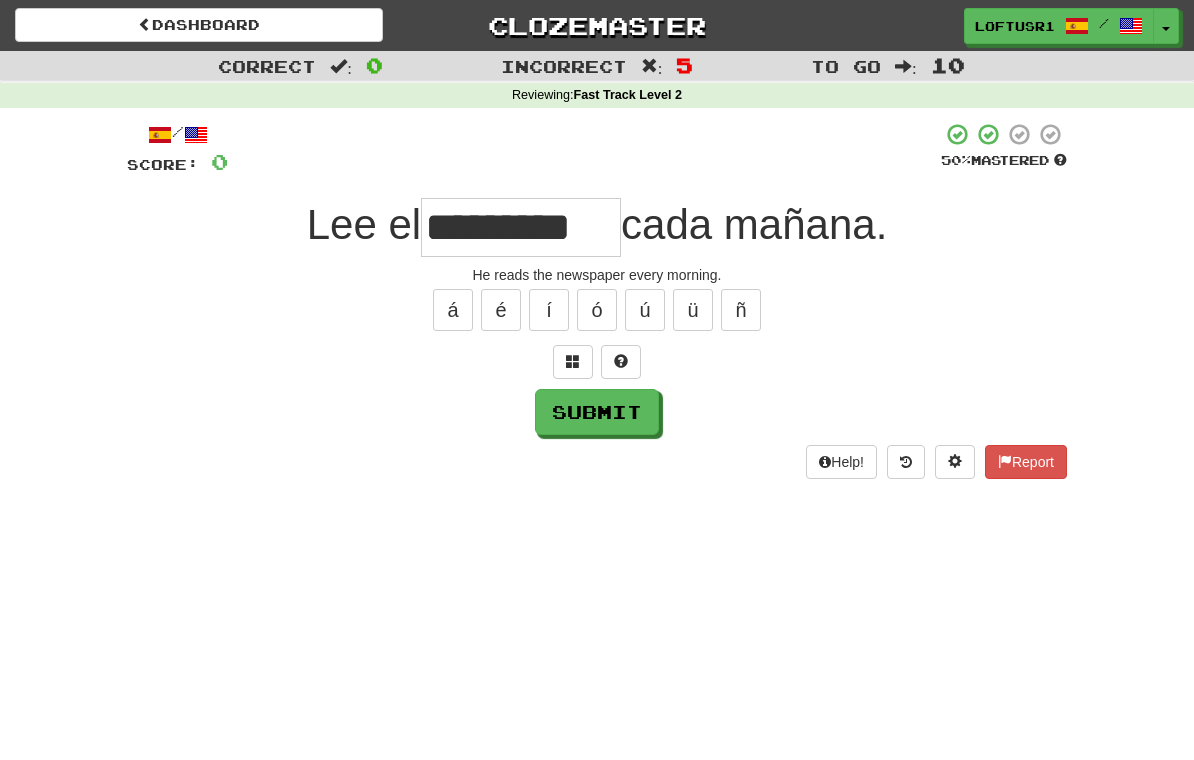 click on "Submit" at bounding box center (597, 412) 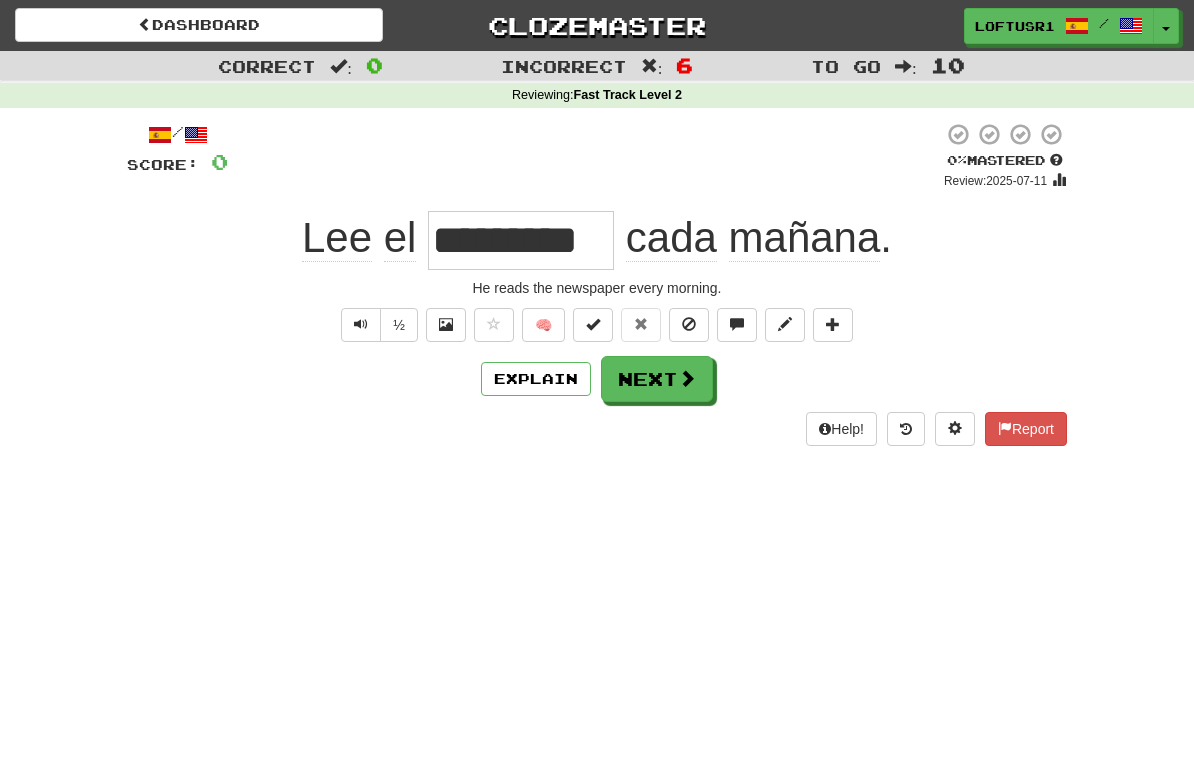click at bounding box center [687, 378] 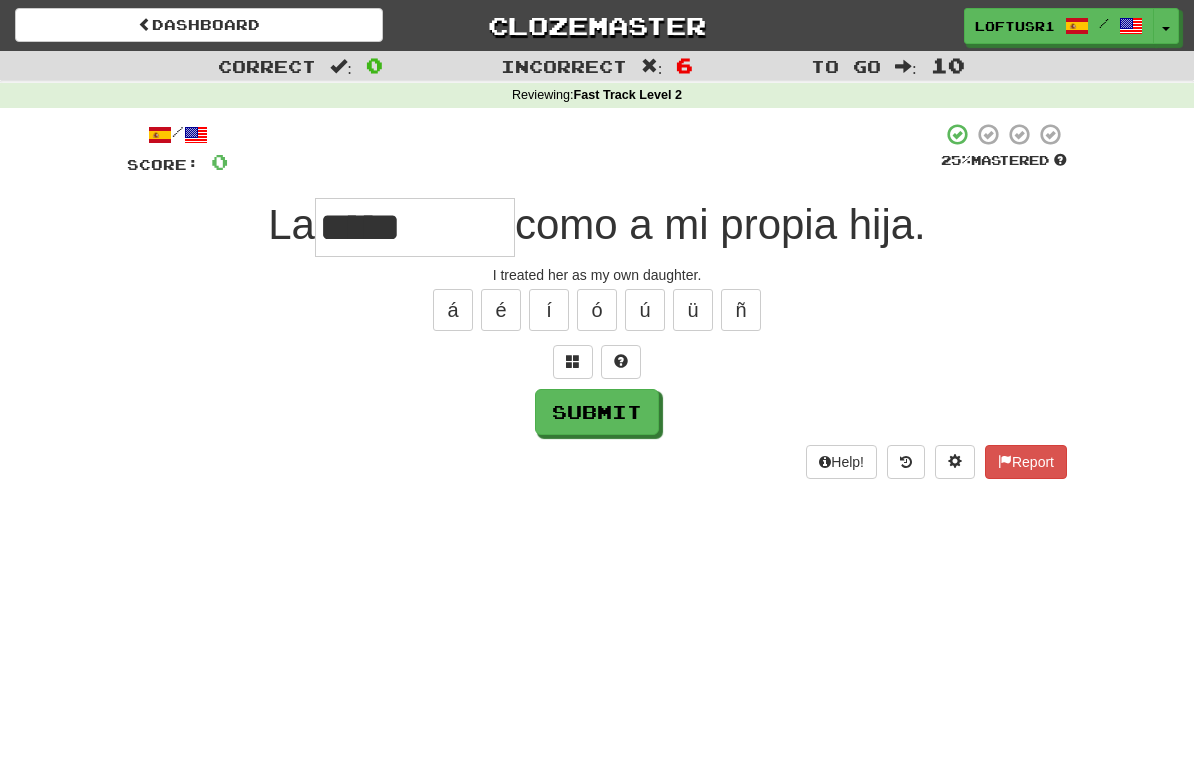 click on "Submit" at bounding box center (597, 412) 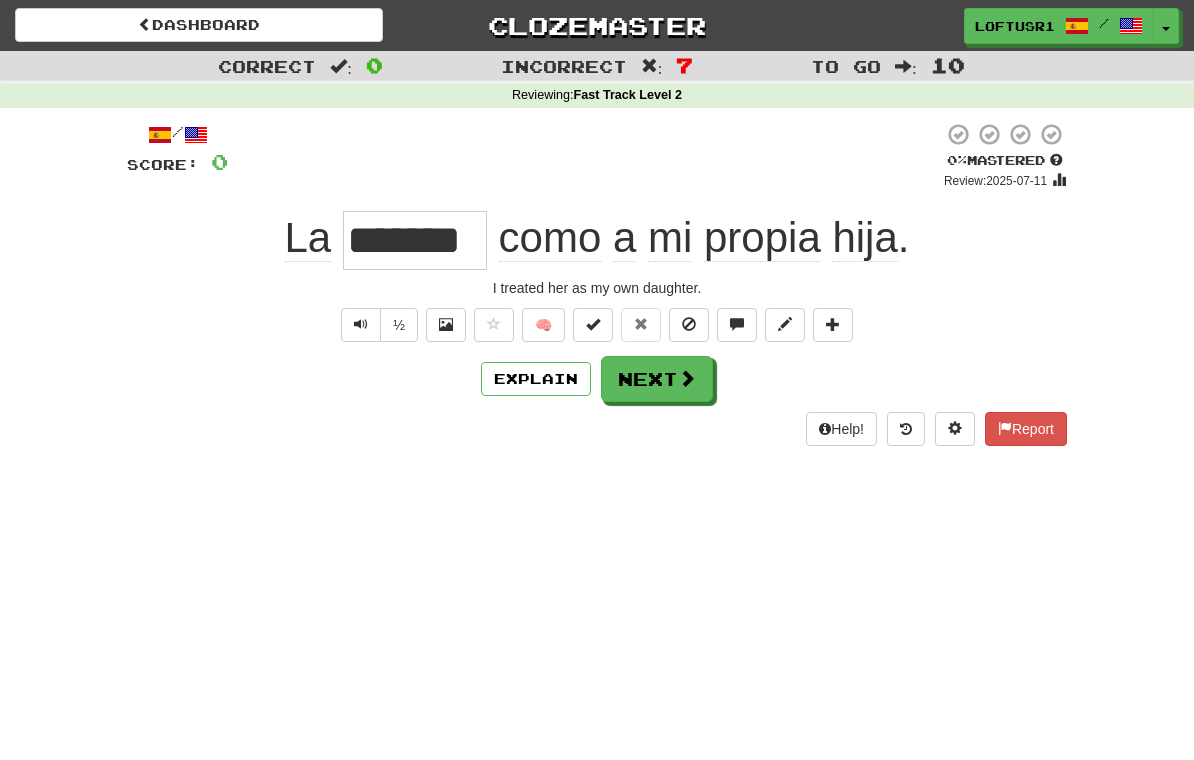 click on "Next" at bounding box center [657, 379] 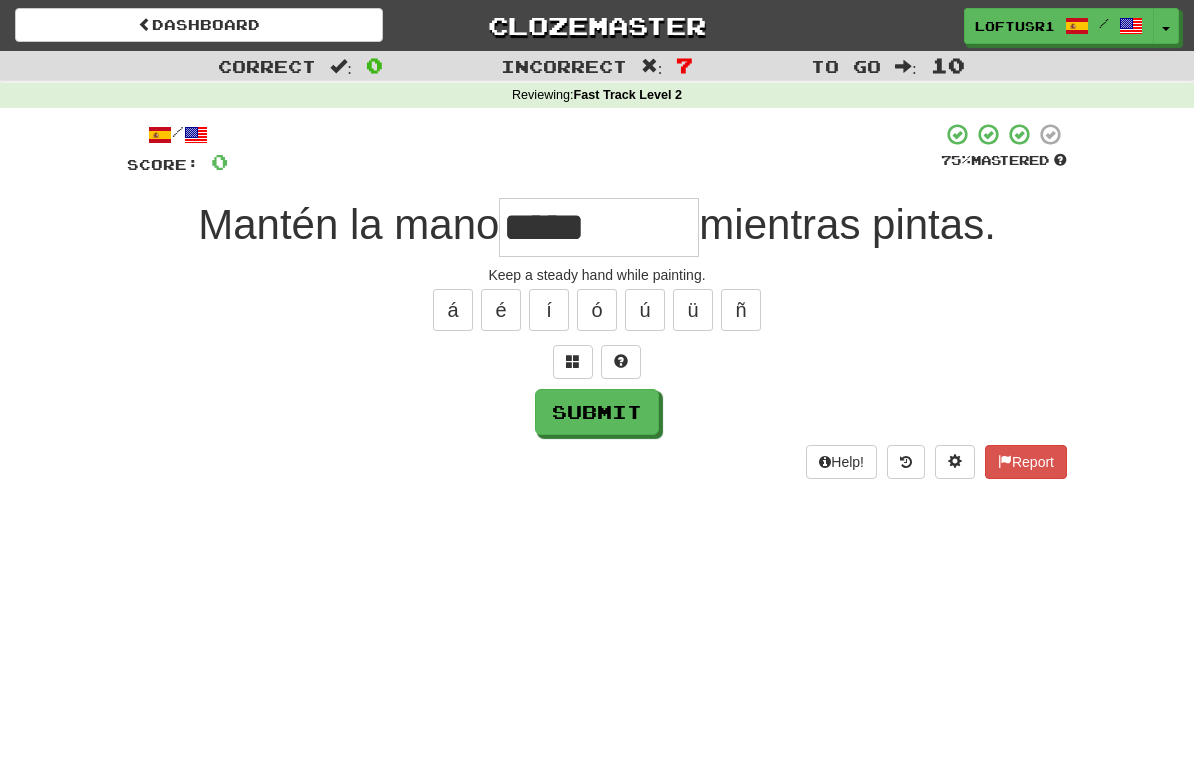 type on "*****" 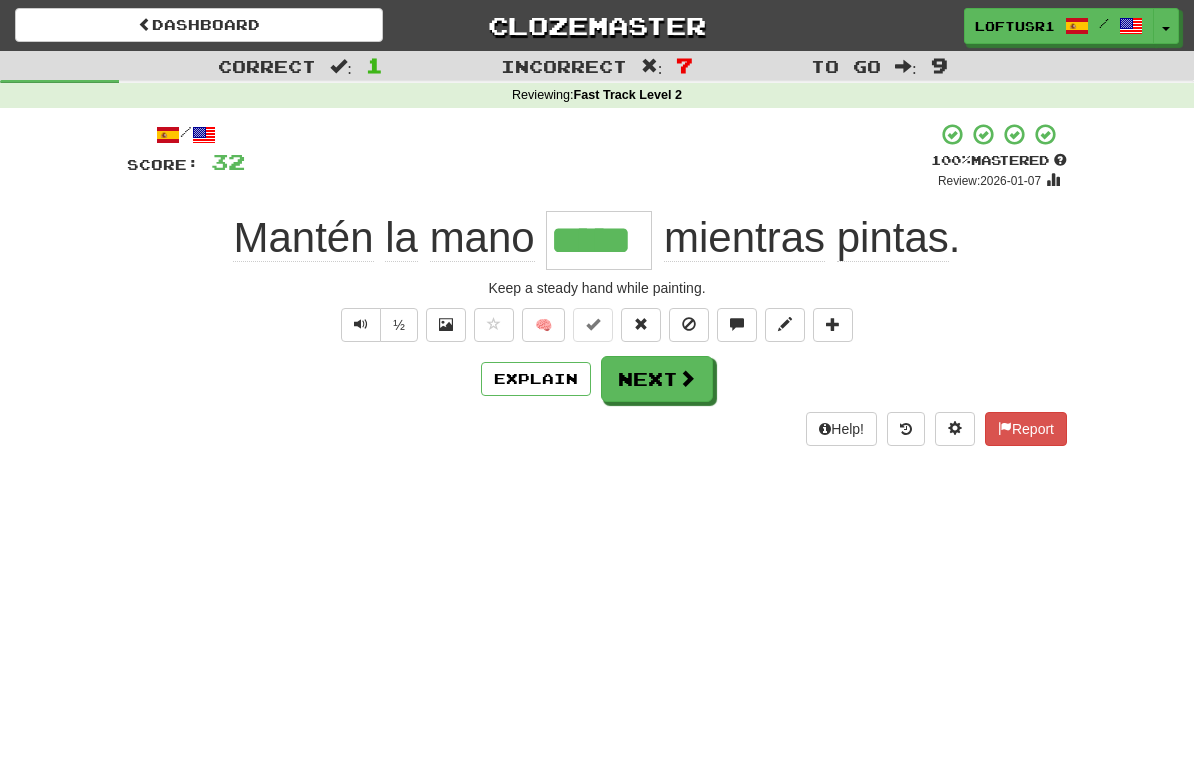 click on "Explain" at bounding box center [536, 379] 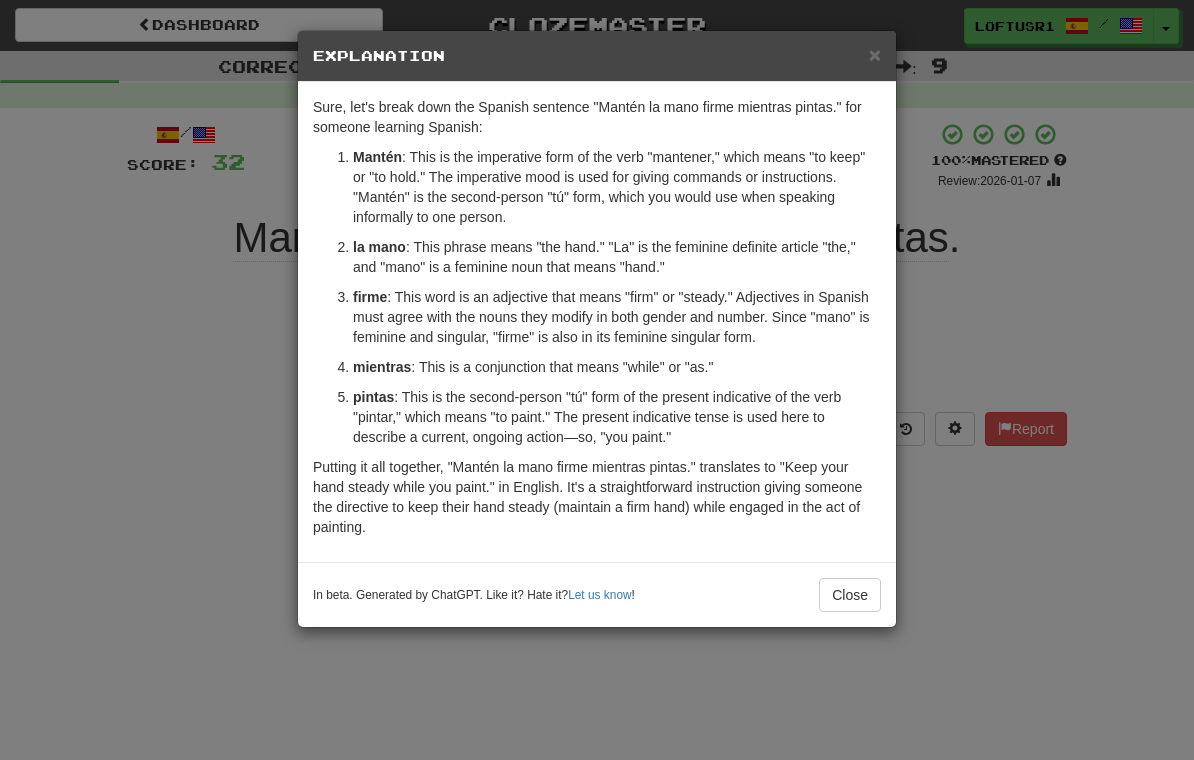 click on "Close" at bounding box center (850, 595) 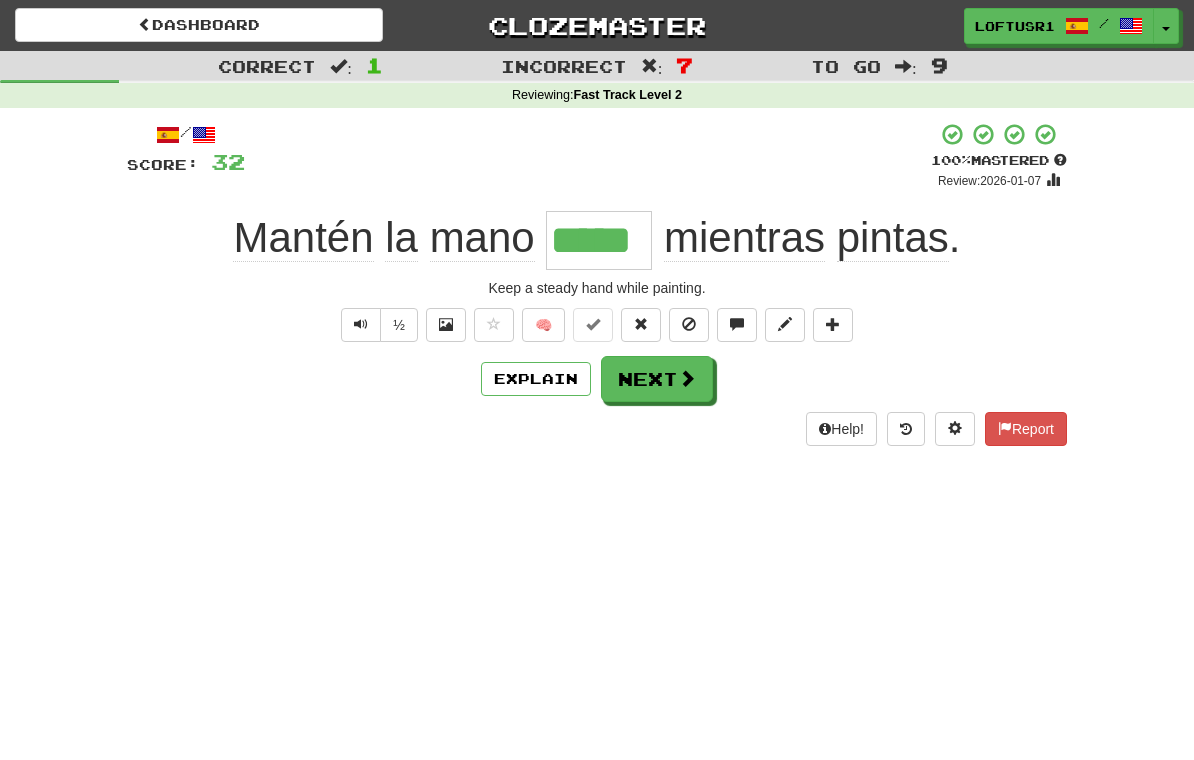 click on "Dashboard
Clozemaster
loftusr1
/
Toggle Dropdown
Dashboard
Leaderboard
Activity Feed
Notifications
Profile
Discussions
Español
/
English
Streak:
306
Review:
56
Points Today: 256
Languages
Account
Logout
loftusr1
/
Toggle Dropdown
Dashboard
Leaderboard
Activity Feed
Notifications
Profile
Discussions
Español
/
English
Streak:
306
Review:
56
Points Today: 256
Languages
Account
Logout
clozemaster
Correct   :   1 Incorrect   :   7 To go   :   9 Reviewing :  Fast Track Level 2  /  Score:   32 + 32 100 %  Mastered Review:  2026-01-07 Mantén   la   mano   *****   mientras   pintas . Keep a steady hand while painting. ½ 🧠" at bounding box center [597, 380] 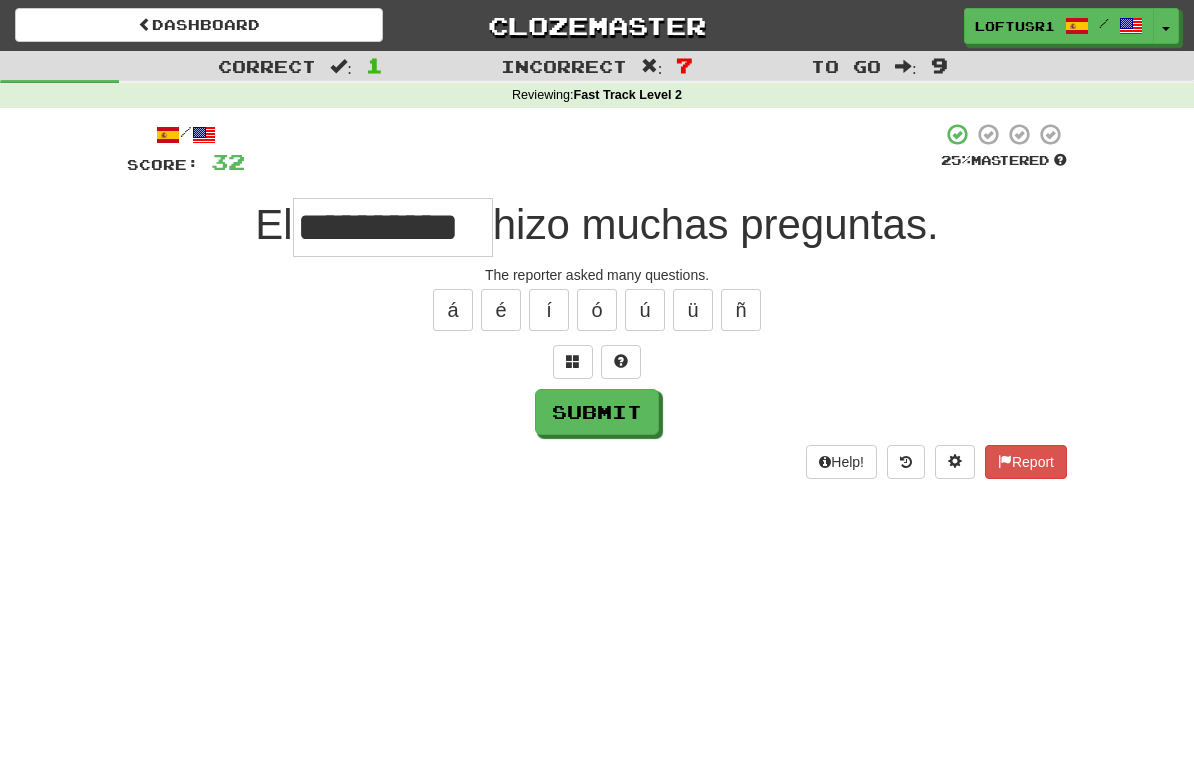 type on "**********" 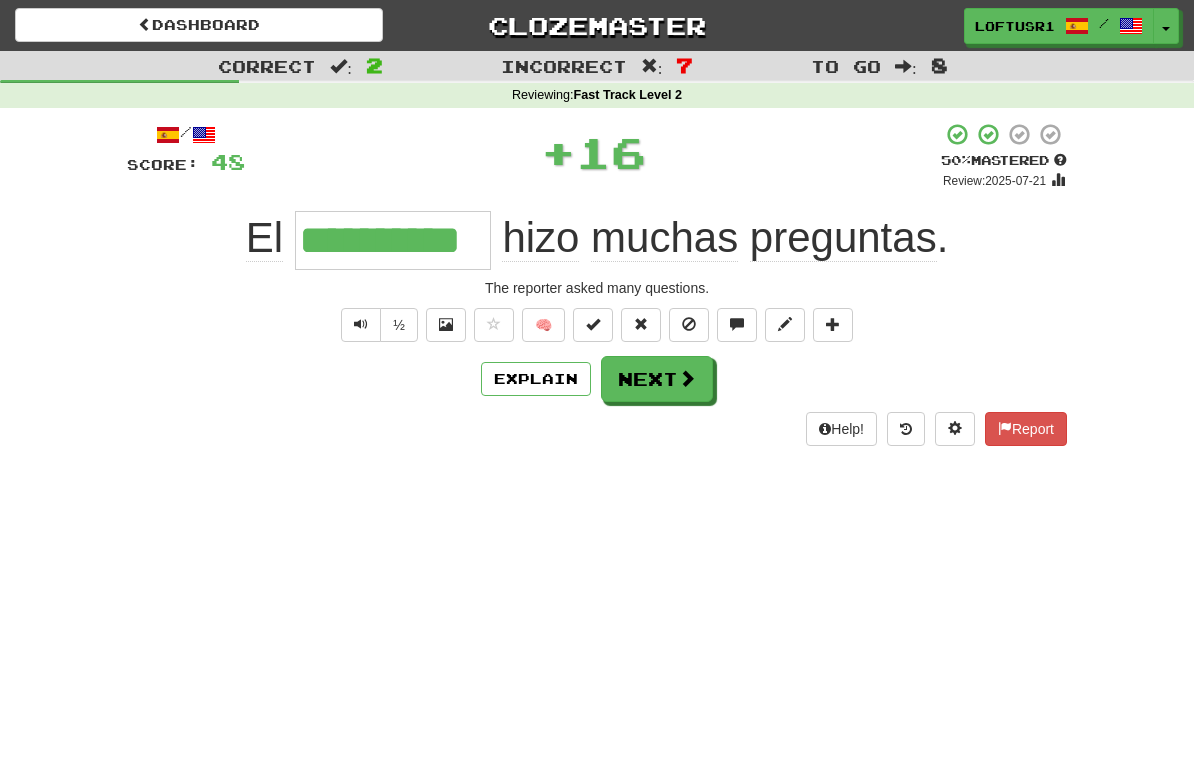 click on "Next" at bounding box center (657, 379) 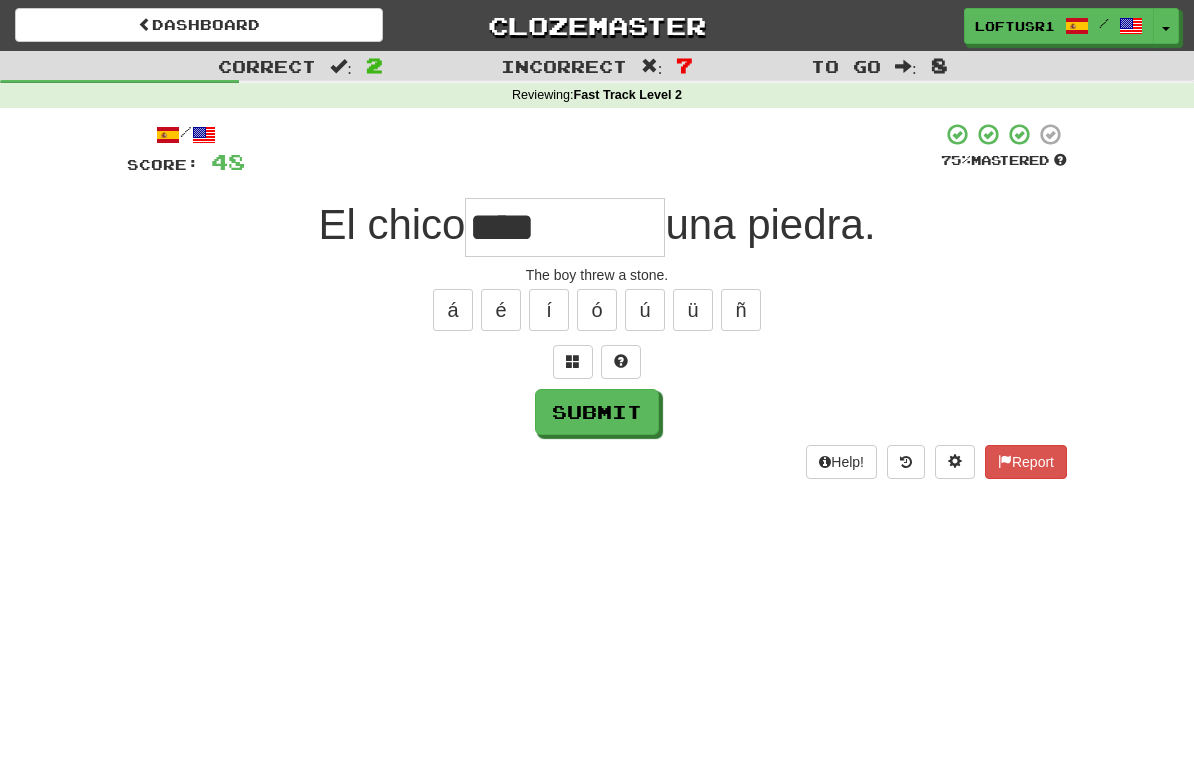 type on "****" 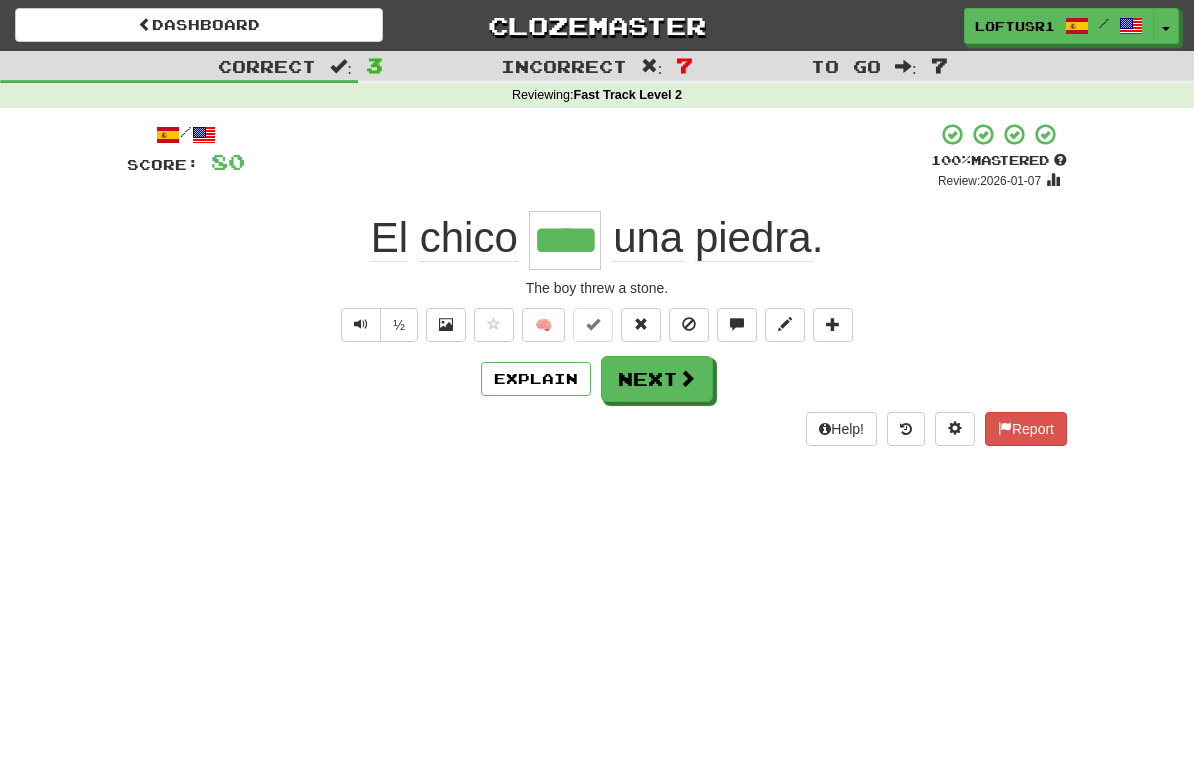 click on "Next" at bounding box center (657, 379) 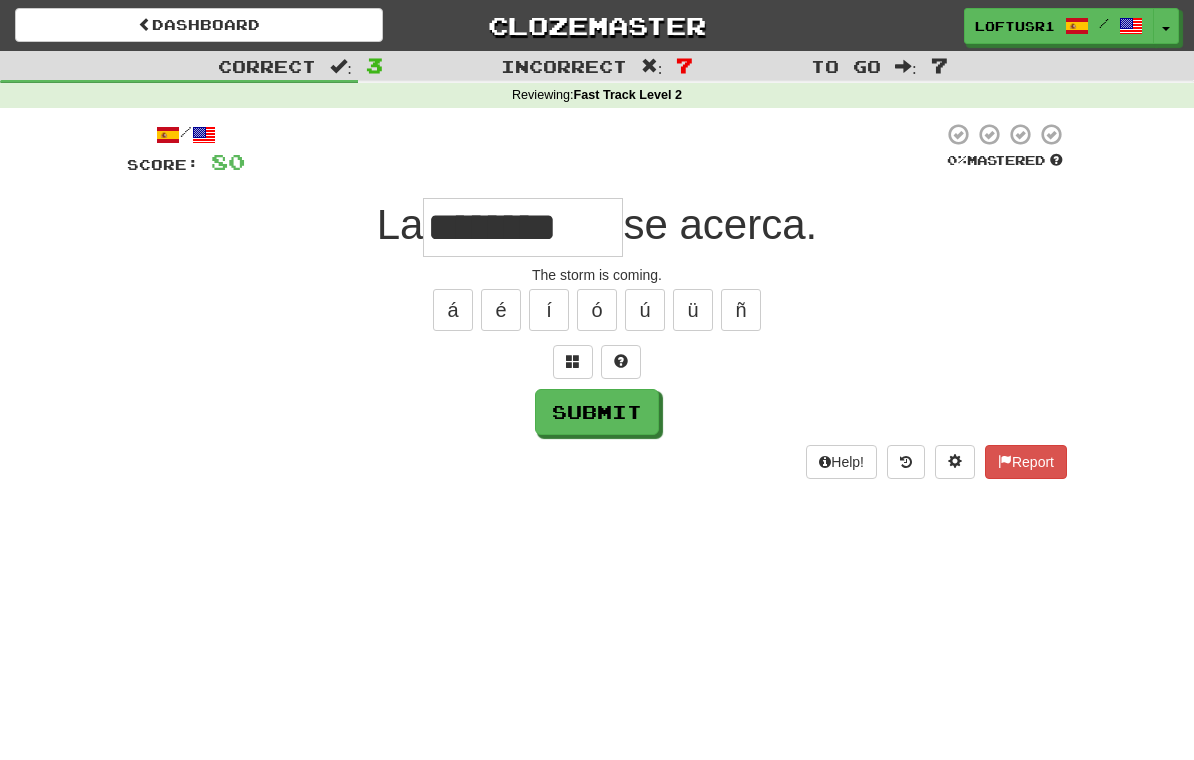 type on "********" 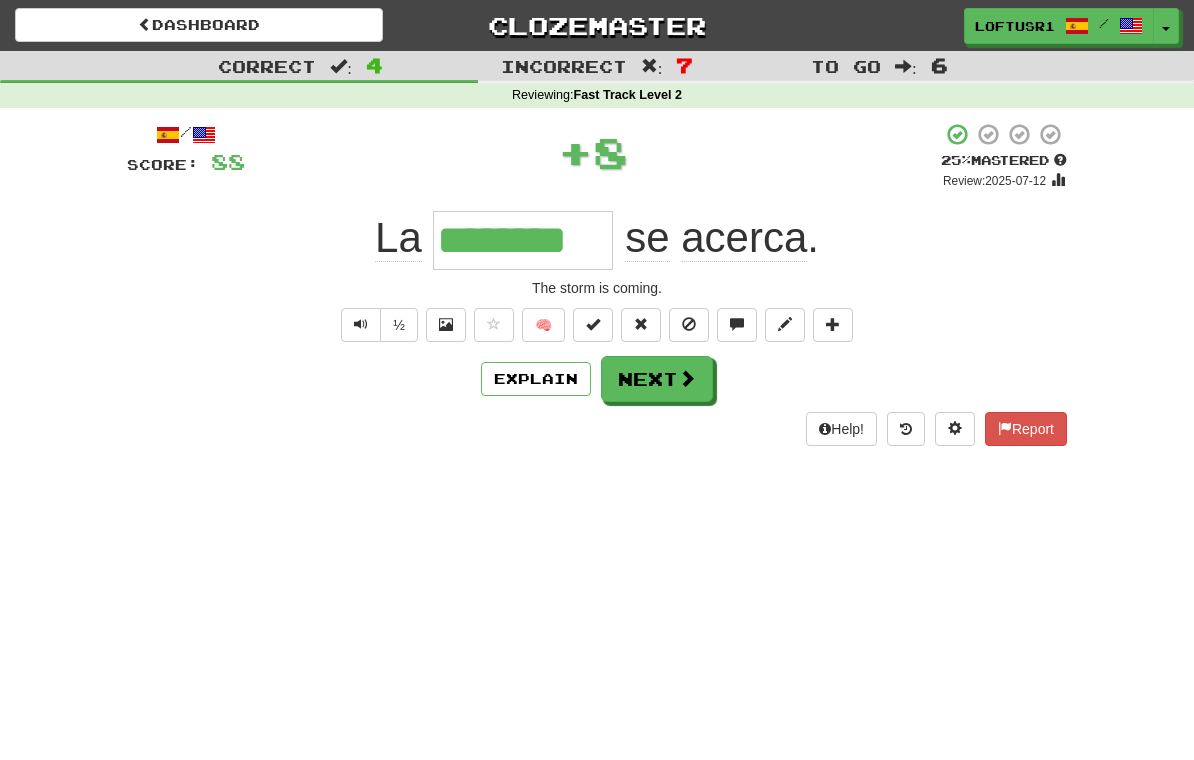 click at bounding box center (687, 378) 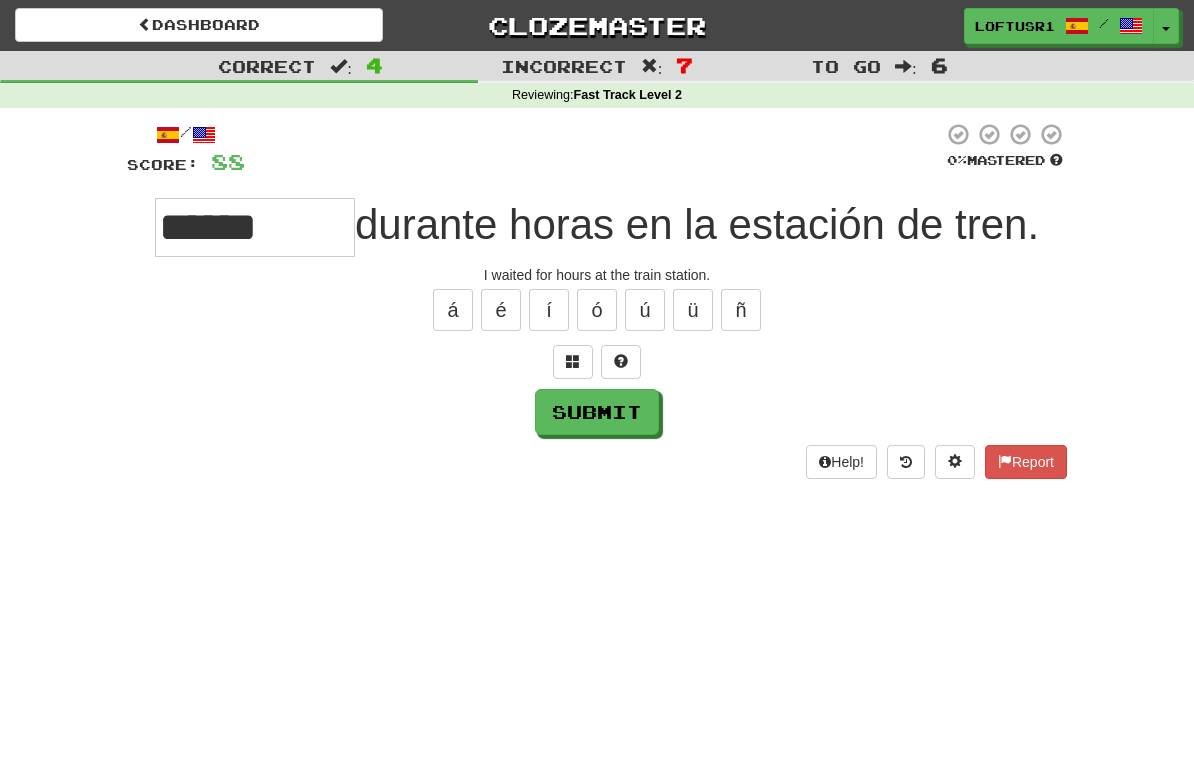 click on "Submit" at bounding box center [597, 412] 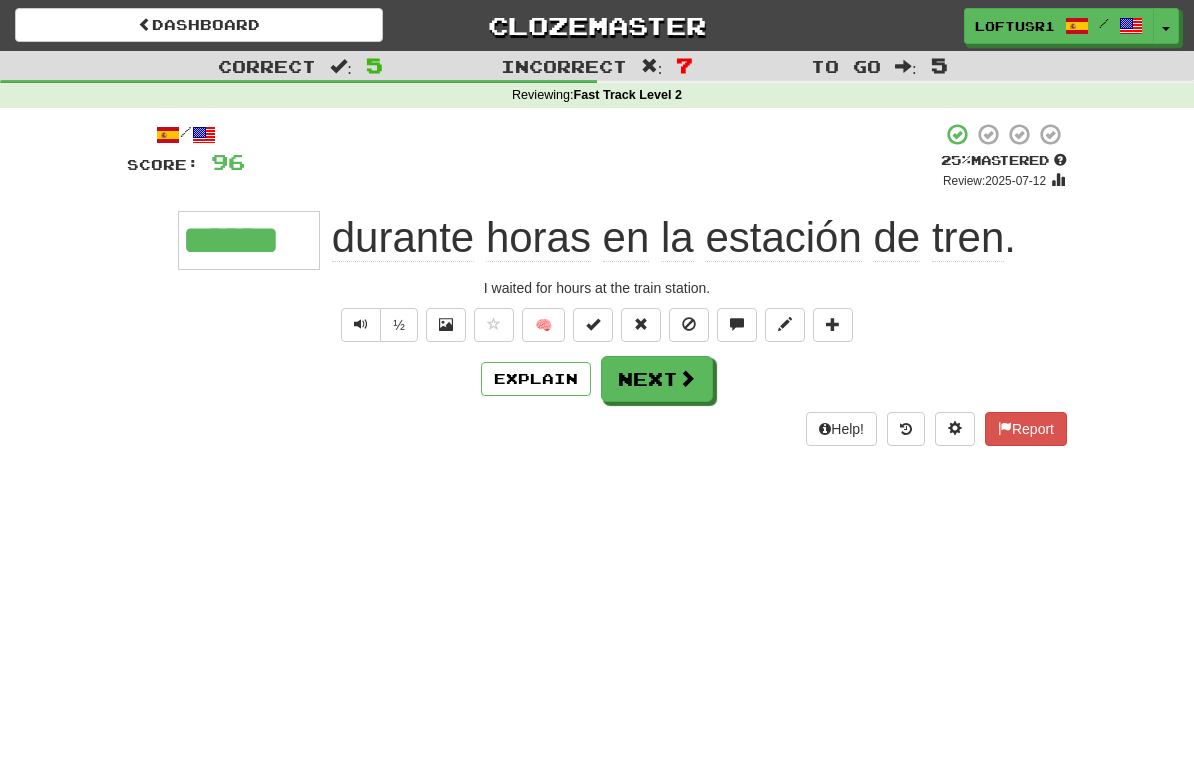 click at bounding box center [687, 378] 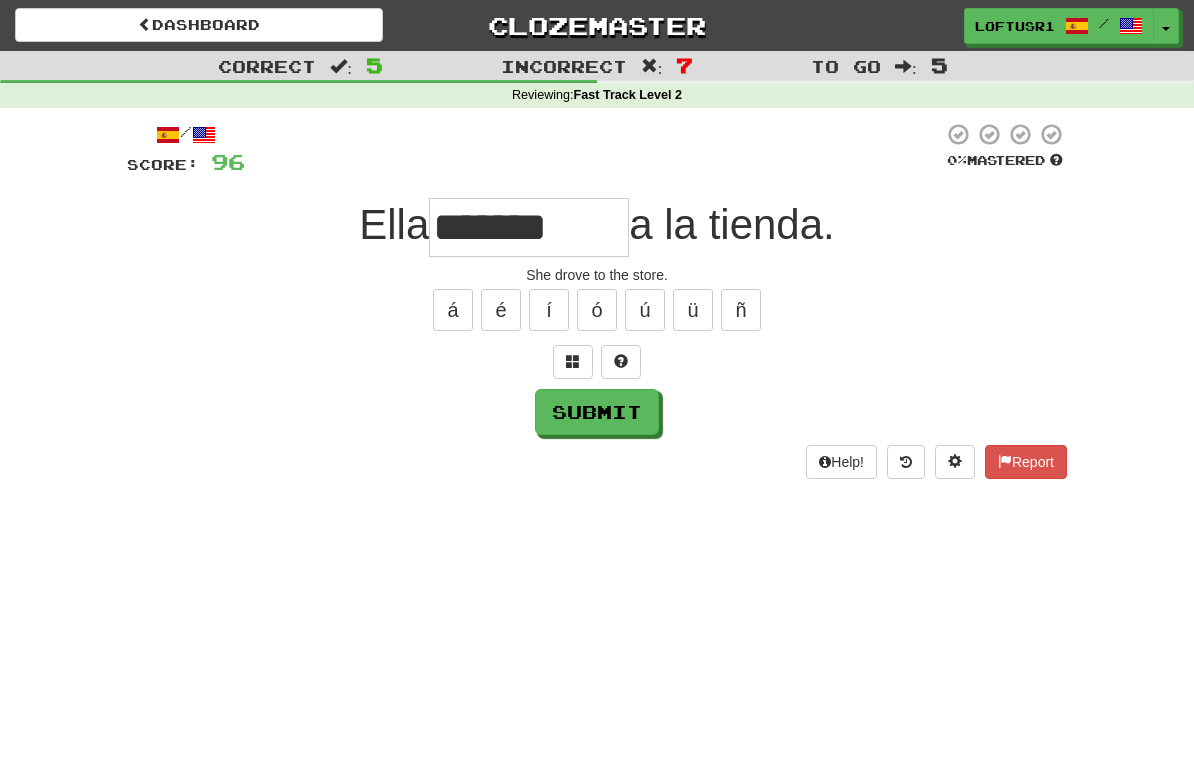type on "*******" 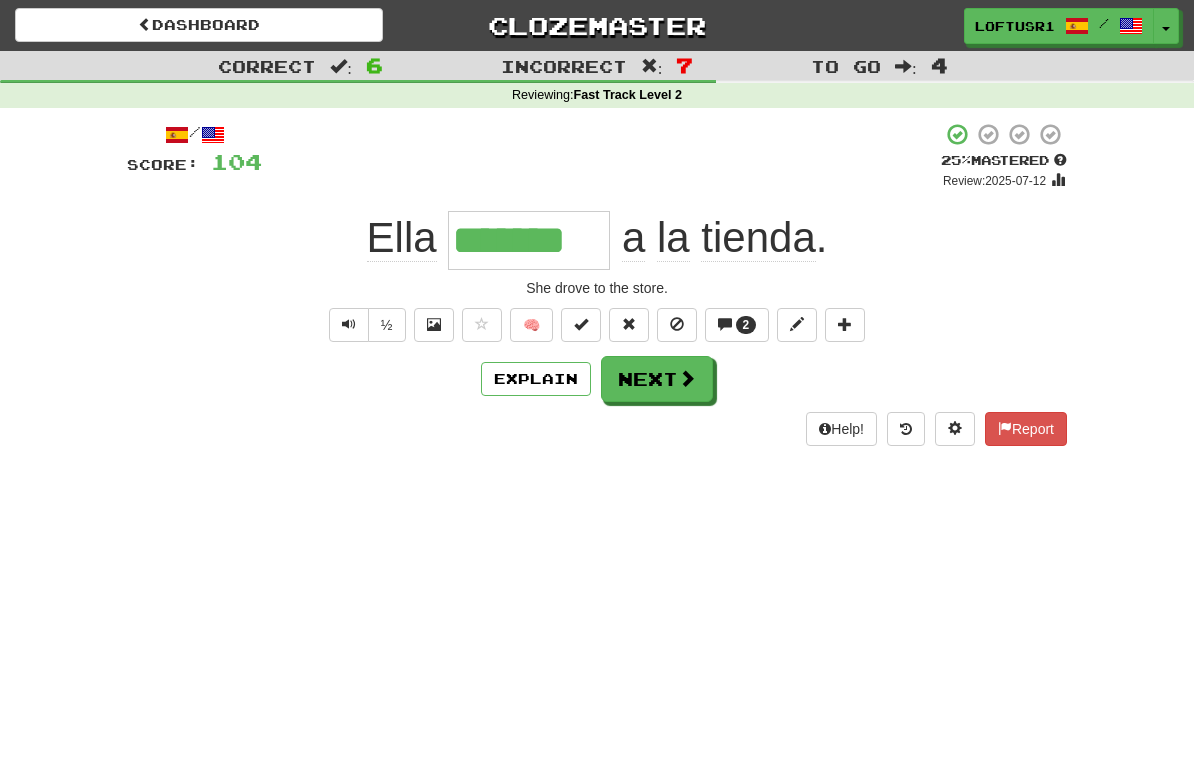 click on "Next" at bounding box center [657, 379] 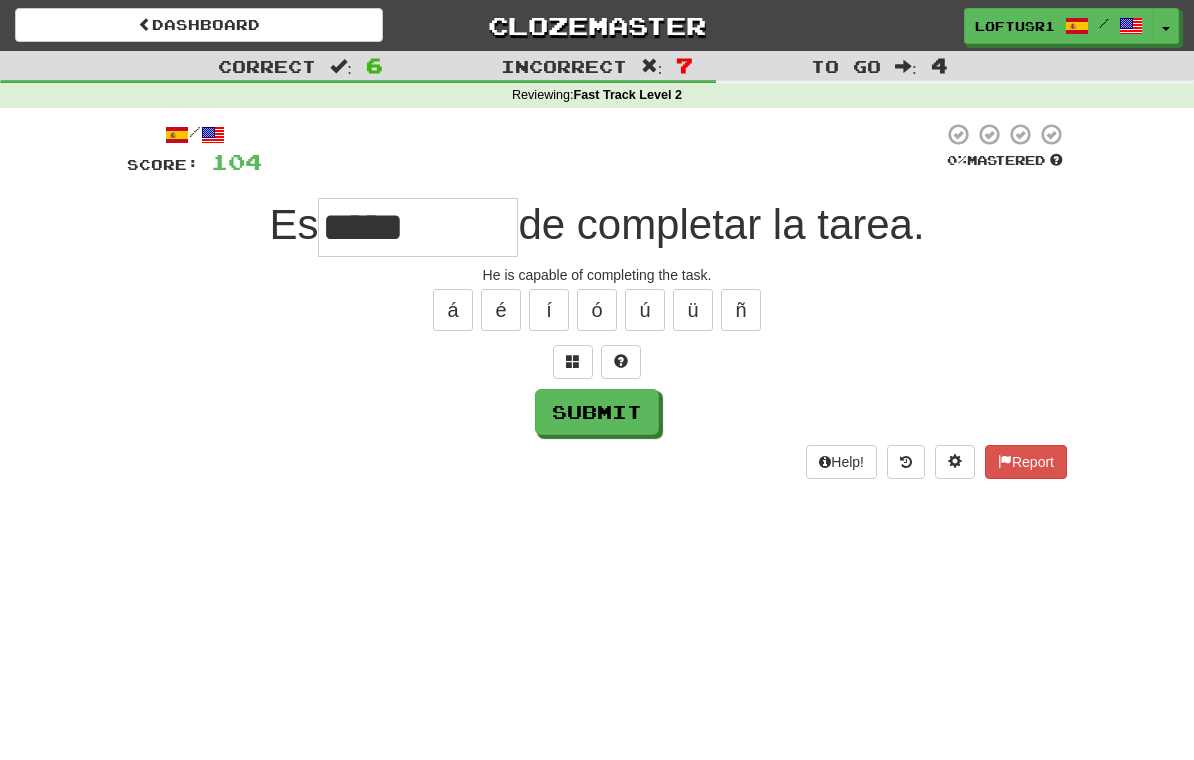 type on "*****" 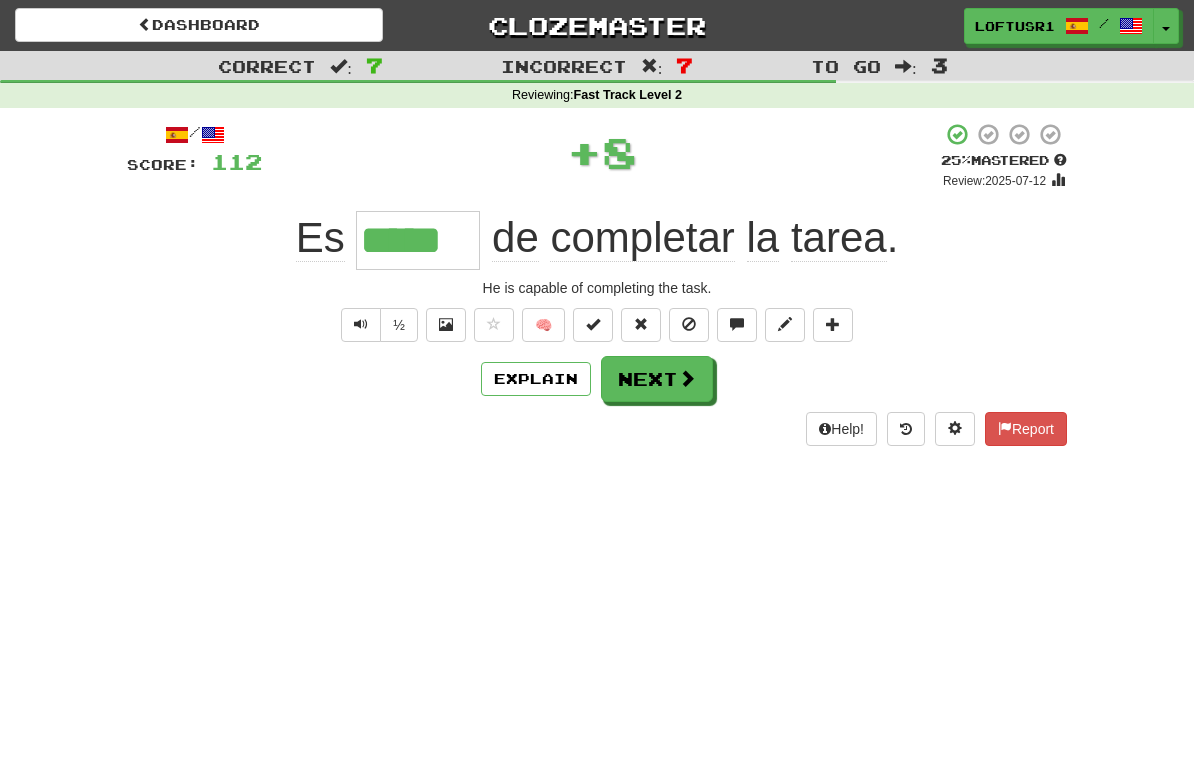 click on "Next" at bounding box center [657, 379] 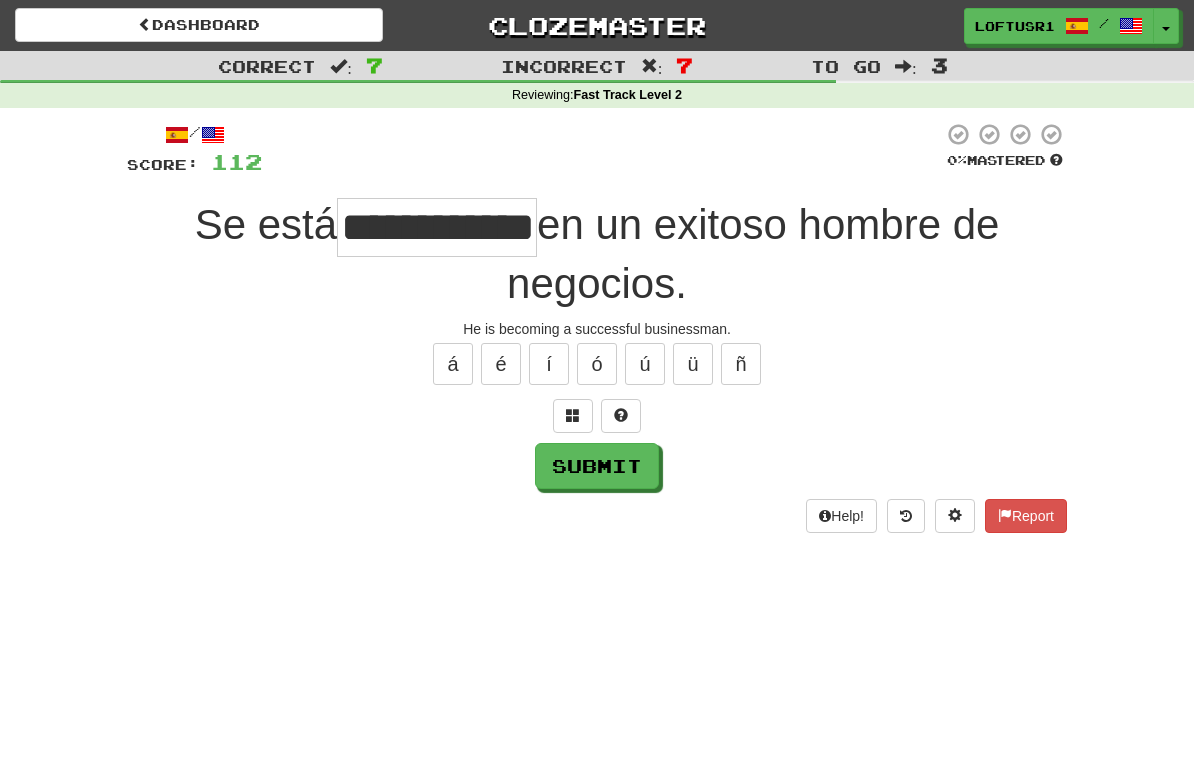 type on "**********" 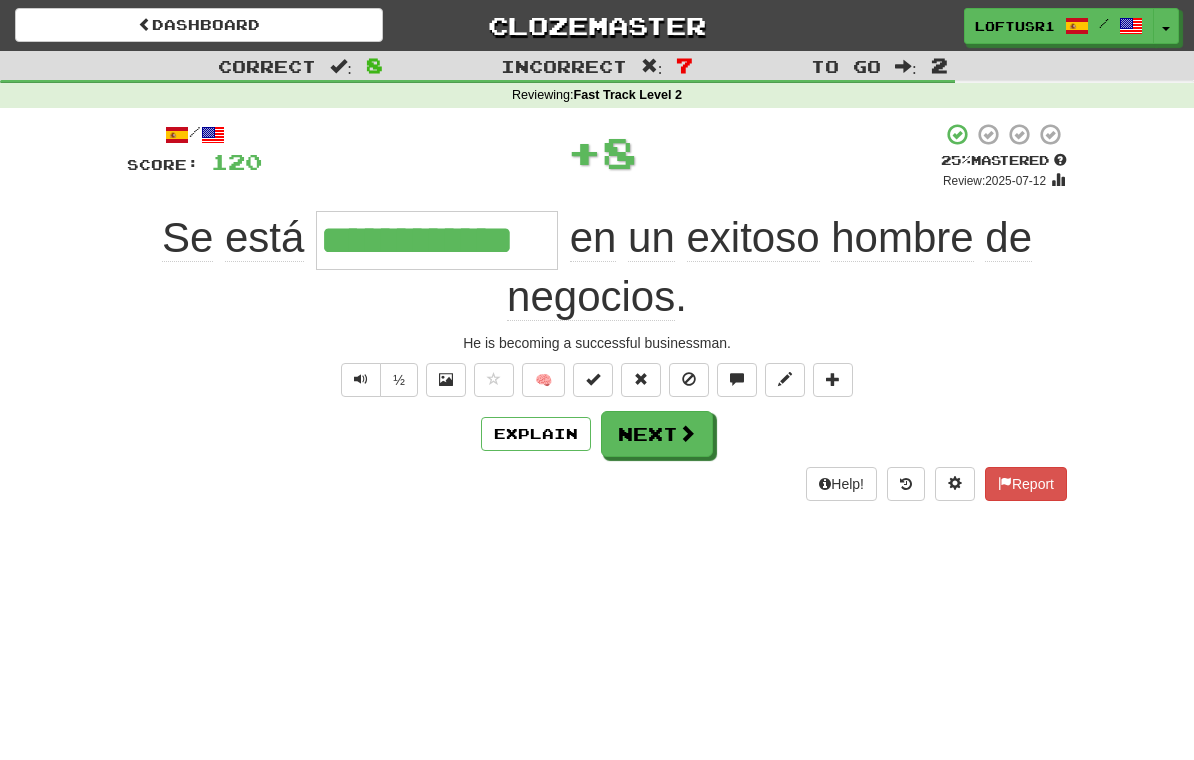 click on "Explain" at bounding box center [536, 434] 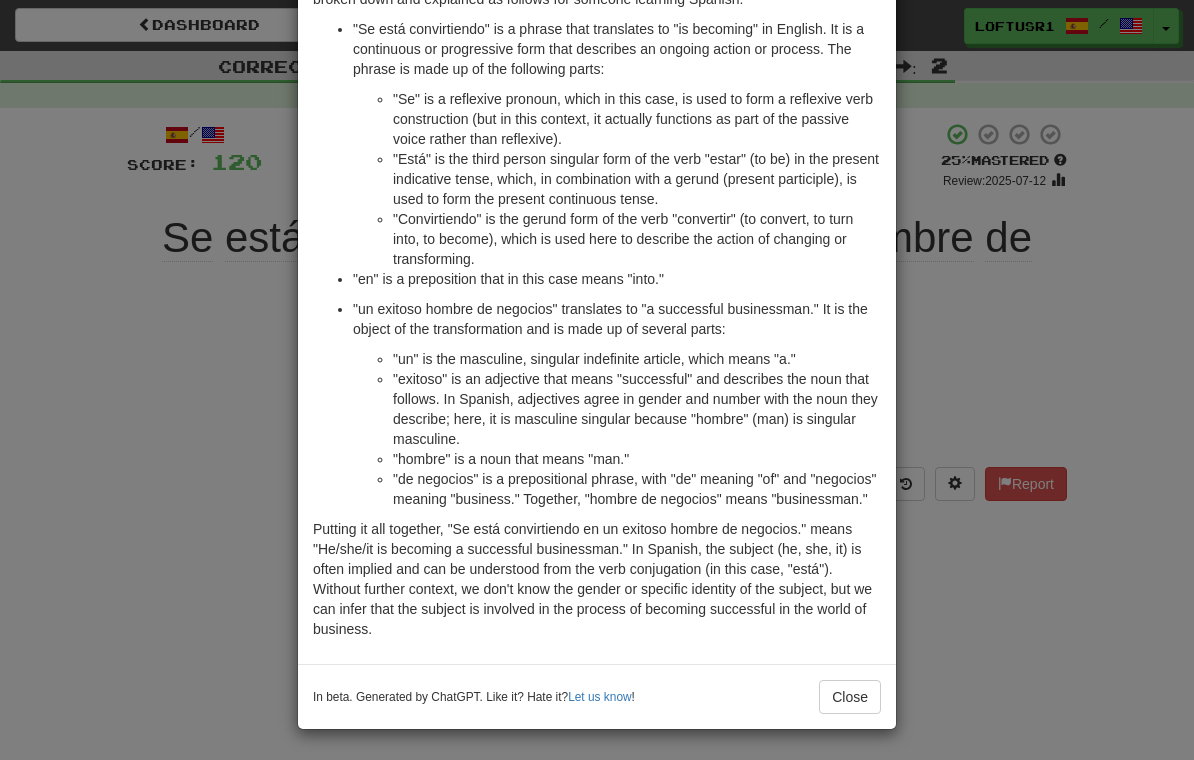scroll, scrollTop: 148, scrollLeft: 0, axis: vertical 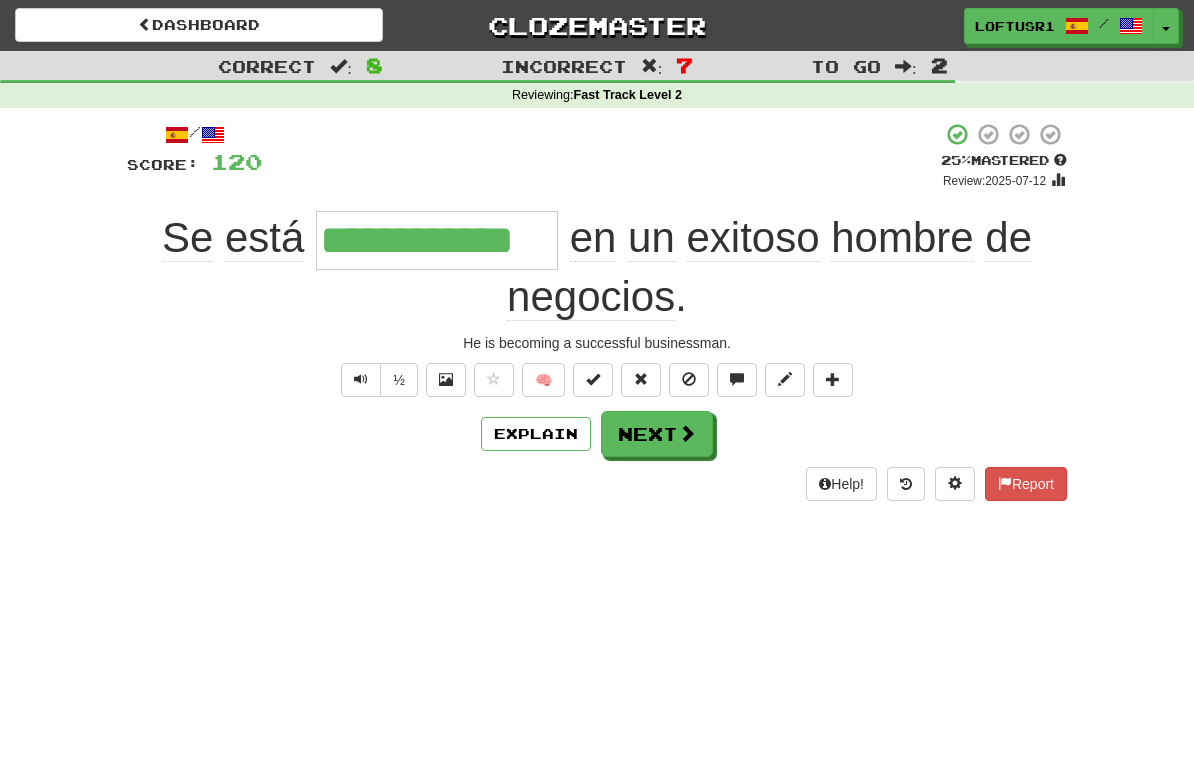 click at bounding box center [687, 433] 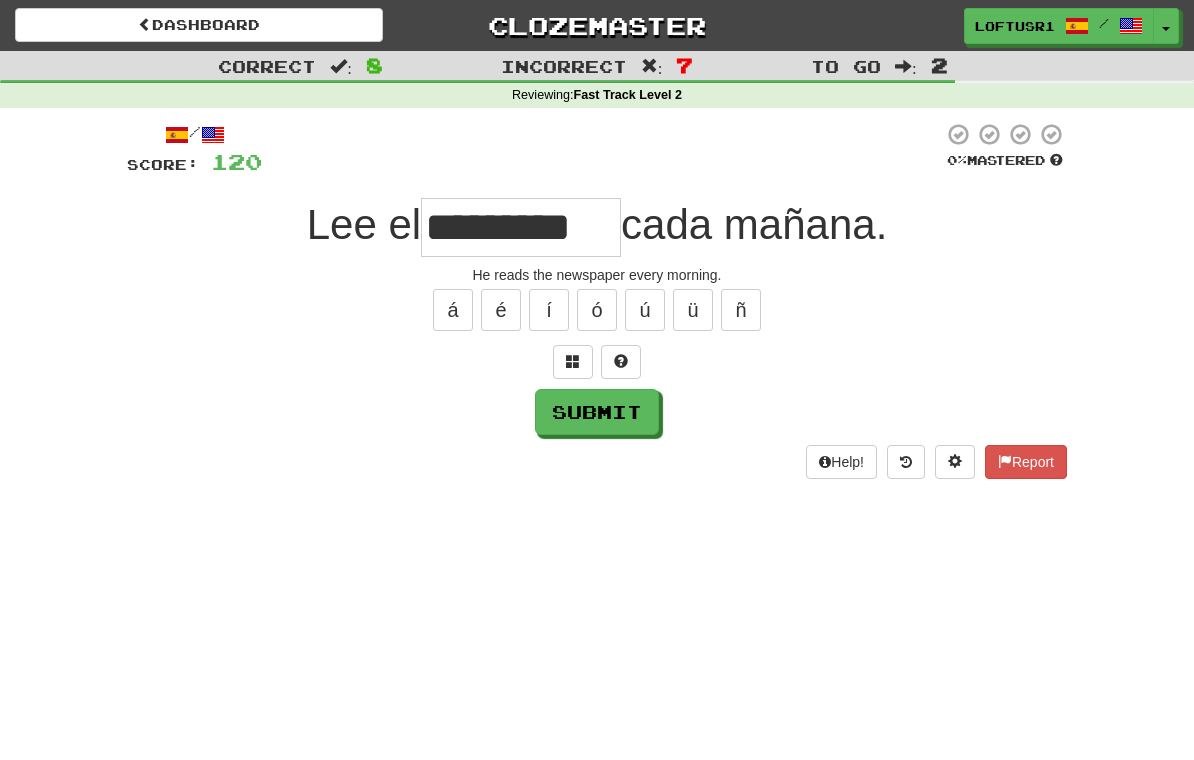 type on "*********" 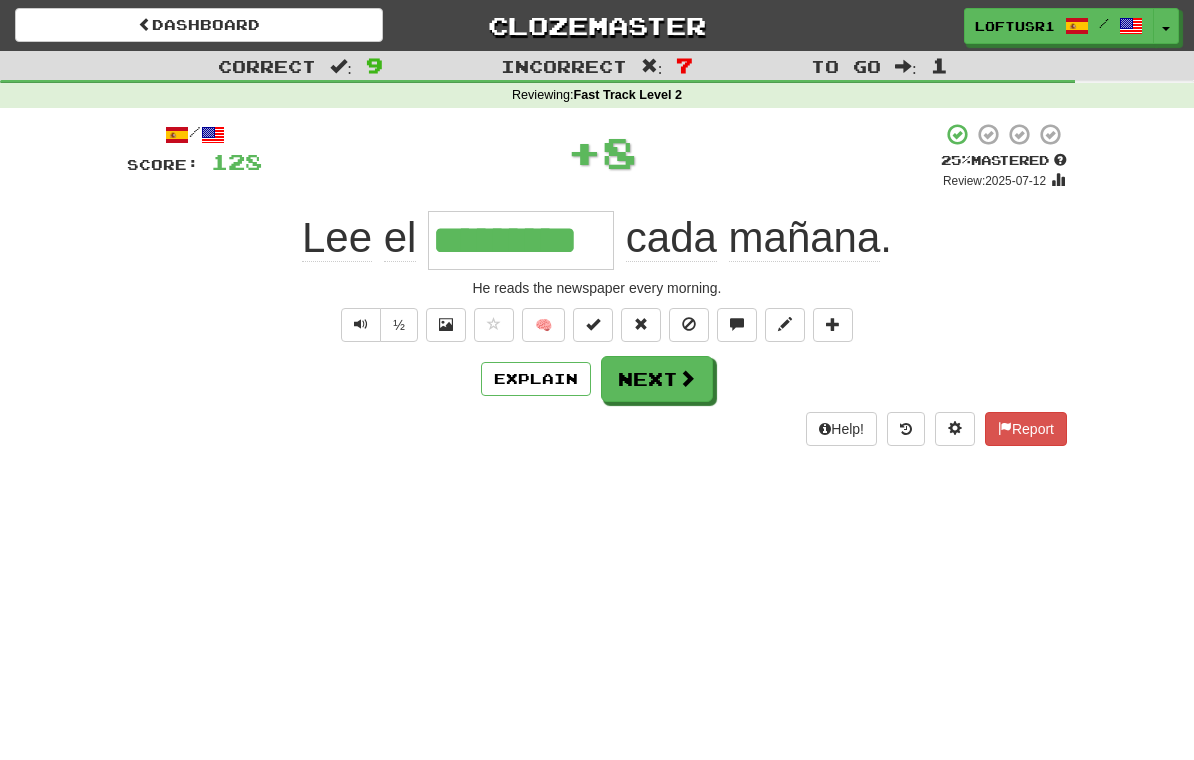 click on "Next" at bounding box center [657, 379] 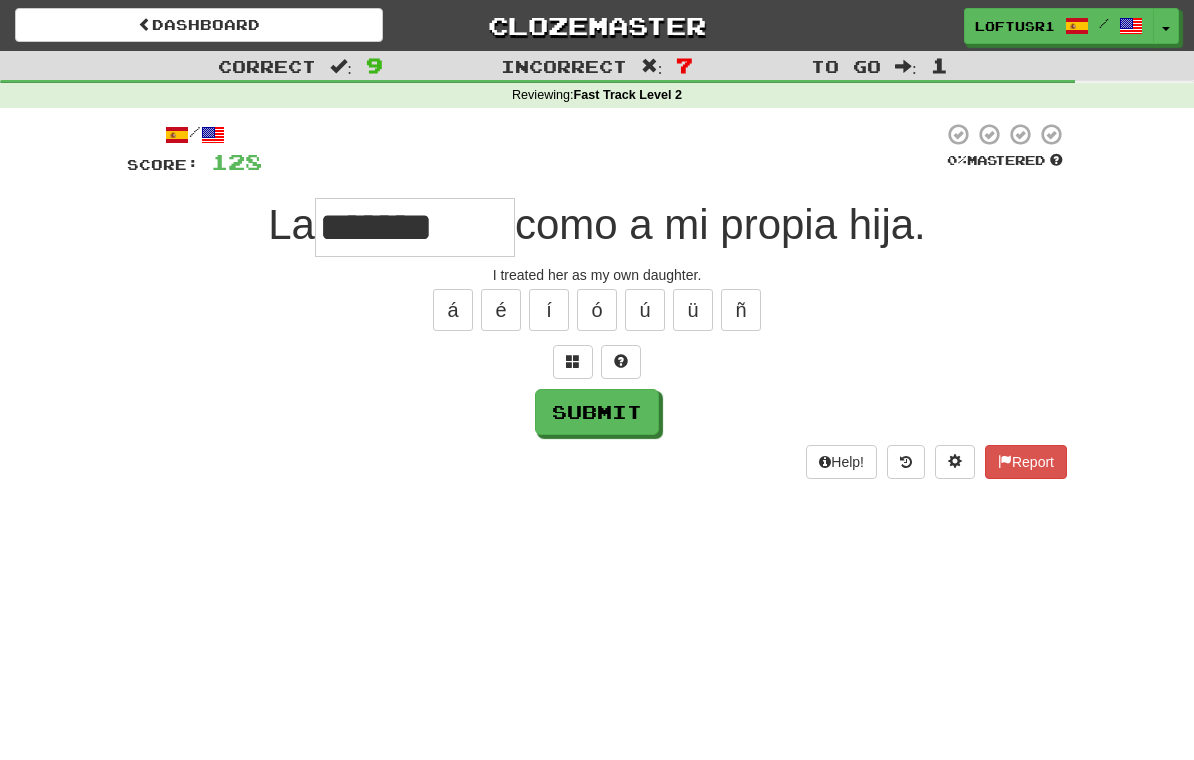 type on "*******" 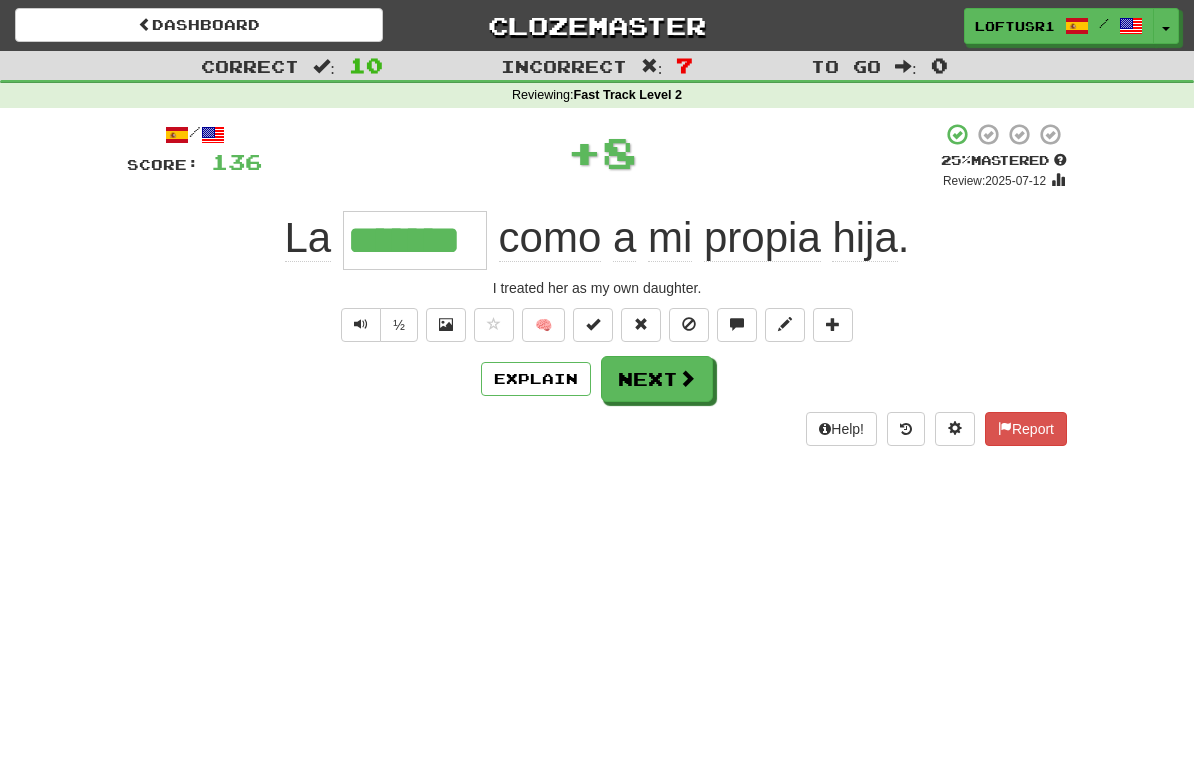 click on "Next" at bounding box center [657, 379] 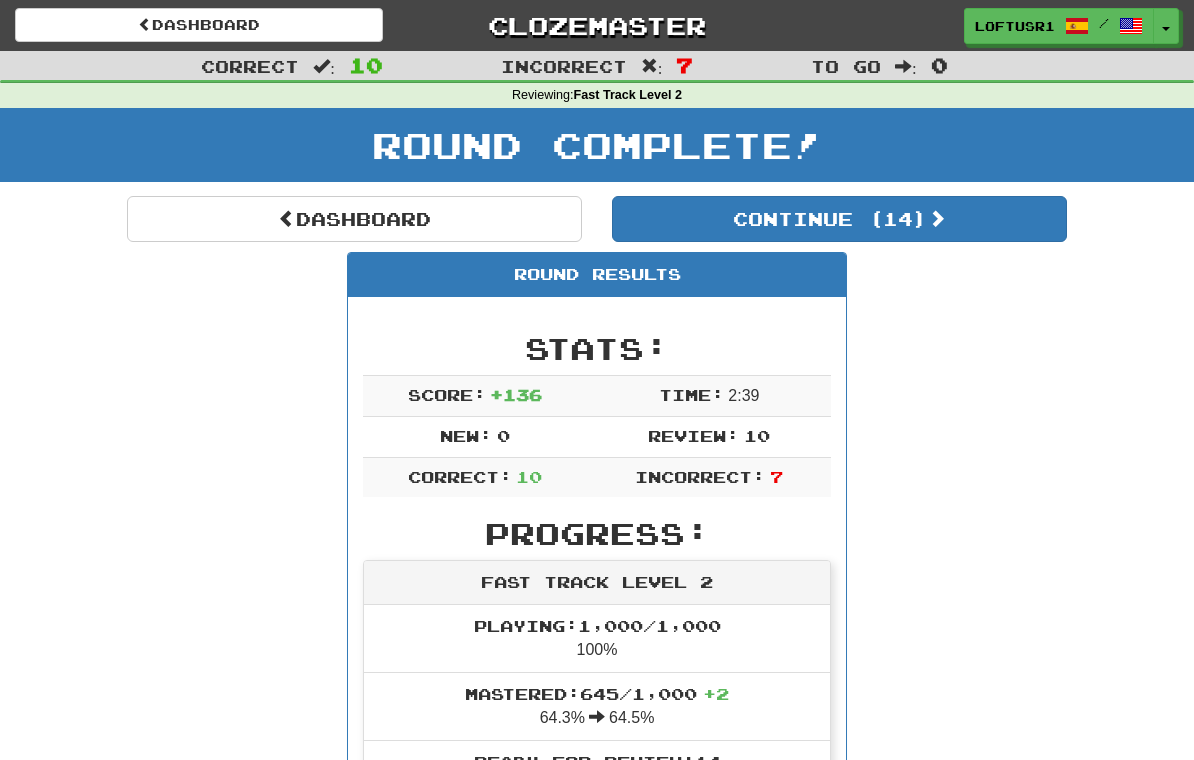 click at bounding box center (287, 218) 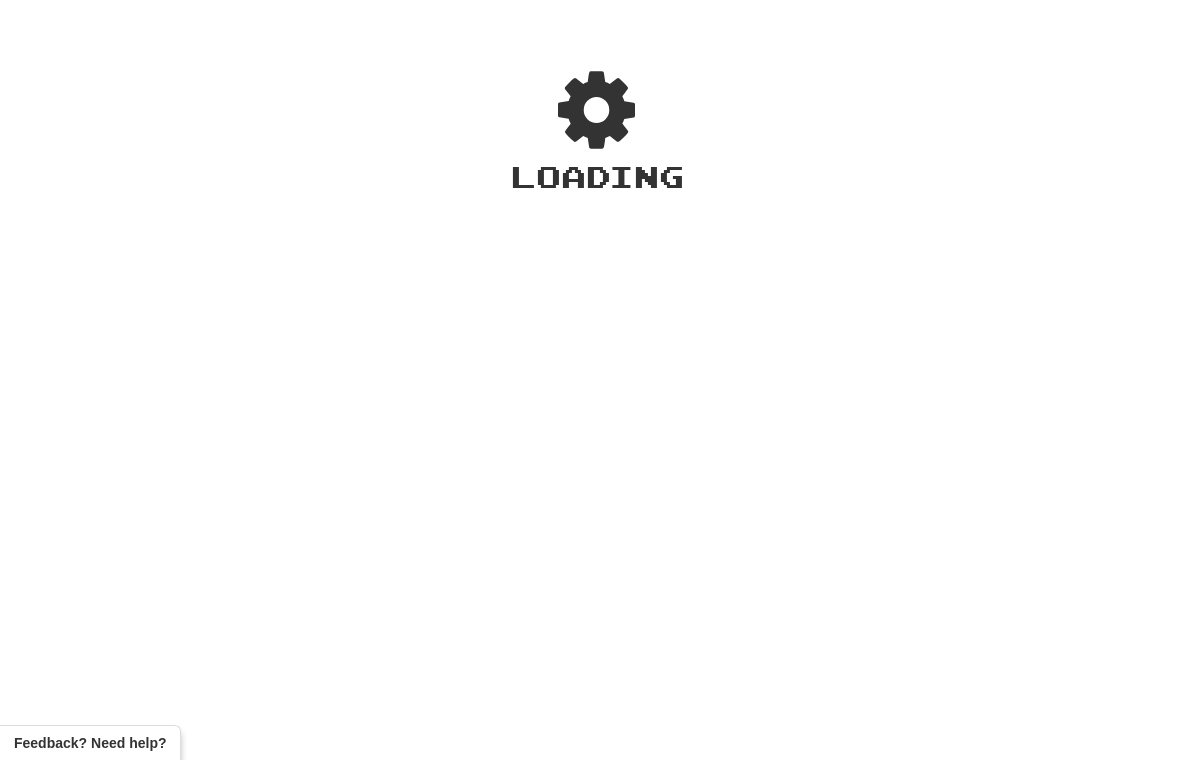 scroll, scrollTop: 0, scrollLeft: 0, axis: both 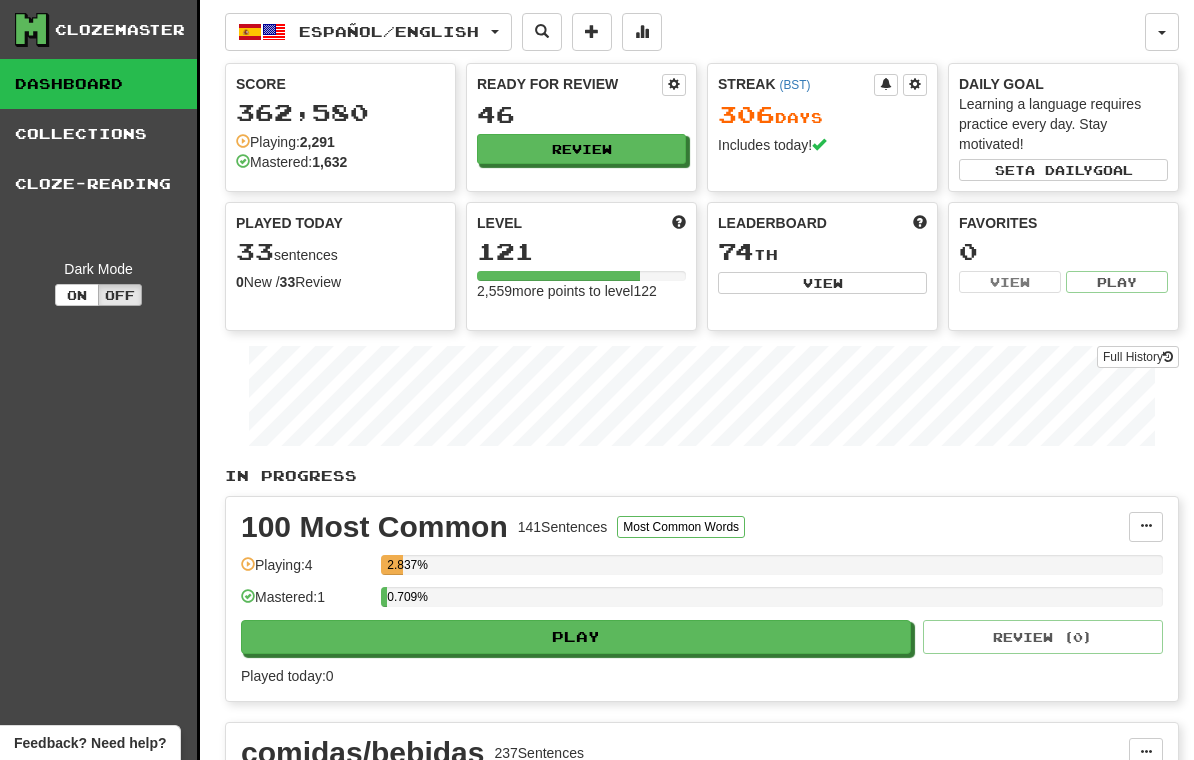 click on "Full History" at bounding box center (1138, 357) 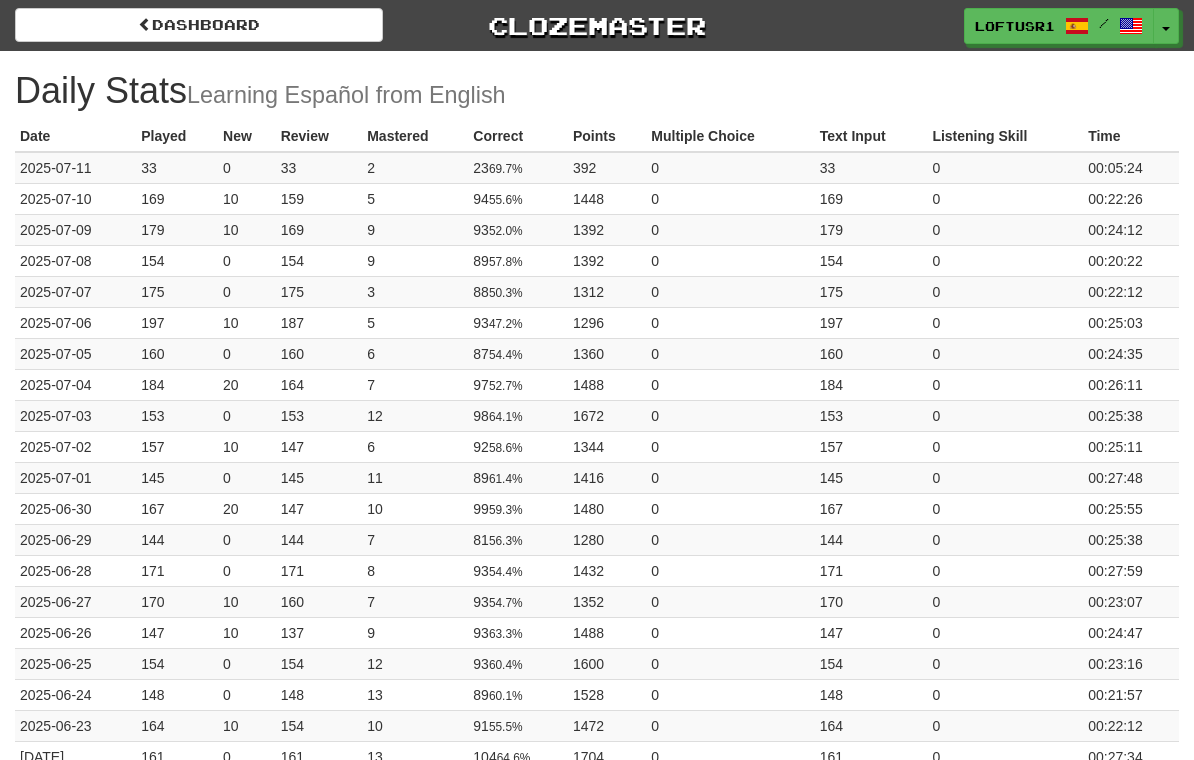 scroll, scrollTop: 0, scrollLeft: 0, axis: both 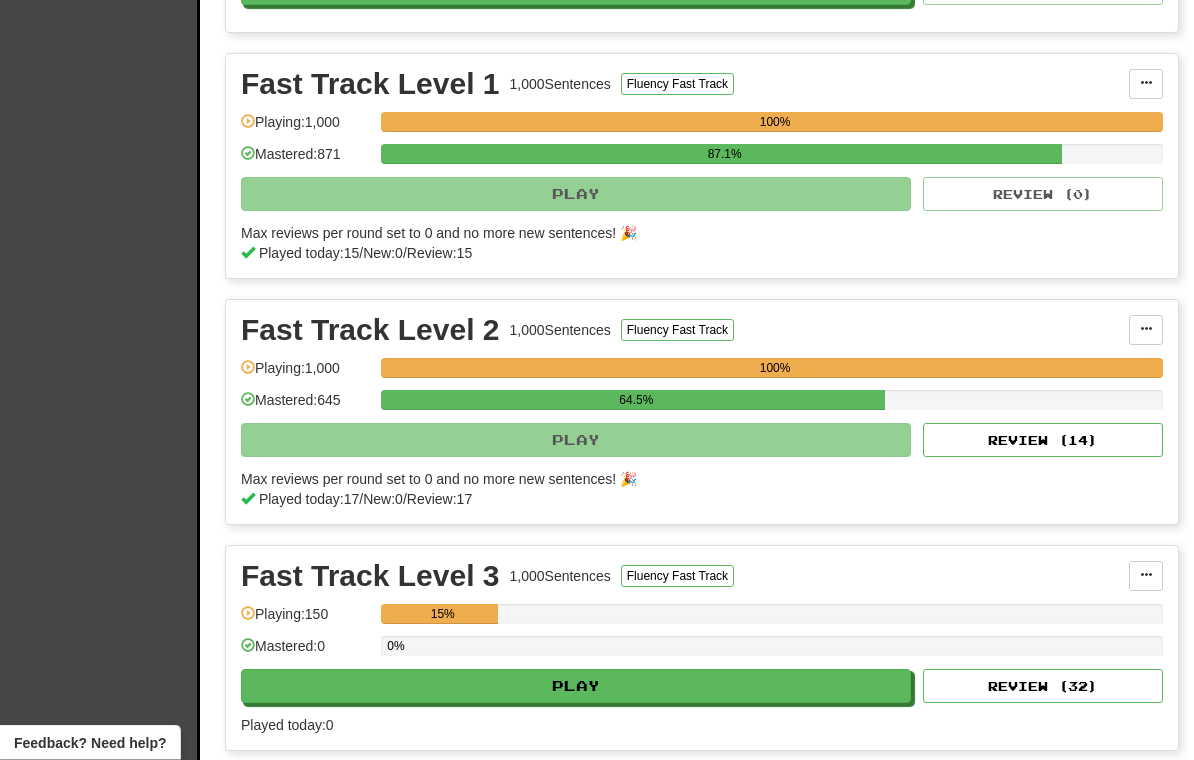 click on "Review ( 14 )" at bounding box center (1043, 441) 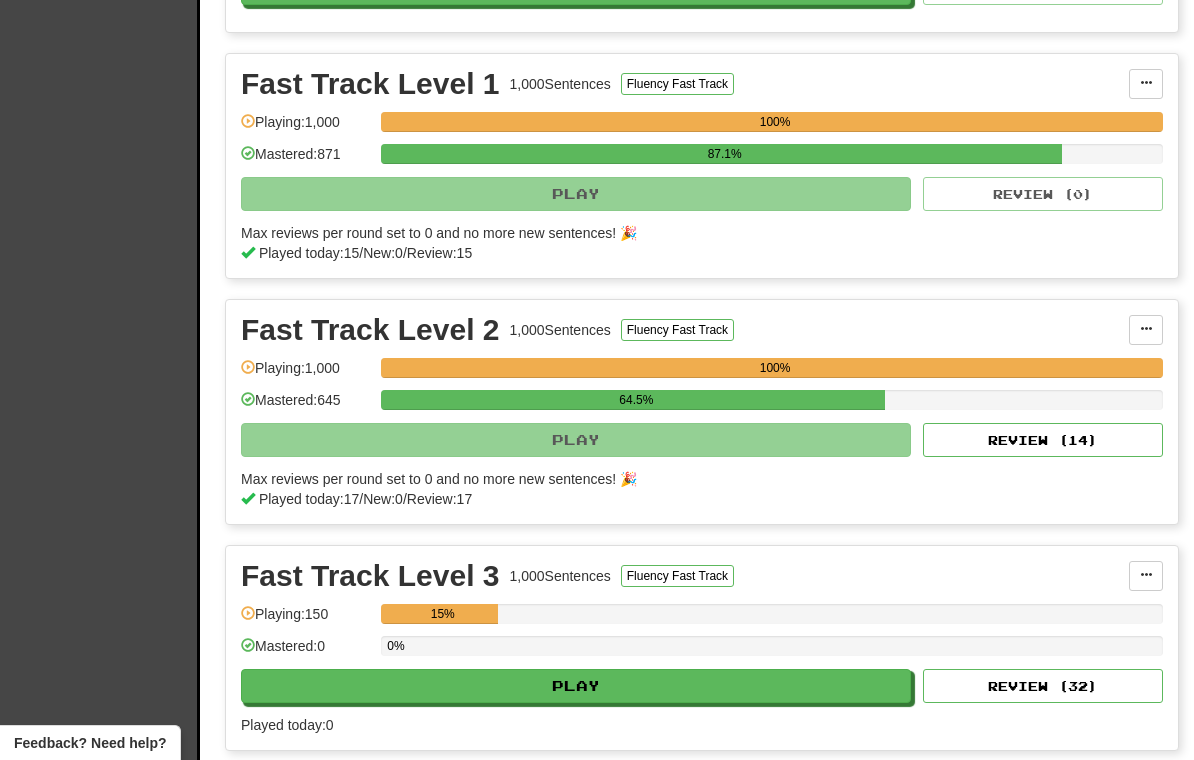 select on "**" 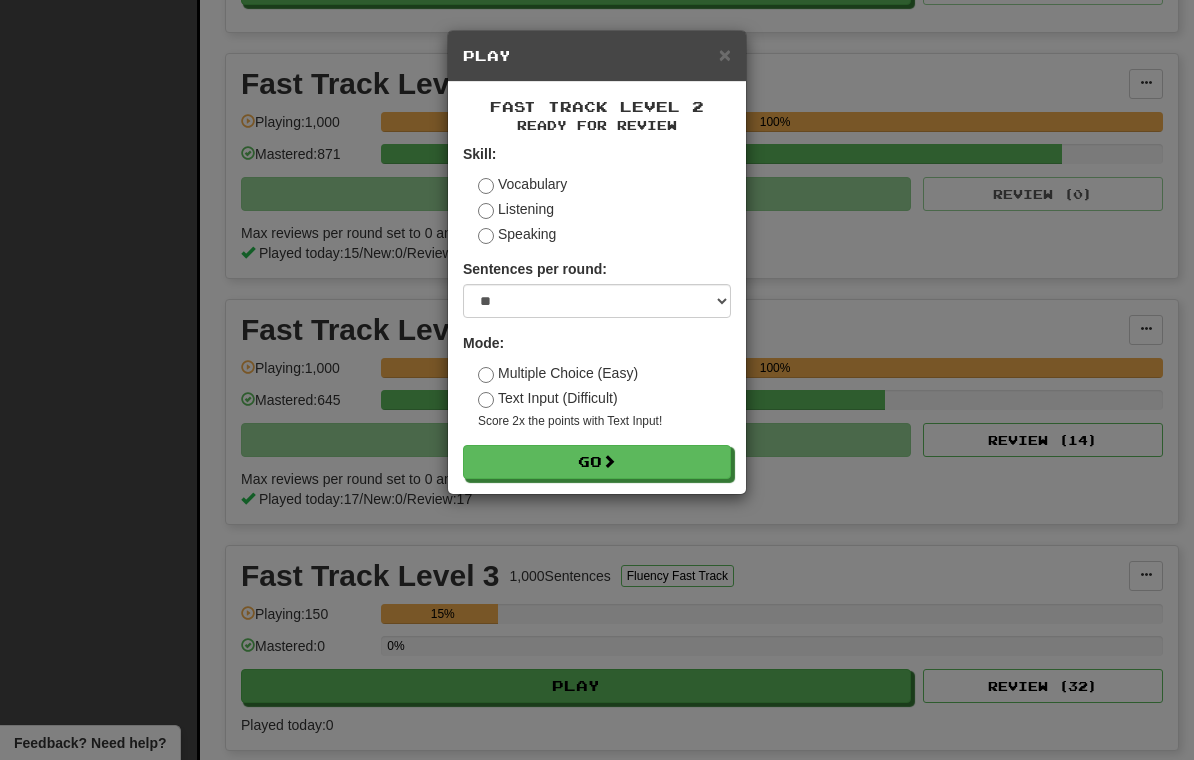 click on "Go" at bounding box center [597, 462] 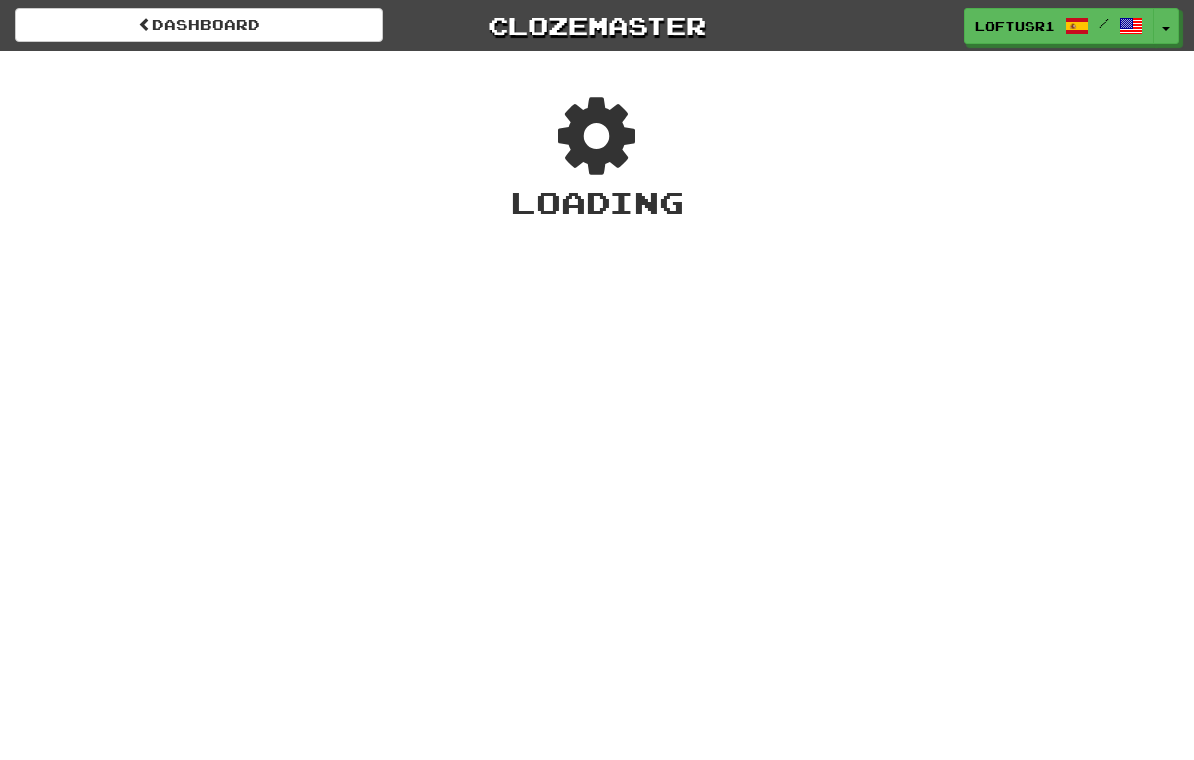 scroll, scrollTop: 0, scrollLeft: 0, axis: both 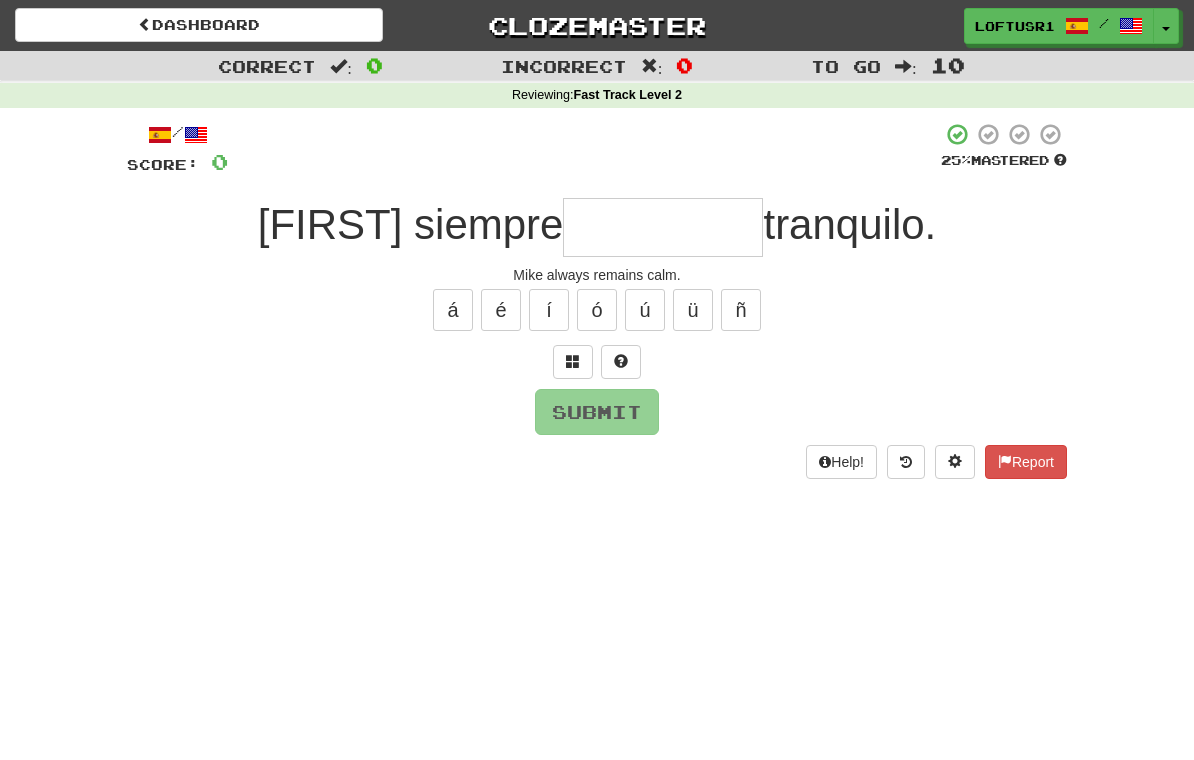 click at bounding box center (663, 227) 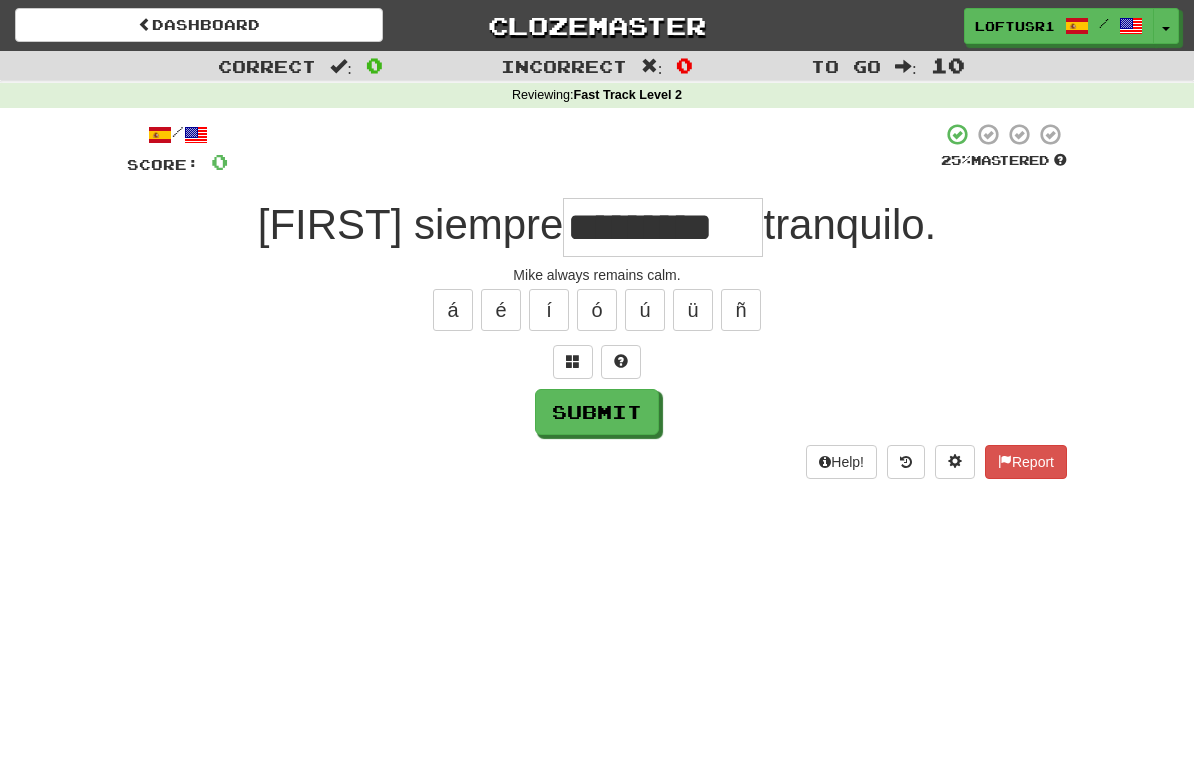 type on "*********" 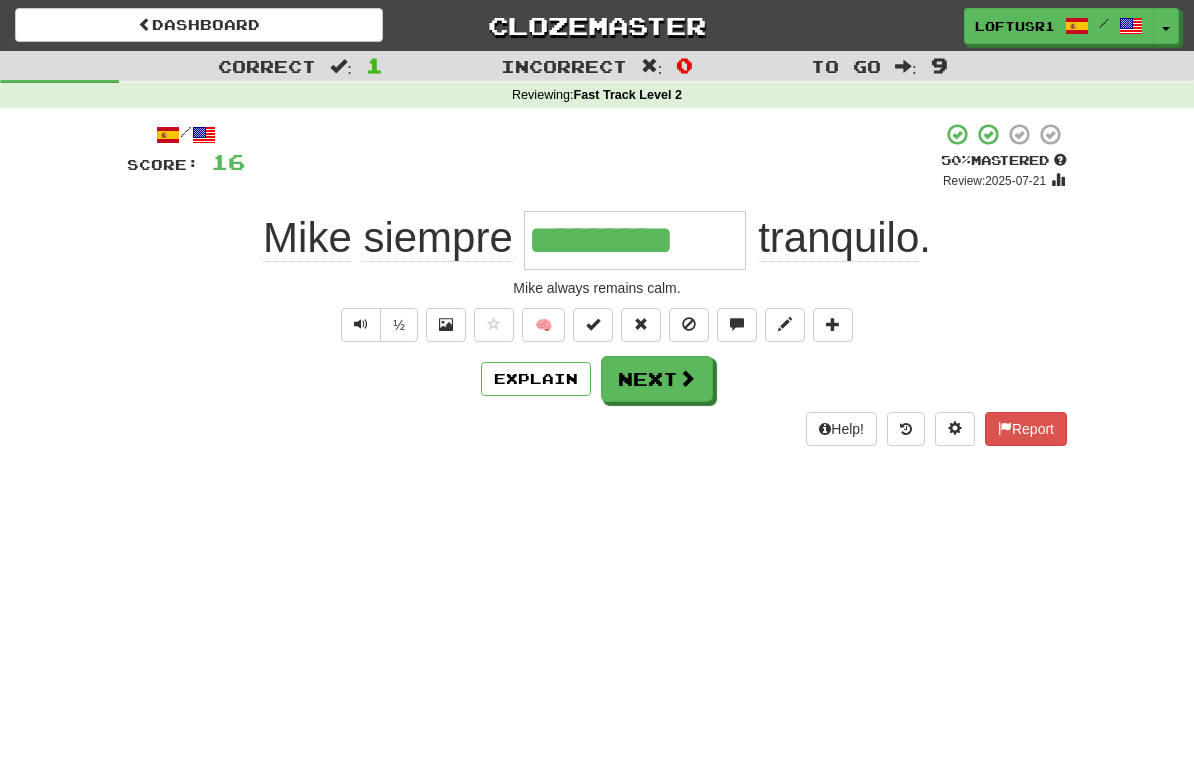 click on "Next" at bounding box center [657, 379] 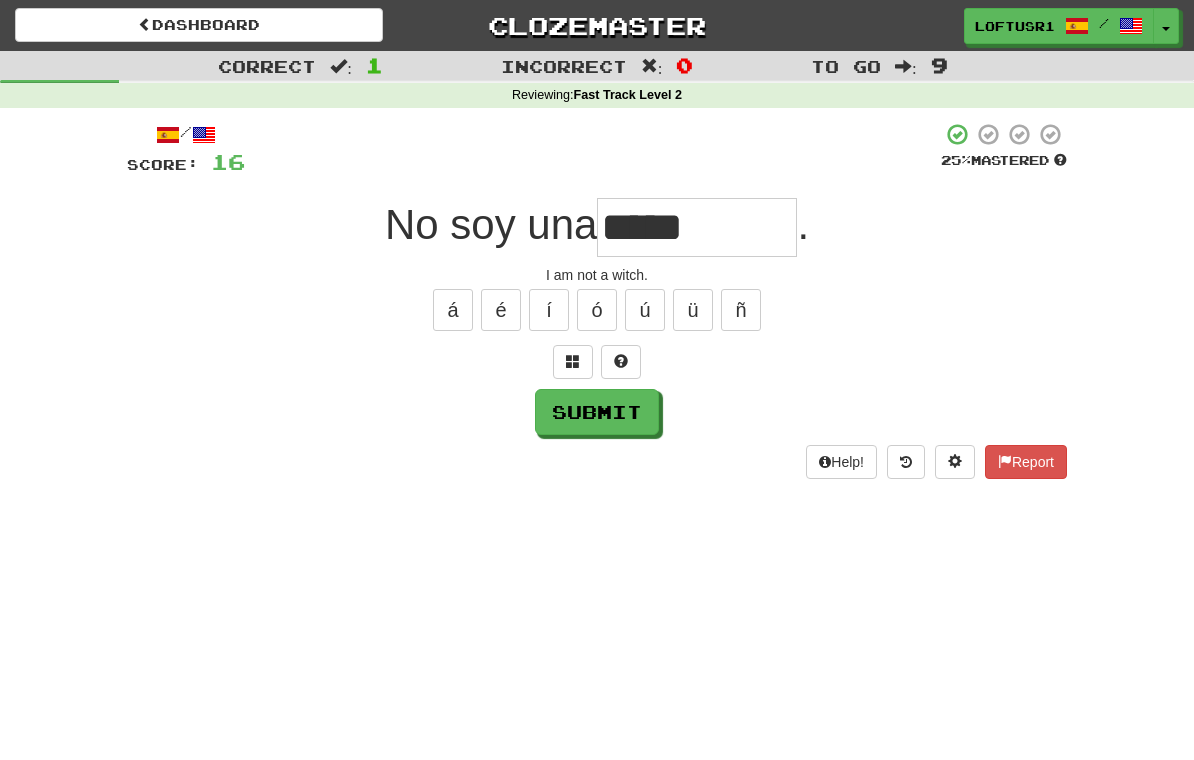 type on "*****" 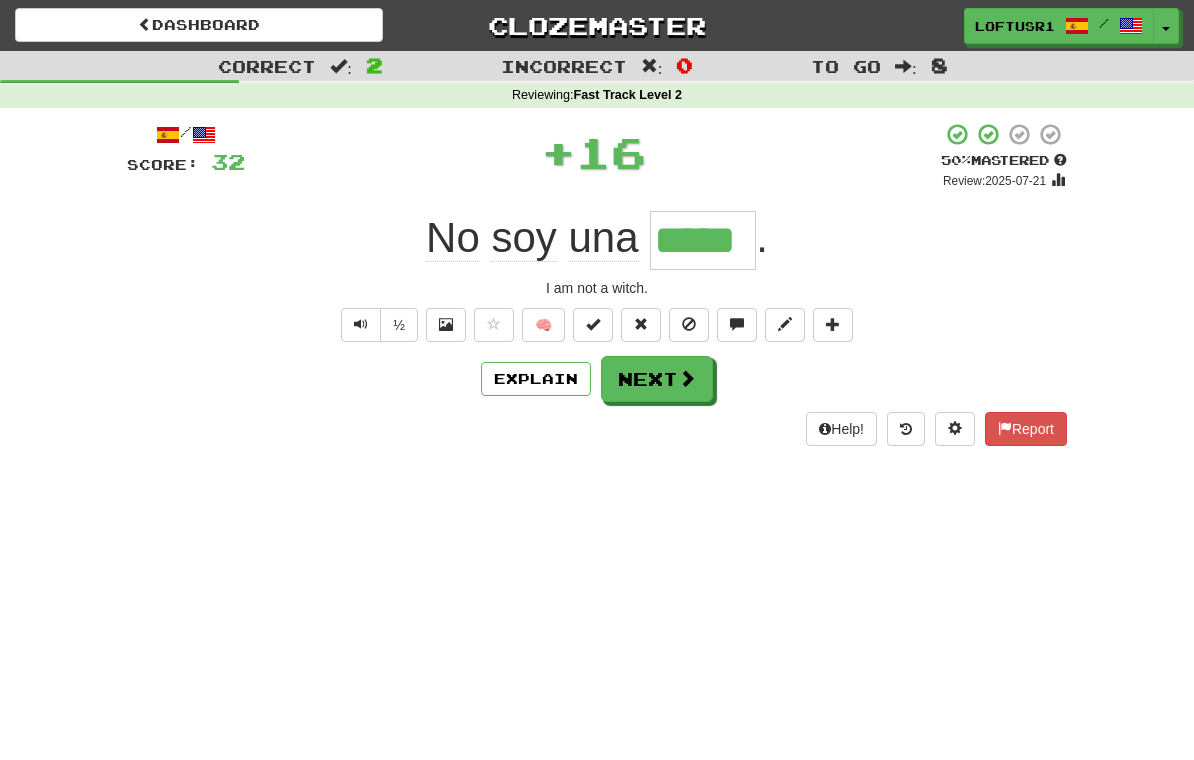 click on "Next" at bounding box center (657, 379) 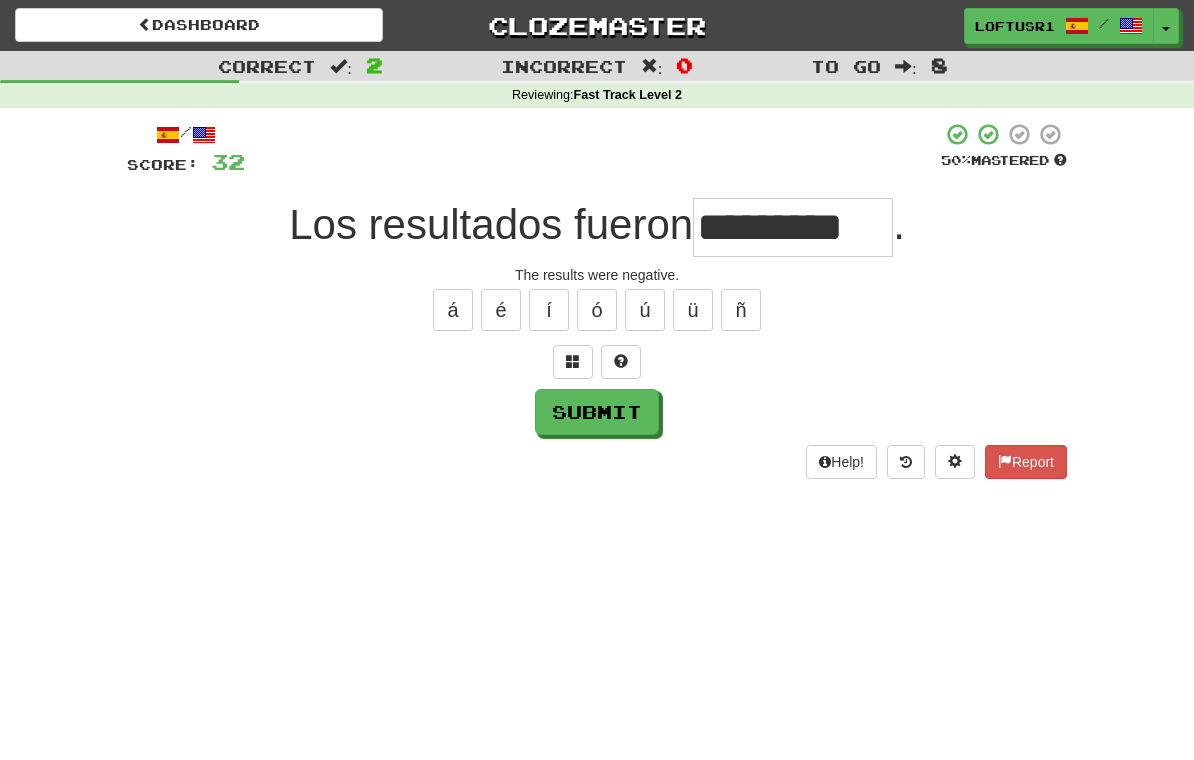 type on "*********" 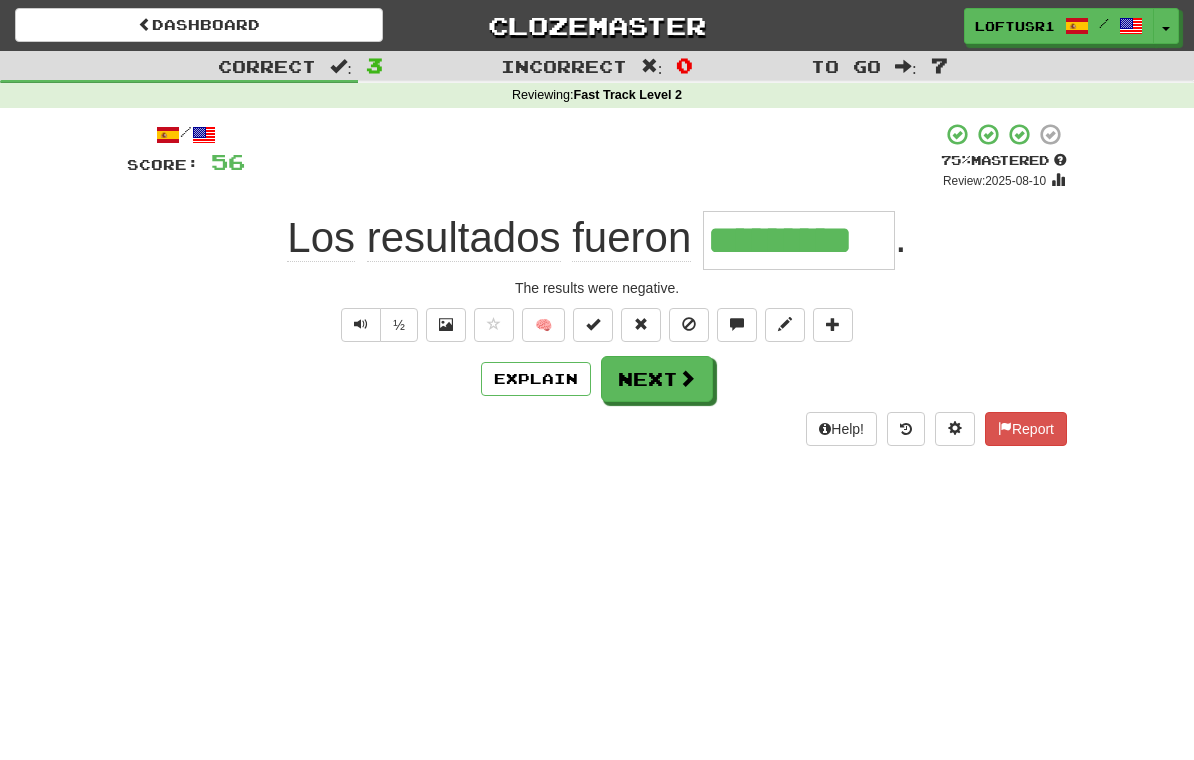 click on "Next" at bounding box center (657, 379) 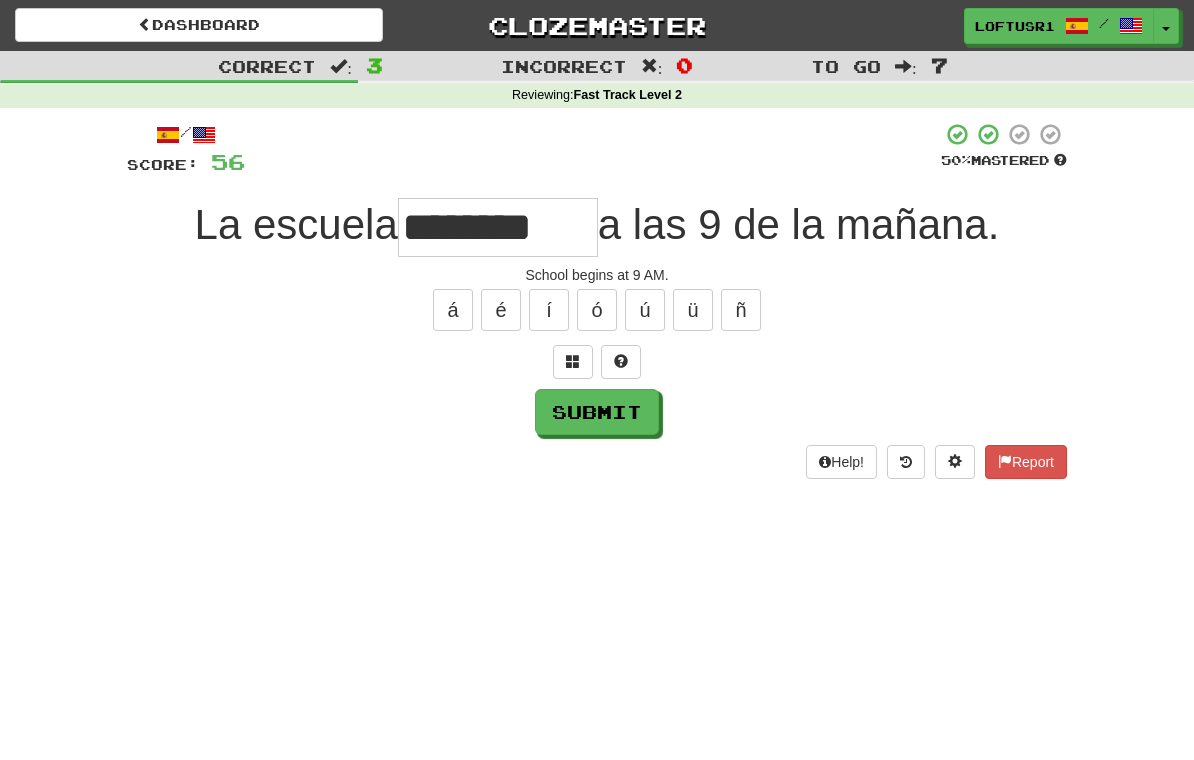 type on "********" 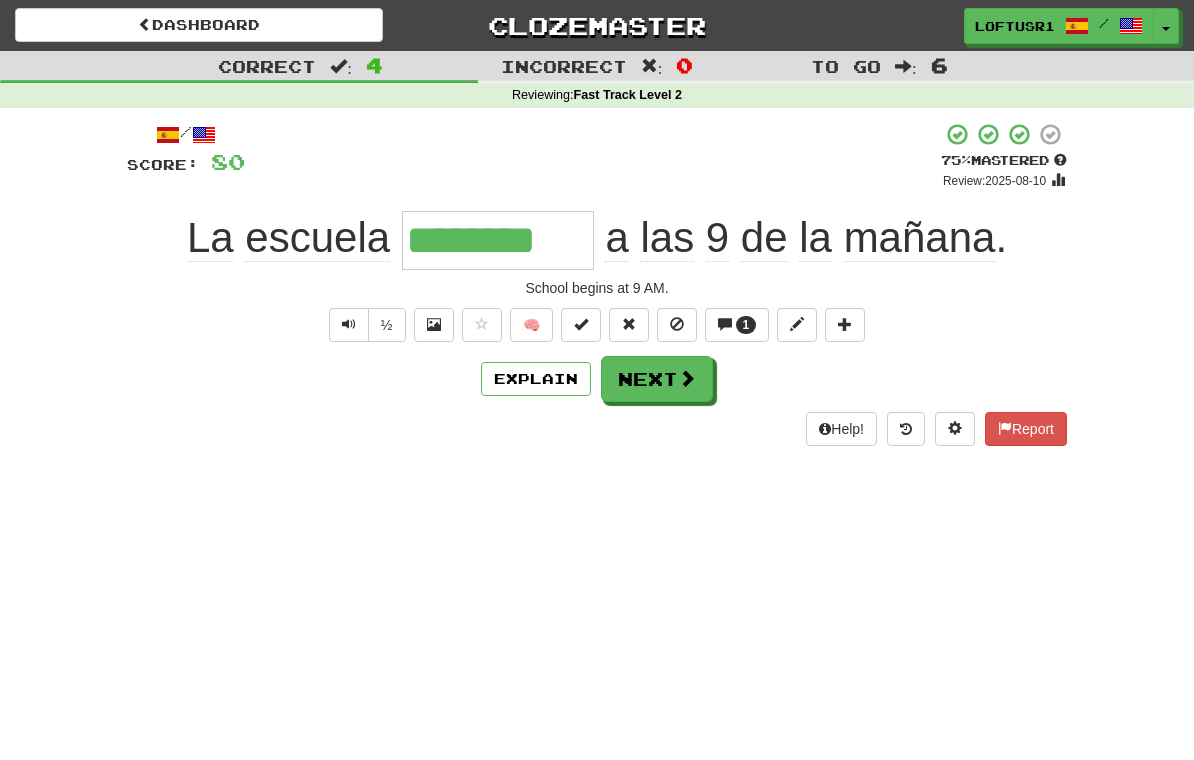 click on "Next" at bounding box center [657, 379] 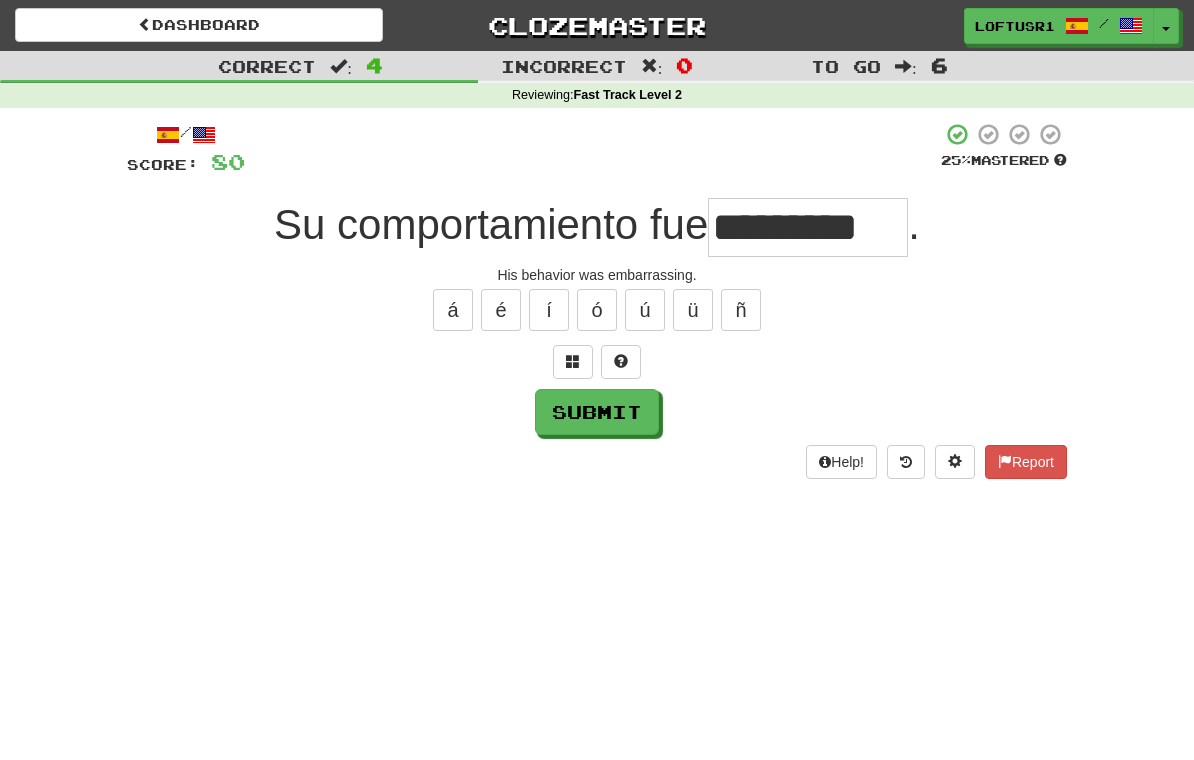 click on "Submit" at bounding box center [597, 412] 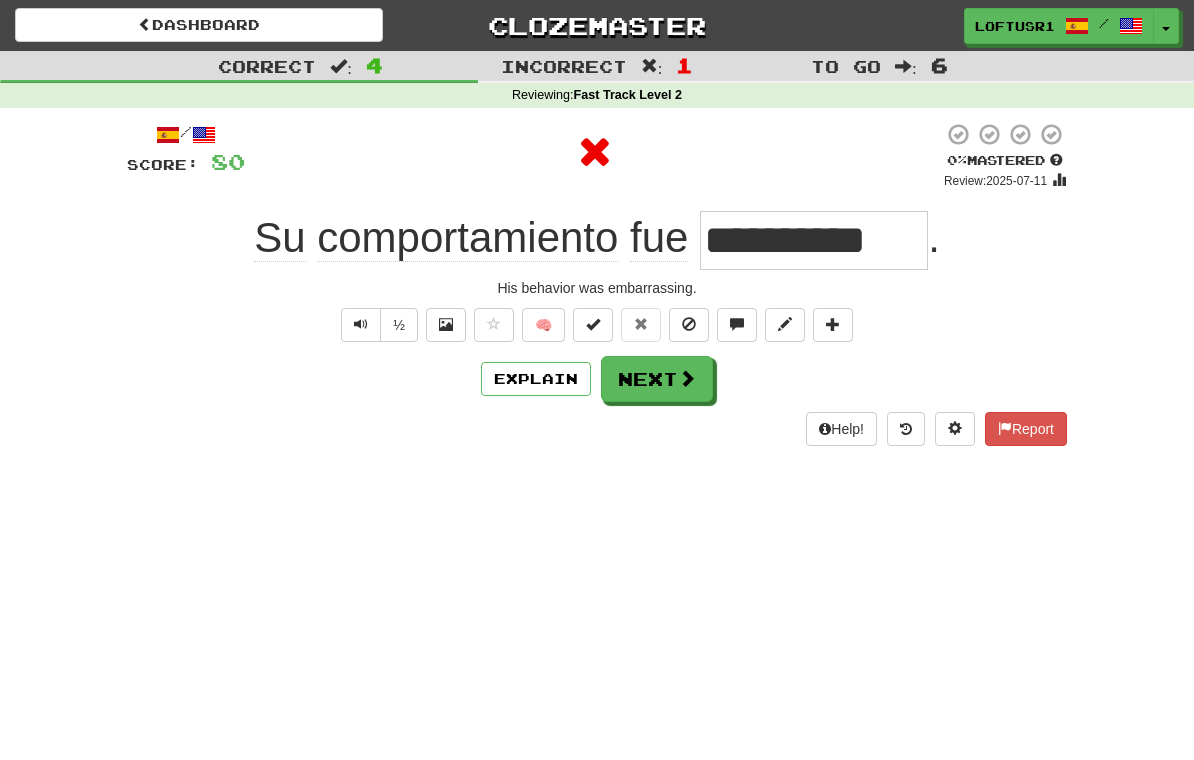 click on "Next" at bounding box center [657, 379] 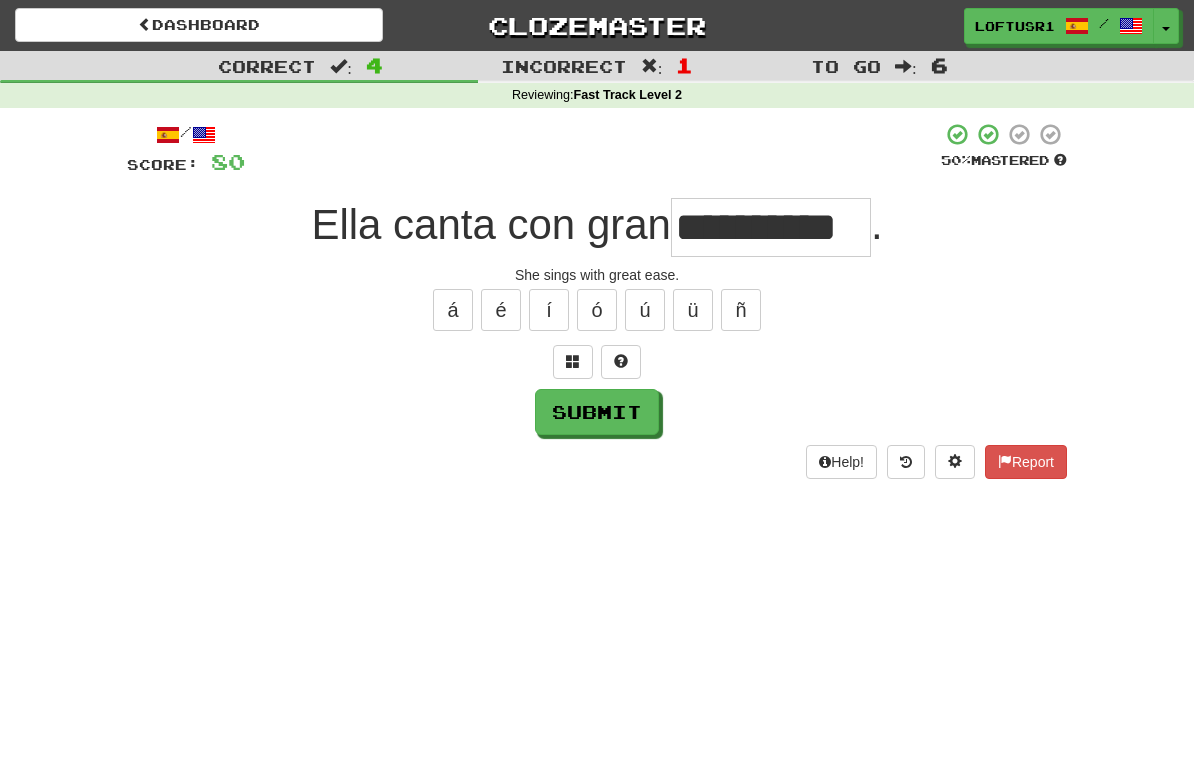 click on "Submit" at bounding box center (597, 412) 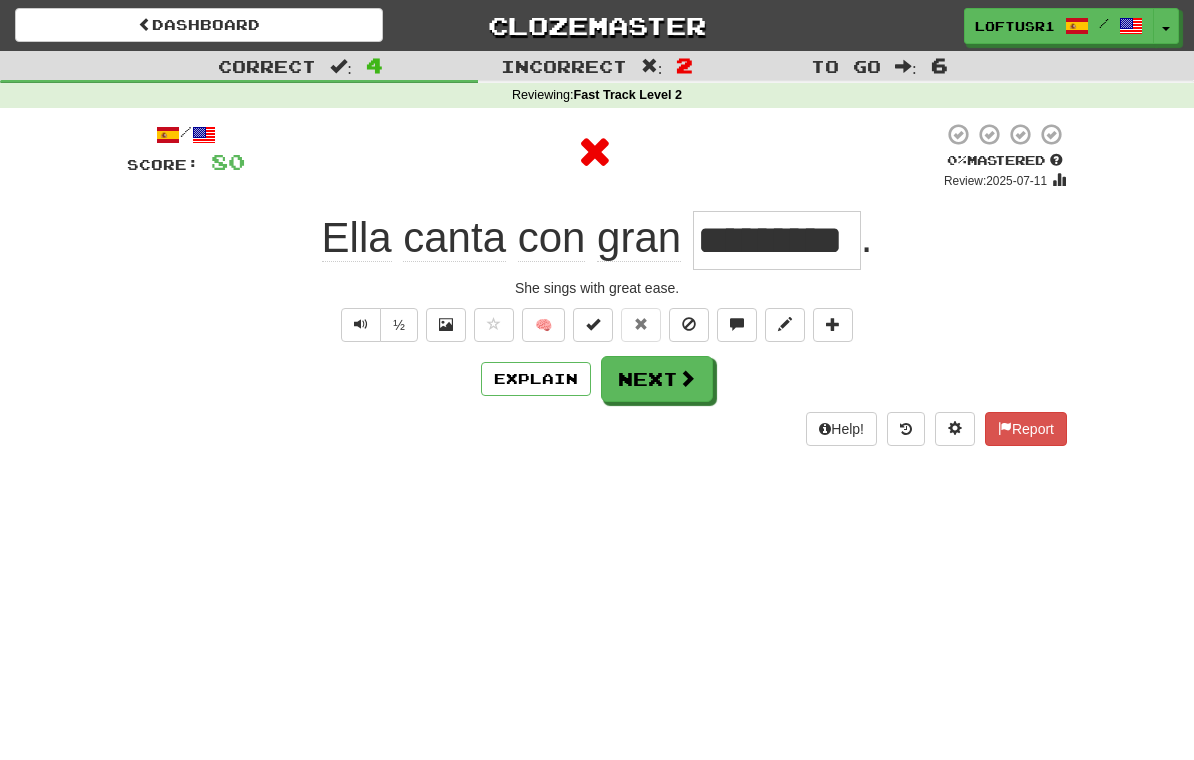 click on "Explain" at bounding box center (536, 379) 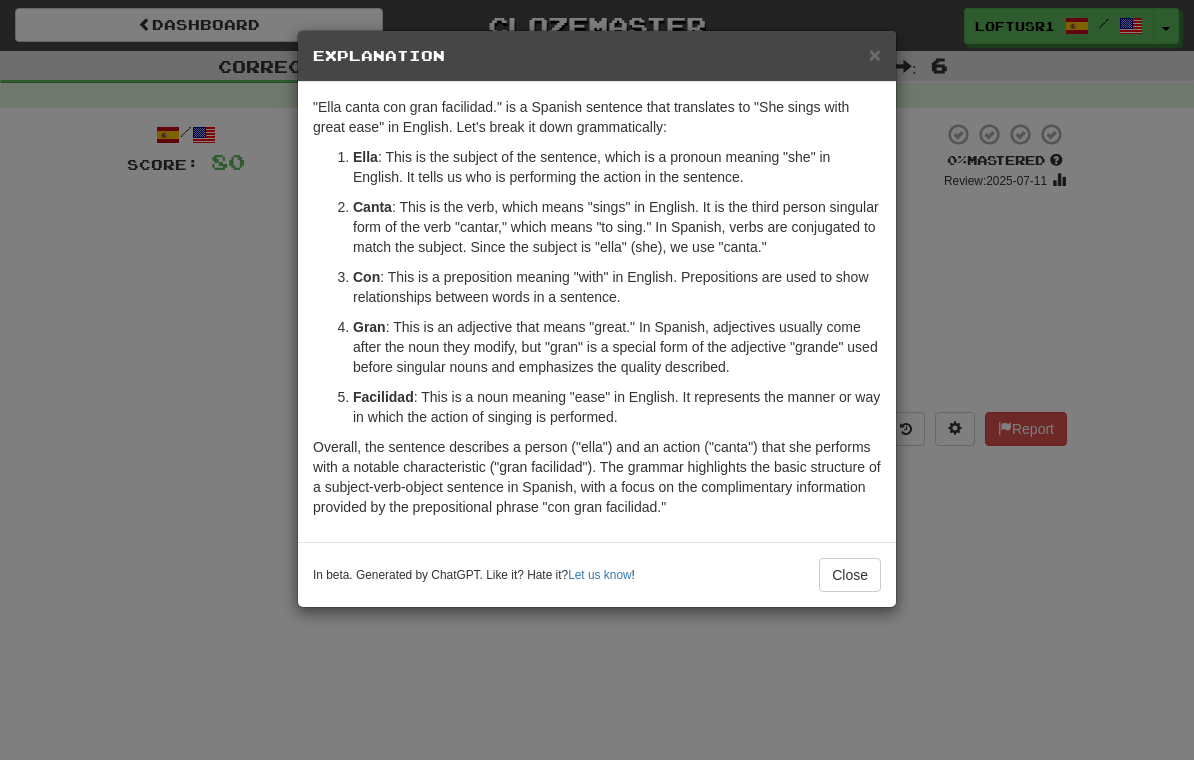 click on "Close" at bounding box center [850, 575] 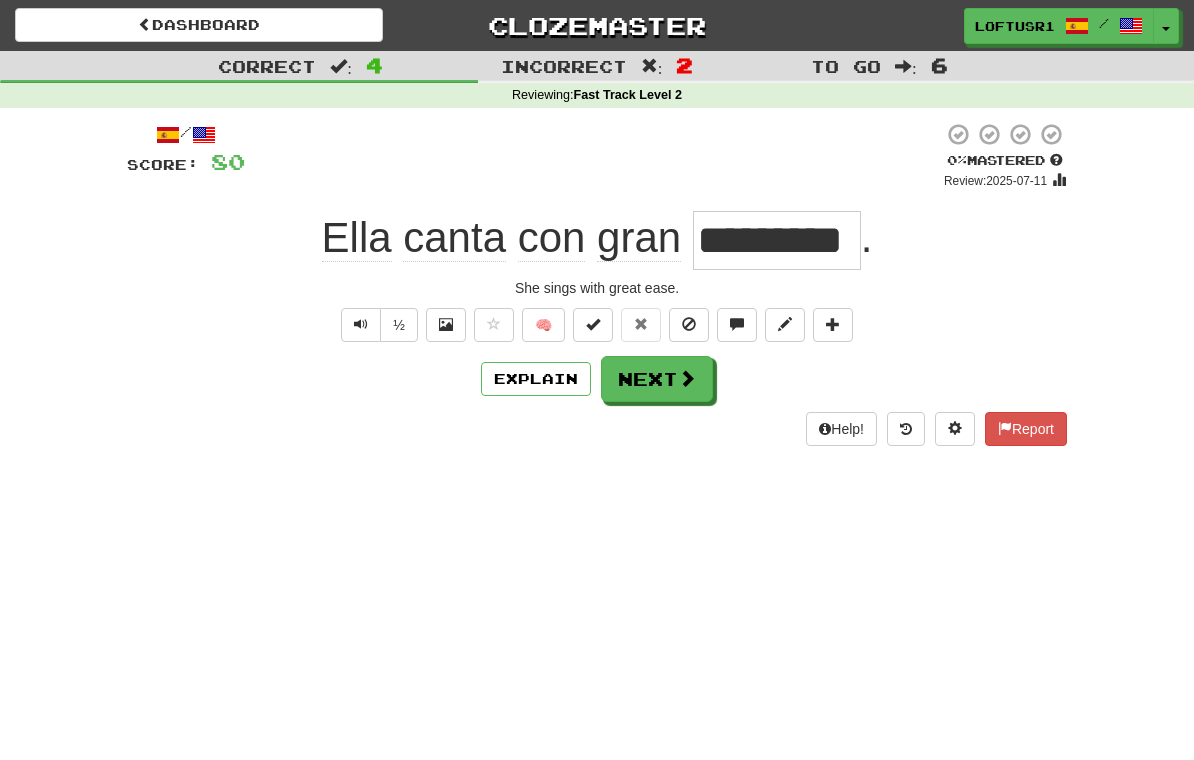 click on "Explain" at bounding box center (536, 379) 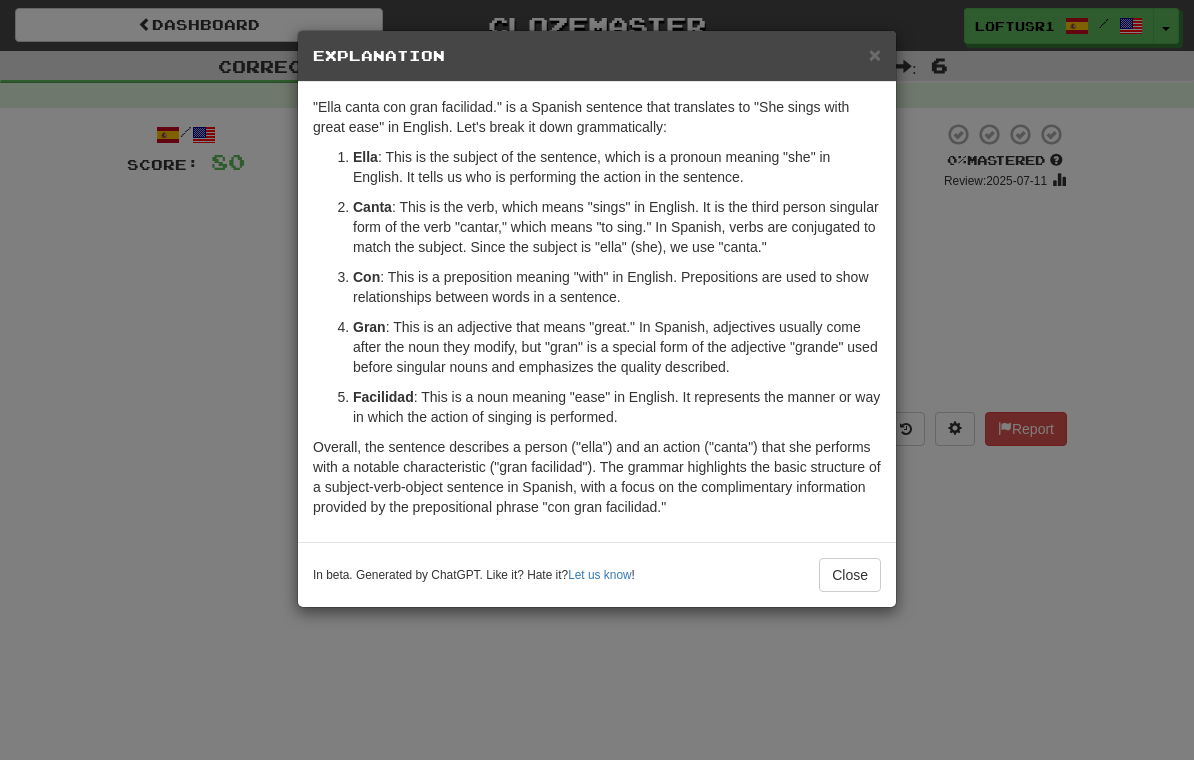 click on "Close" at bounding box center [850, 575] 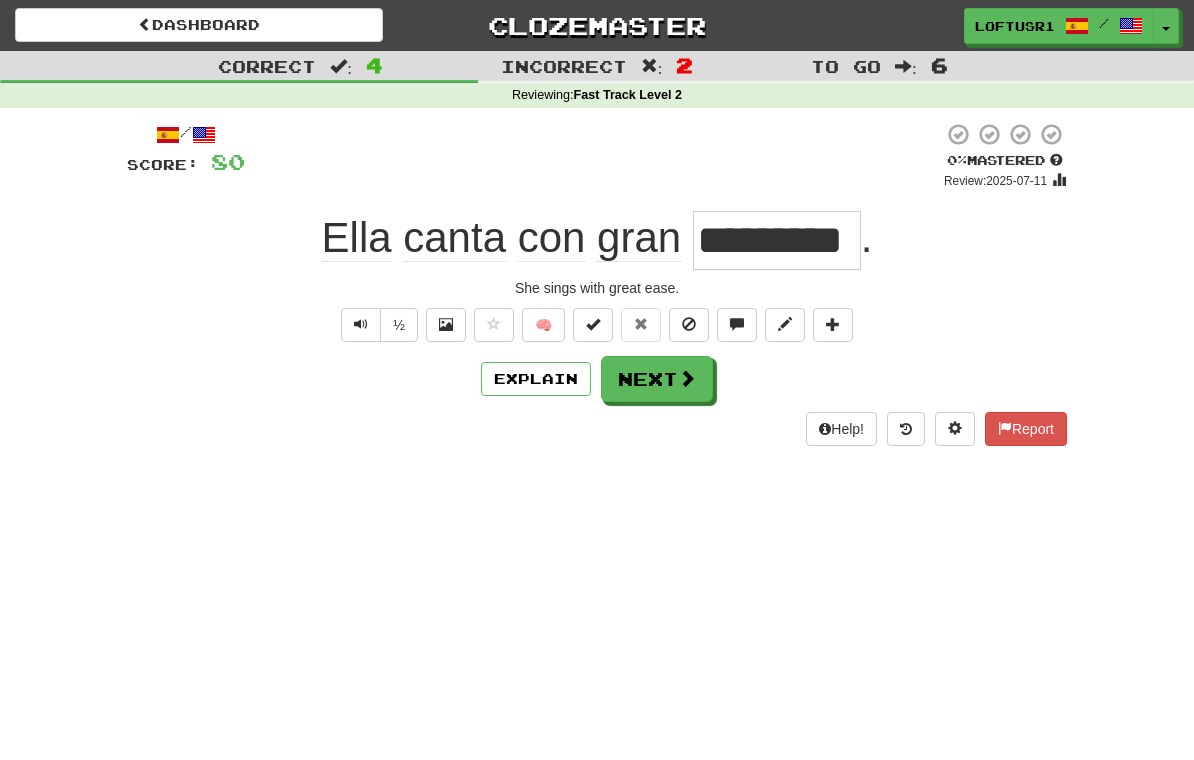 click on "Next" at bounding box center (657, 379) 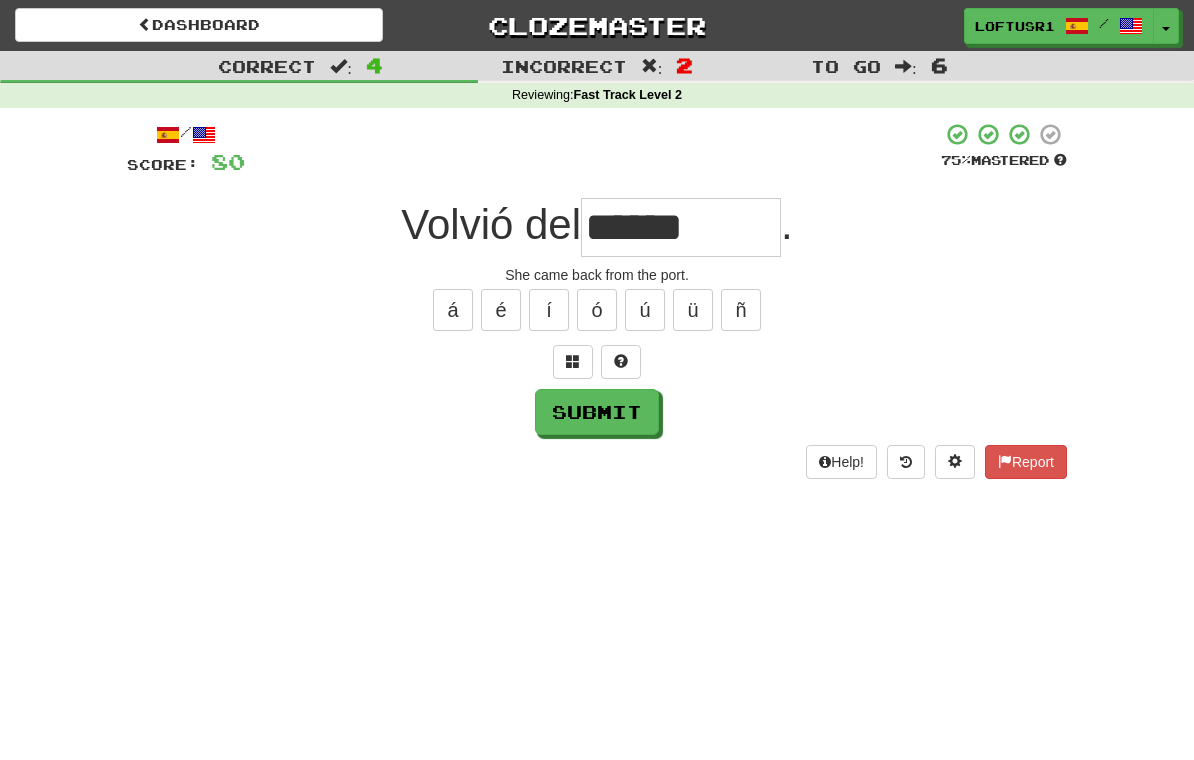 type on "******" 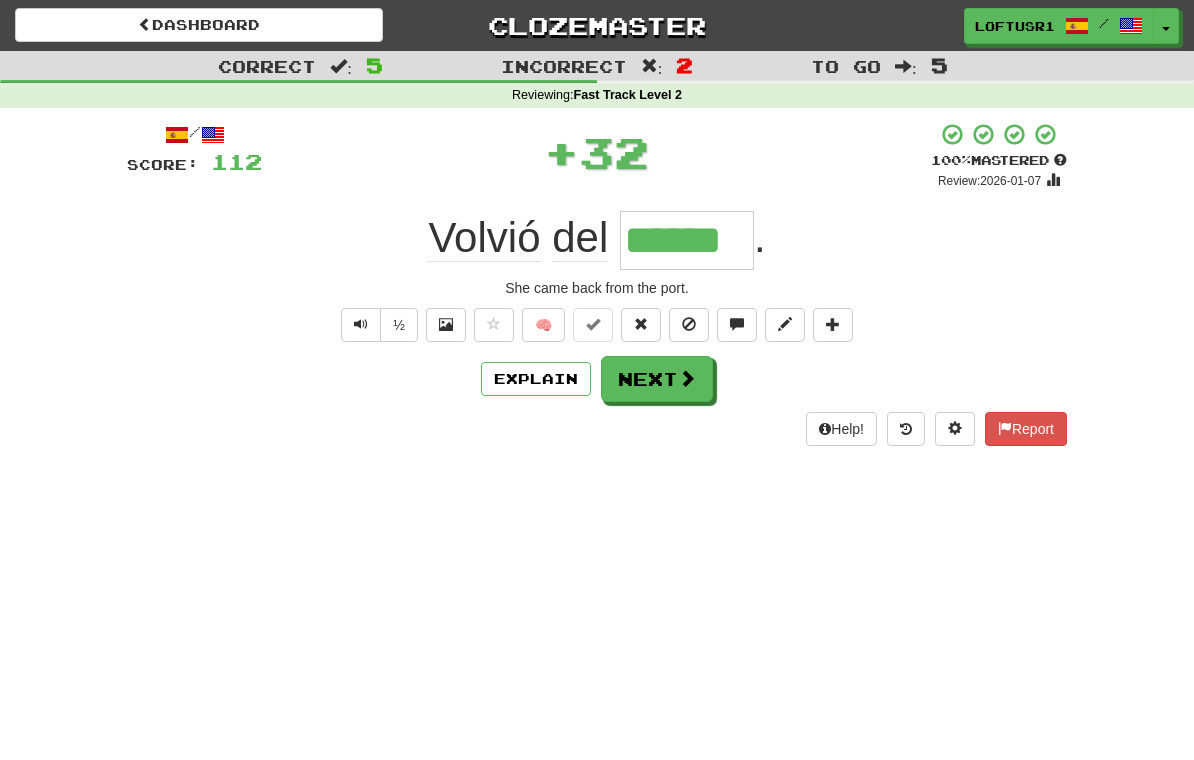 click on "Next" at bounding box center [657, 379] 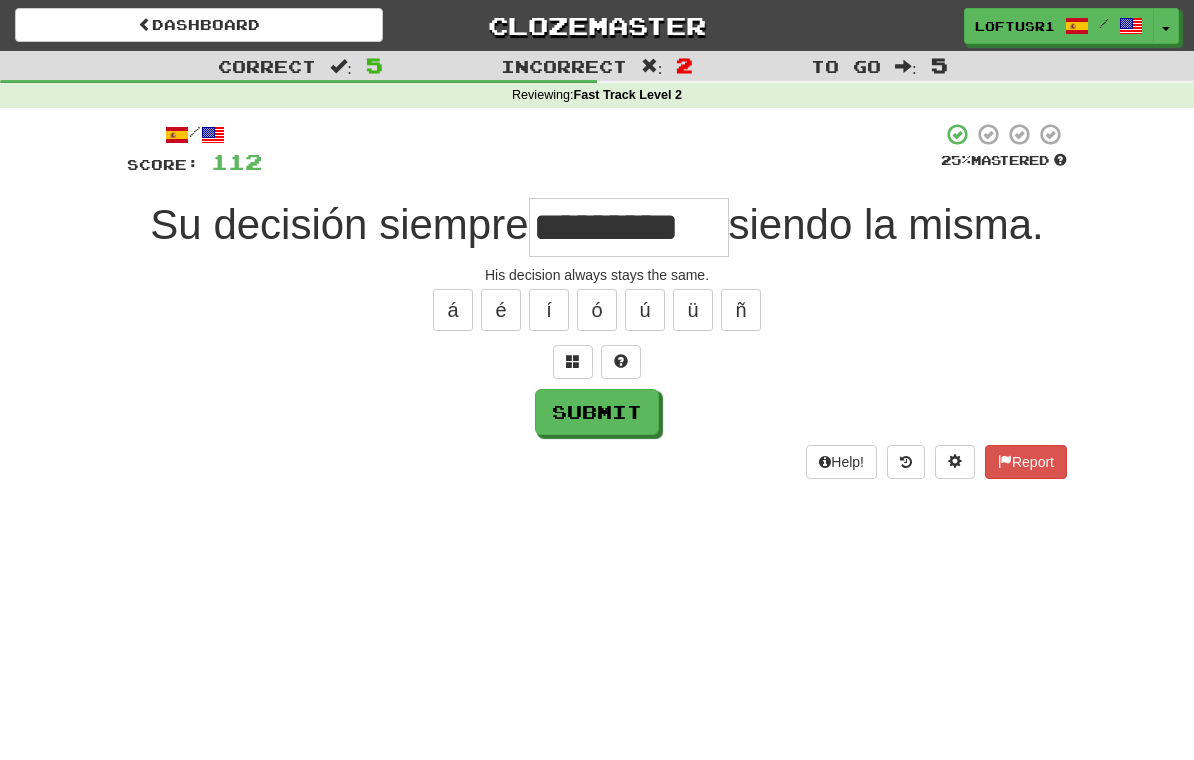 click on "Submit" at bounding box center [597, 412] 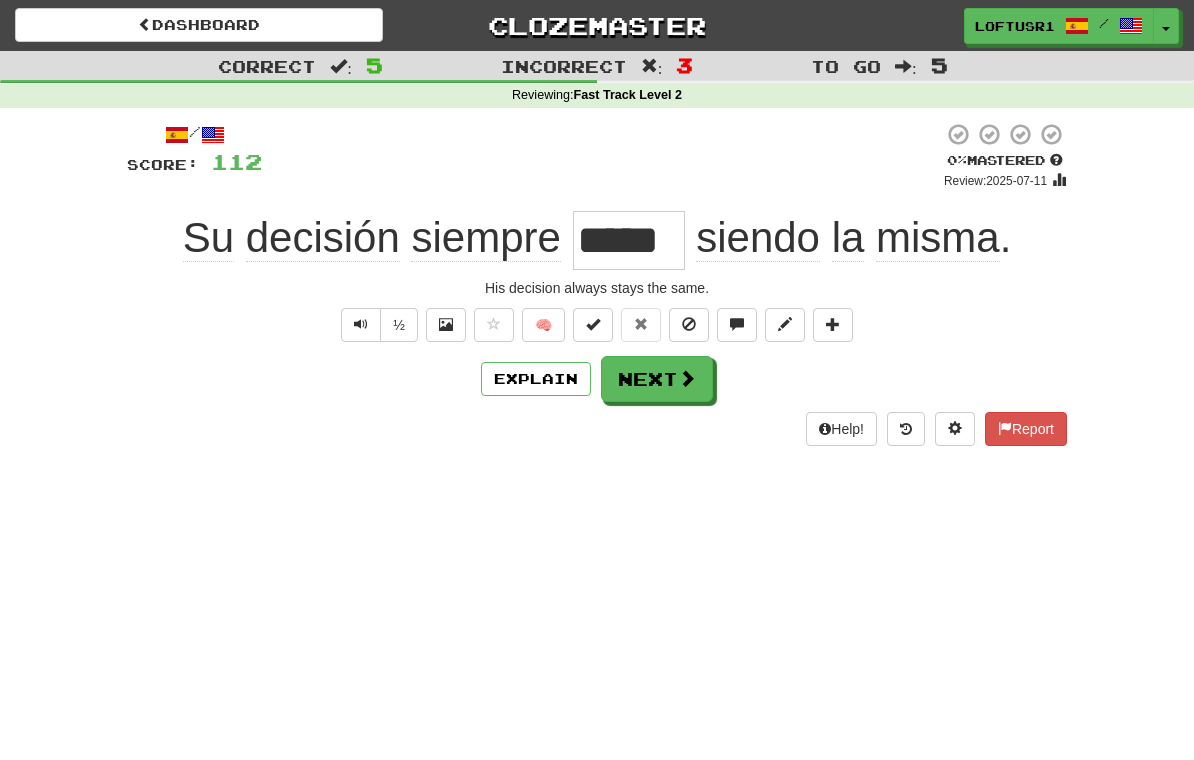 click on "Explain" at bounding box center (536, 379) 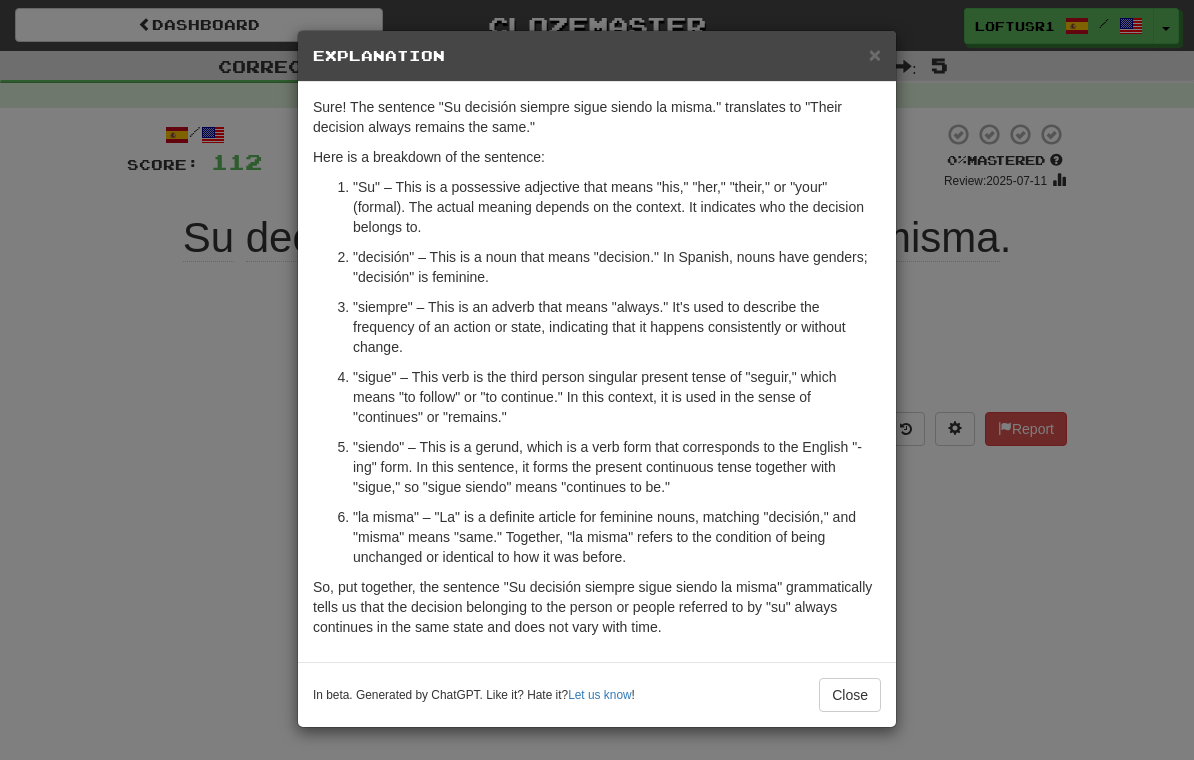 click on "Close" at bounding box center [850, 695] 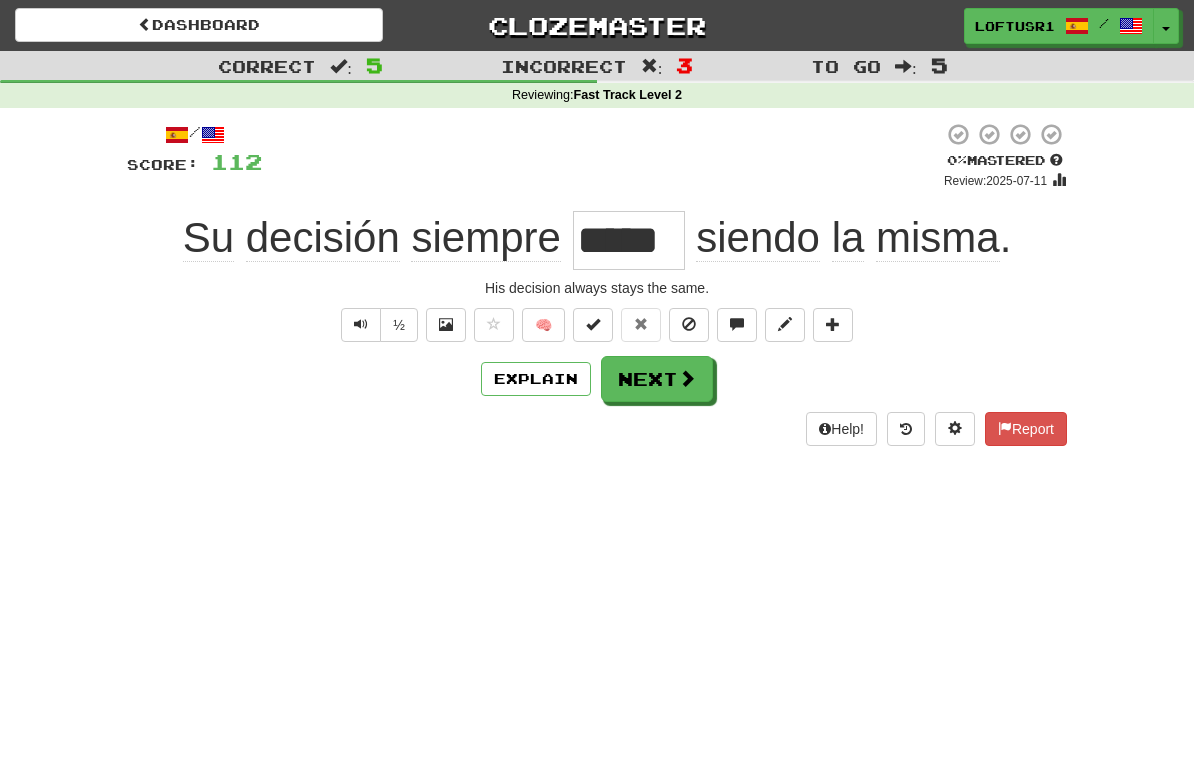 click on "Next" at bounding box center (657, 379) 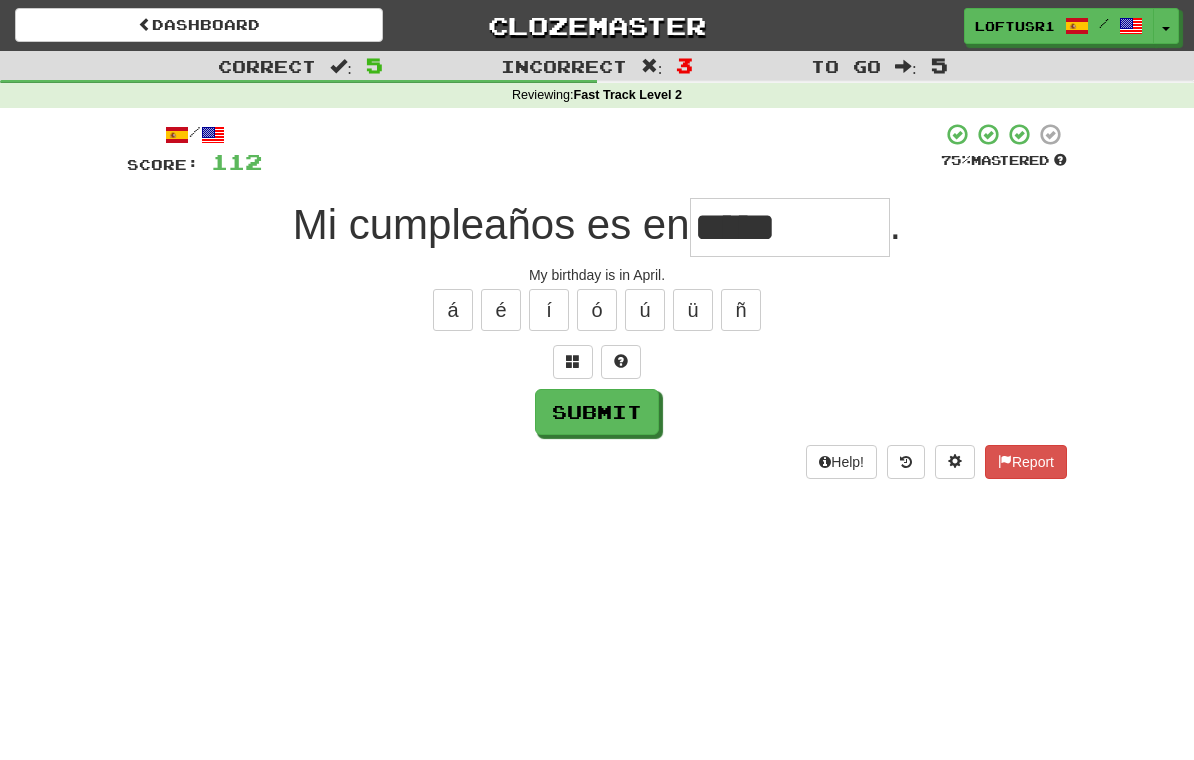 type on "*****" 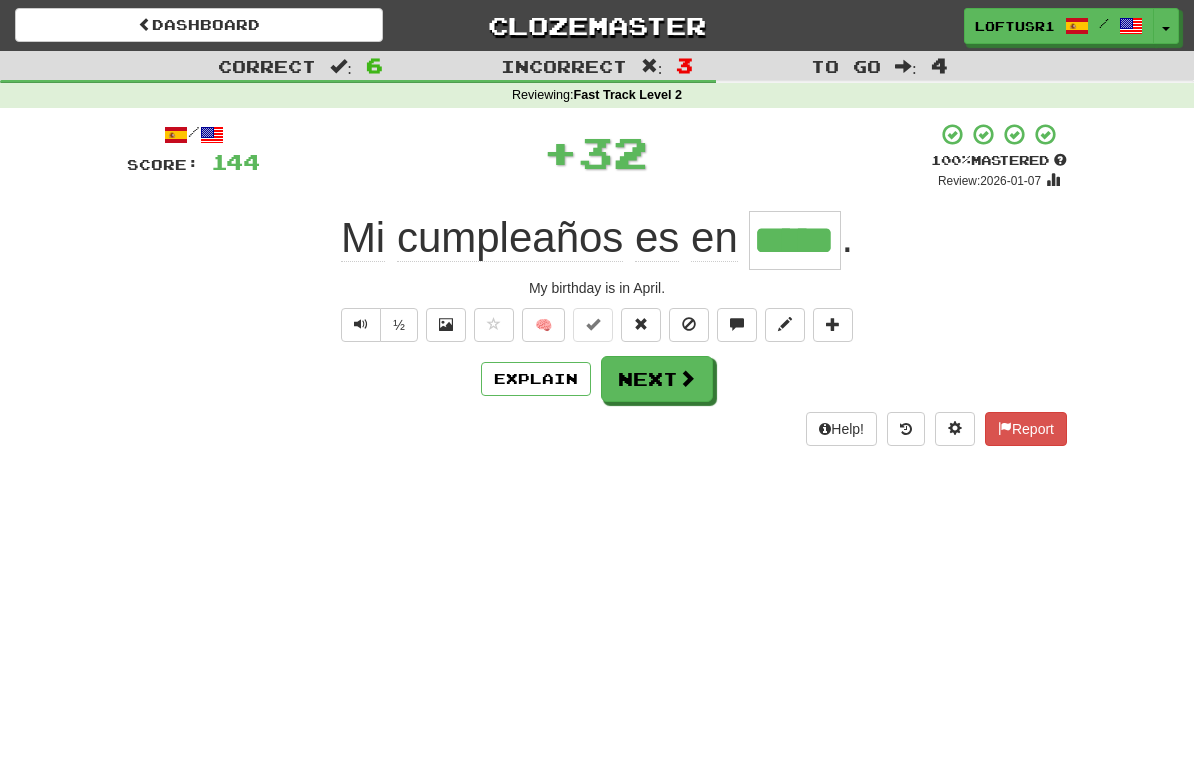 click on "Next" at bounding box center [657, 379] 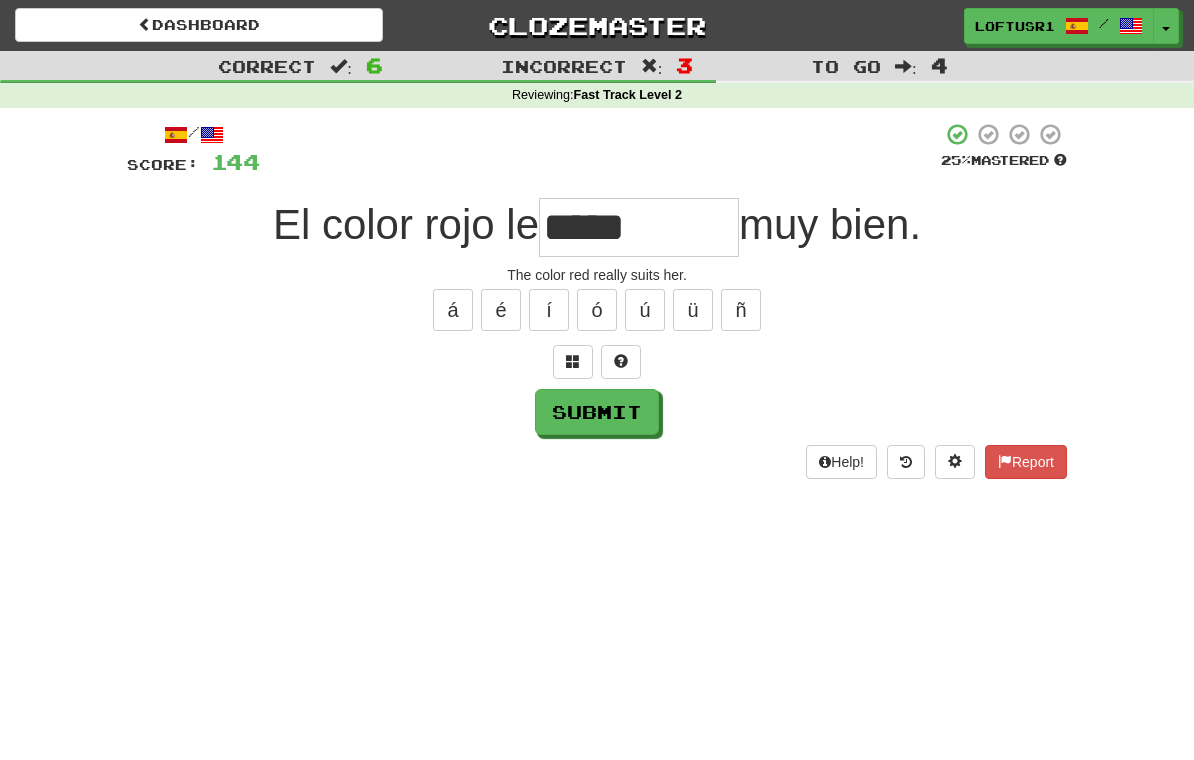 type on "*****" 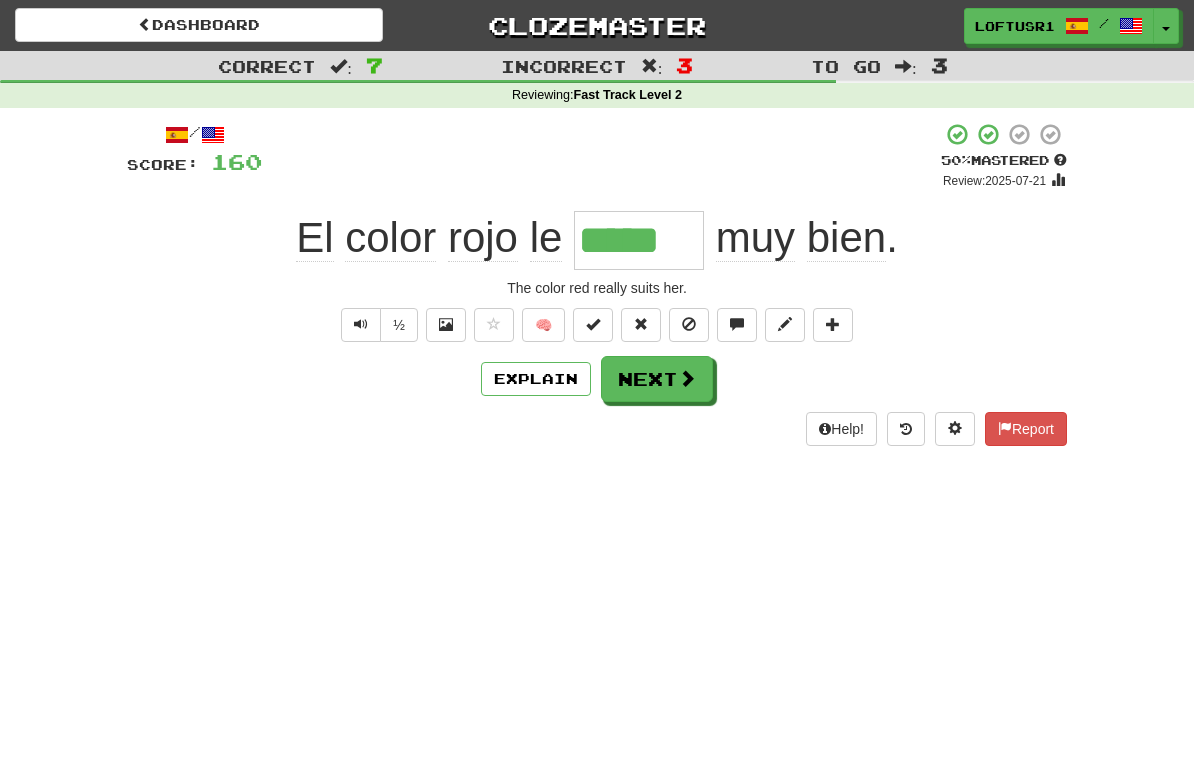 click on "Next" at bounding box center (657, 379) 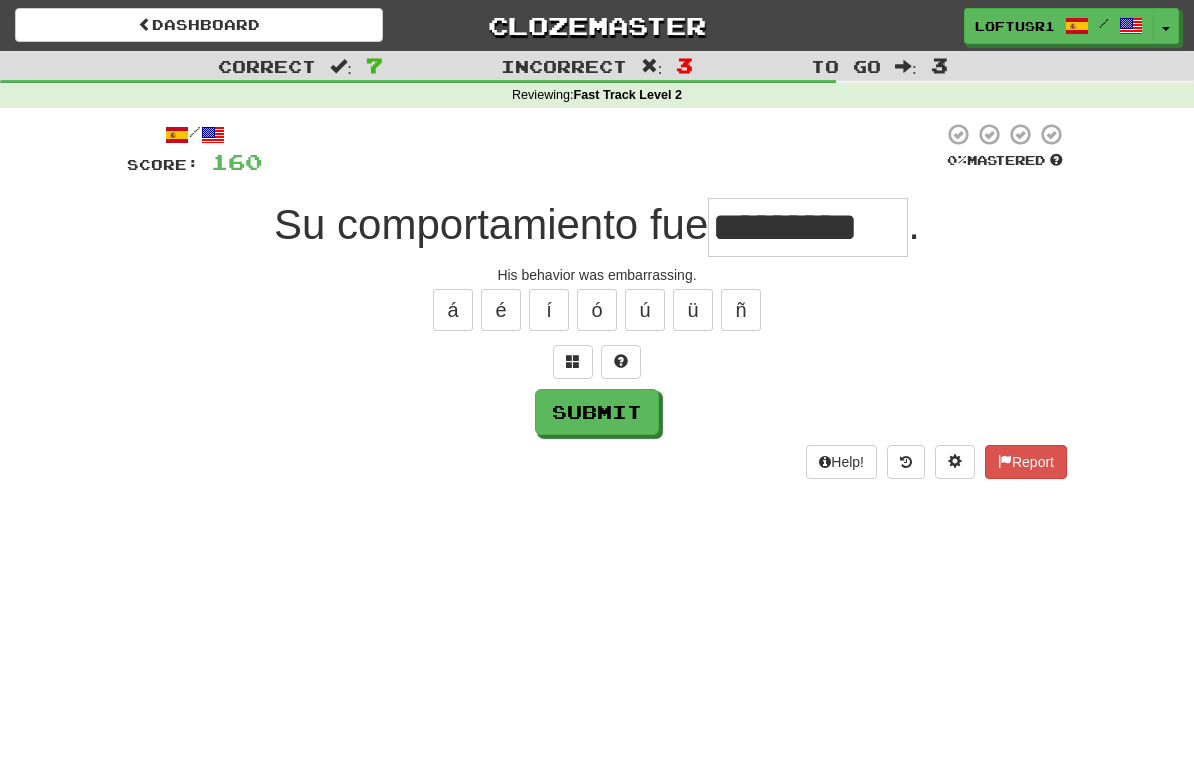click on "Submit" at bounding box center [597, 412] 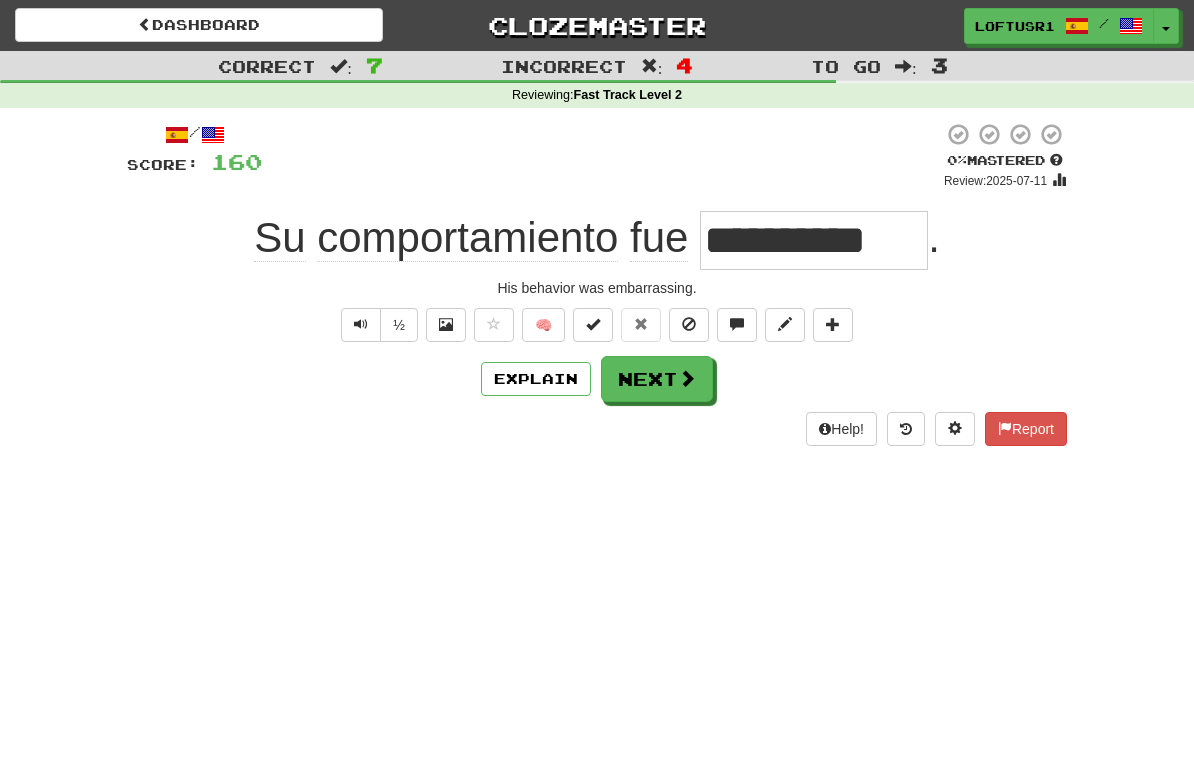 click on "Next" at bounding box center [657, 379] 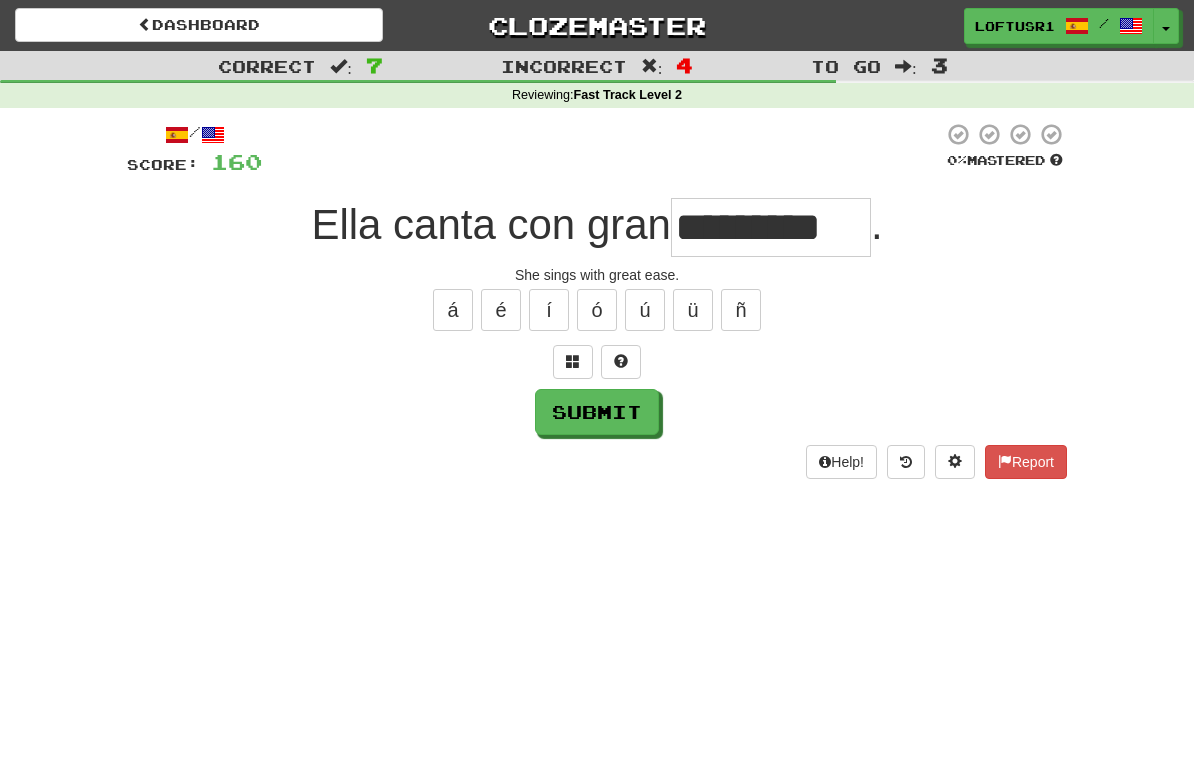 type on "*********" 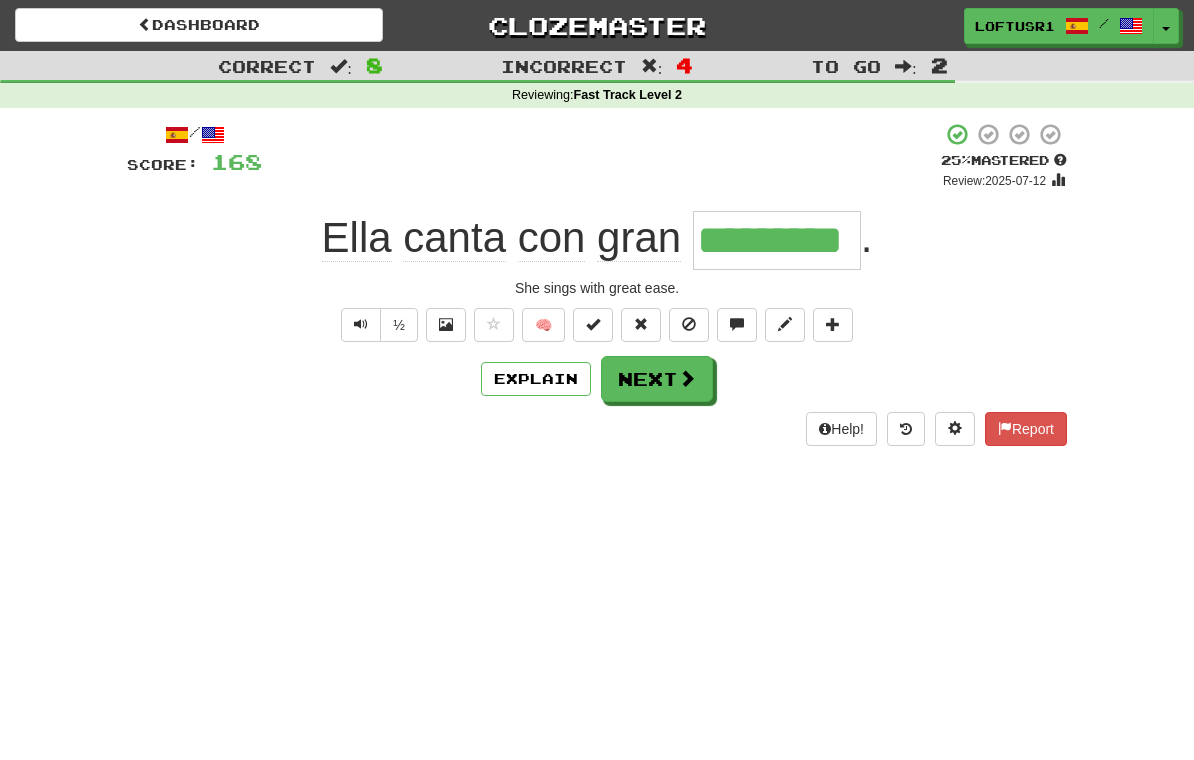 click on "Next" at bounding box center (657, 379) 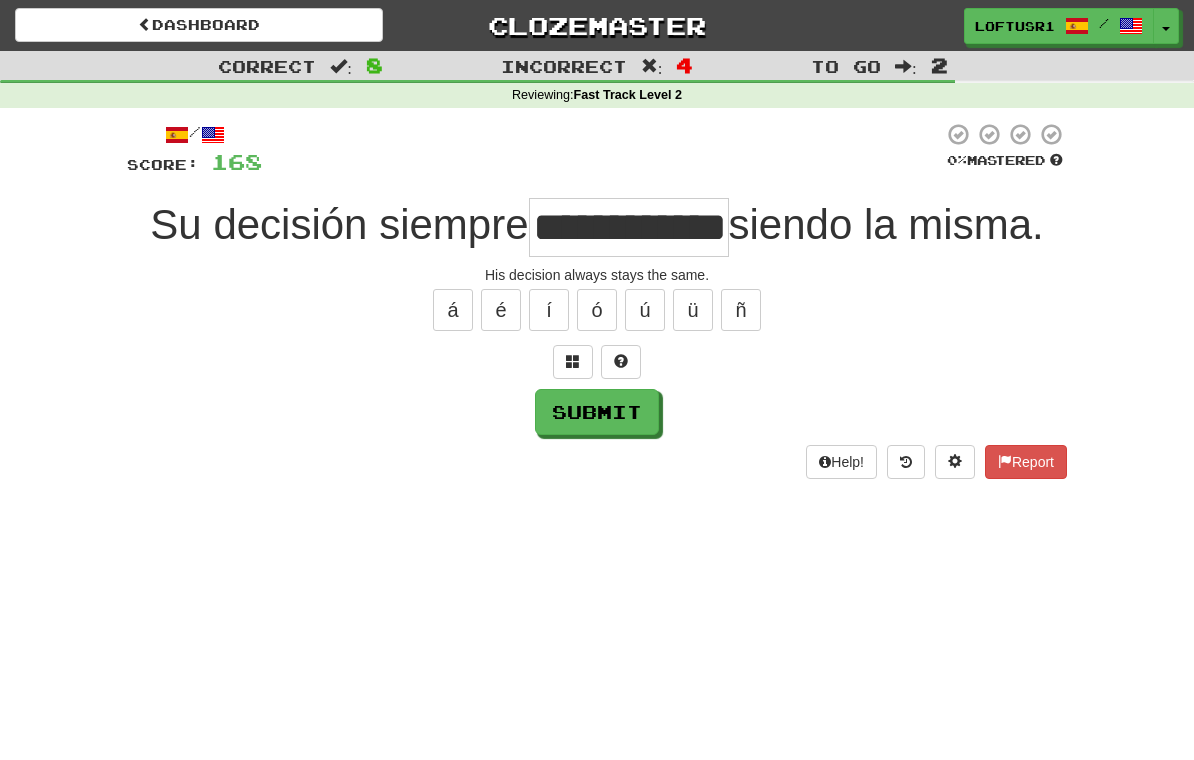 click on "Submit" at bounding box center (597, 412) 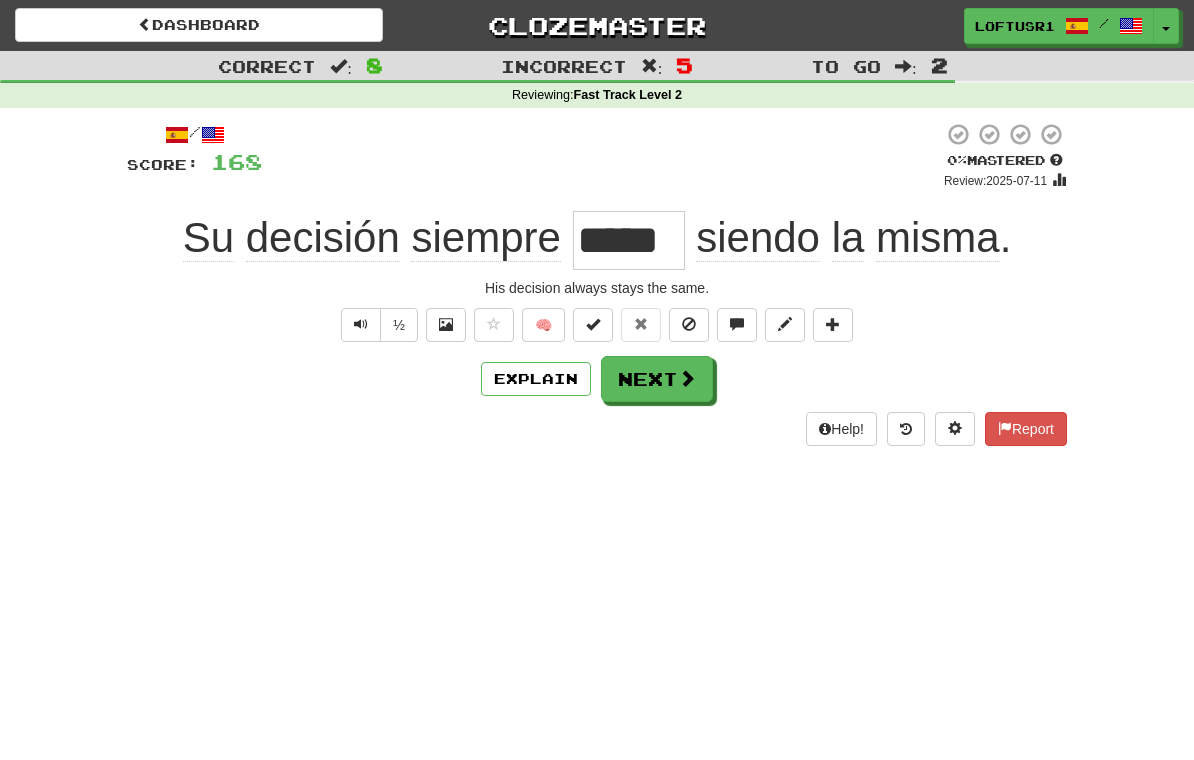 click on "Next" at bounding box center (657, 379) 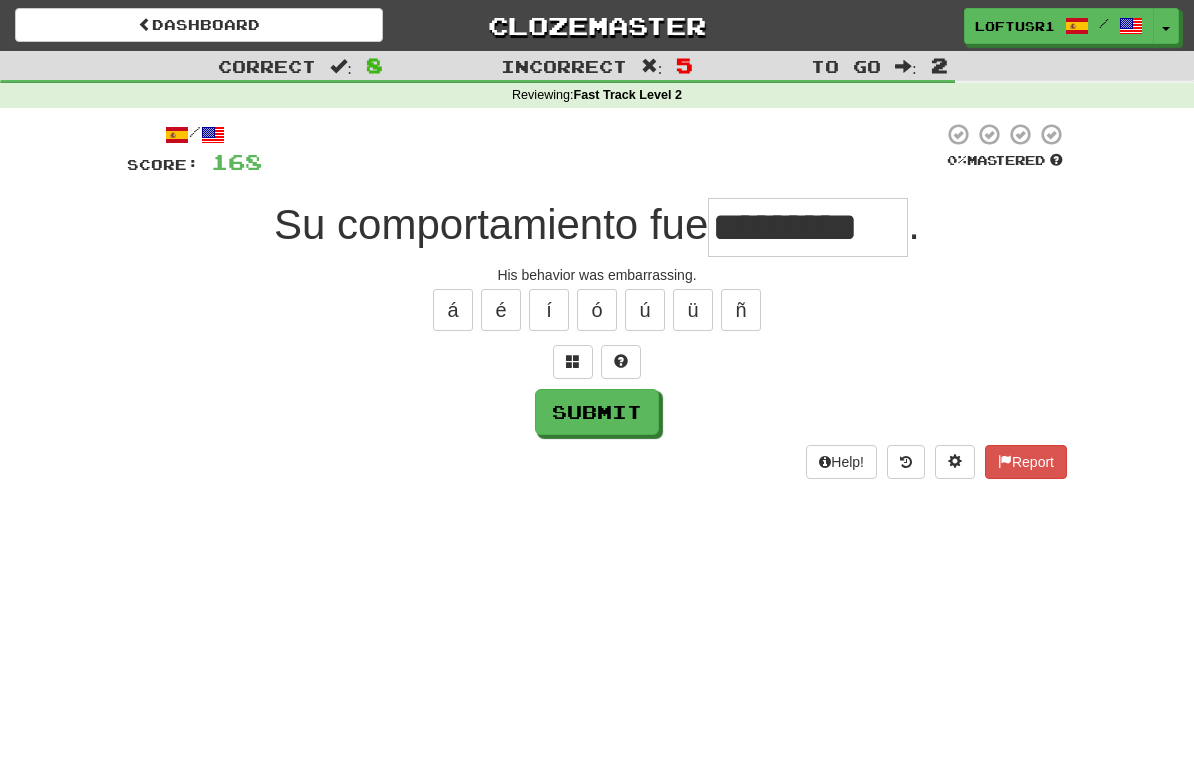 click on "Submit" at bounding box center (597, 412) 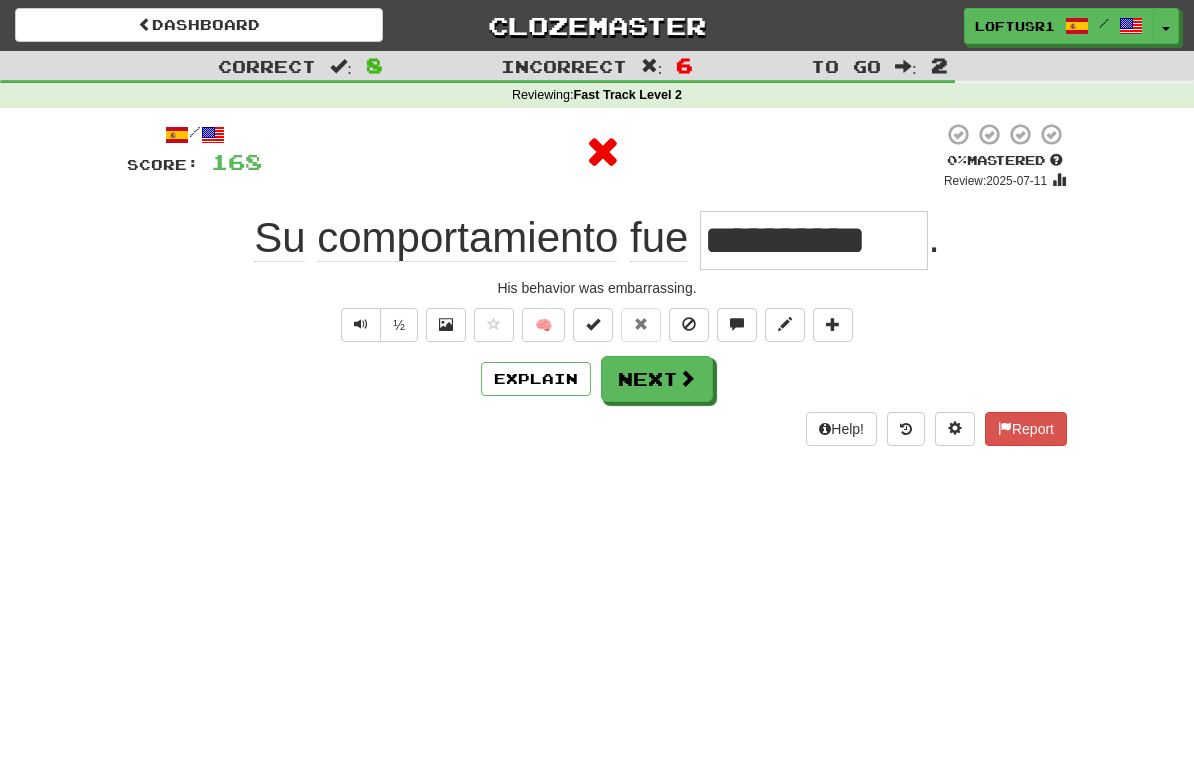 click on "Next" at bounding box center (657, 379) 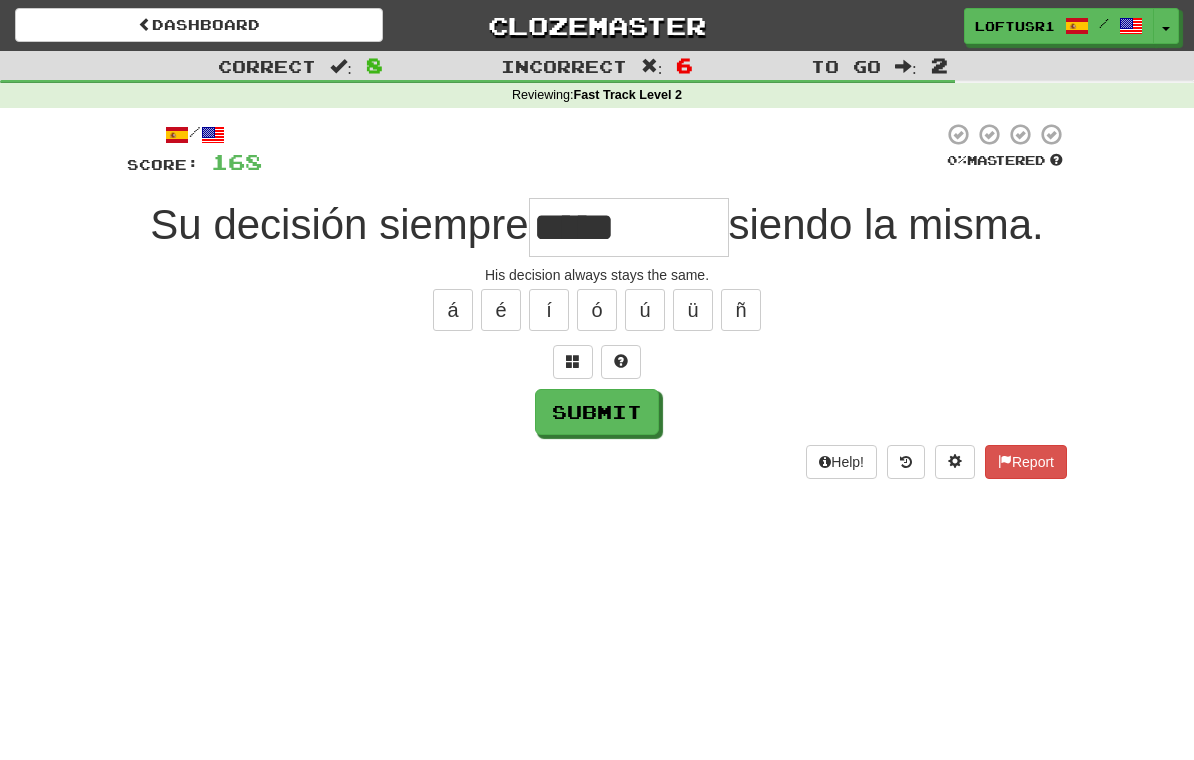 type on "*****" 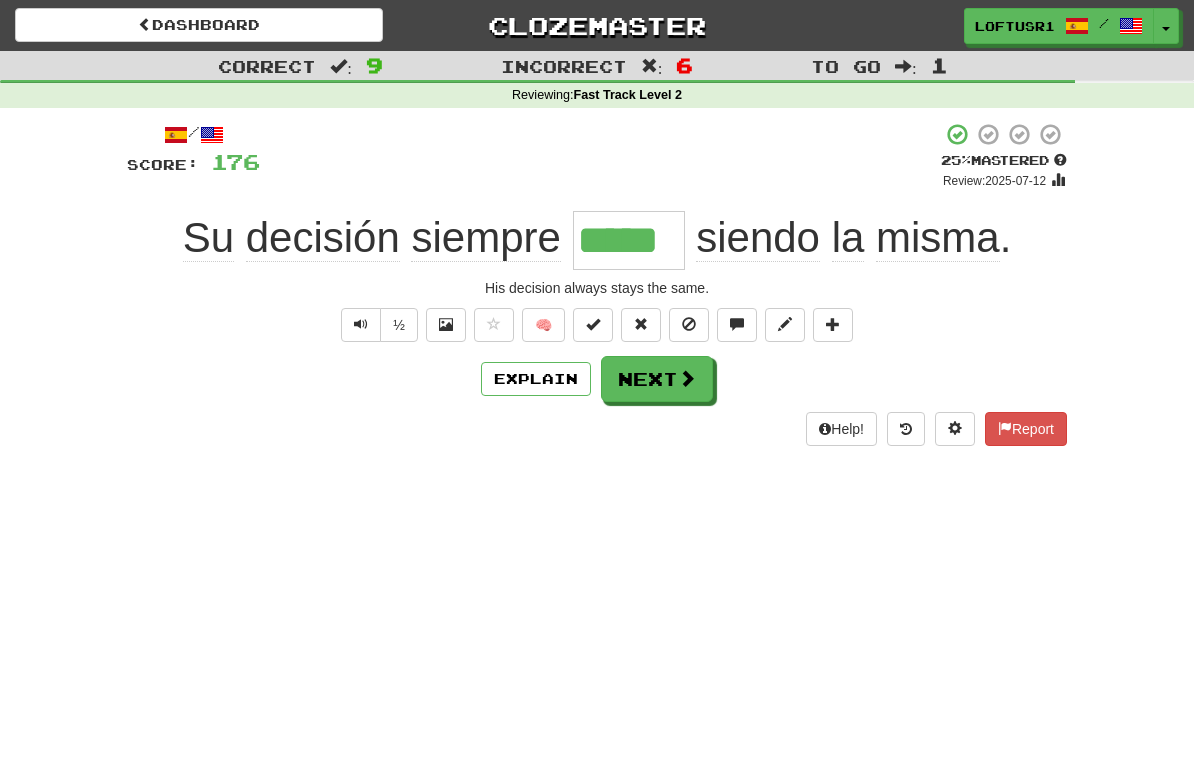 click on "Explain" at bounding box center [536, 379] 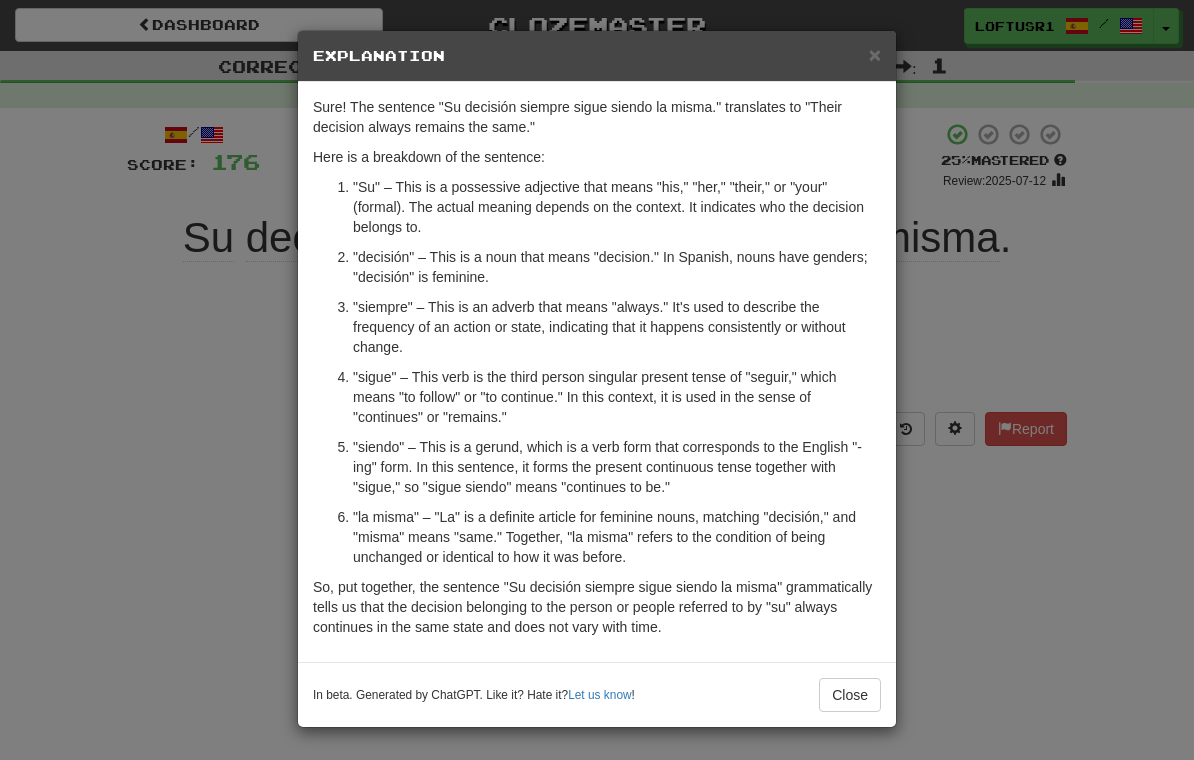 click on "Close" at bounding box center [850, 695] 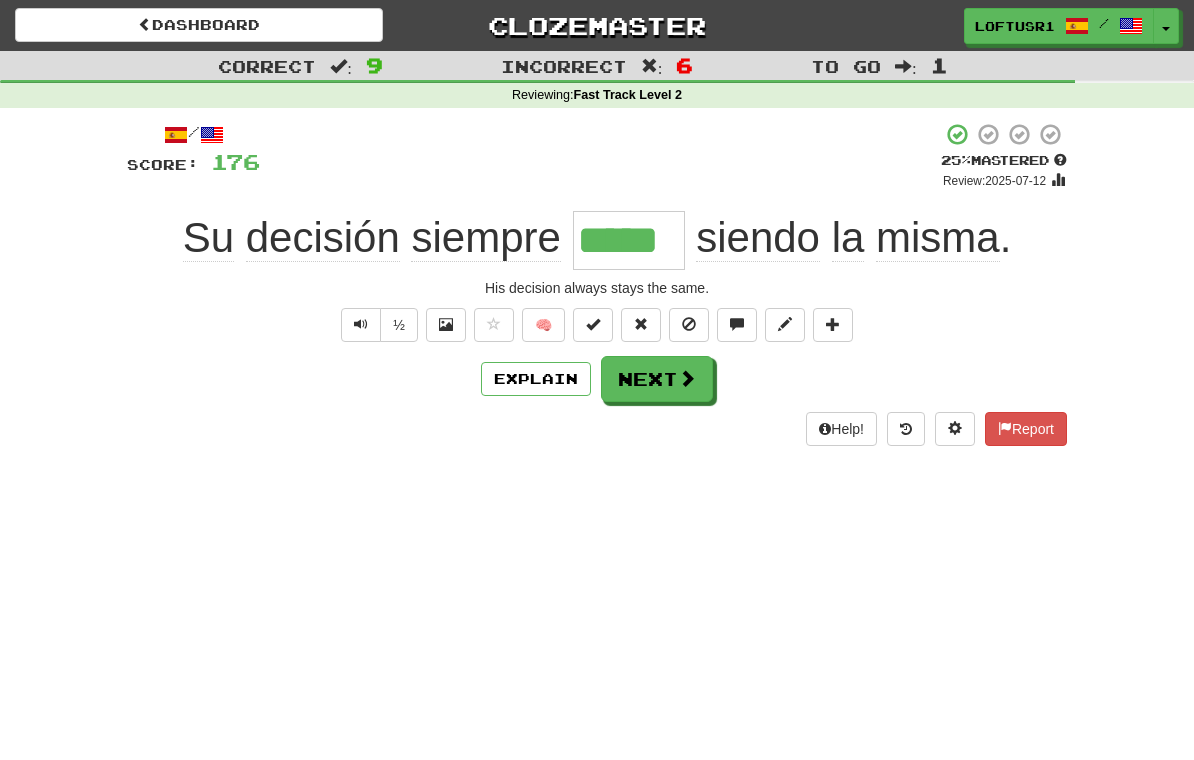 click on "Next" at bounding box center [657, 379] 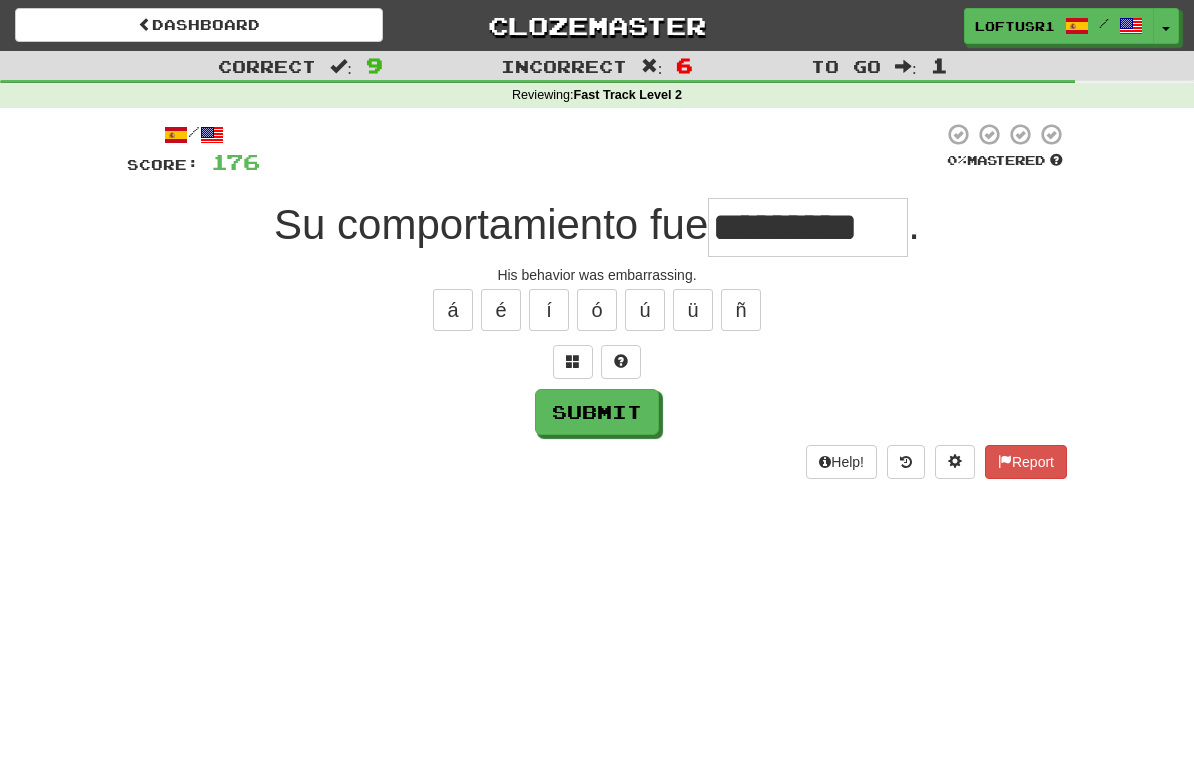 click on "Submit" at bounding box center (597, 412) 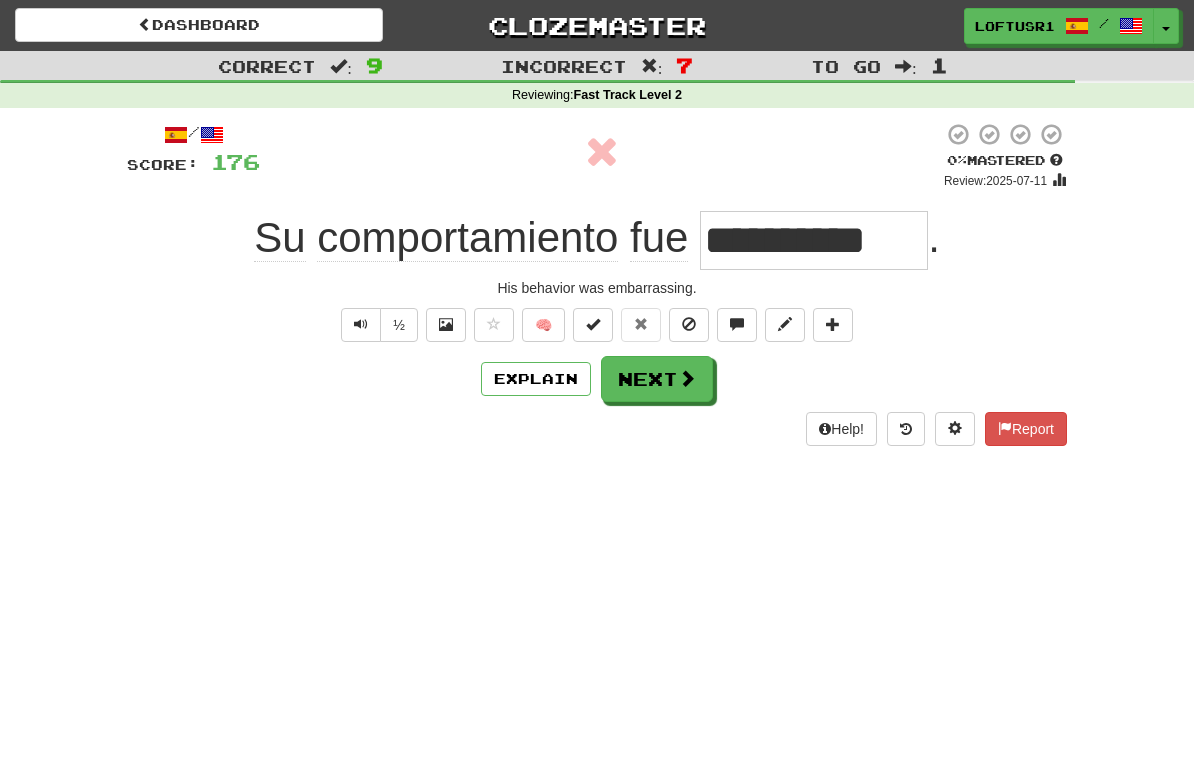 click on "Next" at bounding box center [657, 379] 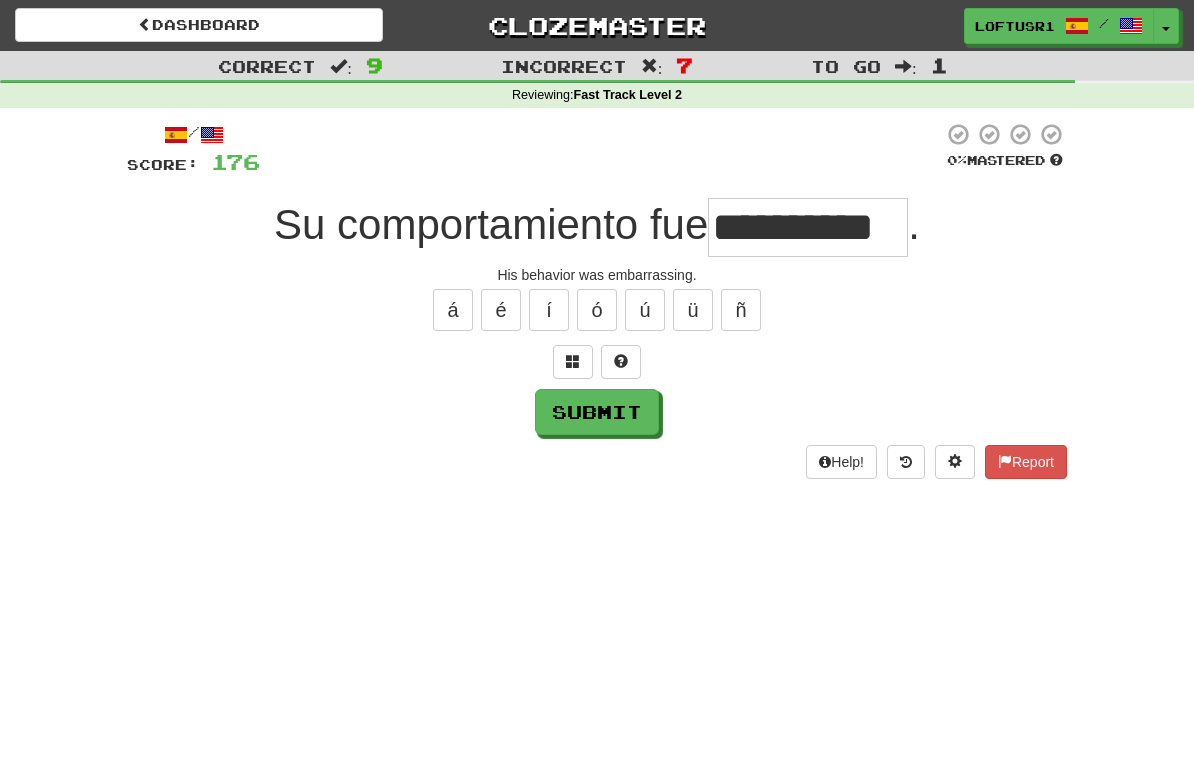 type on "**********" 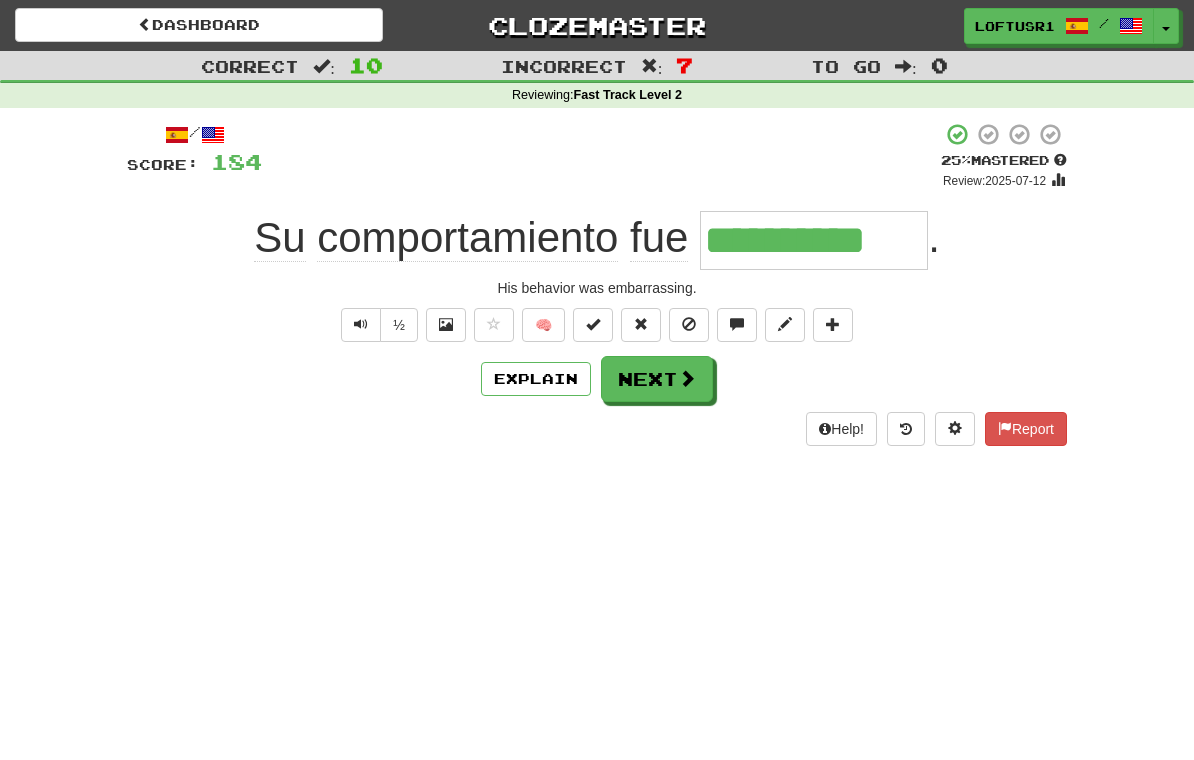 click on "Next" at bounding box center [657, 379] 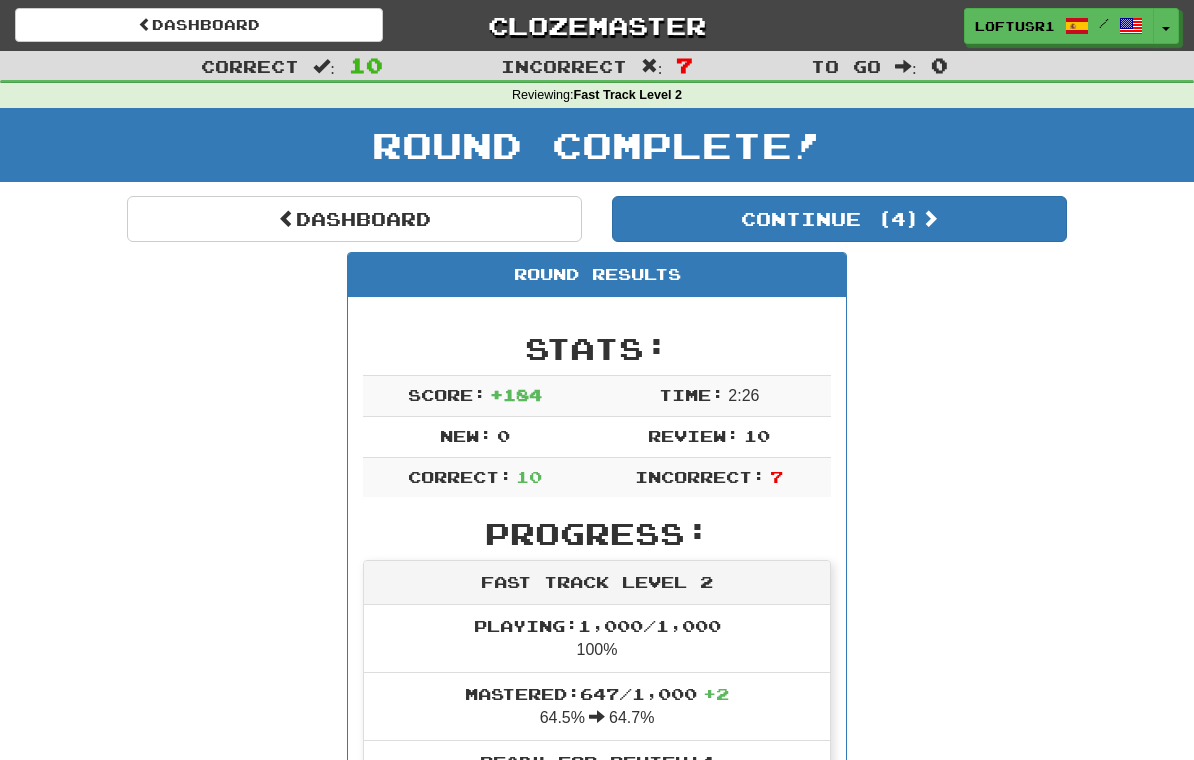 click on "Dashboard" at bounding box center [354, 219] 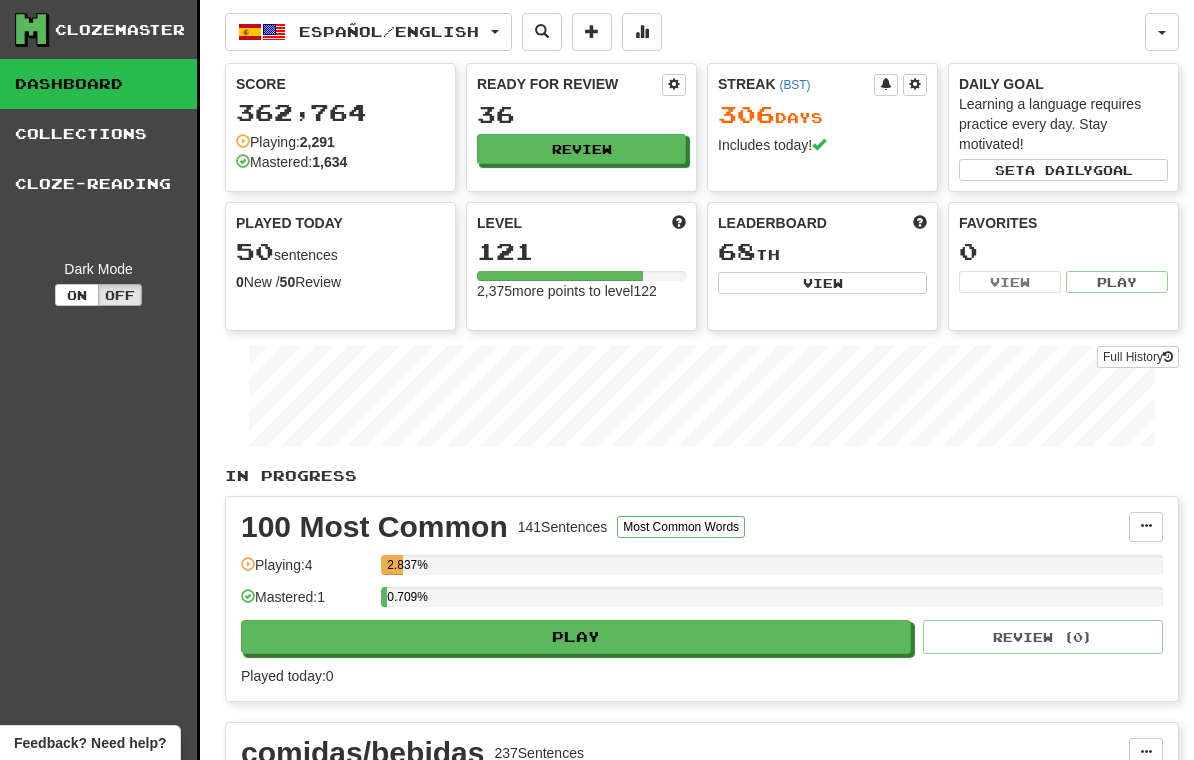 scroll, scrollTop: 0, scrollLeft: 0, axis: both 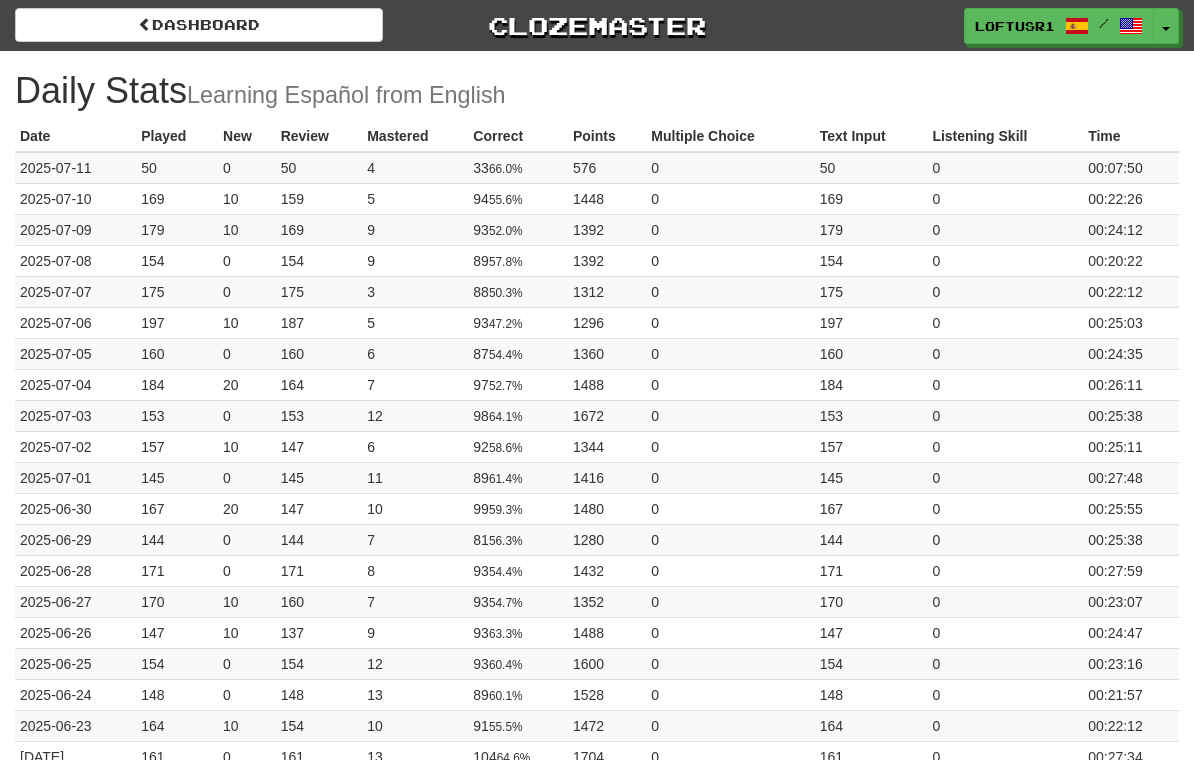 click on "Dashboard" at bounding box center [199, 25] 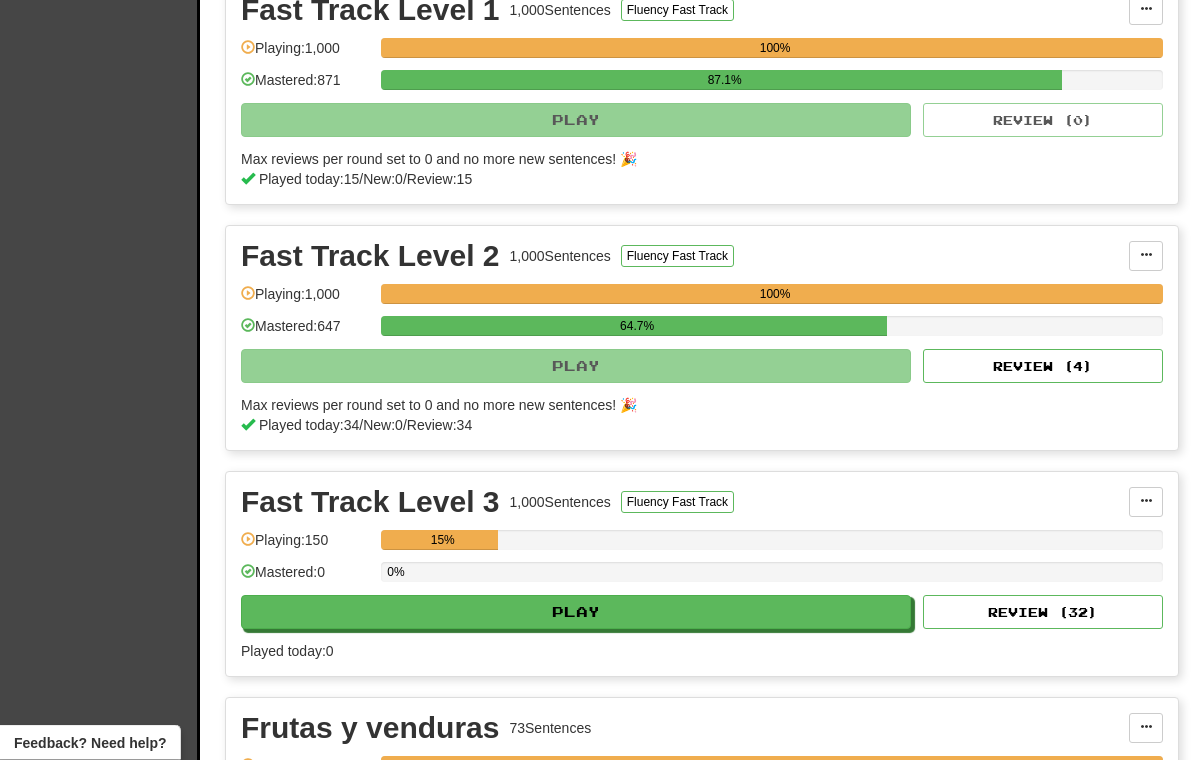 scroll, scrollTop: 949, scrollLeft: 0, axis: vertical 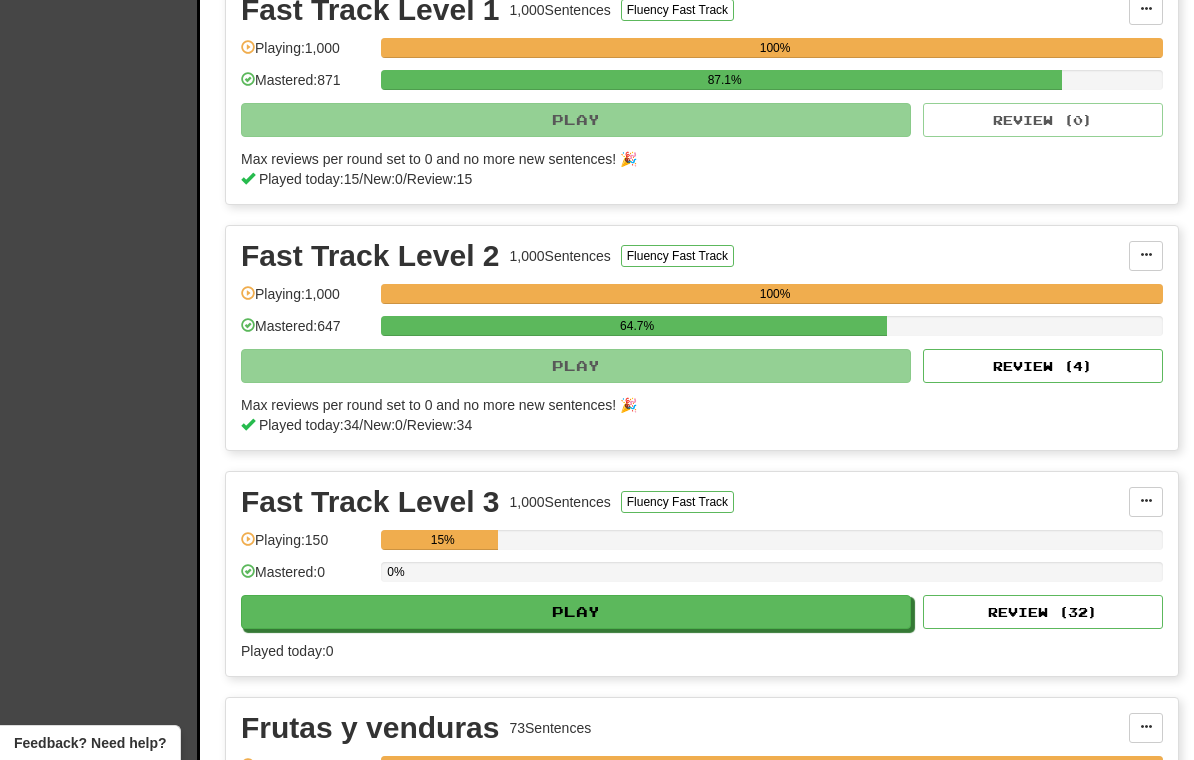 click on "Review ( 4 )" at bounding box center (1043, 366) 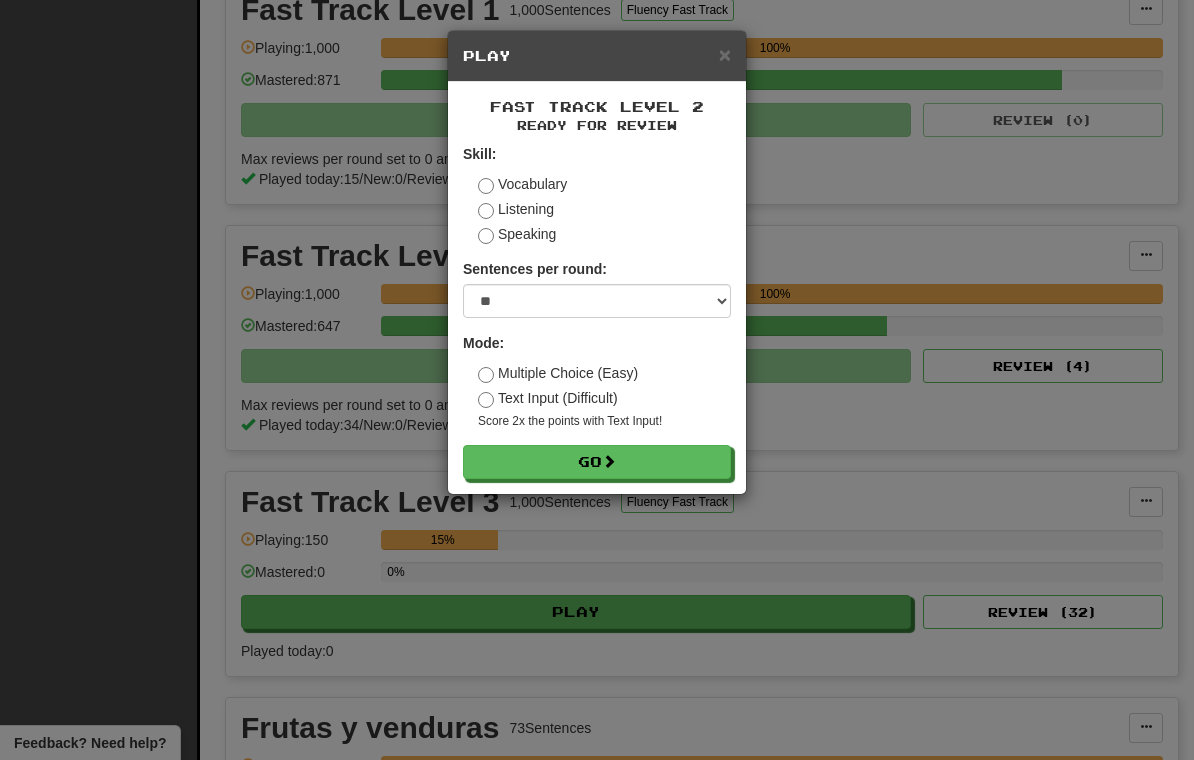 click on "Go" at bounding box center [597, 462] 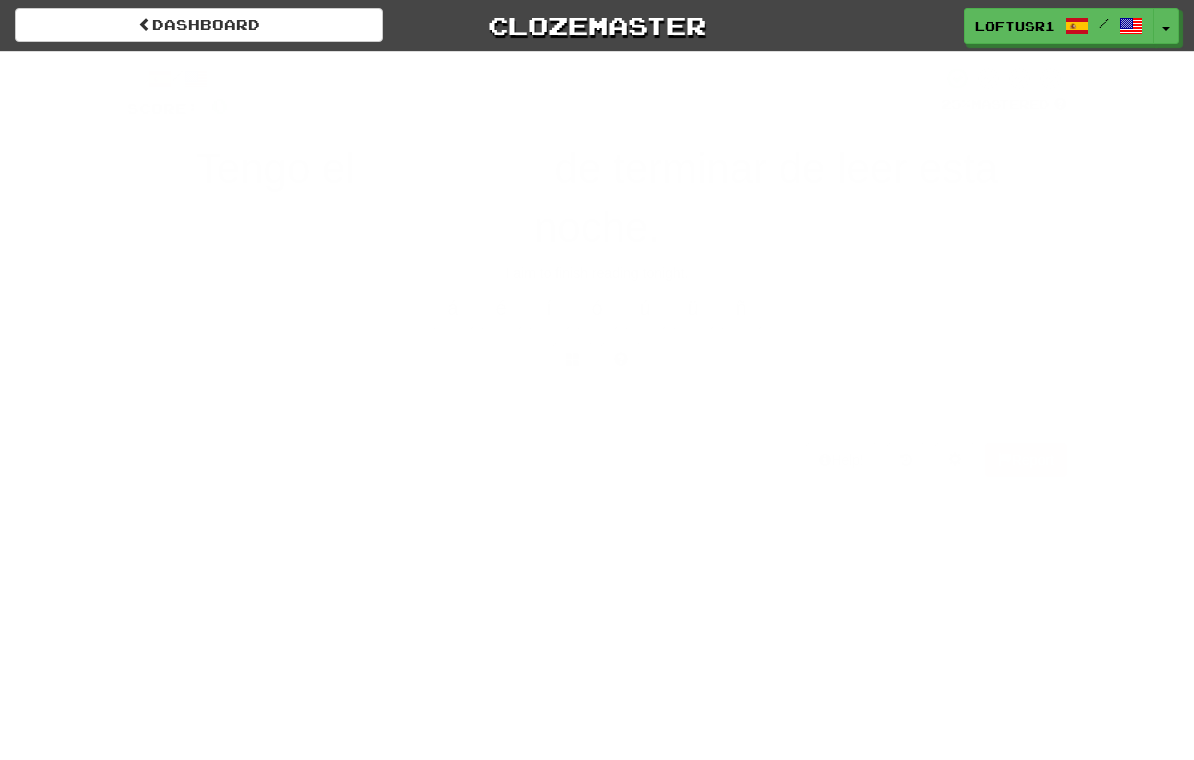 scroll, scrollTop: 0, scrollLeft: 0, axis: both 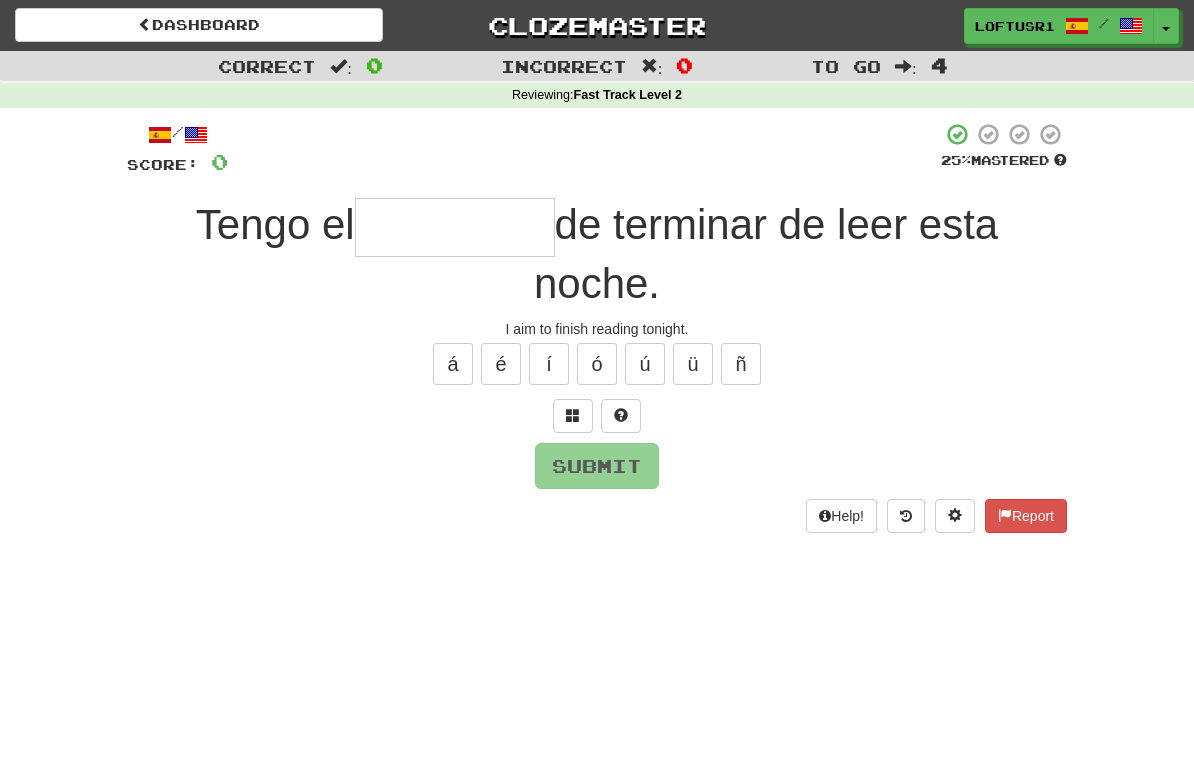 click at bounding box center (455, 227) 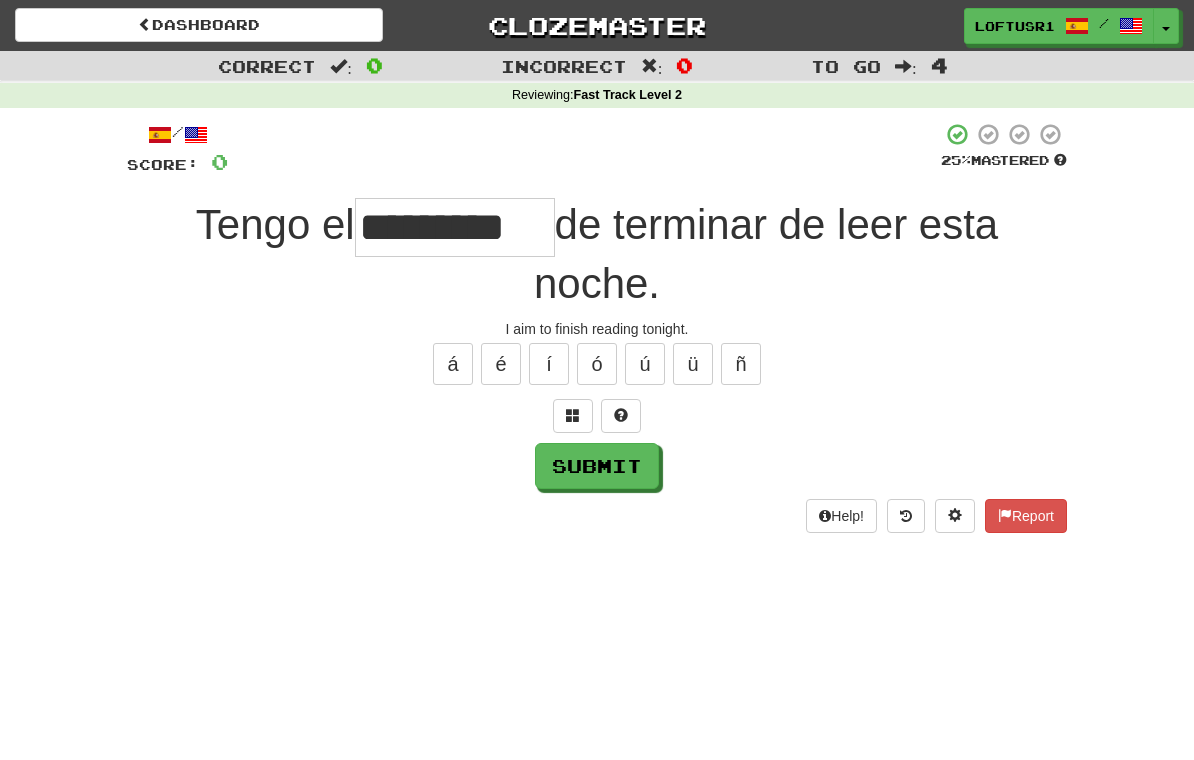 click on "Submit" at bounding box center (597, 466) 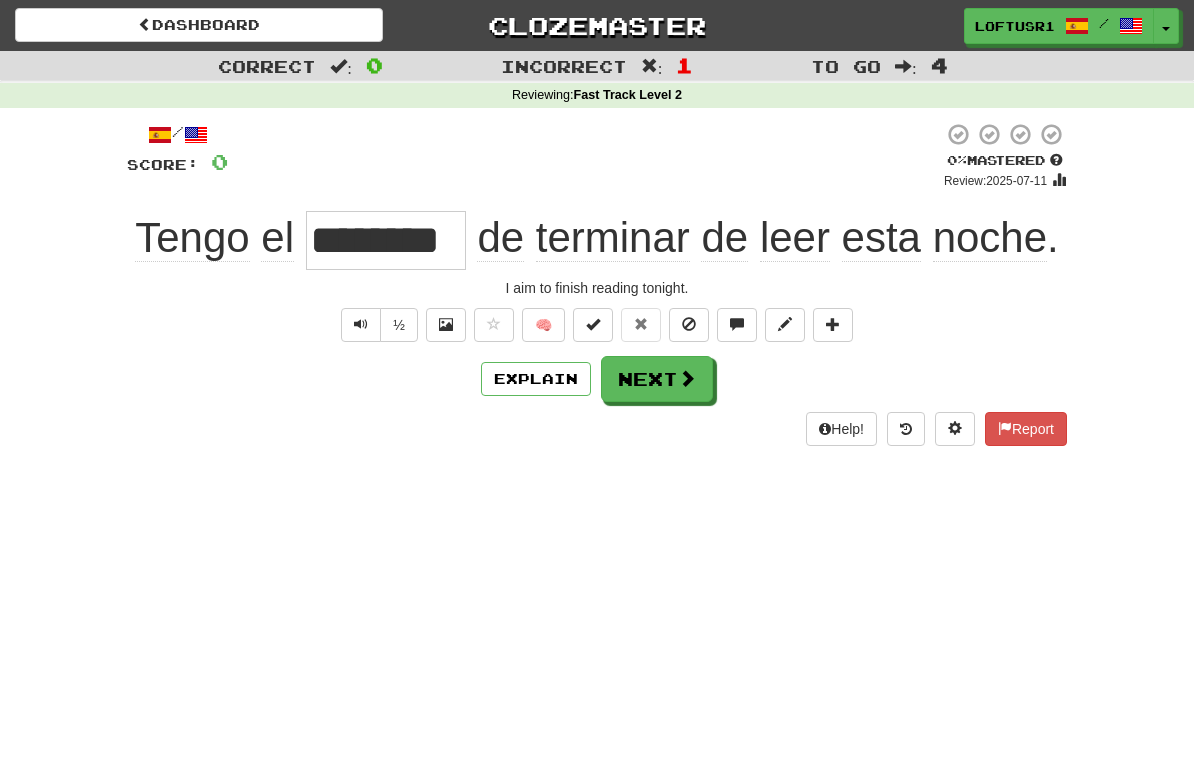 click at bounding box center (687, 378) 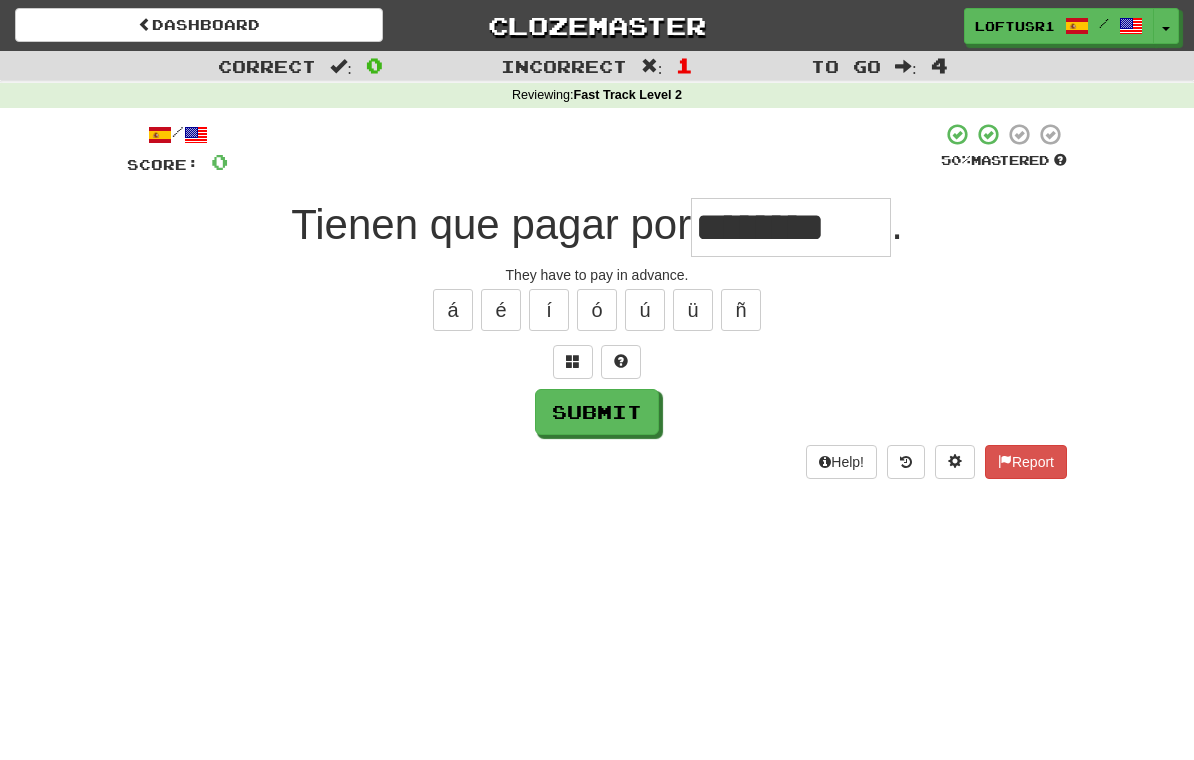 click on "Submit" at bounding box center [597, 412] 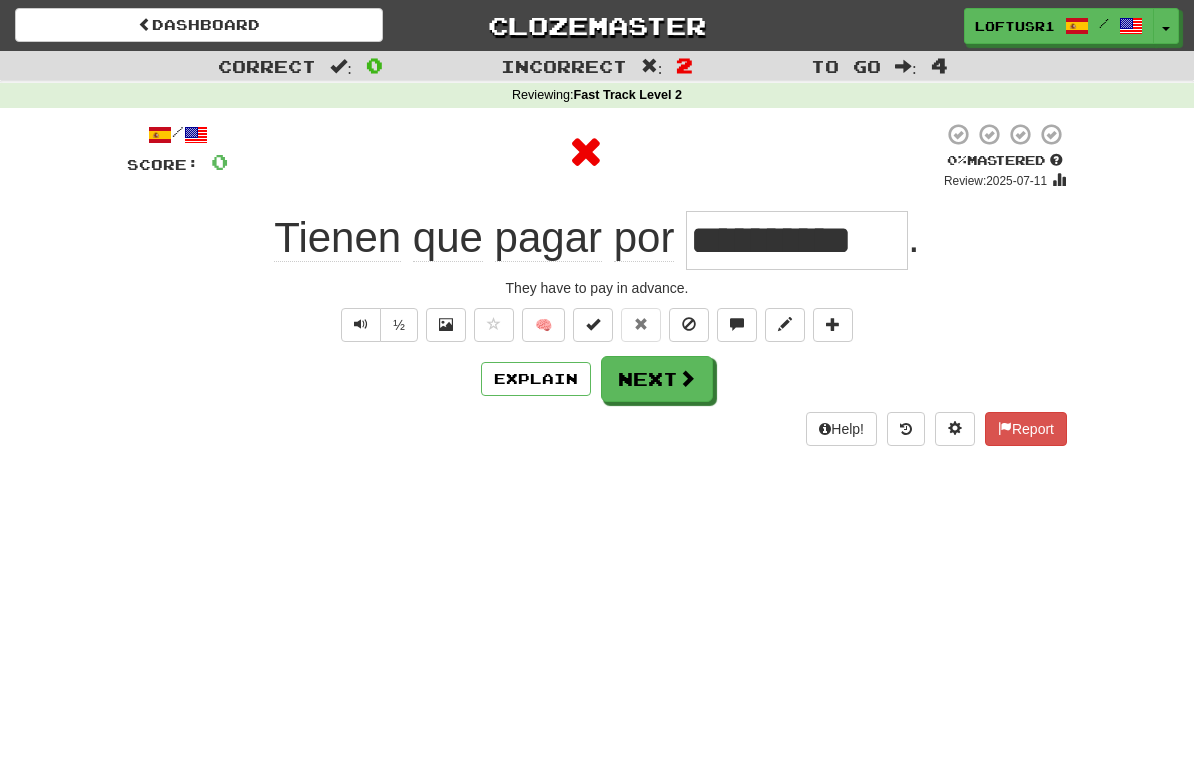 click on "Explain" at bounding box center (536, 379) 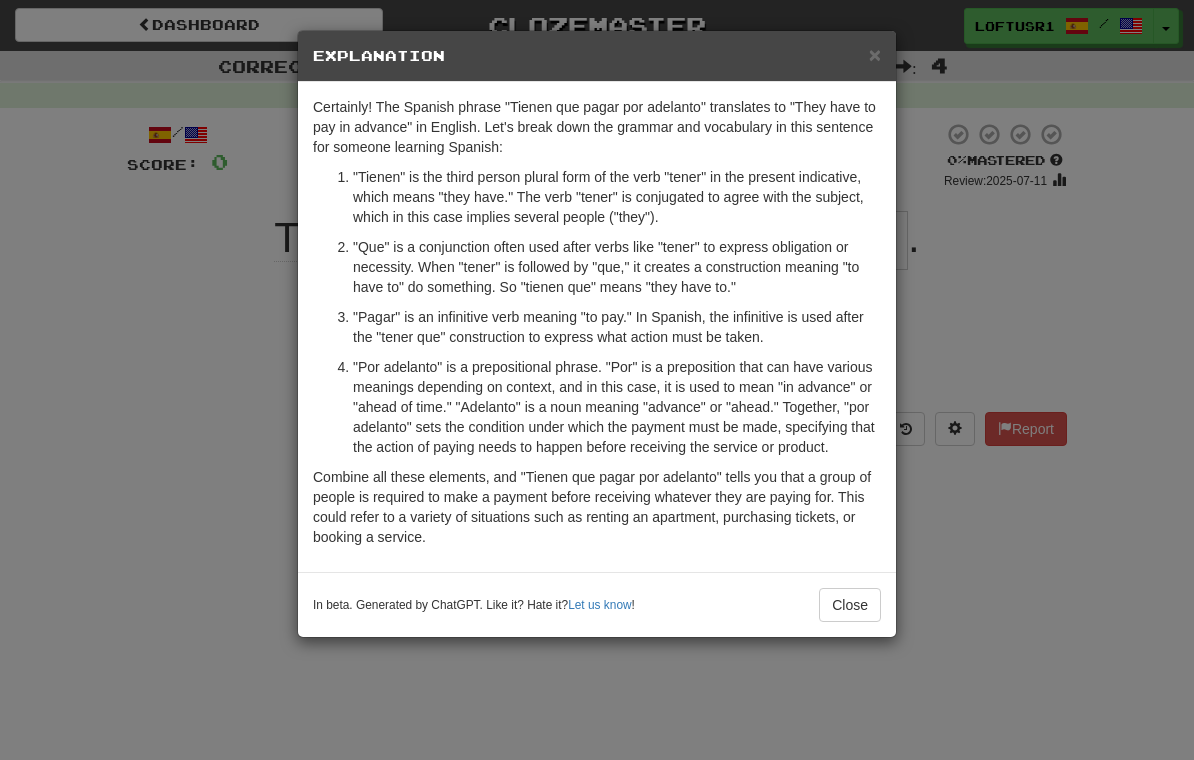 click on "Close" at bounding box center (850, 605) 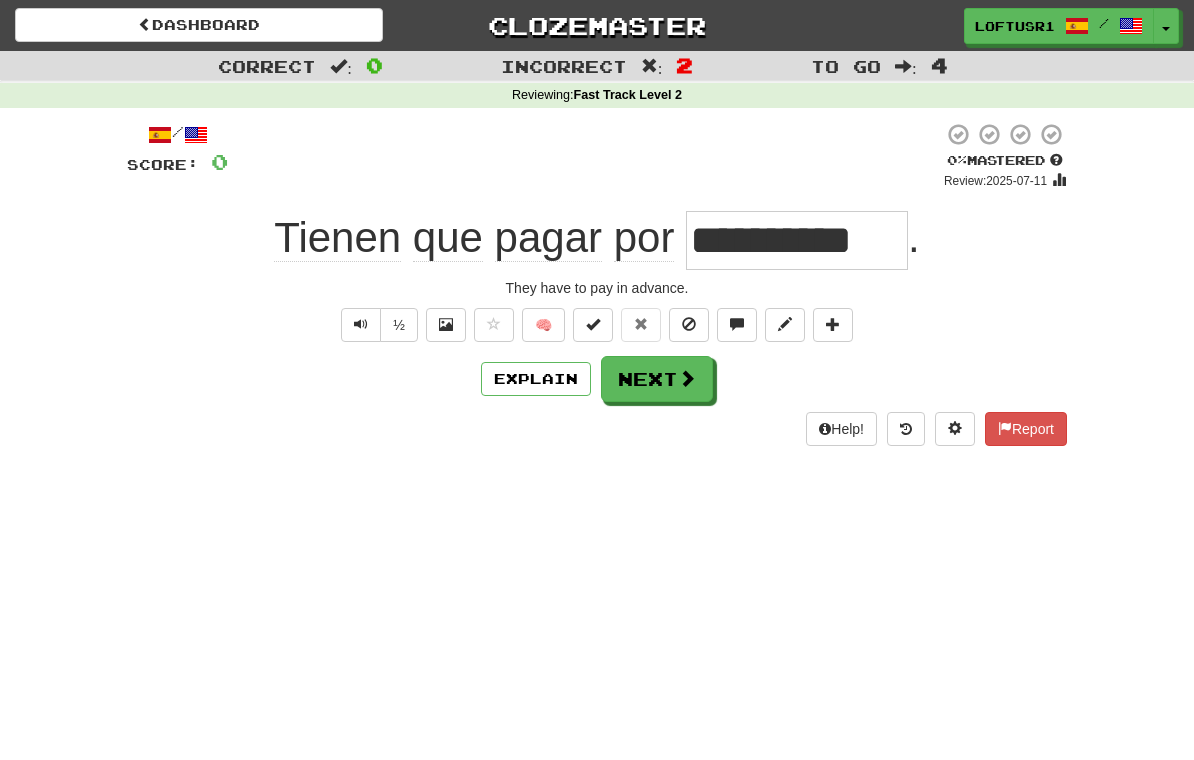 click on "Next" at bounding box center (657, 379) 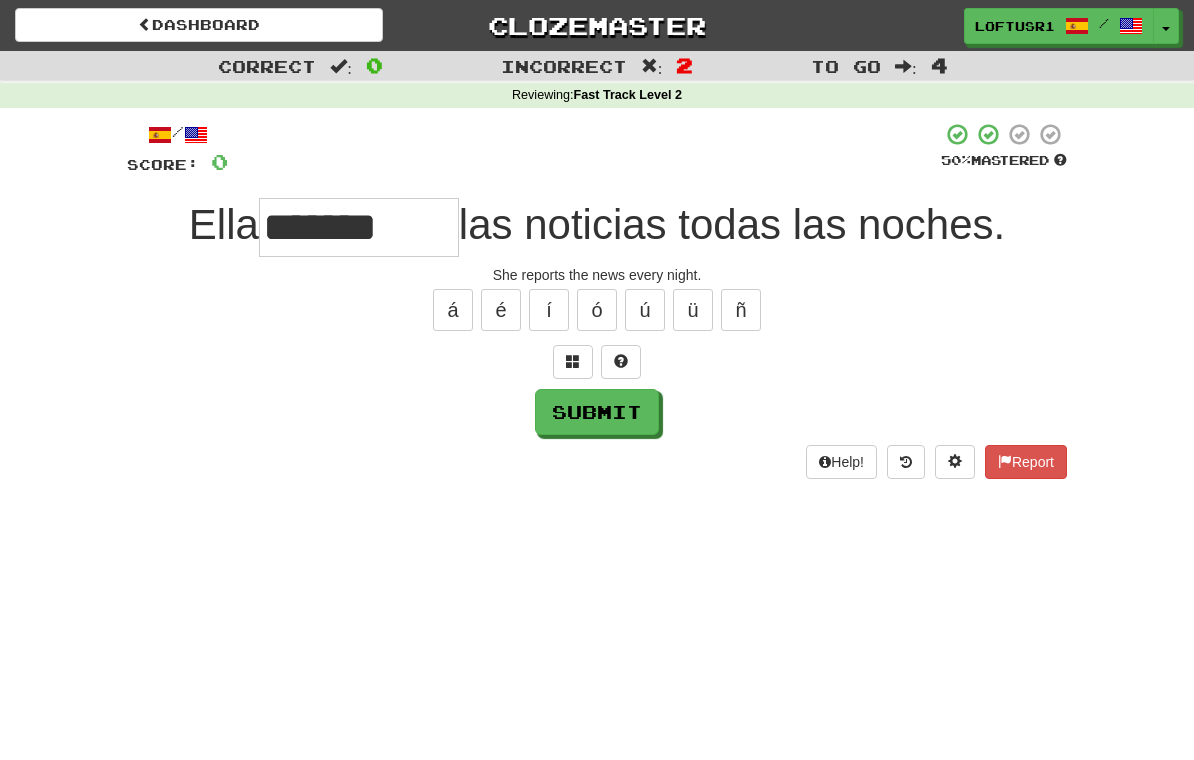 click on "Submit" at bounding box center [597, 412] 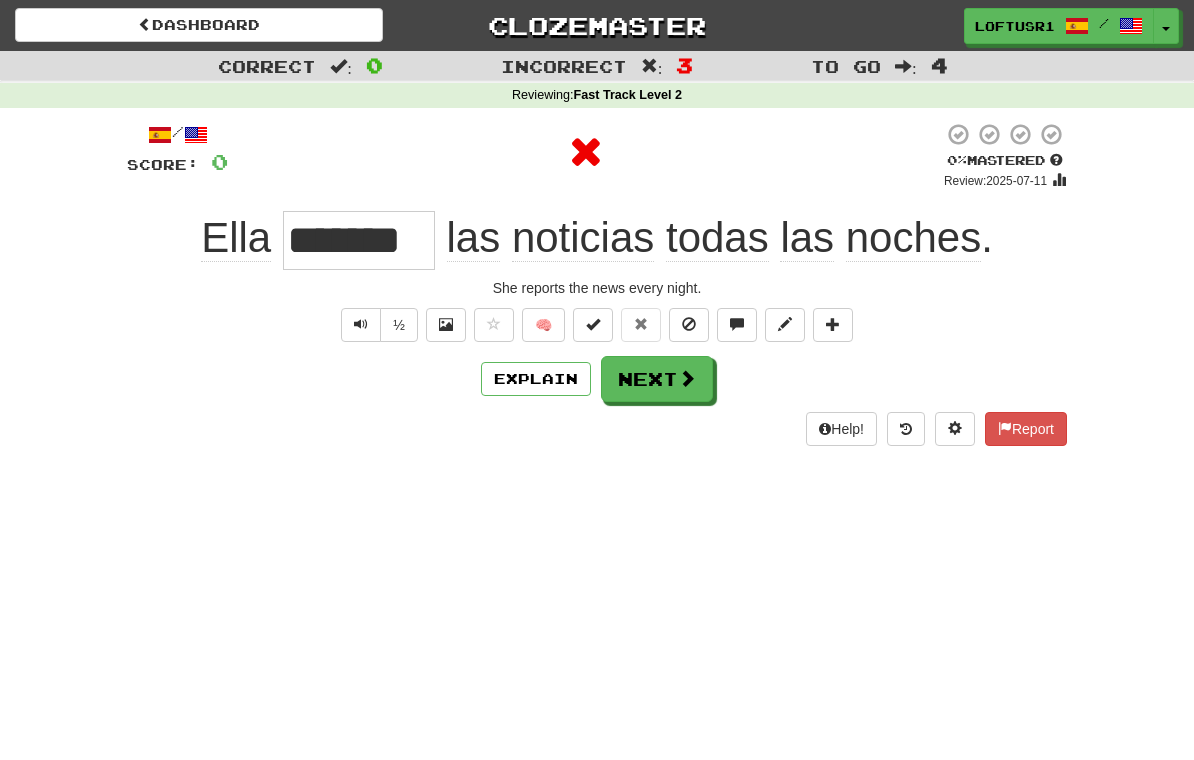 click on "Explain" at bounding box center [536, 379] 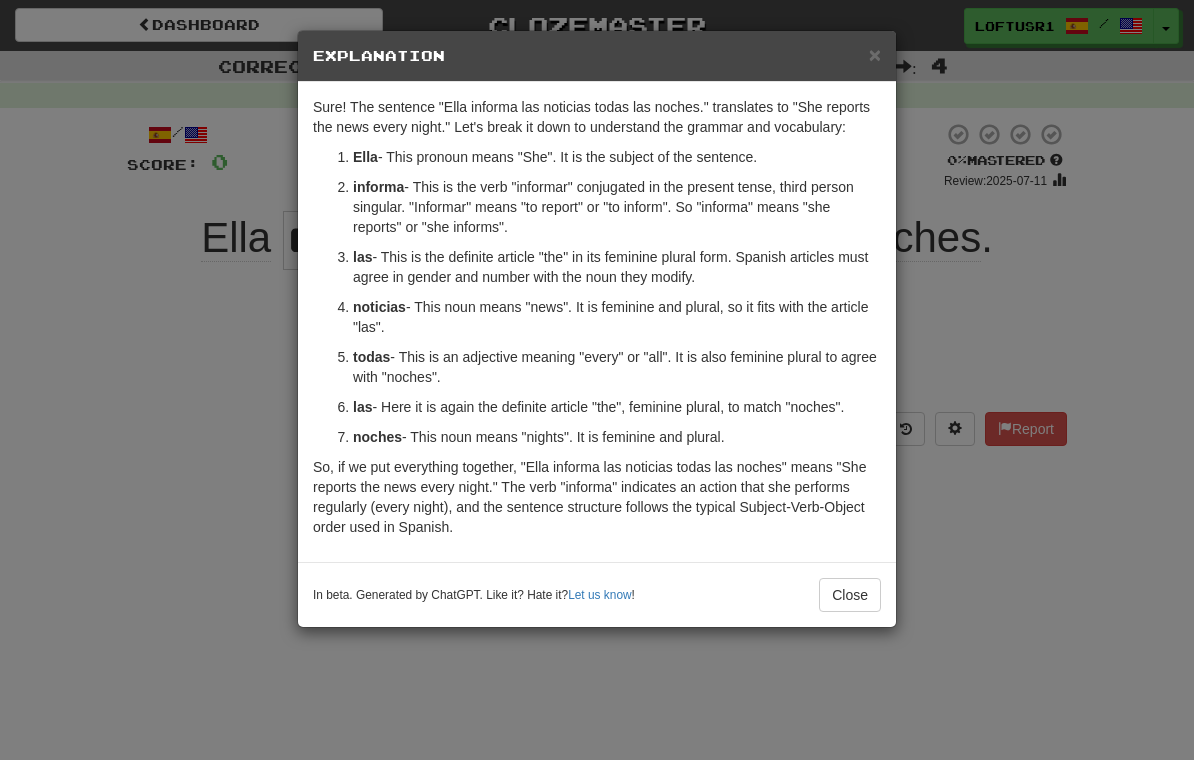 click on "Close" at bounding box center (850, 595) 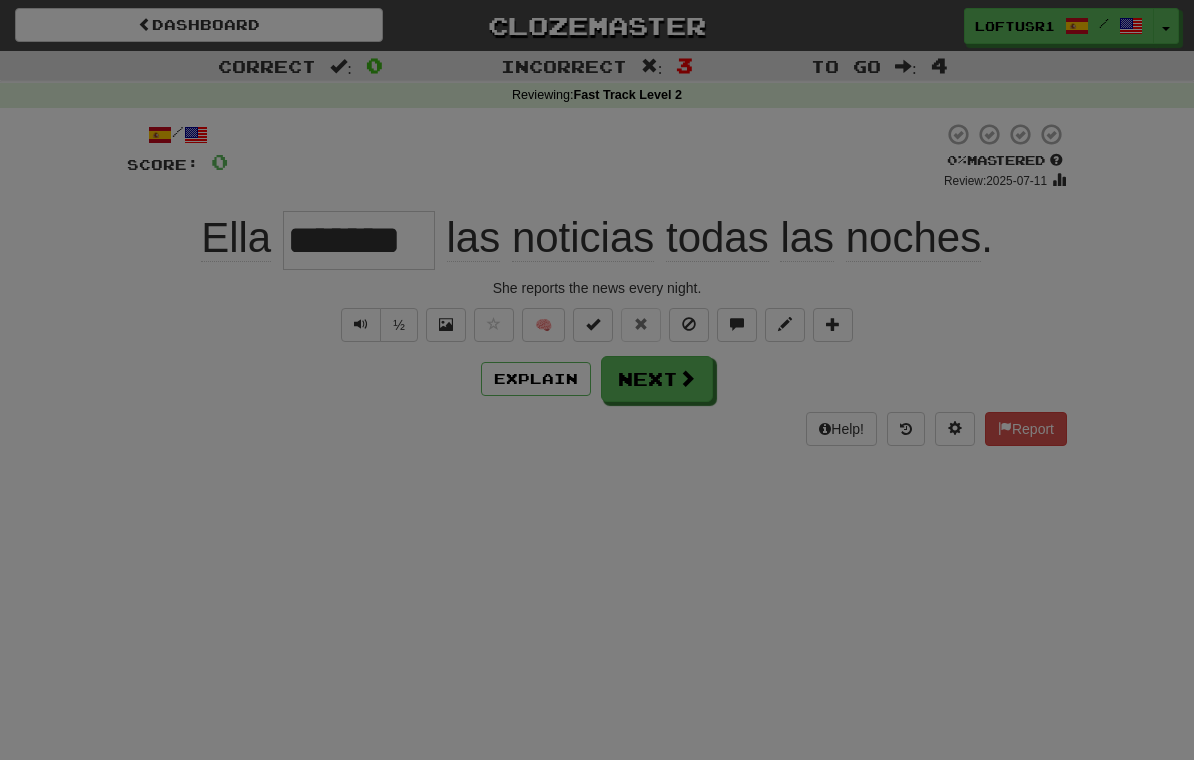 click at bounding box center [597, 380] 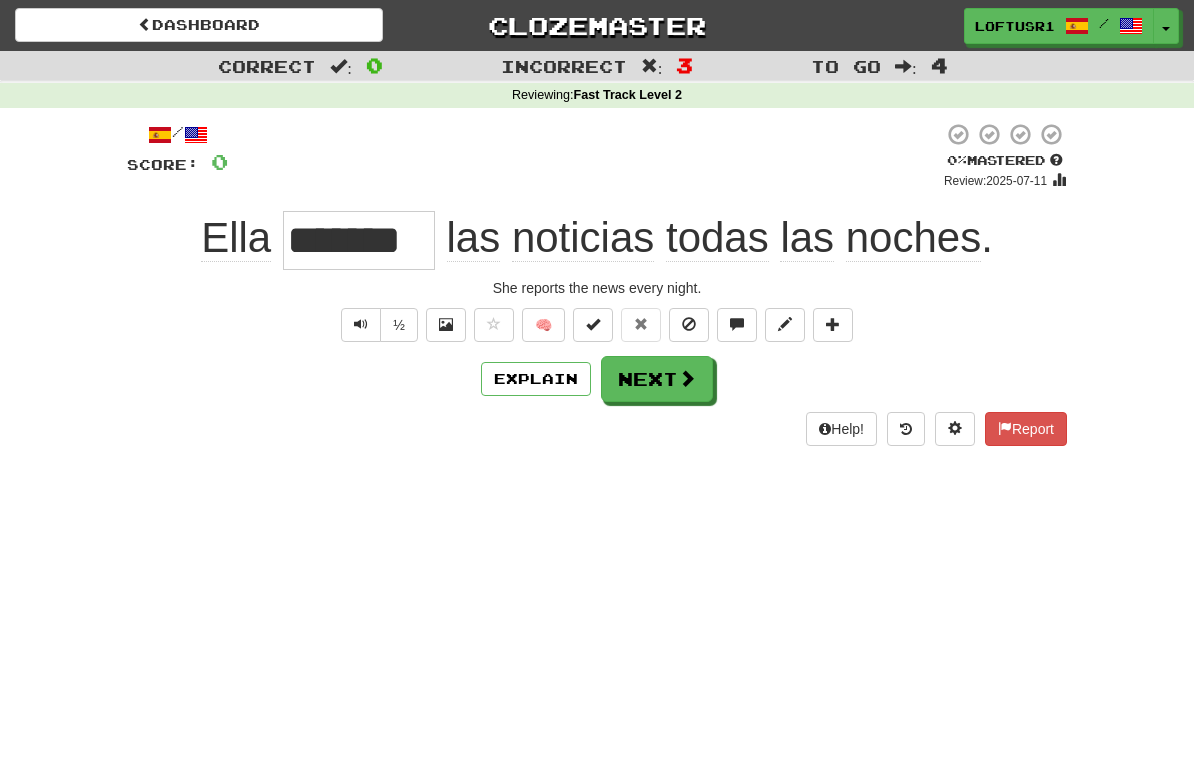 click on "Next" at bounding box center (657, 379) 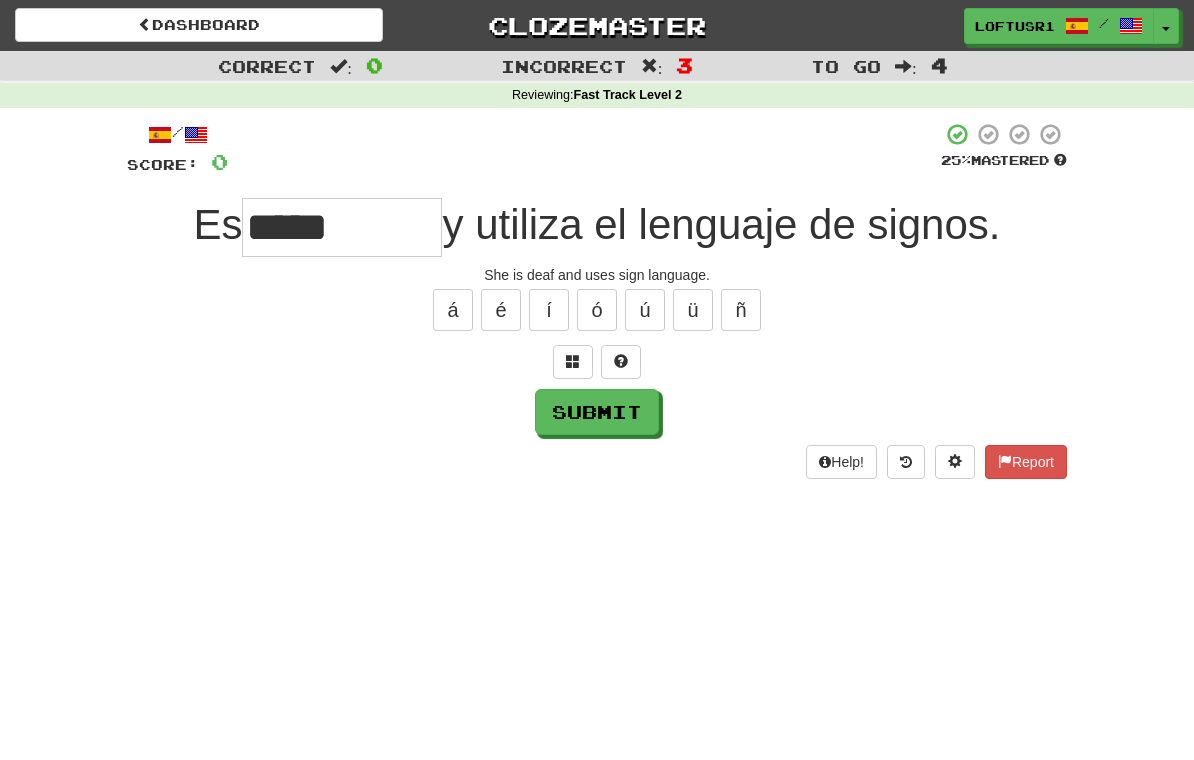 type on "*****" 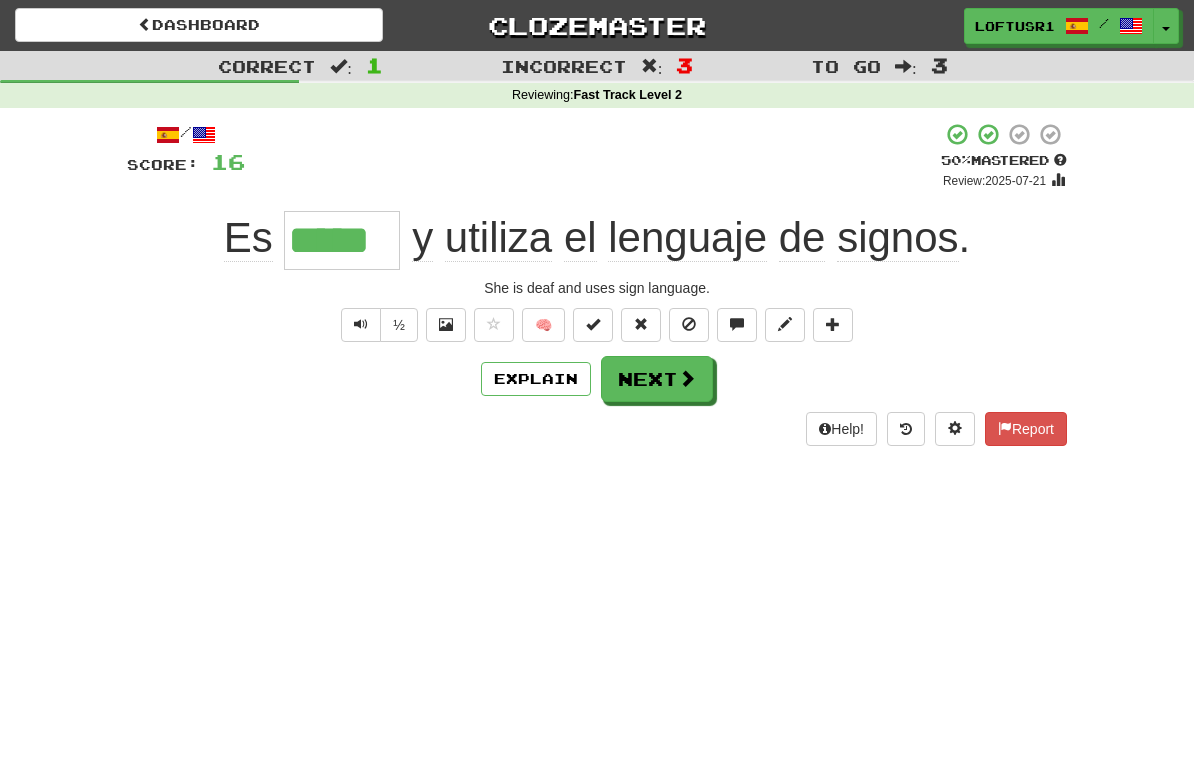 click at bounding box center (687, 378) 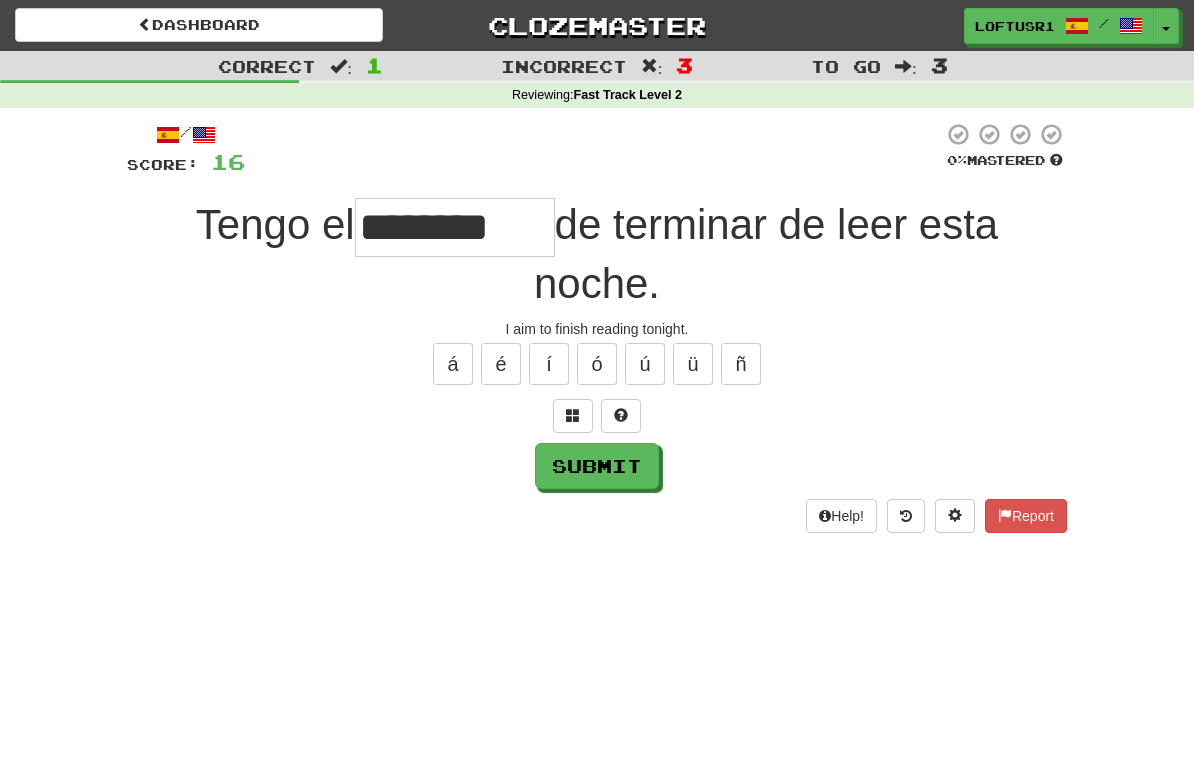 type on "********" 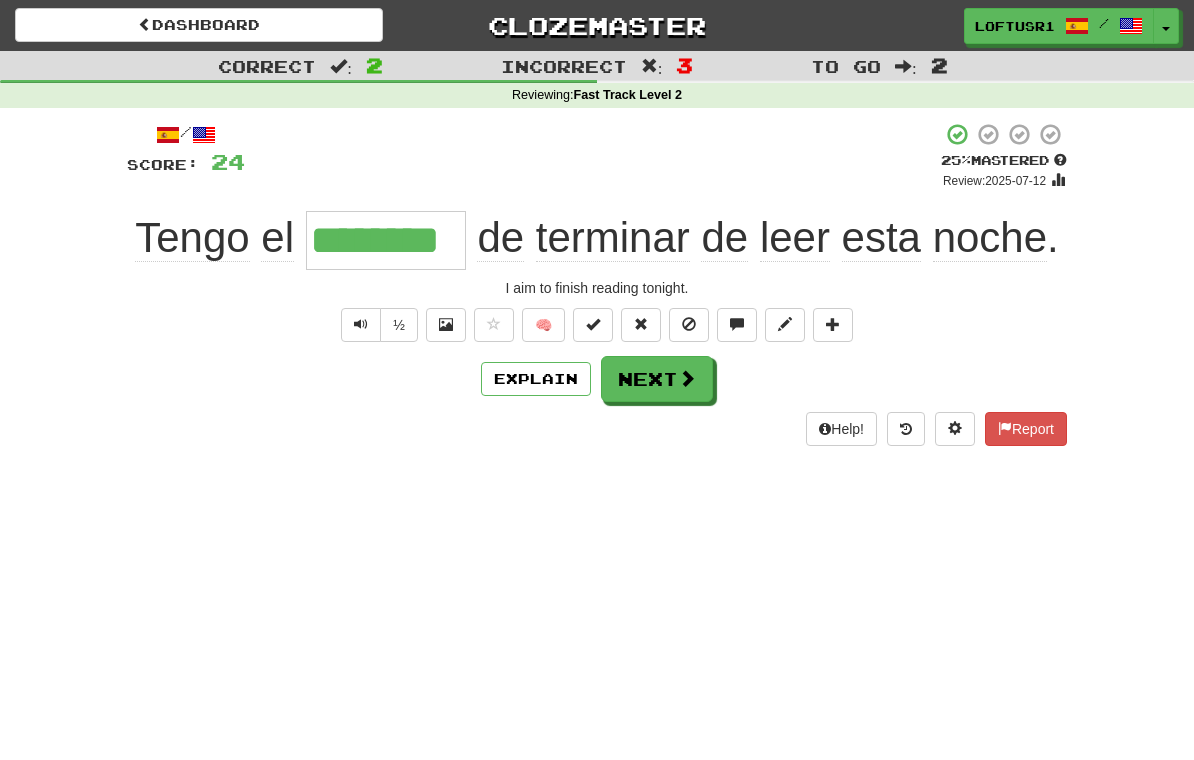 click on "Next" at bounding box center (657, 379) 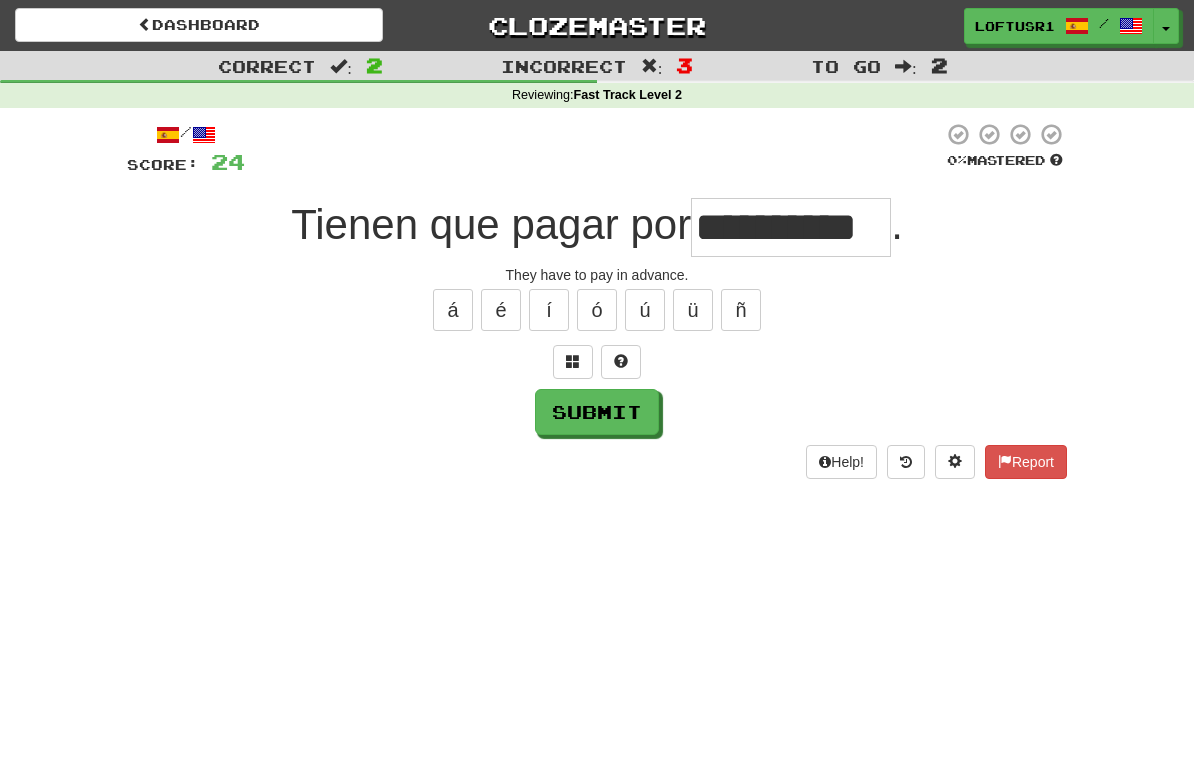 type on "**********" 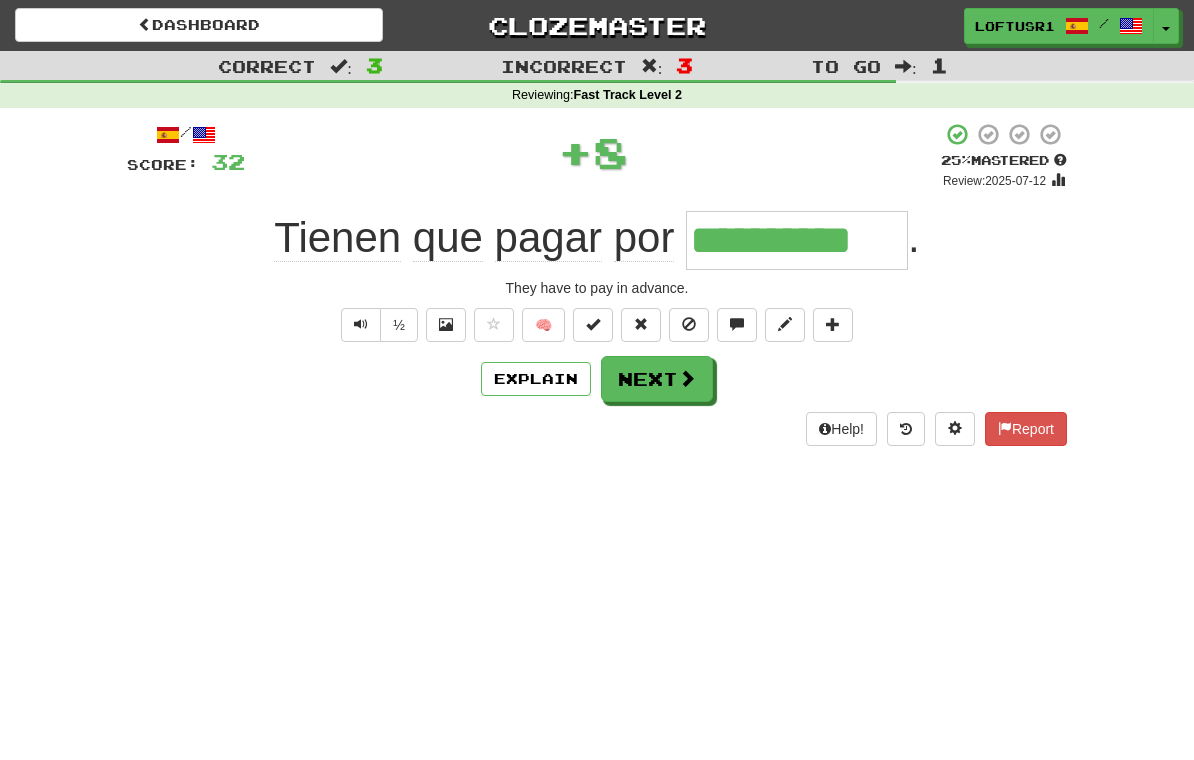 click on "Next" at bounding box center (657, 379) 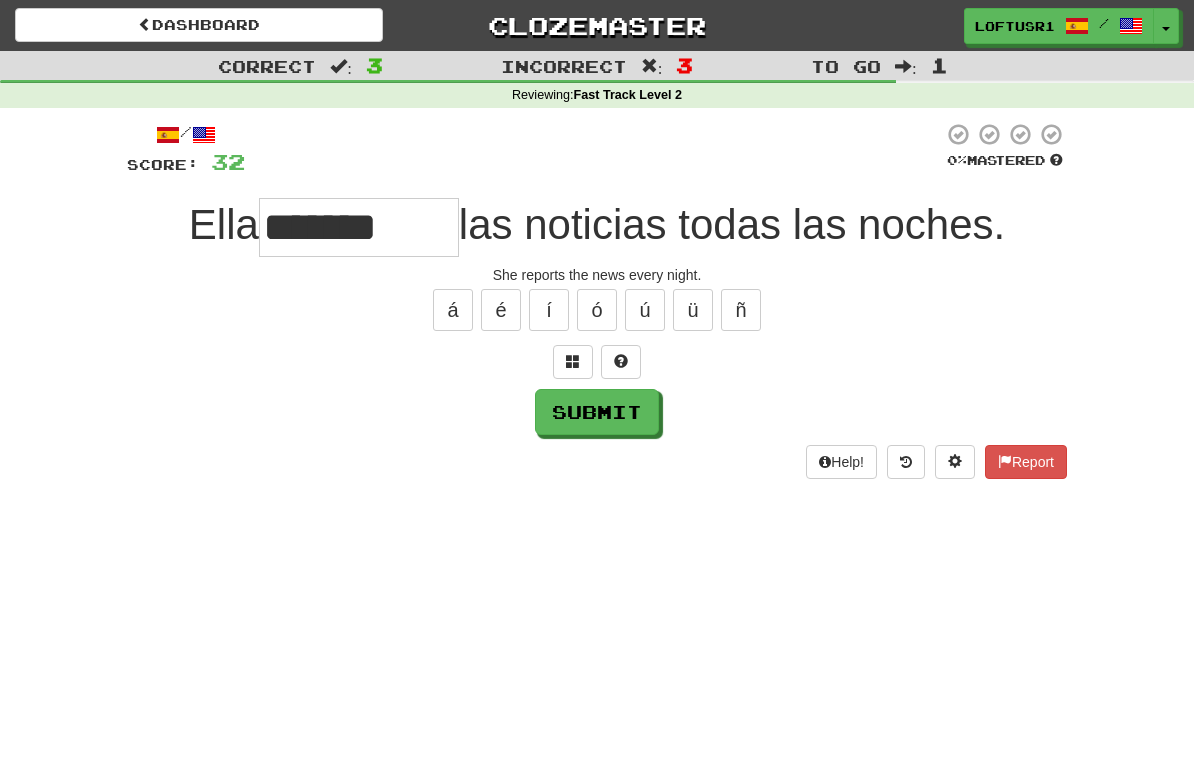 type on "*******" 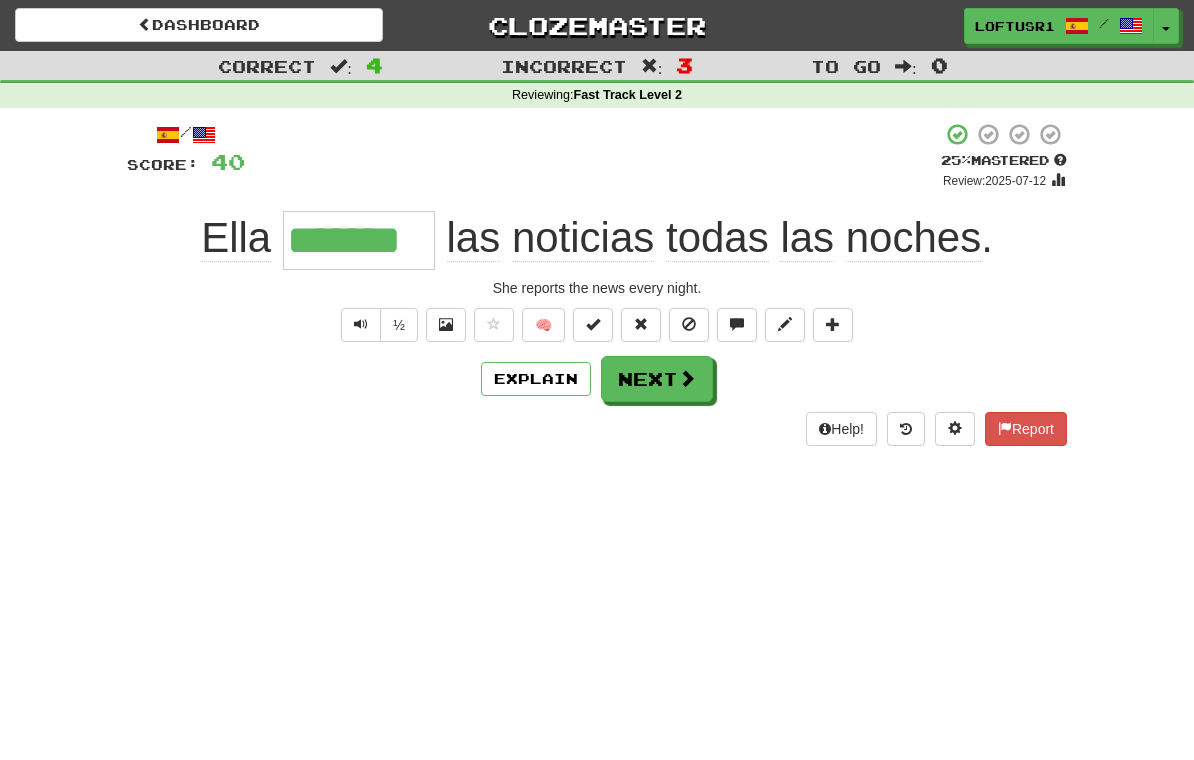 click on "Next" at bounding box center (657, 379) 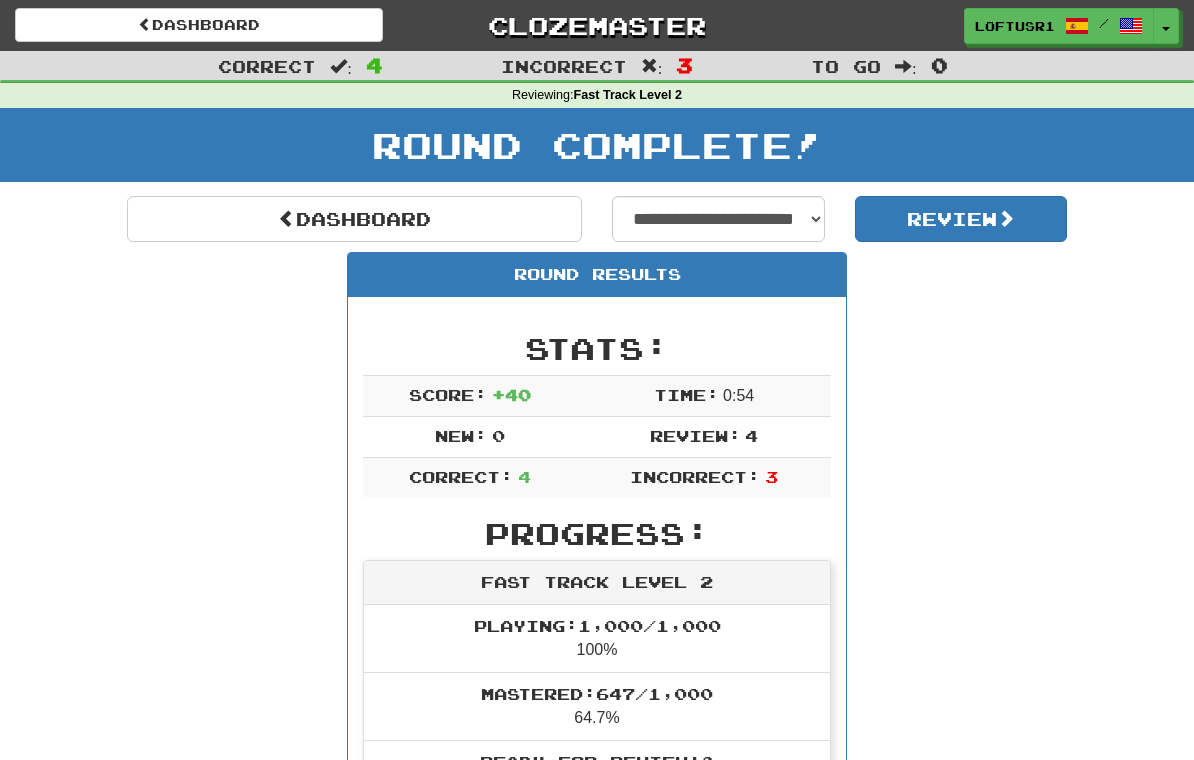 click on "Dashboard" at bounding box center (354, 219) 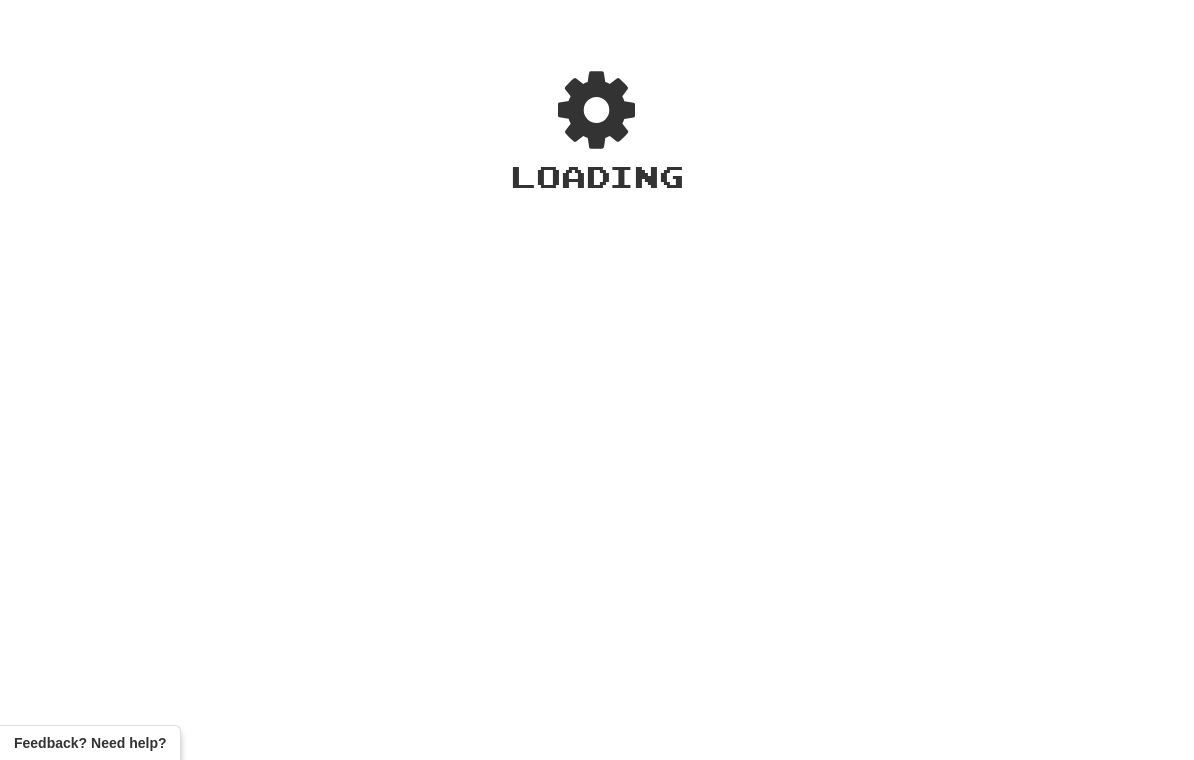 scroll, scrollTop: 0, scrollLeft: 0, axis: both 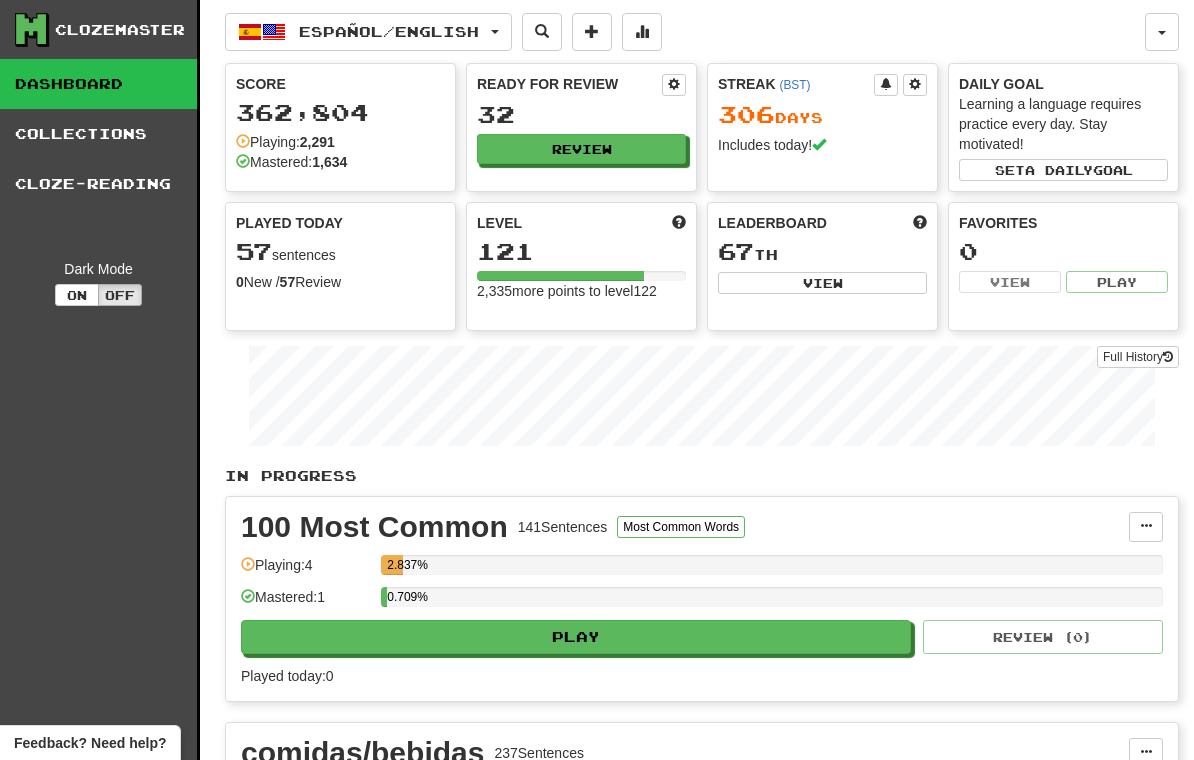 click on "Full History" at bounding box center [1138, 357] 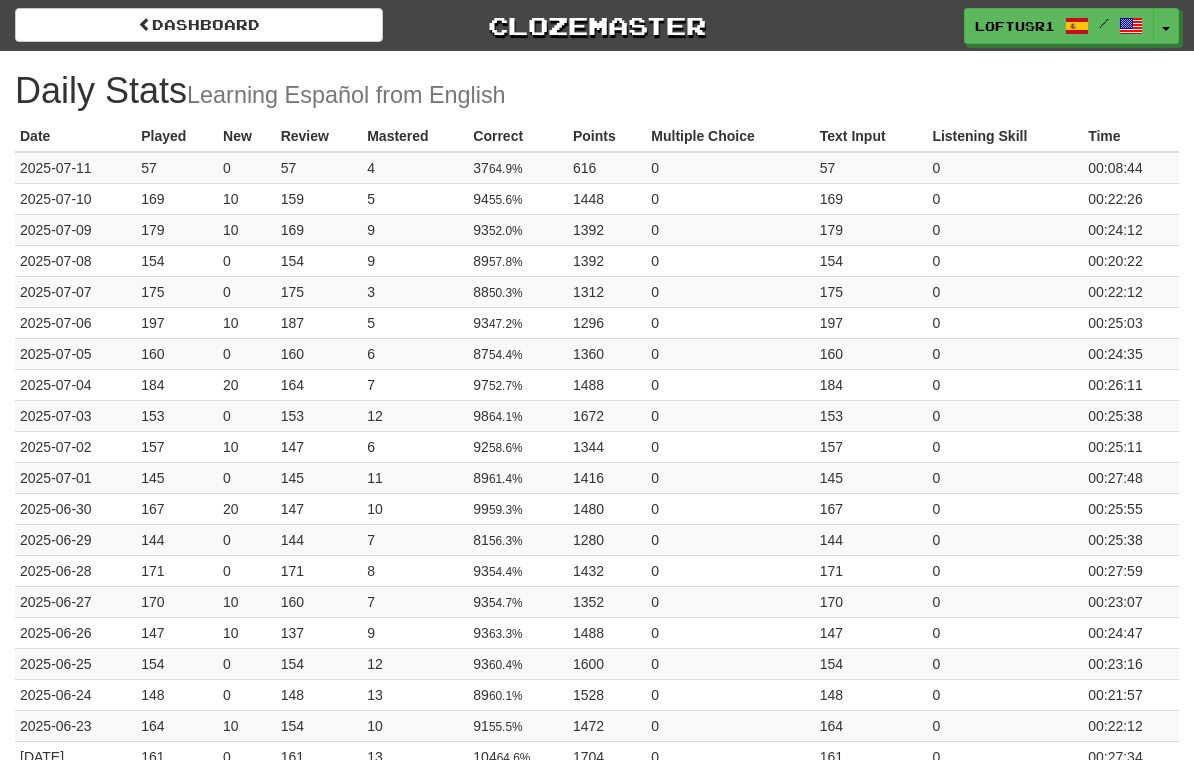 scroll, scrollTop: 0, scrollLeft: 0, axis: both 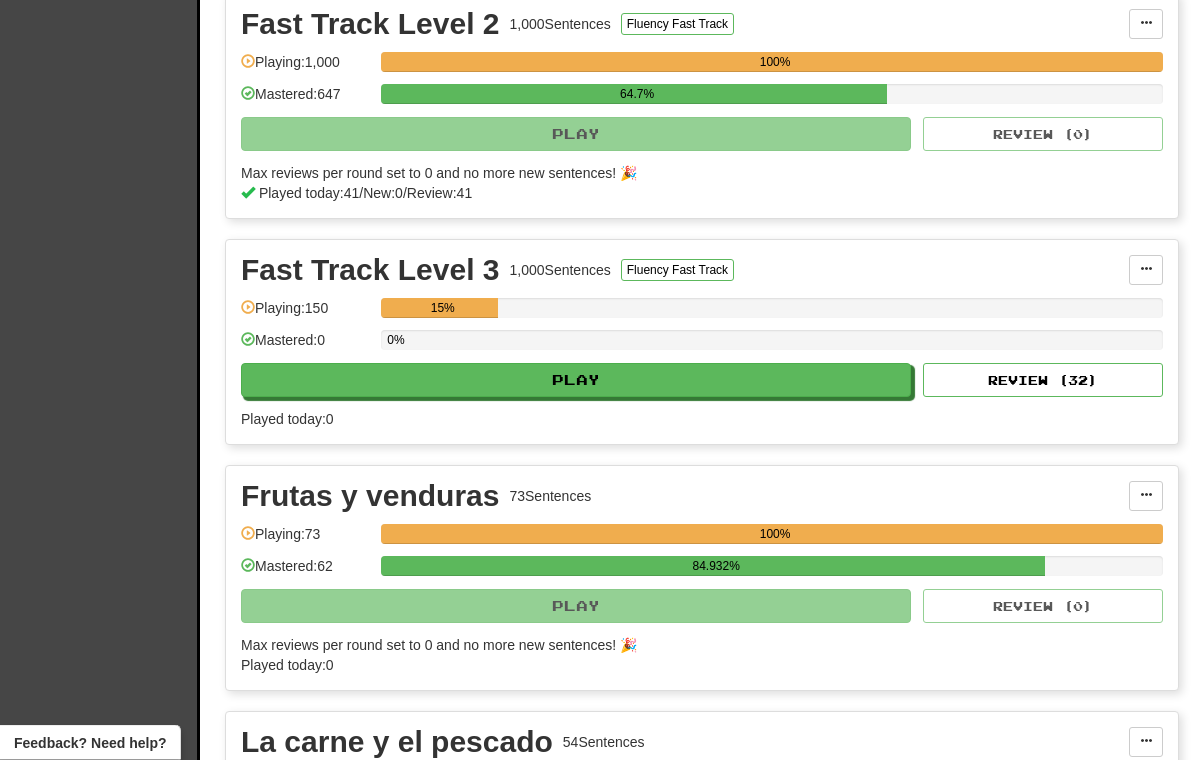 click on "Review ( 32 )" at bounding box center [1043, 381] 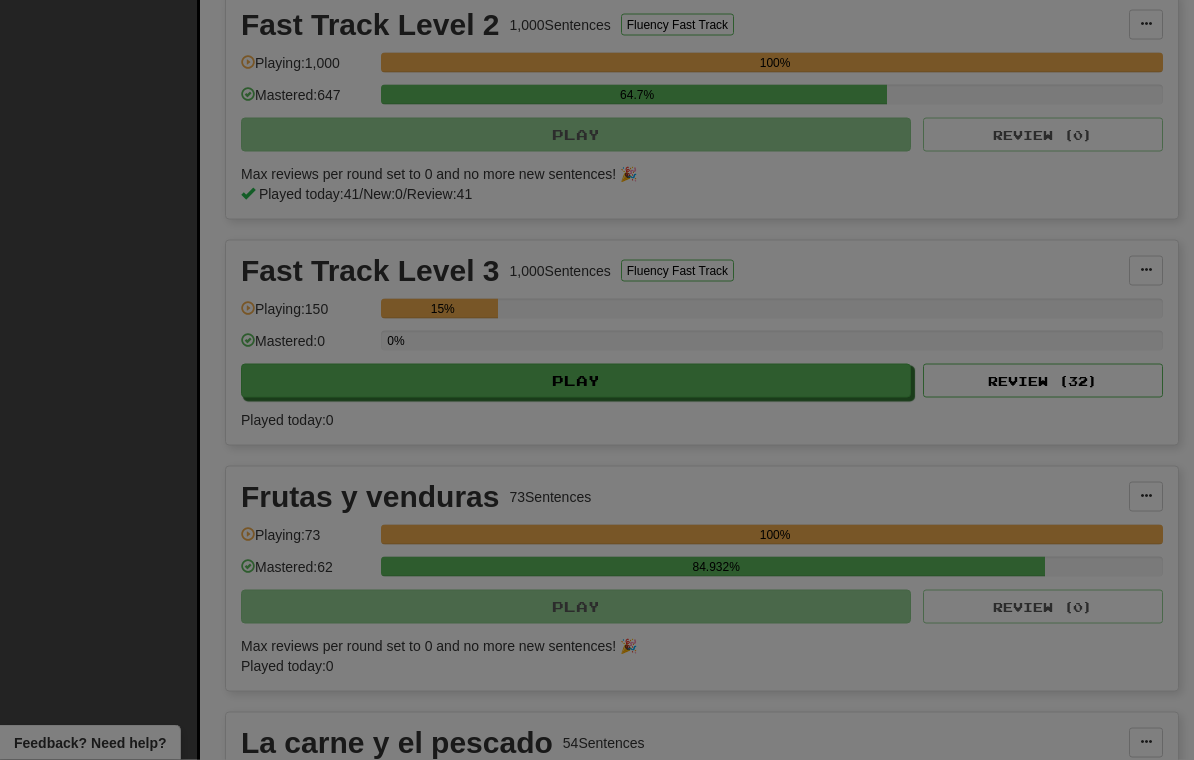 scroll, scrollTop: 1181, scrollLeft: 0, axis: vertical 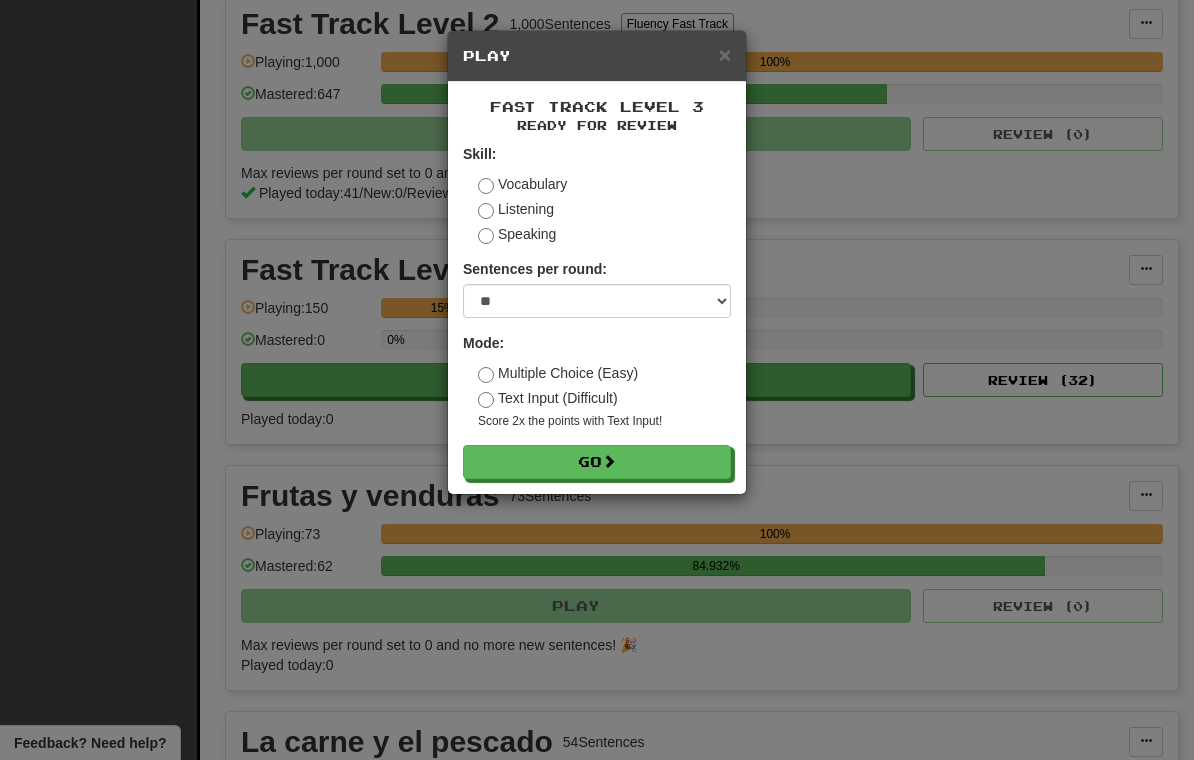 click on "Go" at bounding box center (597, 462) 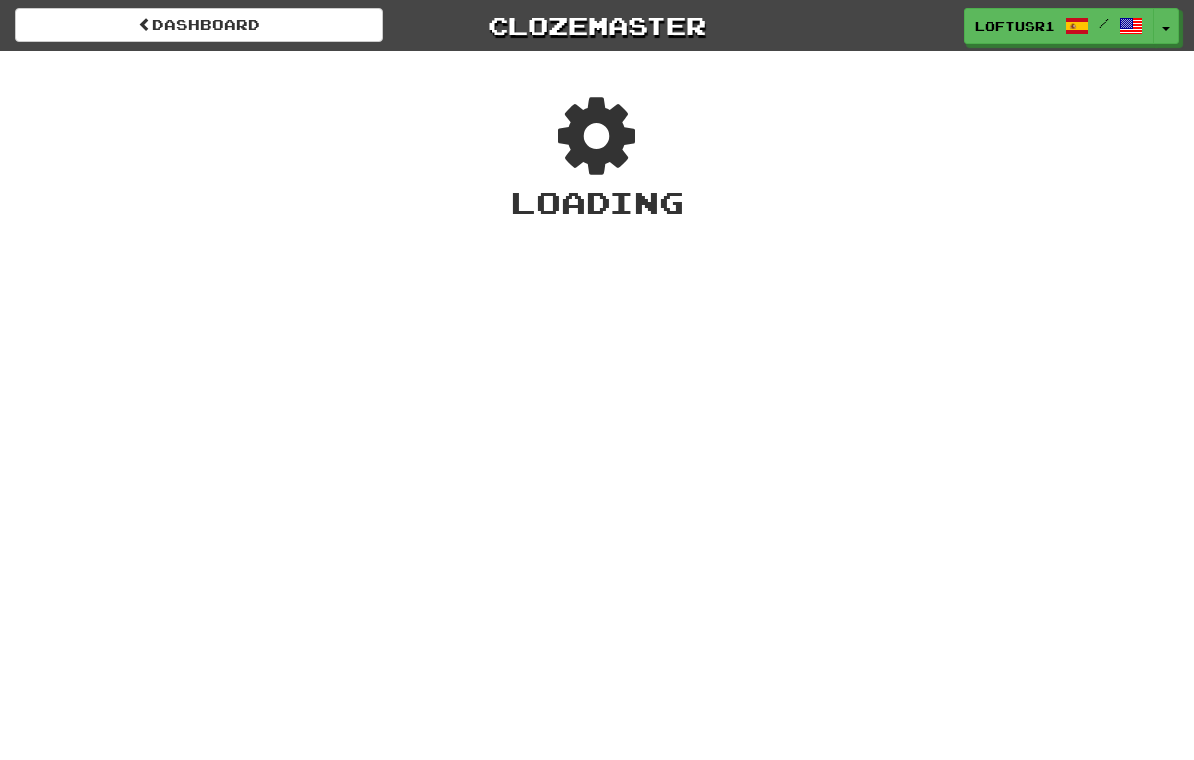 scroll, scrollTop: 0, scrollLeft: 0, axis: both 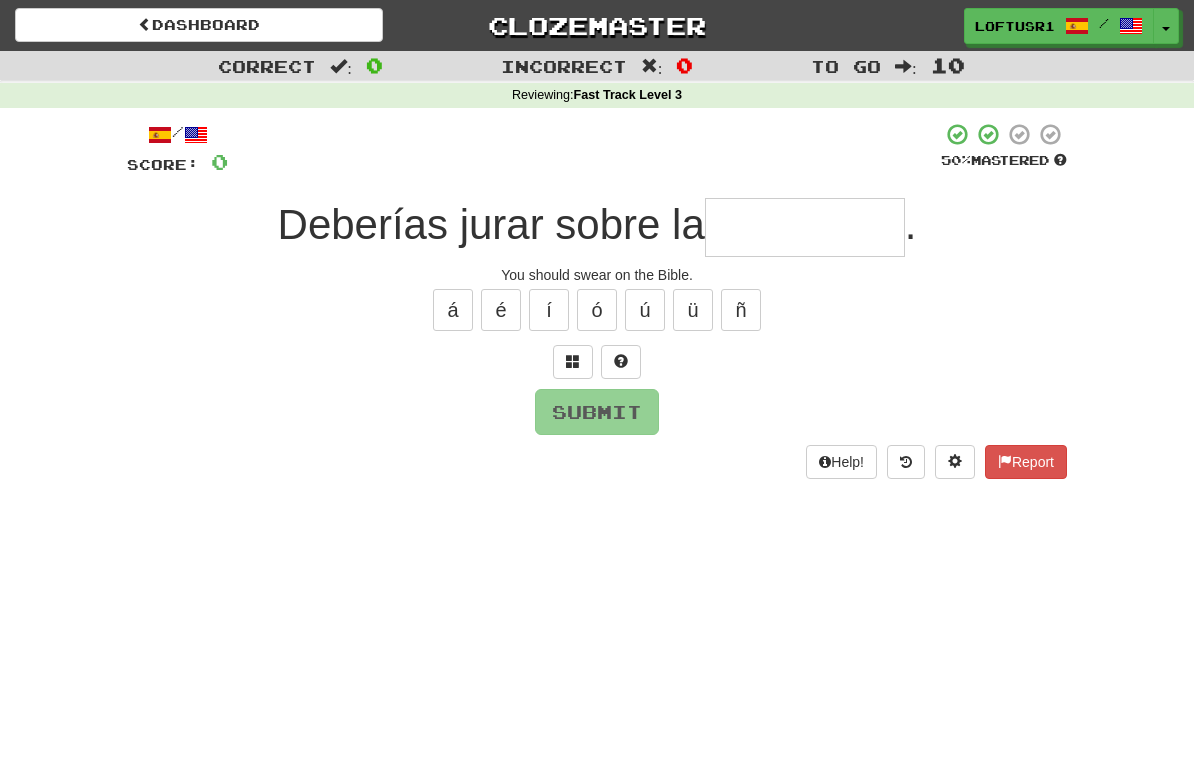 click at bounding box center (805, 227) 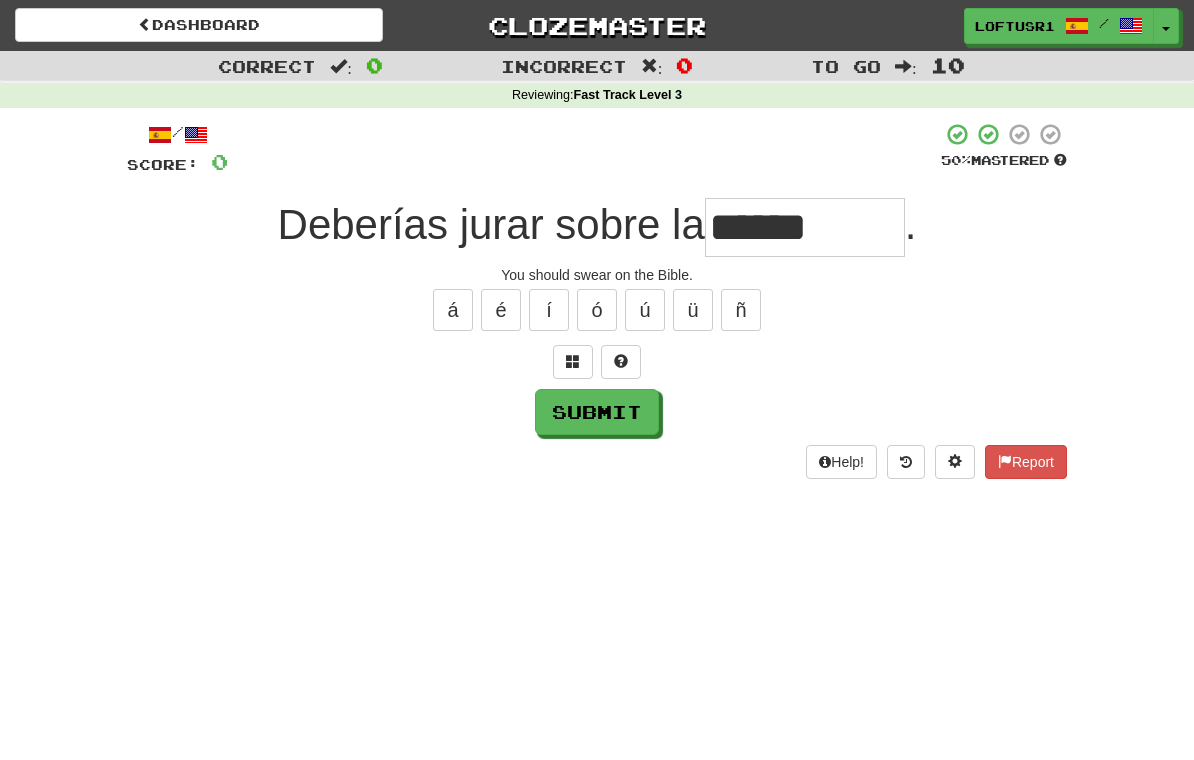 click on "Submit" at bounding box center (597, 412) 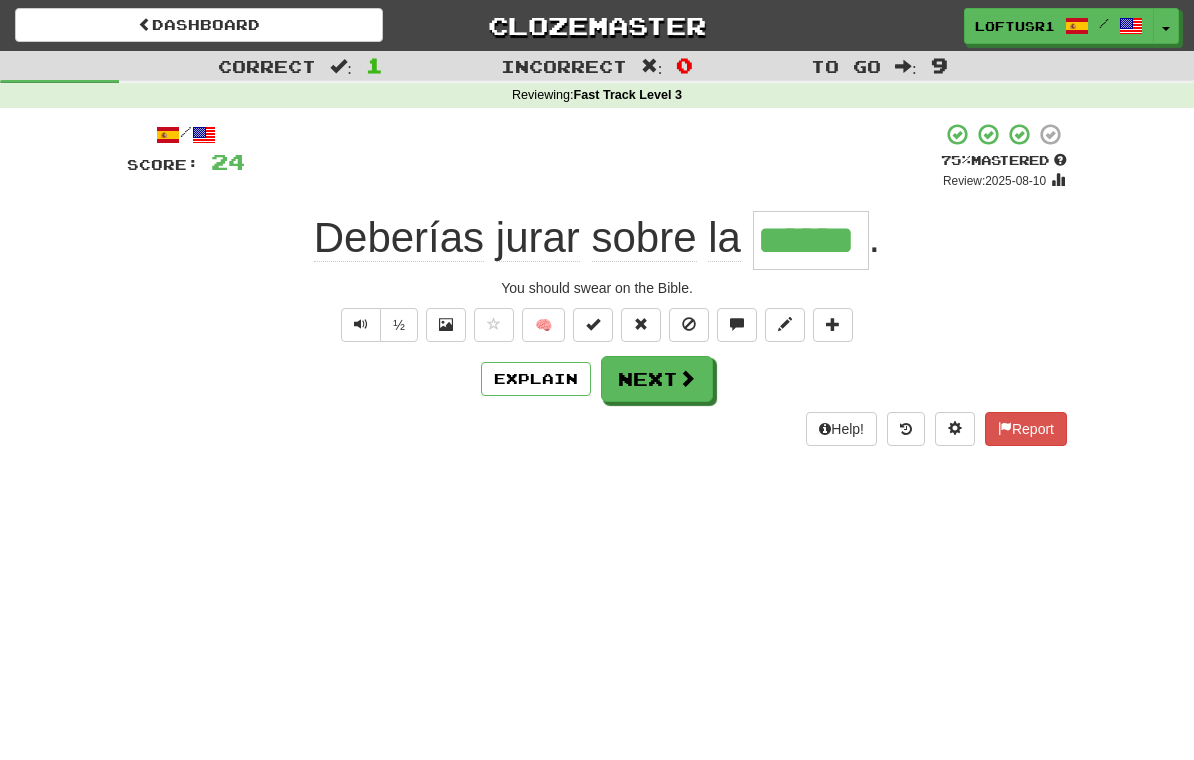 click on "Next" at bounding box center (657, 379) 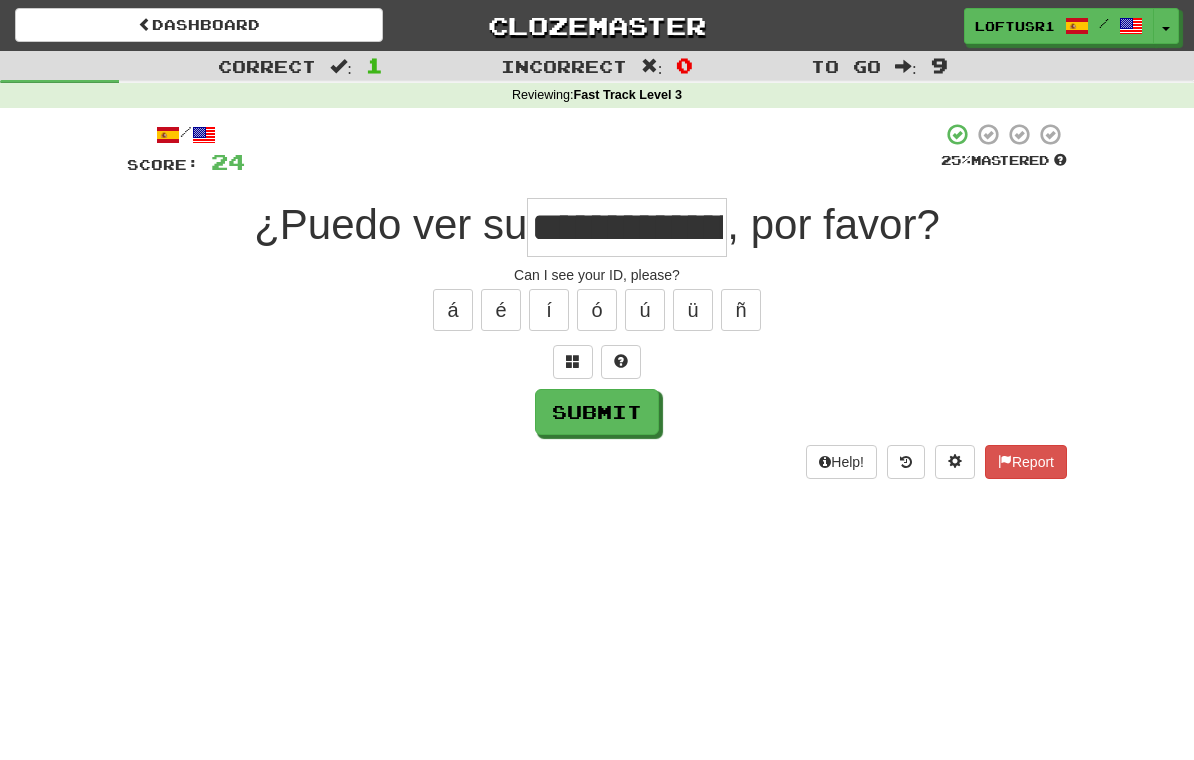 type on "**********" 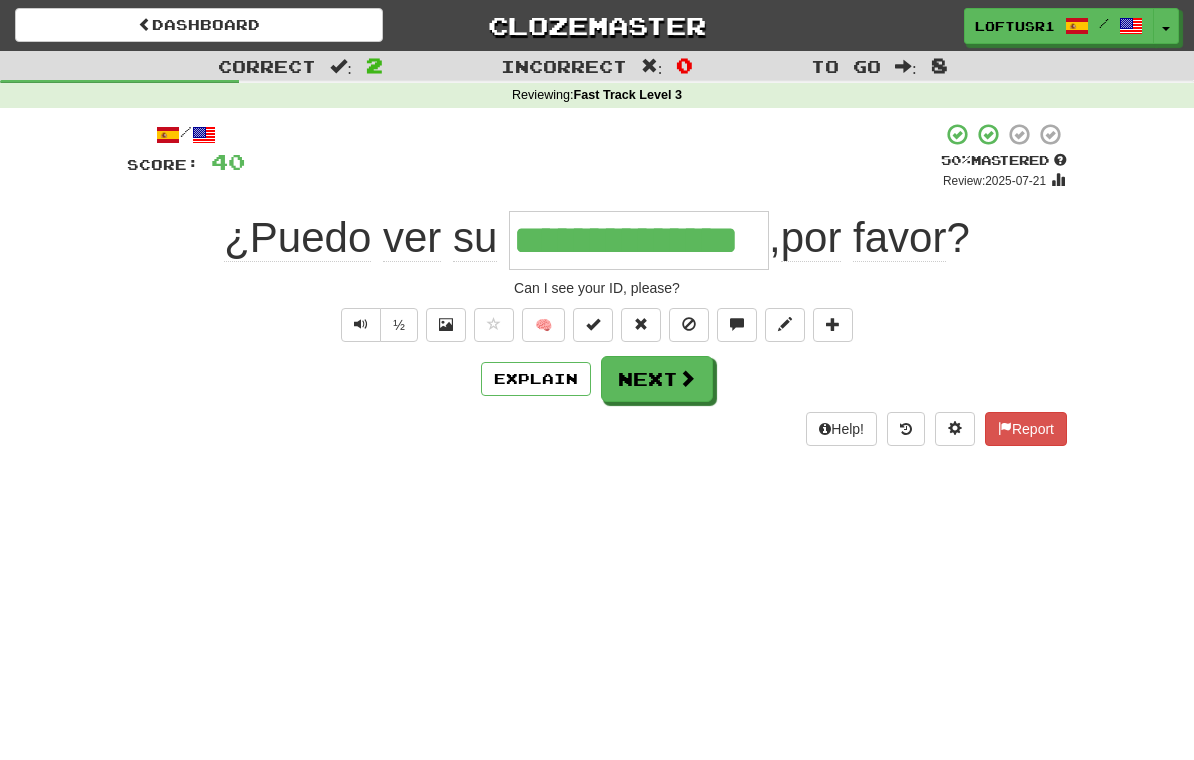 click on "Next" at bounding box center (657, 379) 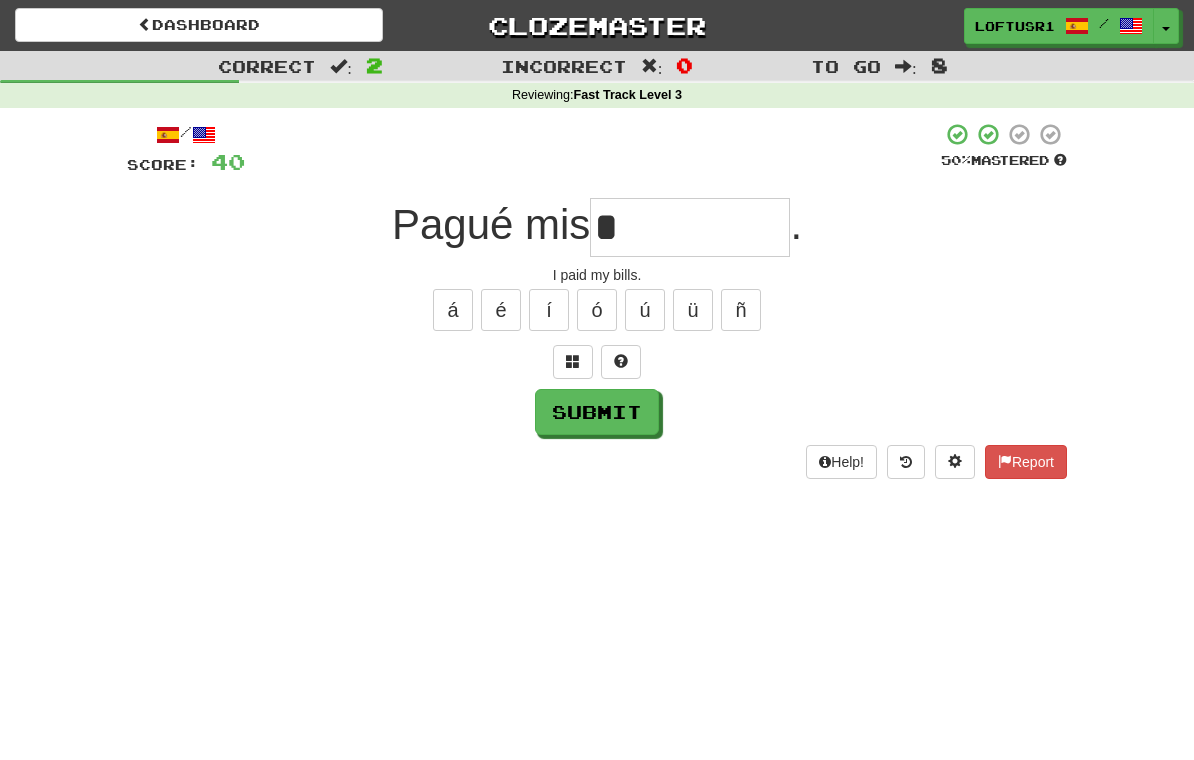 click on "Submit" at bounding box center (597, 412) 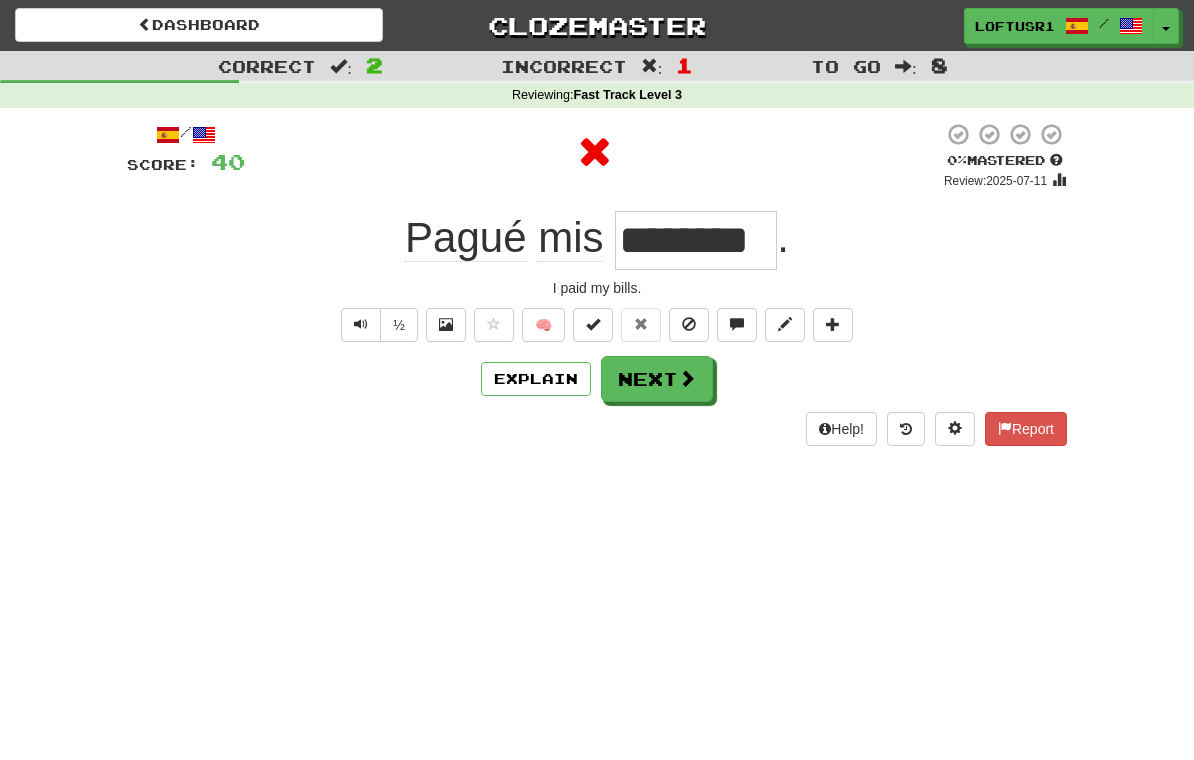 click on "Explain" at bounding box center [536, 379] 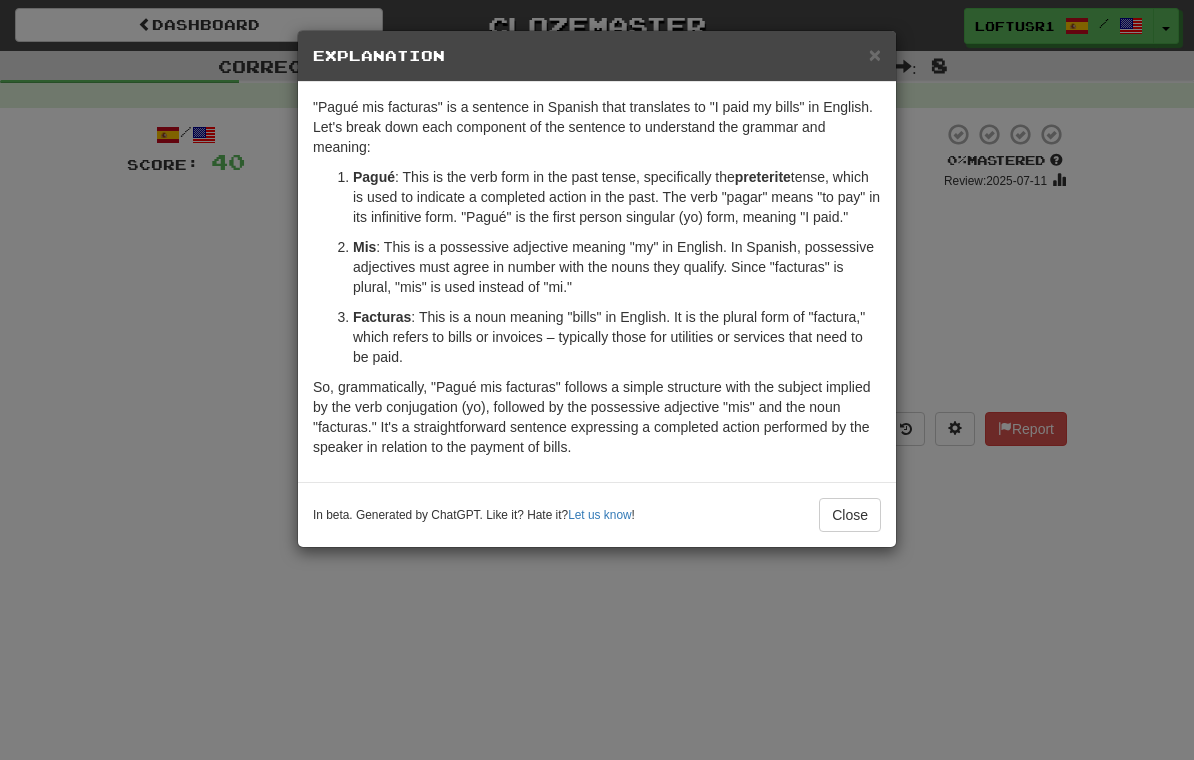 click on "Close" at bounding box center [850, 515] 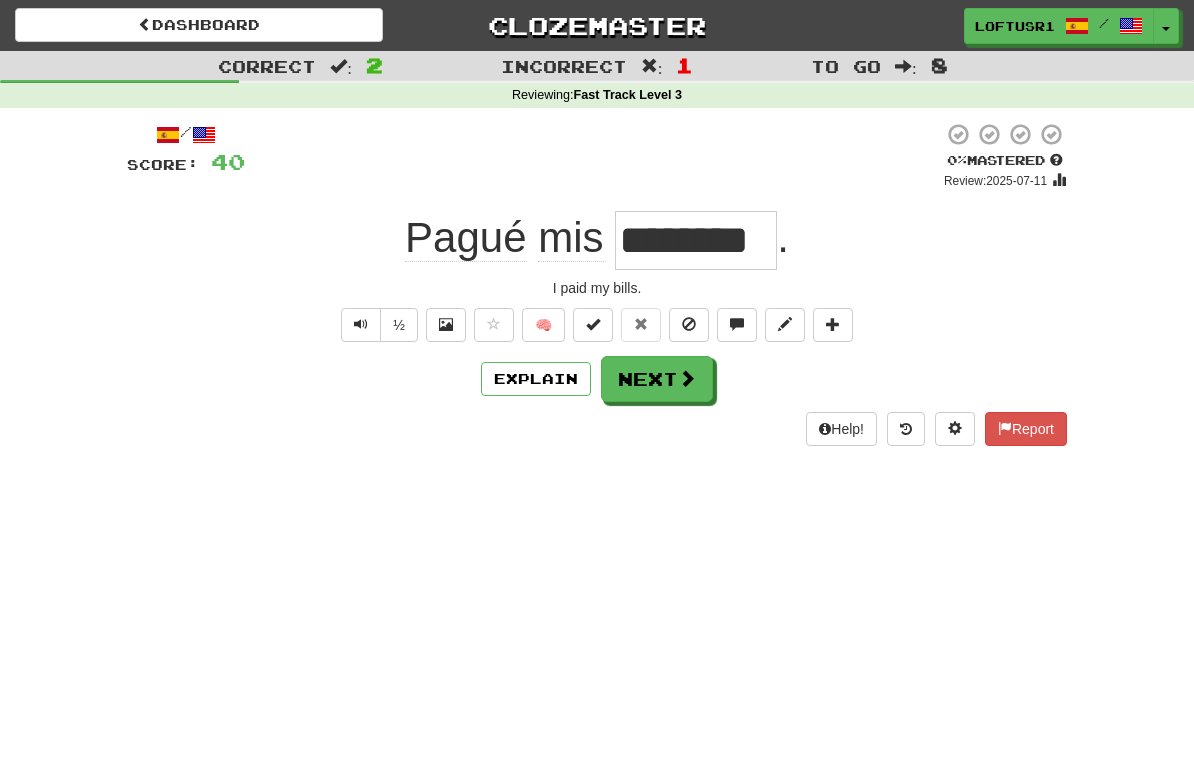 click on "Next" at bounding box center [657, 379] 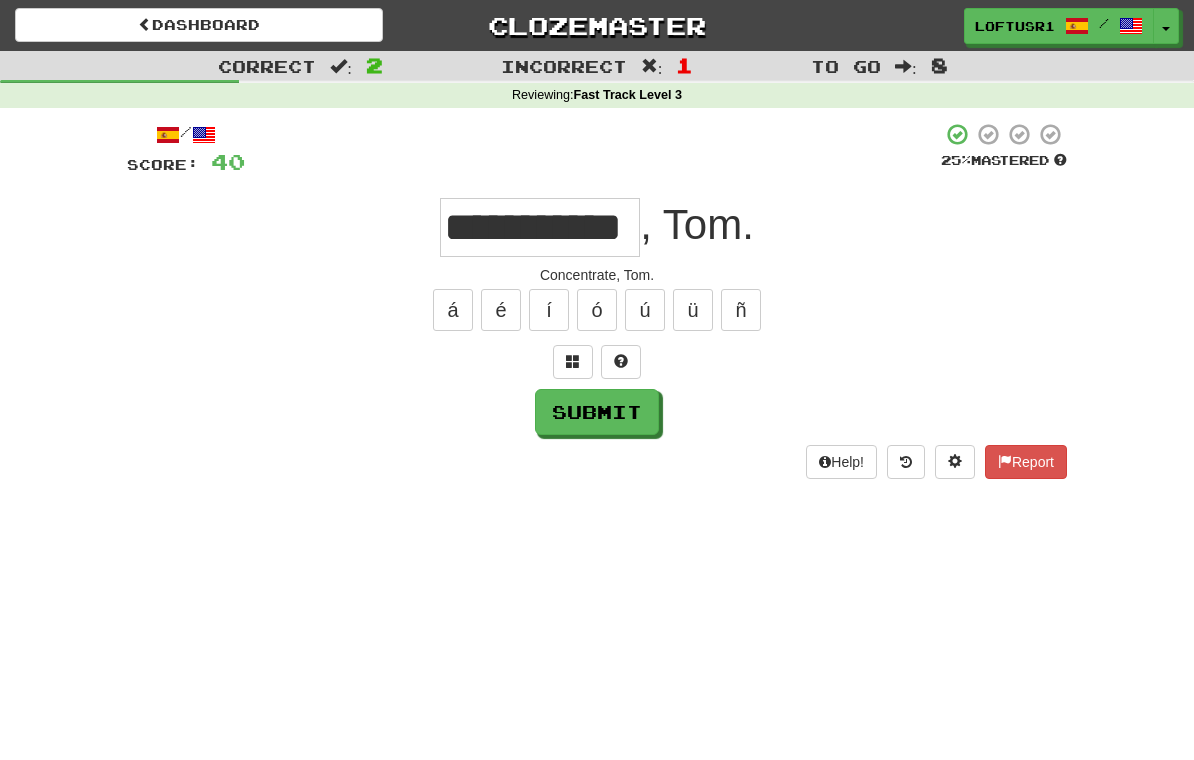 click on "Submit" at bounding box center [597, 412] 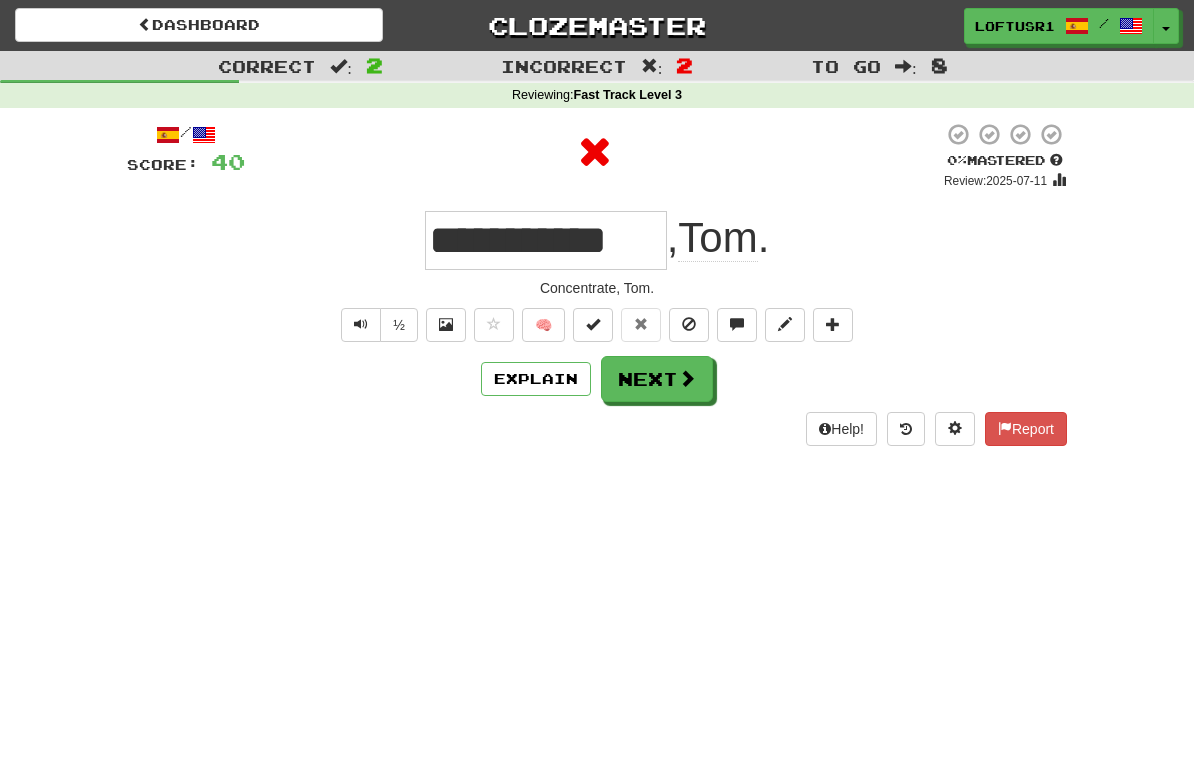 click on "Next" at bounding box center (657, 379) 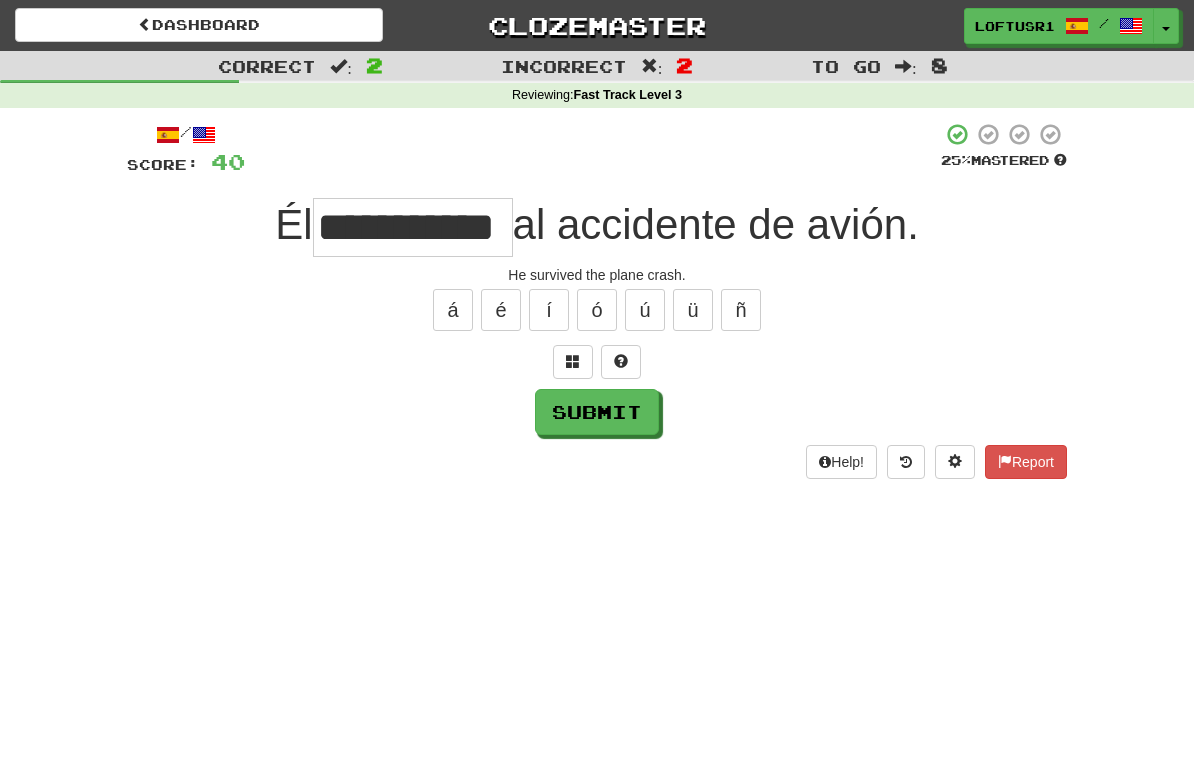 click on "Submit" at bounding box center (597, 412) 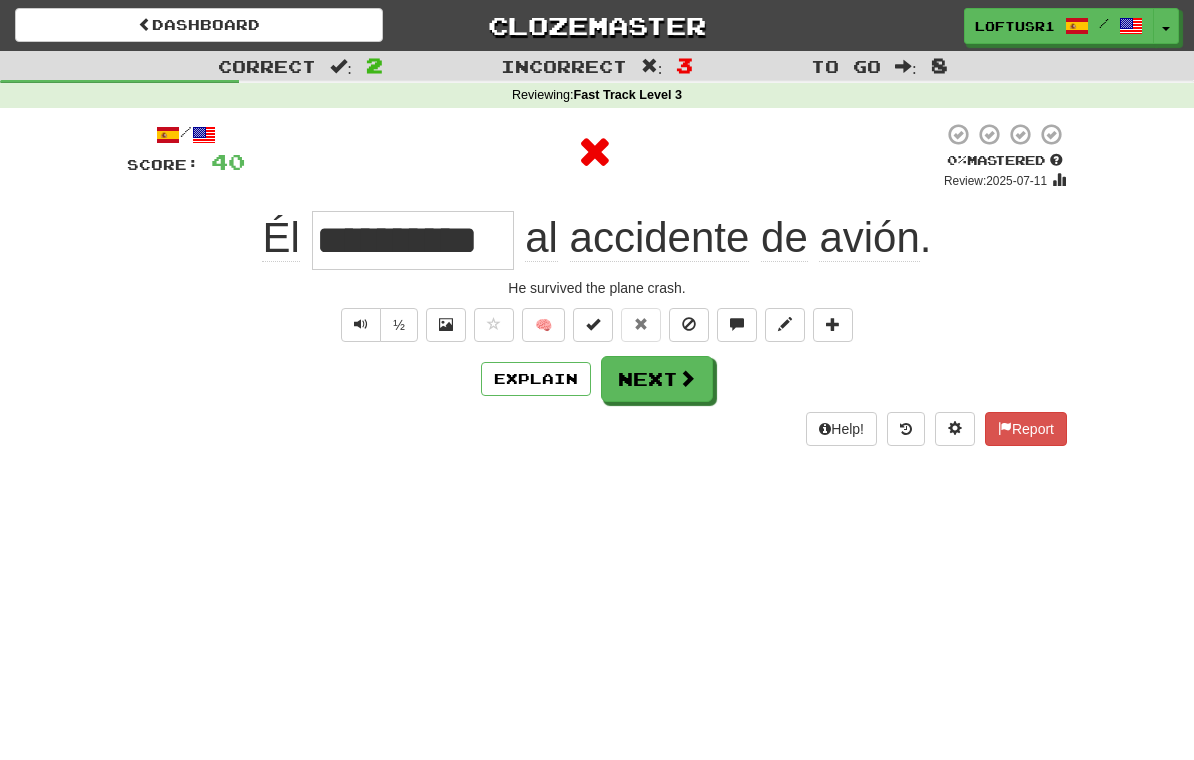 click on "Explain" at bounding box center (536, 379) 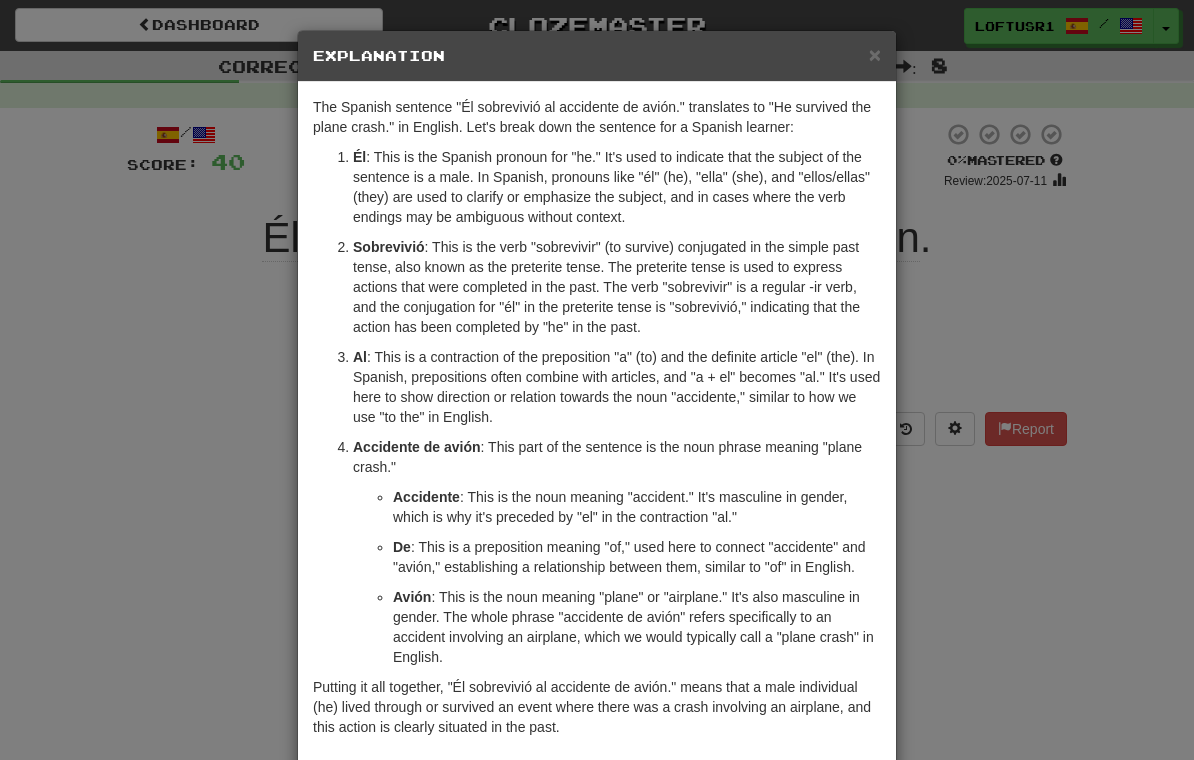 click on "× Explanation The Spanish sentence "Él sobrevivió al accidente de avión." translates to "He survived the plane crash." in English. Let's break down the sentence for a Spanish learner:
Él : This is the Spanish pronoun for "he." It's used to indicate that the subject of the sentence is a male. In Spanish, pronouns like "él" (he), "ella" (she), and "ellos/ellas" (they) are used to clarify or emphasize the subject, and in cases where the verb endings may be ambiguous without context.
Sobrevivió : This is the verb "sobrevivir" (to survive) conjugated in the simple past tense, also known as the preterite tense. The preterite tense is used to express actions that were completed in the past. The verb "sobrevivir" is a regular -ir verb, and the conjugation for "él" in the preterite tense is "sobrevivió," indicating that the action has been completed by "he" in the past.
Al
Accidente de avión : This part of the sentence is the noun phrase meaning "plane crash."
Accidente
De" at bounding box center [597, 380] 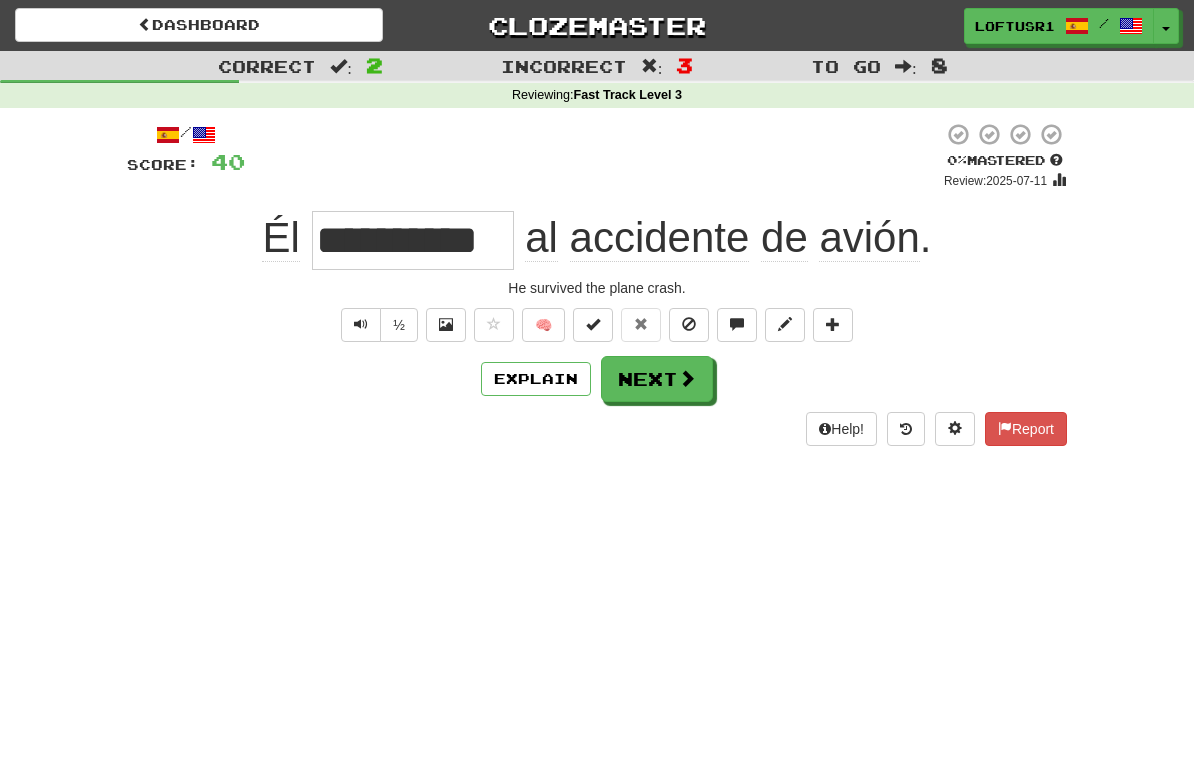 click on "Next" at bounding box center [657, 379] 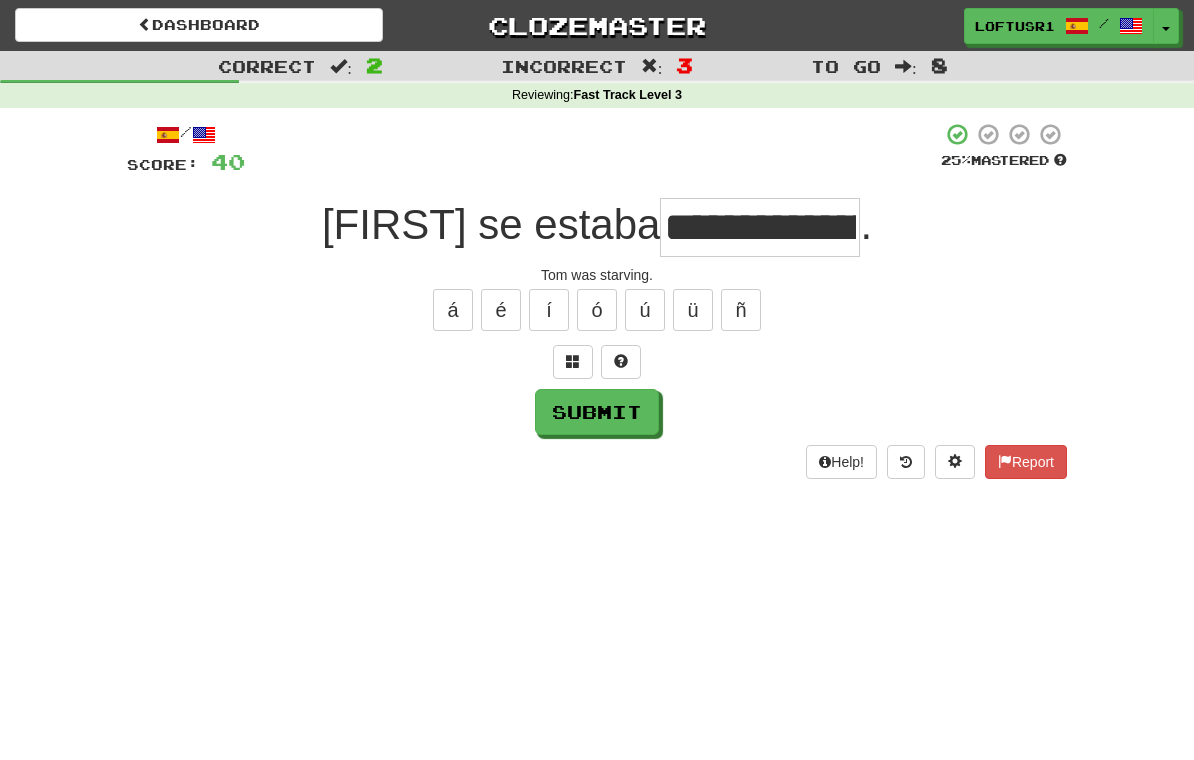 type on "**********" 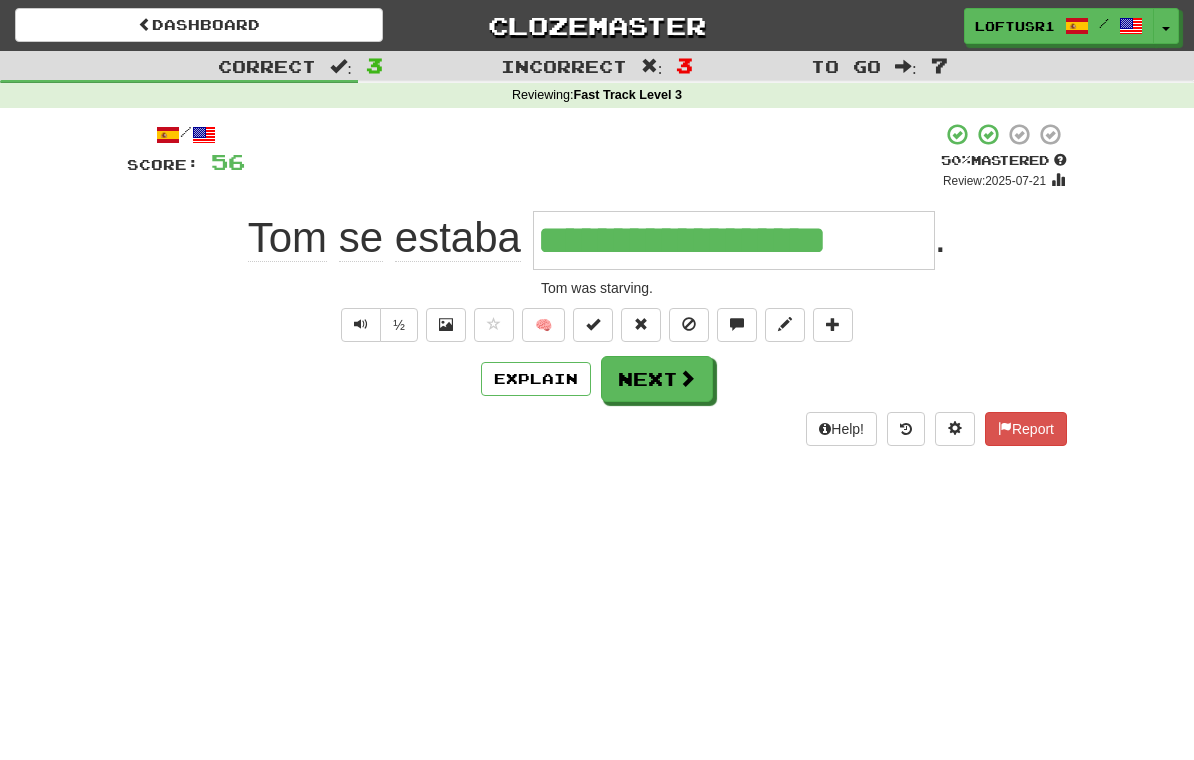 click on "Next" at bounding box center (657, 379) 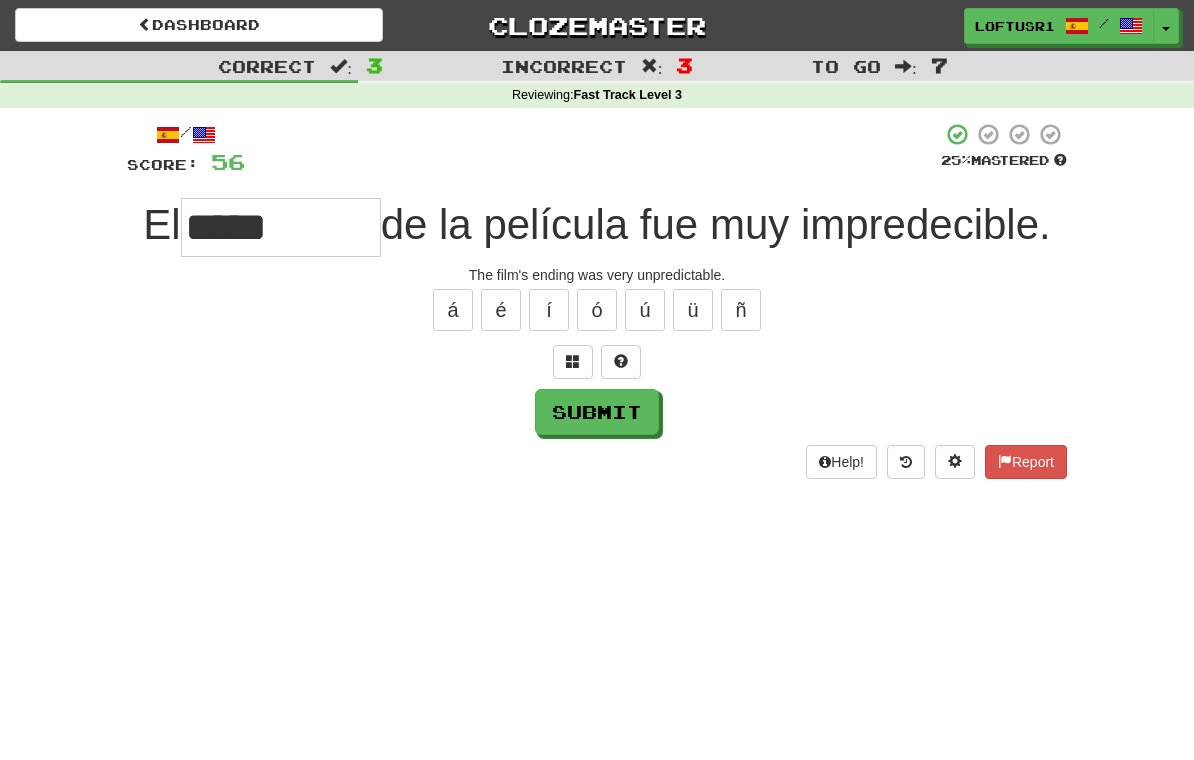 type on "*****" 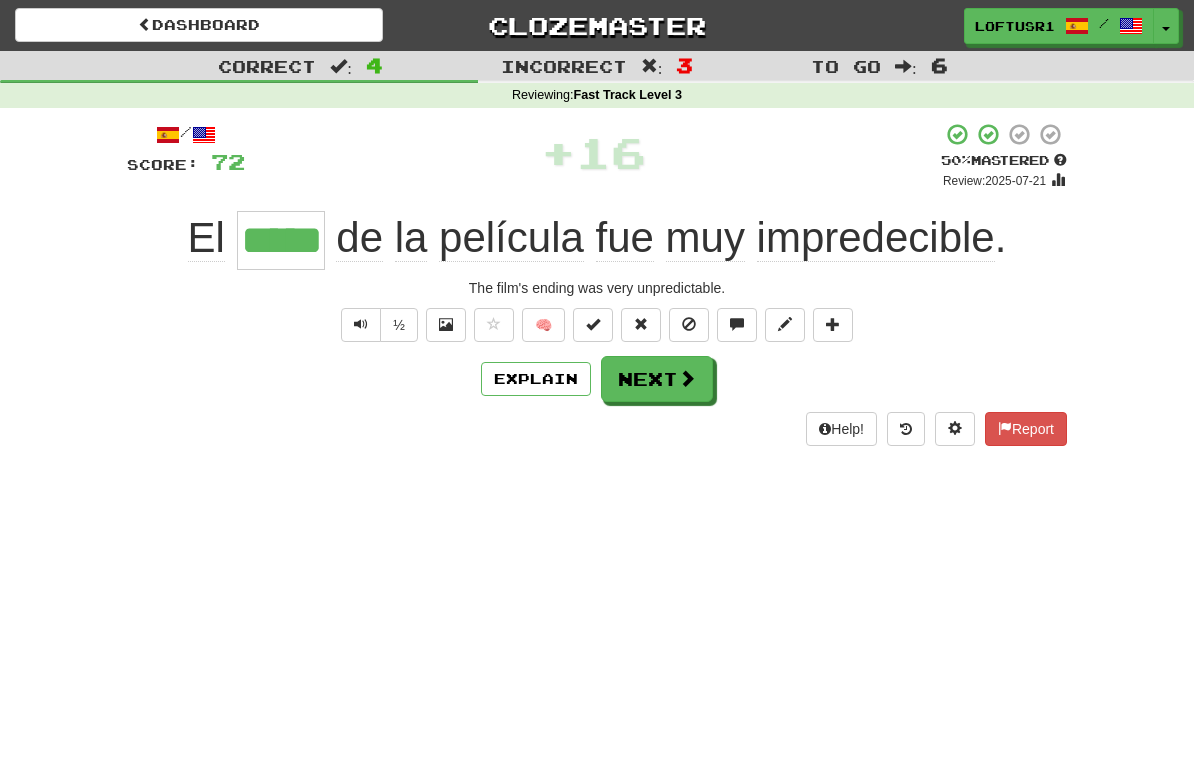 click on "Next" at bounding box center (657, 379) 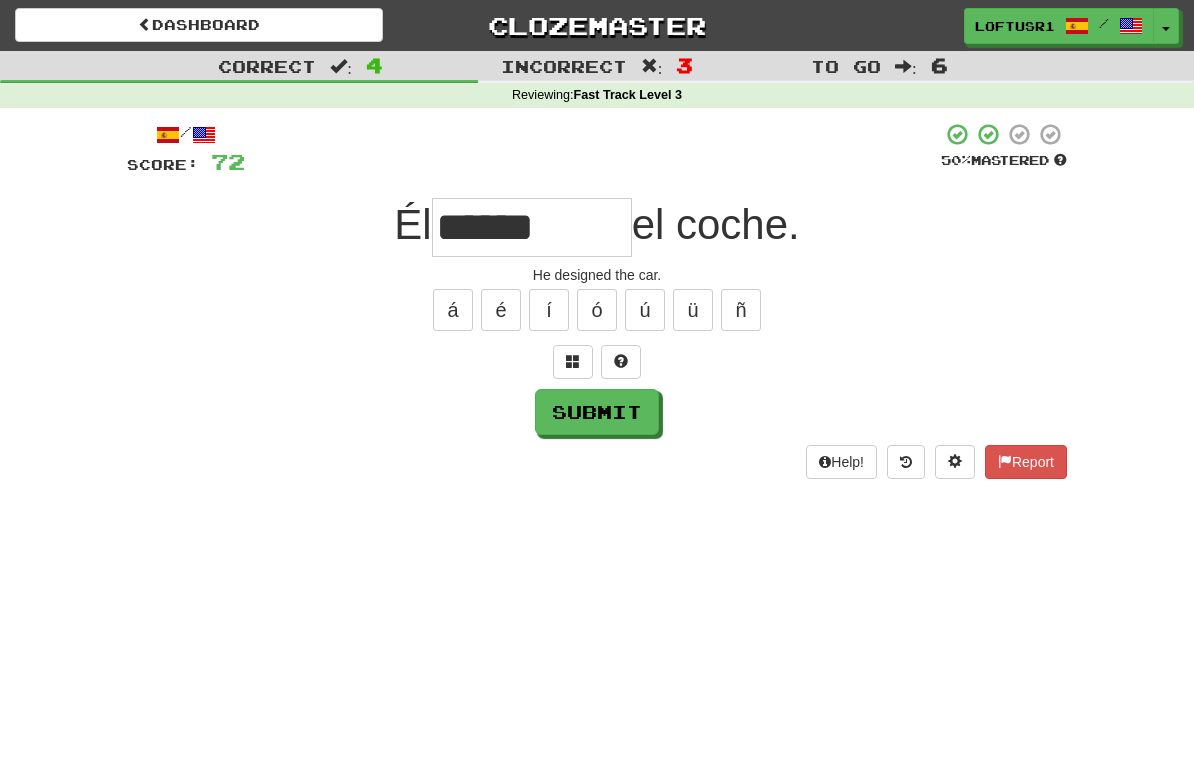 type on "******" 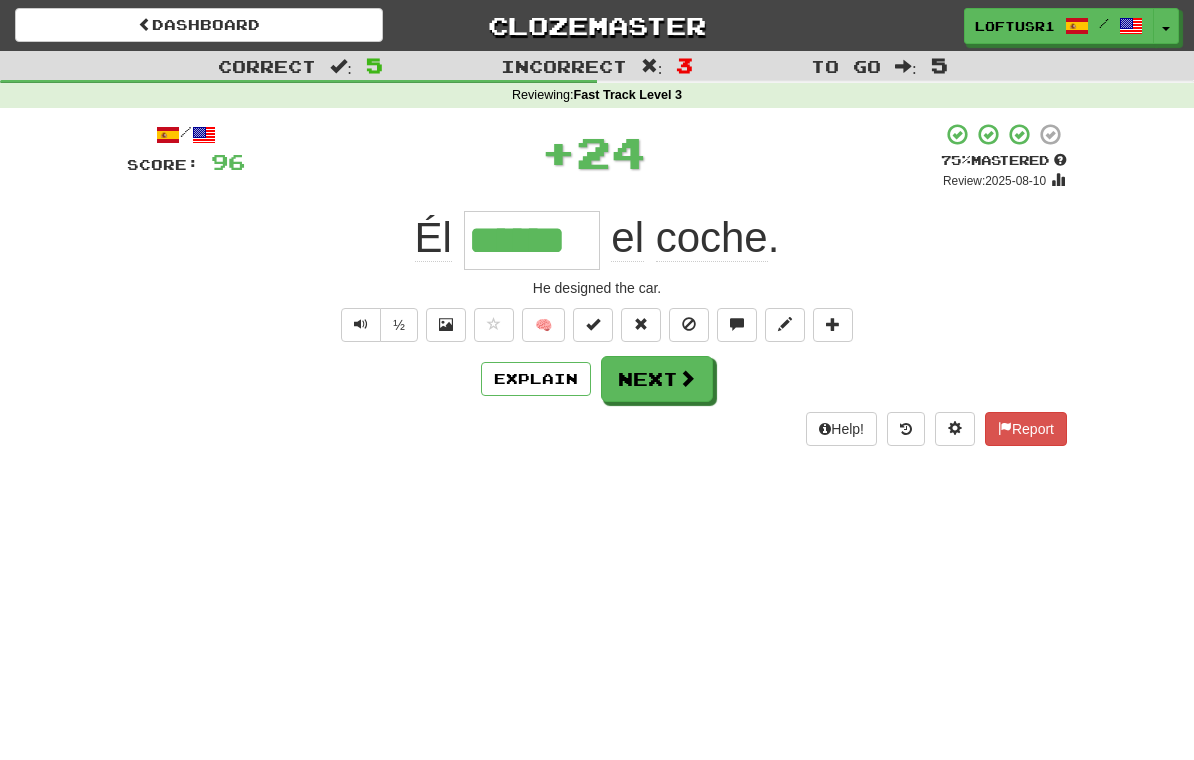 click on "Explain" at bounding box center (536, 379) 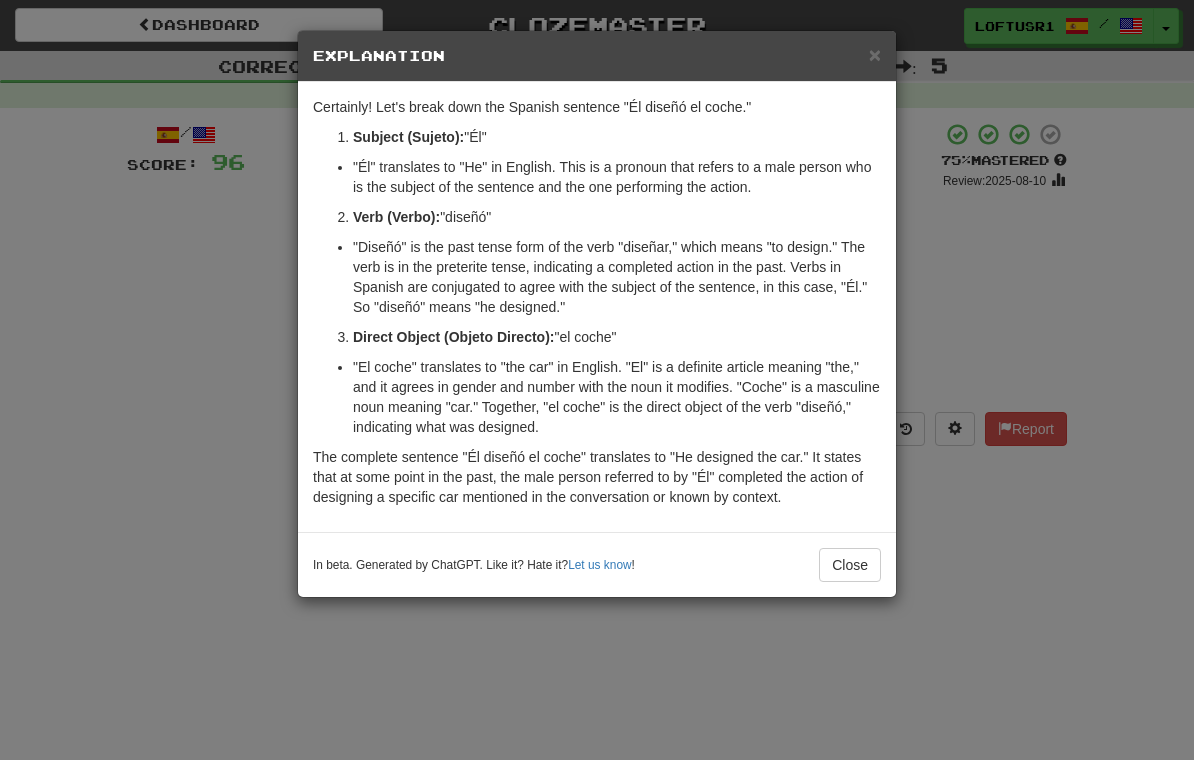 click on "In beta. Generated by ChatGPT. Like it? Hate it?  Let us know ! Close" at bounding box center [597, 564] 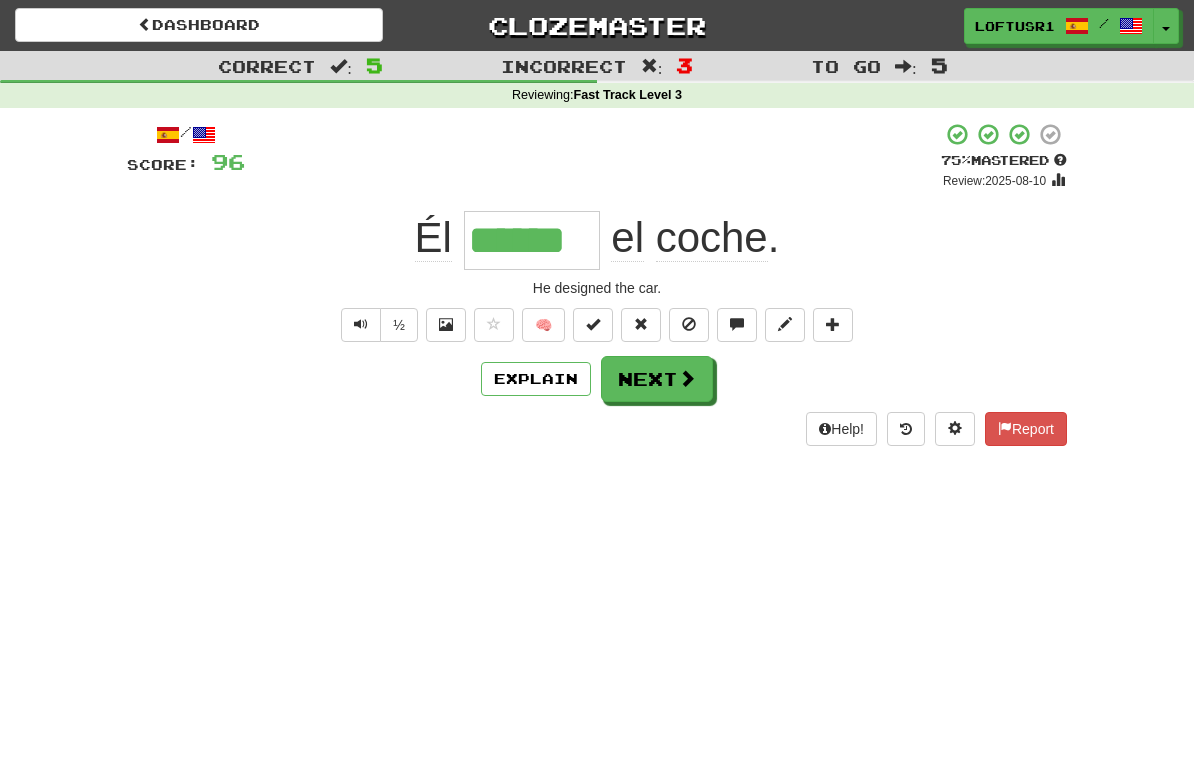 click on "Next" at bounding box center (657, 379) 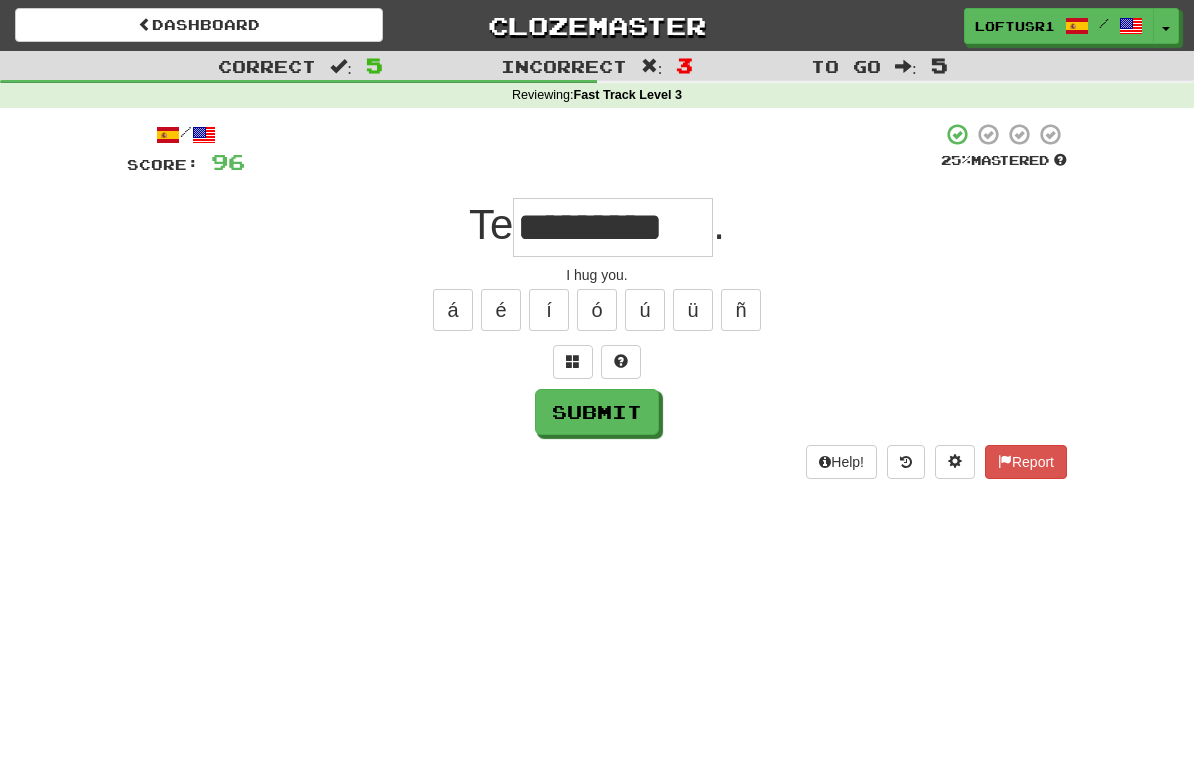 click on "Submit" at bounding box center [597, 412] 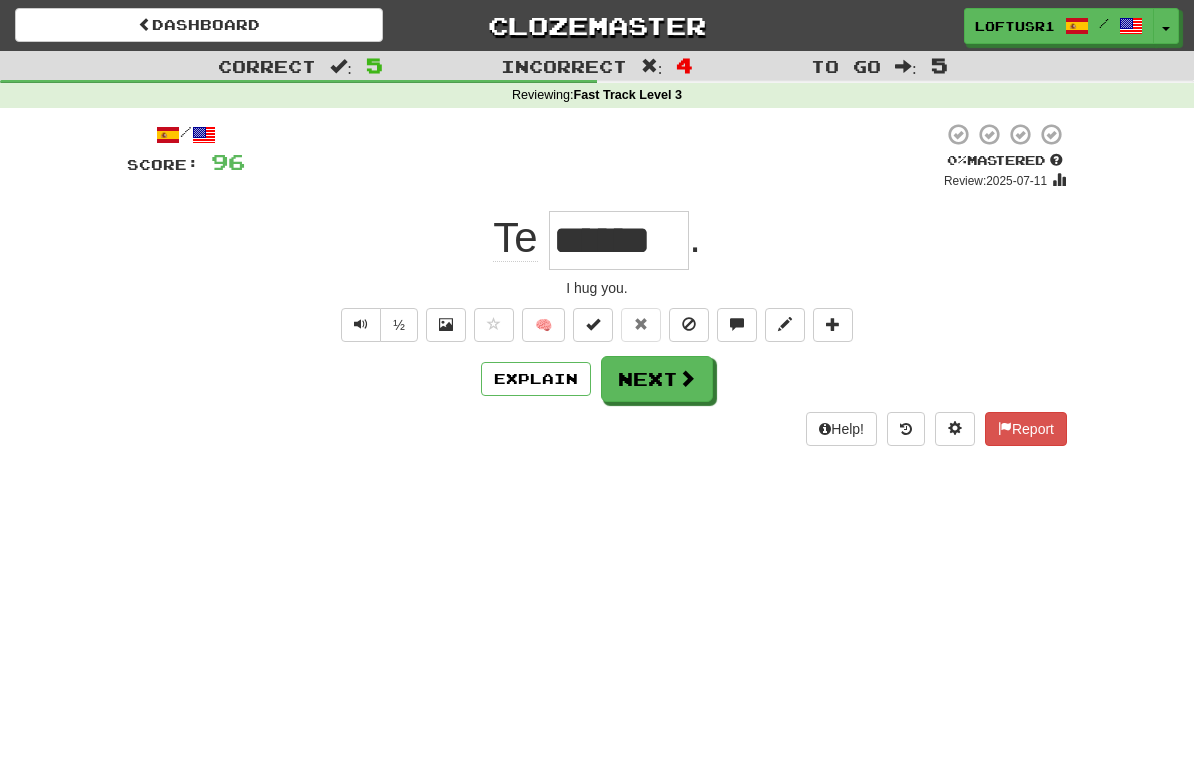 click at bounding box center [687, 378] 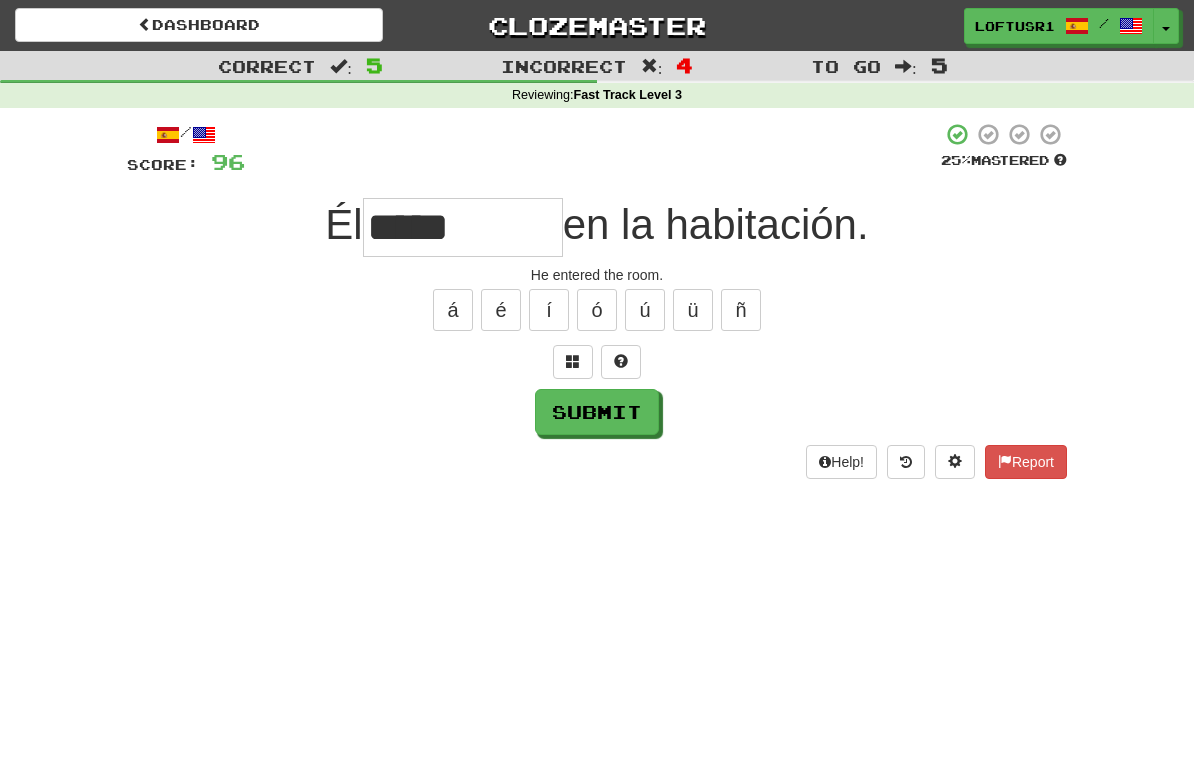 type on "*****" 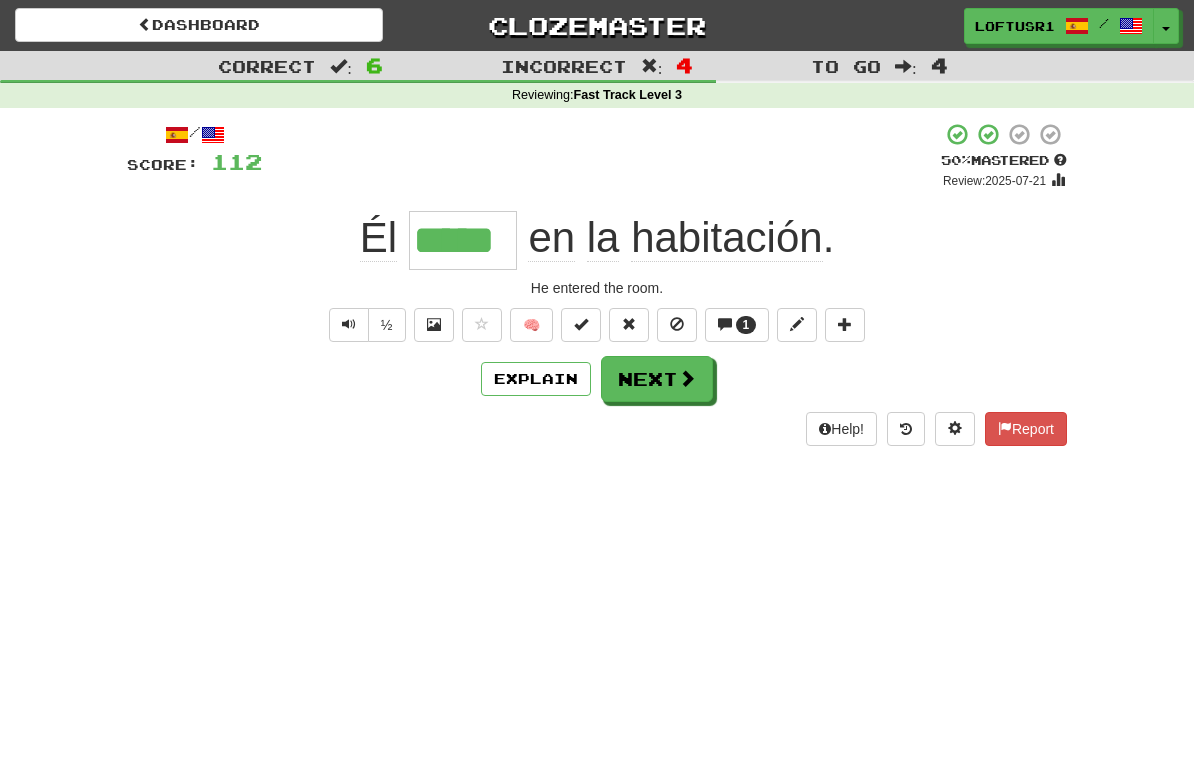 click on "Next" at bounding box center (657, 379) 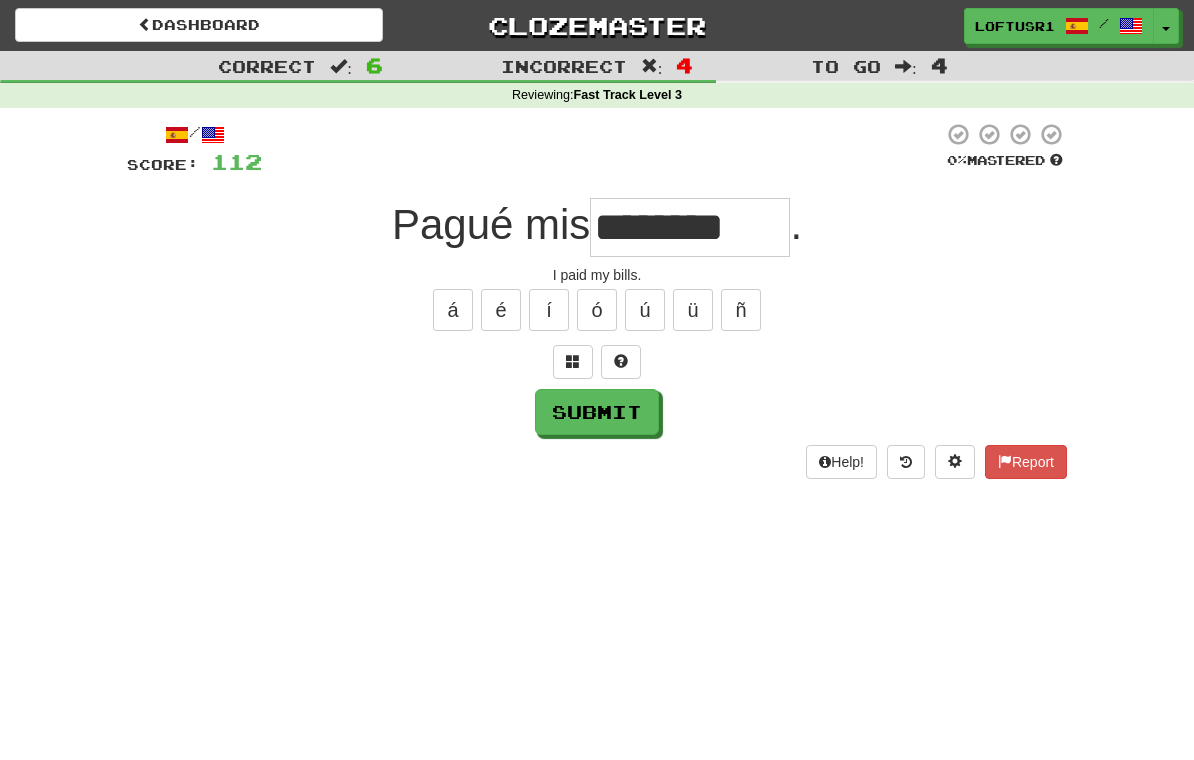 type on "********" 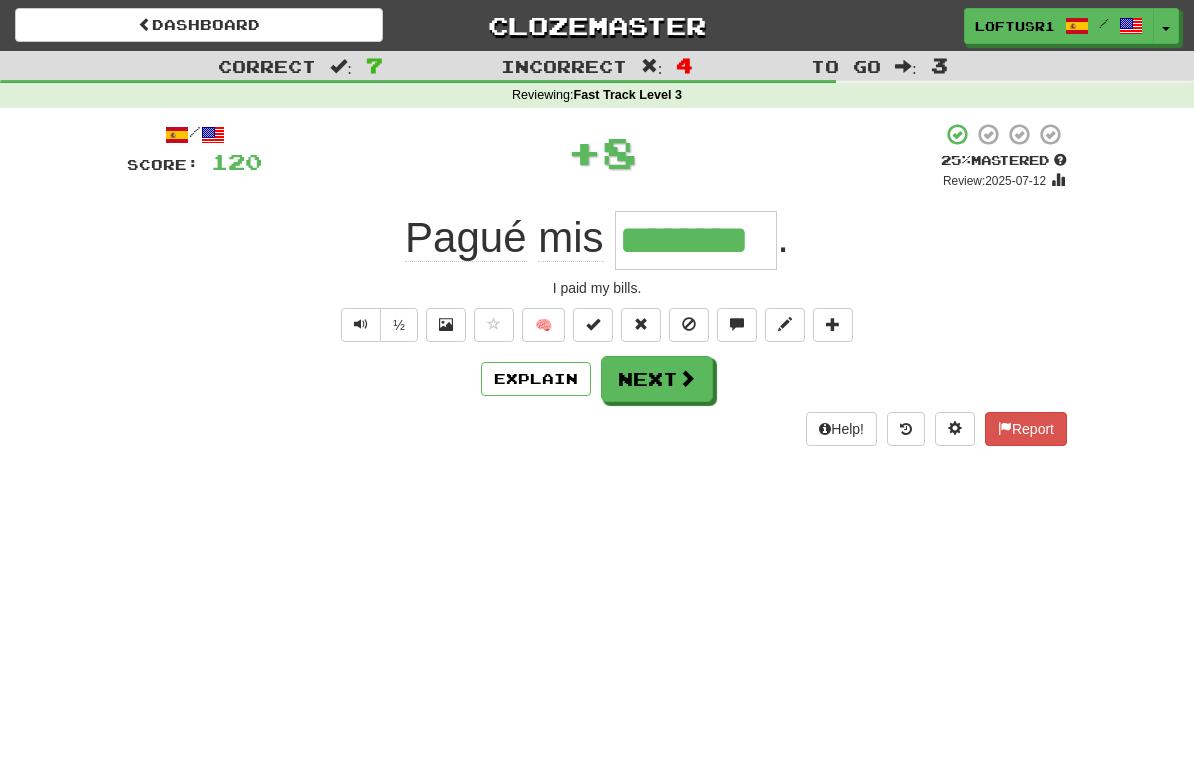 click on "Explain" at bounding box center (536, 379) 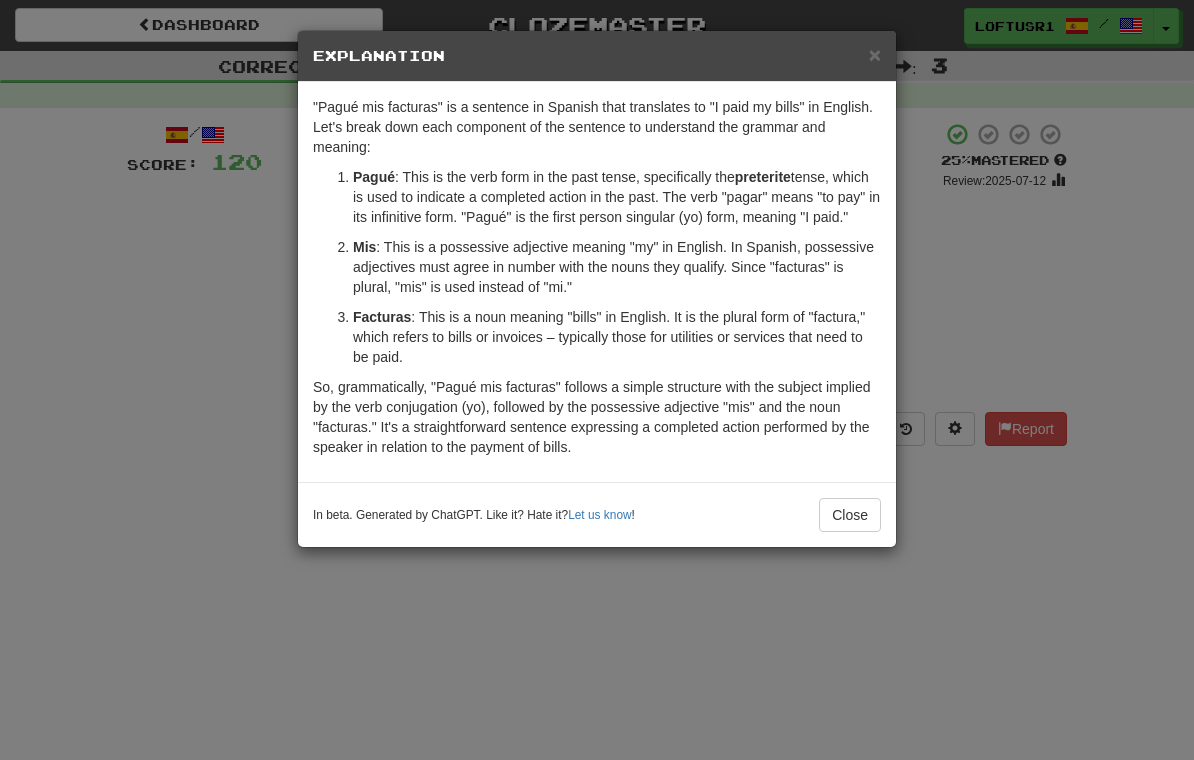 click on "Close" at bounding box center (850, 515) 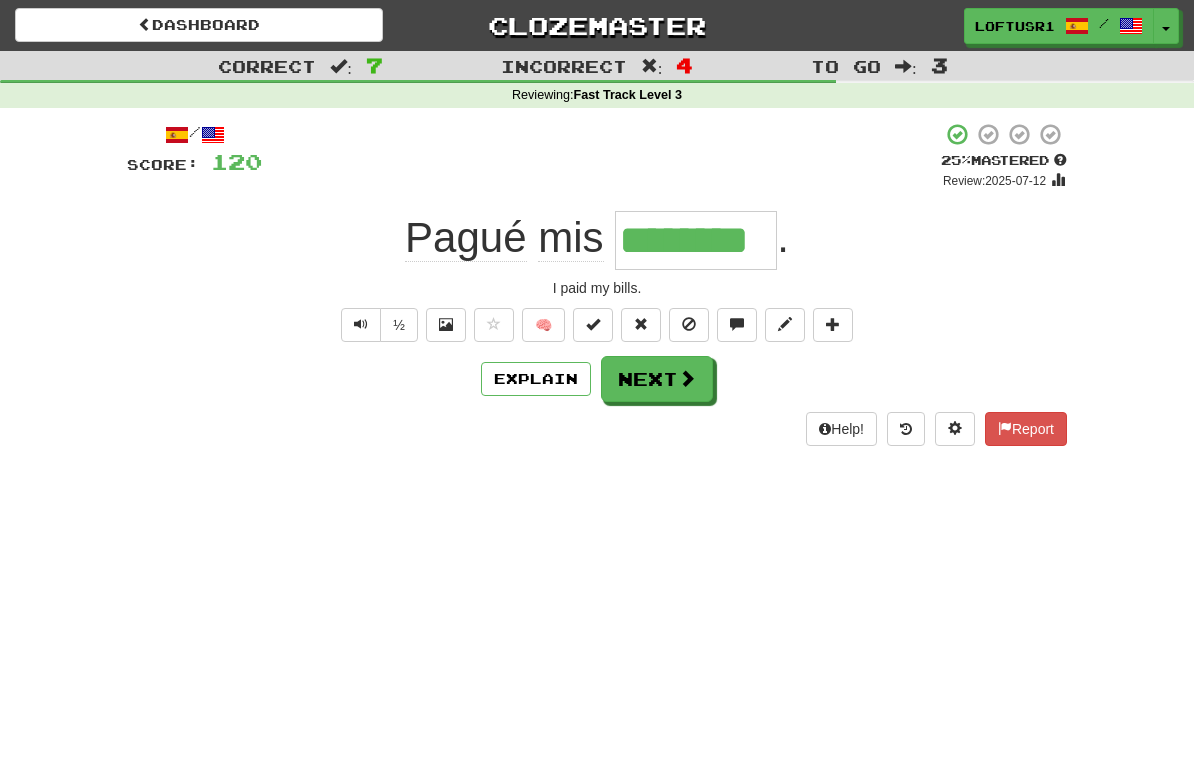 click on "Next" at bounding box center [657, 379] 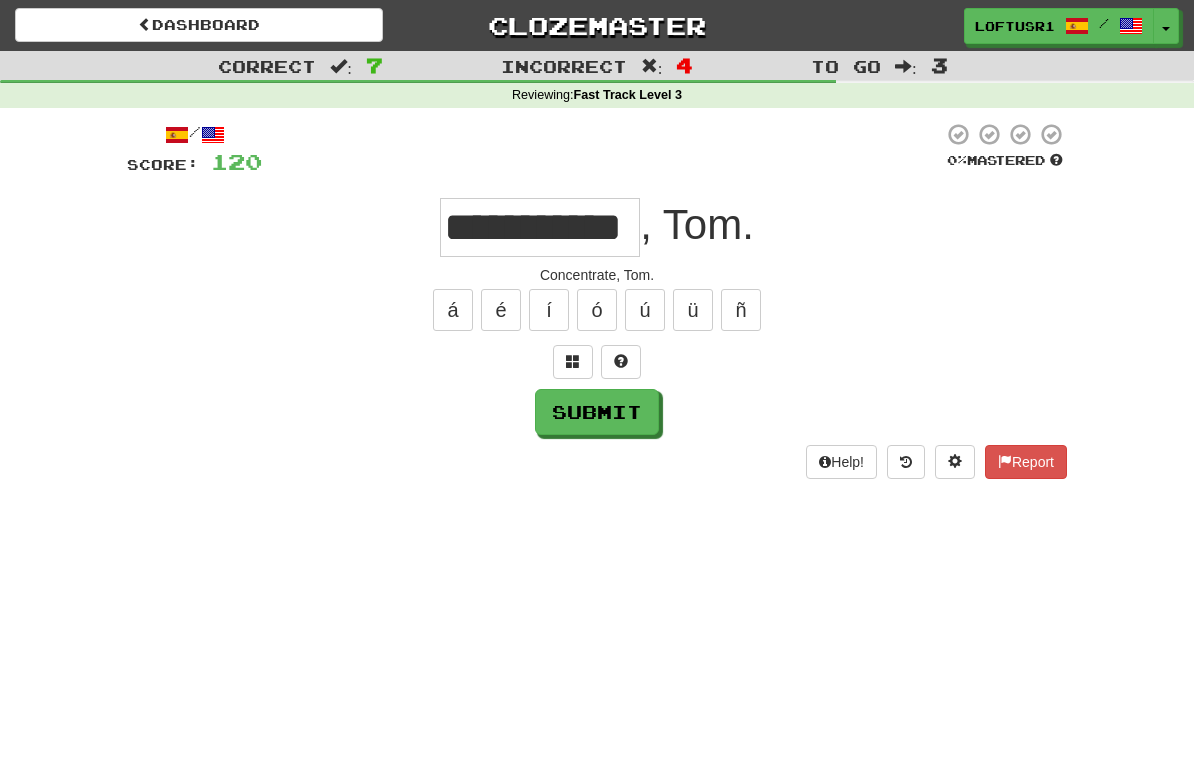 click on "Submit" at bounding box center (597, 412) 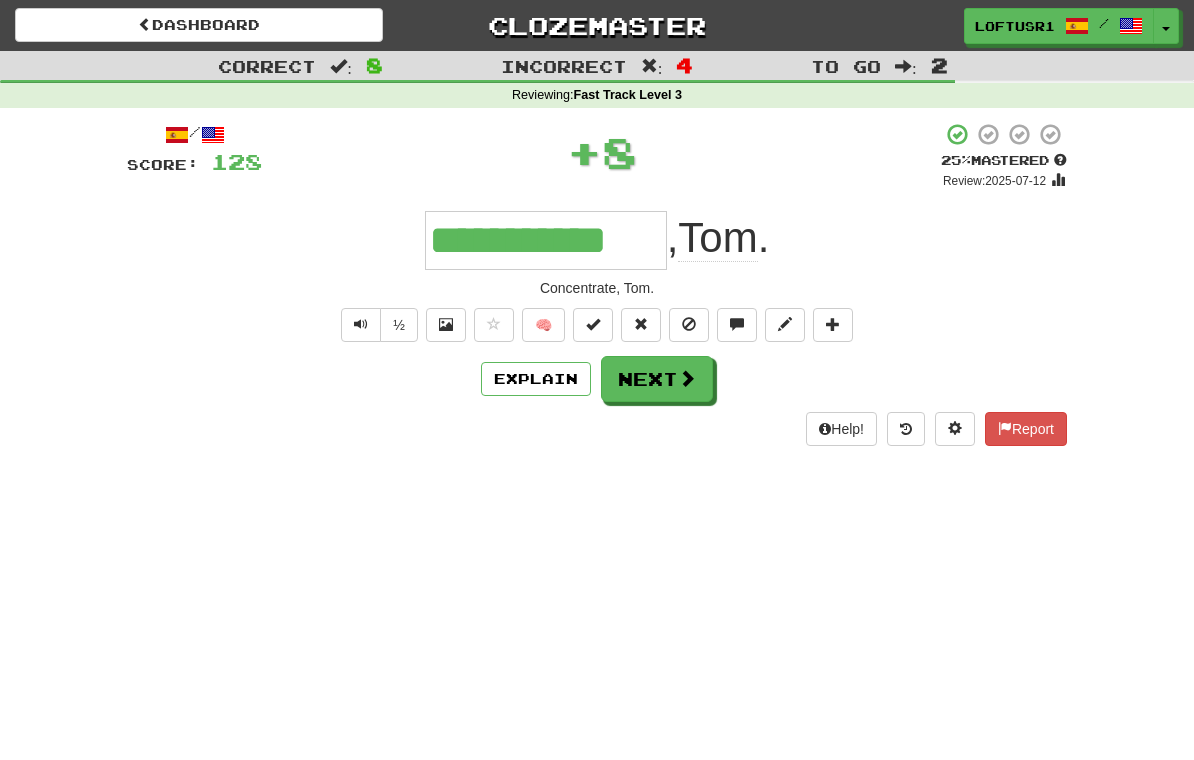 click on "Next" at bounding box center (657, 379) 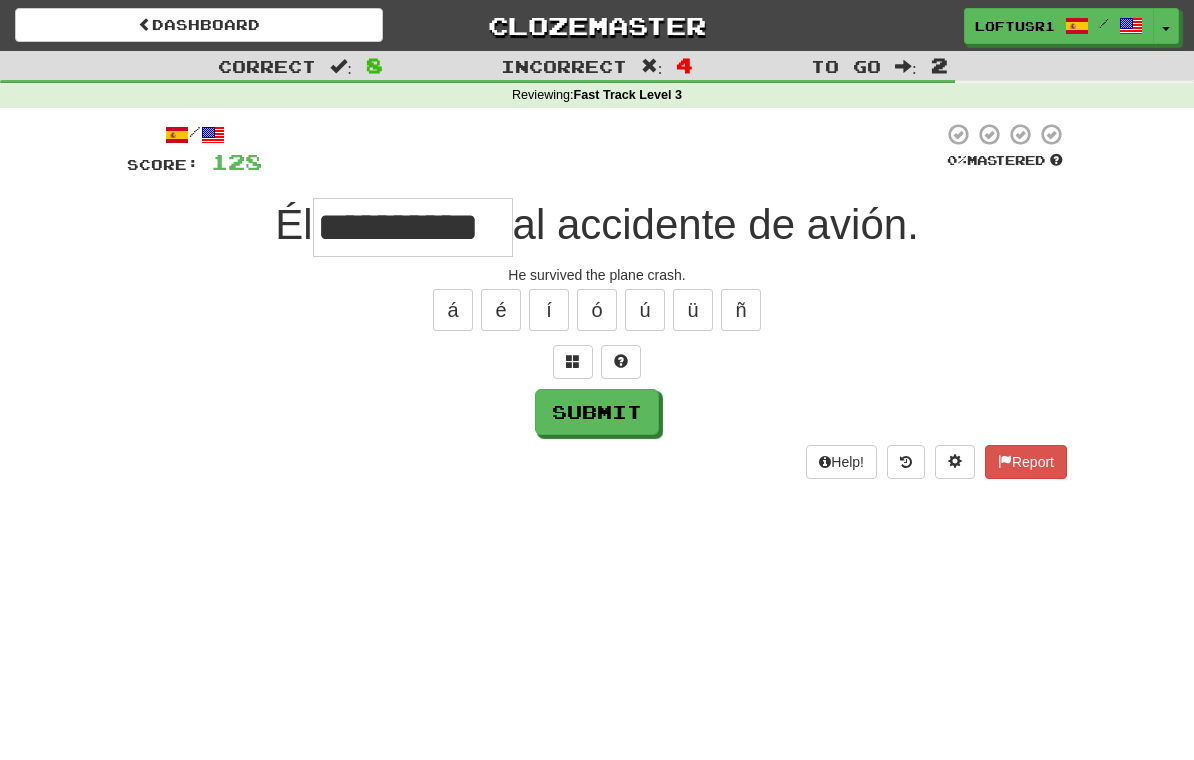 type on "**********" 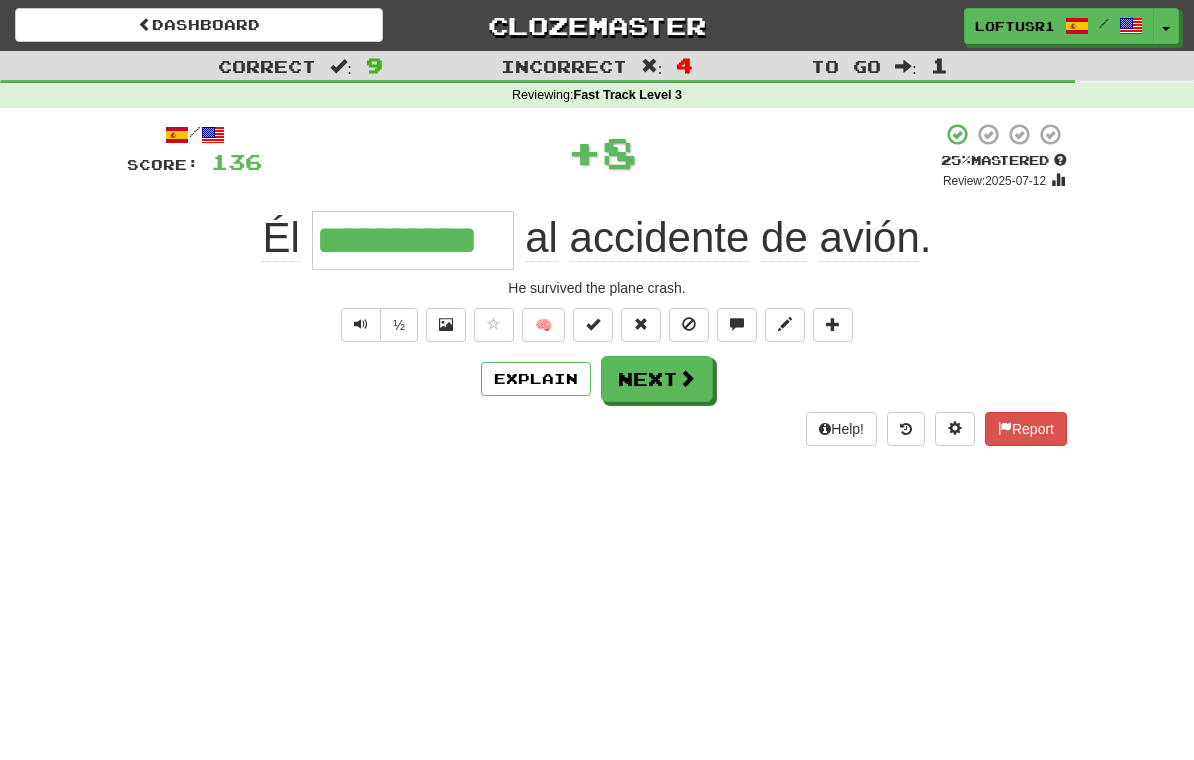 click on "Next" at bounding box center (657, 379) 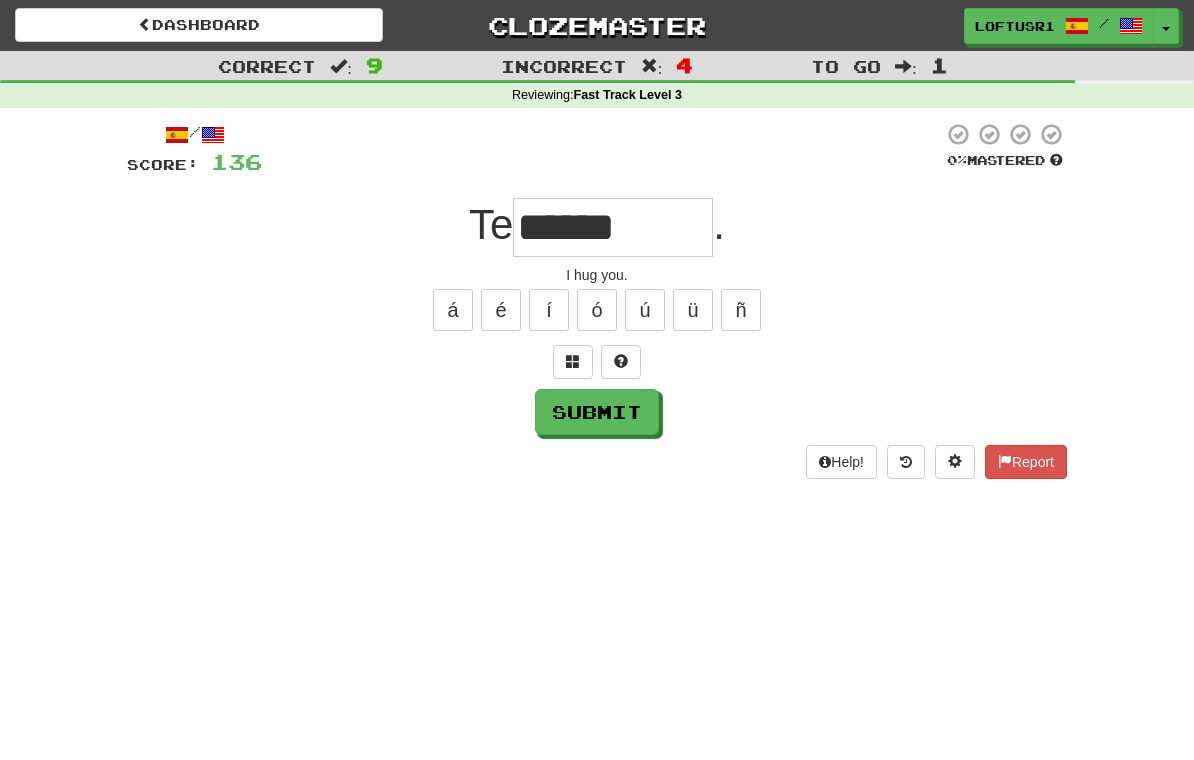 click on "Help!  Report" at bounding box center (597, 462) 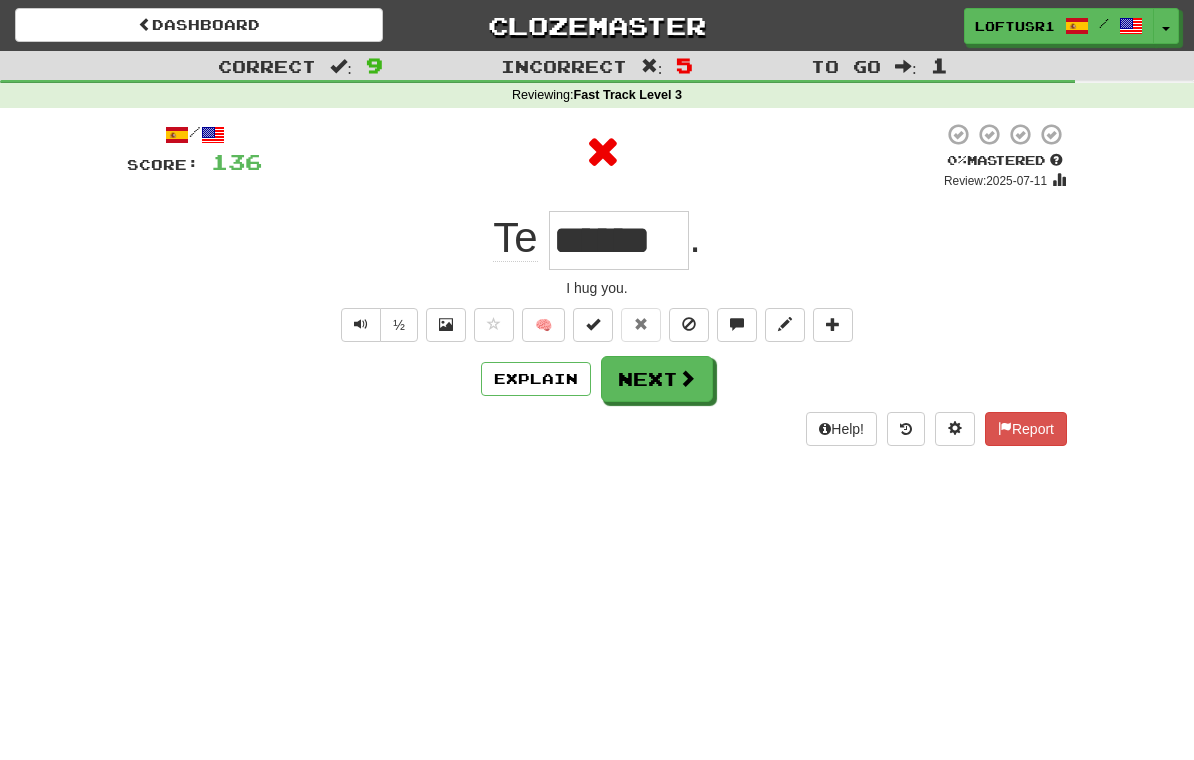 click on "Next" at bounding box center (657, 379) 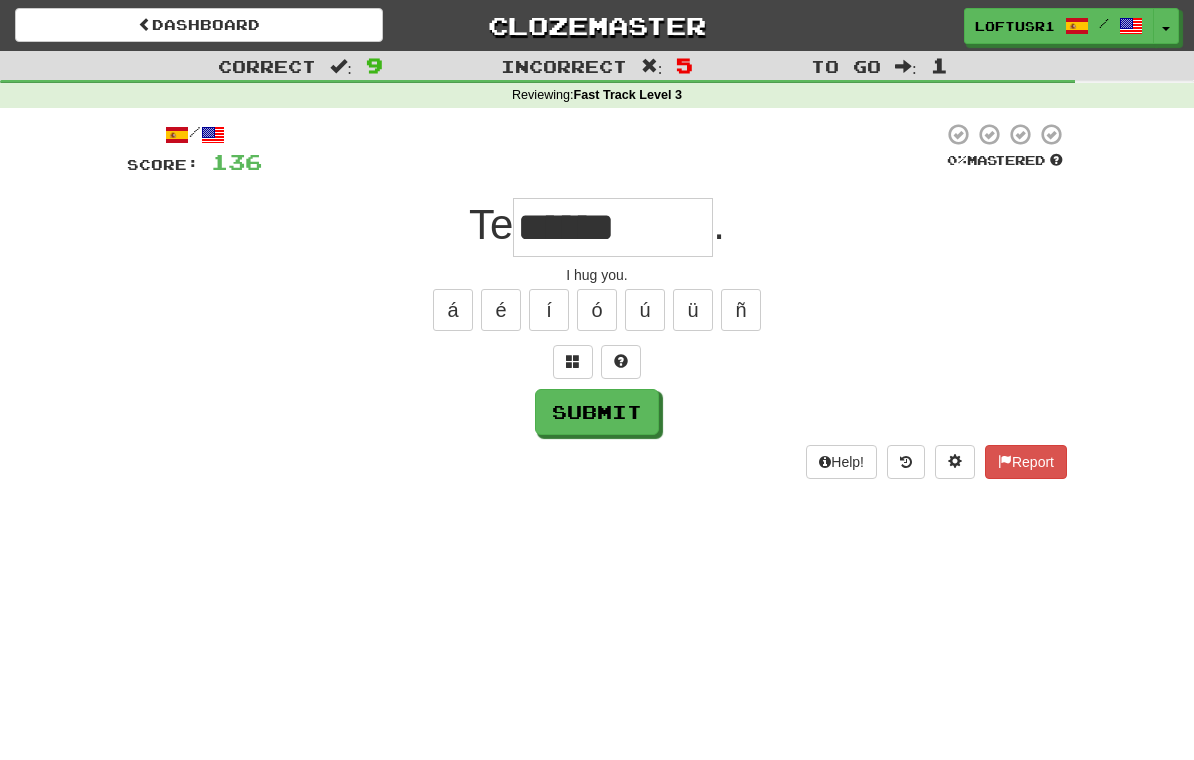 type on "******" 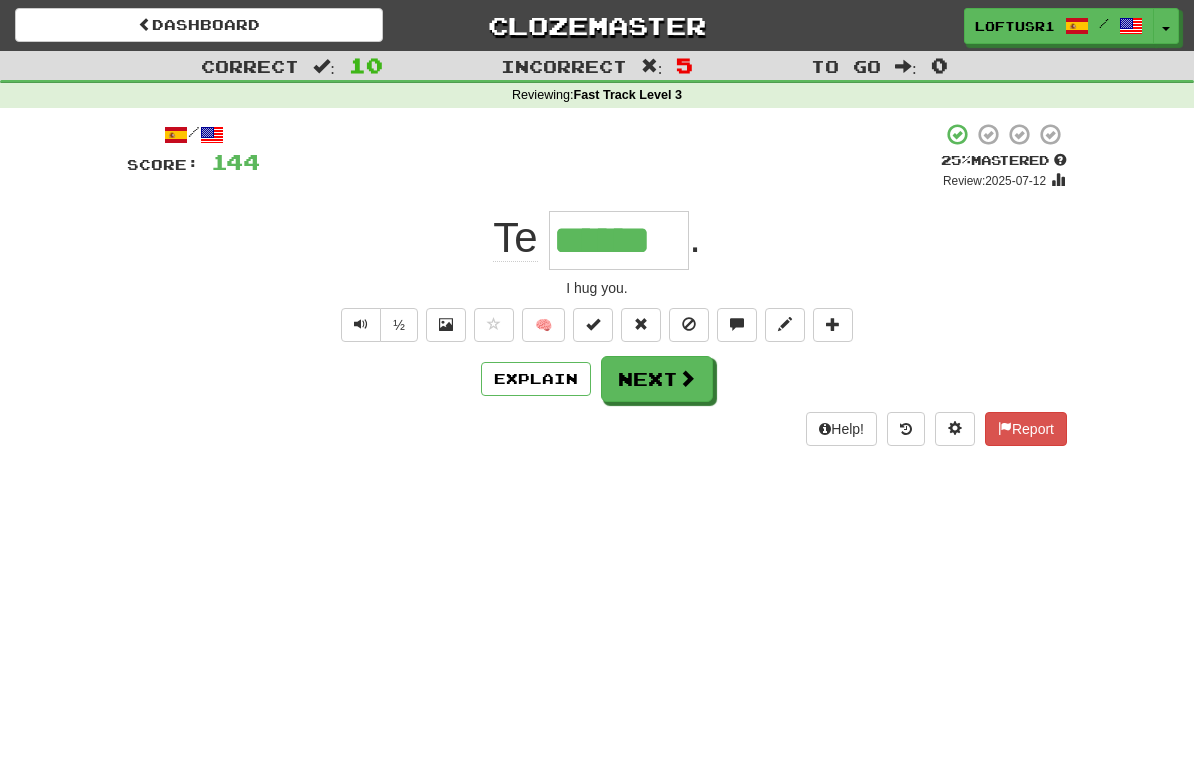 click on "Next" at bounding box center [657, 379] 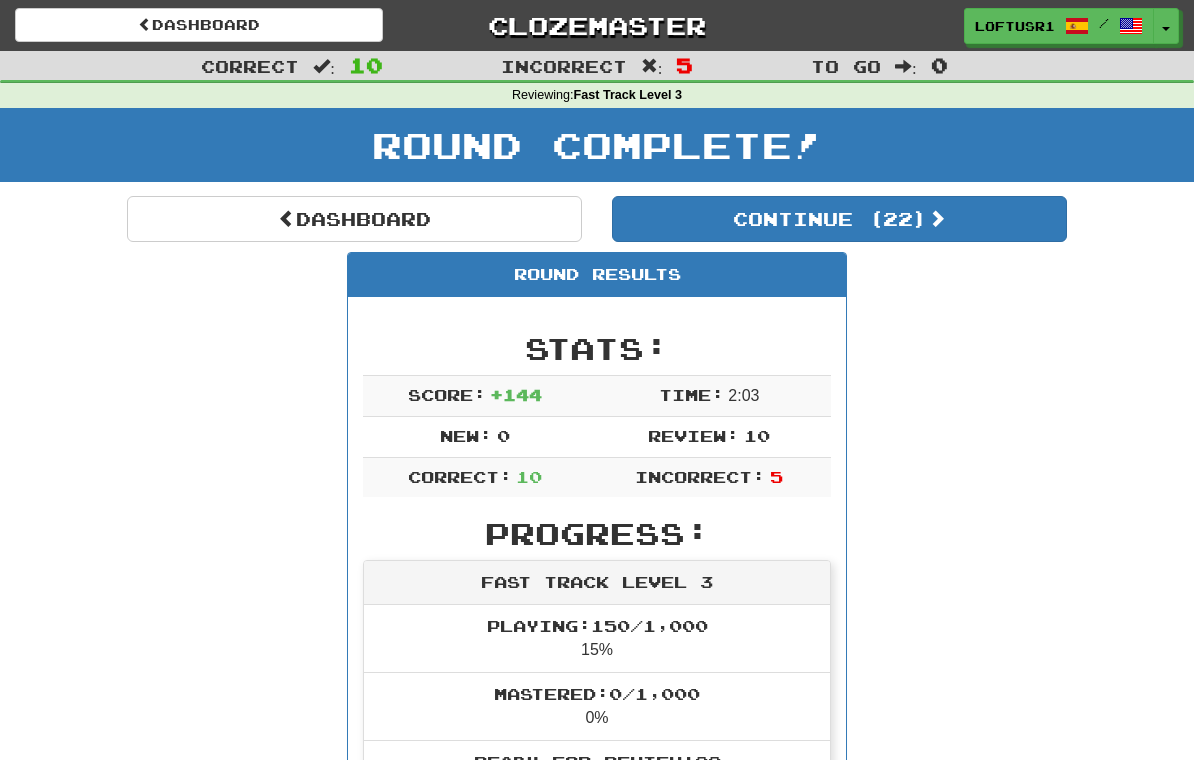 click on "Dashboard" at bounding box center [354, 219] 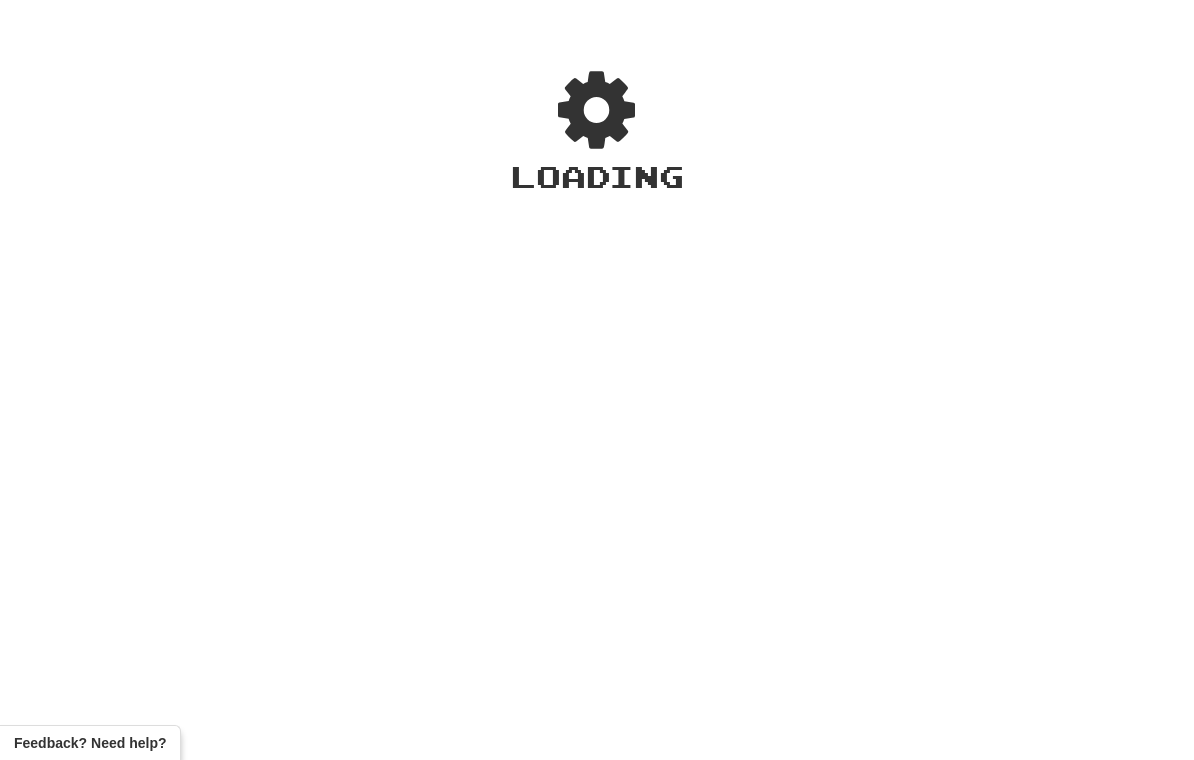 scroll, scrollTop: 0, scrollLeft: 0, axis: both 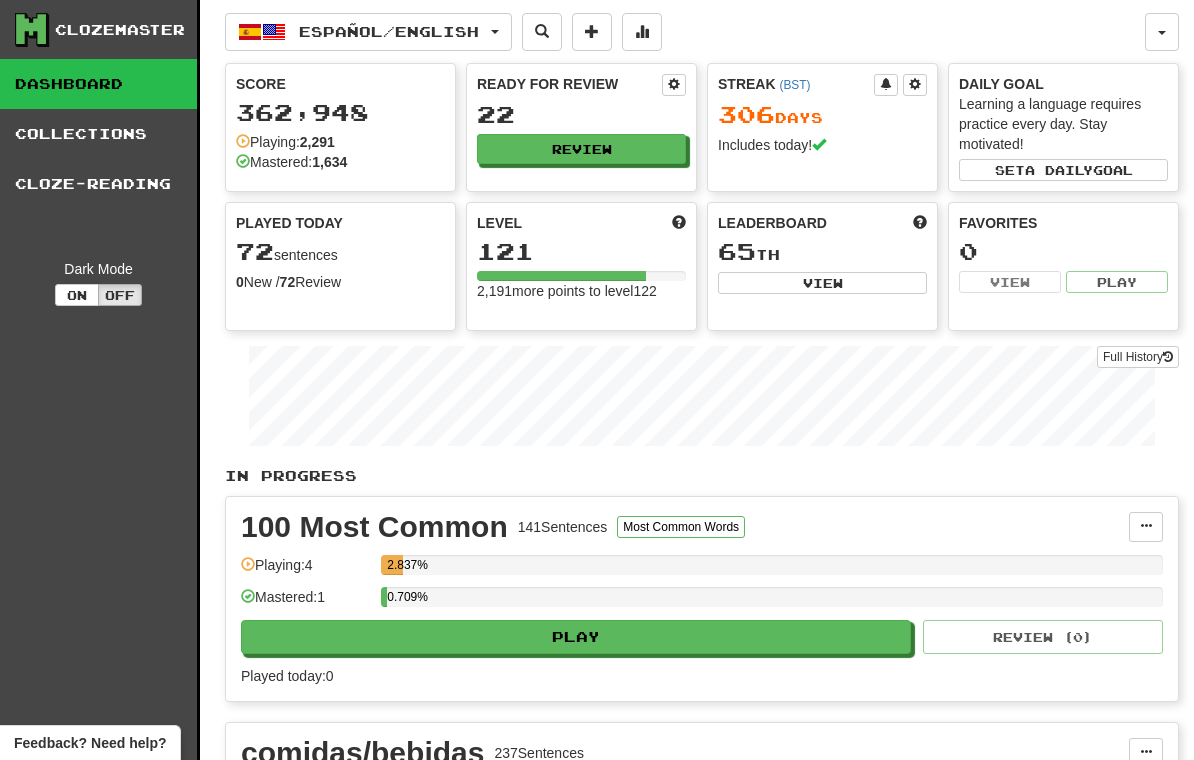 click on "Full History" at bounding box center [1138, 357] 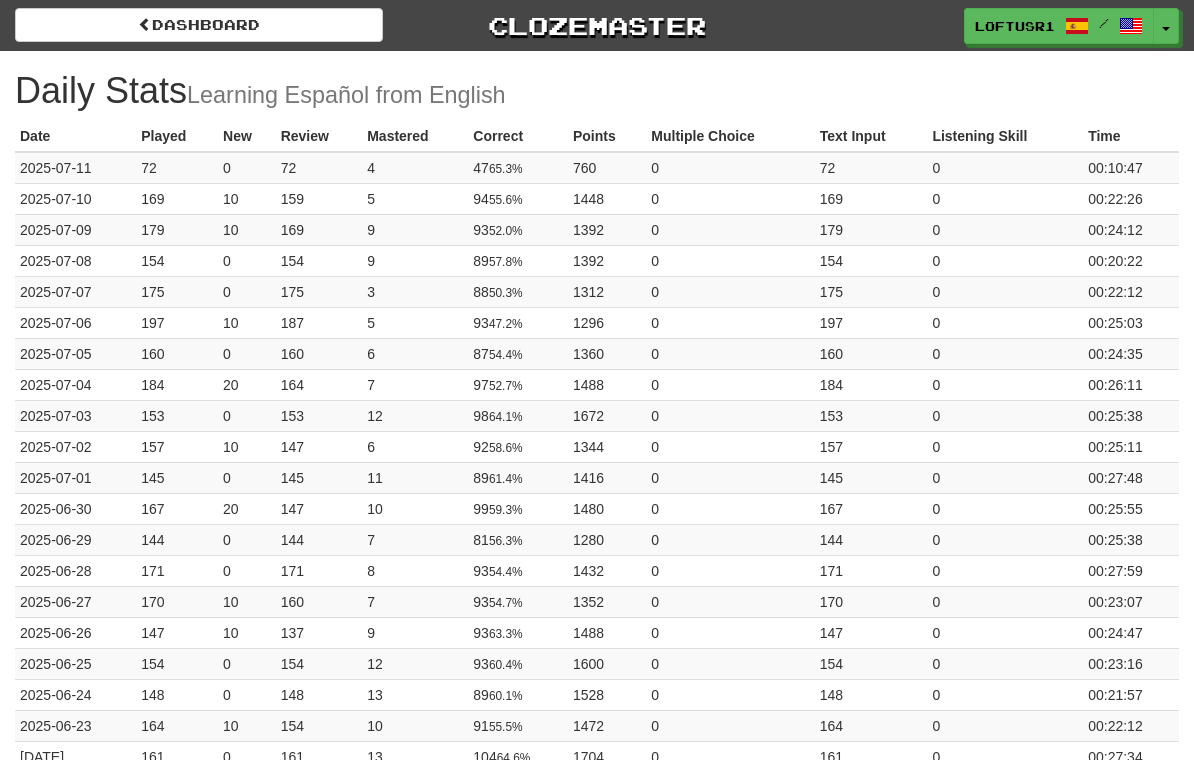 scroll, scrollTop: 0, scrollLeft: 0, axis: both 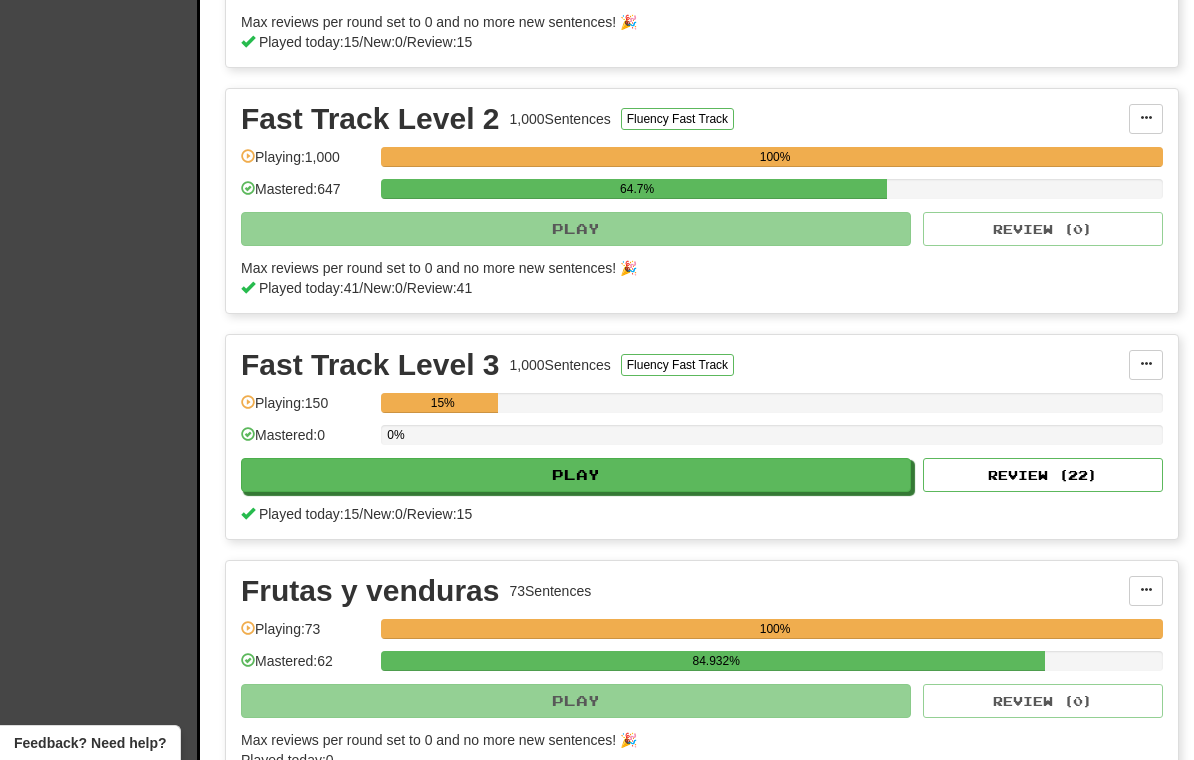 click on "Review ( 22 )" at bounding box center (1043, 475) 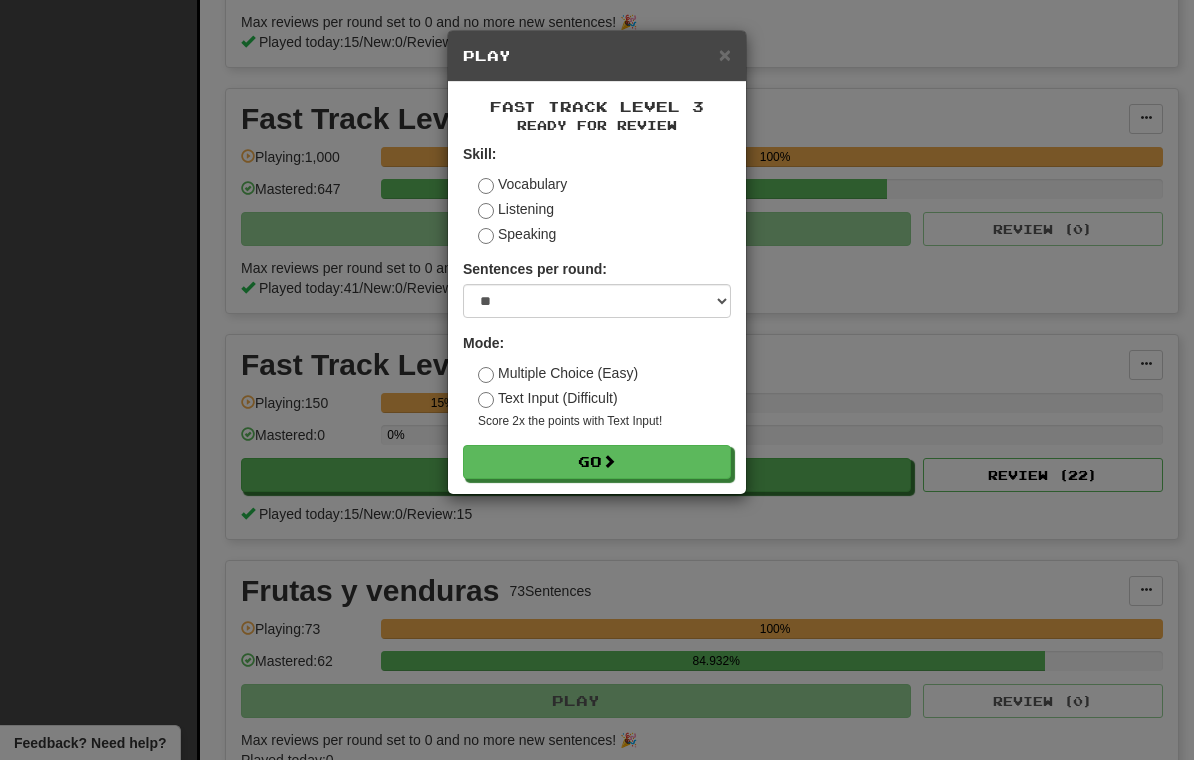 click on "Go" at bounding box center (597, 462) 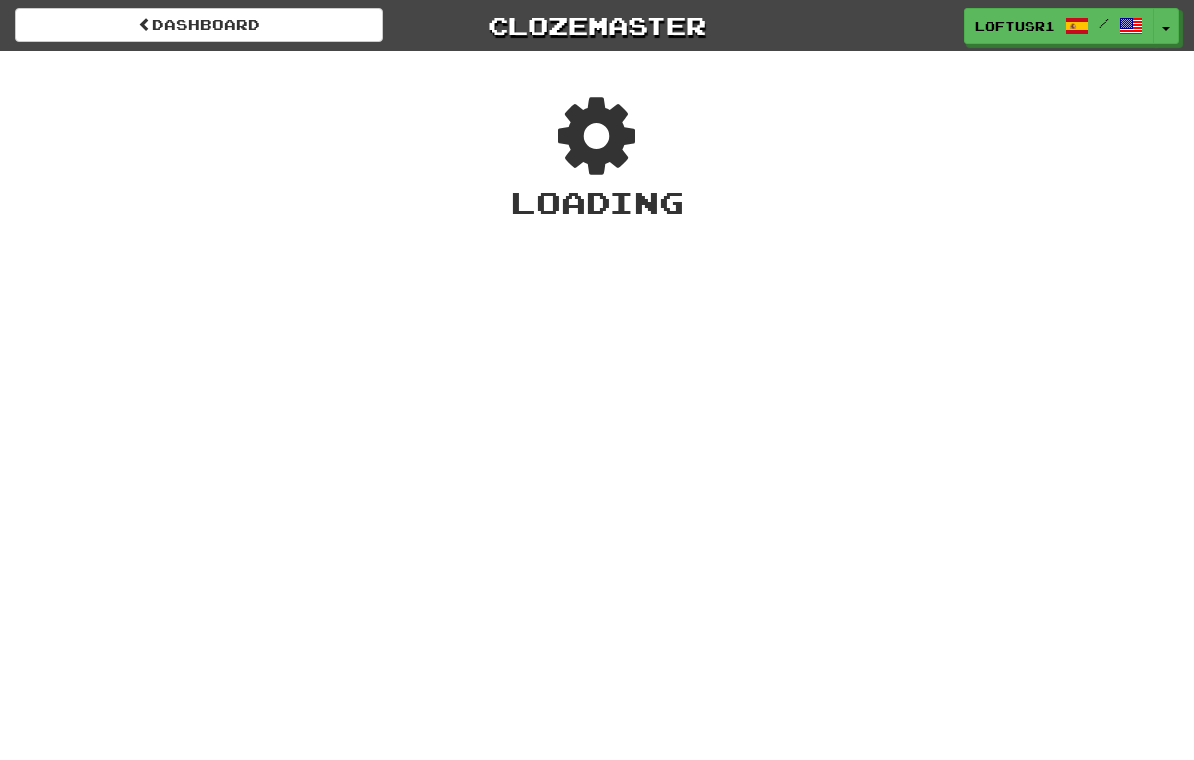scroll, scrollTop: 0, scrollLeft: 0, axis: both 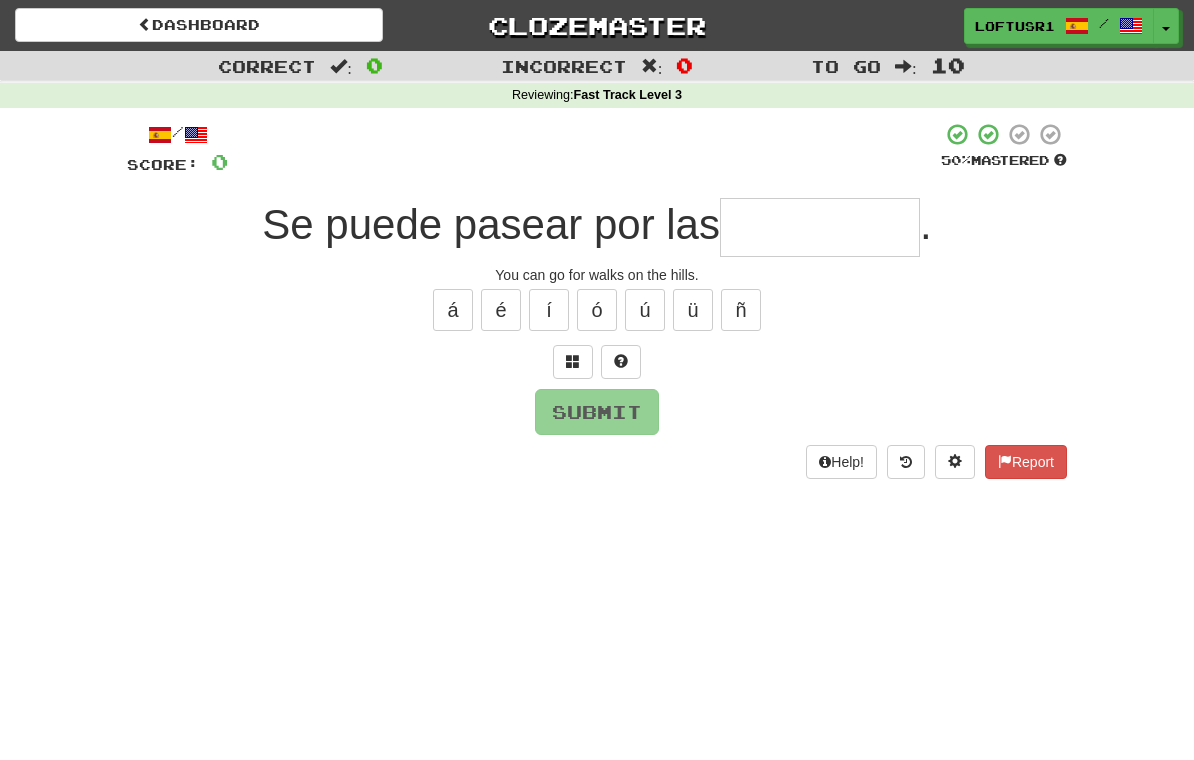 click at bounding box center [820, 227] 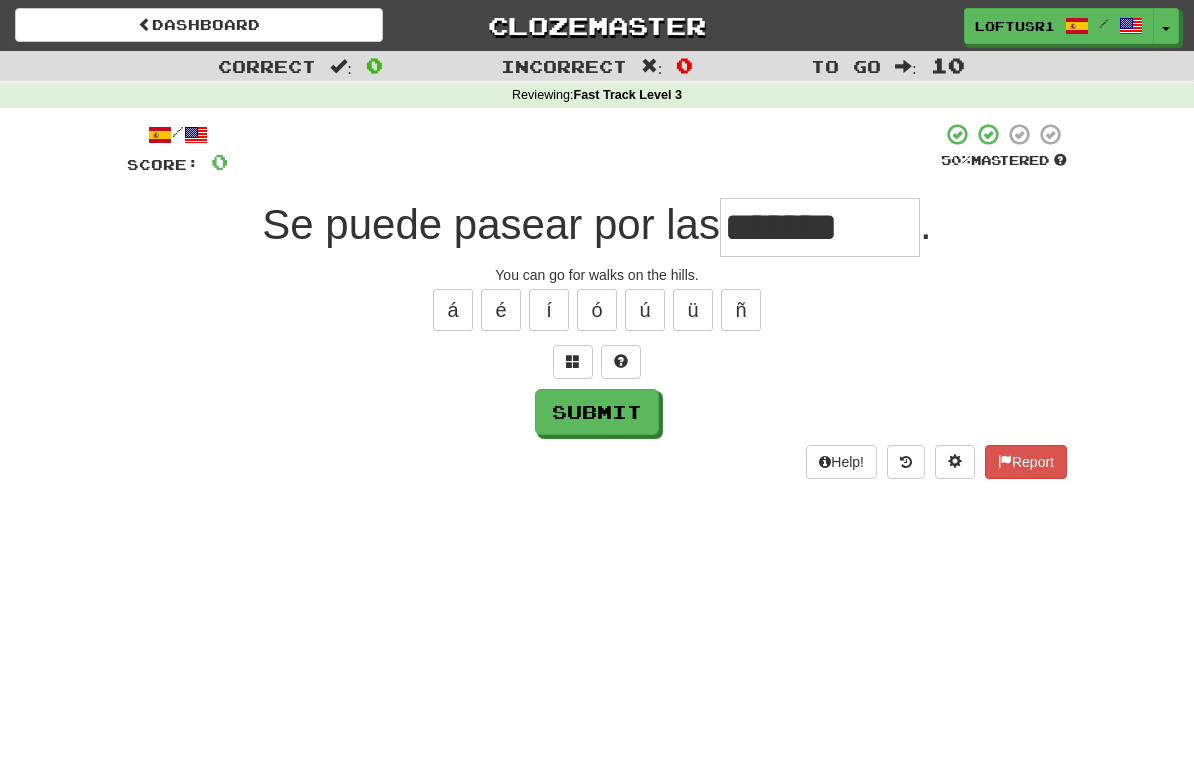 type on "*******" 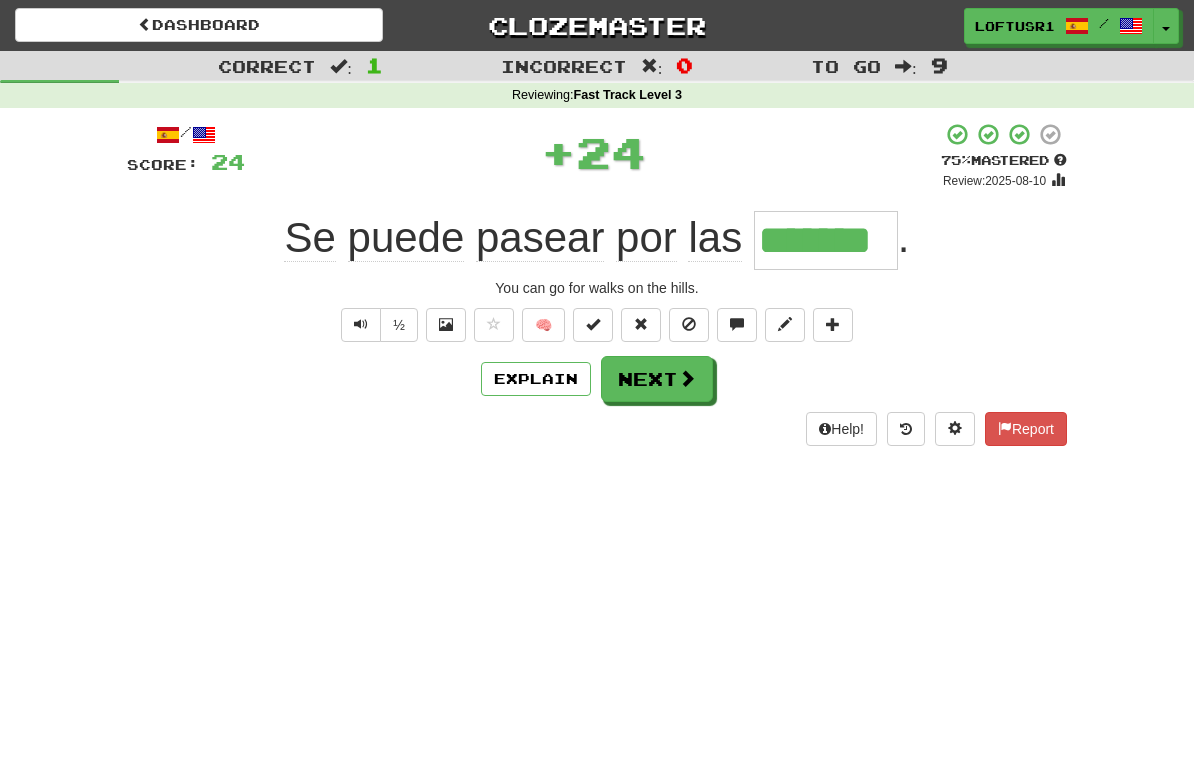 click on "Next" at bounding box center [657, 379] 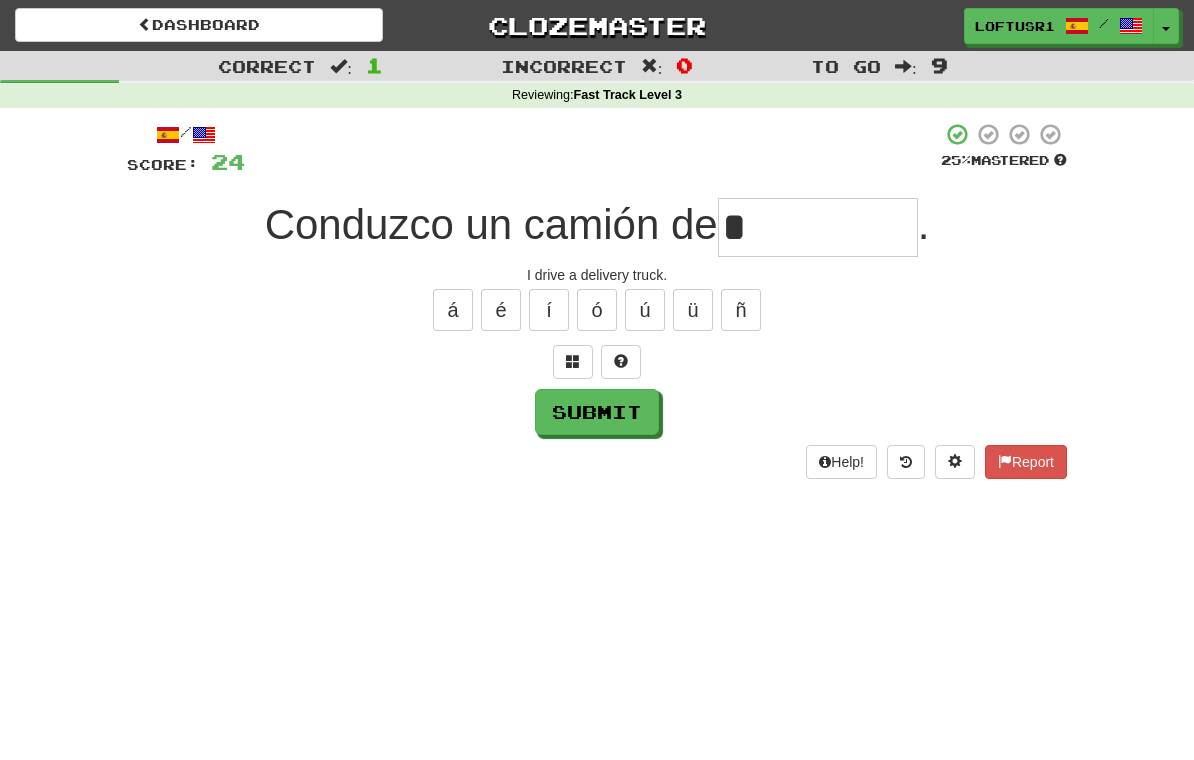 click on "Submit" at bounding box center (597, 412) 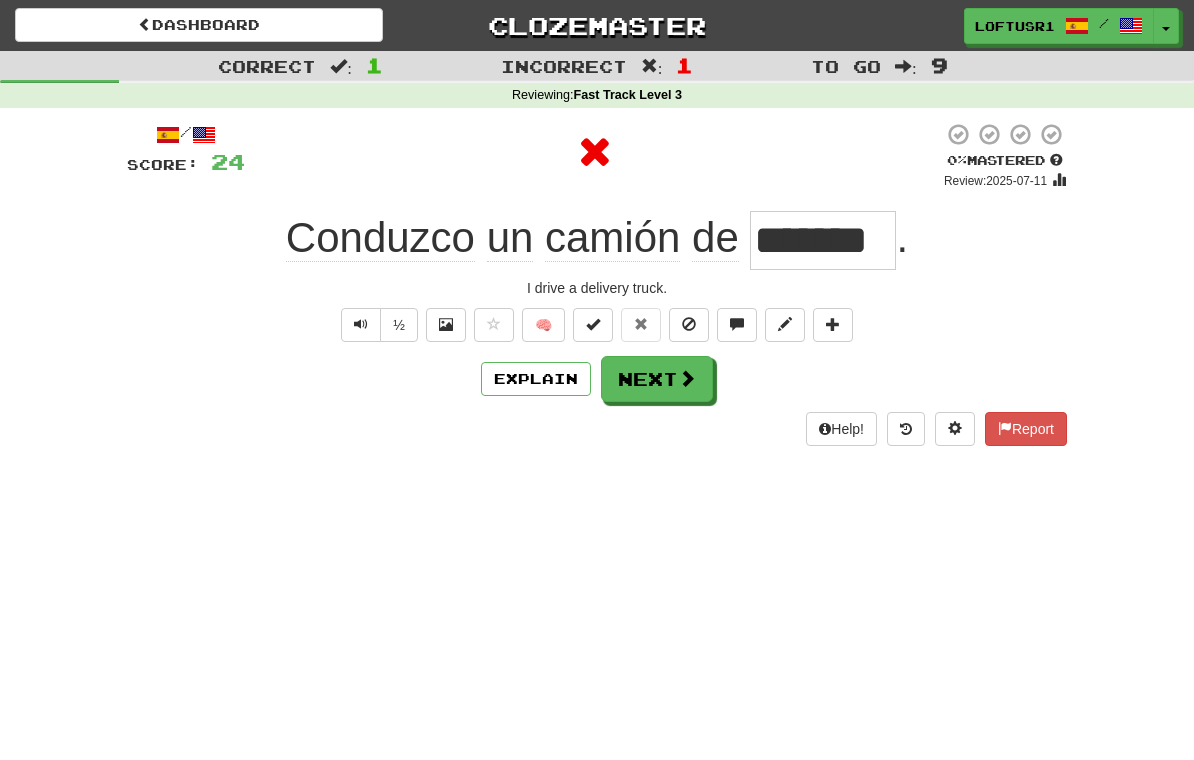 click on "Next" at bounding box center (657, 379) 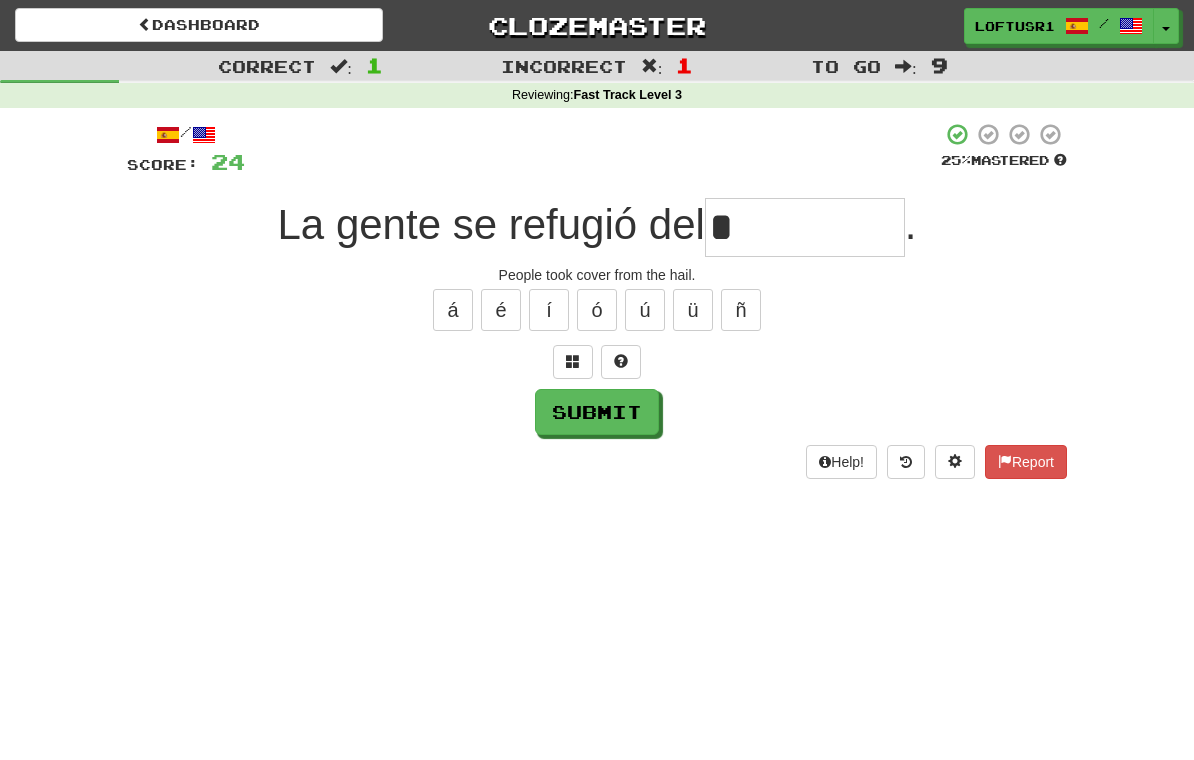 click on "Submit" at bounding box center (597, 412) 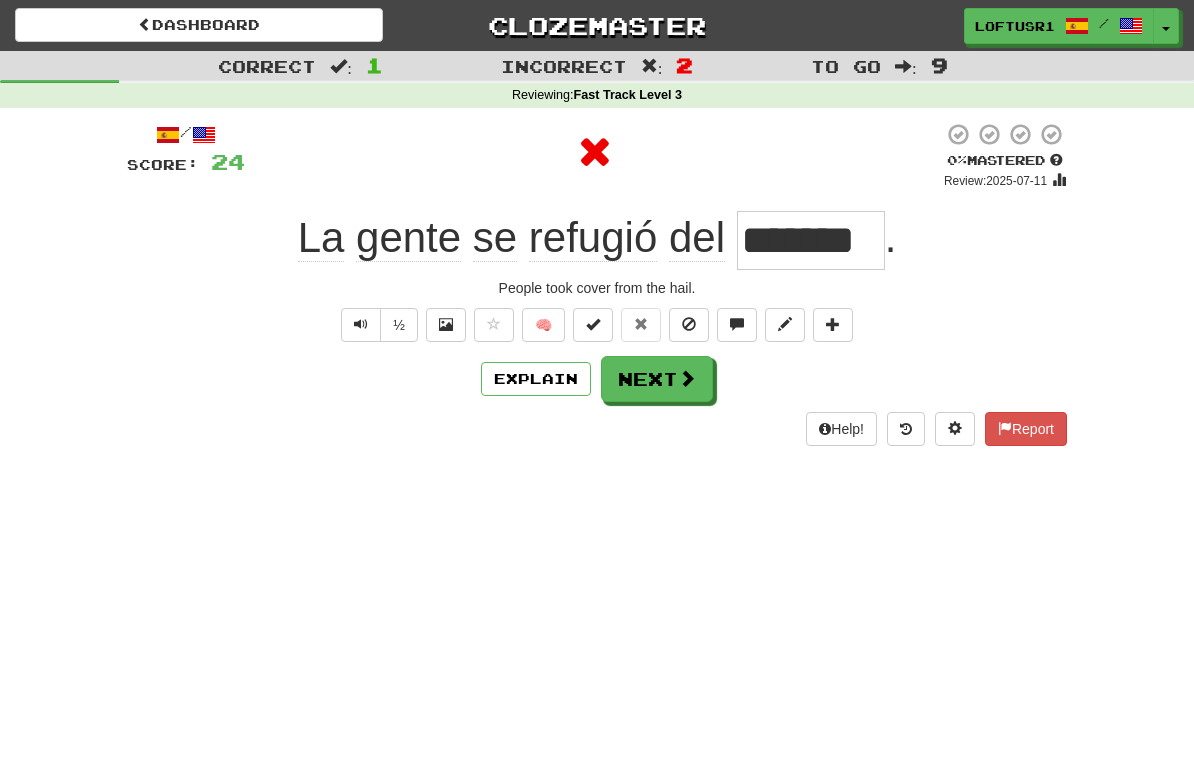 click on "Next" at bounding box center (657, 379) 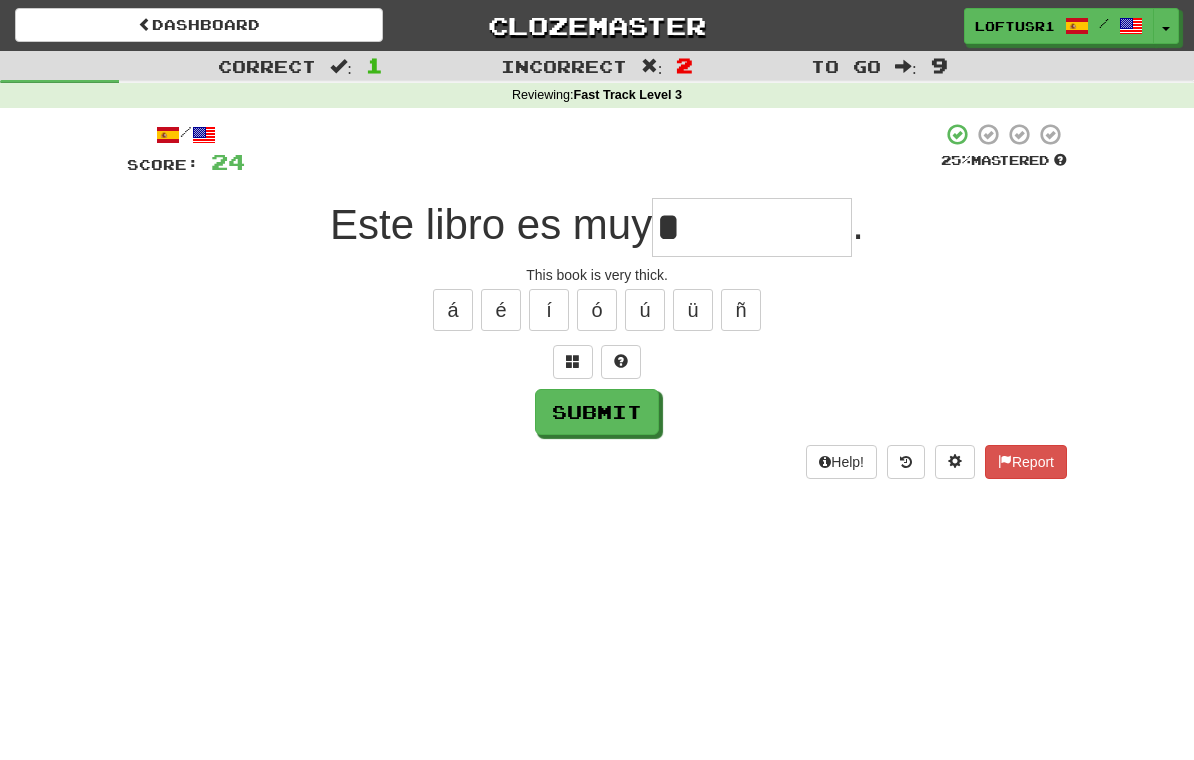 click on "Submit" at bounding box center [597, 412] 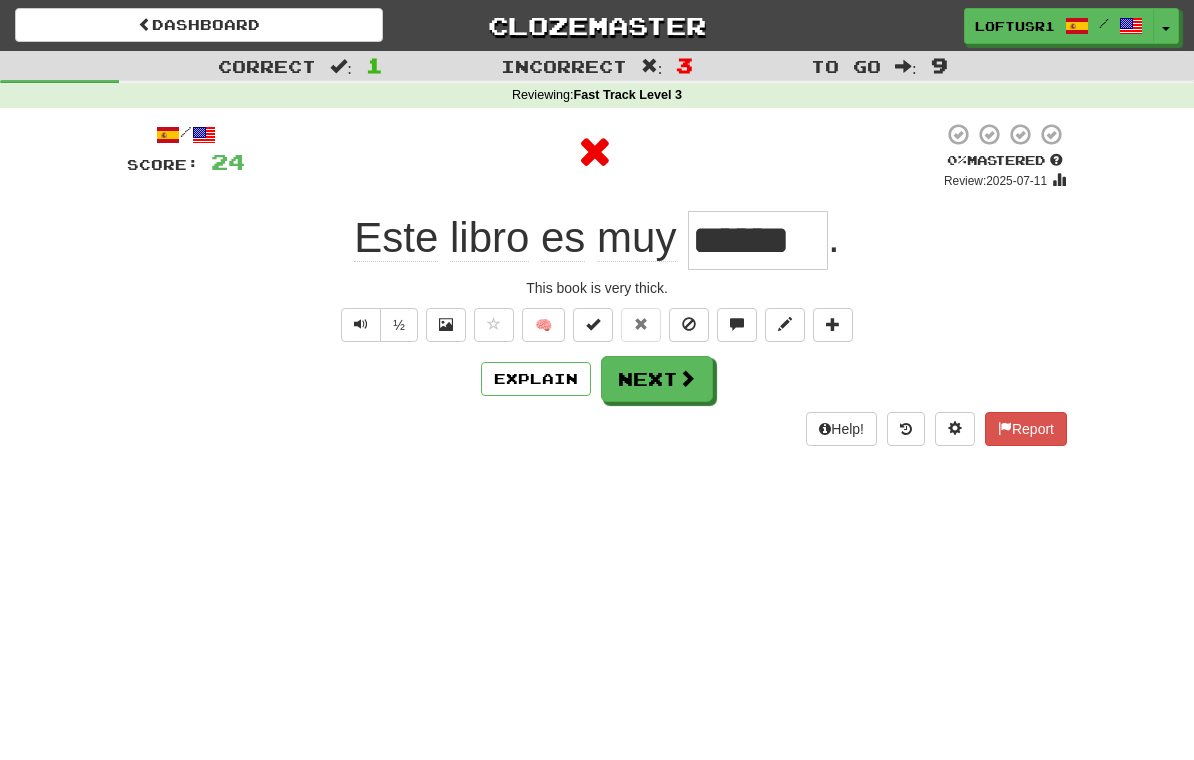 click on "Next" at bounding box center (657, 379) 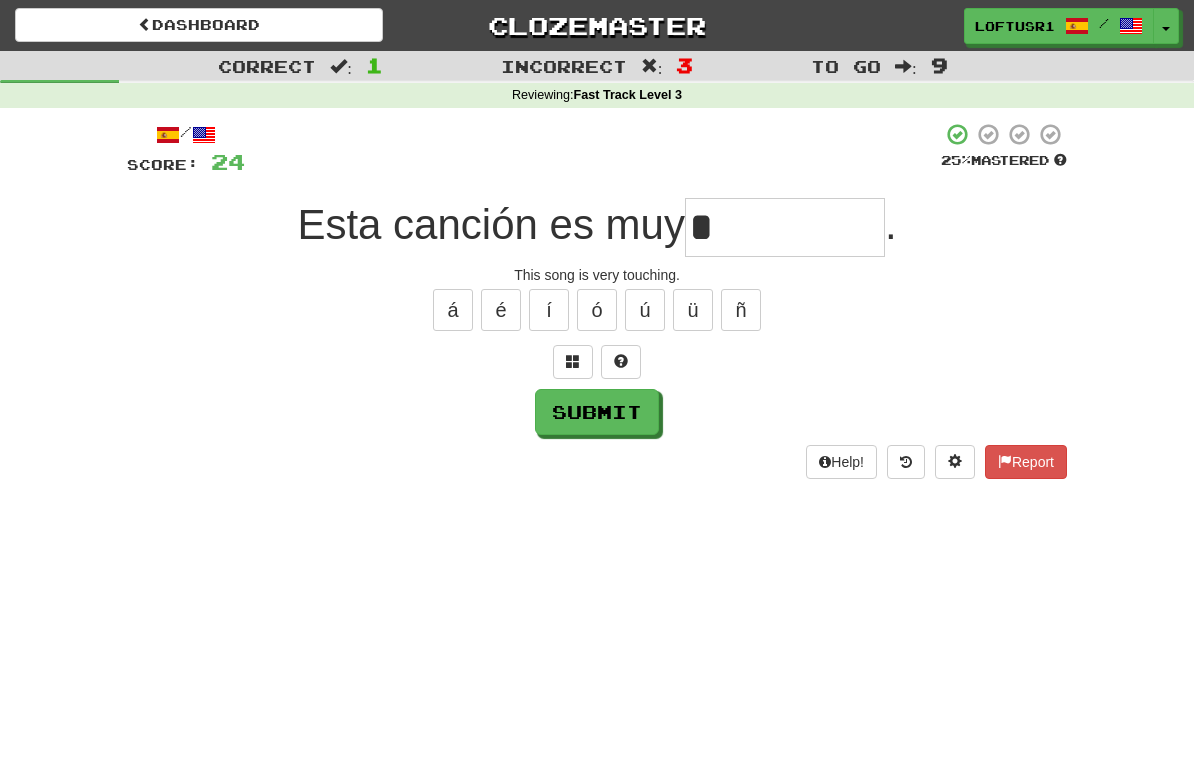click on "Submit" at bounding box center (597, 412) 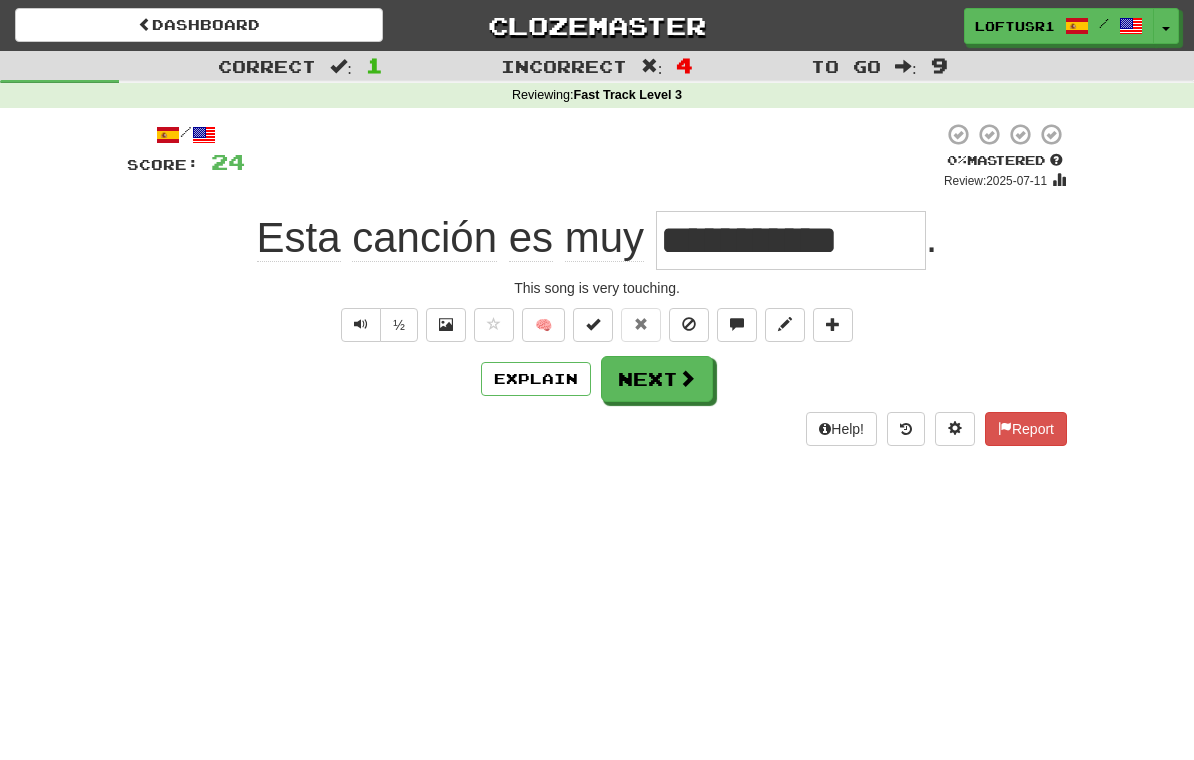 click on "Next" at bounding box center (657, 379) 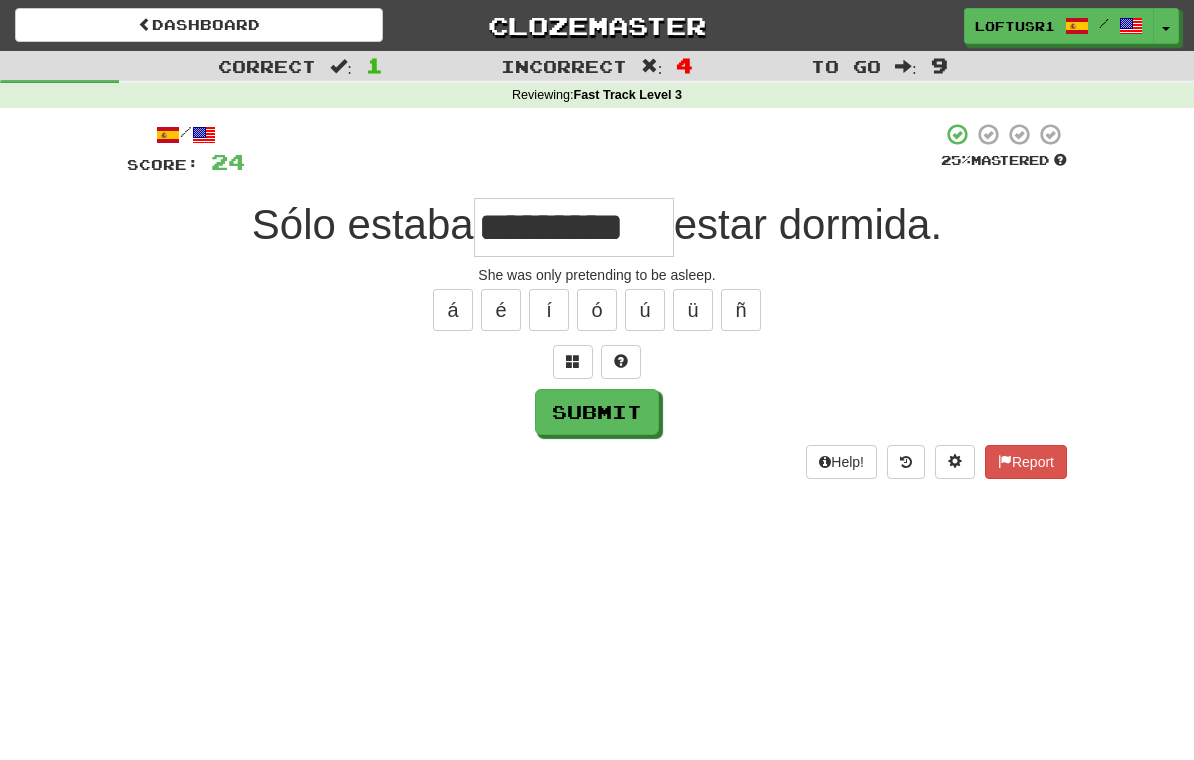 type on "*********" 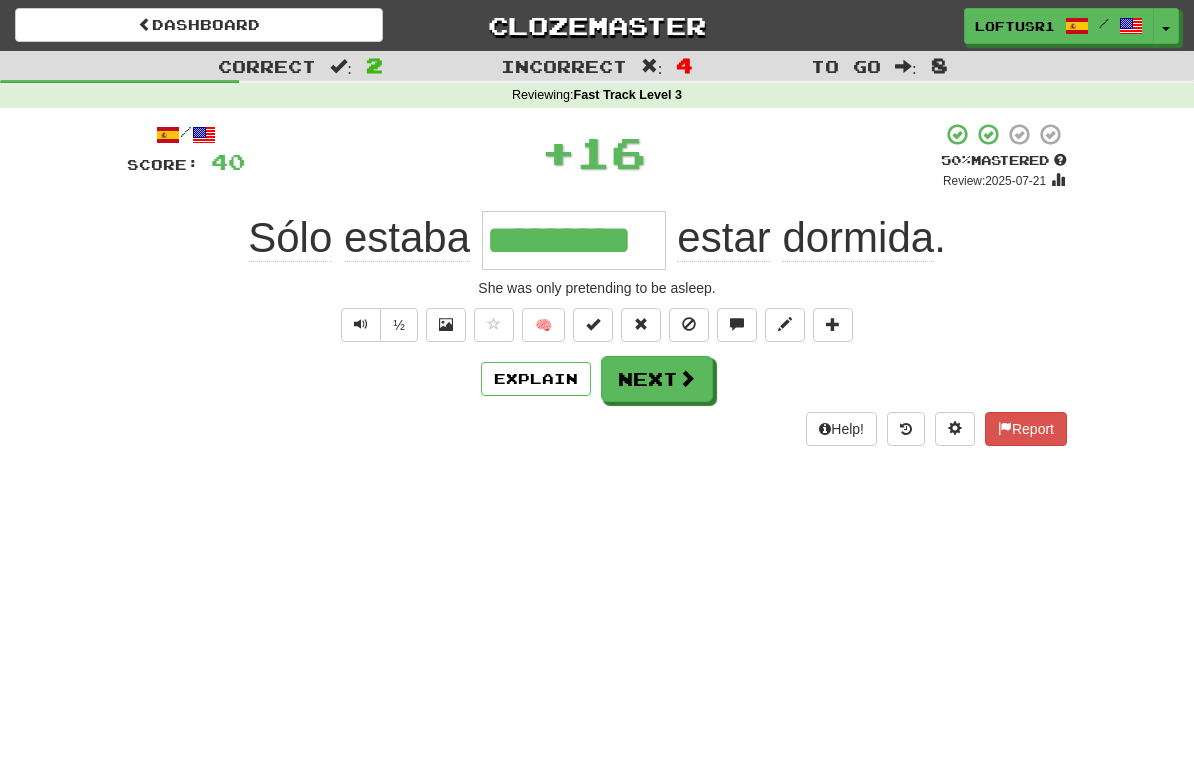 click on "Explain" at bounding box center [536, 379] 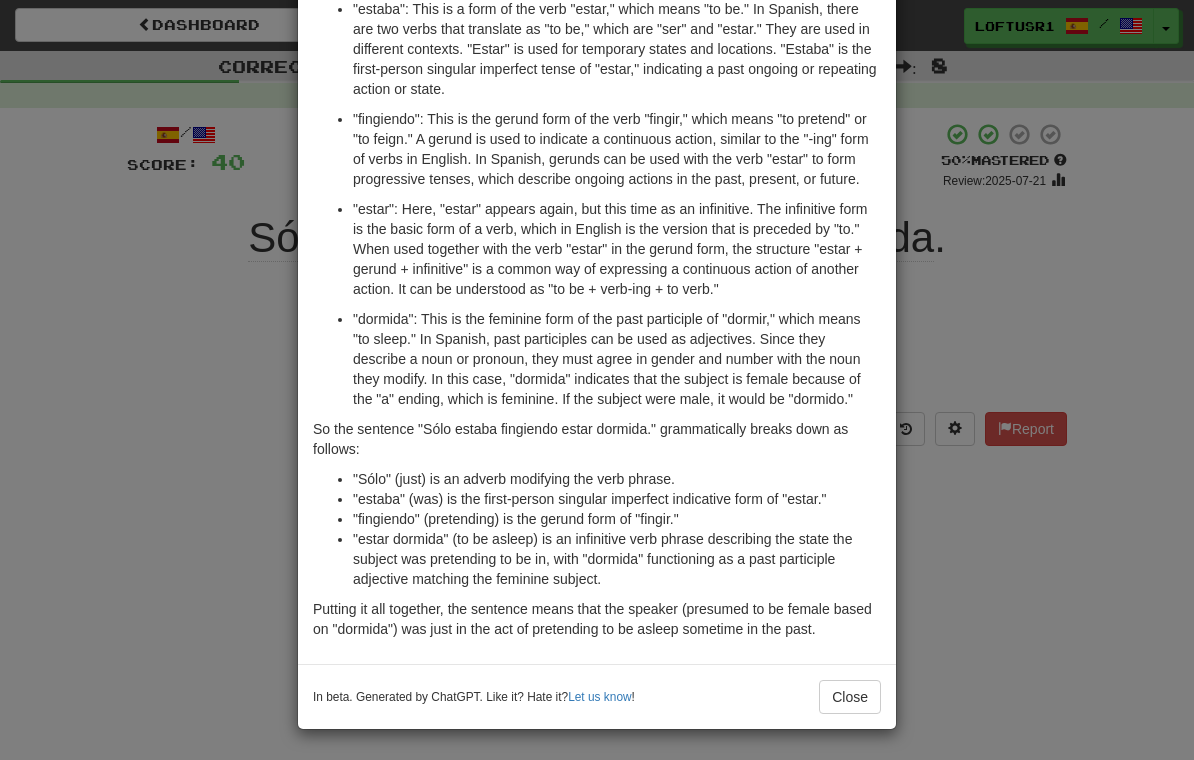 scroll, scrollTop: 238, scrollLeft: 0, axis: vertical 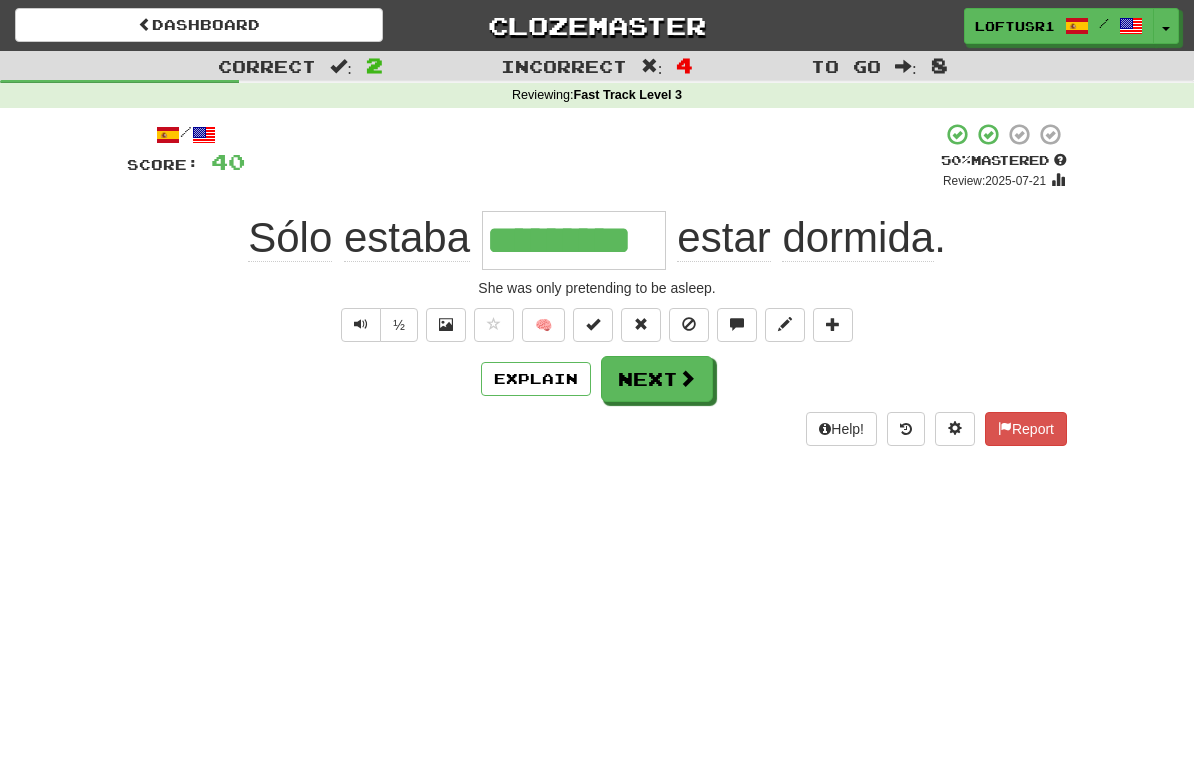 click on "Next" at bounding box center (657, 379) 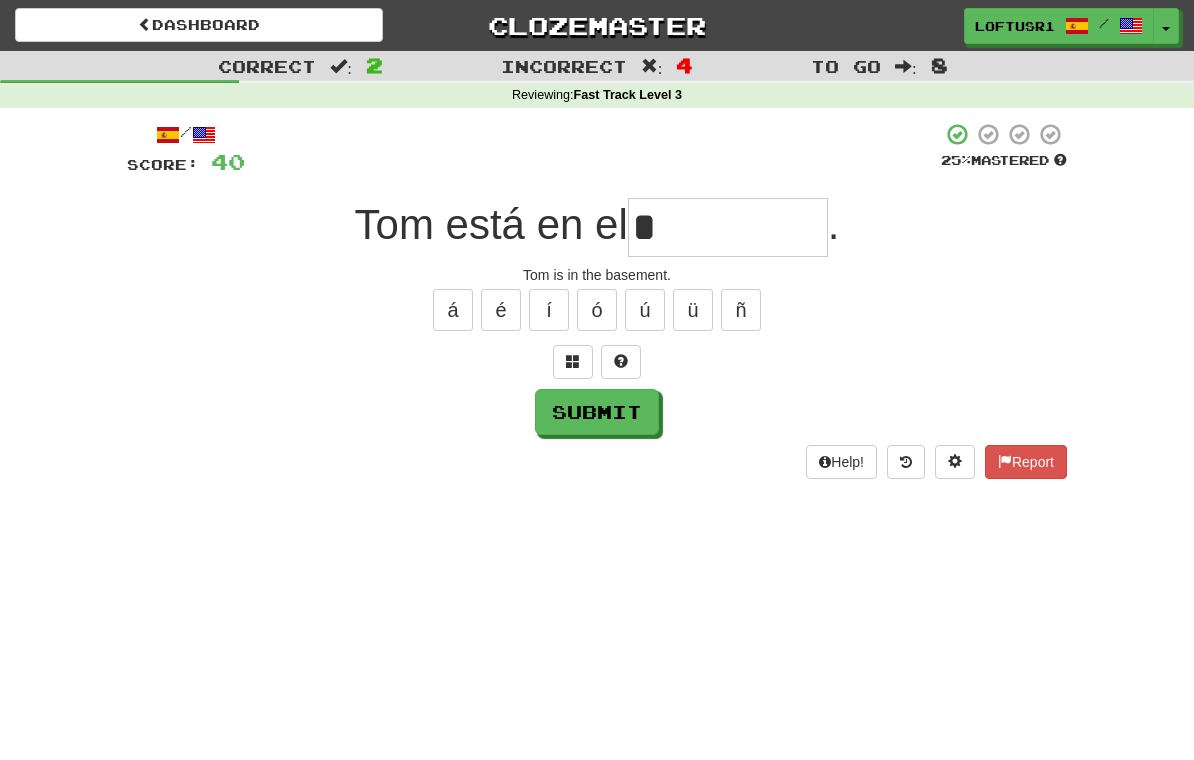 click on "Submit" at bounding box center (597, 412) 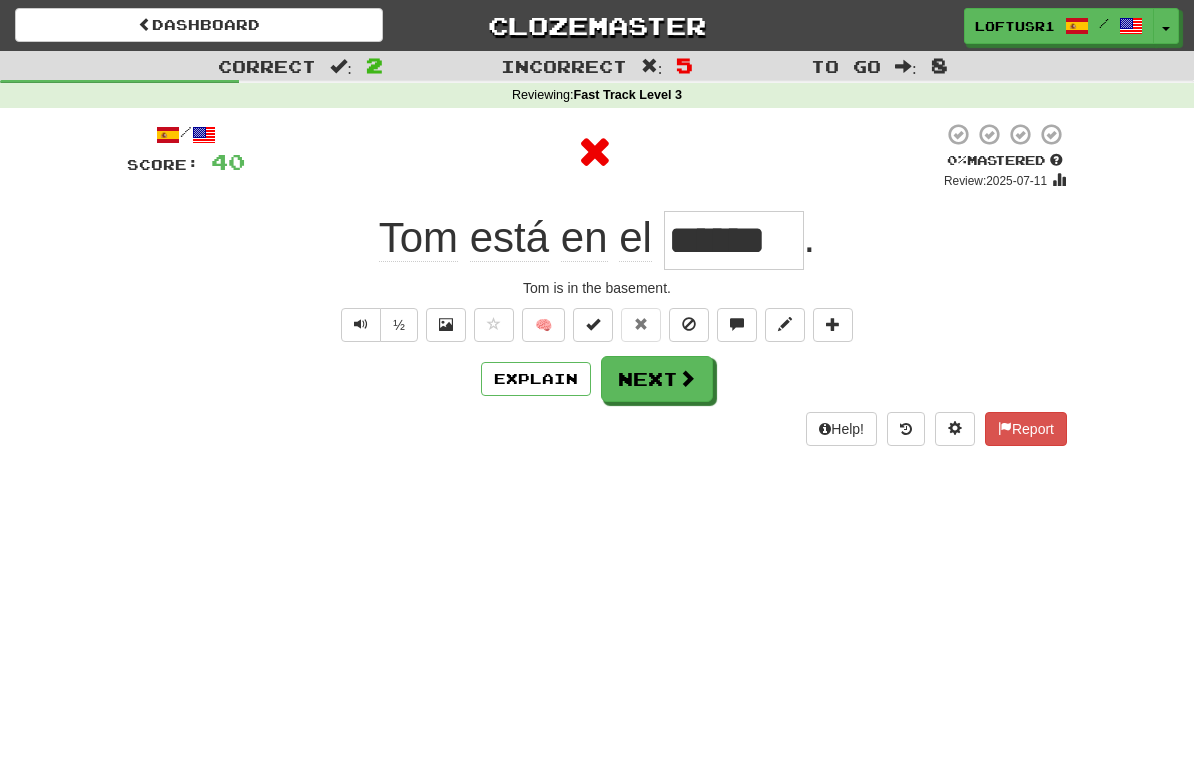 click on "Next" at bounding box center [657, 379] 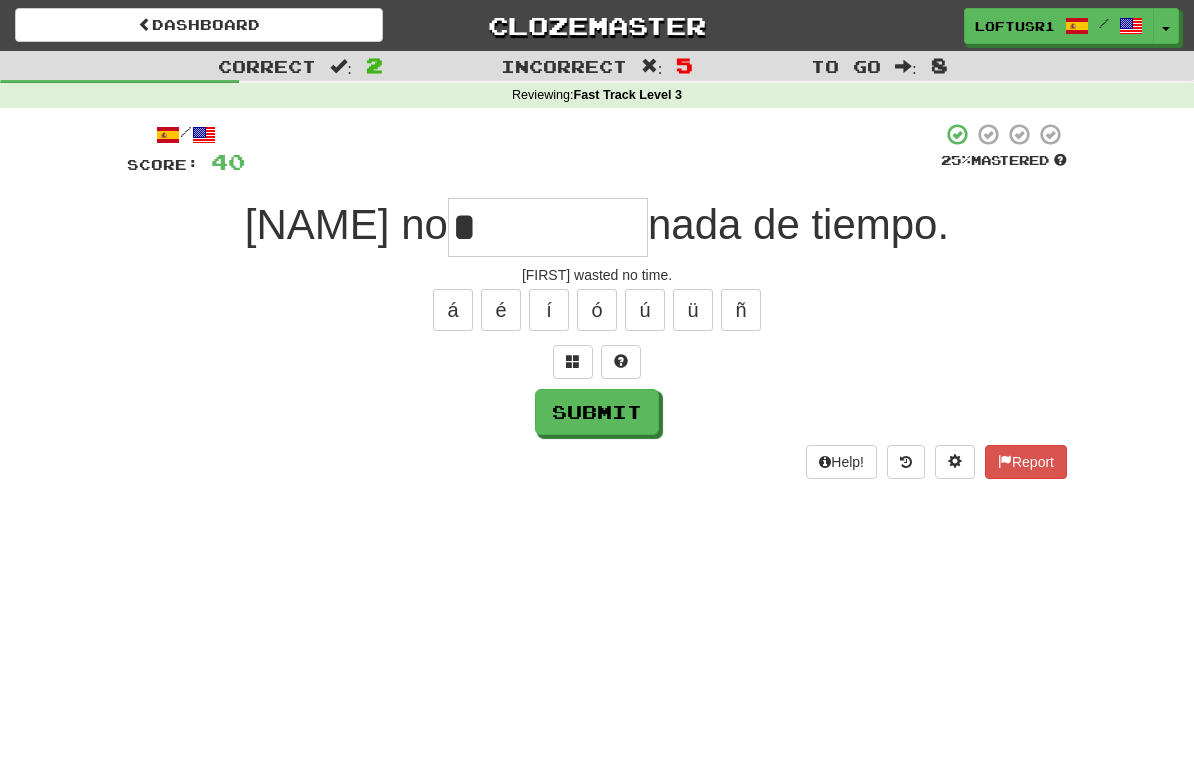 click on "Submit" at bounding box center [597, 412] 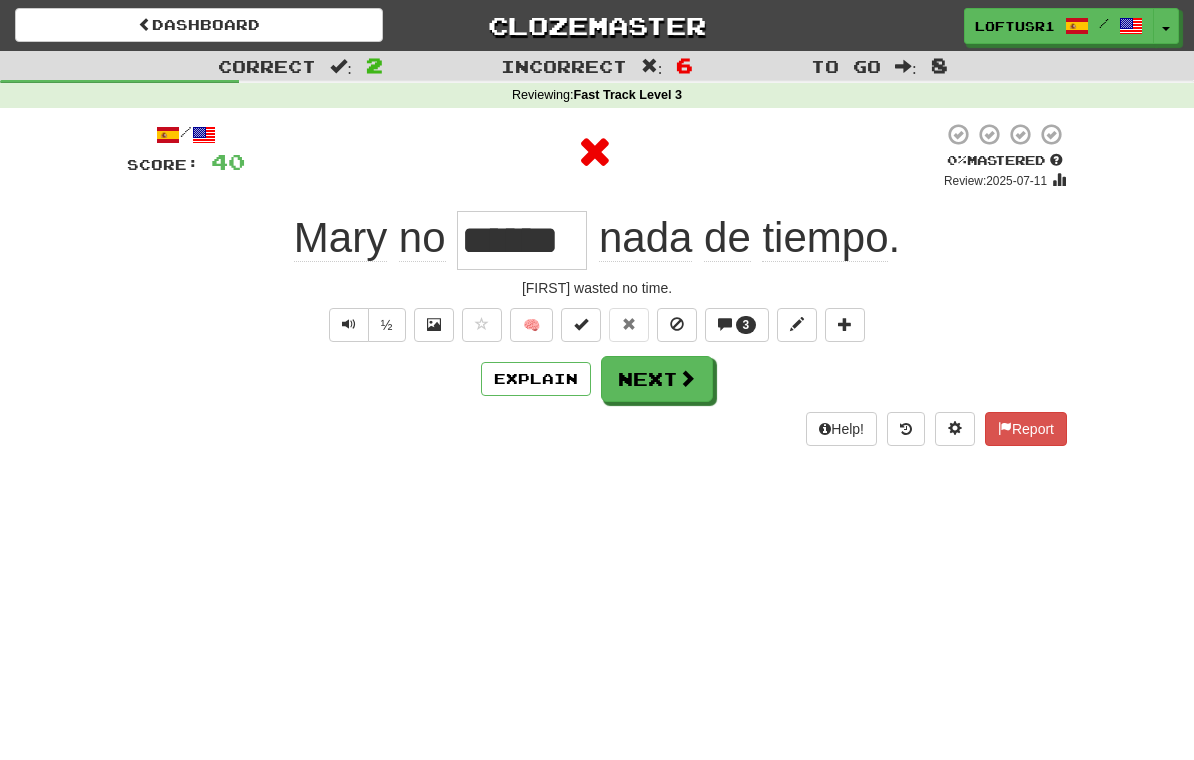 click on "Explain" at bounding box center (536, 379) 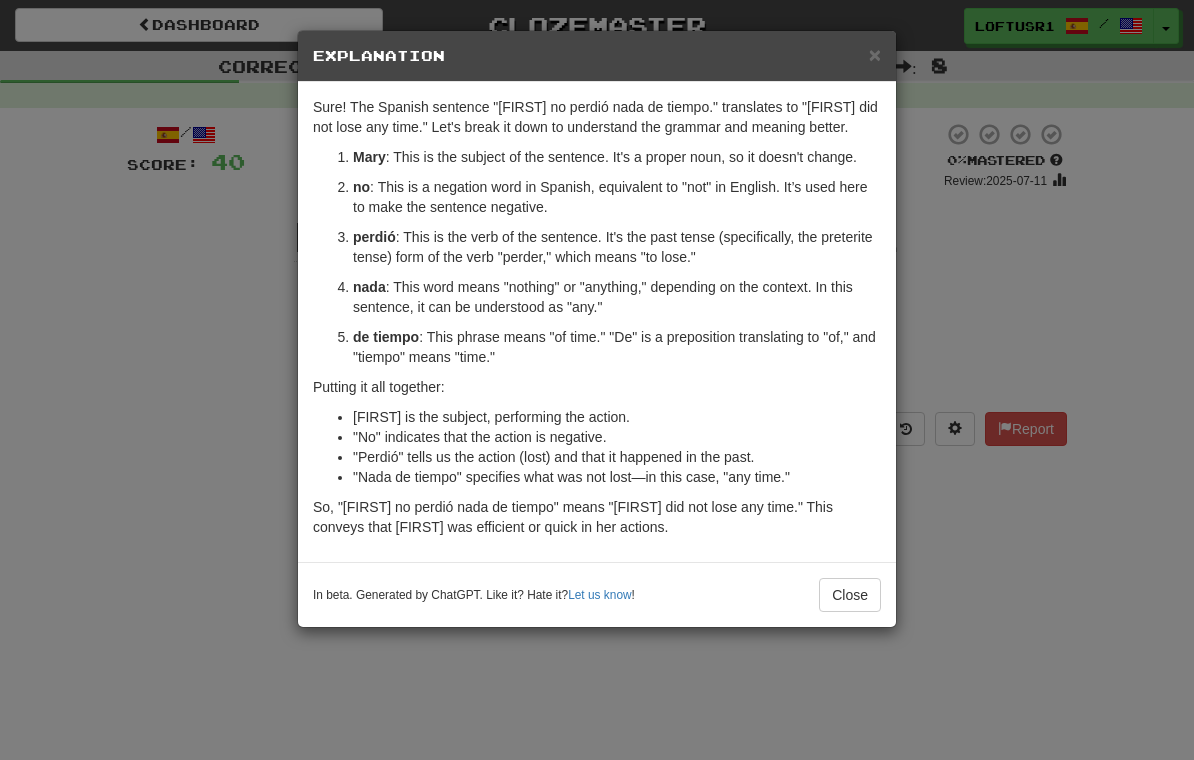 click on "Close" at bounding box center (850, 595) 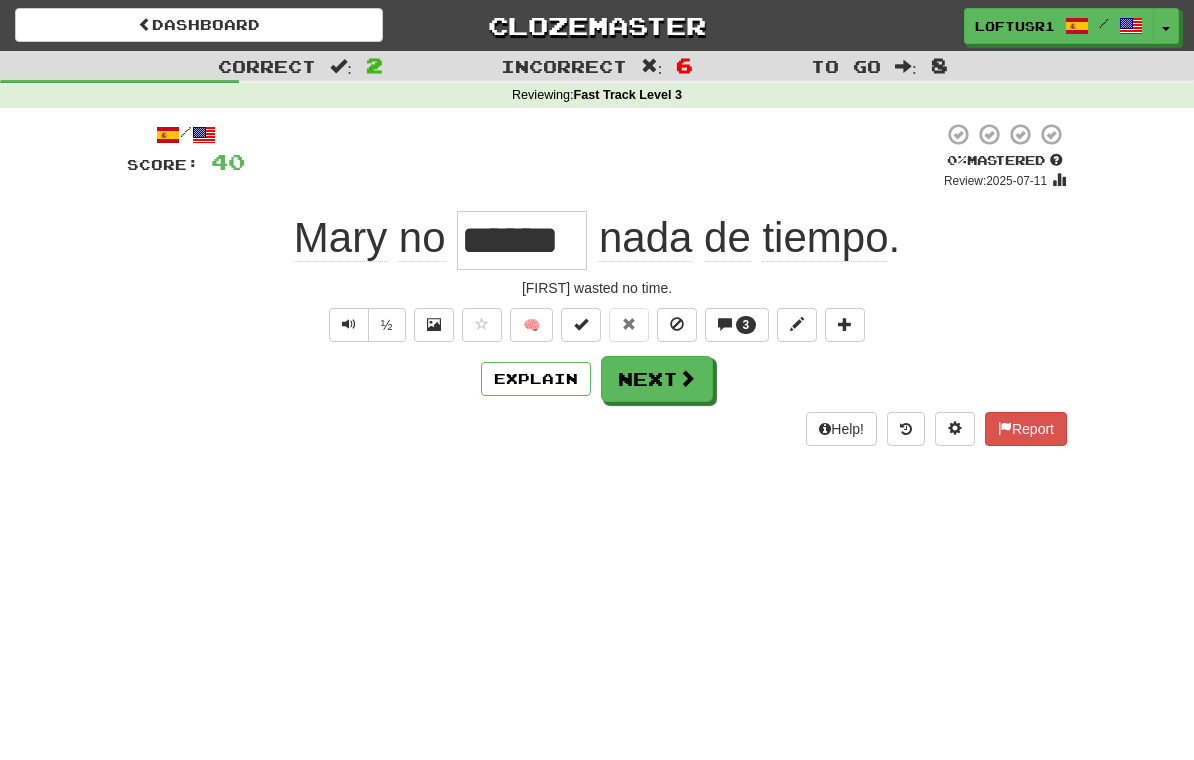 click on "Next" at bounding box center [657, 379] 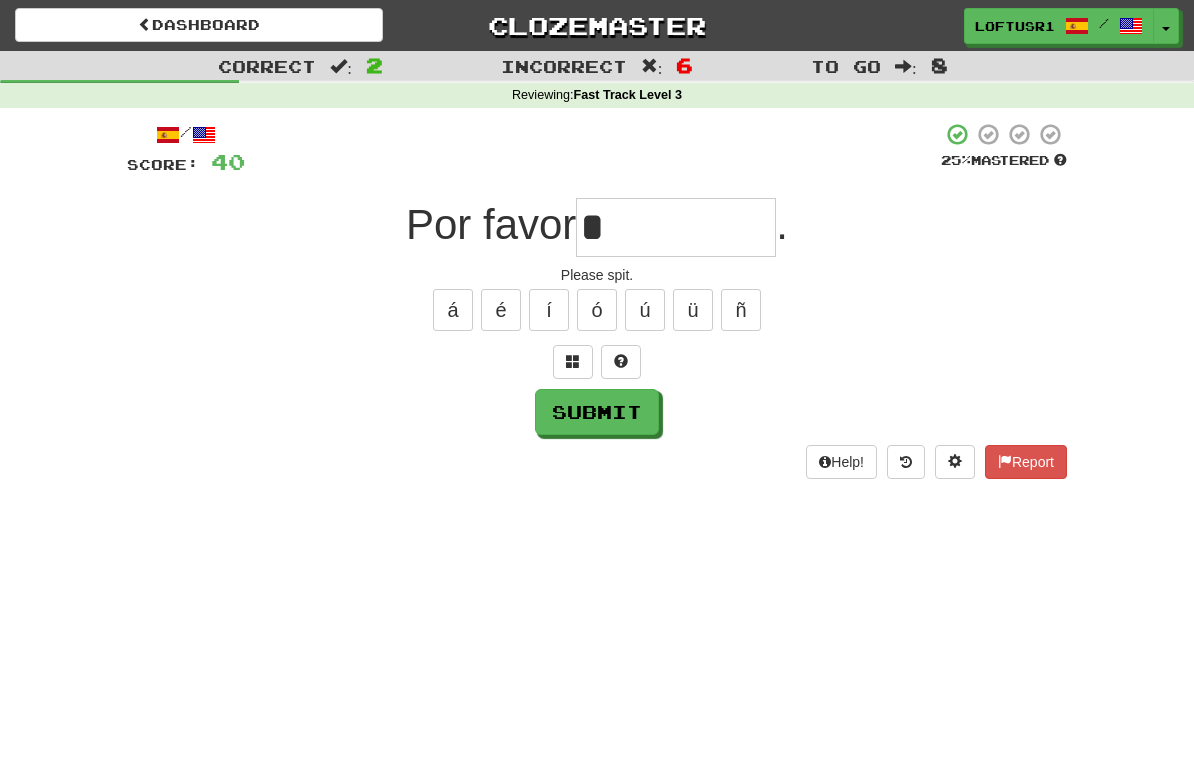 click on "Submit" at bounding box center [597, 412] 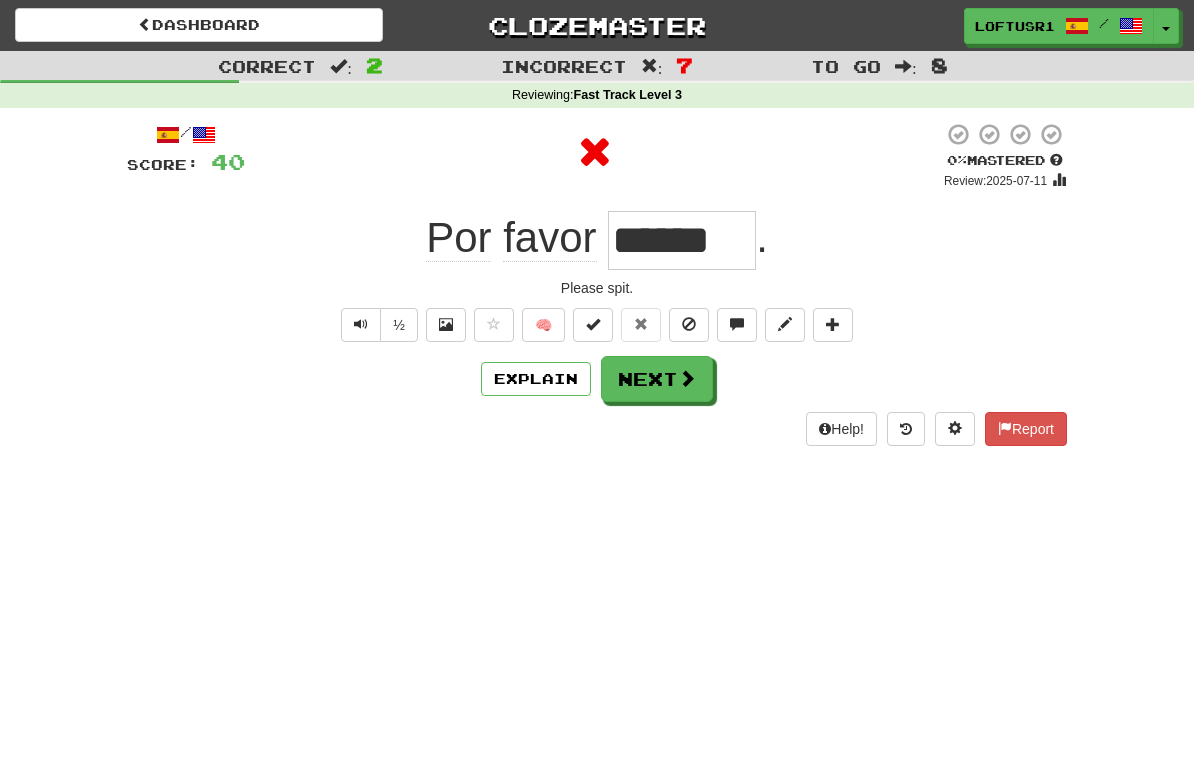click on "Next" at bounding box center [657, 379] 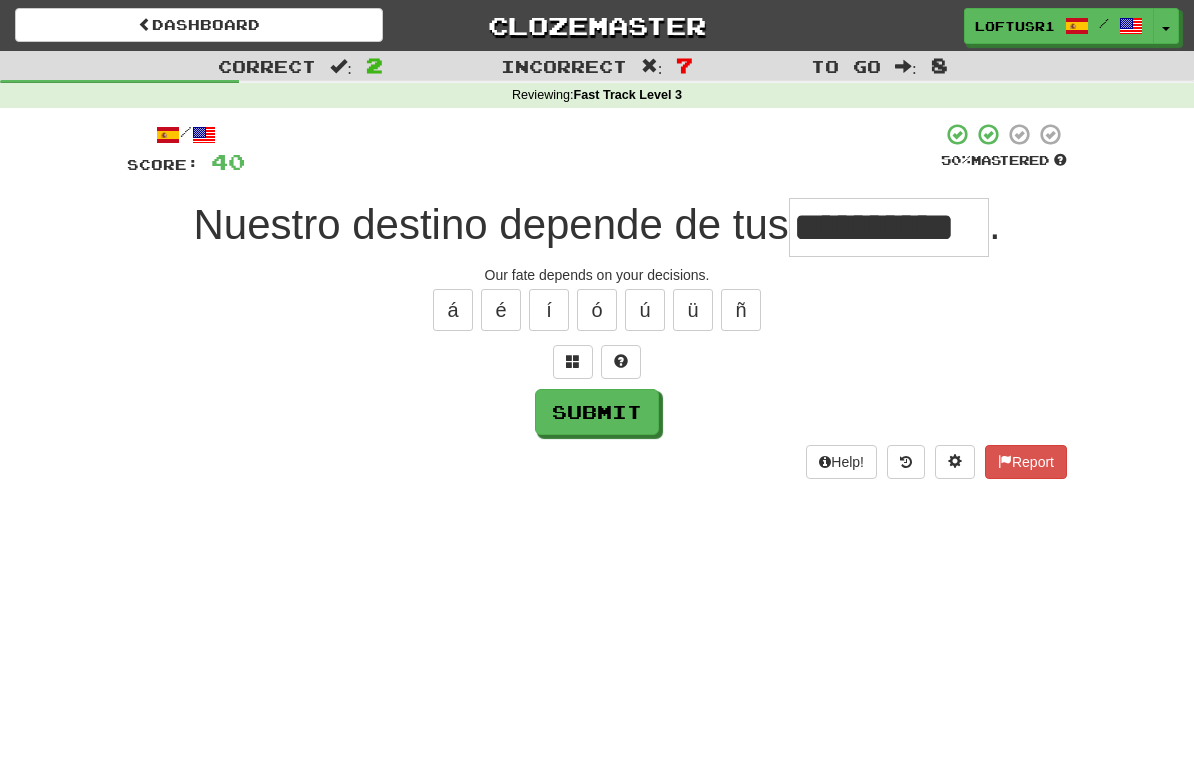type on "**********" 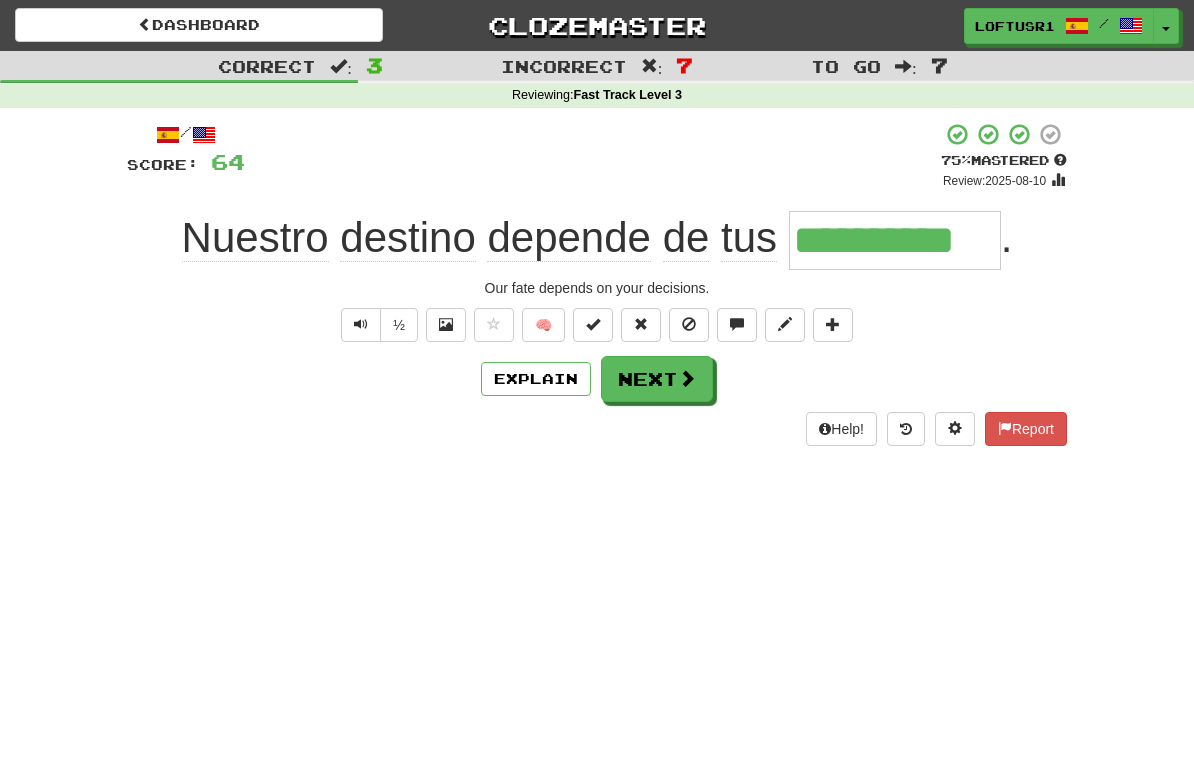 click on "Next" at bounding box center [657, 379] 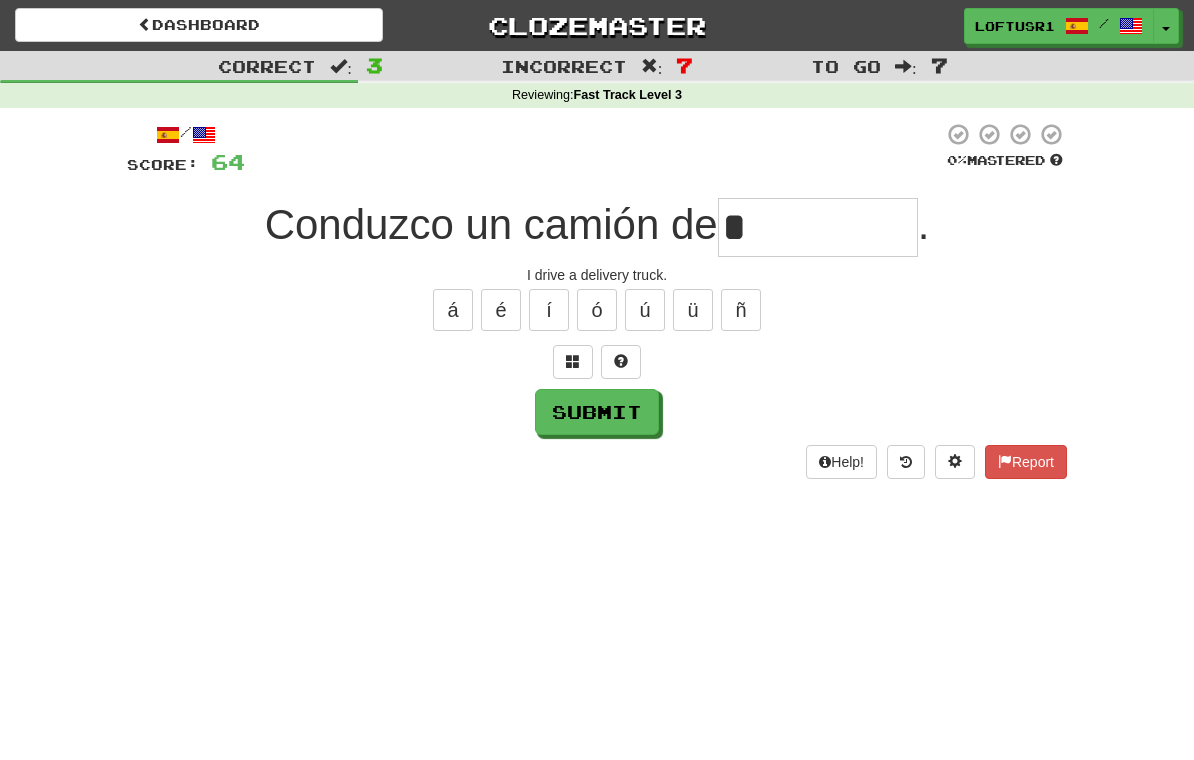 click on "Submit" at bounding box center [597, 412] 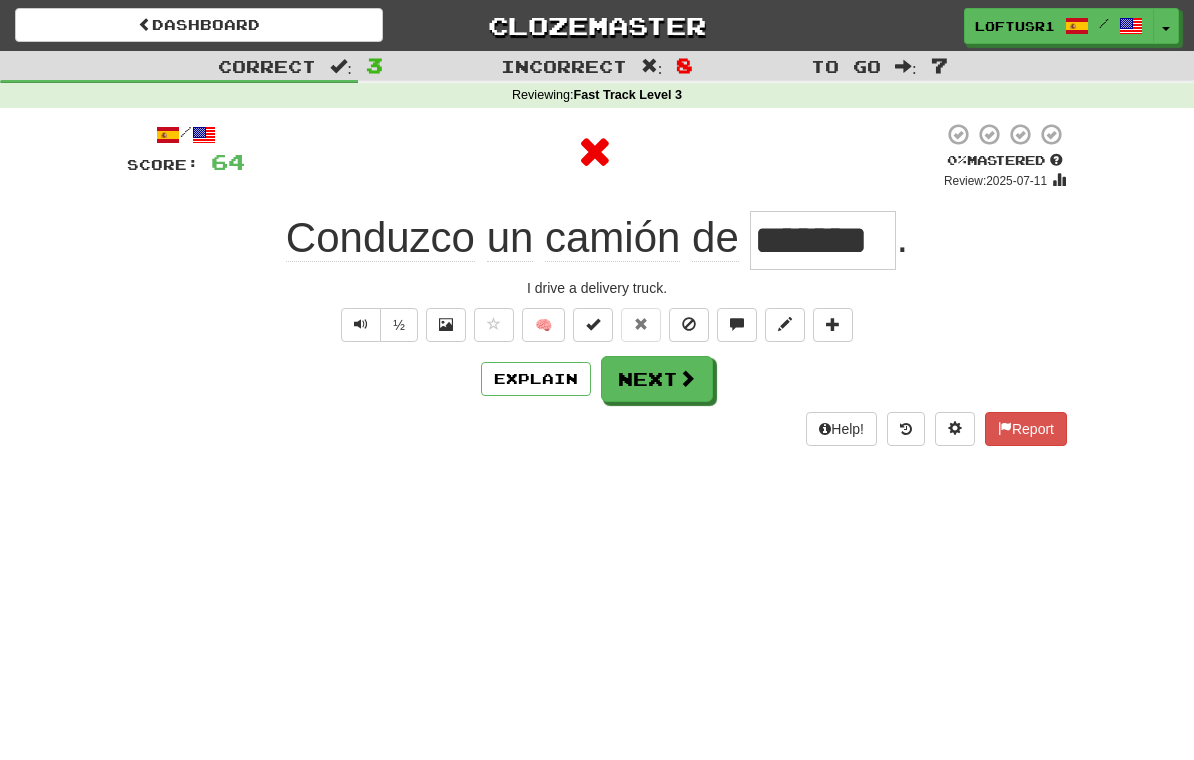 click on "Next" at bounding box center [657, 379] 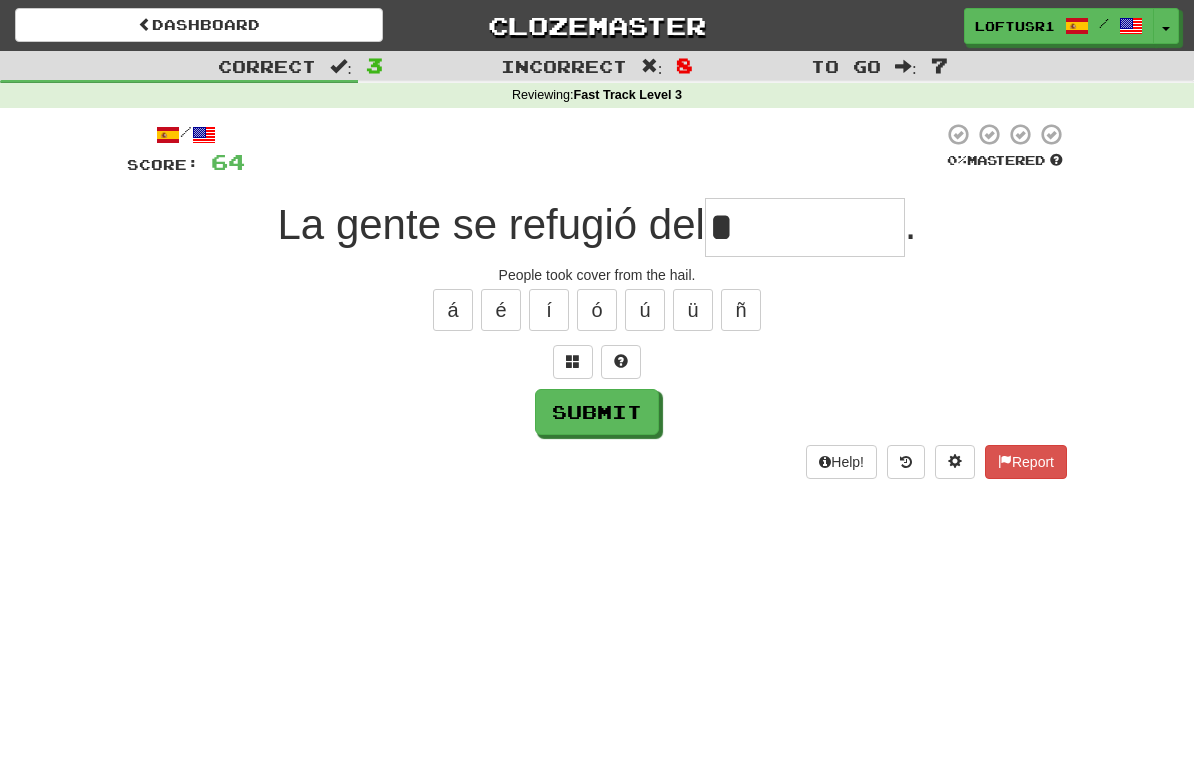 click on "Submit" at bounding box center (597, 412) 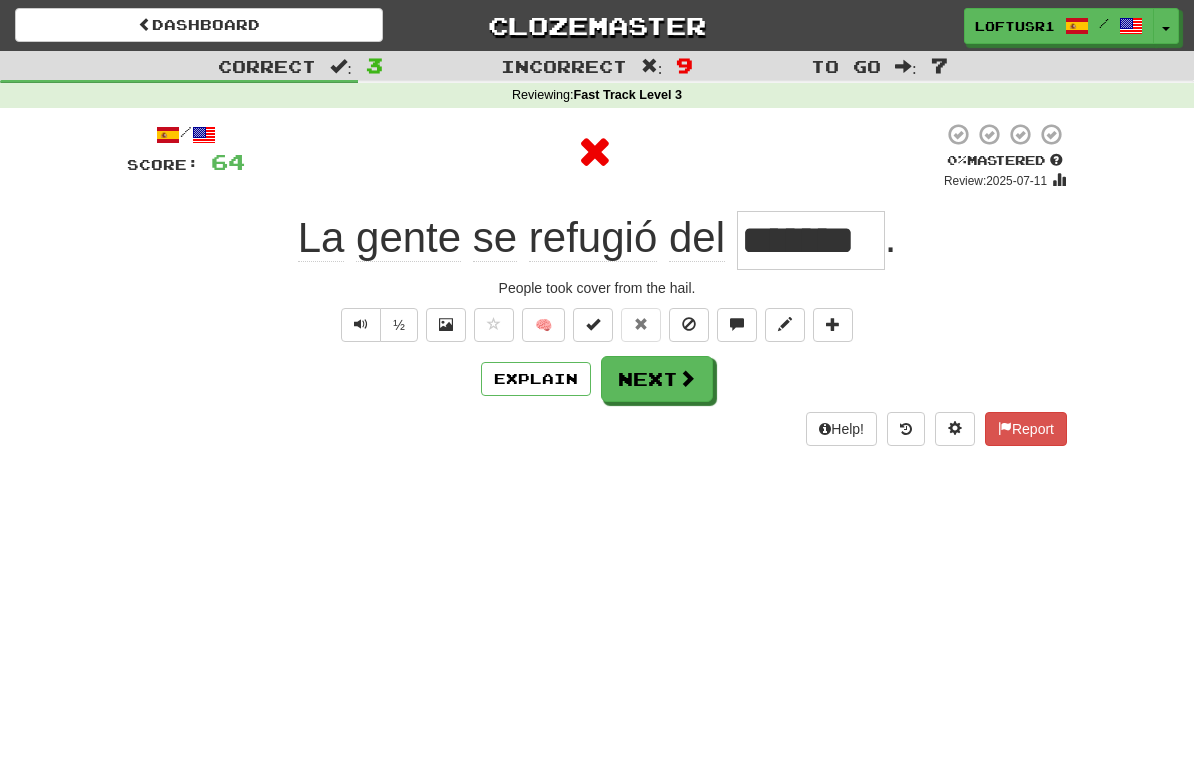 click on "Next" at bounding box center (657, 379) 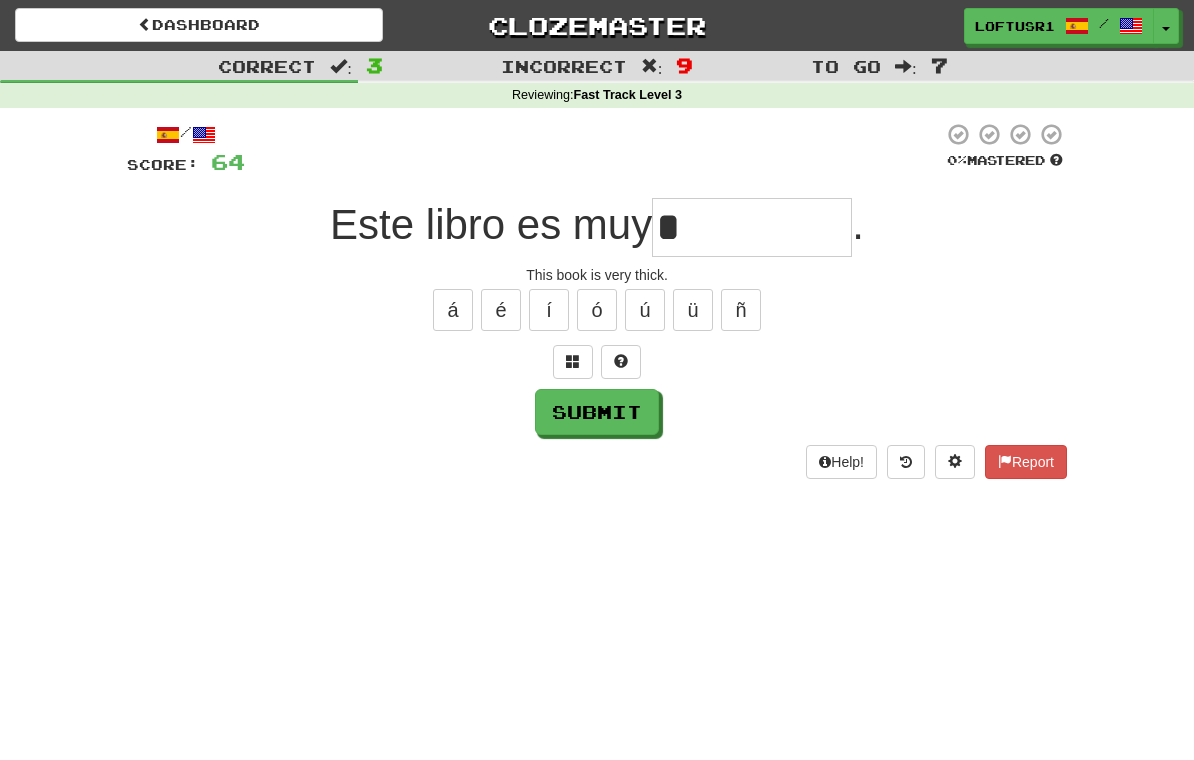 click on "Submit" at bounding box center [597, 412] 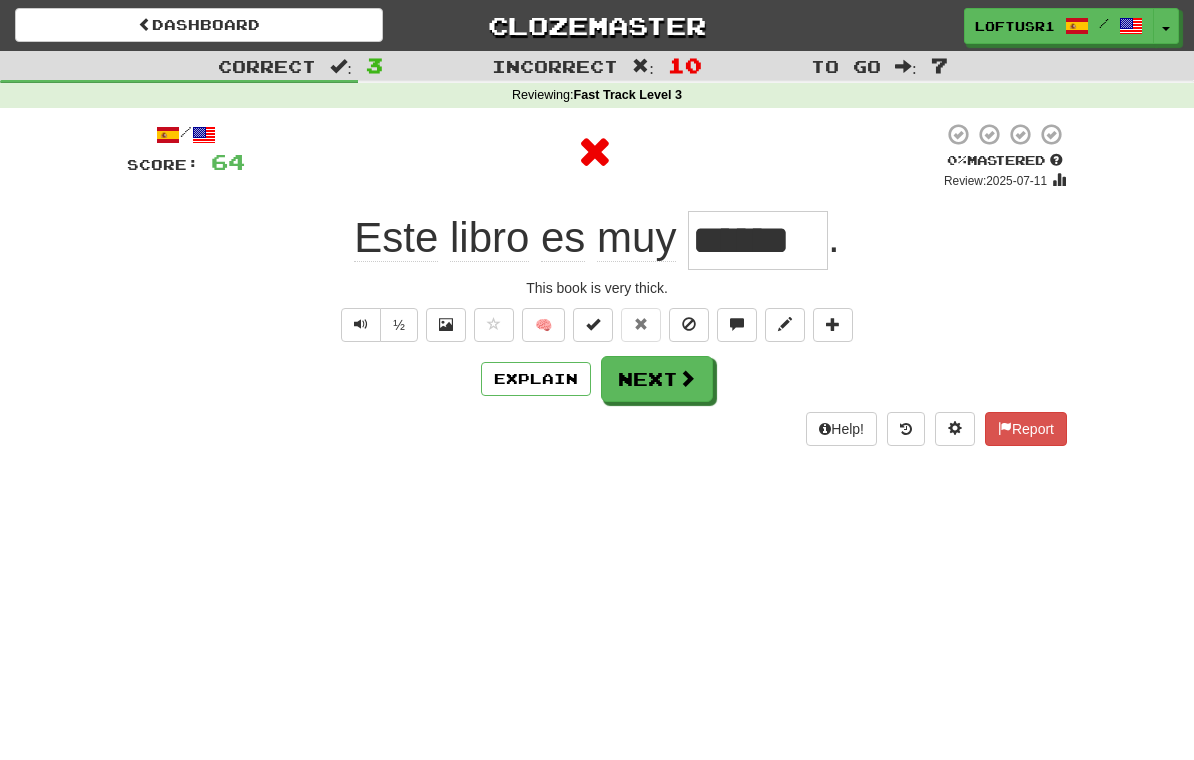 click at bounding box center [687, 378] 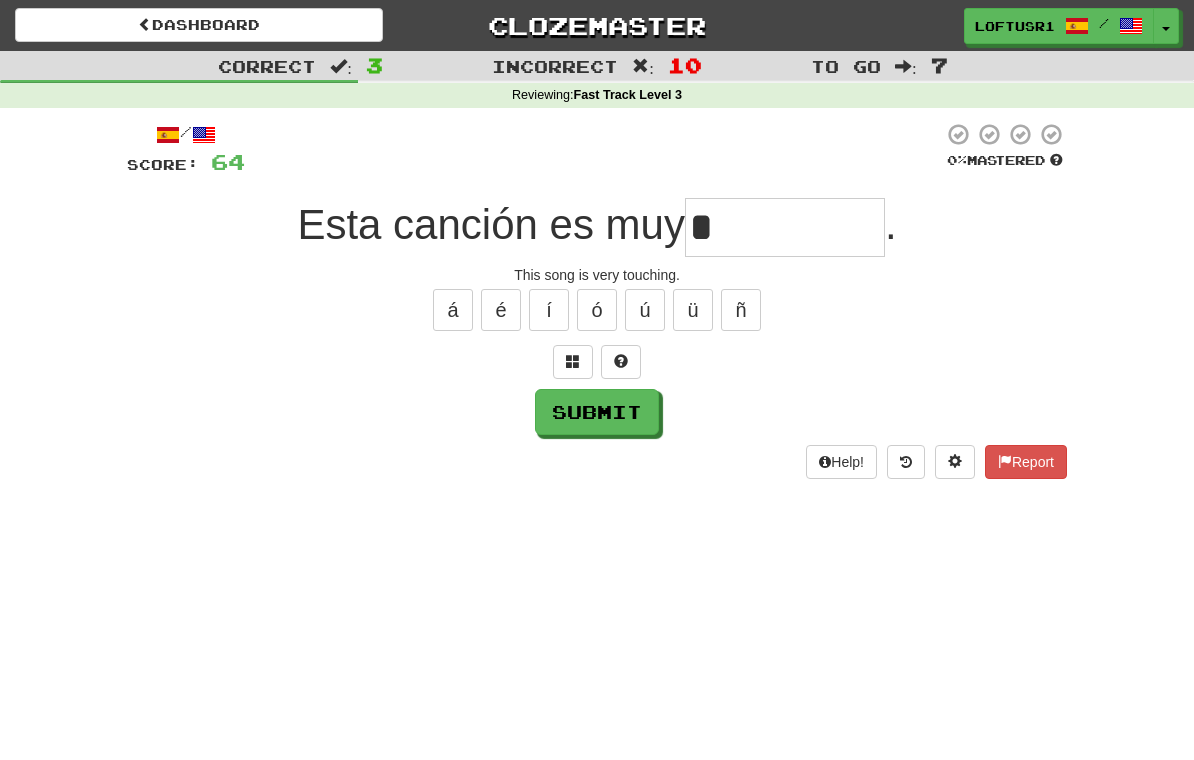 click on "Submit" at bounding box center [597, 412] 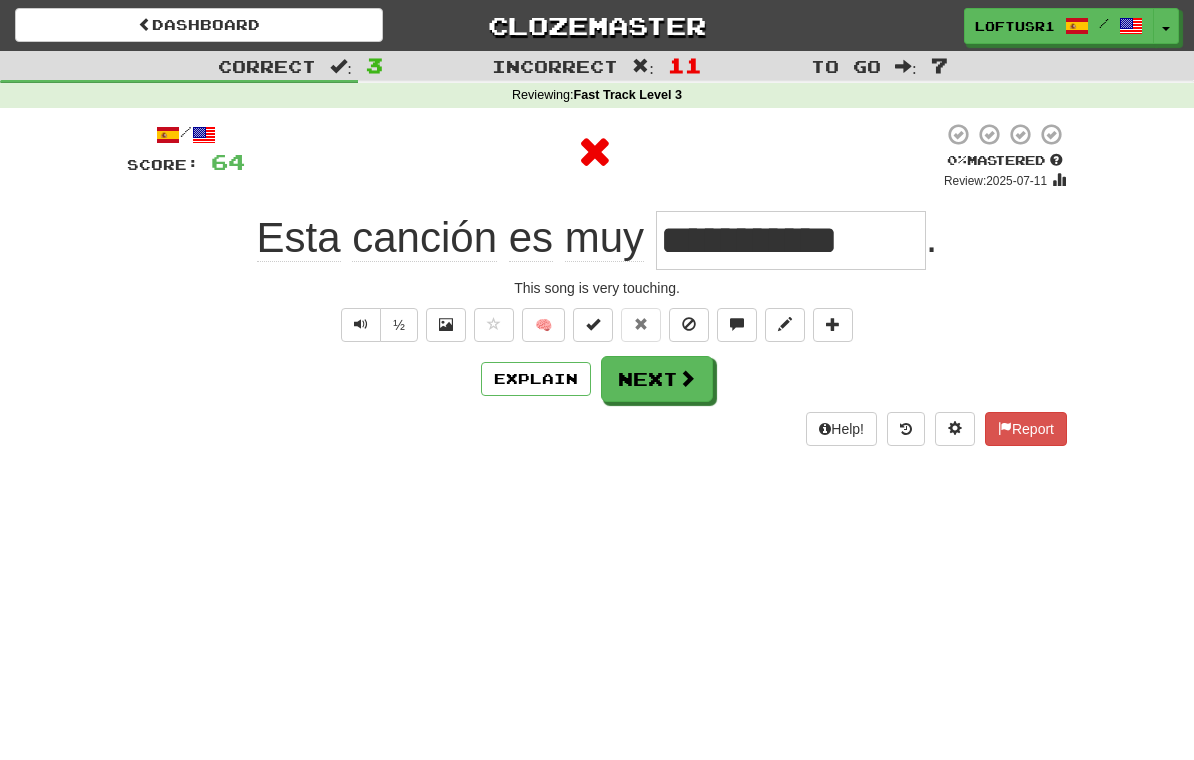 click at bounding box center (687, 378) 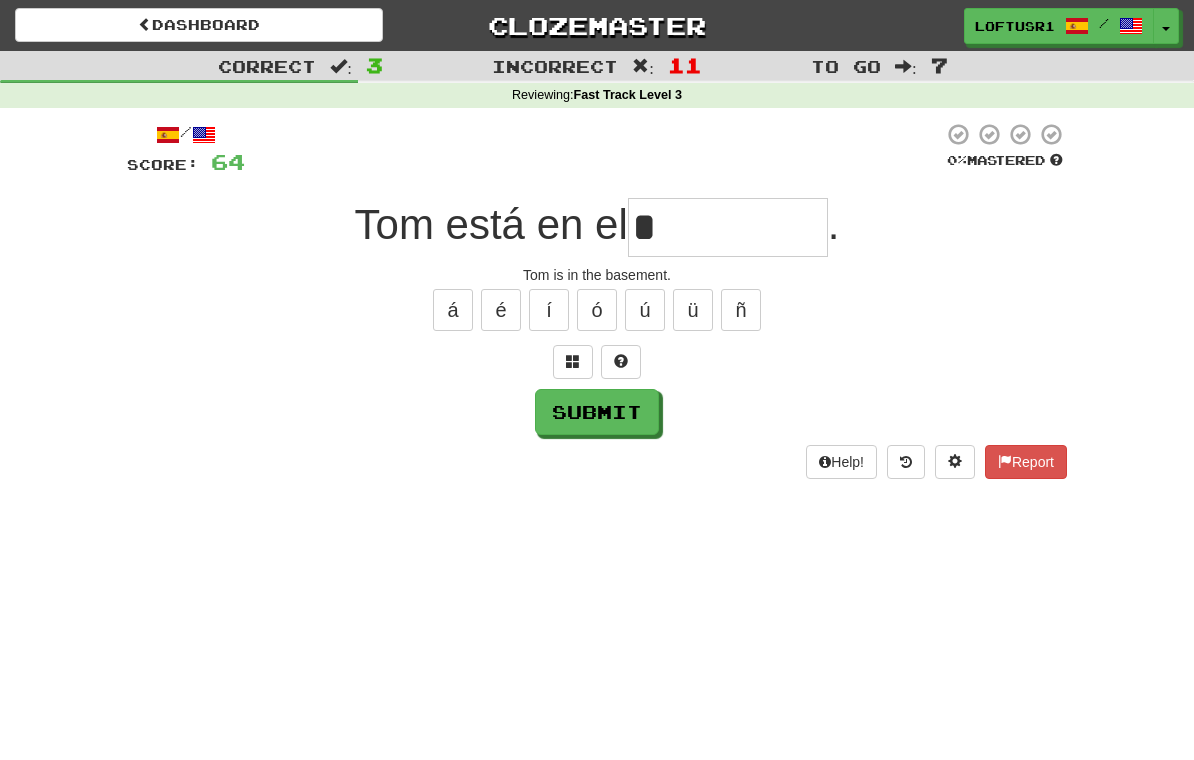 click on "Submit" at bounding box center (597, 412) 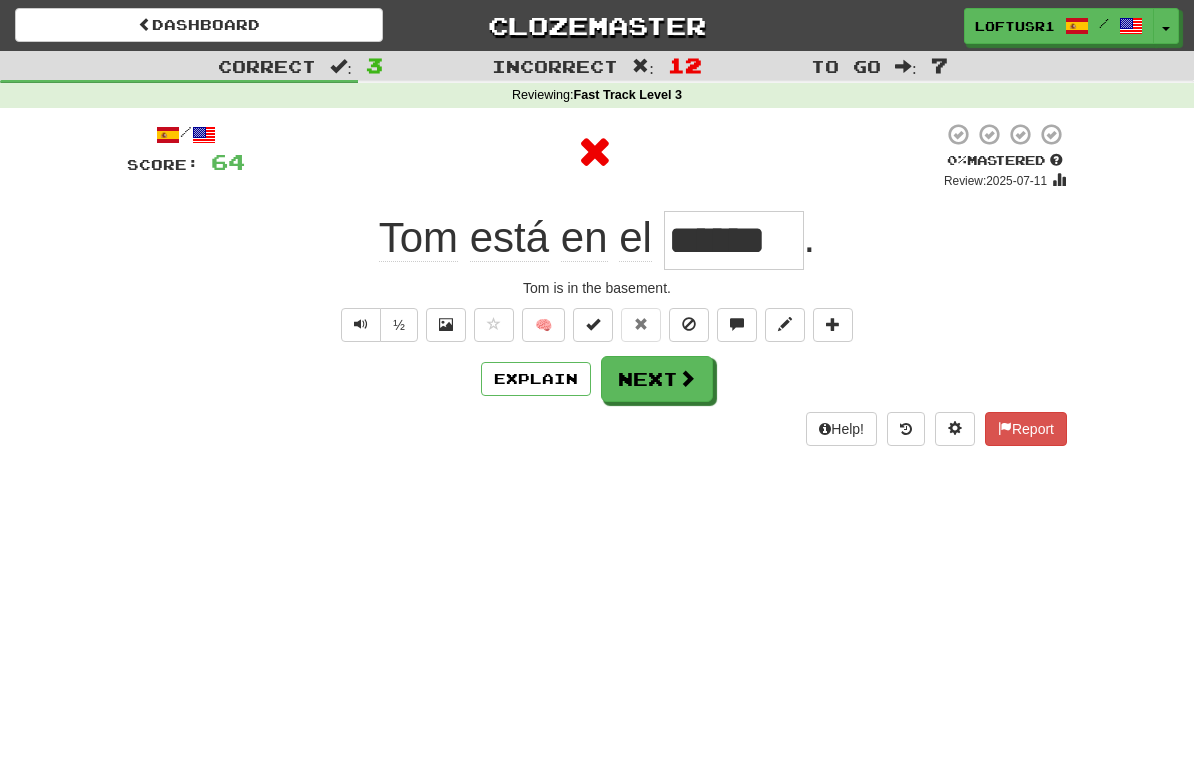 click at bounding box center (687, 378) 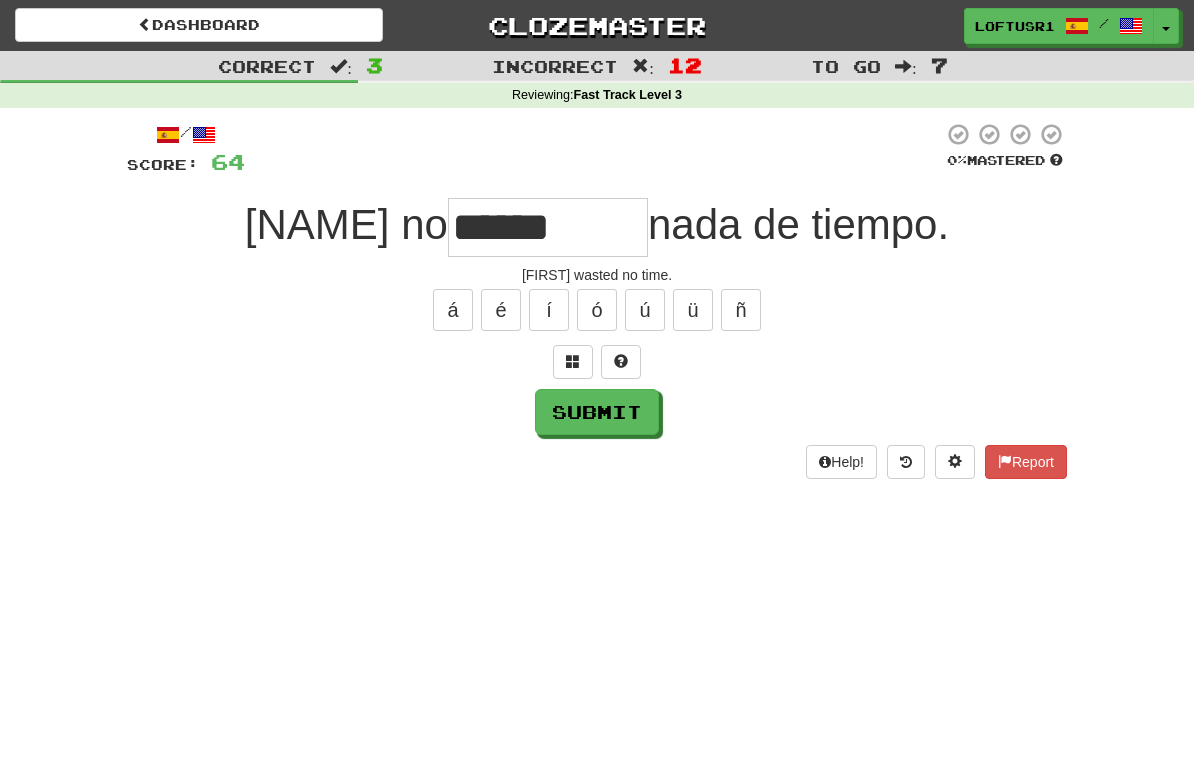 type on "******" 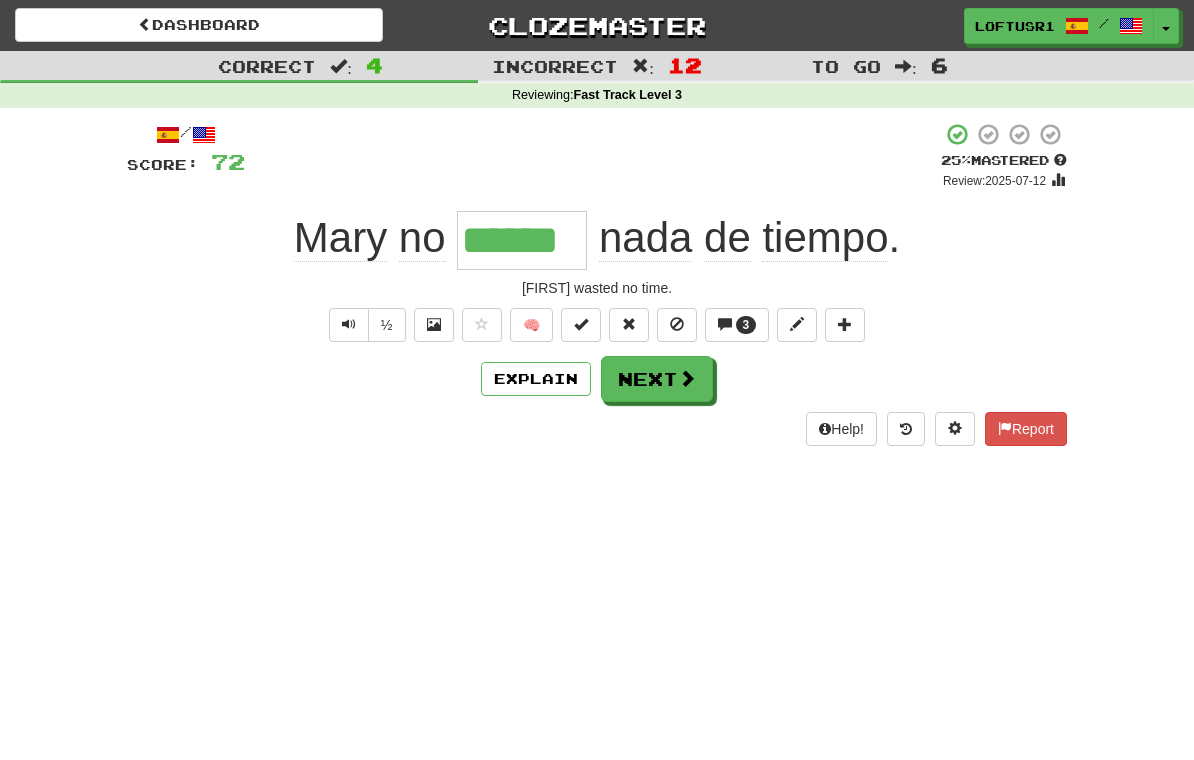 click on "Next" at bounding box center (657, 379) 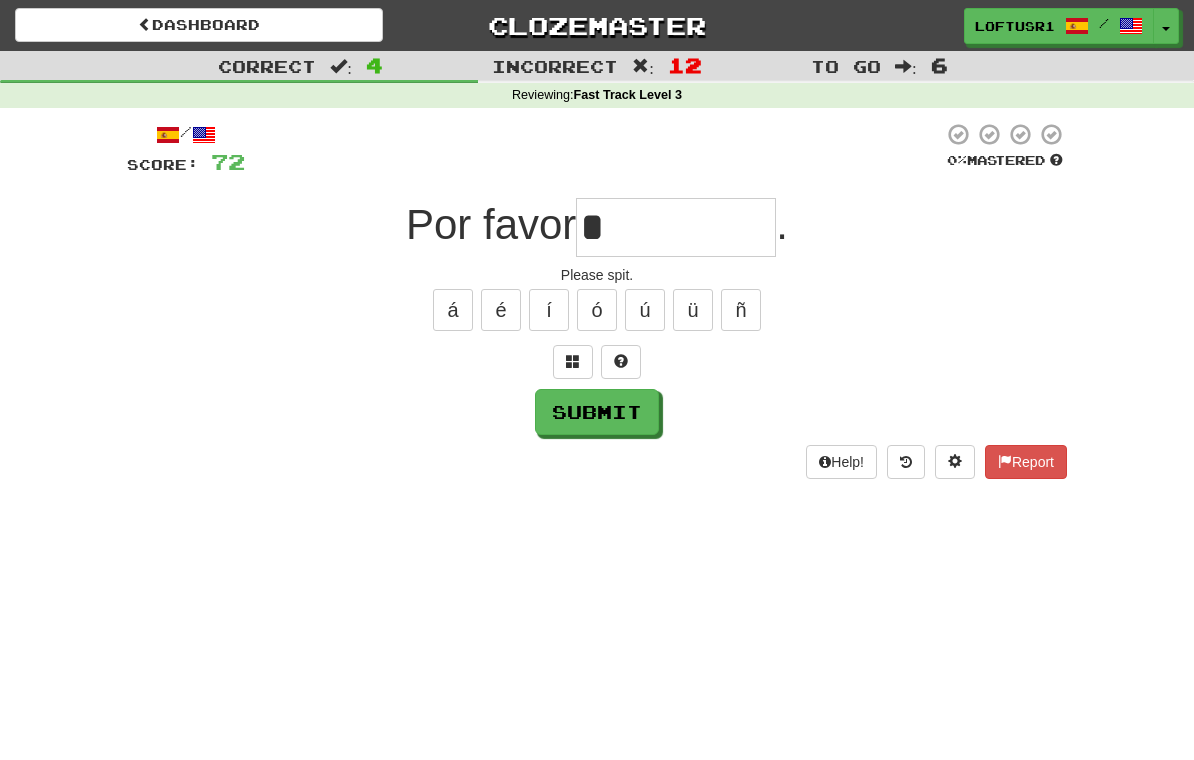 click on "Submit" at bounding box center (597, 412) 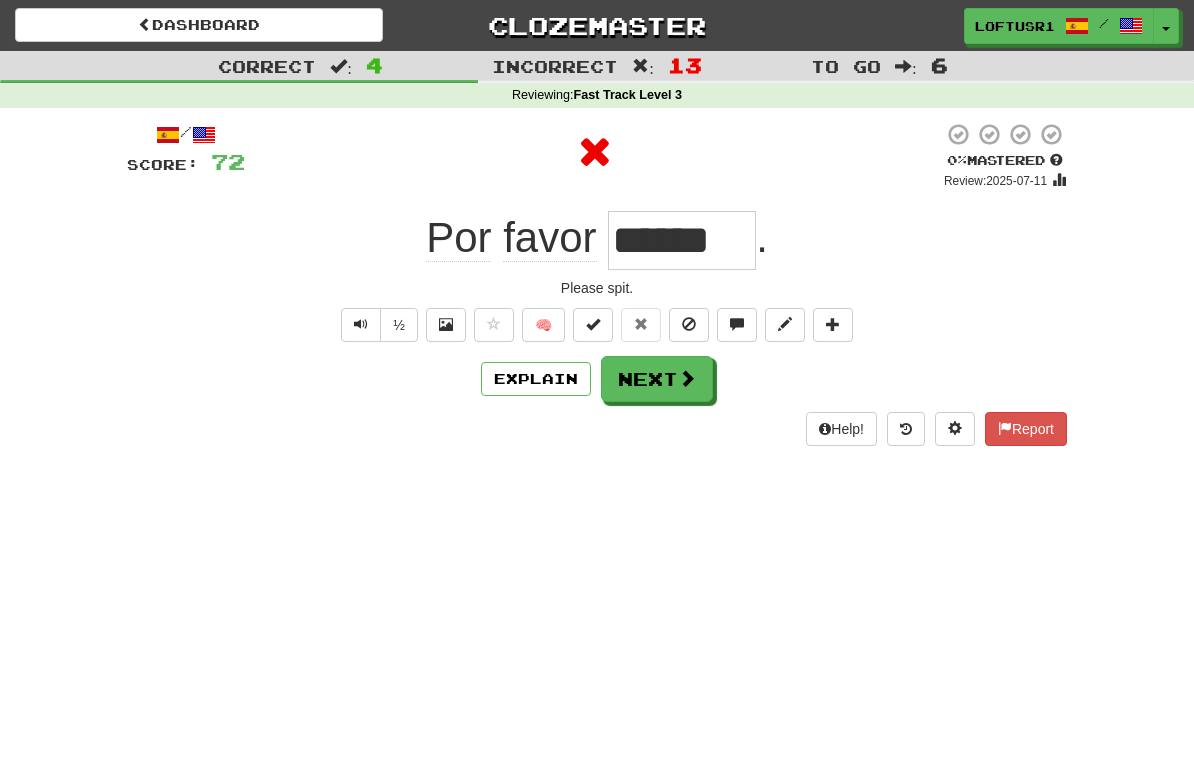 click on "Next" at bounding box center (657, 379) 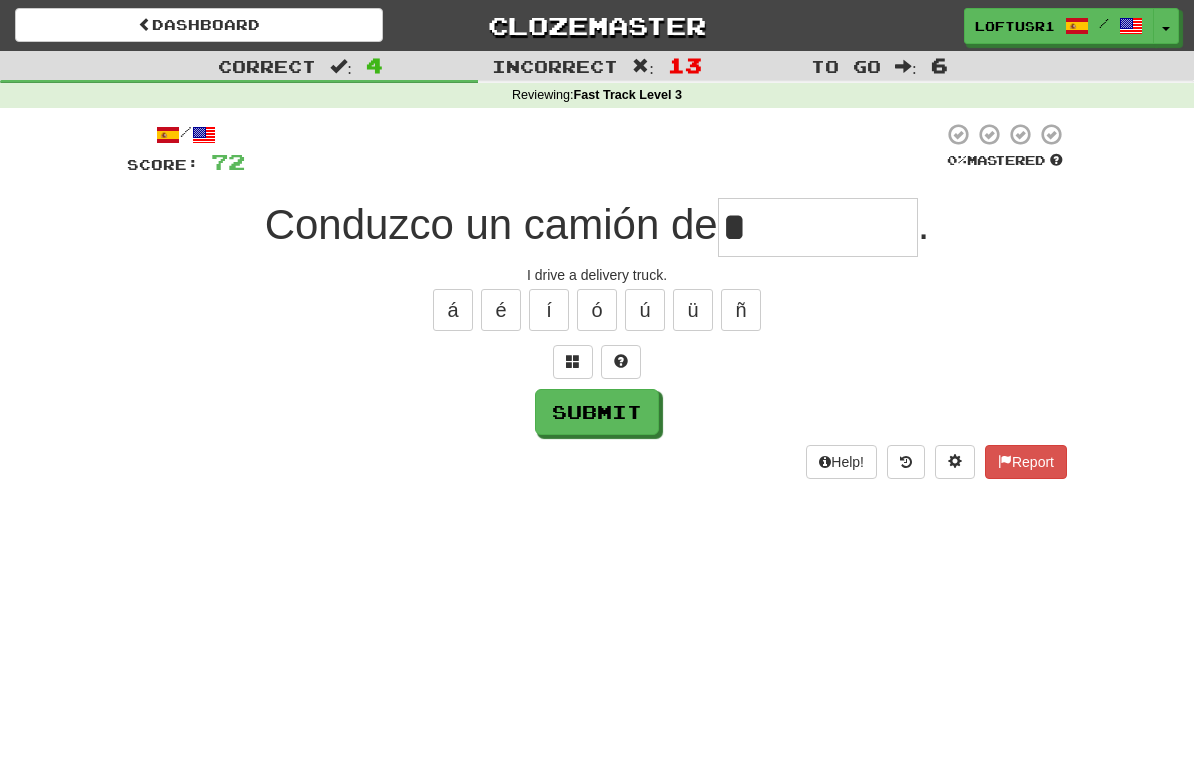 click on "Submit" at bounding box center [597, 412] 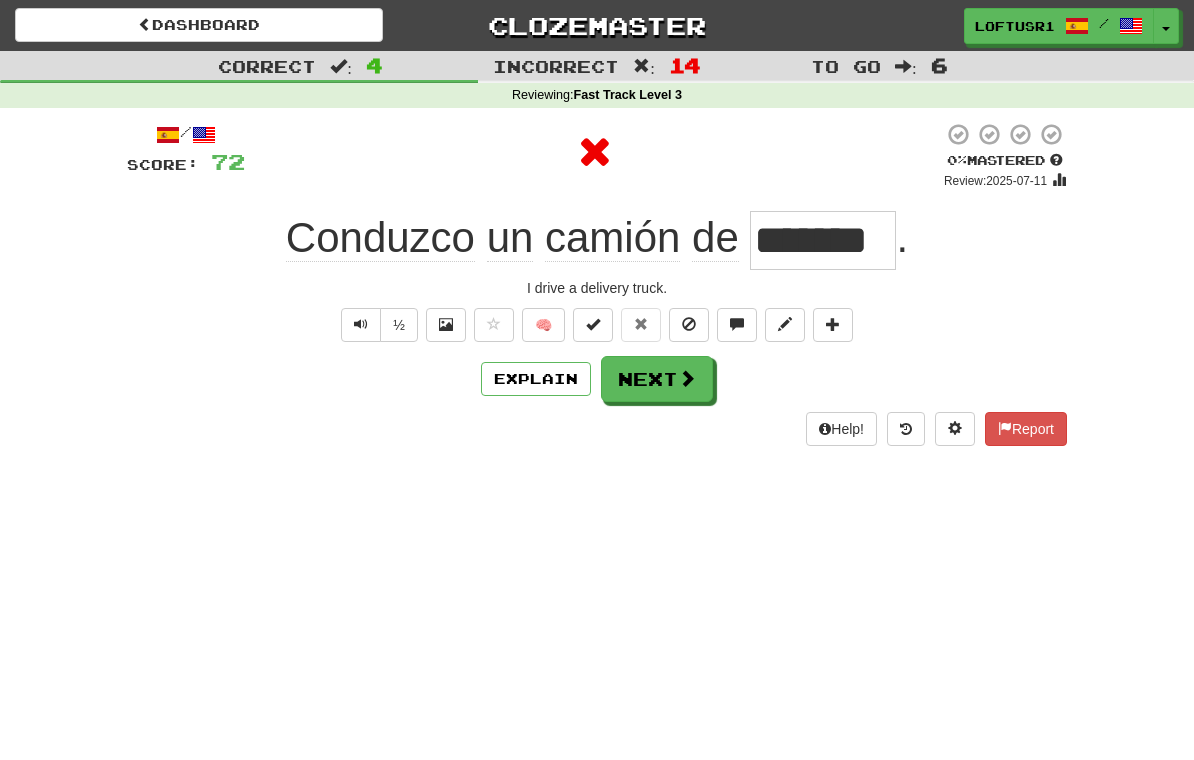 click at bounding box center (687, 378) 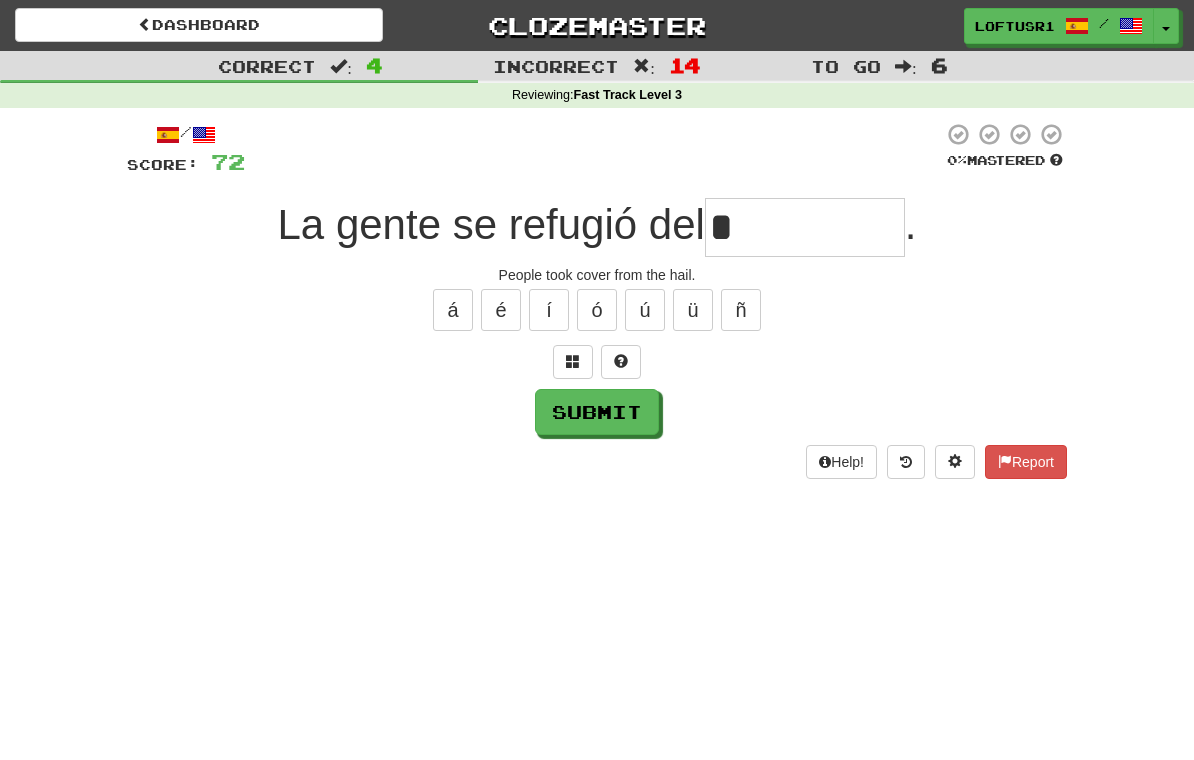 click on "Submit" at bounding box center (597, 412) 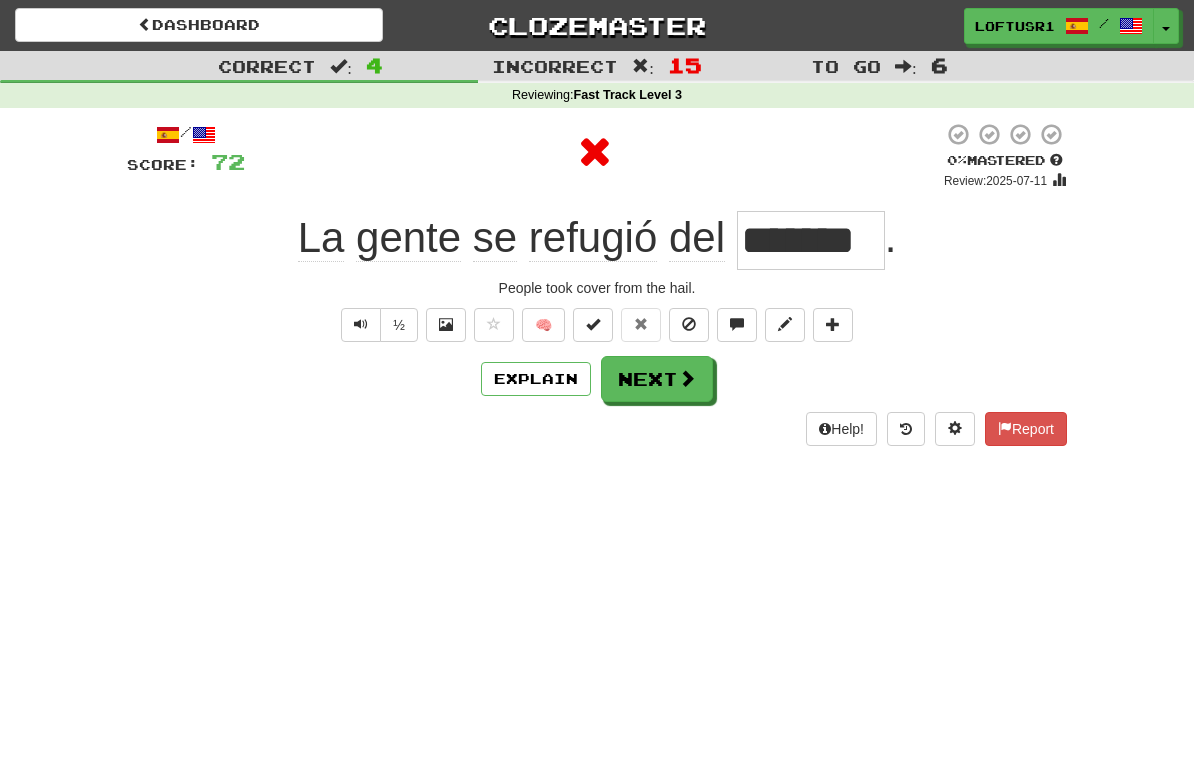 click on "Next" at bounding box center [657, 379] 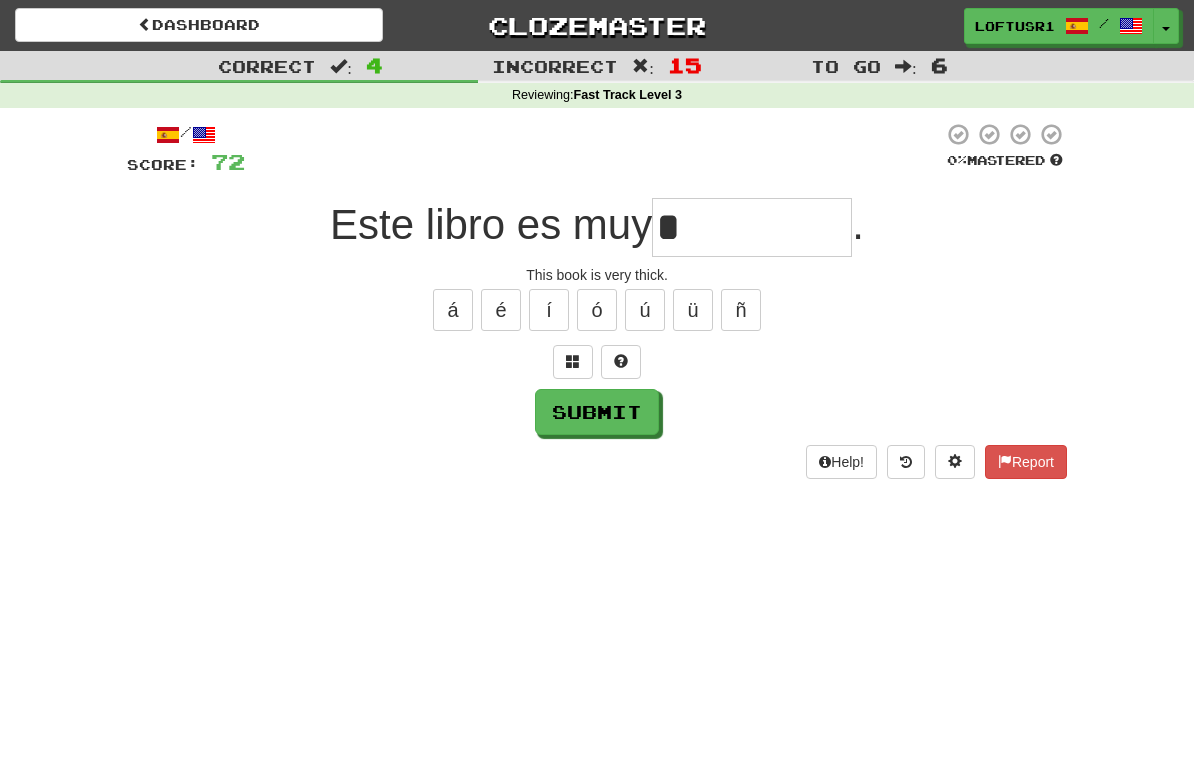 click on "Submit" at bounding box center [597, 412] 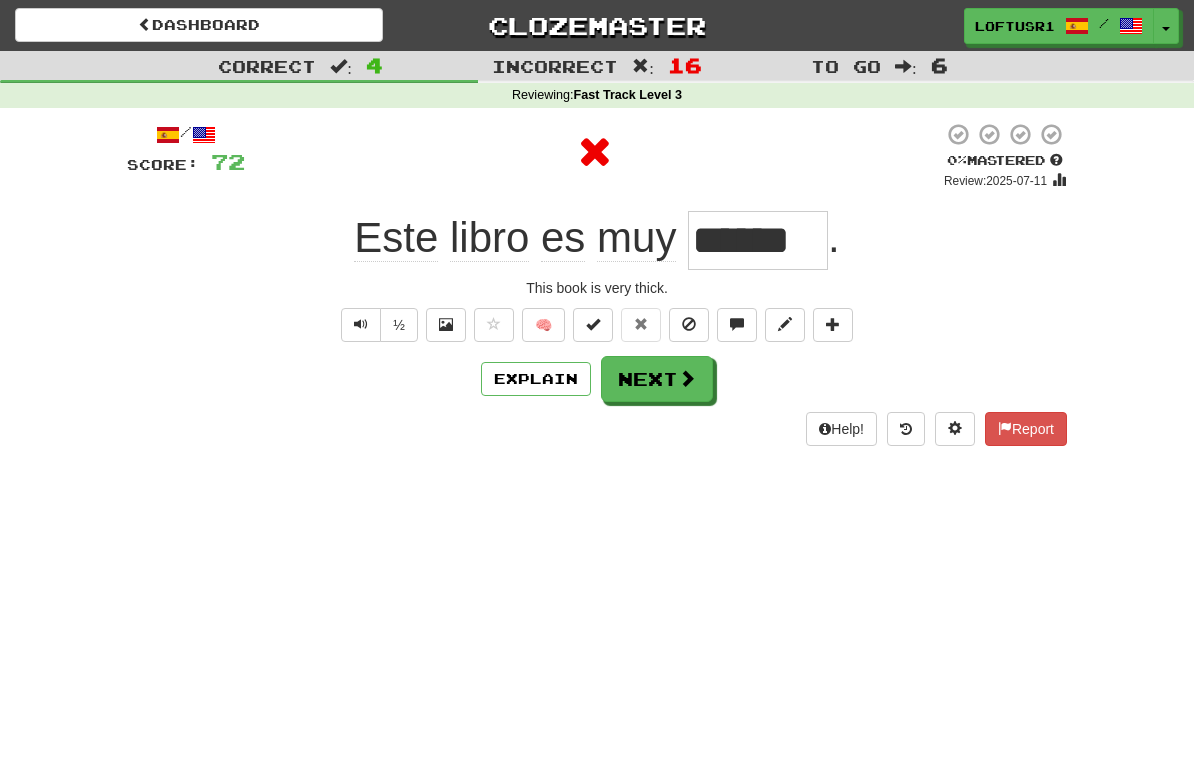 click at bounding box center [687, 378] 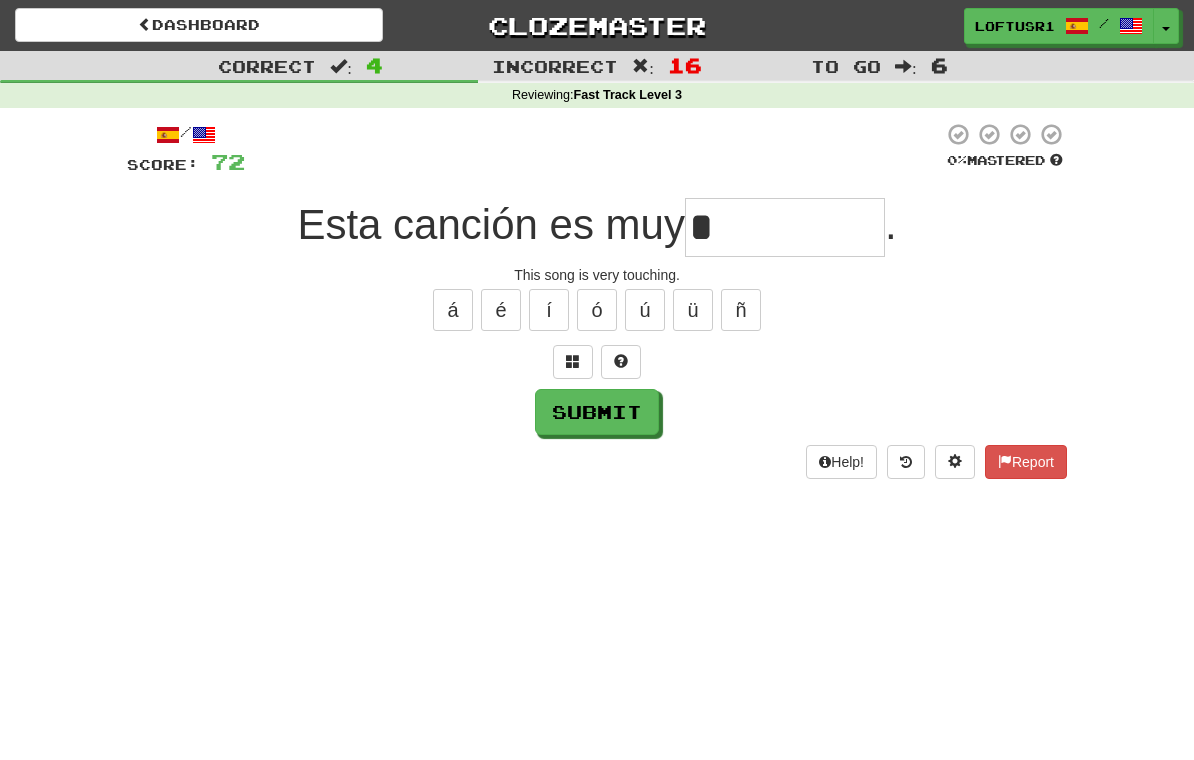 click on "Submit" at bounding box center (597, 412) 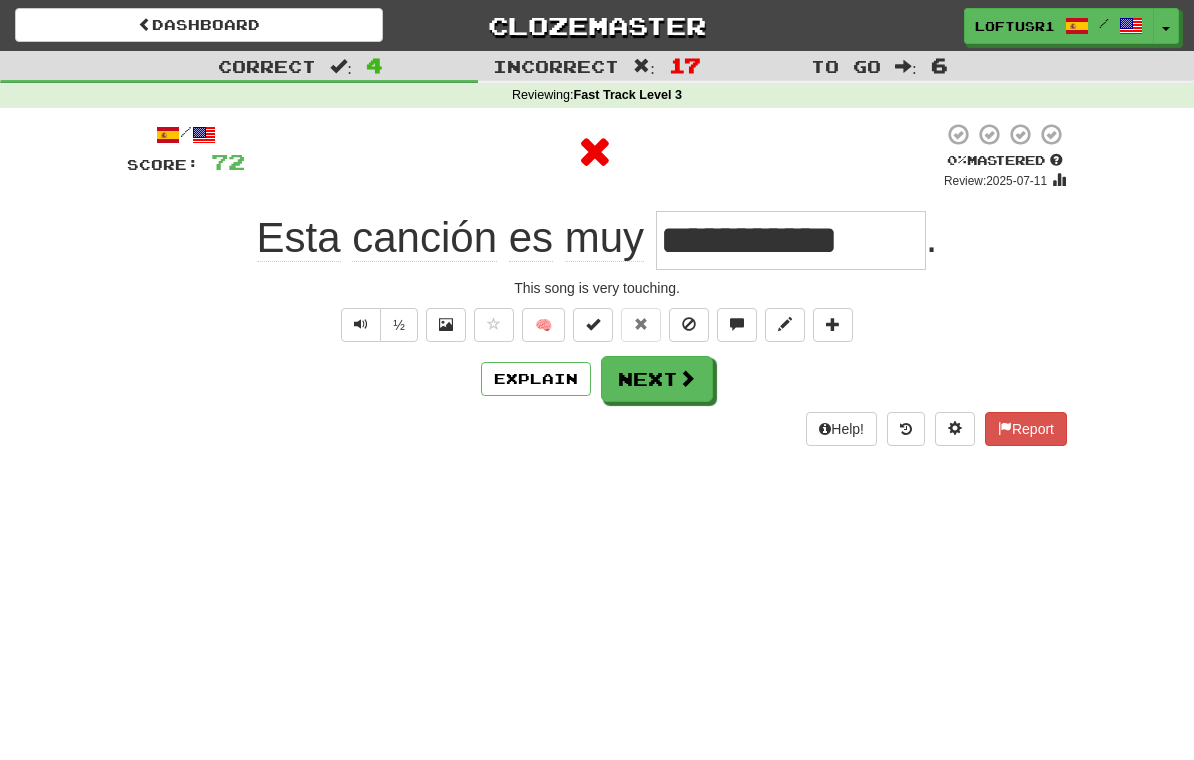 click on "Next" at bounding box center [657, 379] 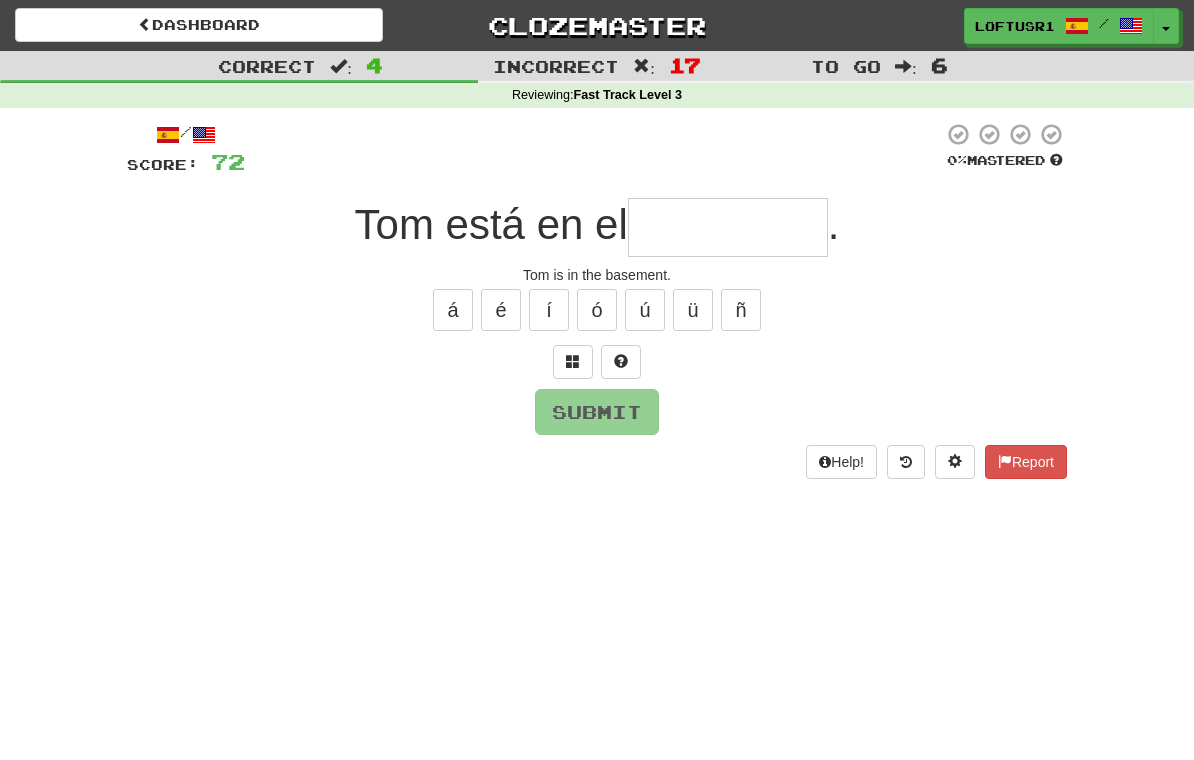 type on "*" 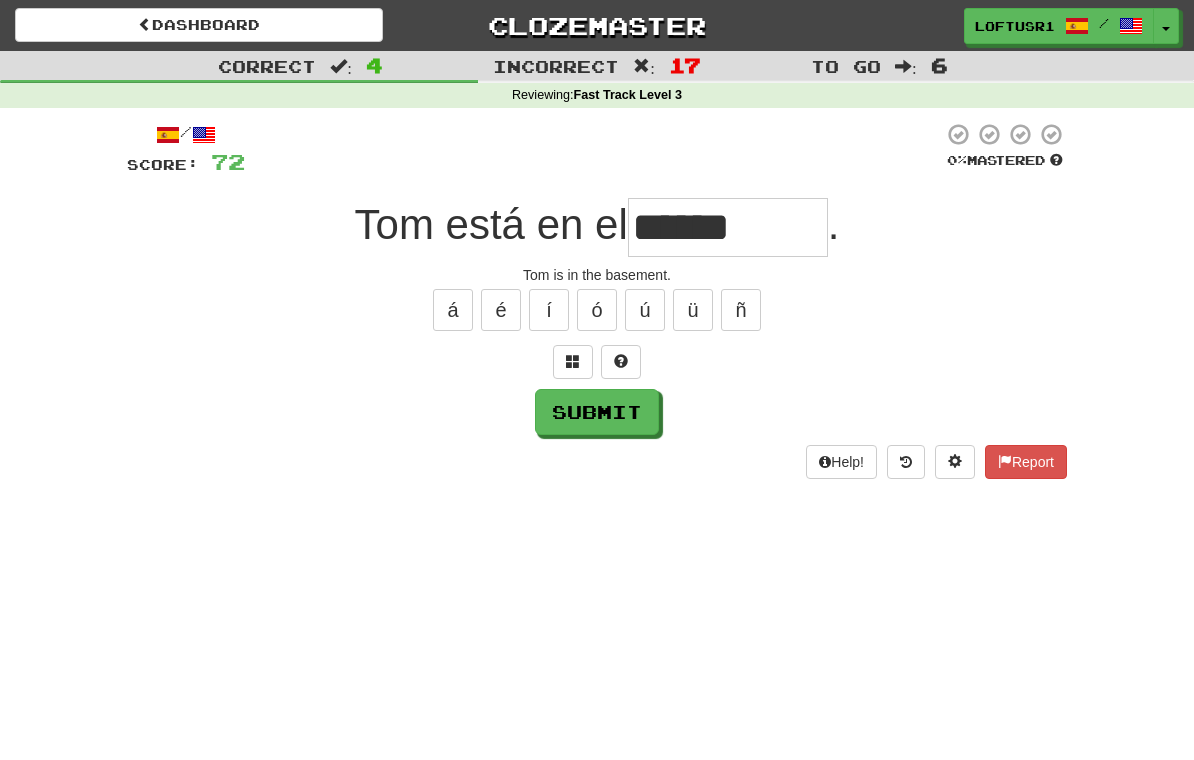type on "******" 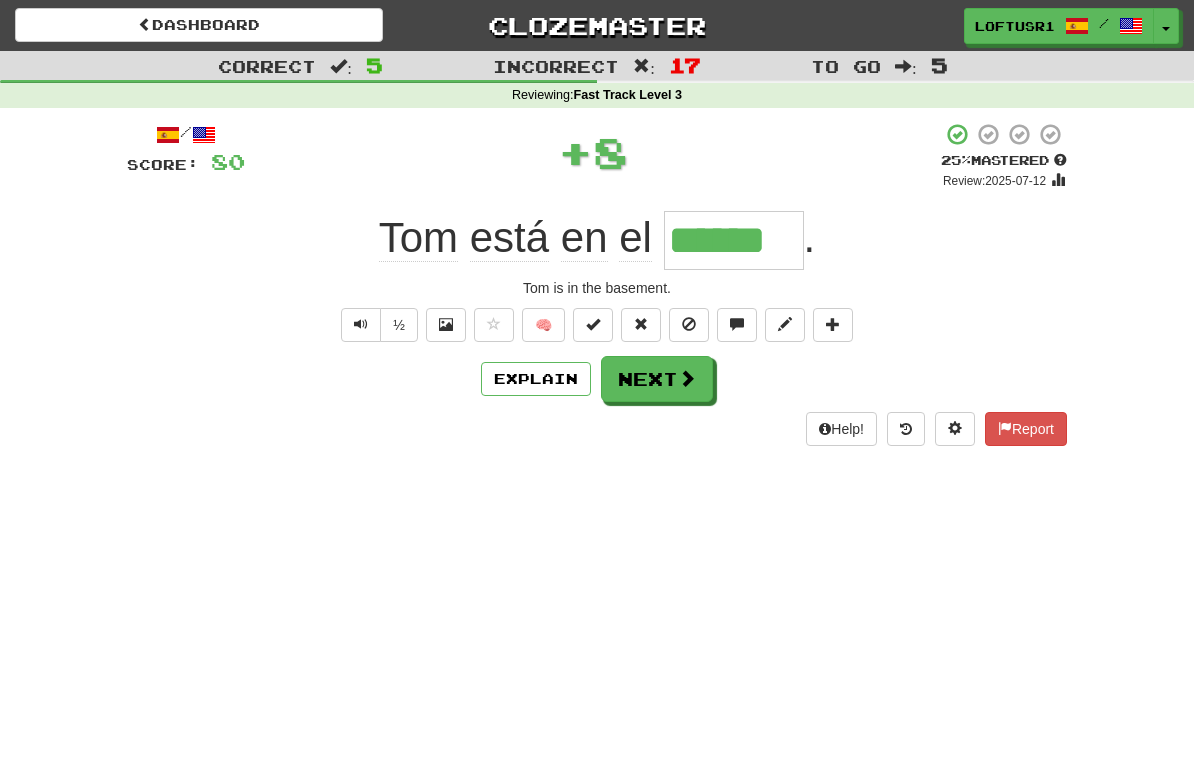 click at bounding box center (687, 378) 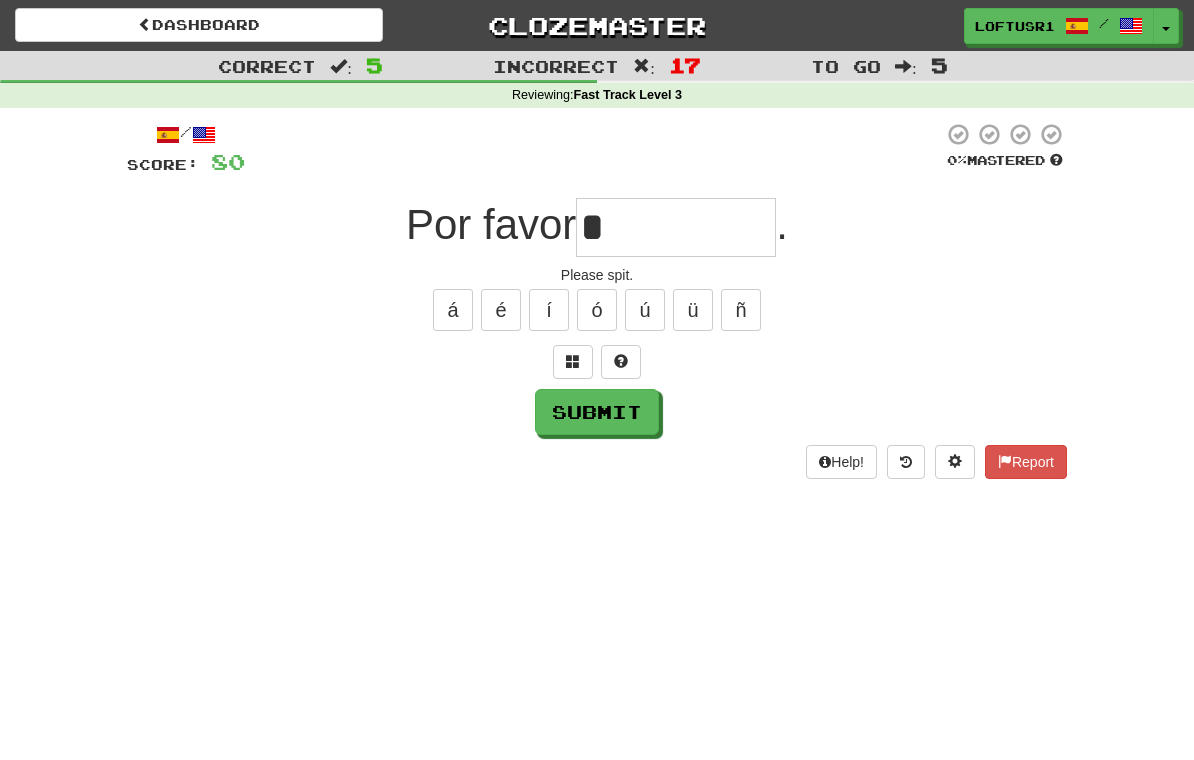 click on "Submit" at bounding box center [597, 412] 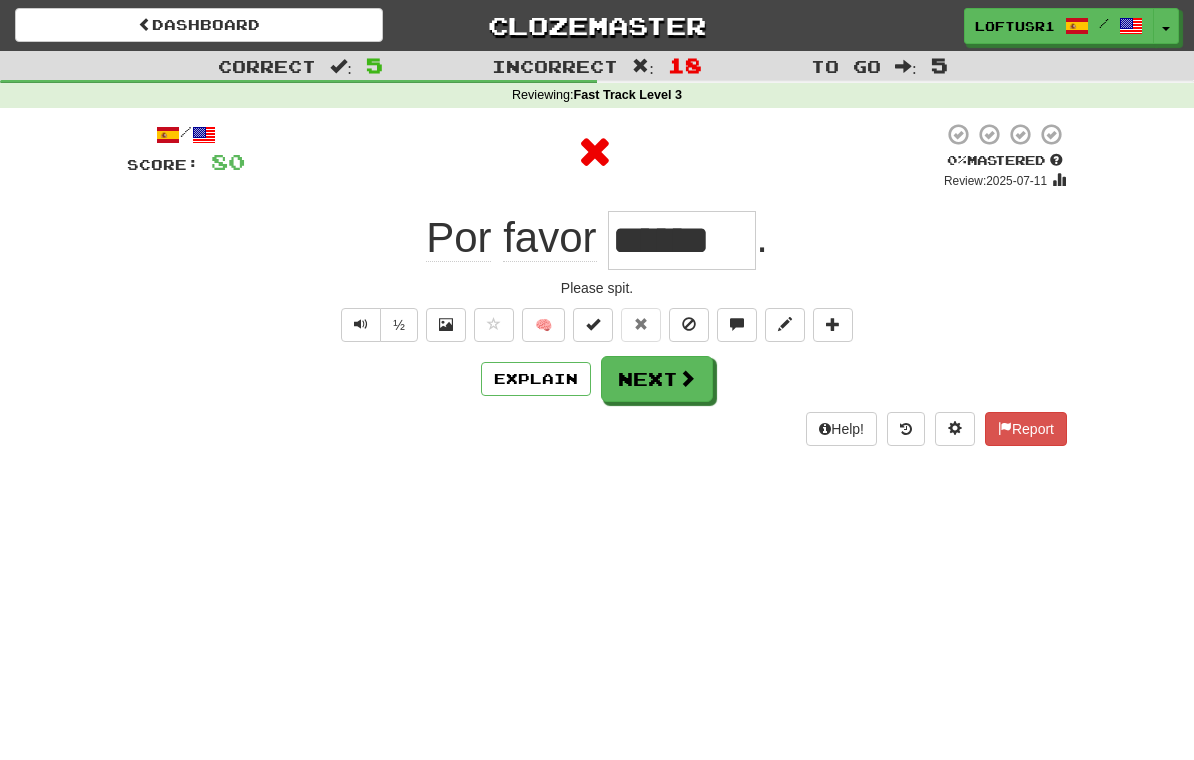 click on "Explain" at bounding box center (536, 379) 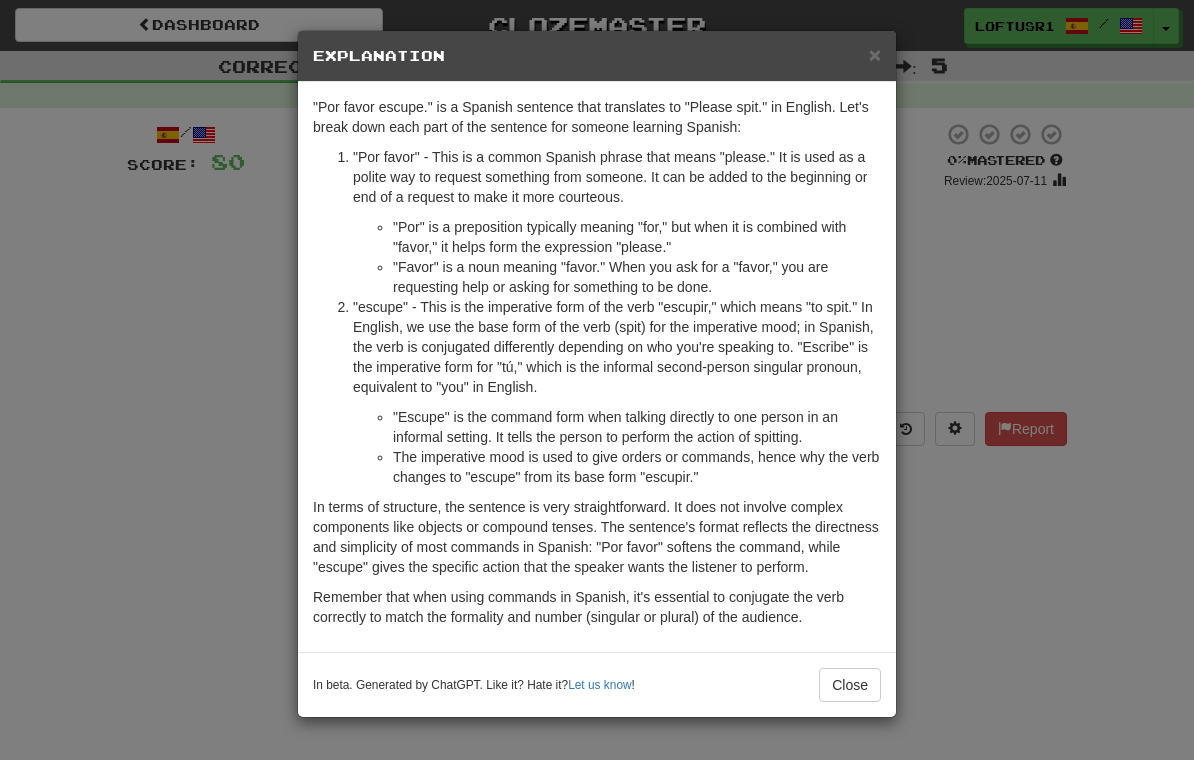 click on "Close" at bounding box center [850, 685] 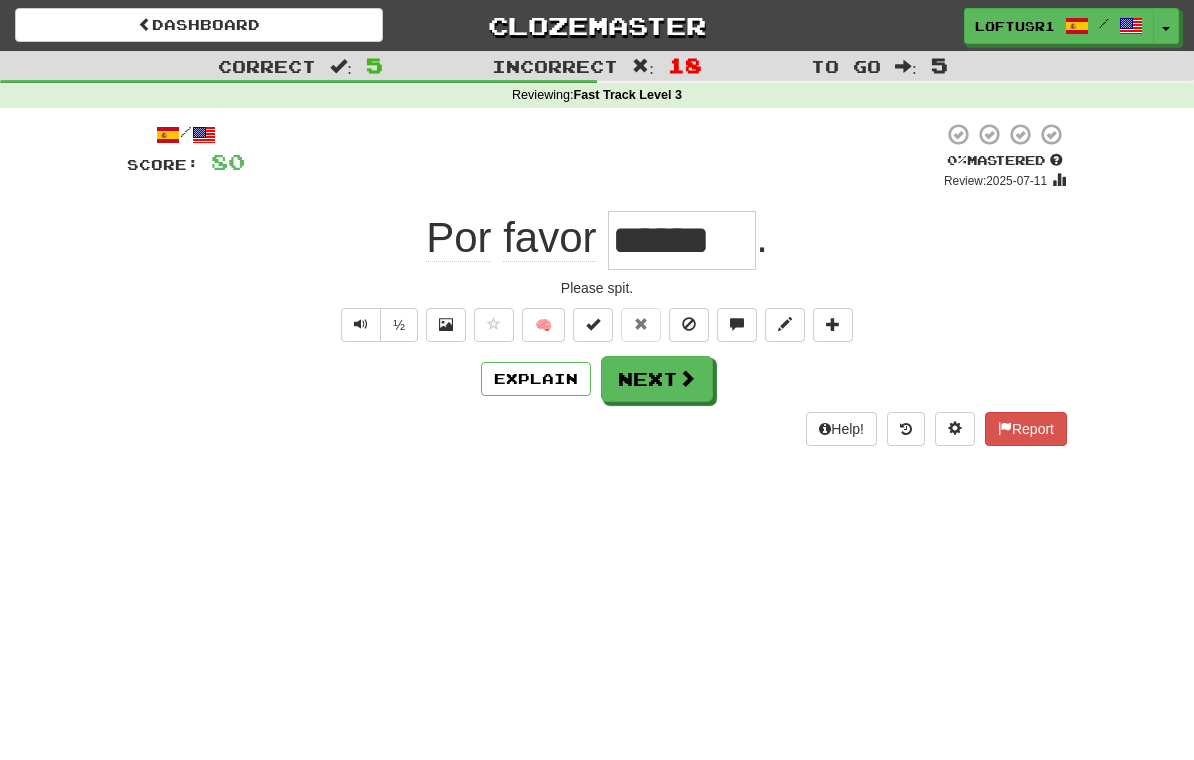 click on "Next" at bounding box center [657, 379] 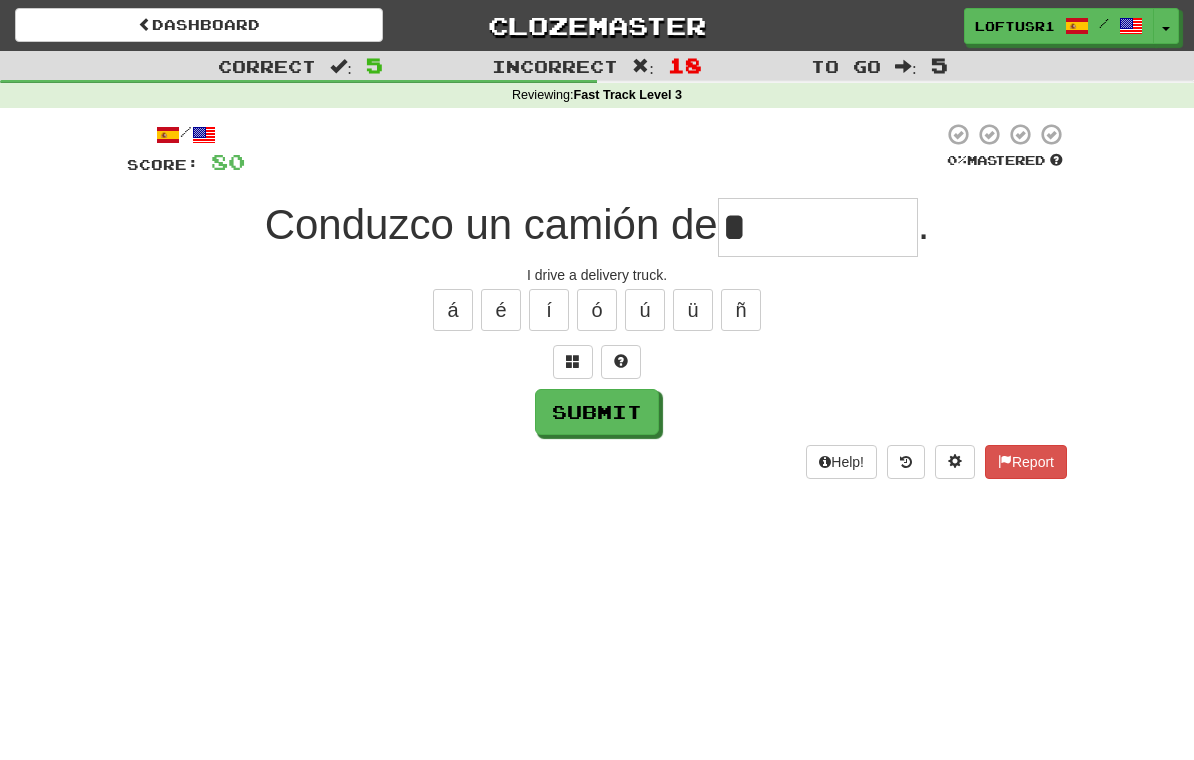 click on "Submit" at bounding box center [597, 412] 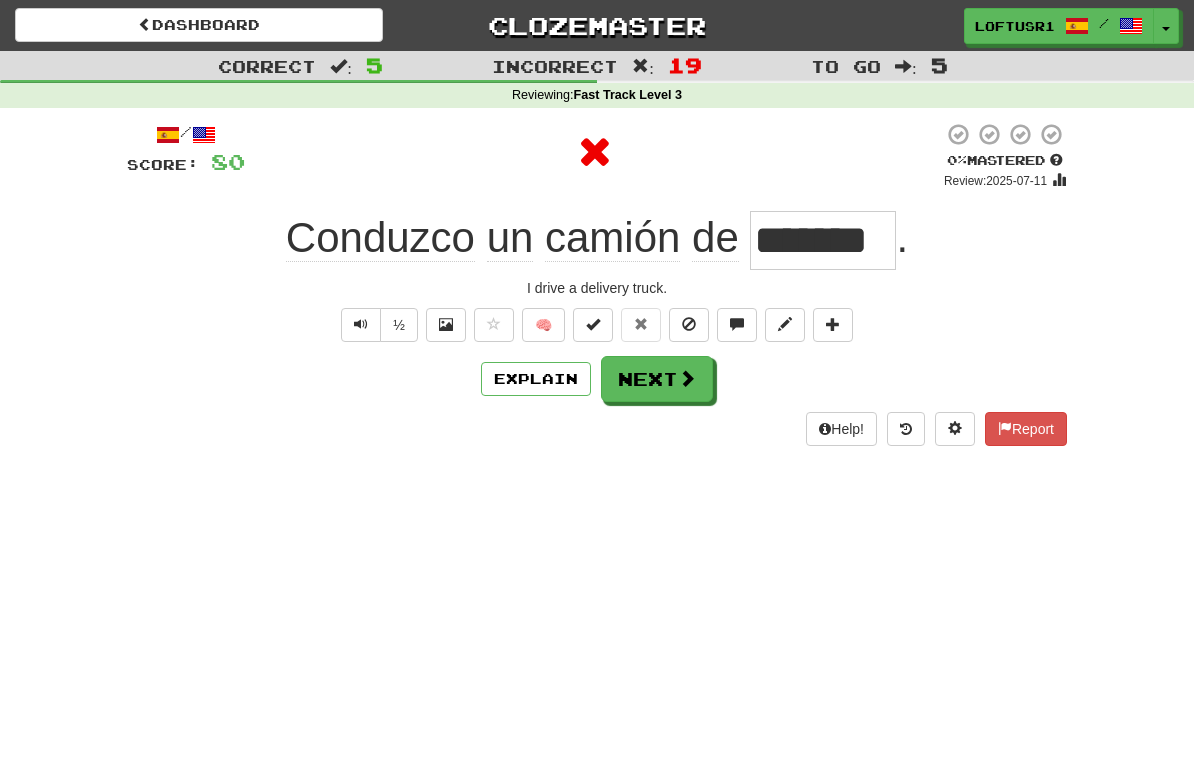 click on "Next" at bounding box center [657, 379] 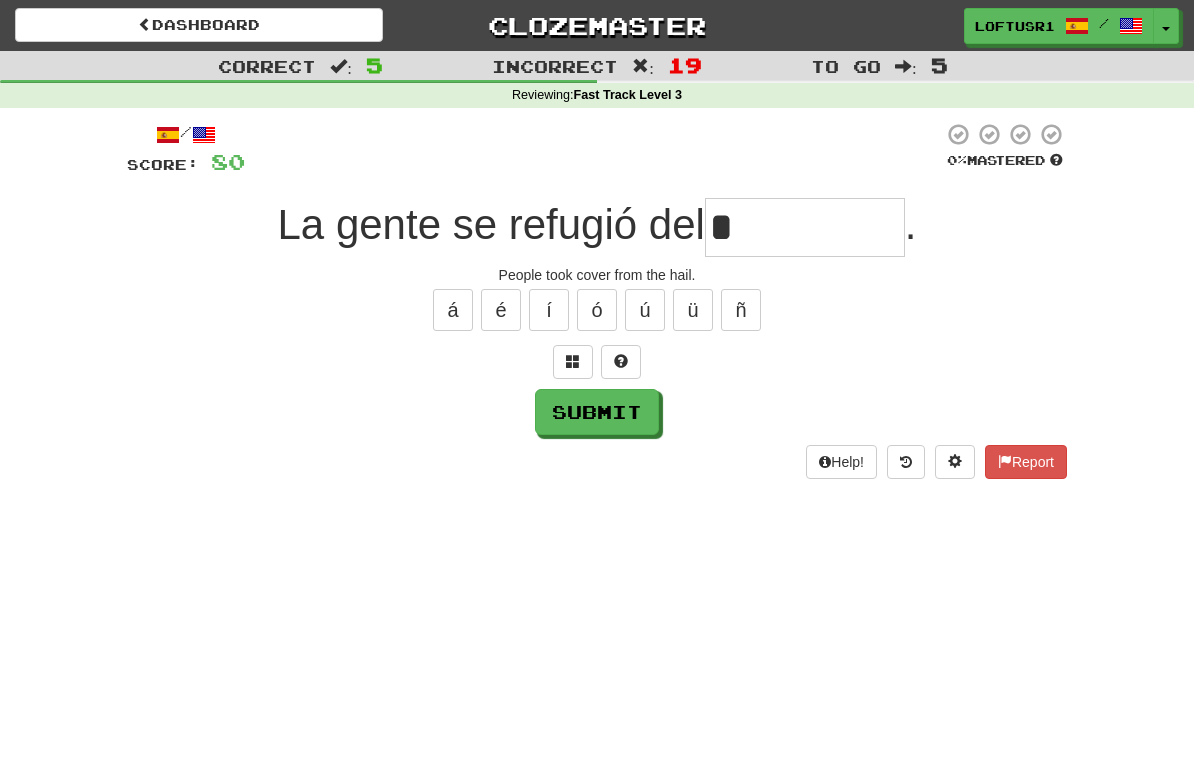 click on "Submit" at bounding box center (597, 412) 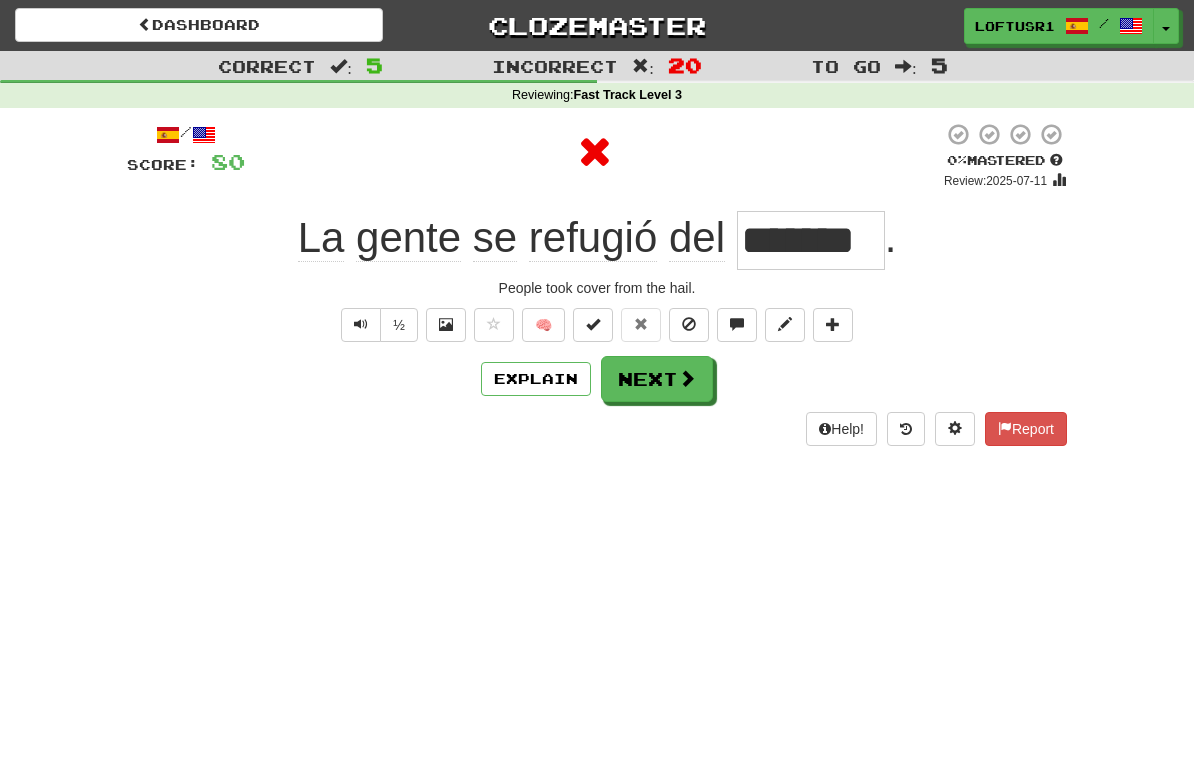click on "Next" at bounding box center [657, 379] 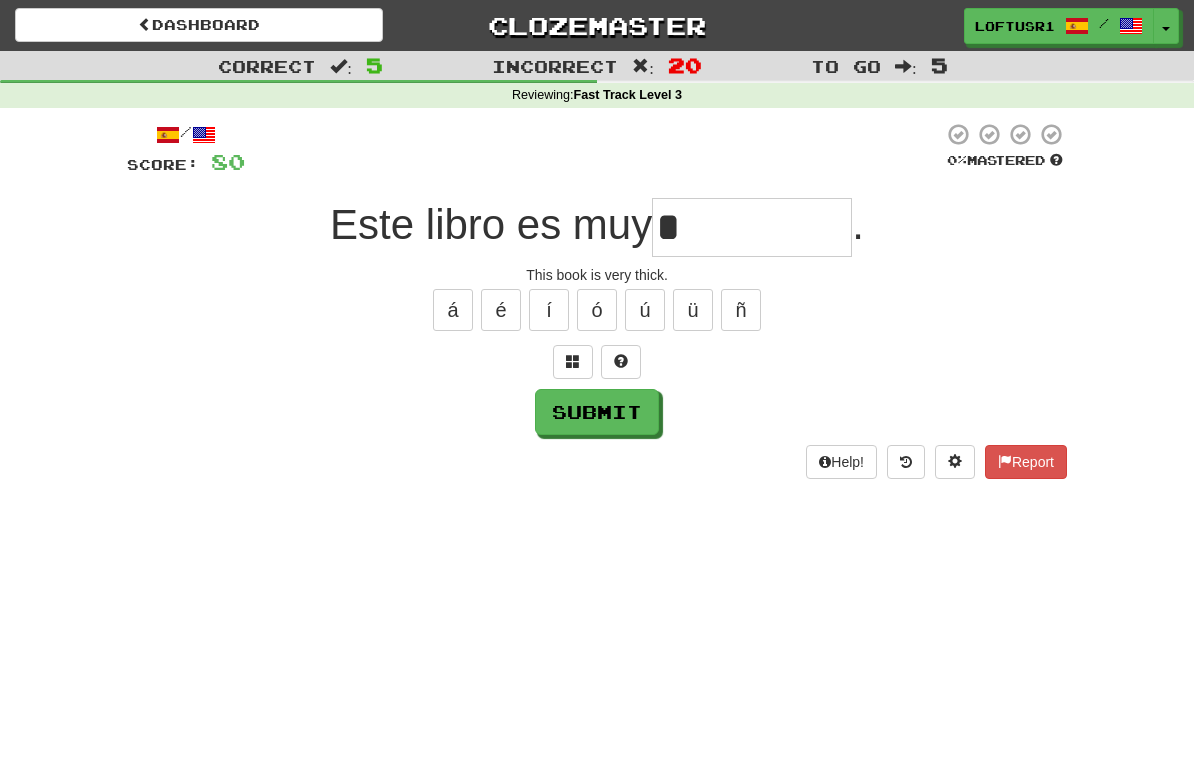 click on "Submit" at bounding box center (597, 412) 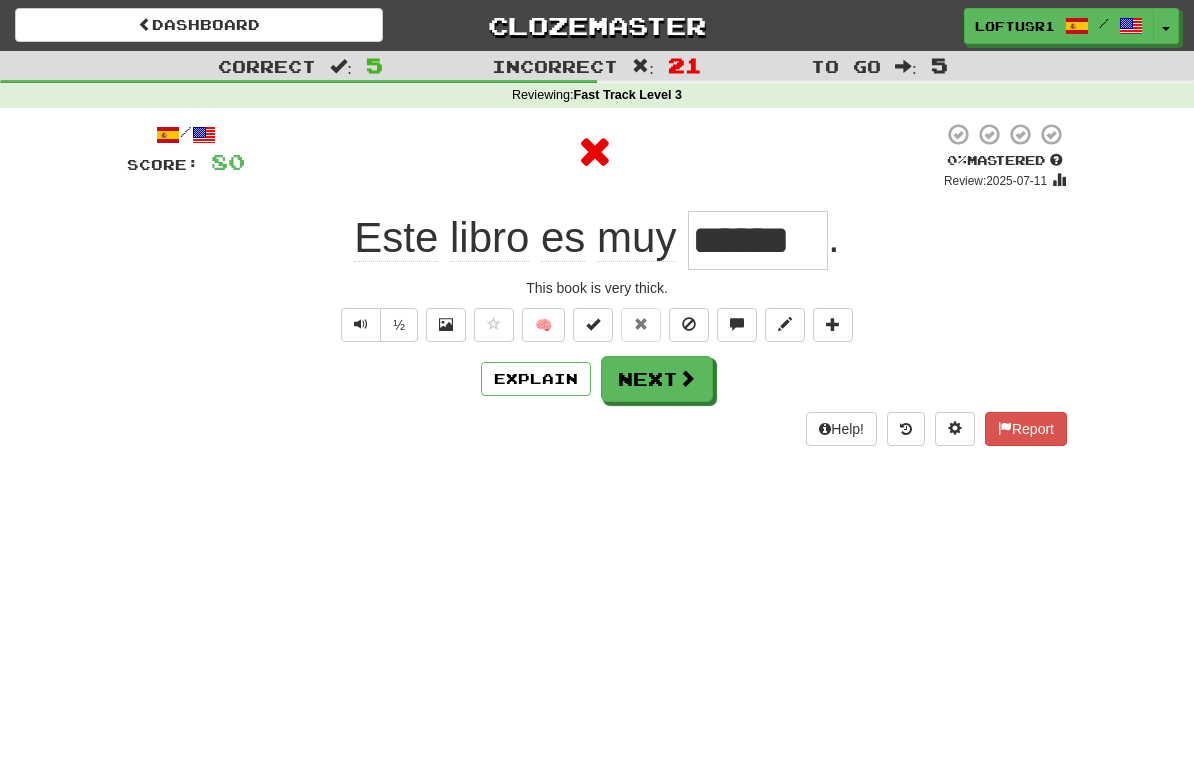 click at bounding box center [687, 378] 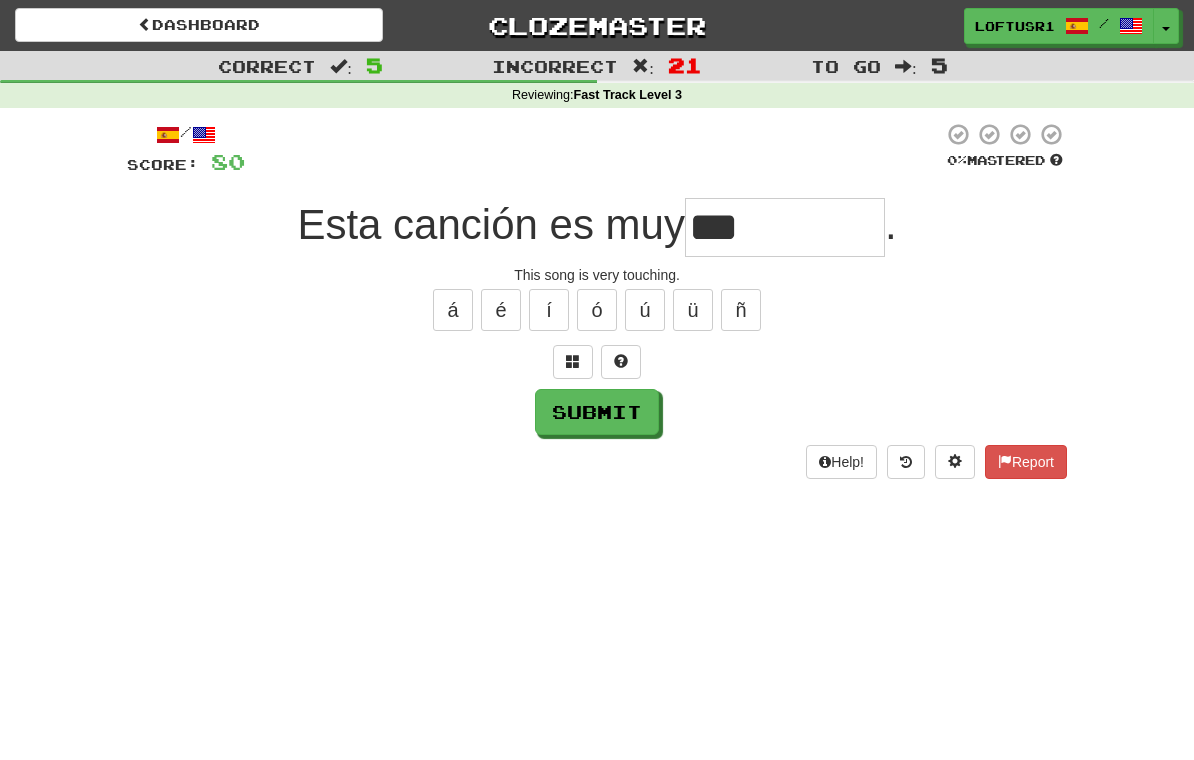 click on "Submit" at bounding box center [597, 412] 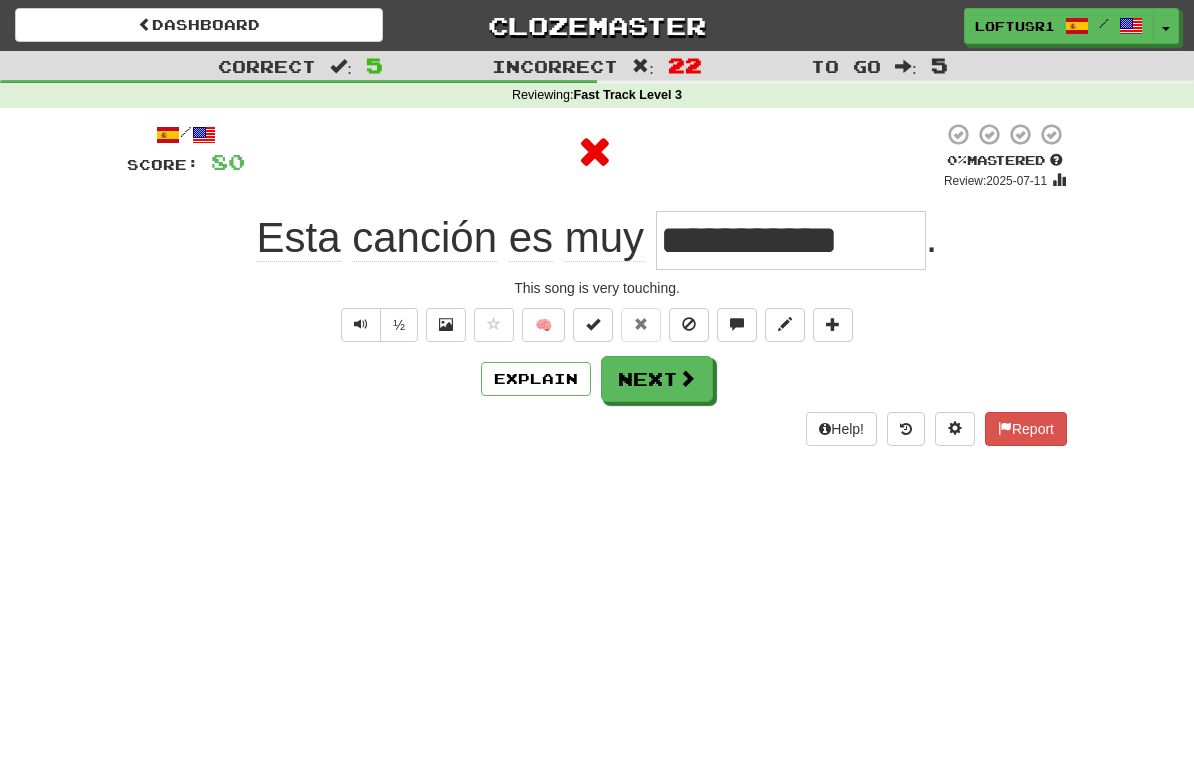 click on "Next" at bounding box center (657, 379) 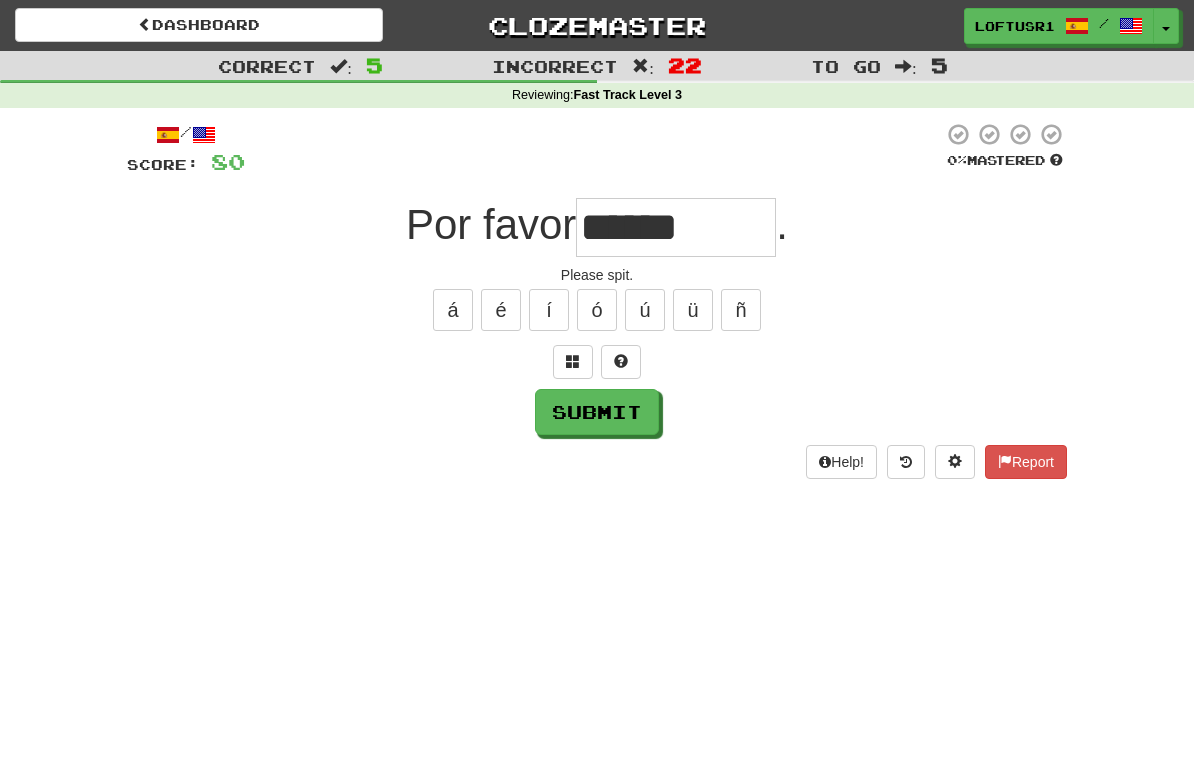 type on "******" 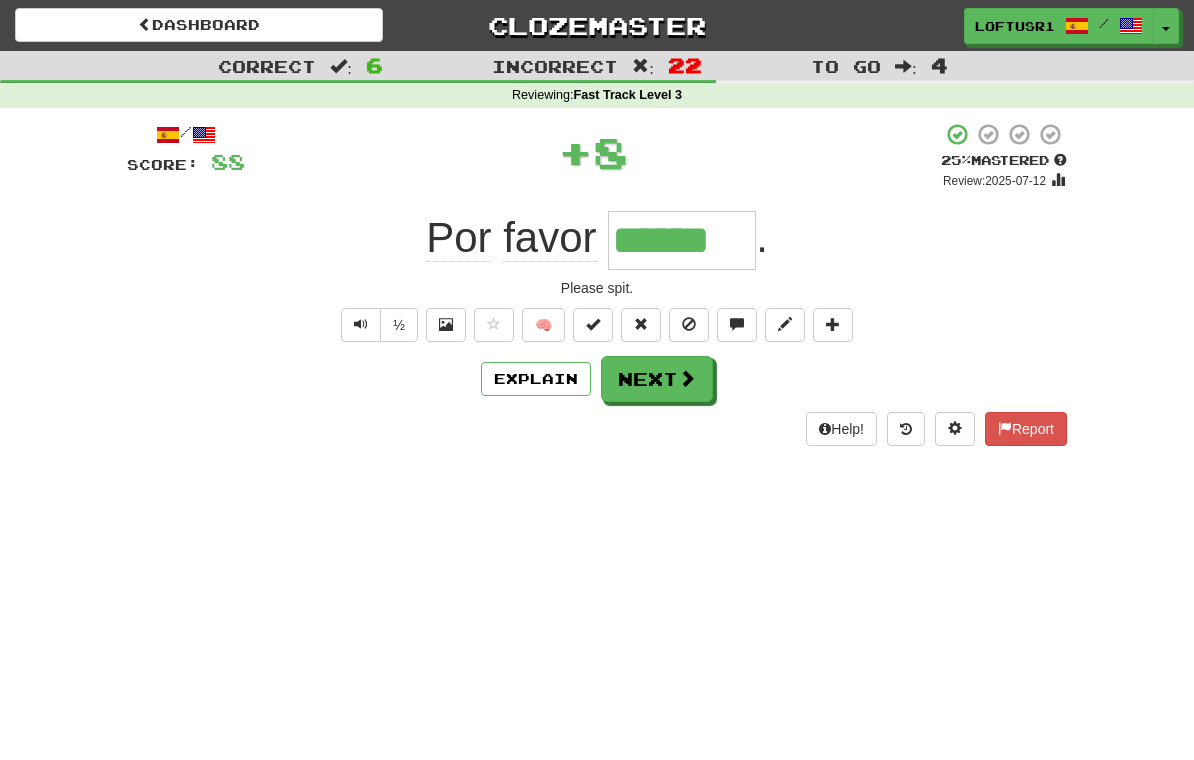 click on "Next" at bounding box center [657, 379] 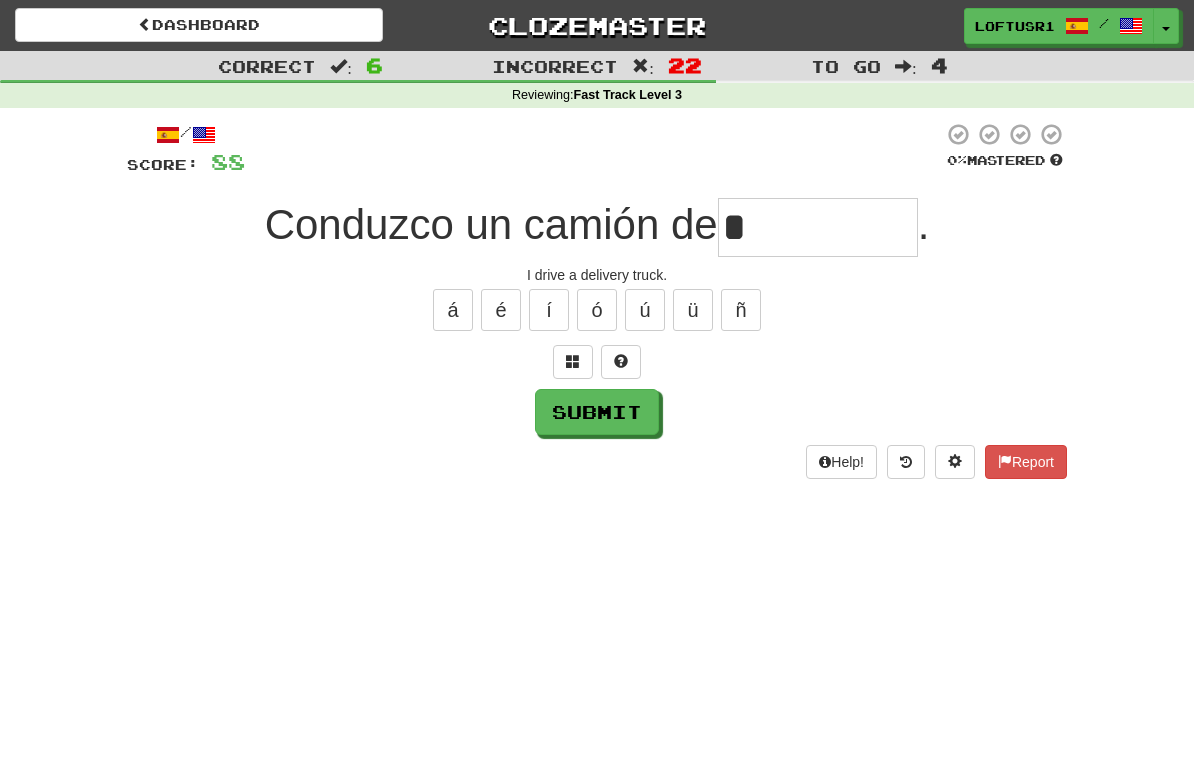 click on "Submit" at bounding box center (597, 412) 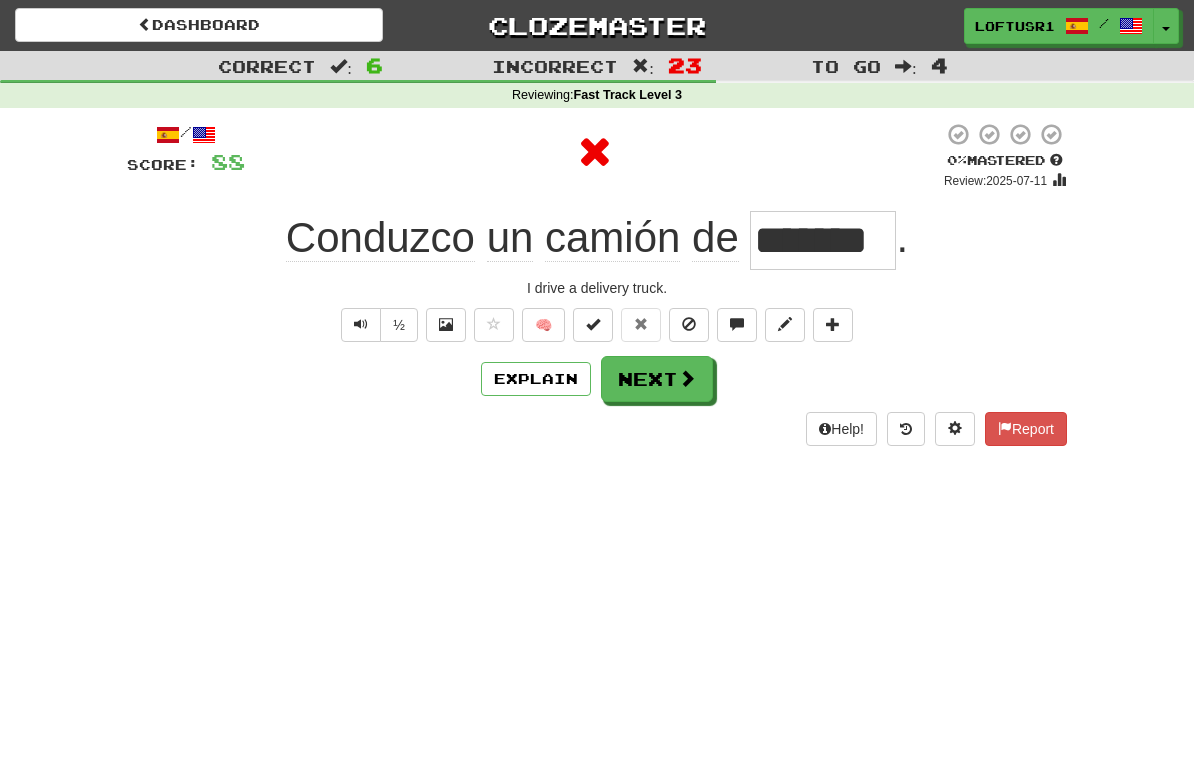 click on "Next" at bounding box center [657, 379] 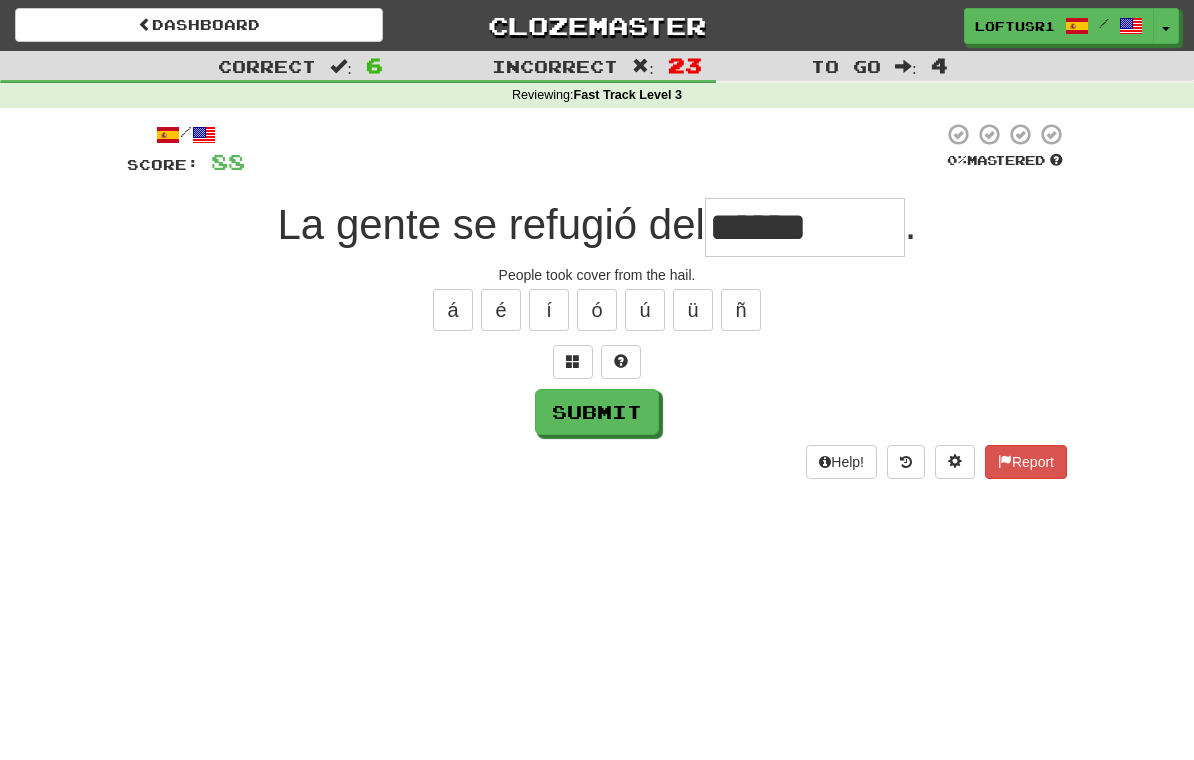 click on "Submit" at bounding box center (597, 412) 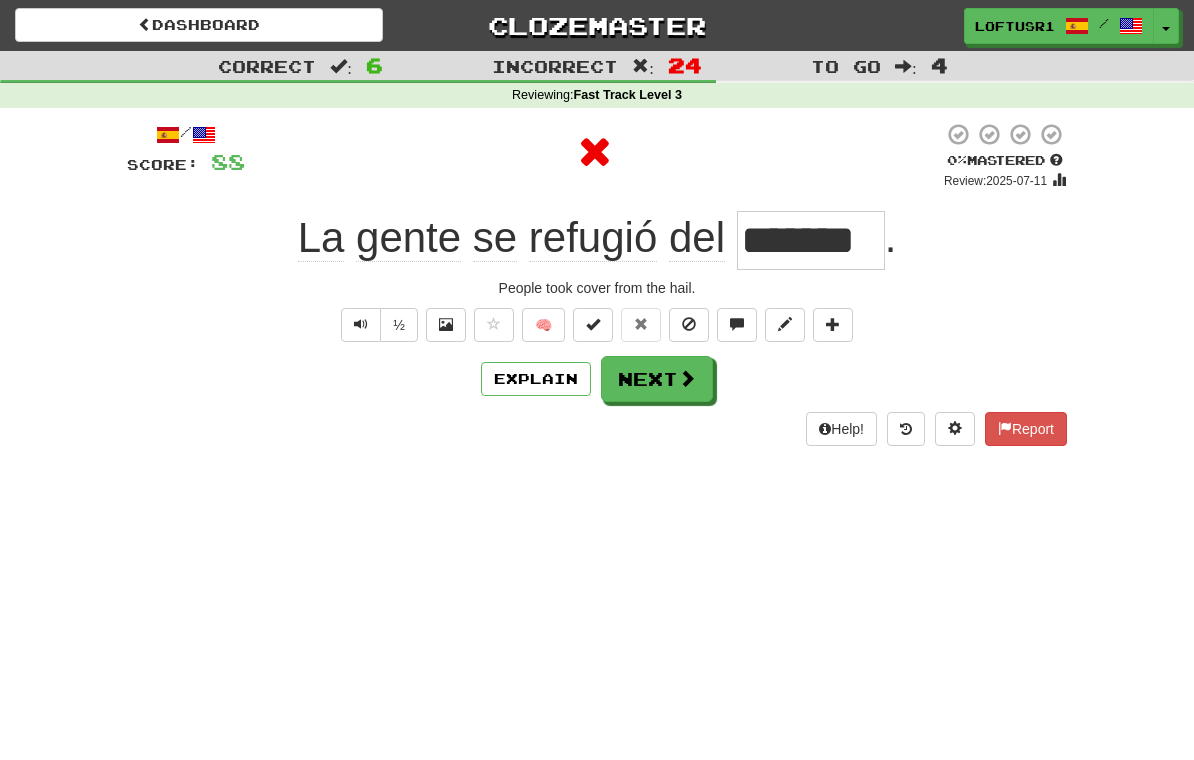 click on "Next" at bounding box center (657, 379) 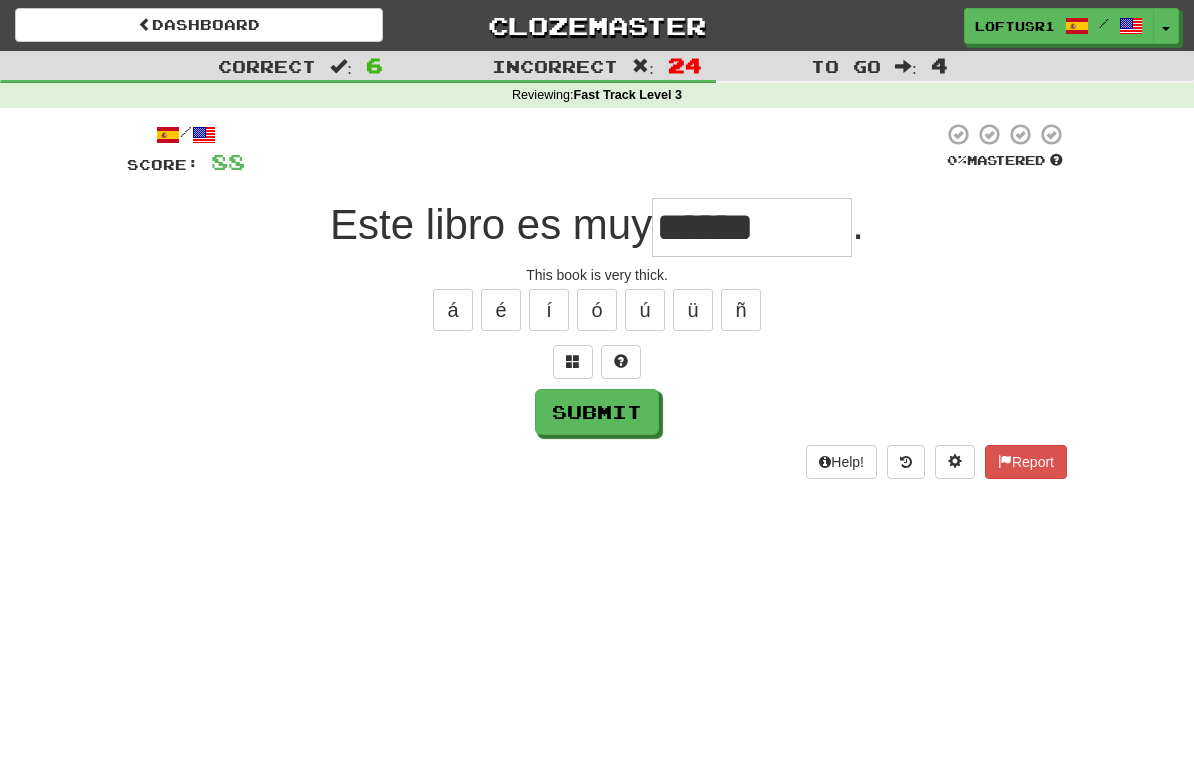 type on "******" 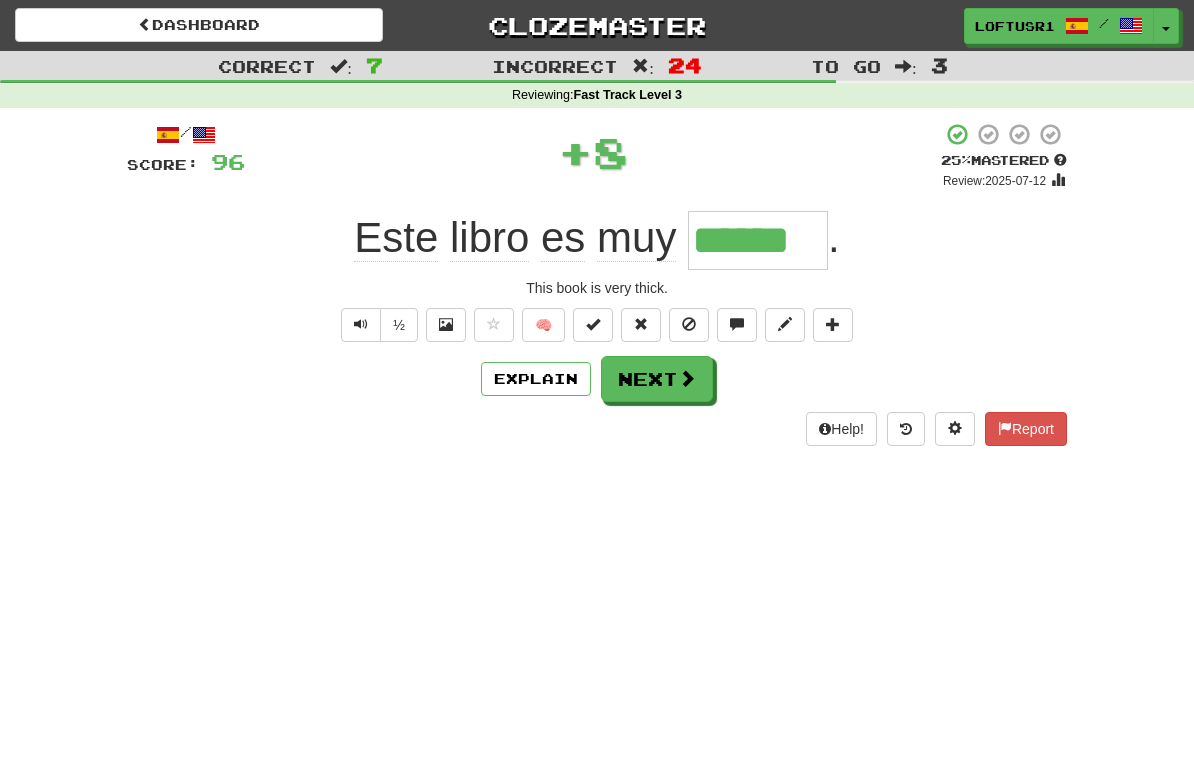 click on "Explain" at bounding box center [536, 379] 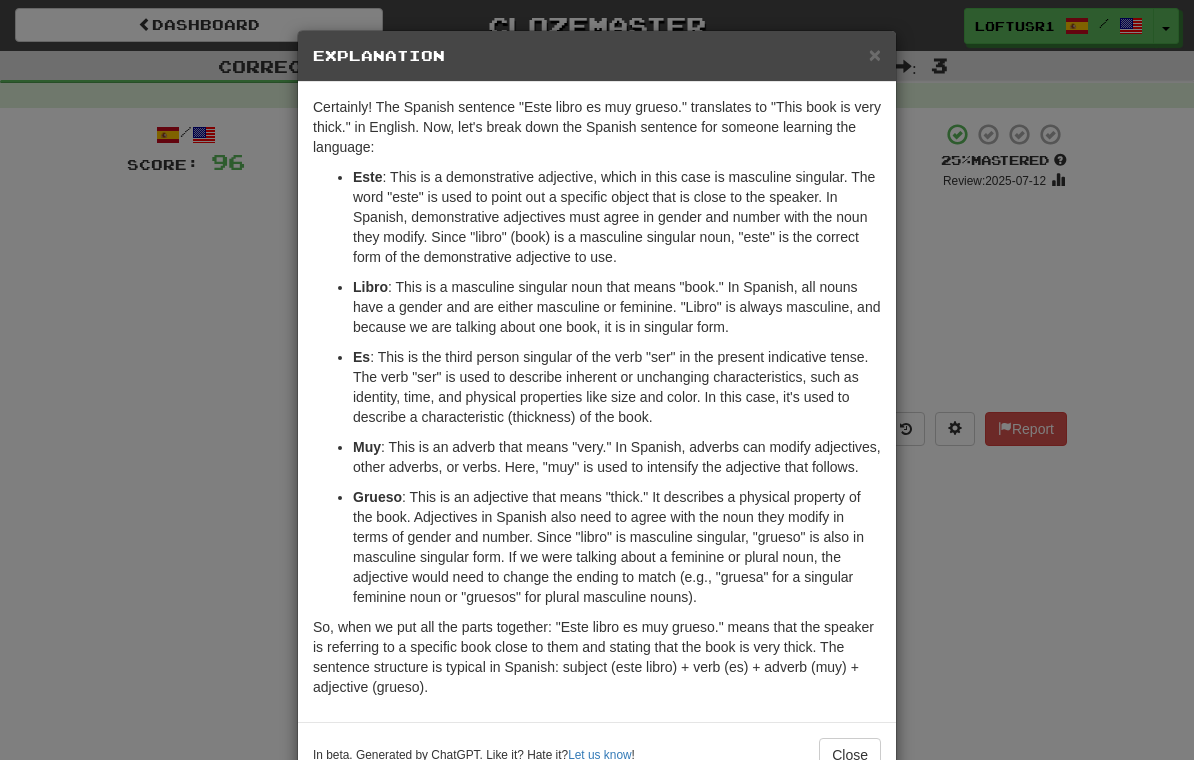 click on "× Explanation Certainly! The Spanish sentence "Este libro es muy grueso." translates to "This book is very thick." in English. Now, let's break down the Spanish sentence for someone learning the language:
Este : This is a demonstrative adjective, which in this case is masculine singular. The word "este" is used to point out a specific object that is close to the speaker. In Spanish, demonstrative adjectives must agree in gender and number with the noun they modify. Since "libro" (book) is a masculine singular noun, "este" is the correct form of the demonstrative adjective to use.
Libro : This is a masculine singular noun that means "book." In Spanish, all nouns have a gender and are either masculine or feminine. "Libro" is always masculine, and because we are talking about one book, it is in singular form.
Es
Muy : This is an adverb that means "very." In Spanish, adverbs can modify adjectives, other adverbs, or verbs. Here, "muy" is used to intensify the adjective that follows." at bounding box center (597, 380) 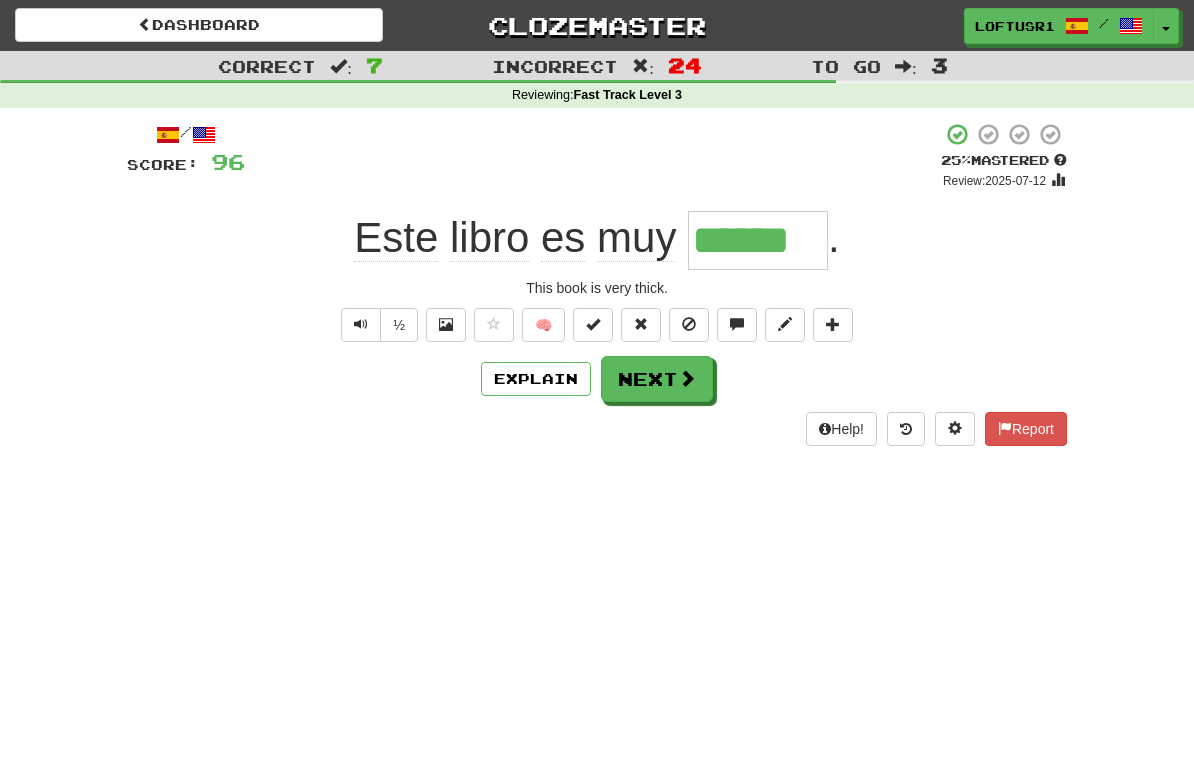click on "Next" at bounding box center [657, 379] 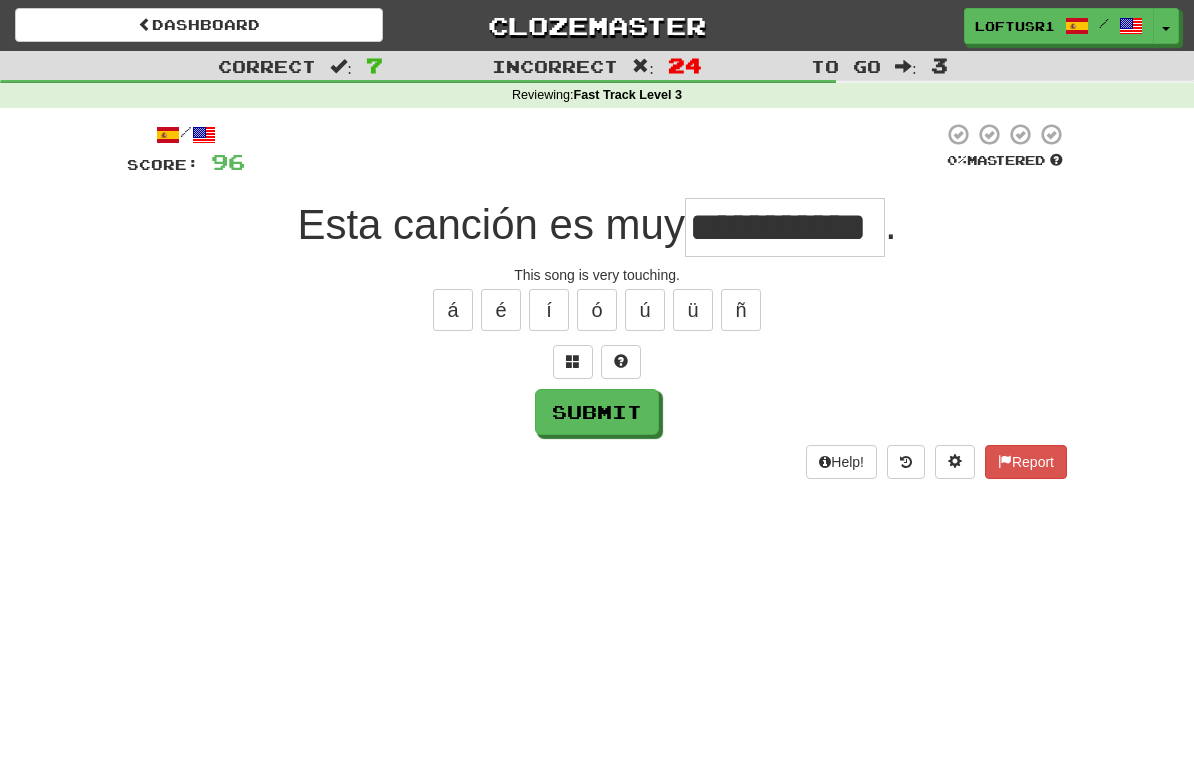 type on "**********" 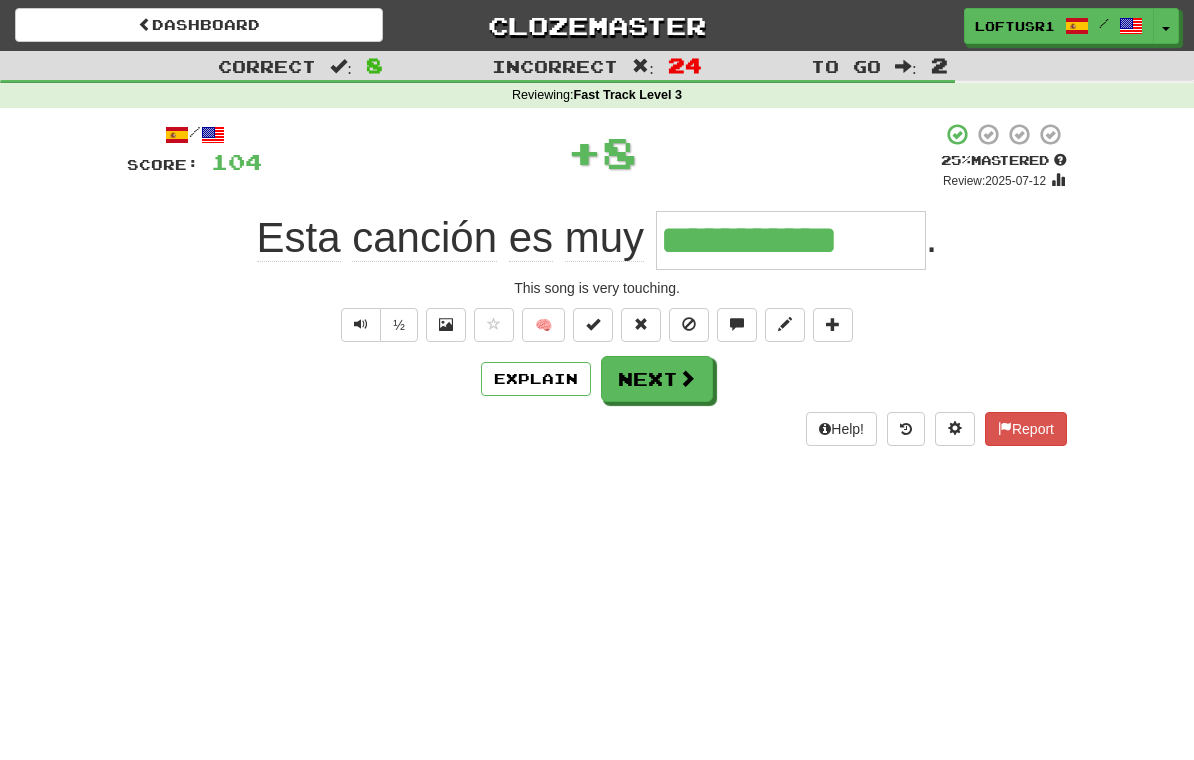 click on "Explain" at bounding box center (536, 379) 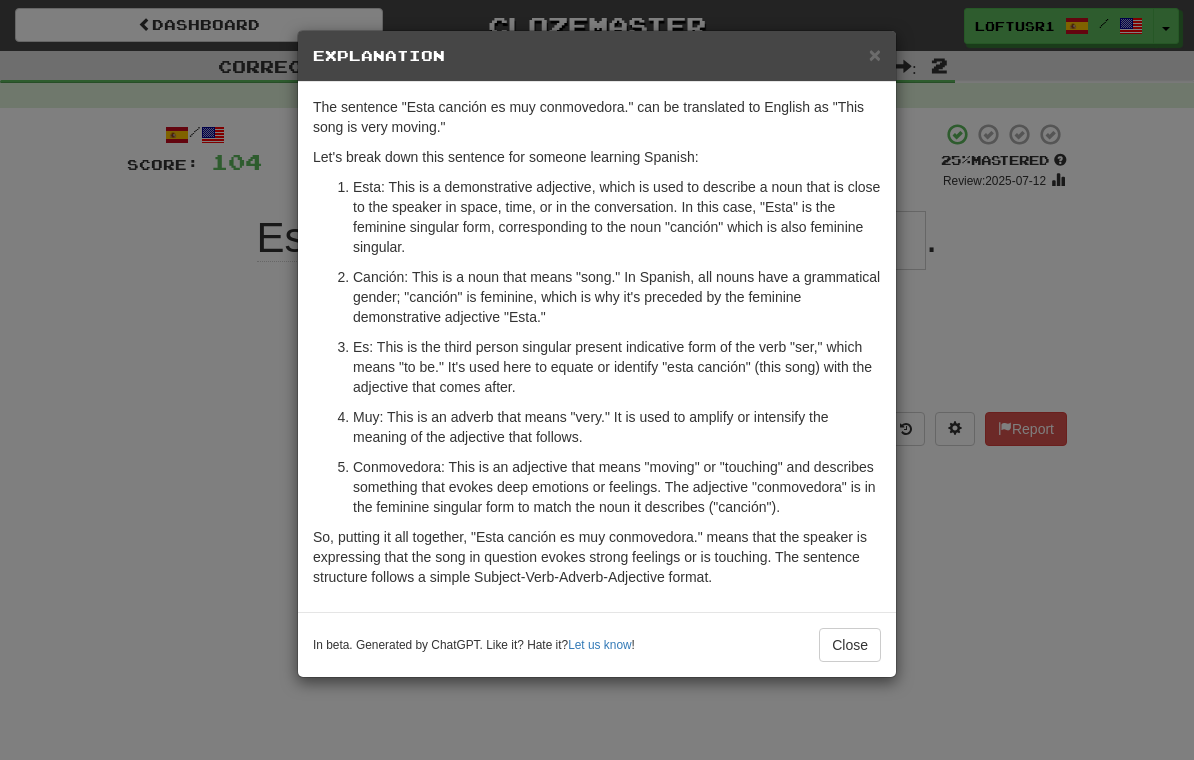 click on "Close" at bounding box center (850, 645) 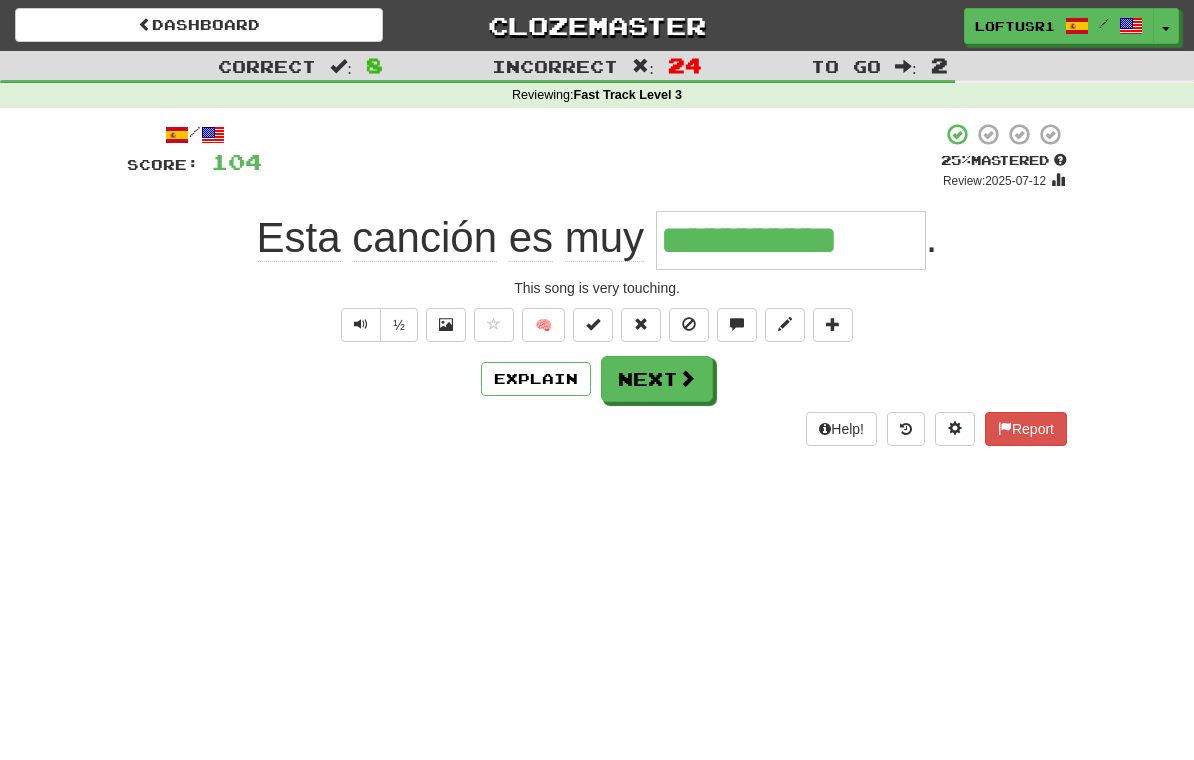 click at bounding box center (687, 378) 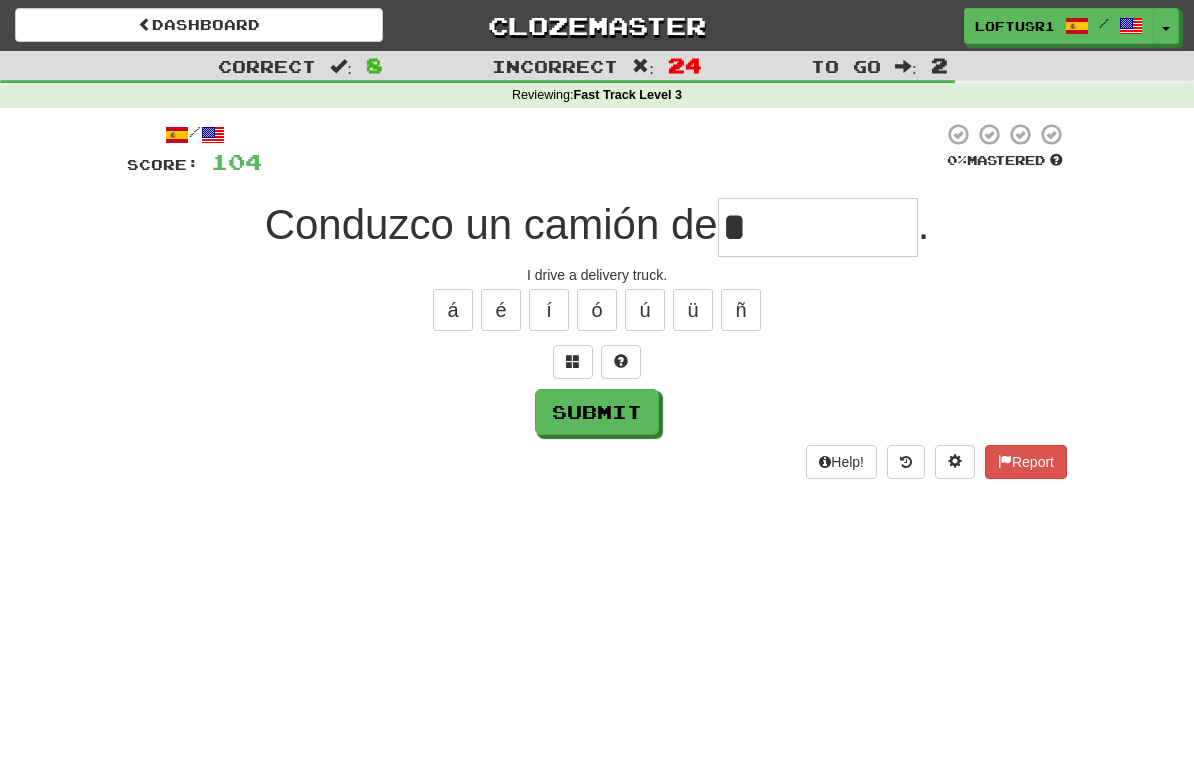 click on "Submit" at bounding box center [597, 412] 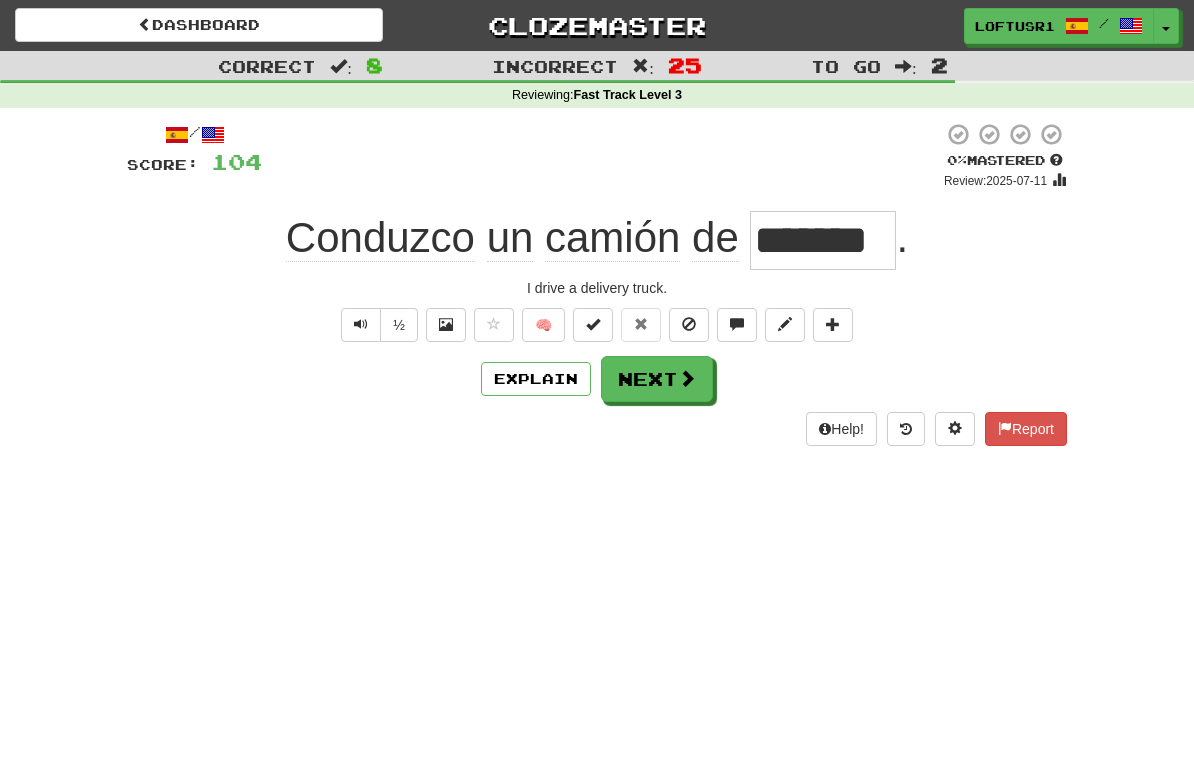 click on "Next" at bounding box center [657, 379] 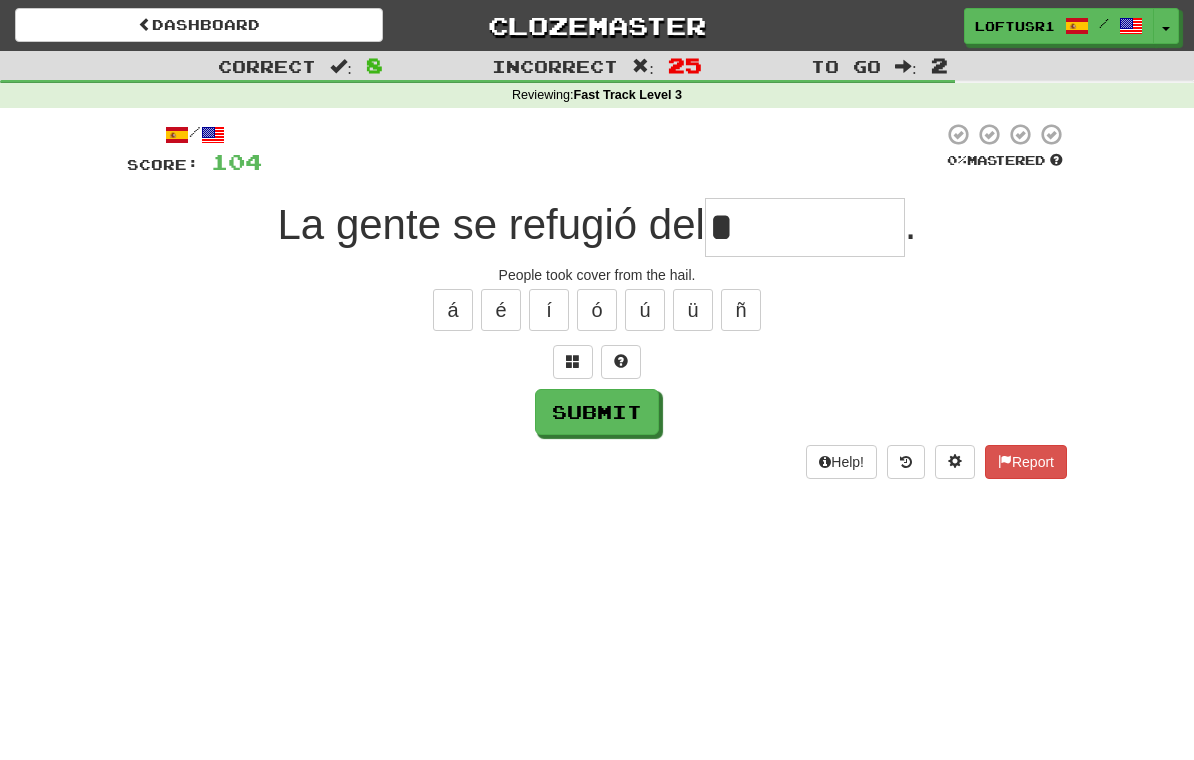 click on "Submit" at bounding box center (597, 412) 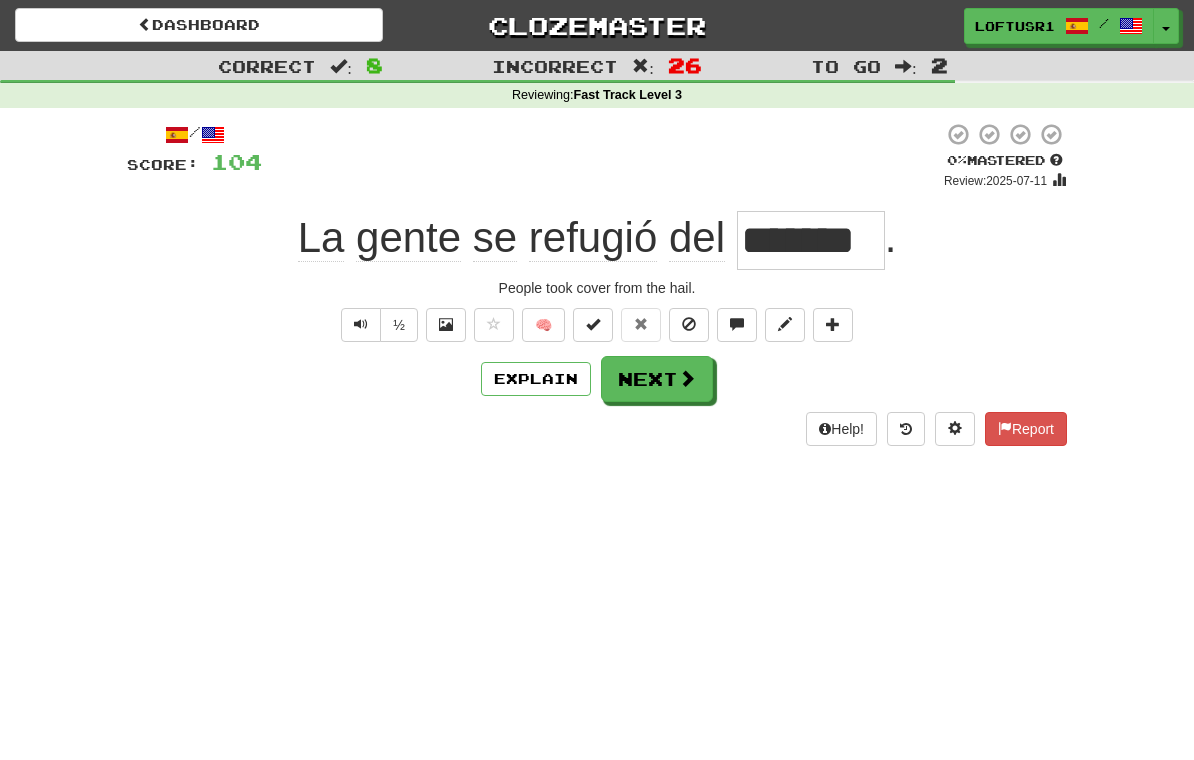 click at bounding box center [361, 324] 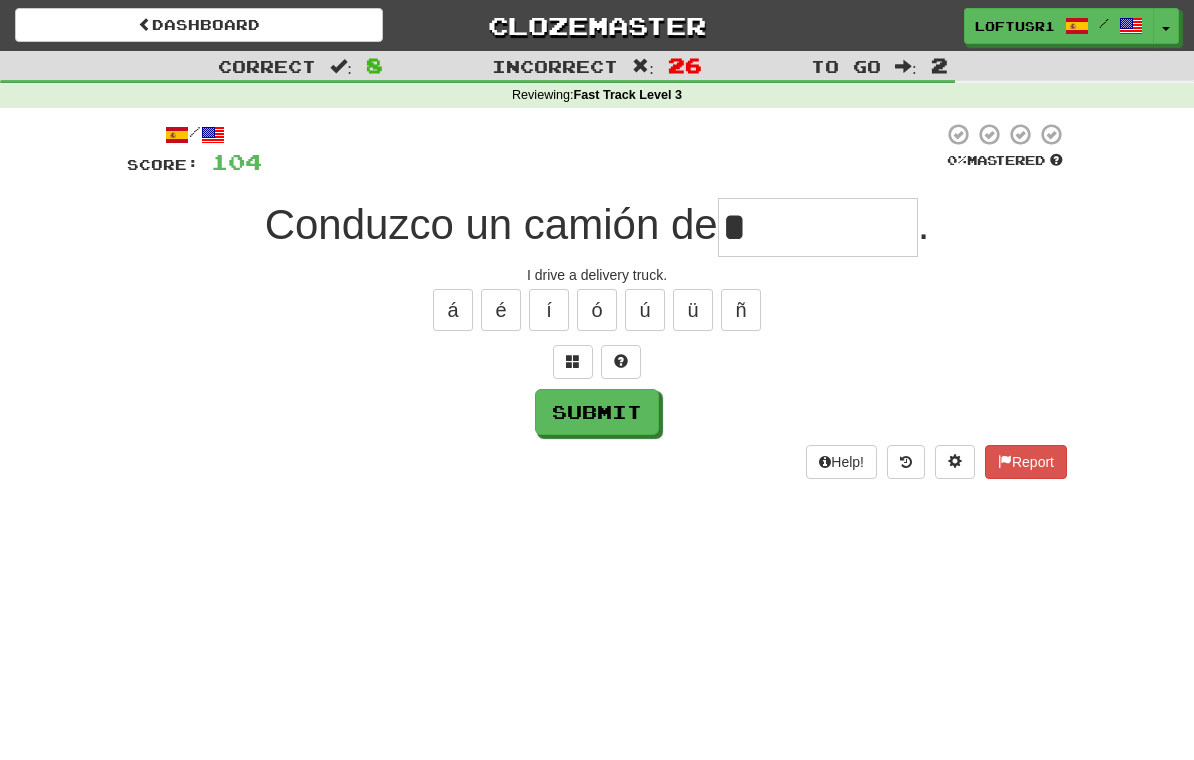 click on "Submit" at bounding box center [597, 412] 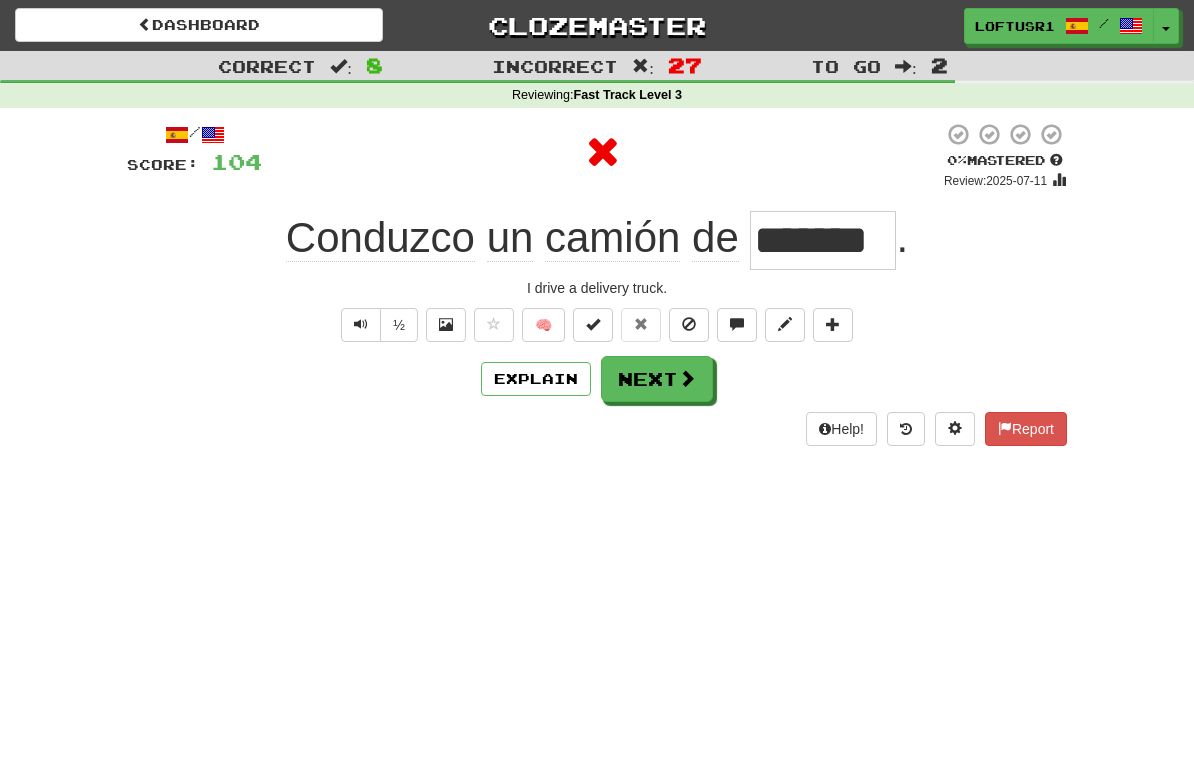 click on "Next" at bounding box center (657, 379) 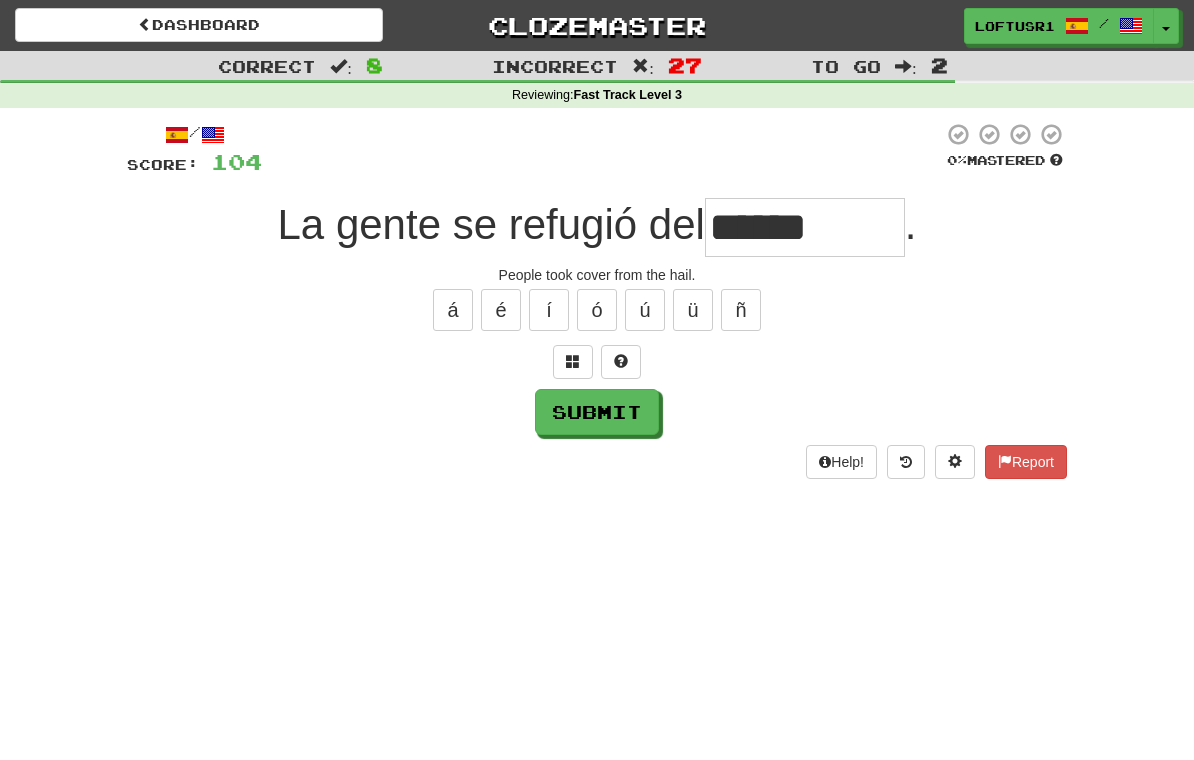 click on "Submit" at bounding box center (597, 412) 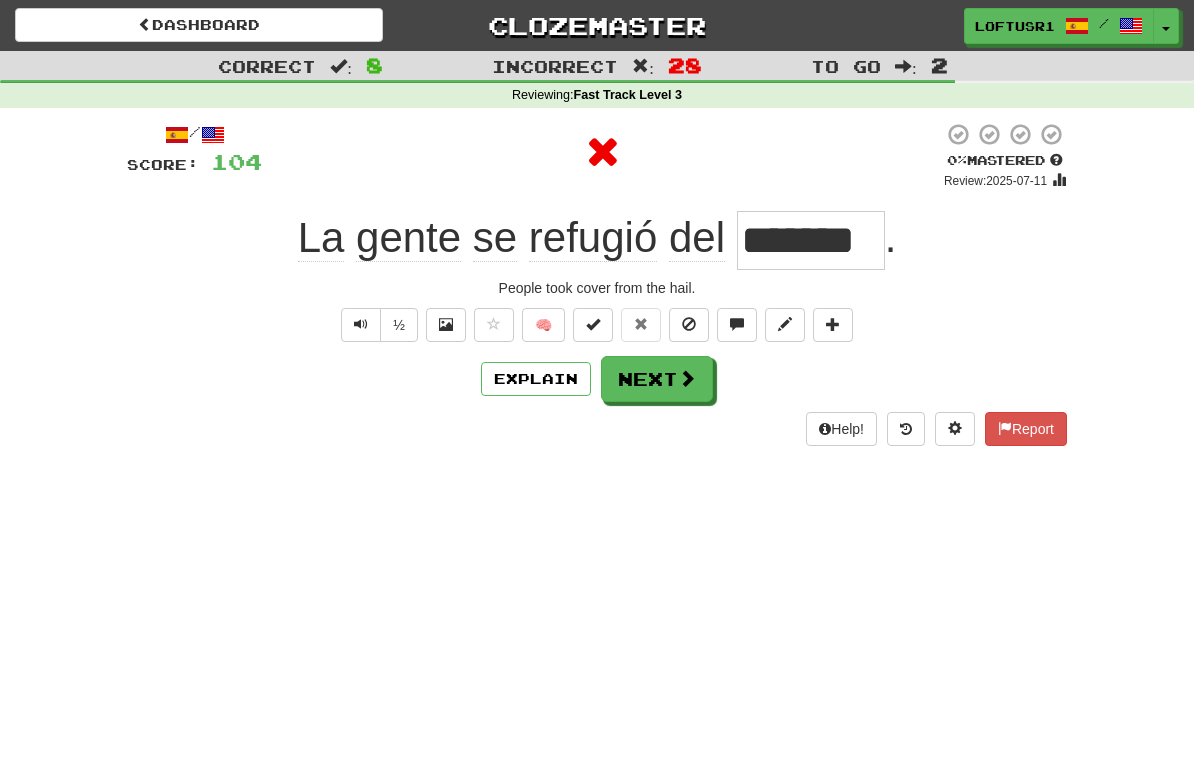 click on "Next" at bounding box center (657, 379) 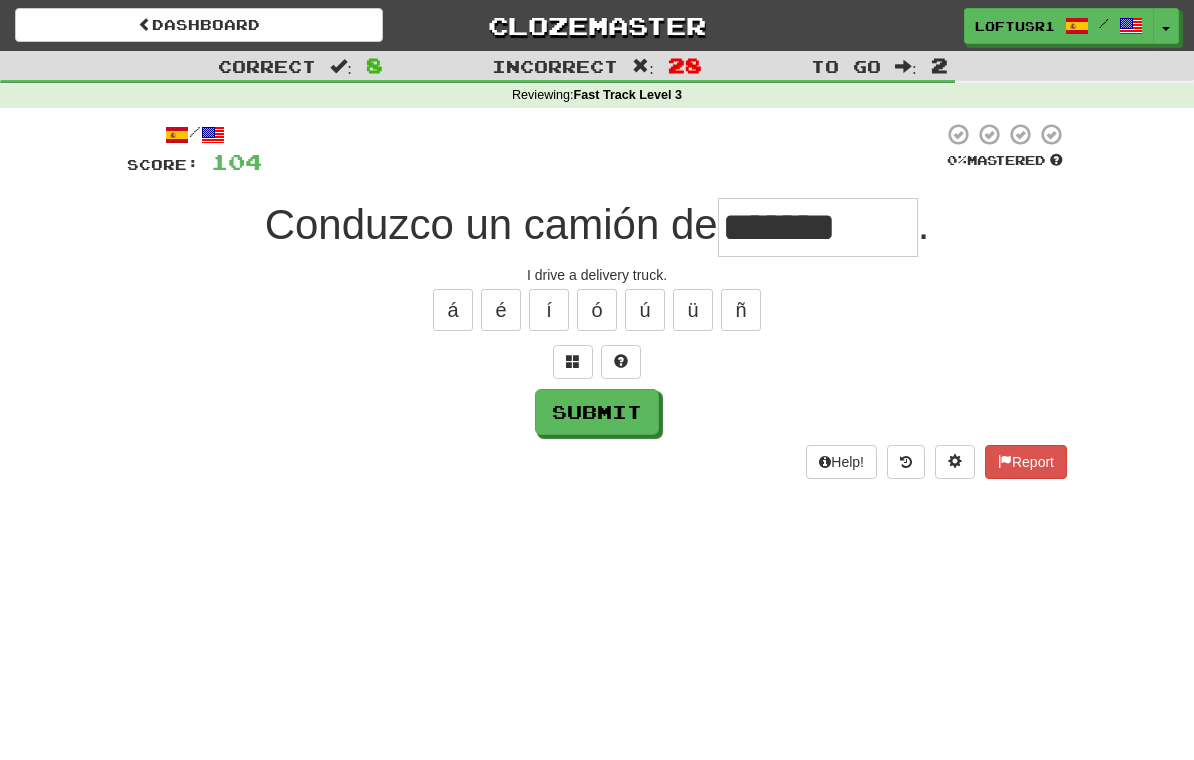 type on "*******" 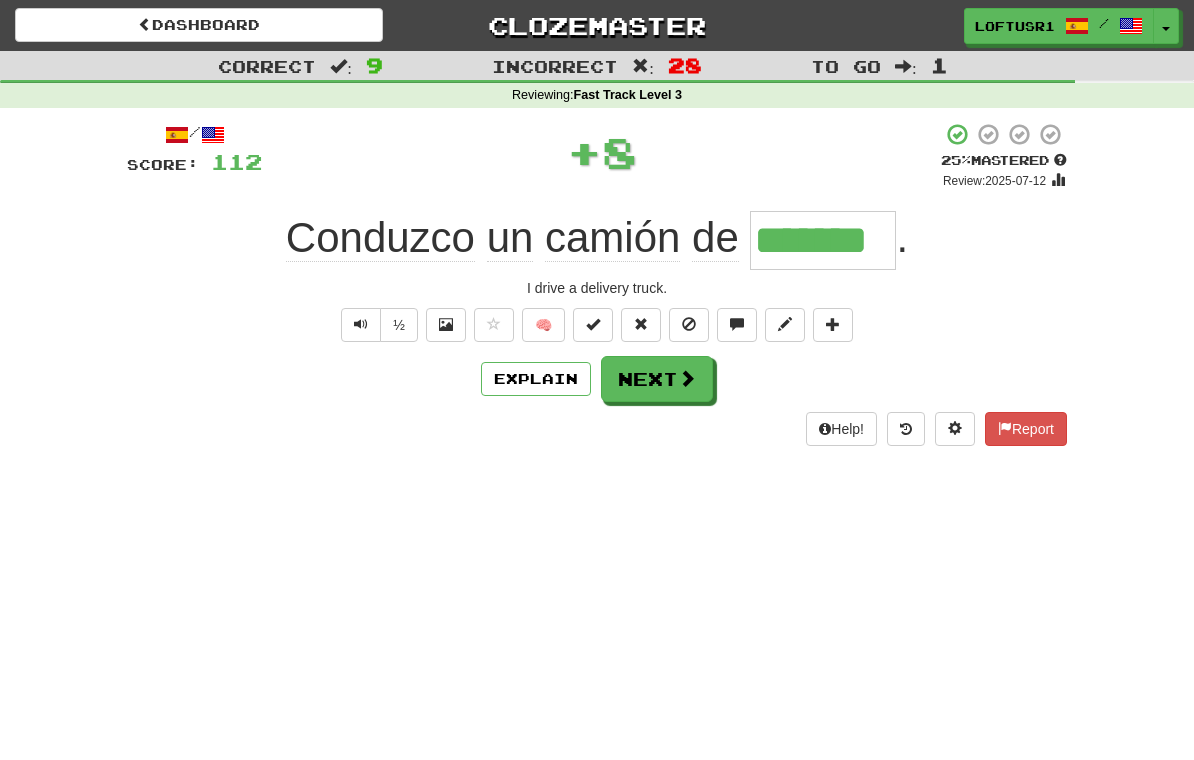 click at bounding box center (687, 378) 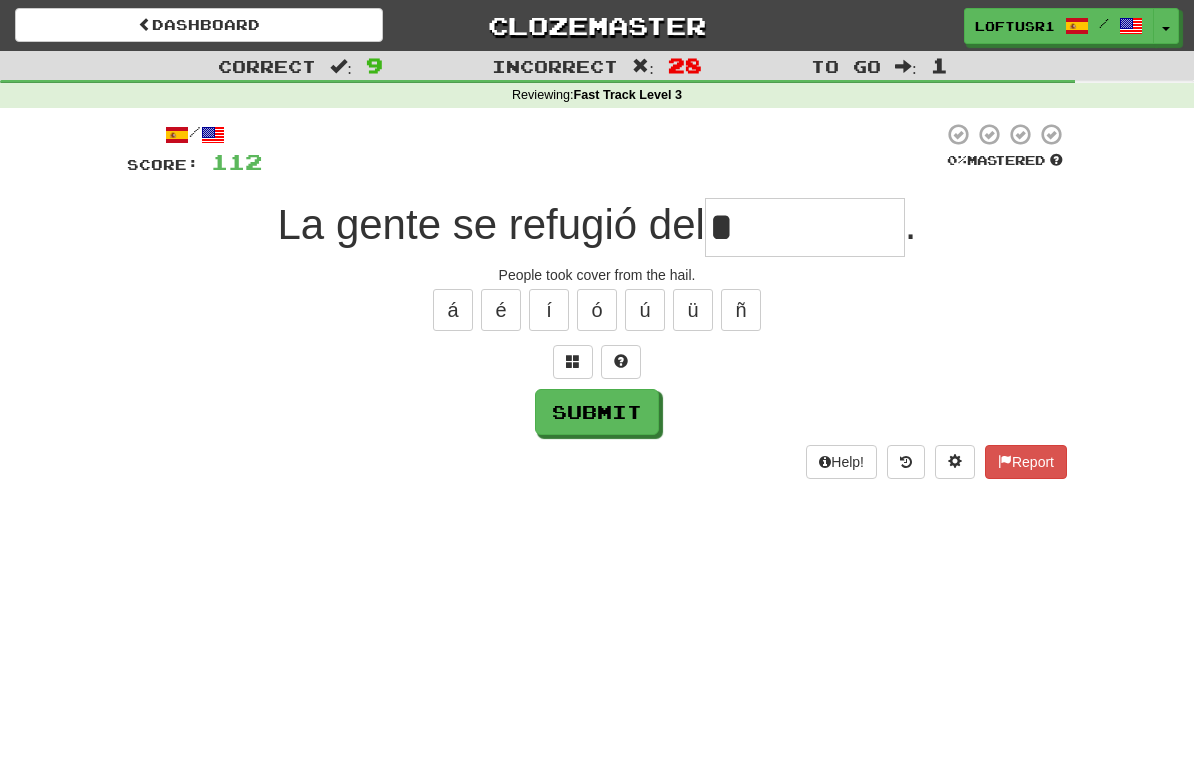click on "Submit" at bounding box center (597, 412) 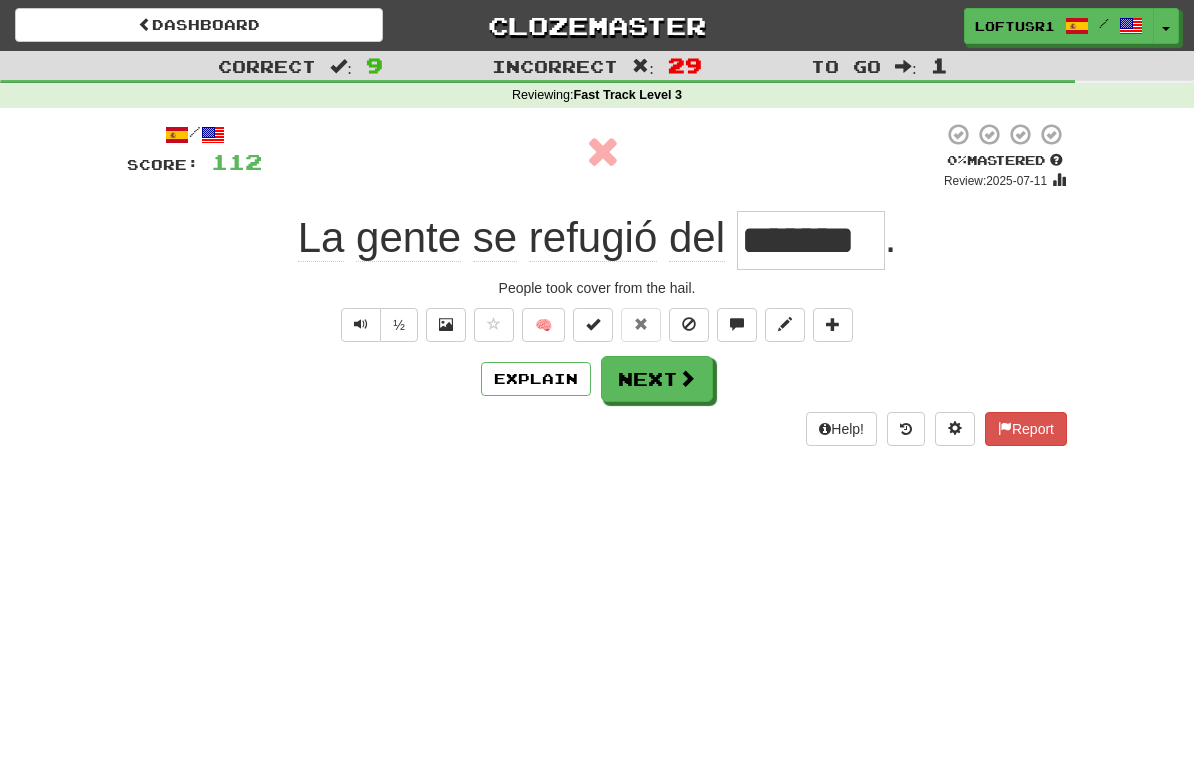click on "Explain" at bounding box center [536, 379] 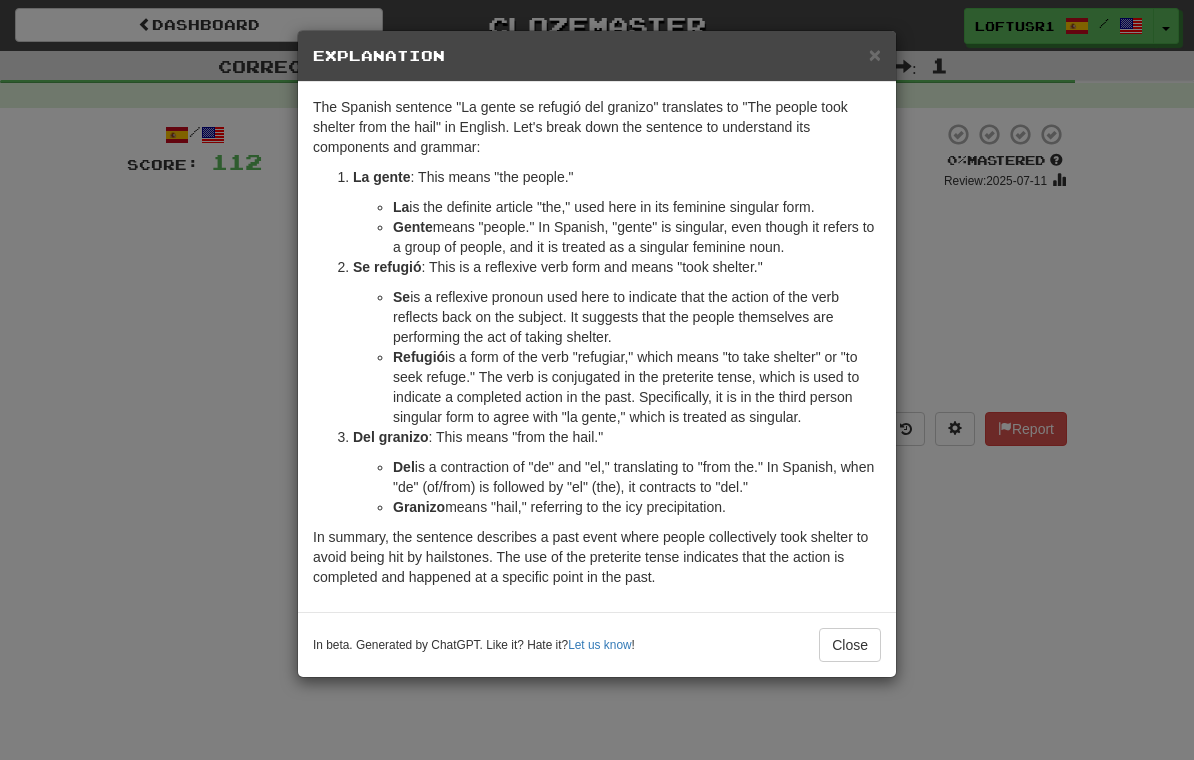click on "Close" at bounding box center [850, 645] 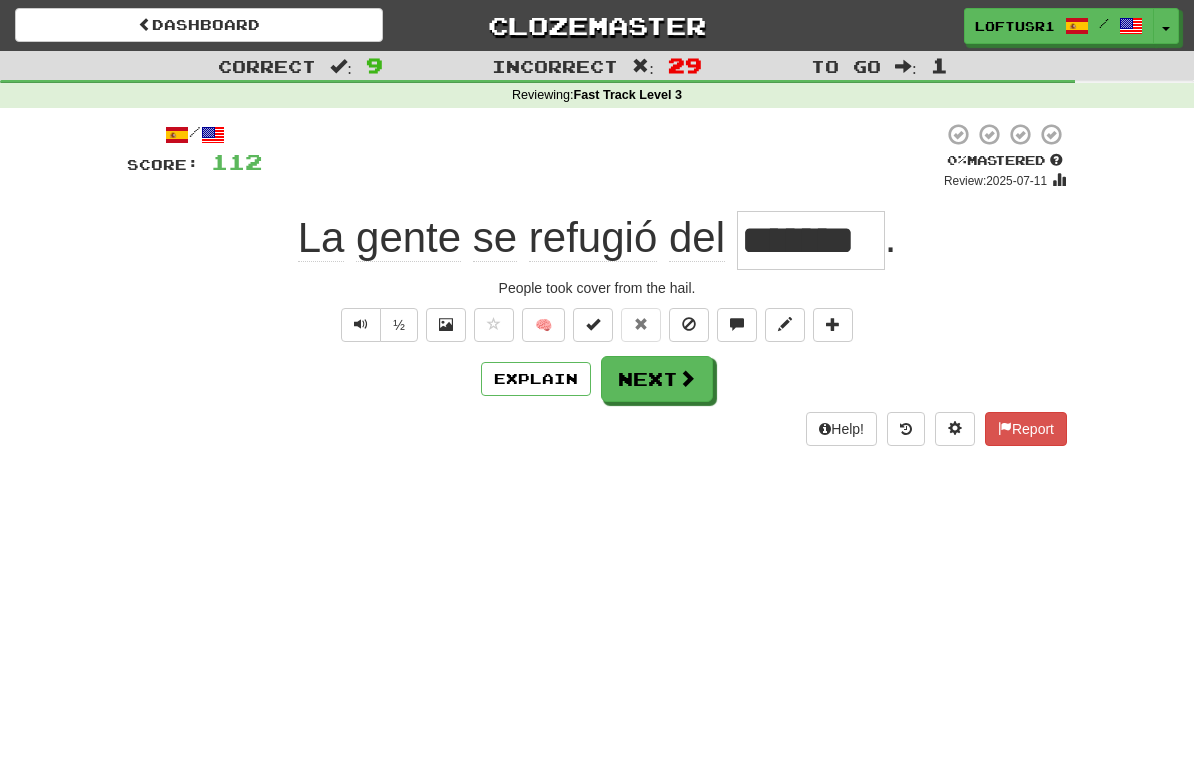 click on "Next" at bounding box center (657, 379) 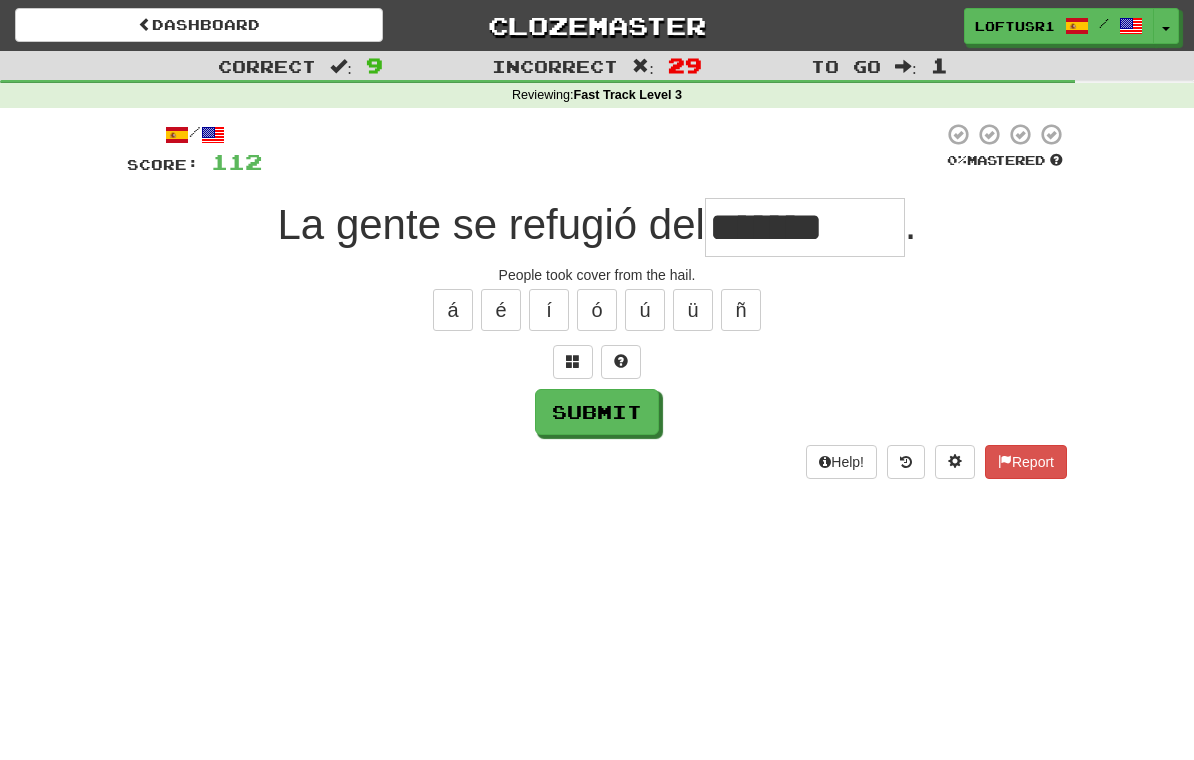 type on "*******" 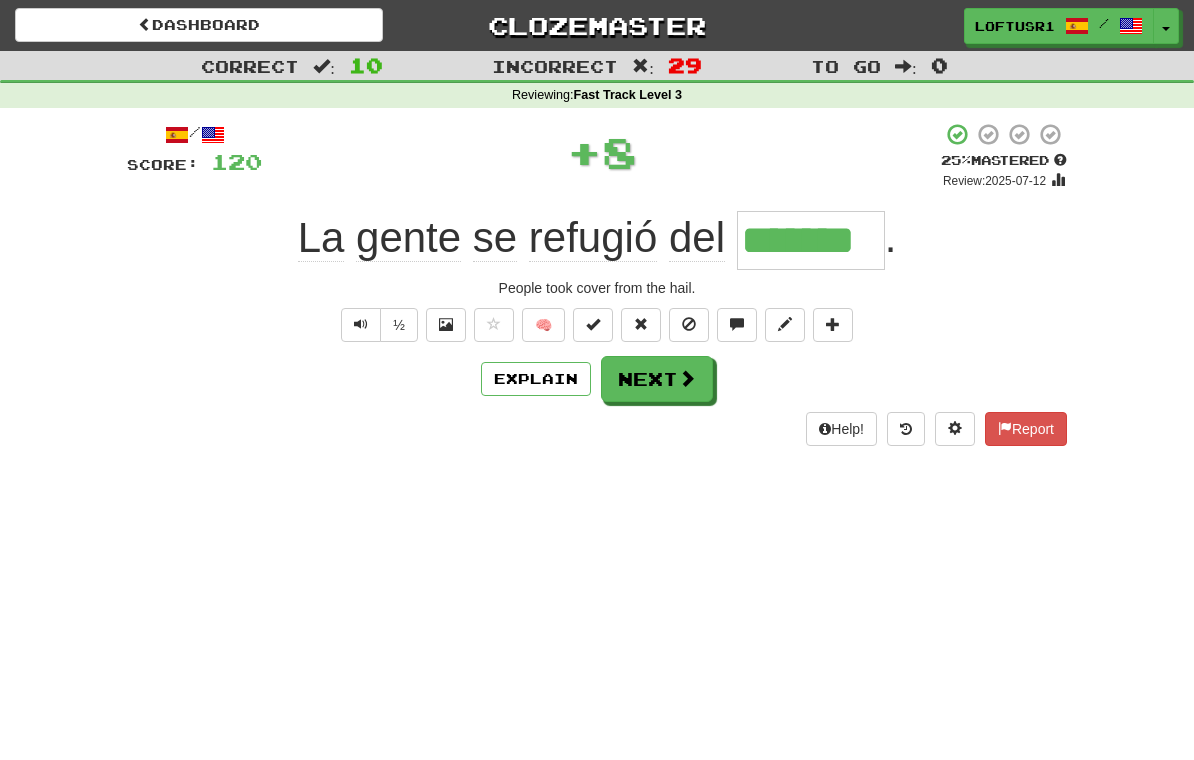 click on "Next" at bounding box center [657, 379] 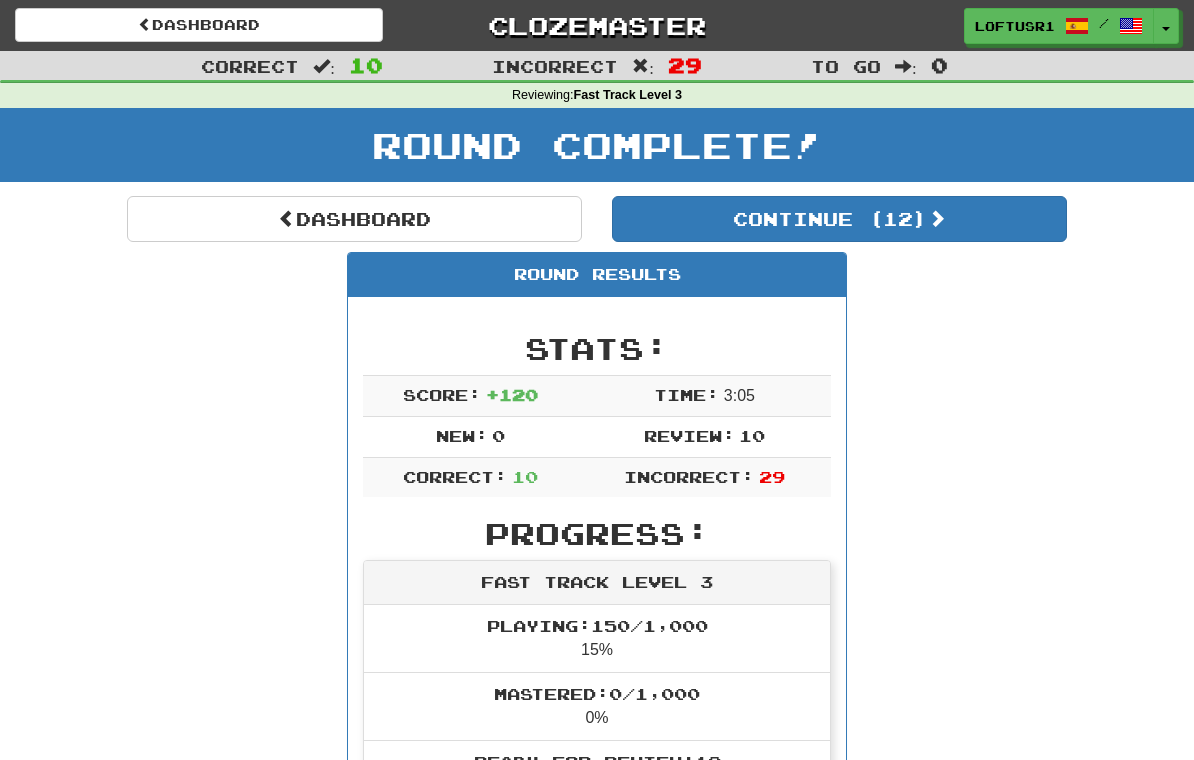 click on "Continue ( 12 )" at bounding box center [839, 219] 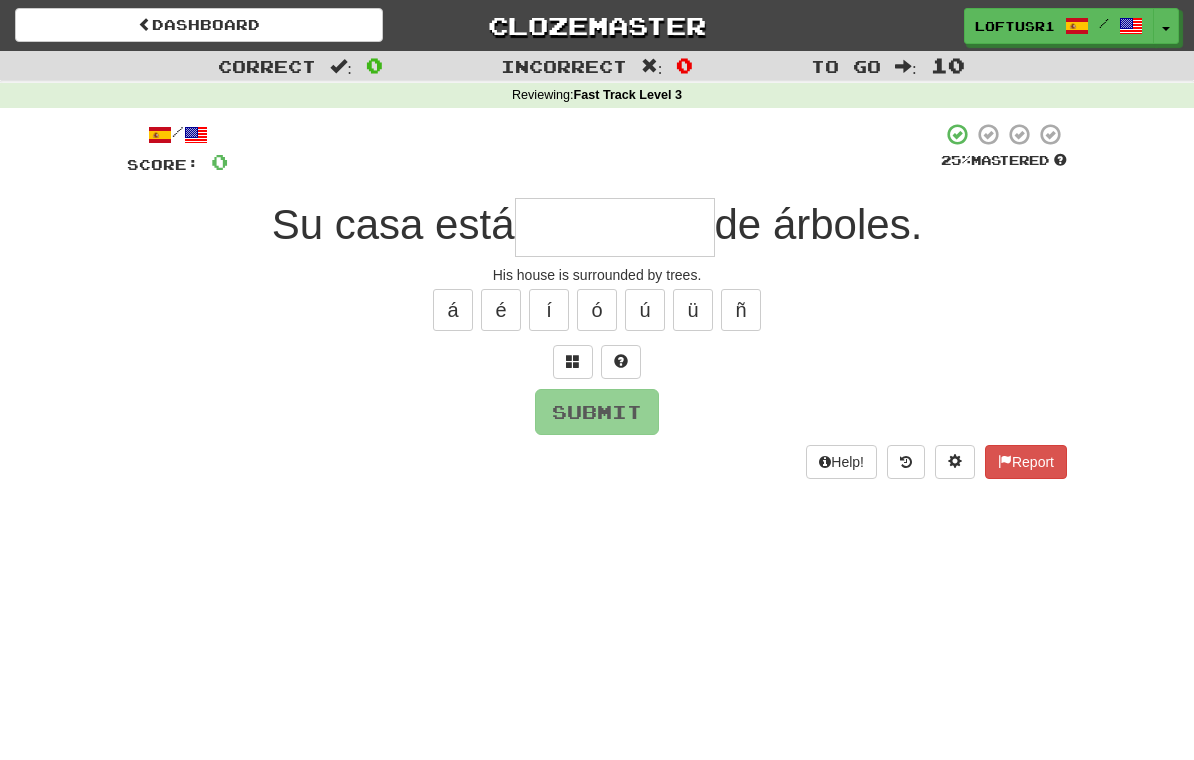 click at bounding box center (615, 227) 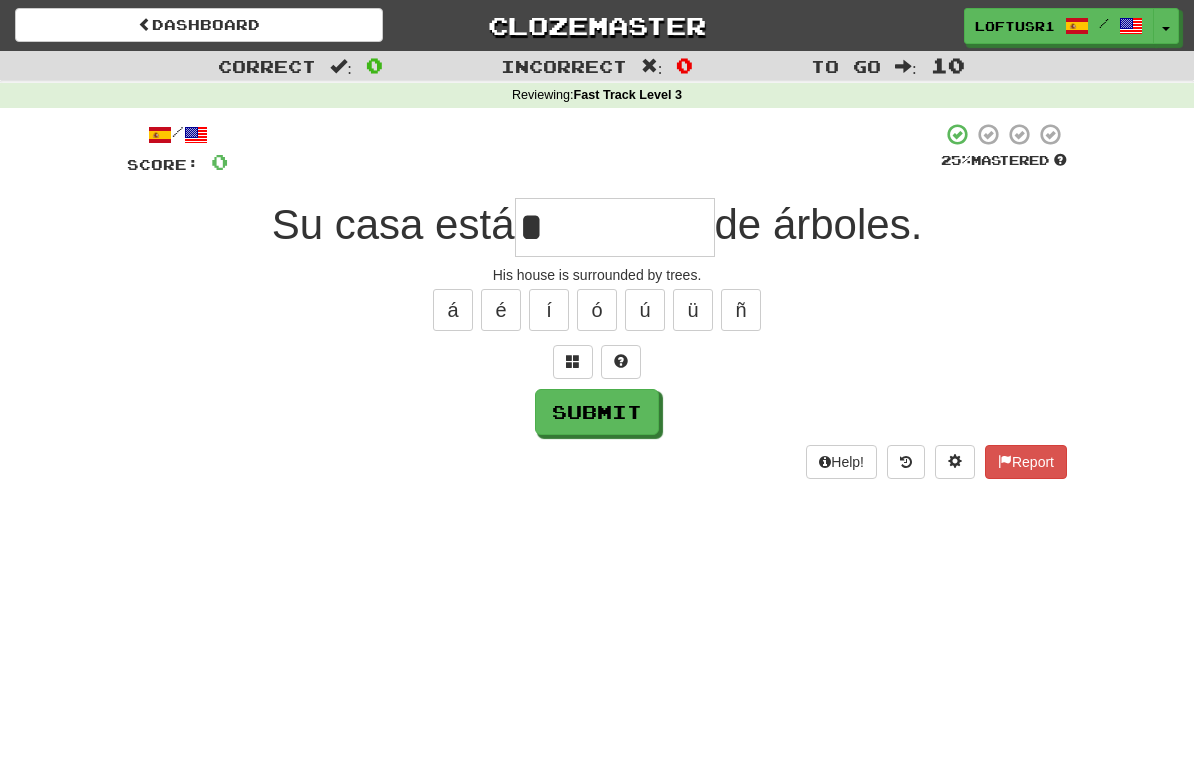 click on "Submit" at bounding box center [597, 412] 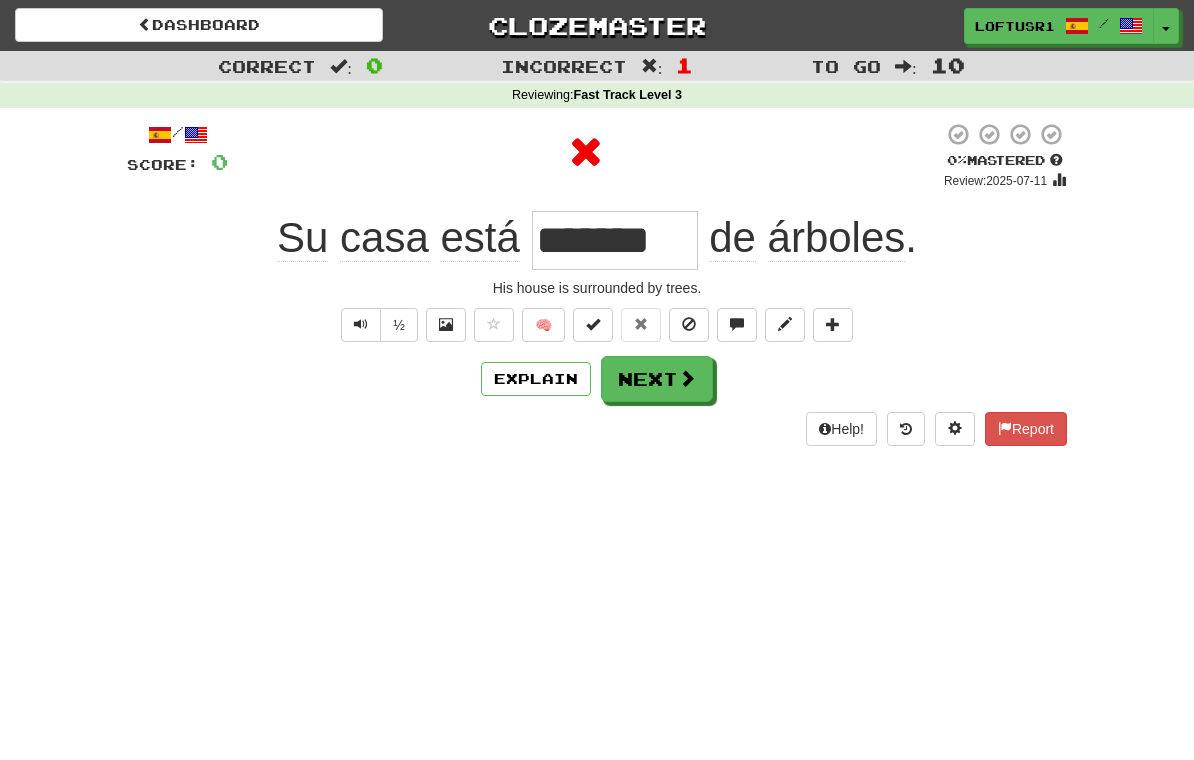 click on "Explain" at bounding box center (536, 379) 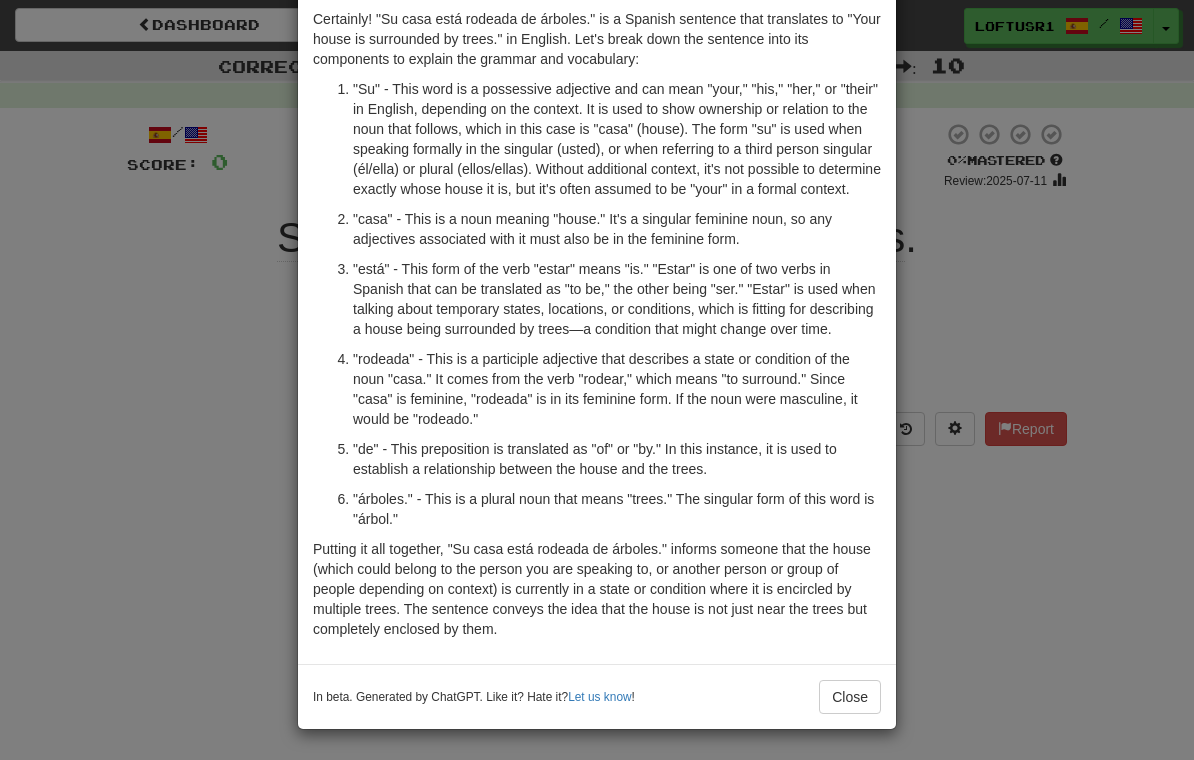 scroll, scrollTop: 128, scrollLeft: 0, axis: vertical 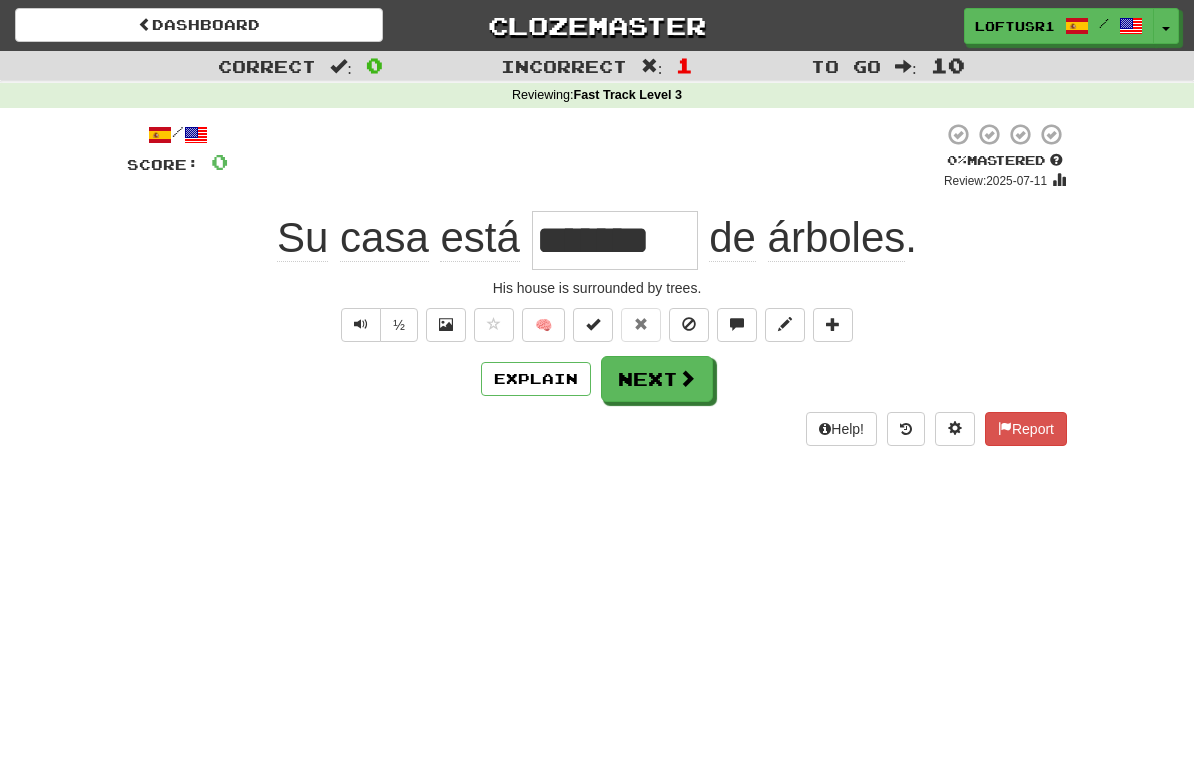 click on "Next" at bounding box center (657, 379) 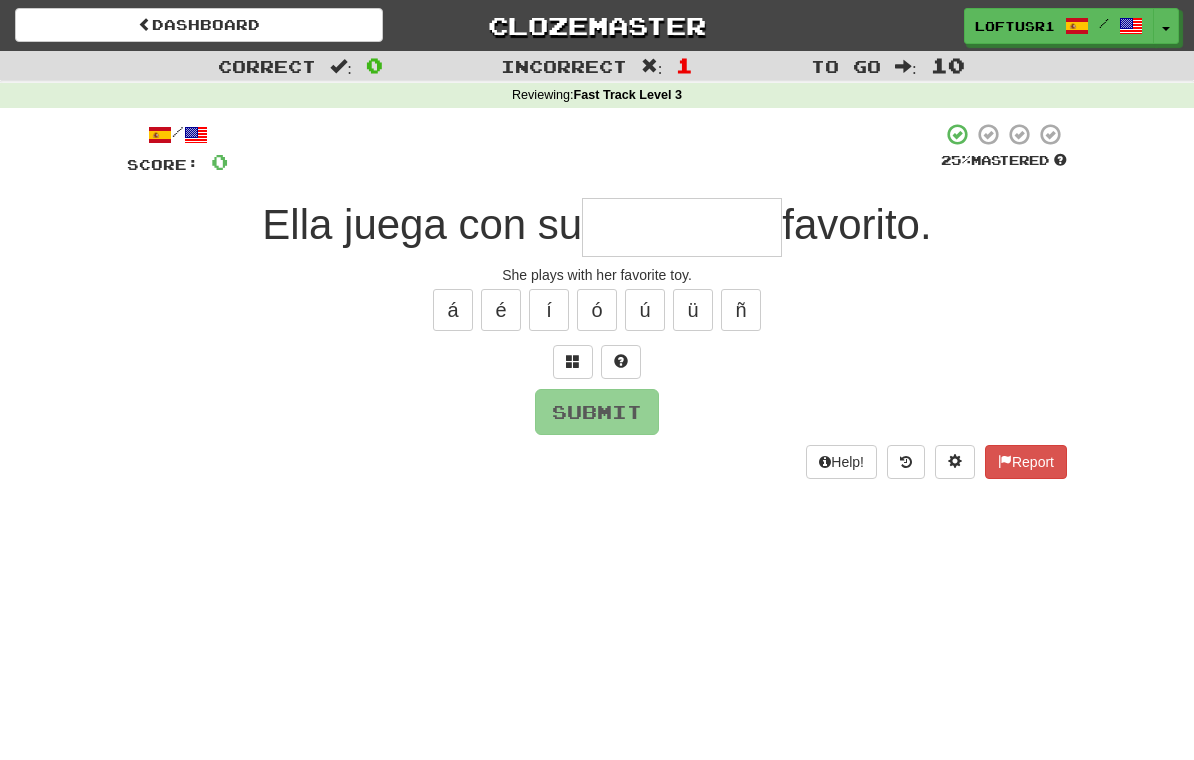 type on "*" 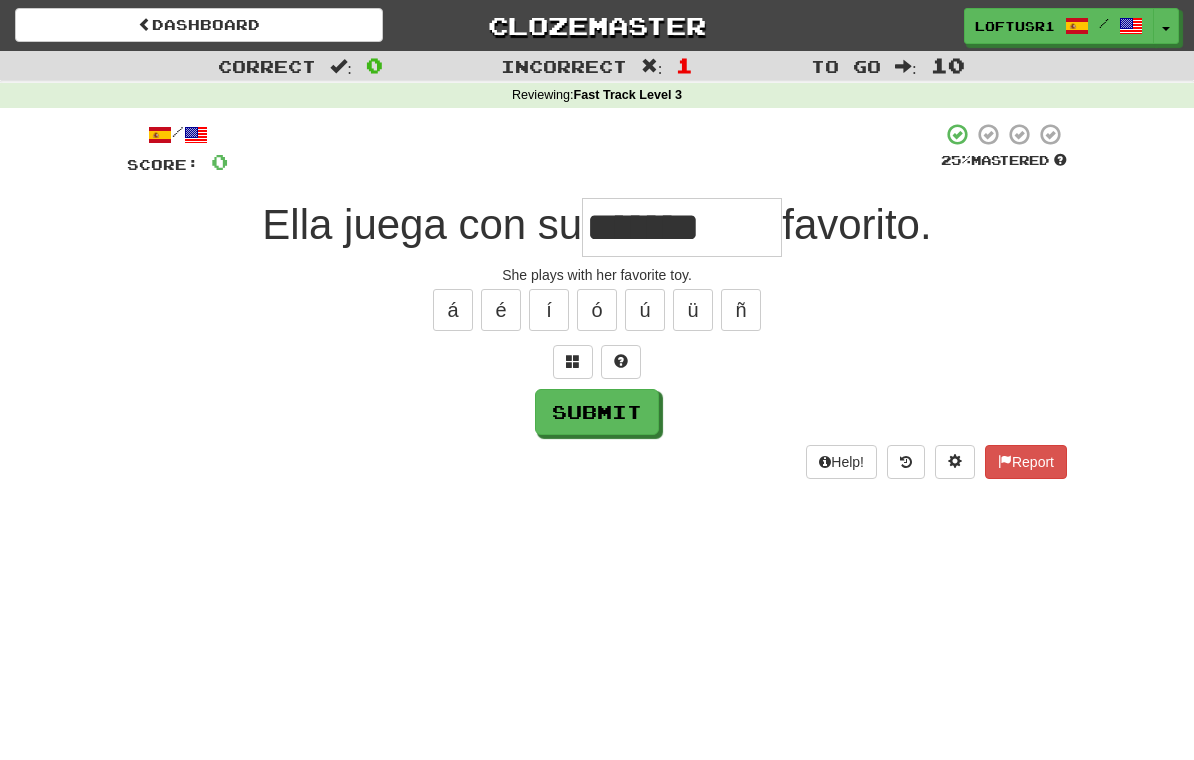 click on "Submit" at bounding box center (597, 412) 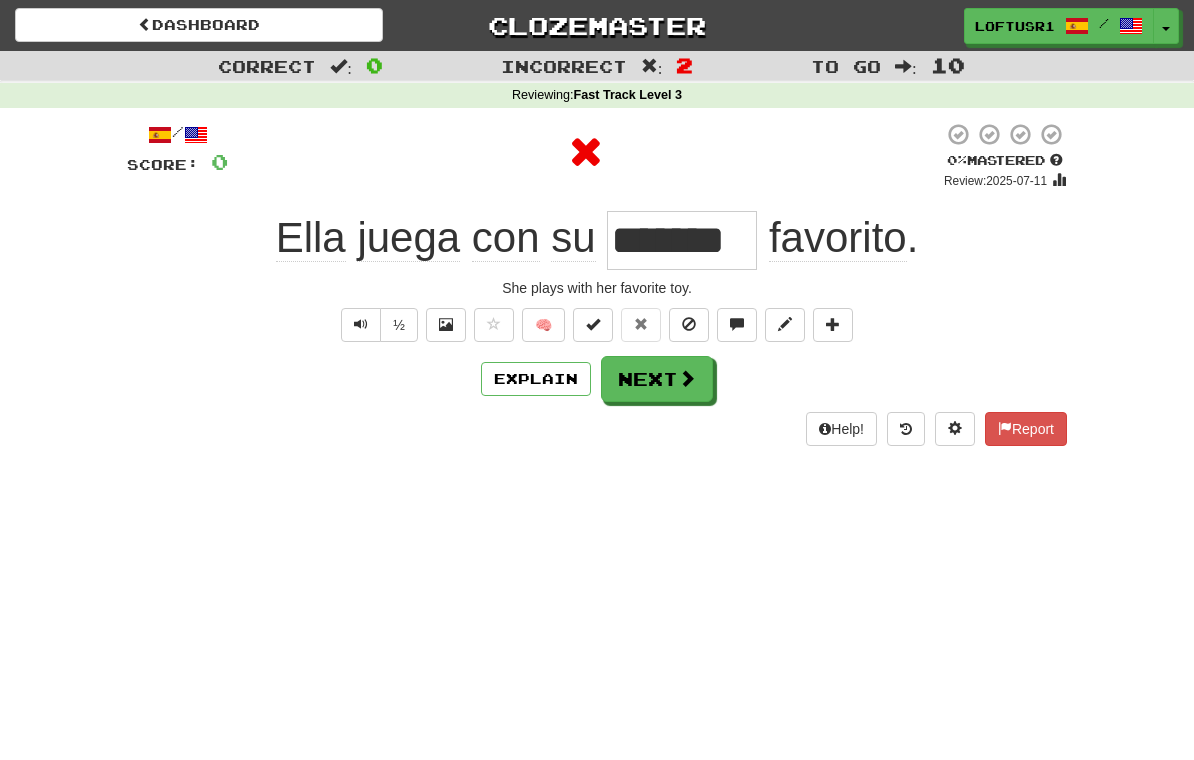 click on "Next" at bounding box center (657, 379) 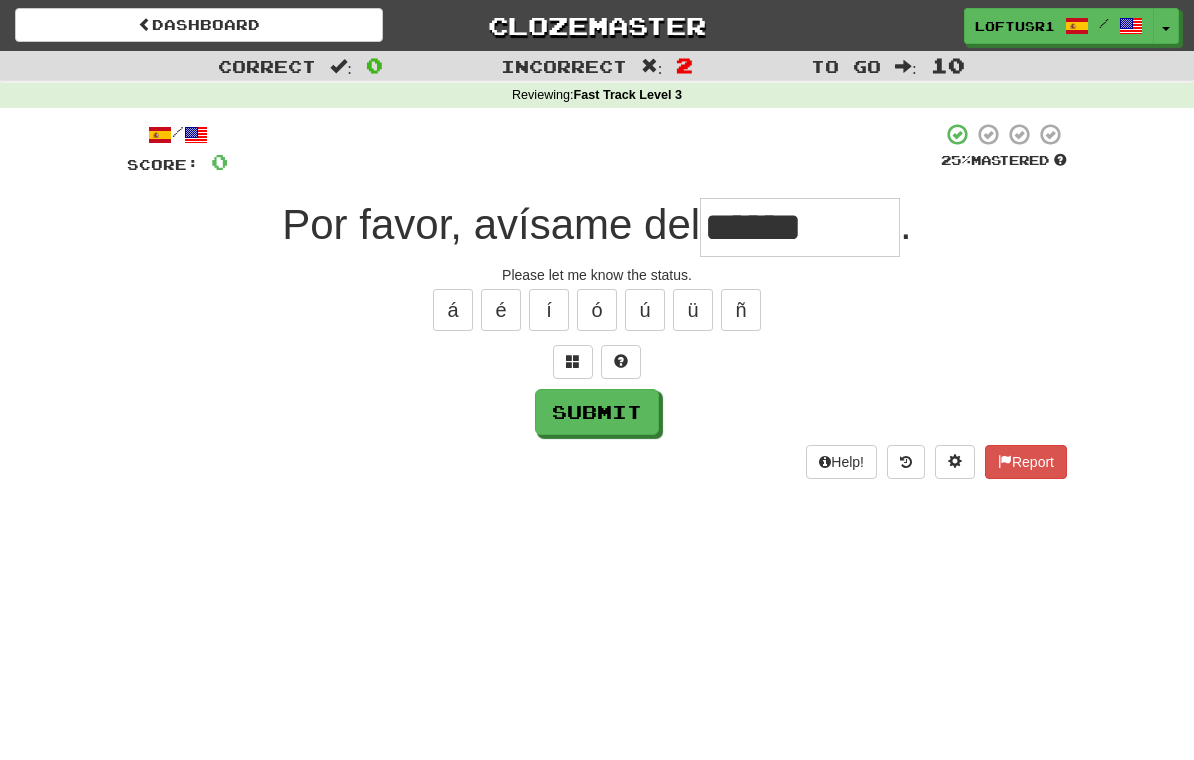 click on "Submit" at bounding box center [597, 412] 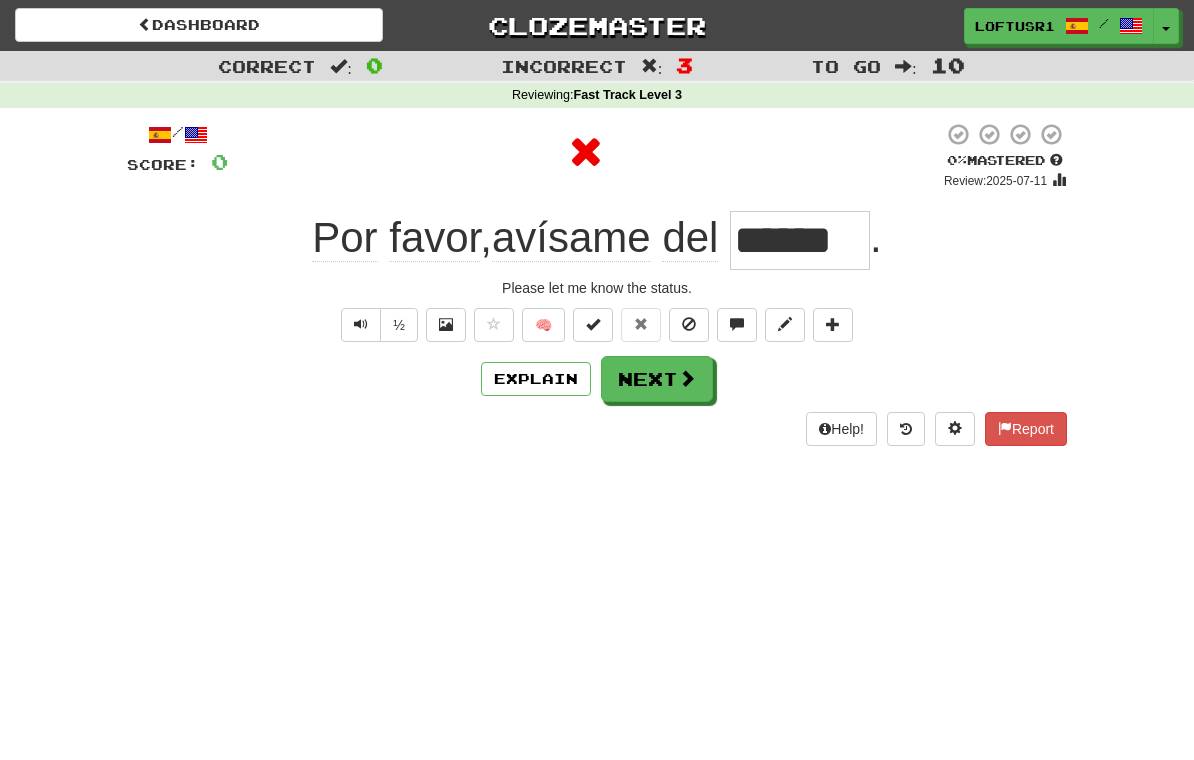 click on "Explain" at bounding box center (536, 379) 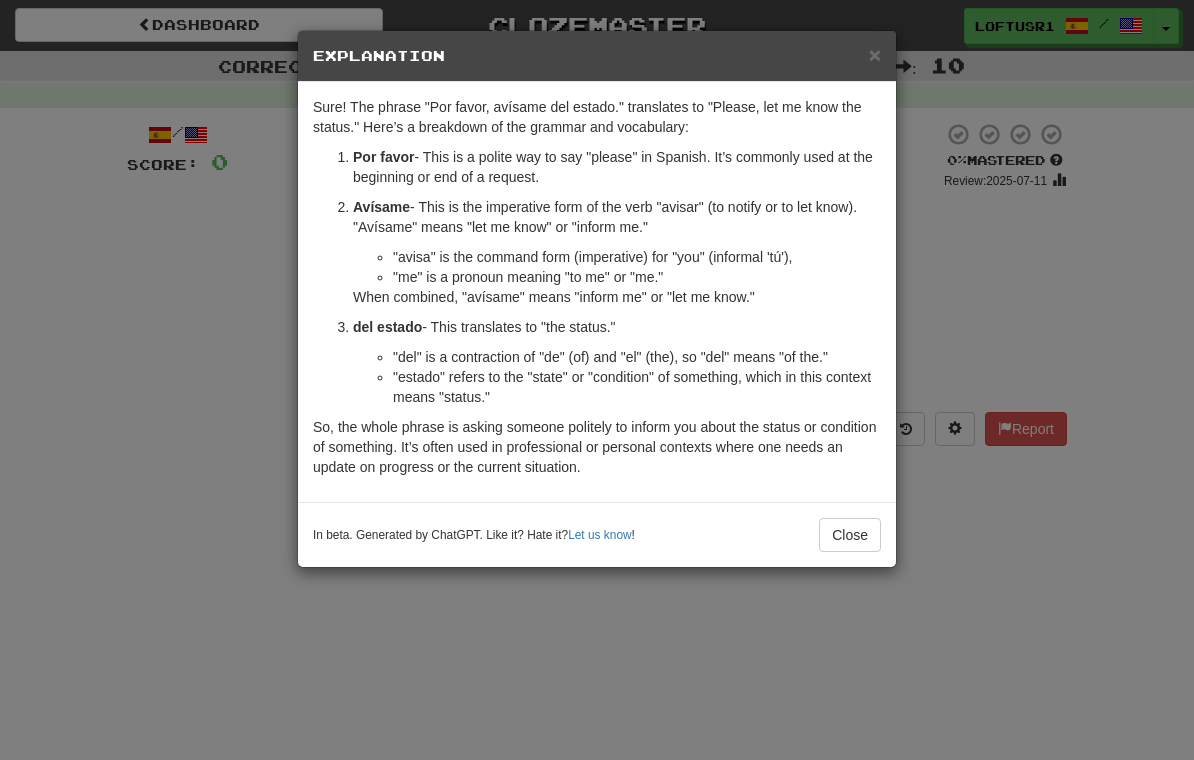 click on "Close" at bounding box center (850, 535) 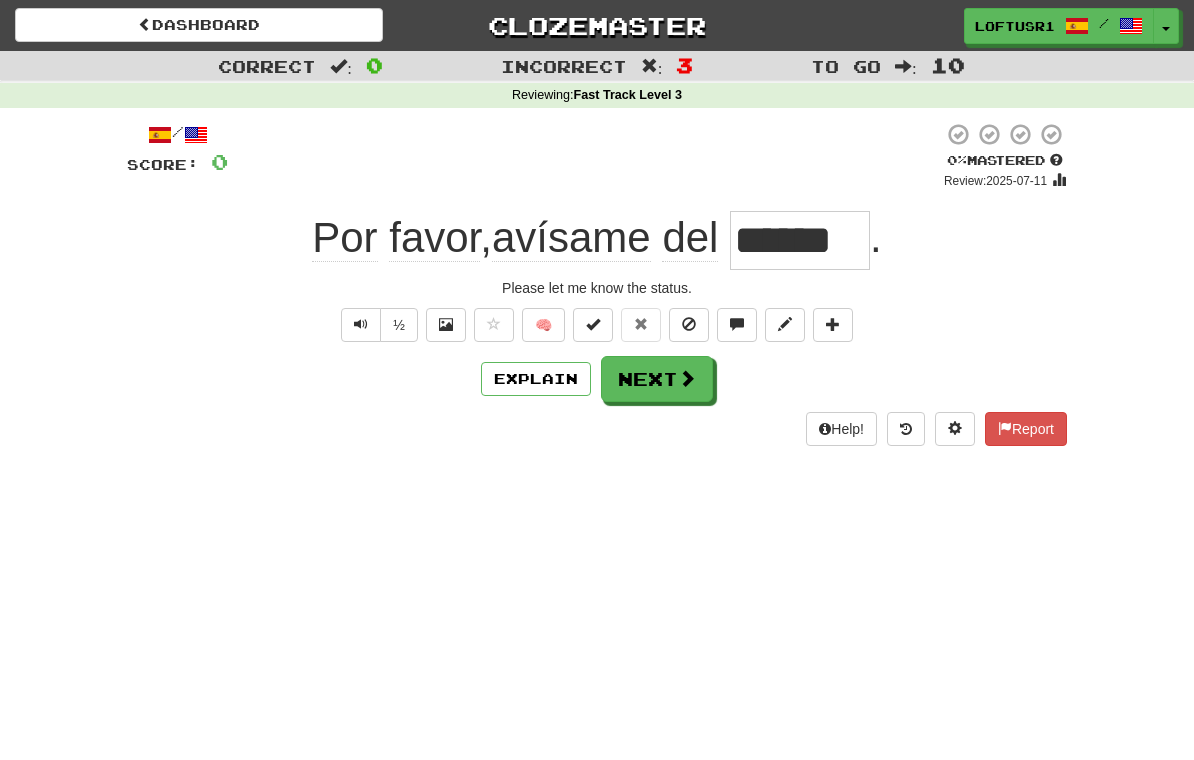 click on "Next" at bounding box center [657, 379] 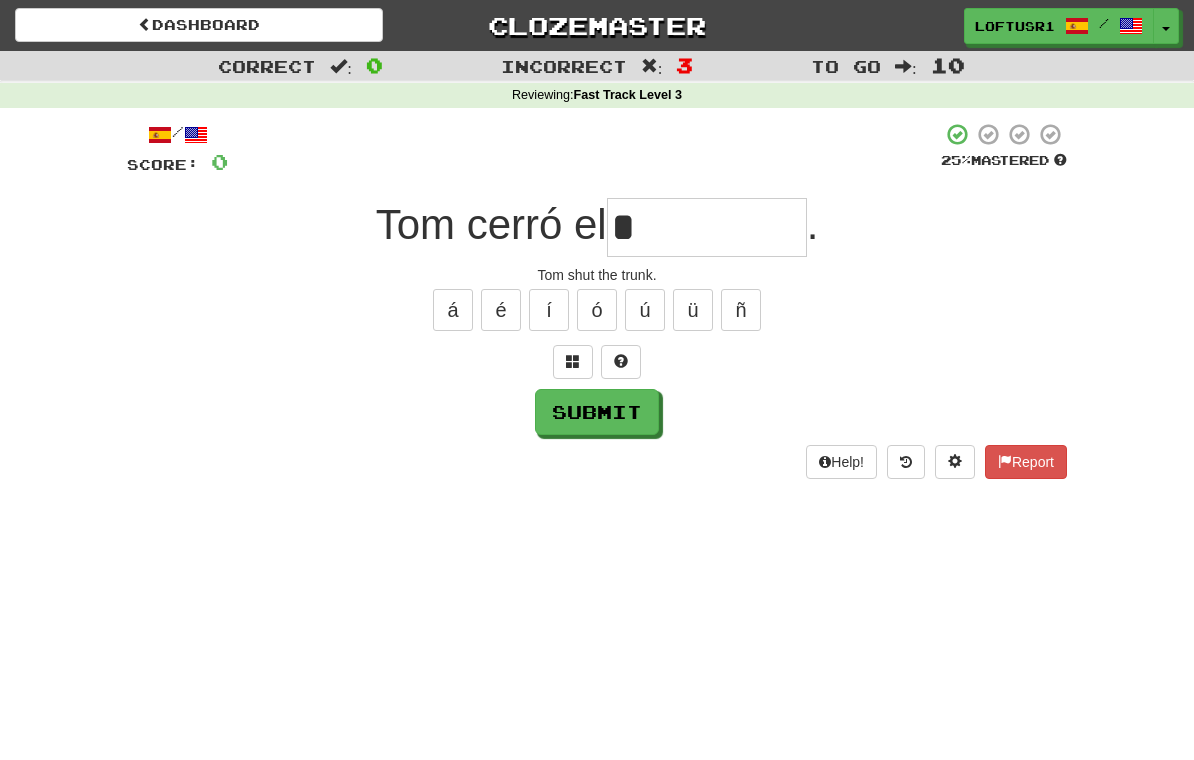 click on "Submit" at bounding box center (597, 412) 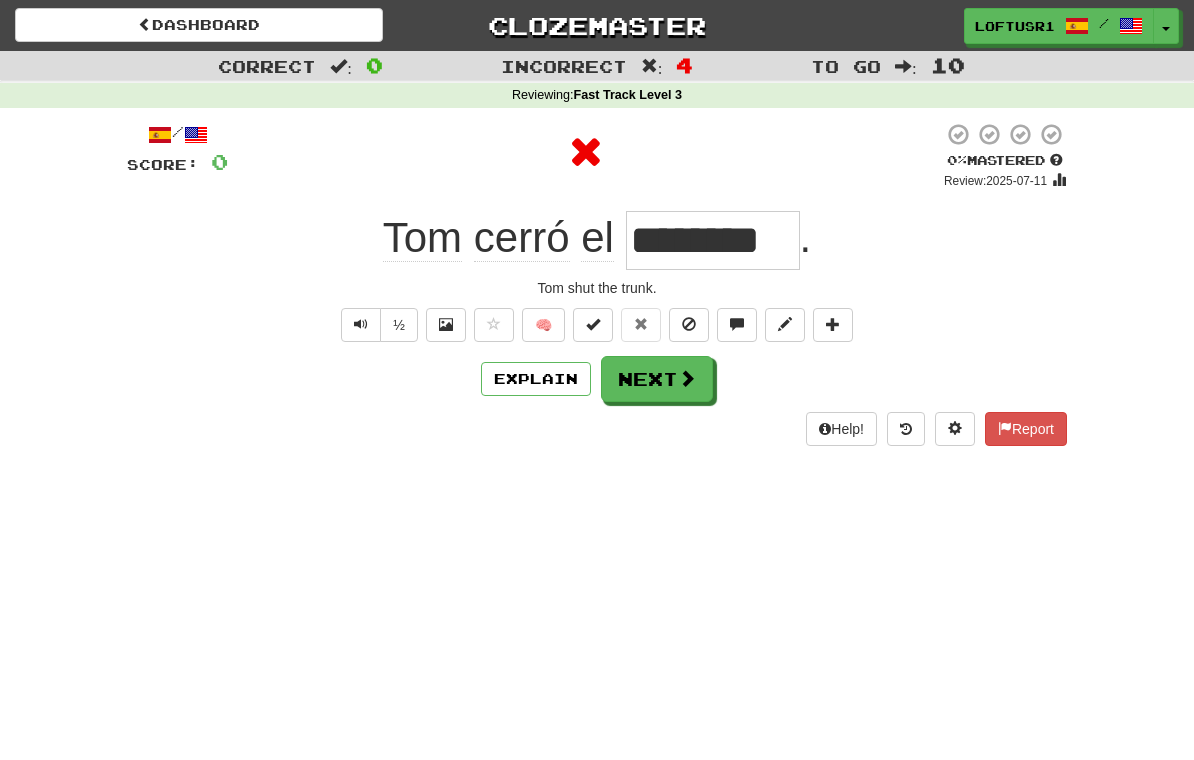 click at bounding box center [687, 378] 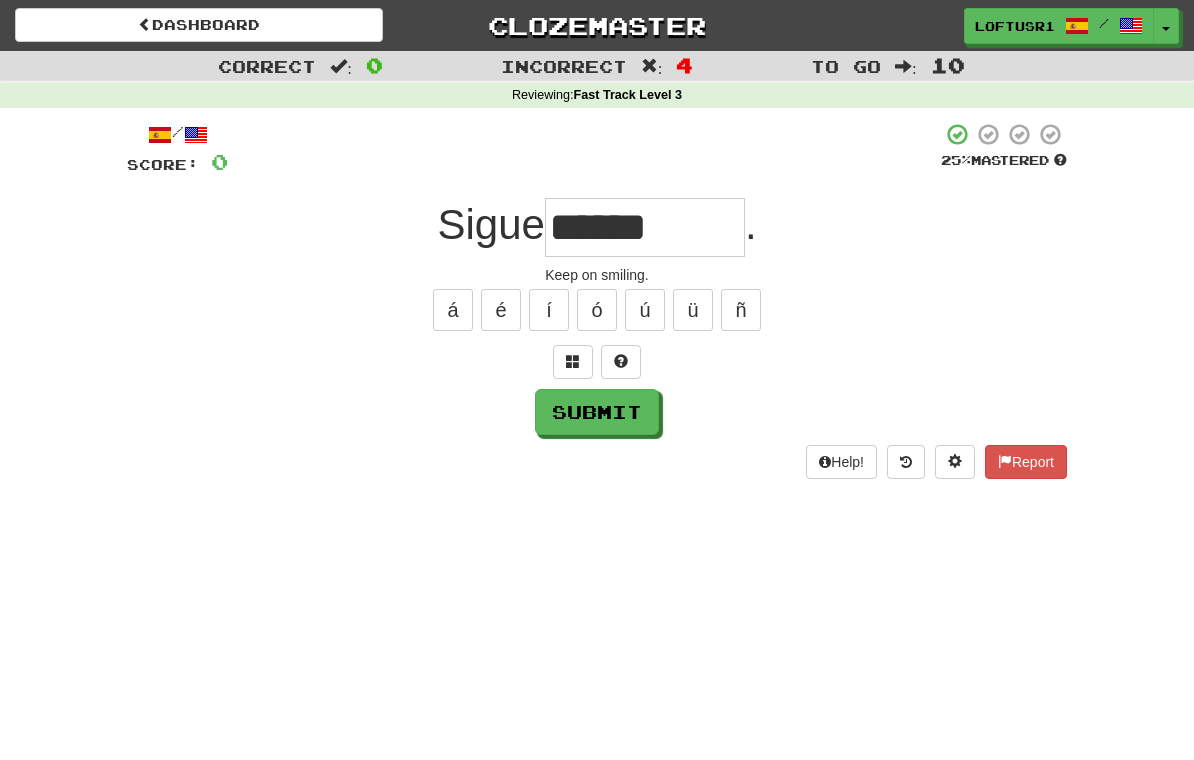 click on "Submit" at bounding box center (597, 412) 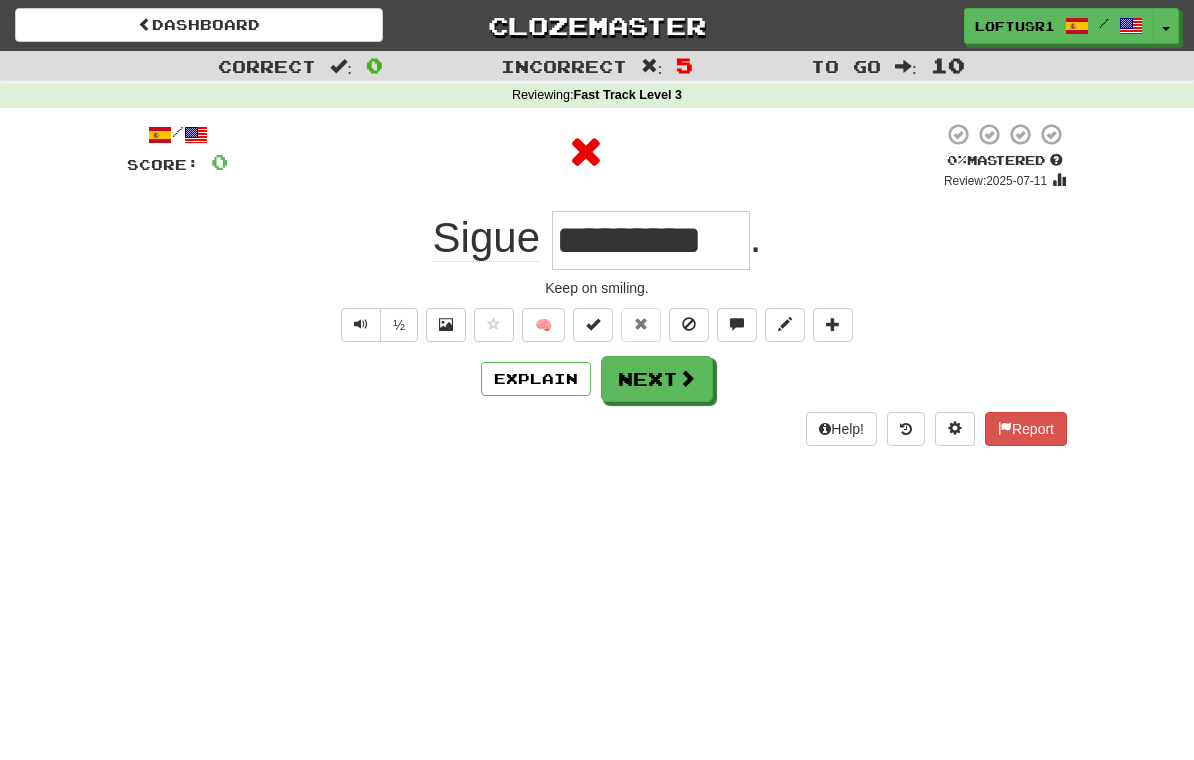click on "Explain" at bounding box center (536, 379) 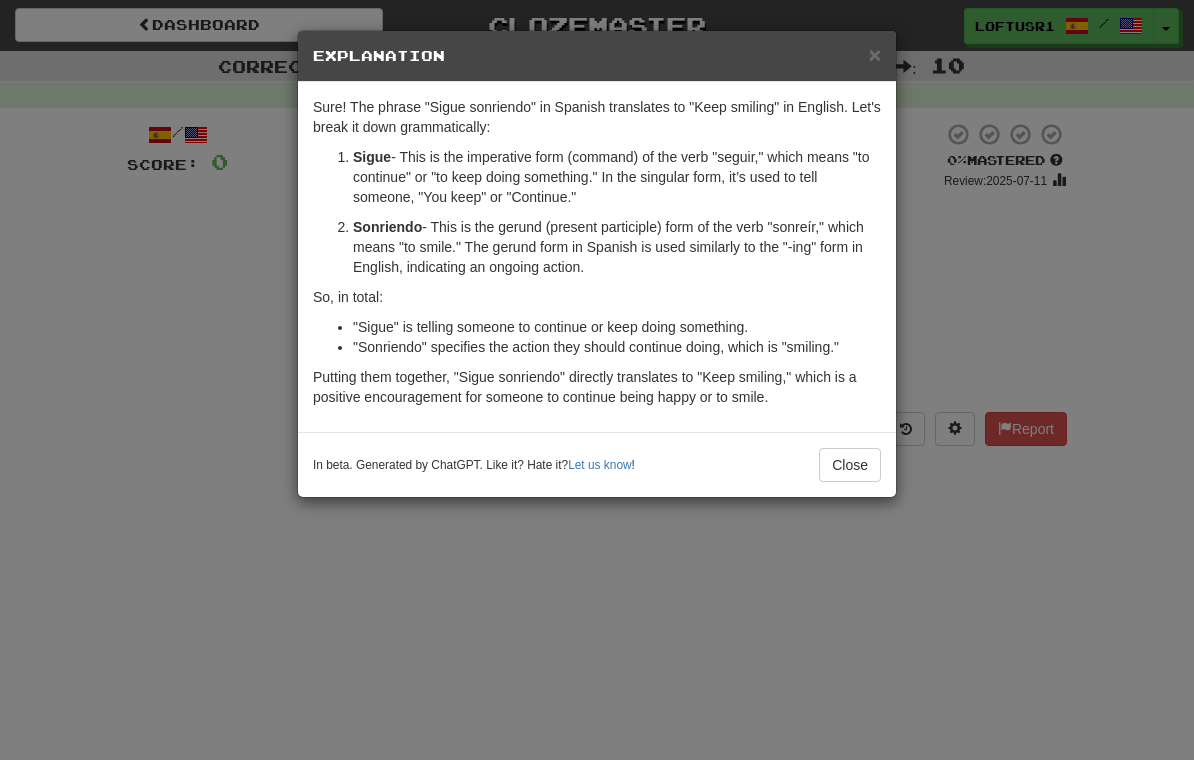 click on "Close" at bounding box center [850, 465] 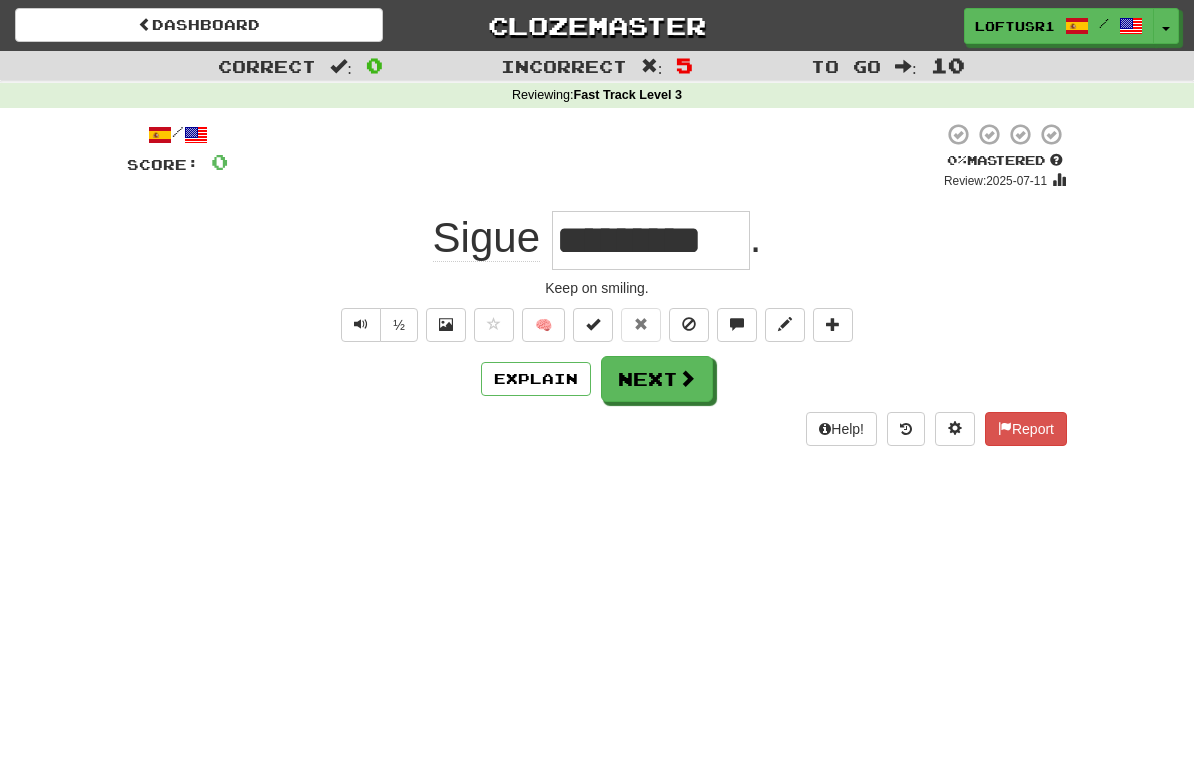 click on "Next" at bounding box center [657, 379] 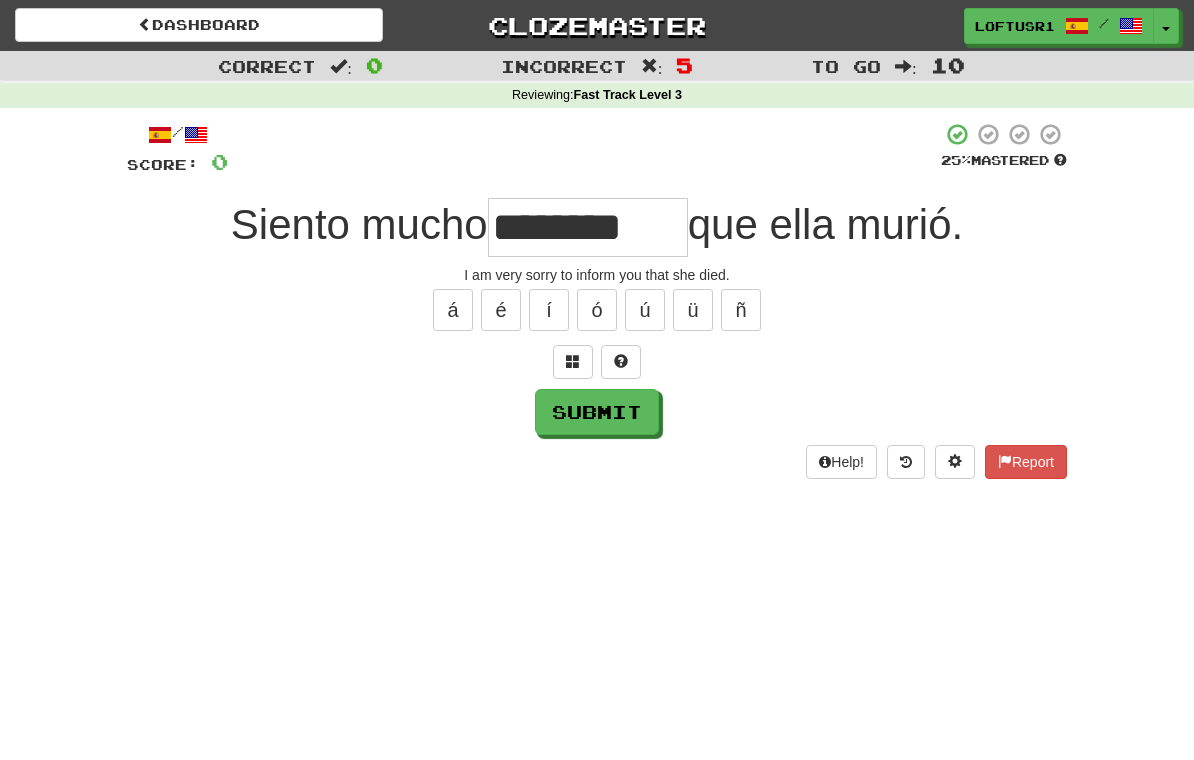 click on "Submit" at bounding box center [597, 412] 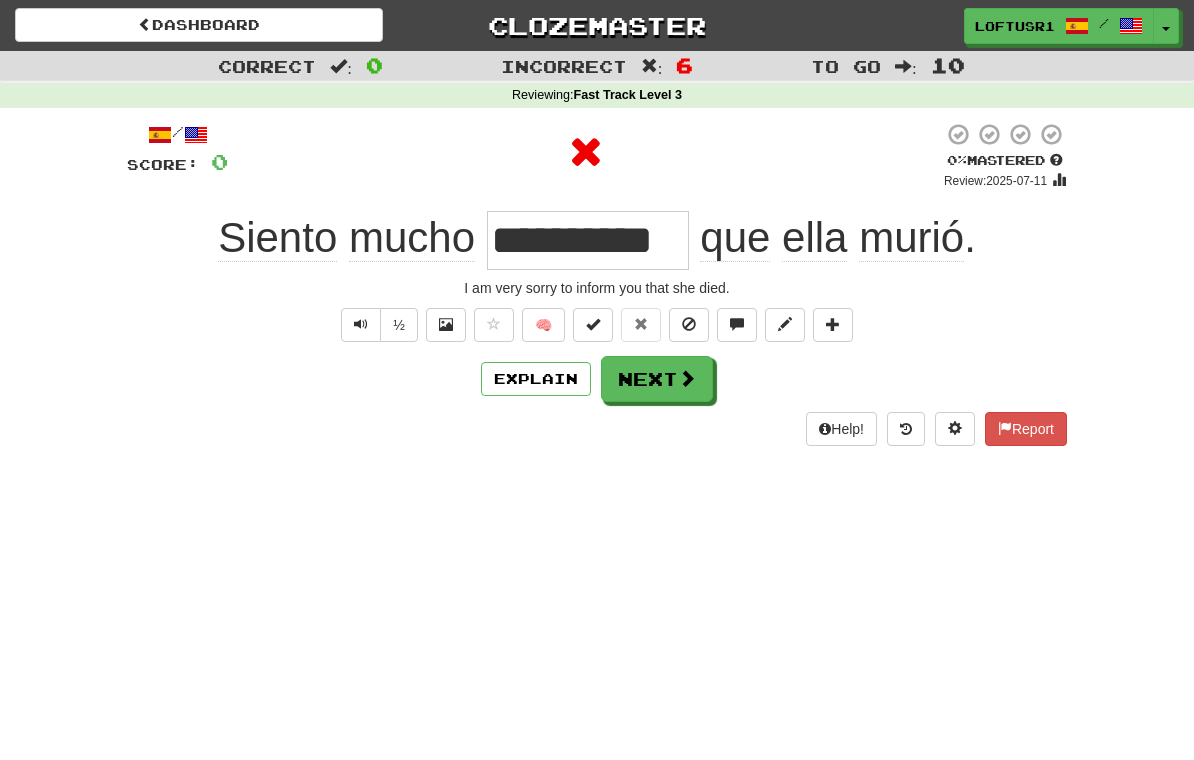 click on "Next" at bounding box center [657, 379] 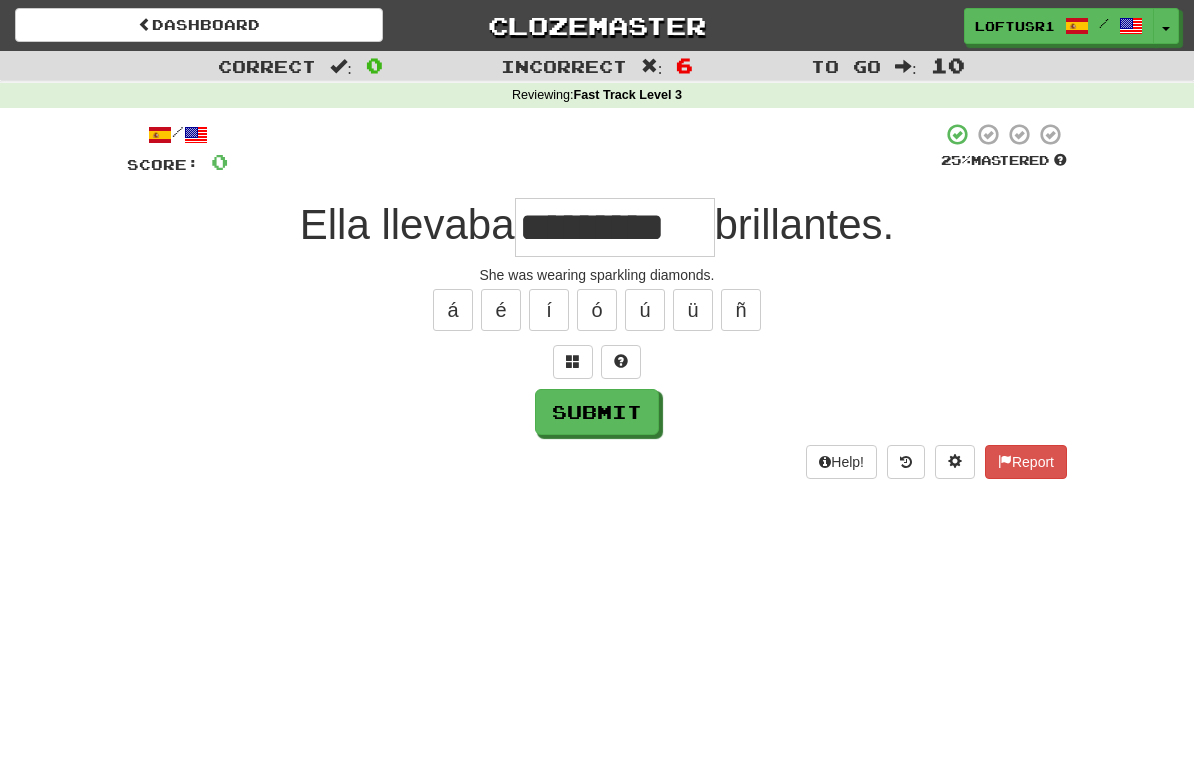 click on "Submit" at bounding box center [597, 412] 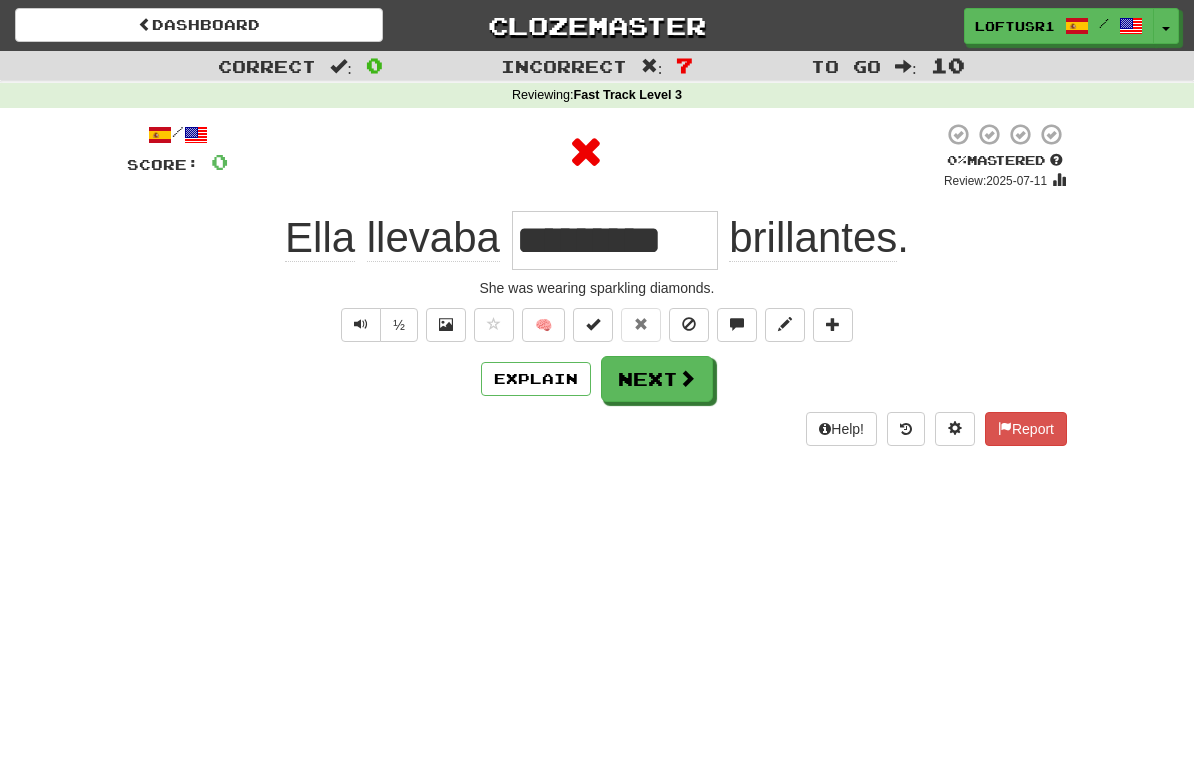 click at bounding box center [687, 378] 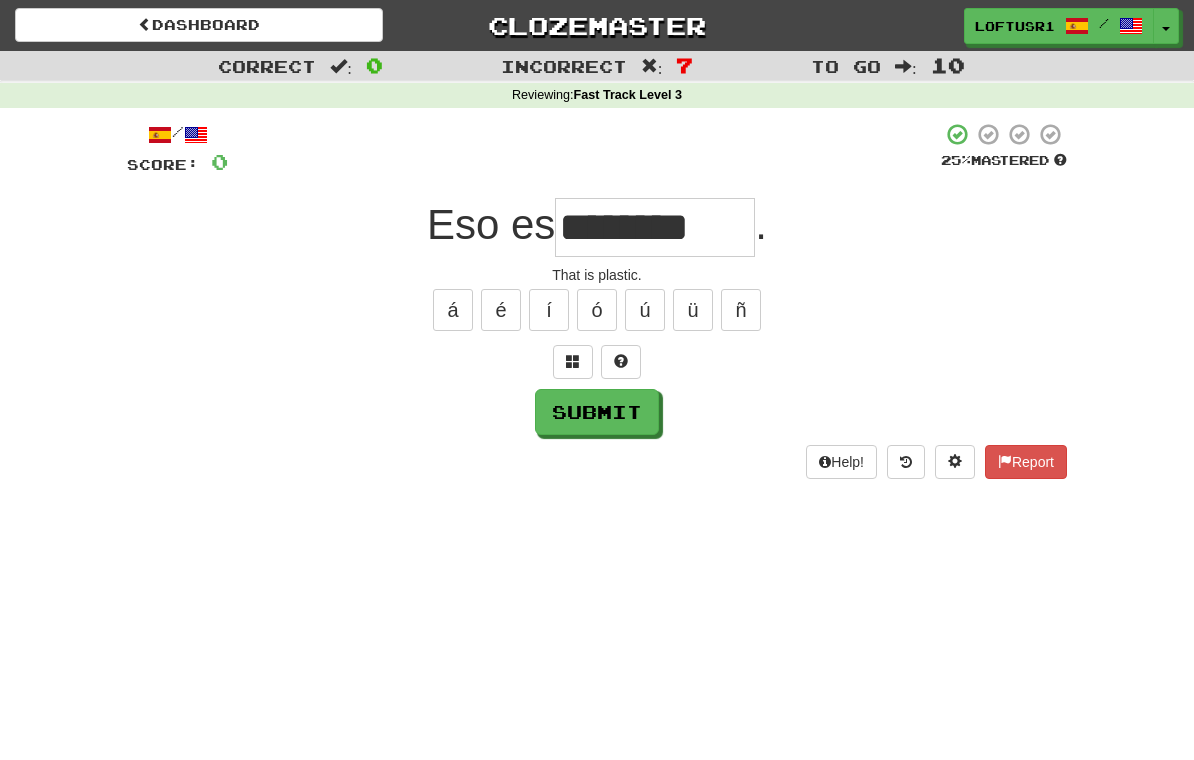 type on "********" 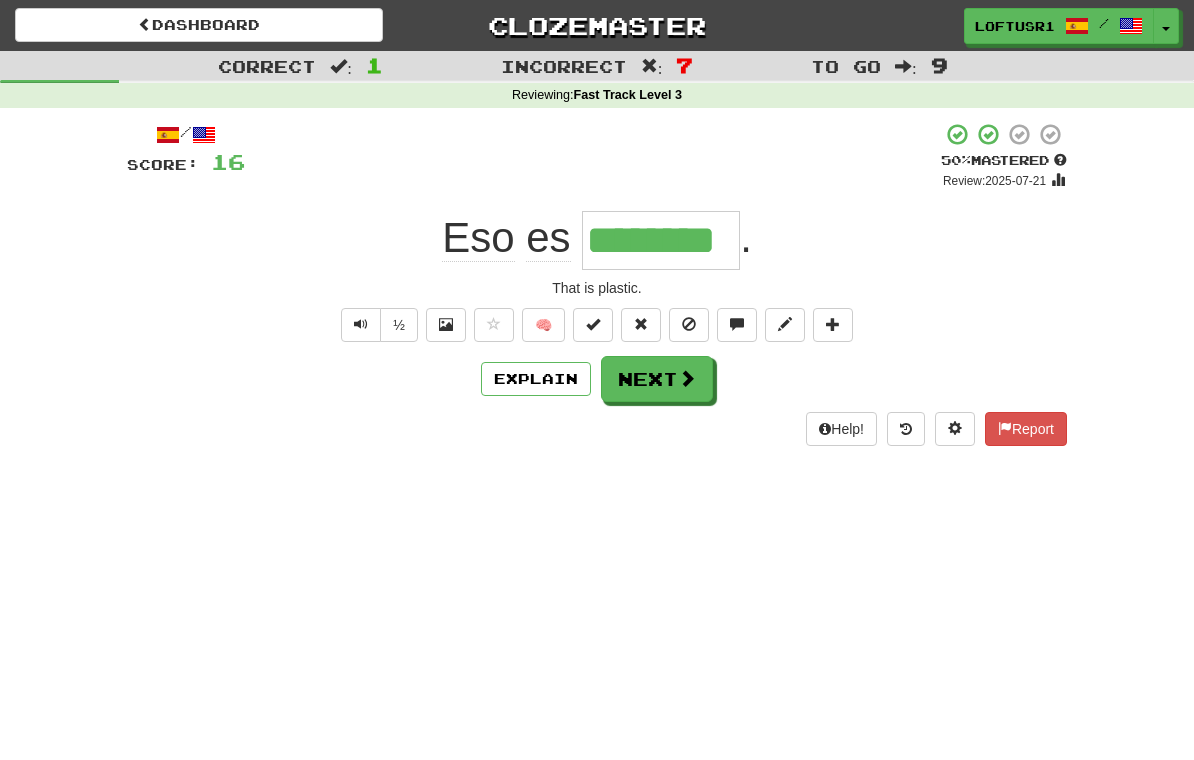 click on "Next" at bounding box center (657, 379) 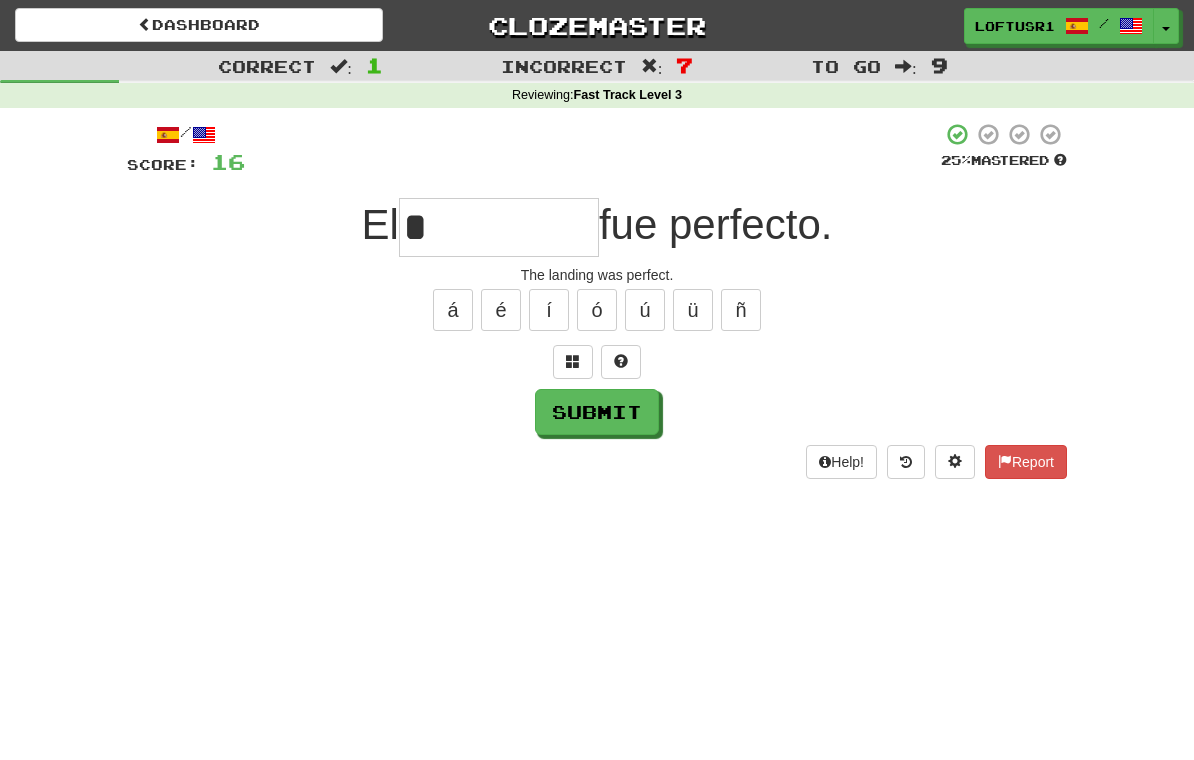 click on "Submit" at bounding box center [597, 412] 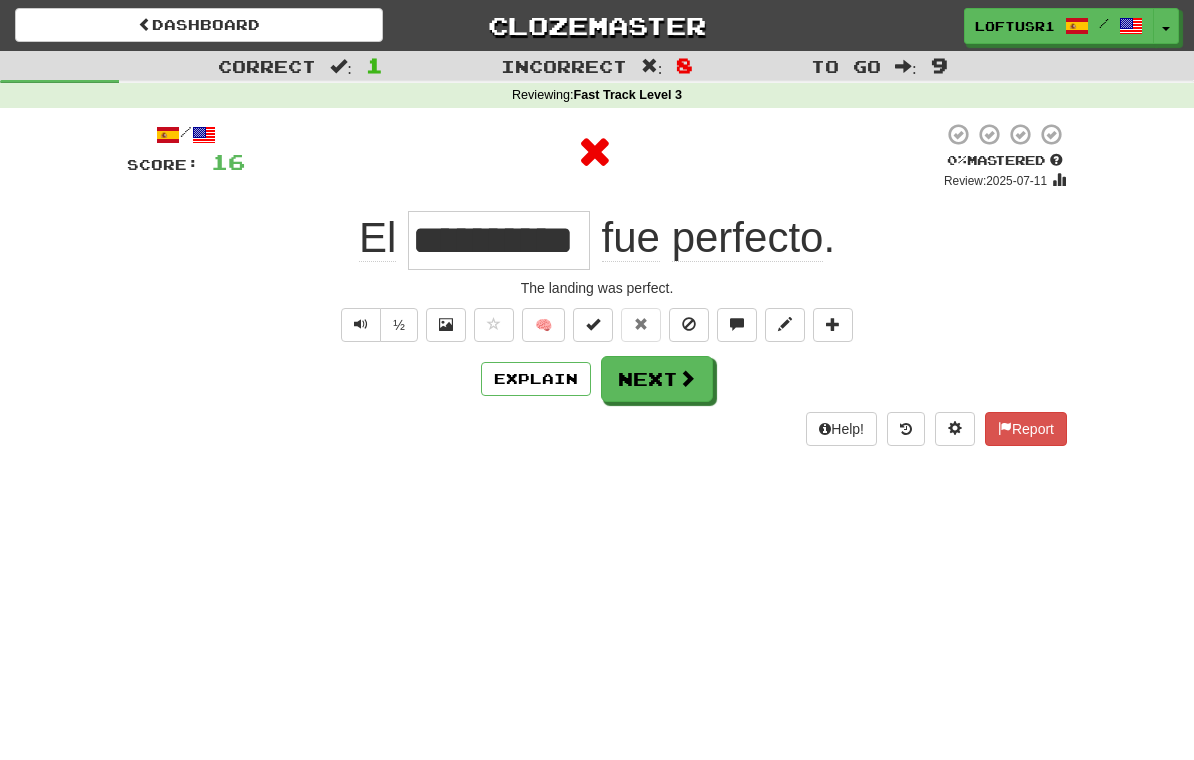 click on "Next" at bounding box center (657, 379) 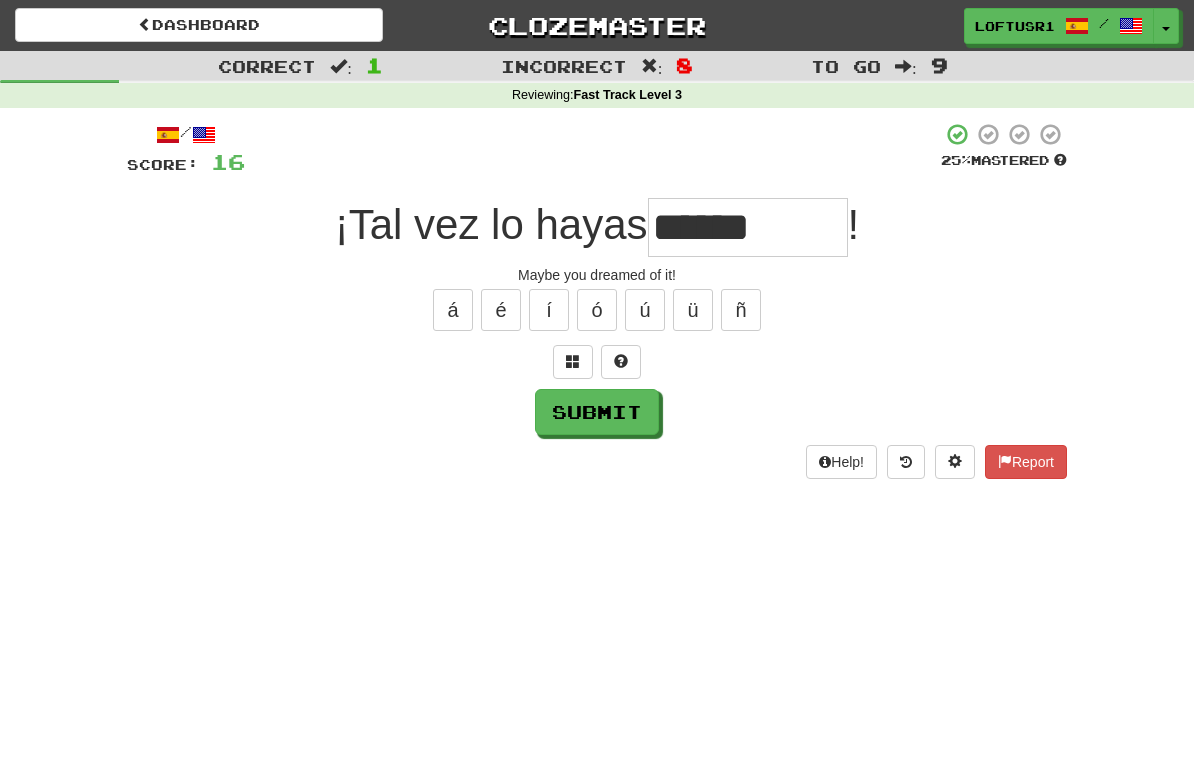 click on "Submit" at bounding box center (597, 412) 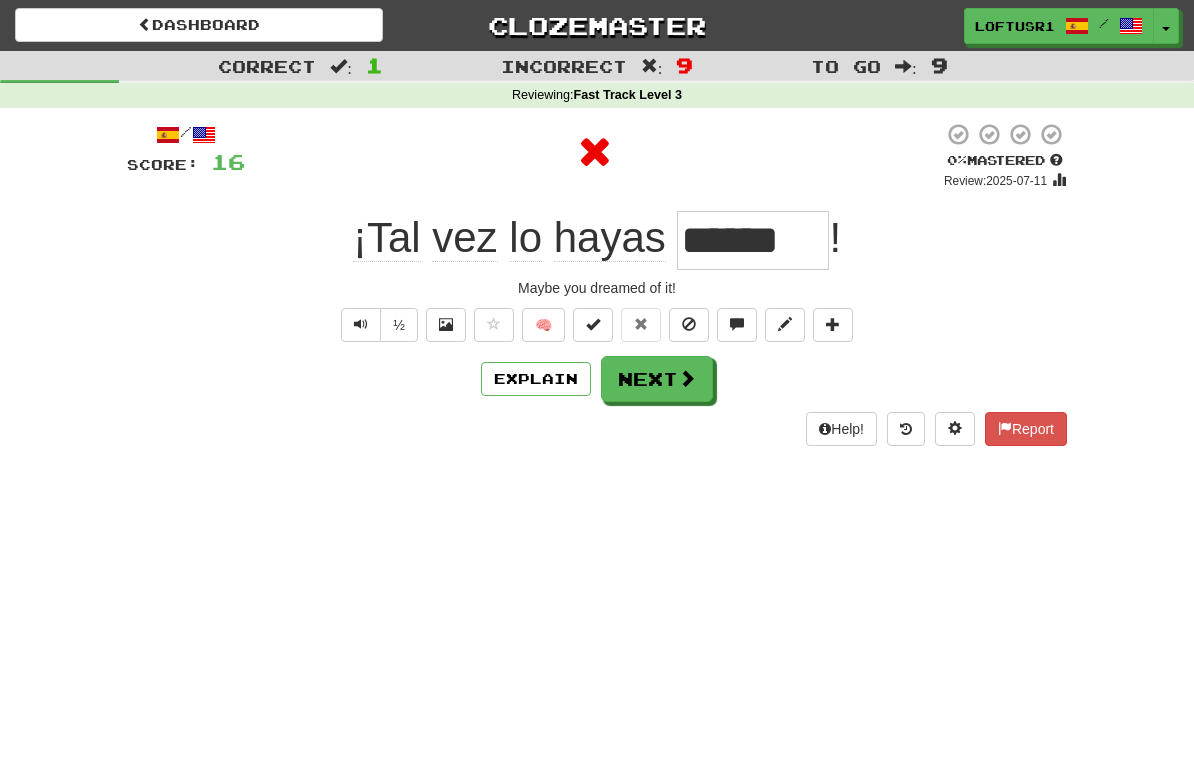 click on "Explain" at bounding box center (536, 379) 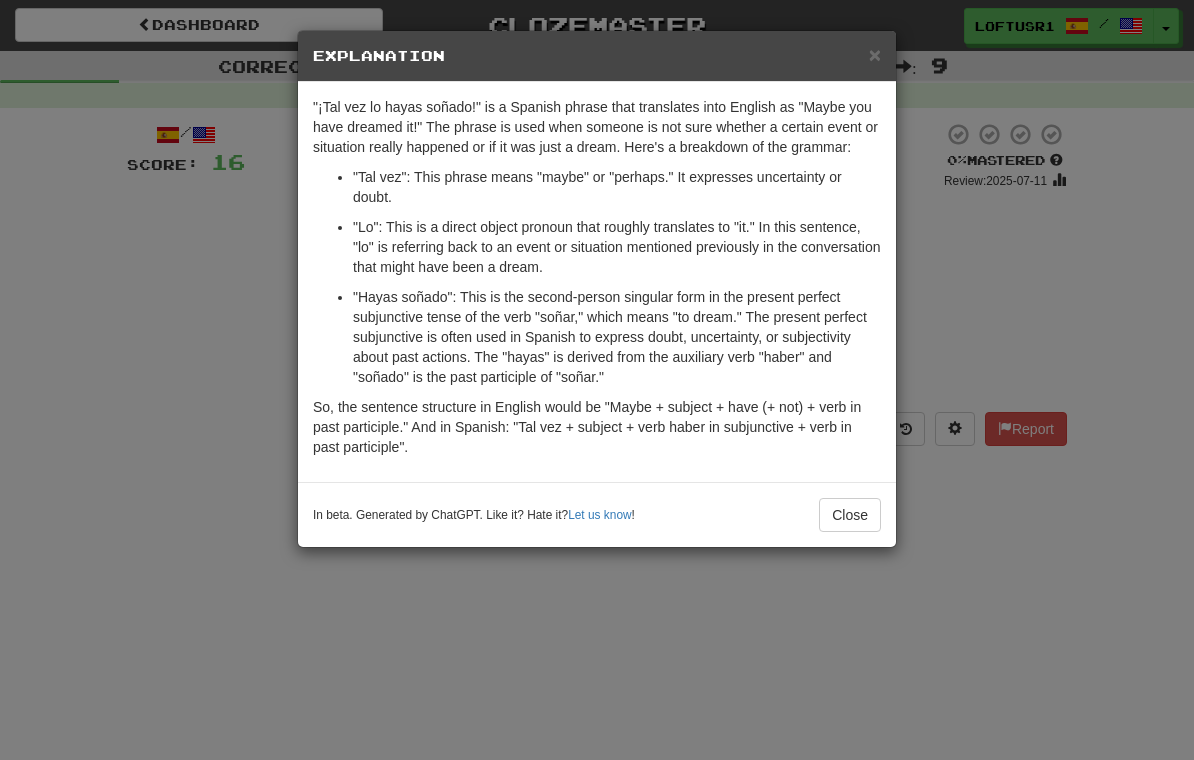 click on "Close" at bounding box center [850, 515] 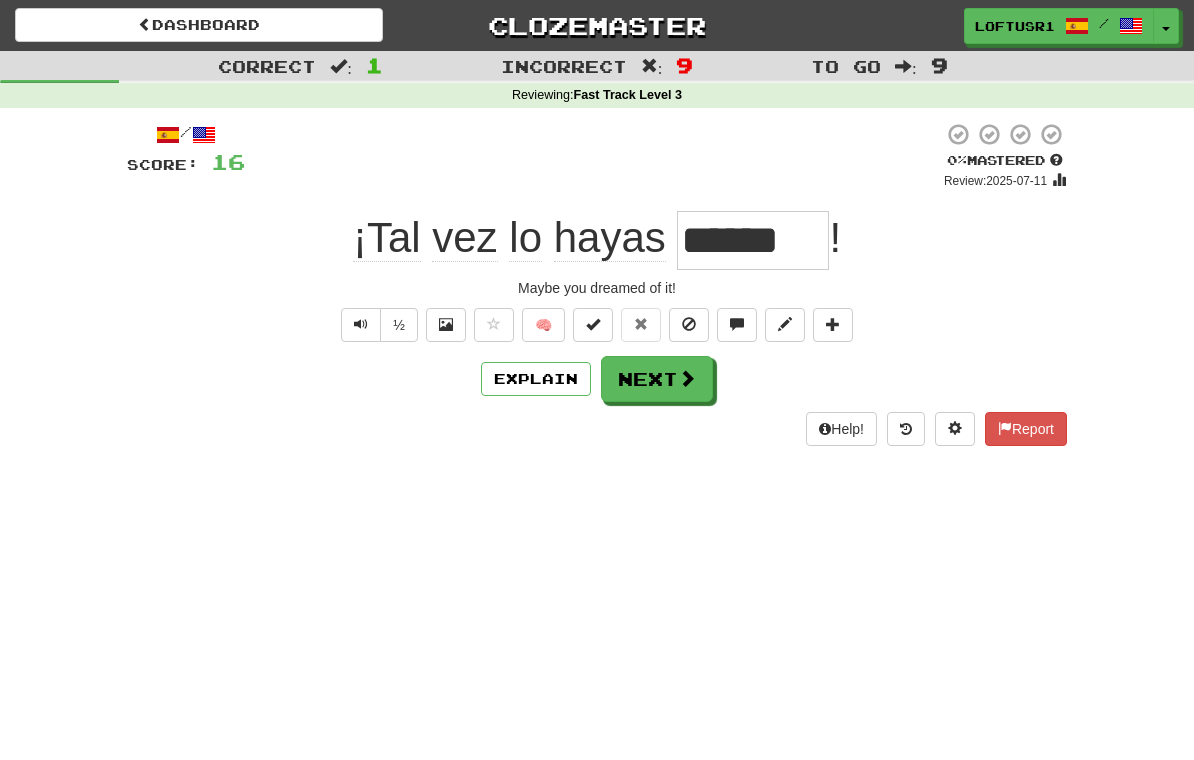 click on "Explain" at bounding box center [536, 379] 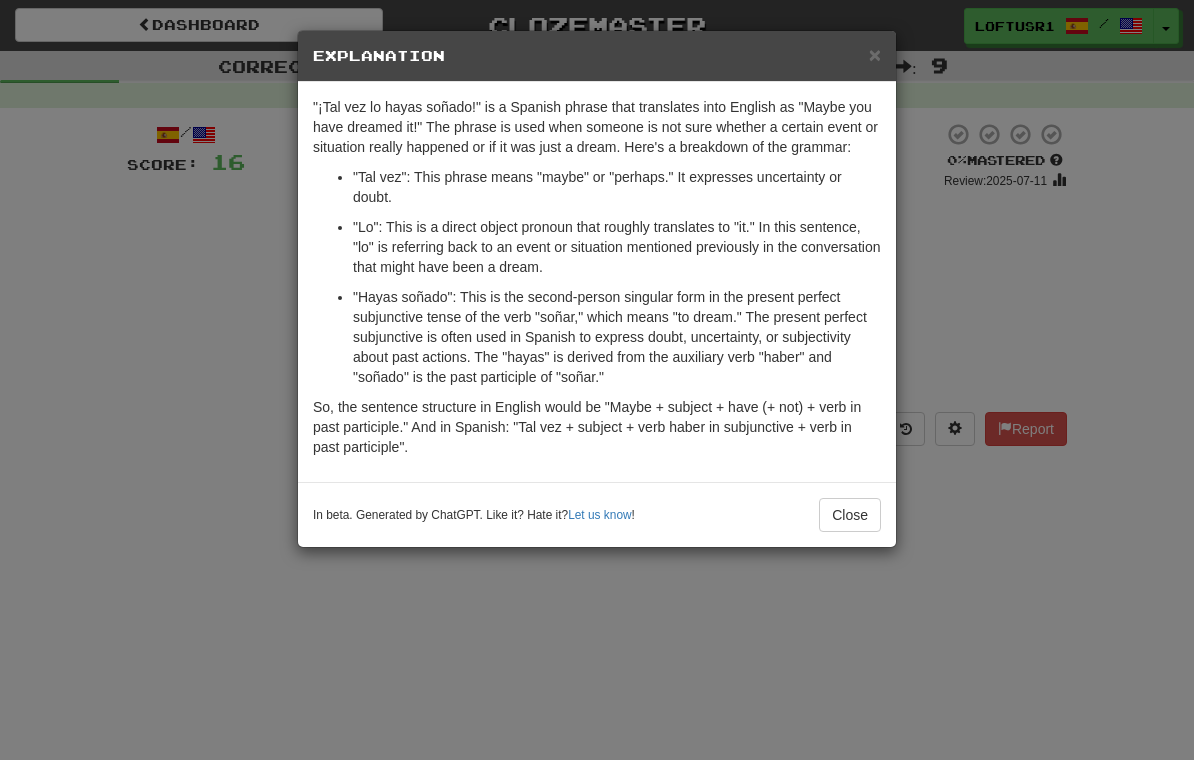 click on "Close" at bounding box center (850, 515) 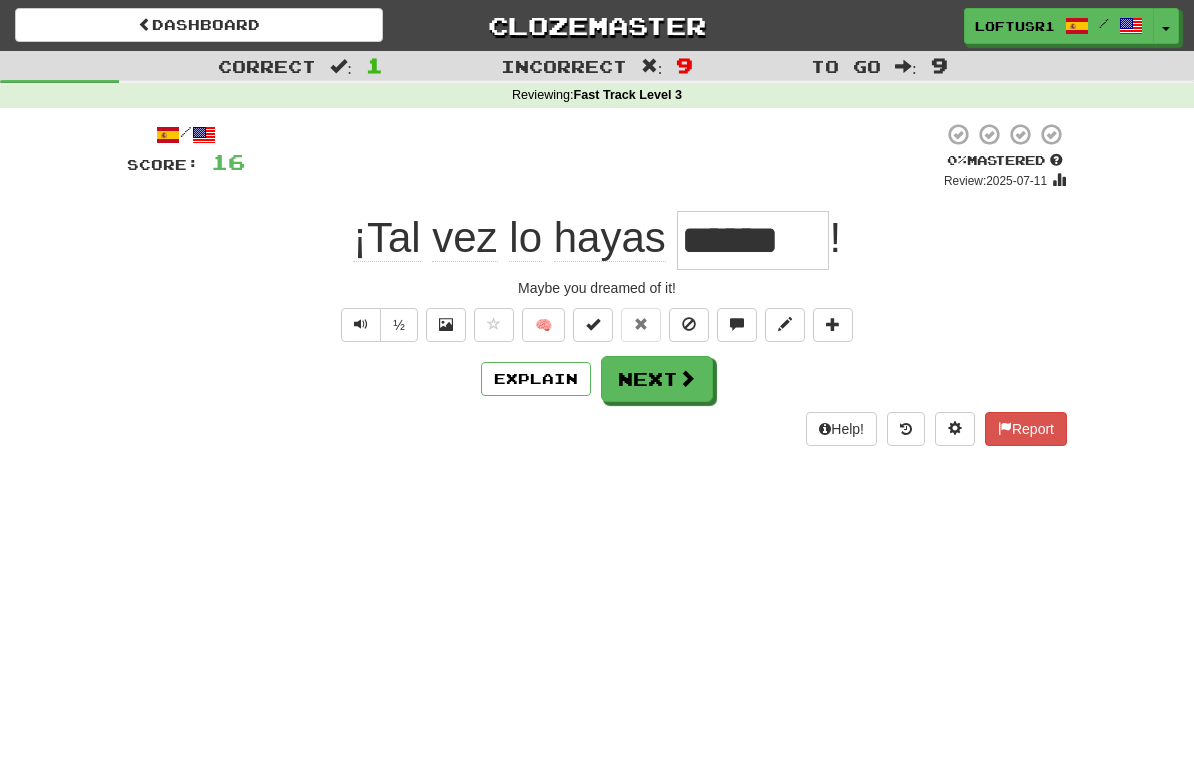 click on "Next" at bounding box center (657, 379) 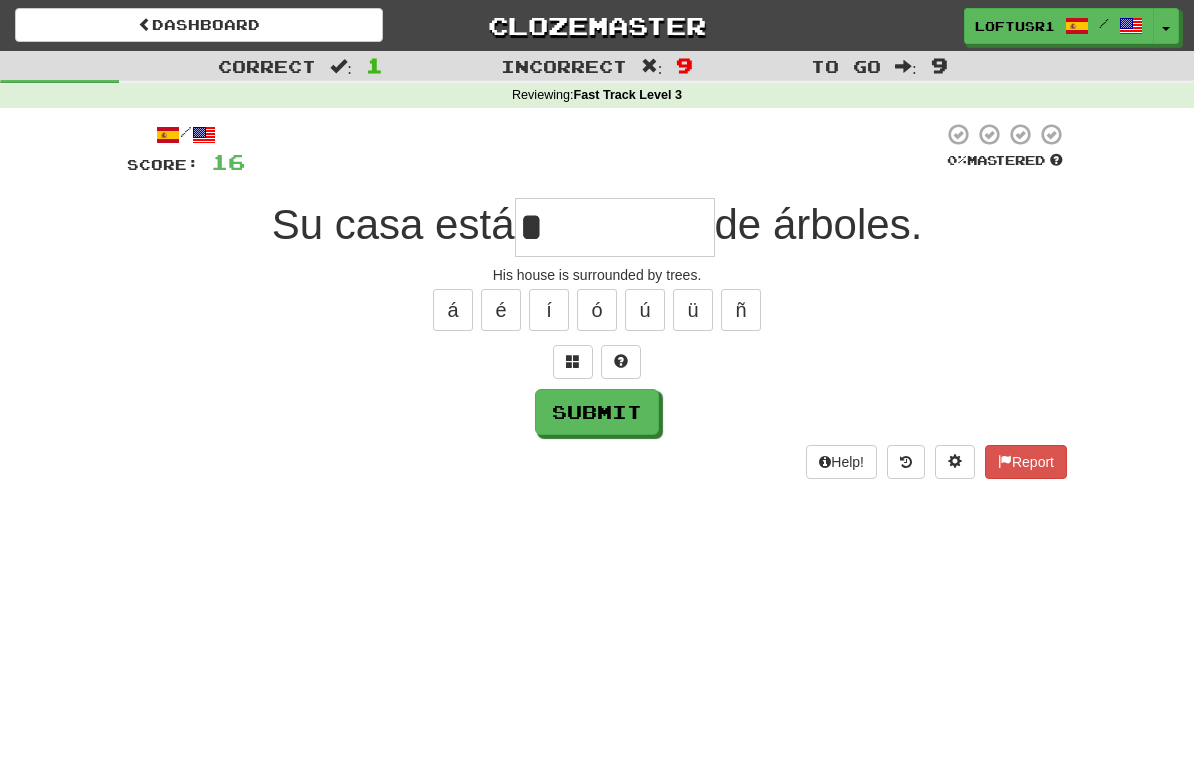 click on "Submit" at bounding box center [597, 412] 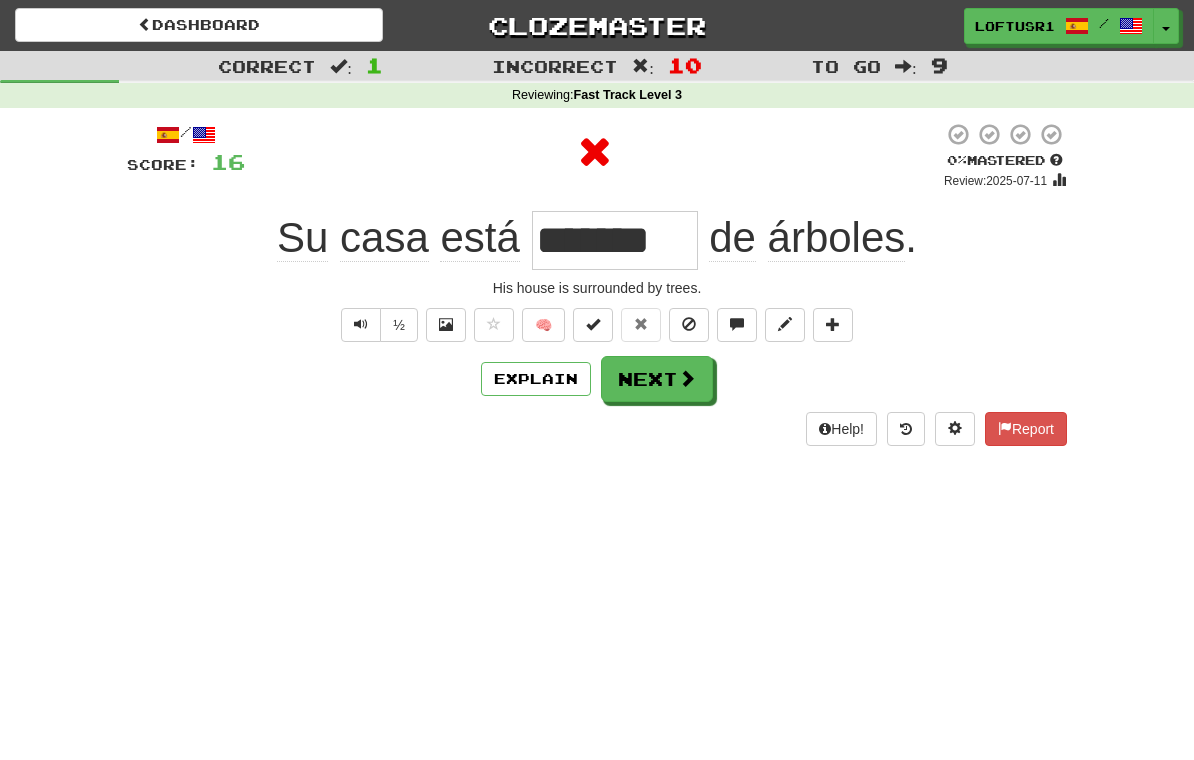 click on "Explain" at bounding box center [536, 379] 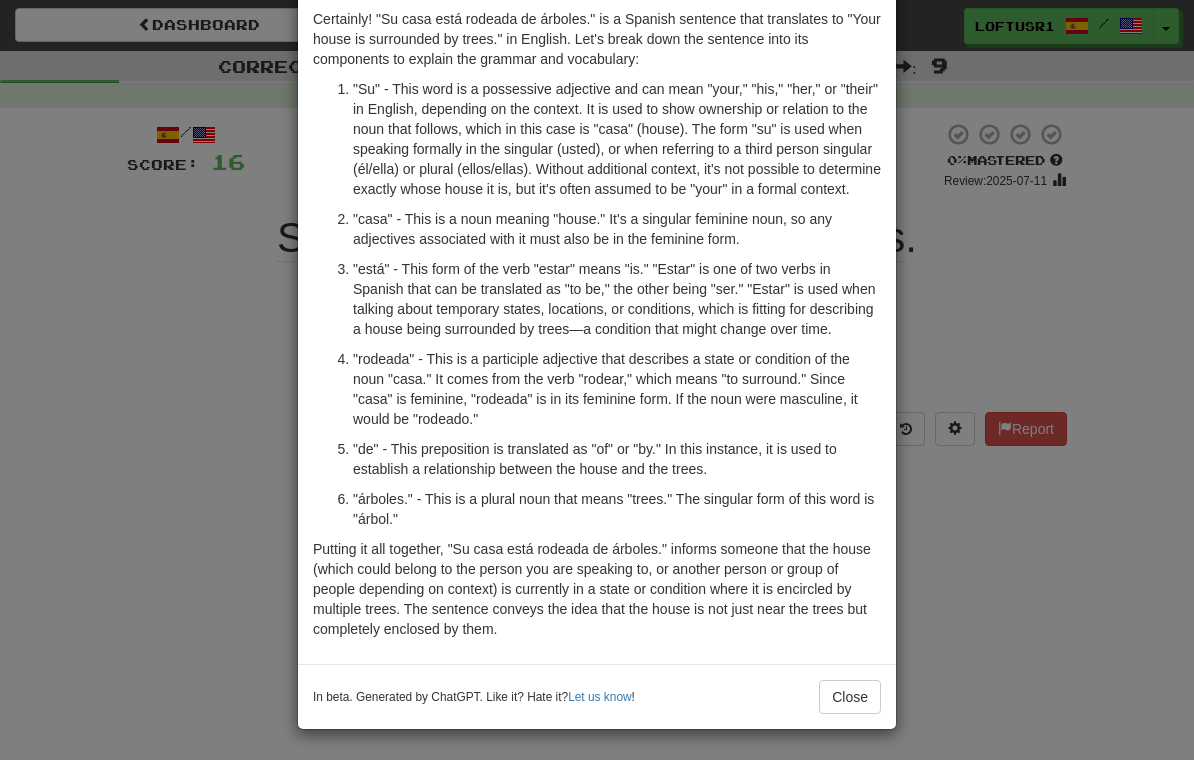 scroll, scrollTop: 128, scrollLeft: 0, axis: vertical 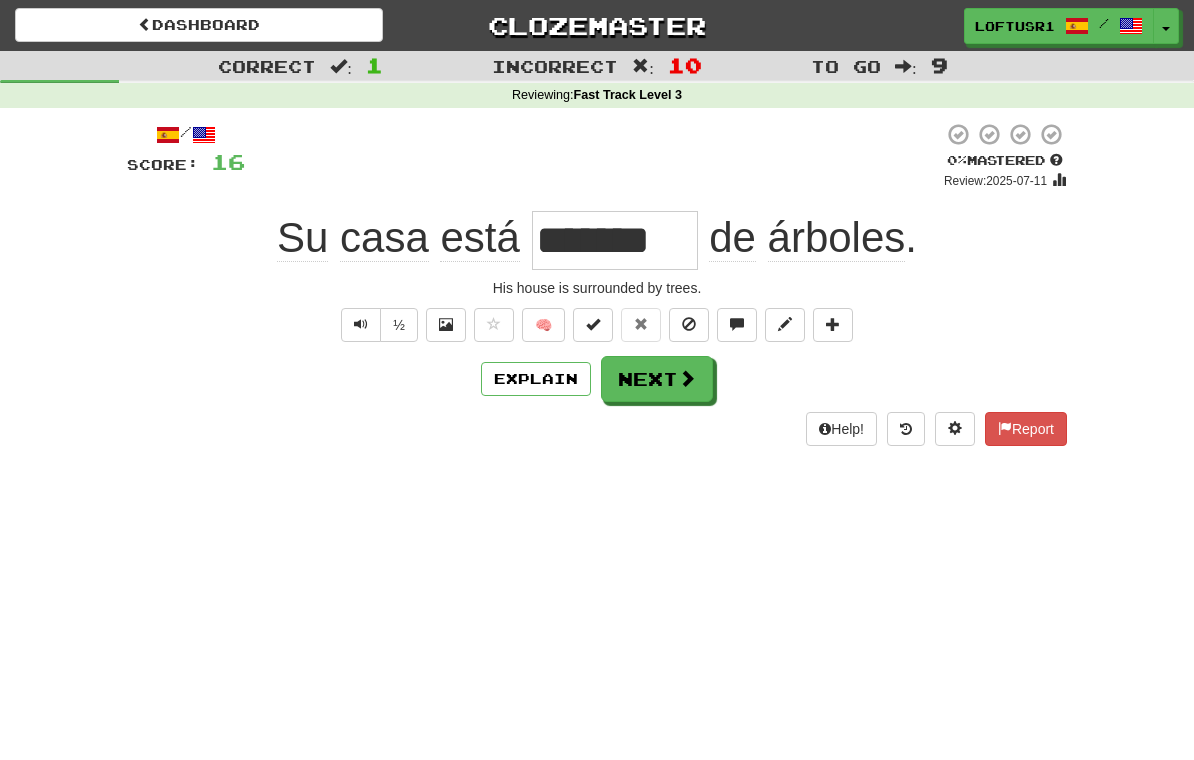 click on "Next" at bounding box center [657, 379] 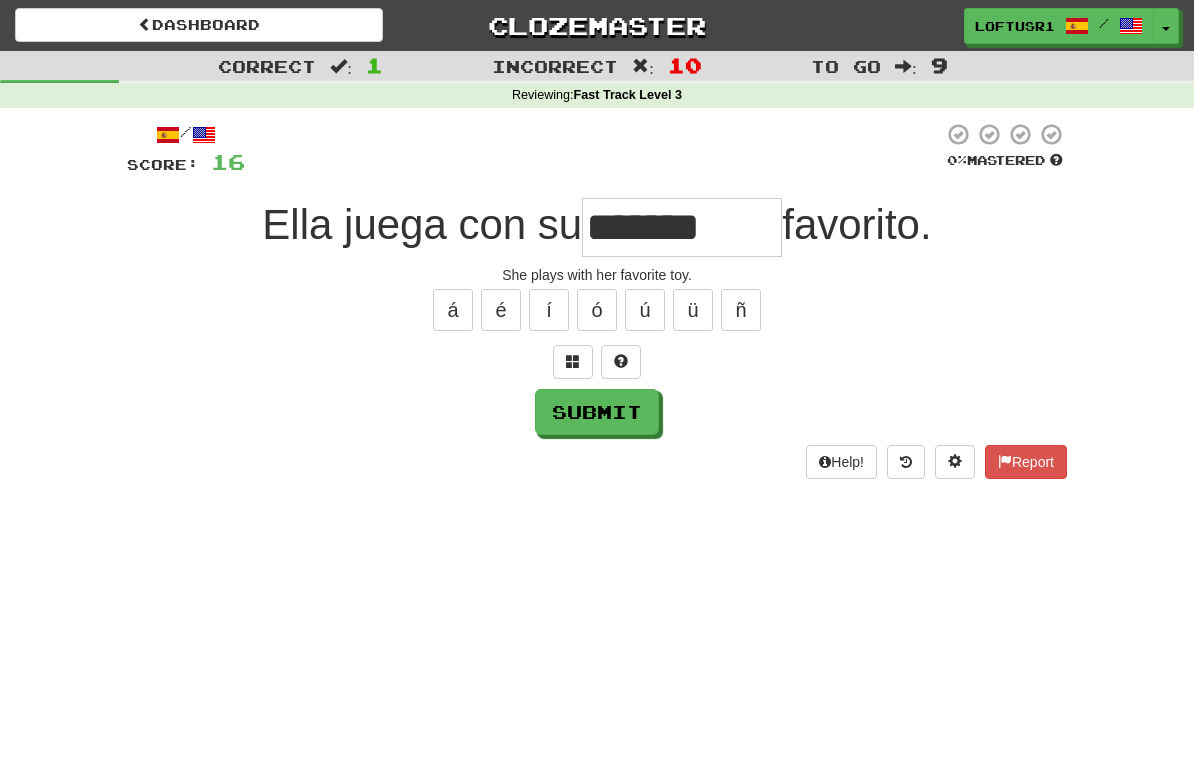 click on "Submit" at bounding box center (597, 412) 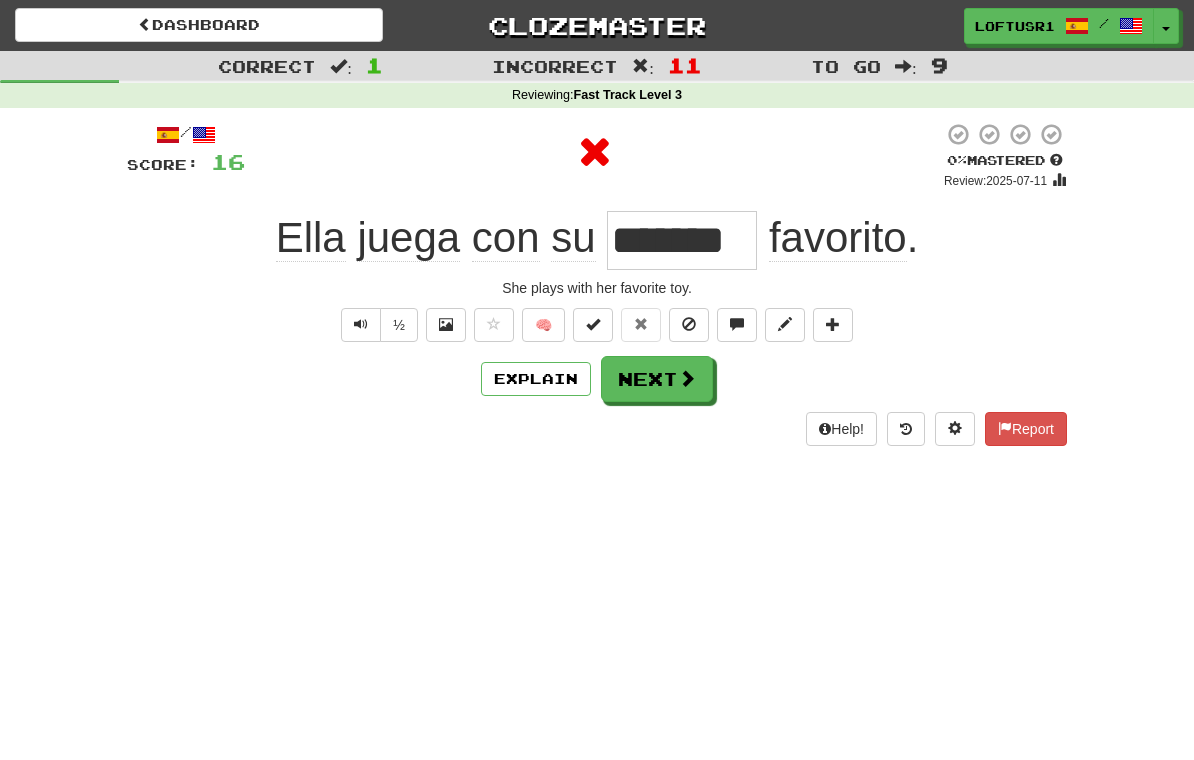 click on "Next" at bounding box center (657, 379) 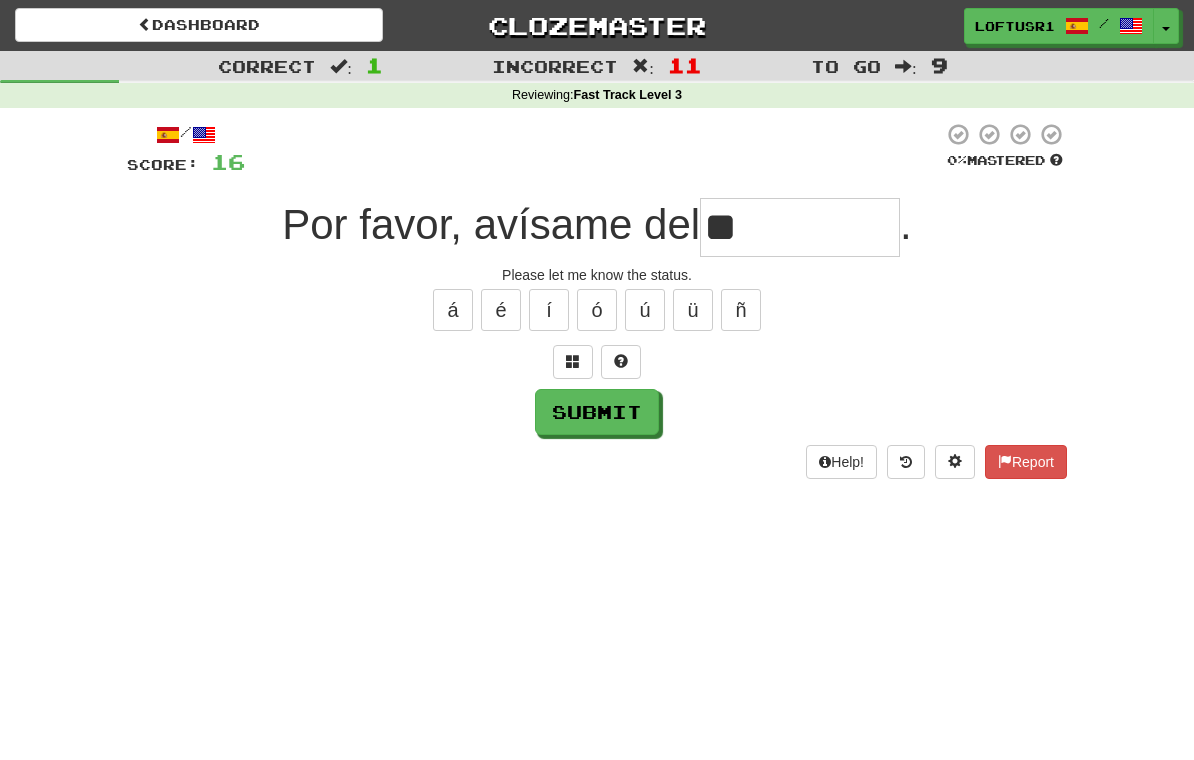 click on "Submit" at bounding box center [597, 412] 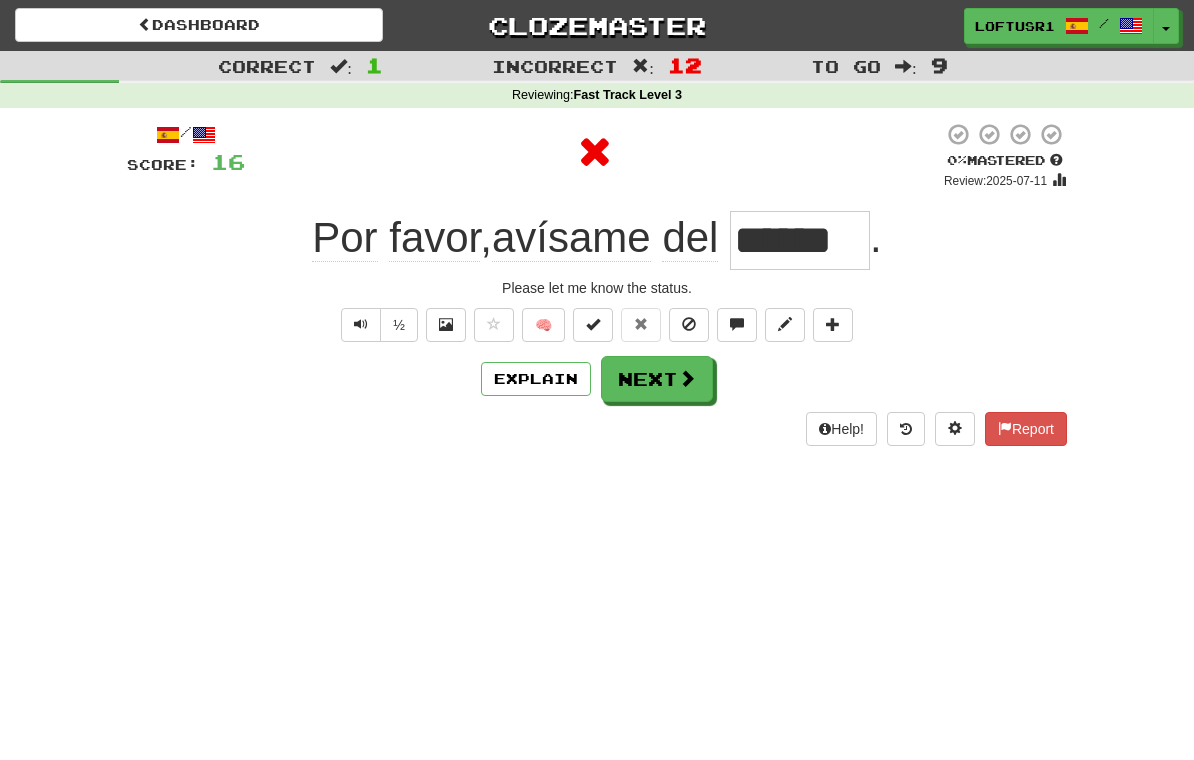 click at bounding box center [687, 378] 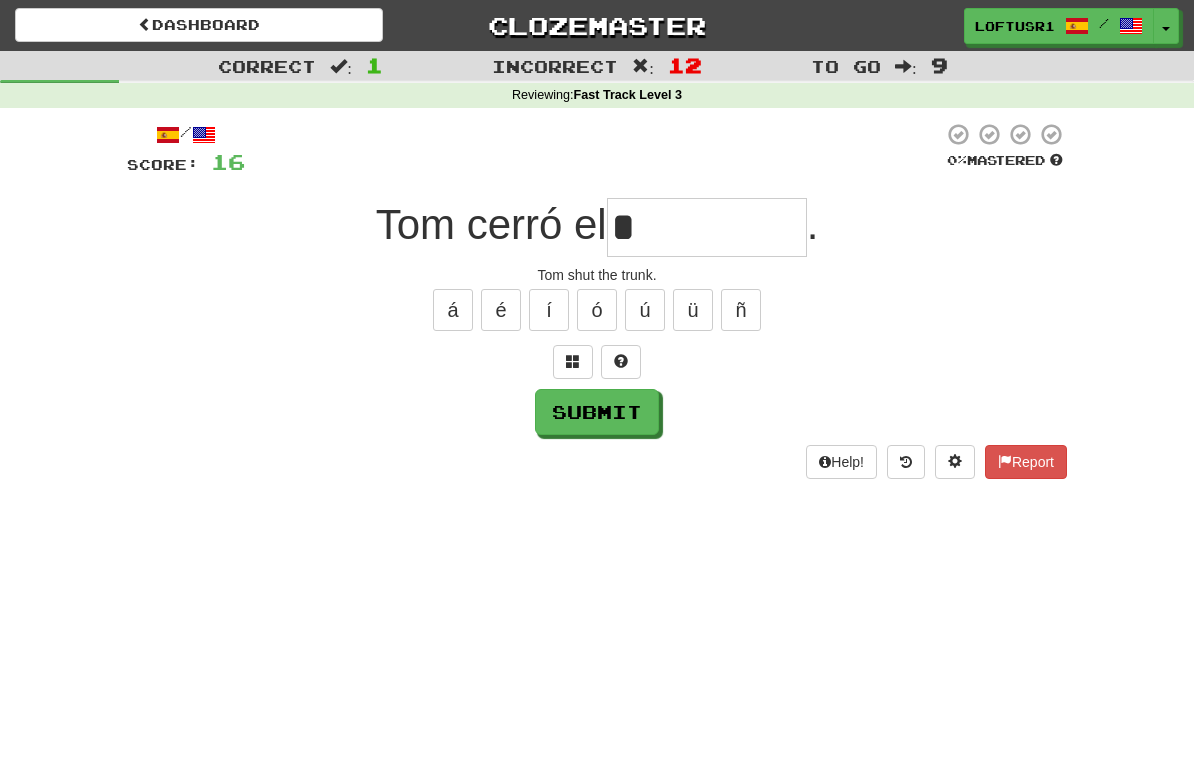 click on "Submit" at bounding box center (597, 412) 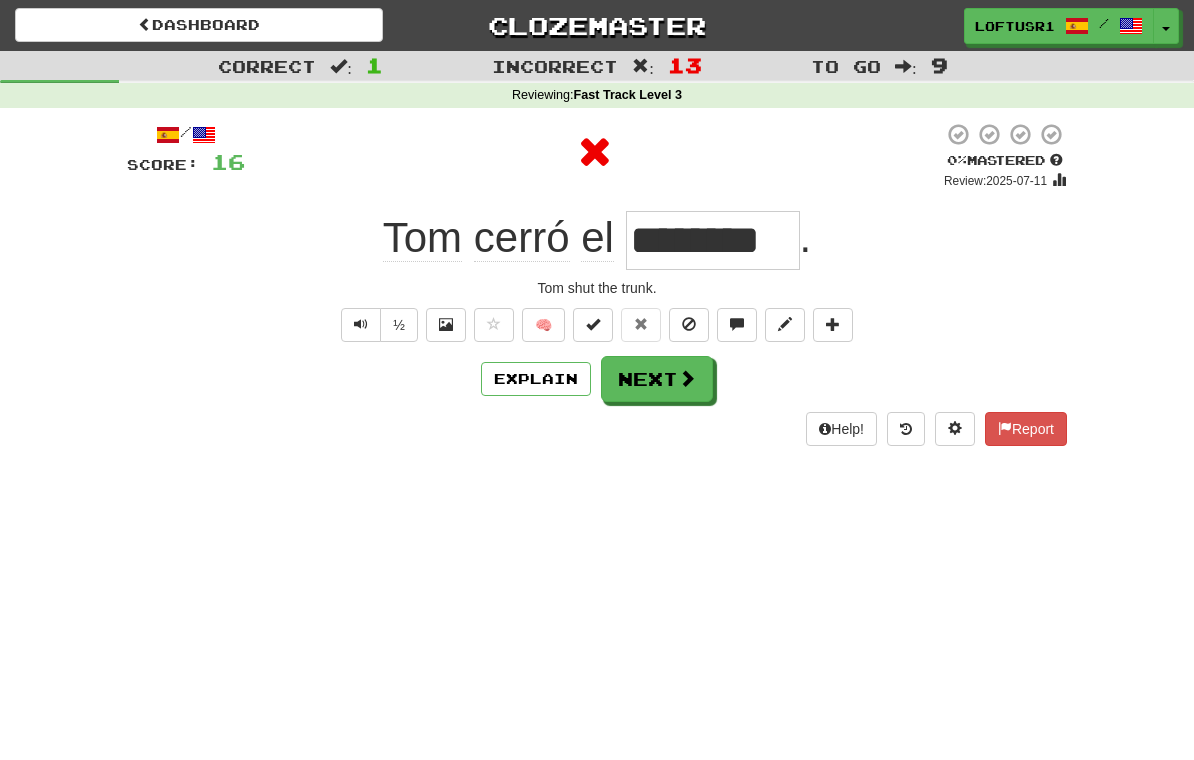 click at bounding box center (687, 378) 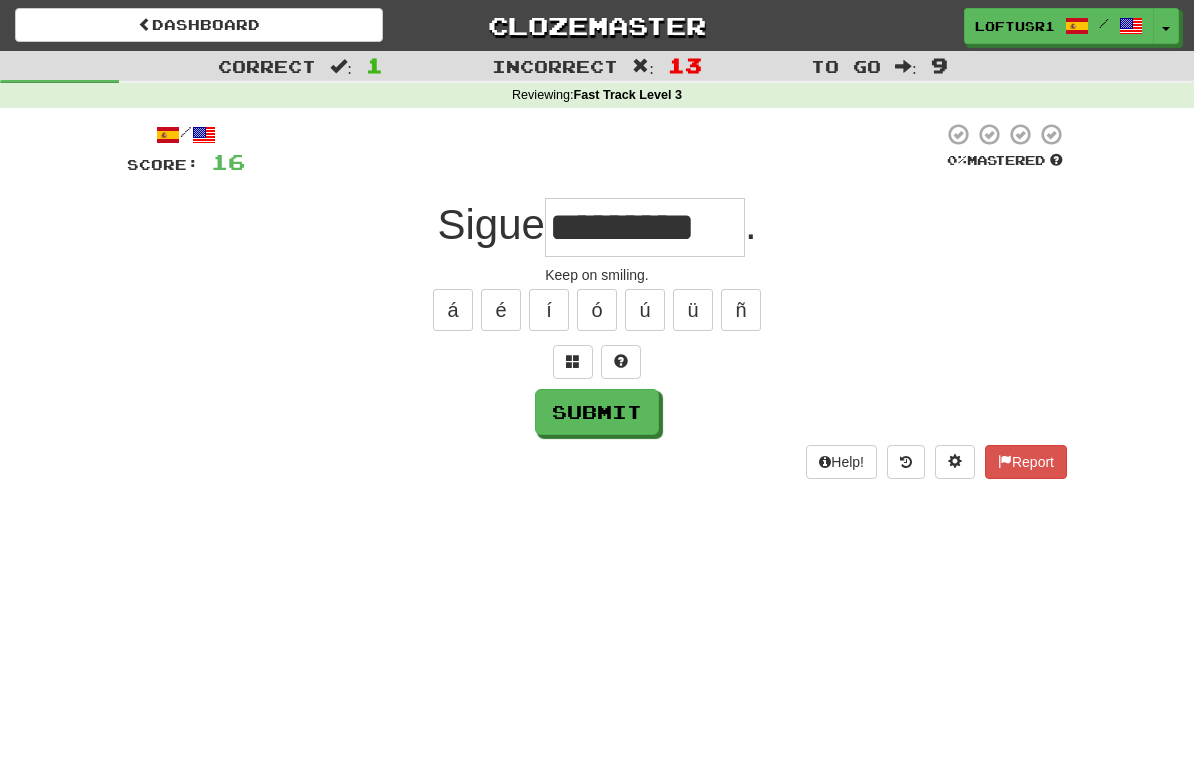 type on "*********" 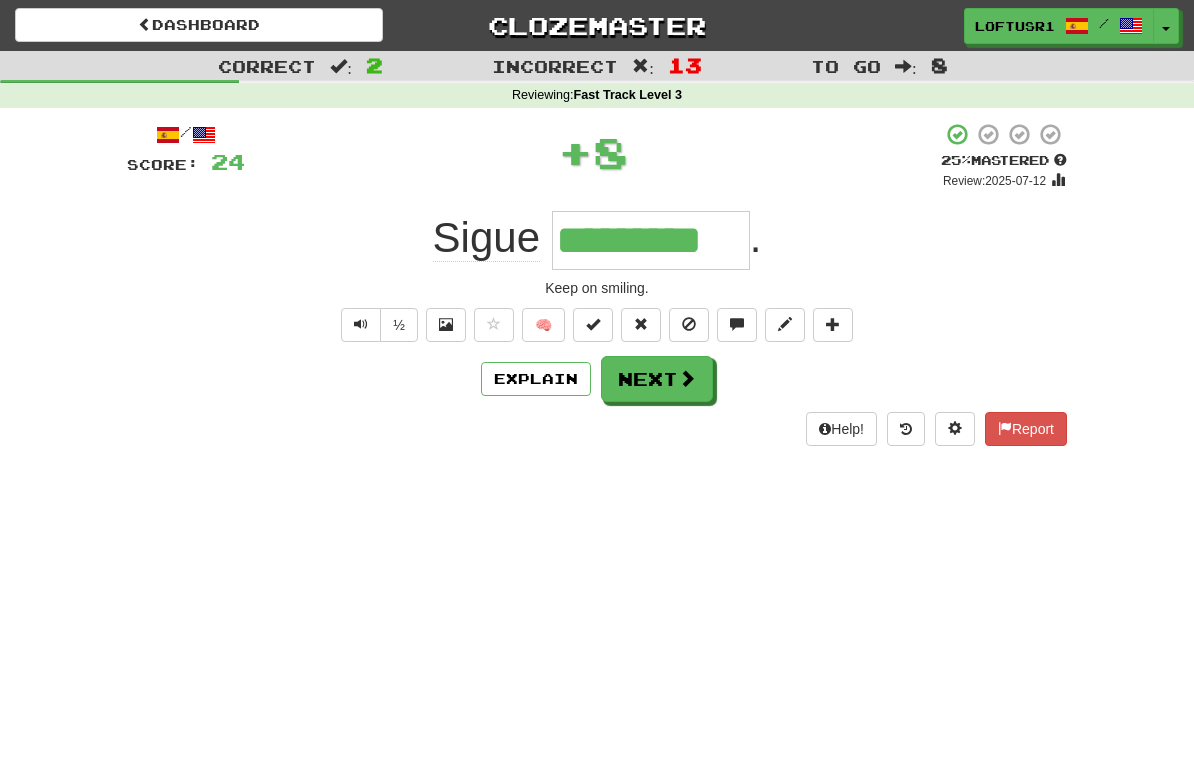 click on "Explain" at bounding box center (536, 379) 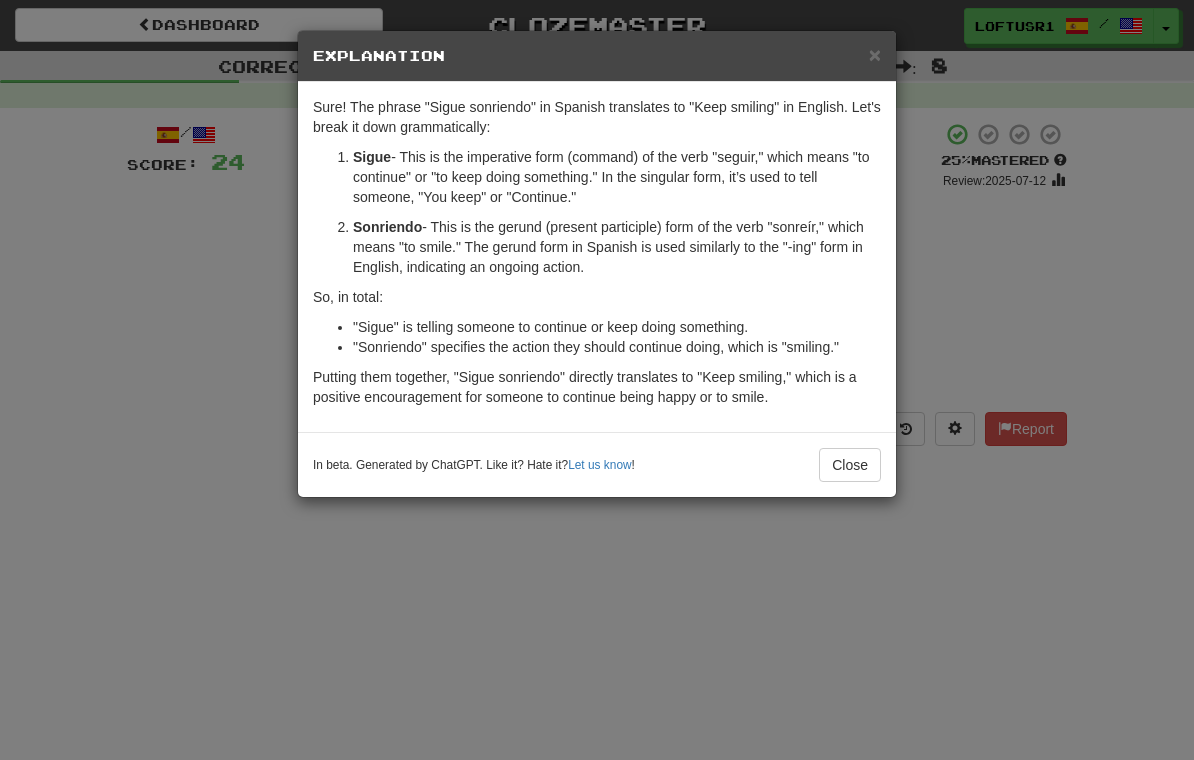 click on "Close" at bounding box center [850, 465] 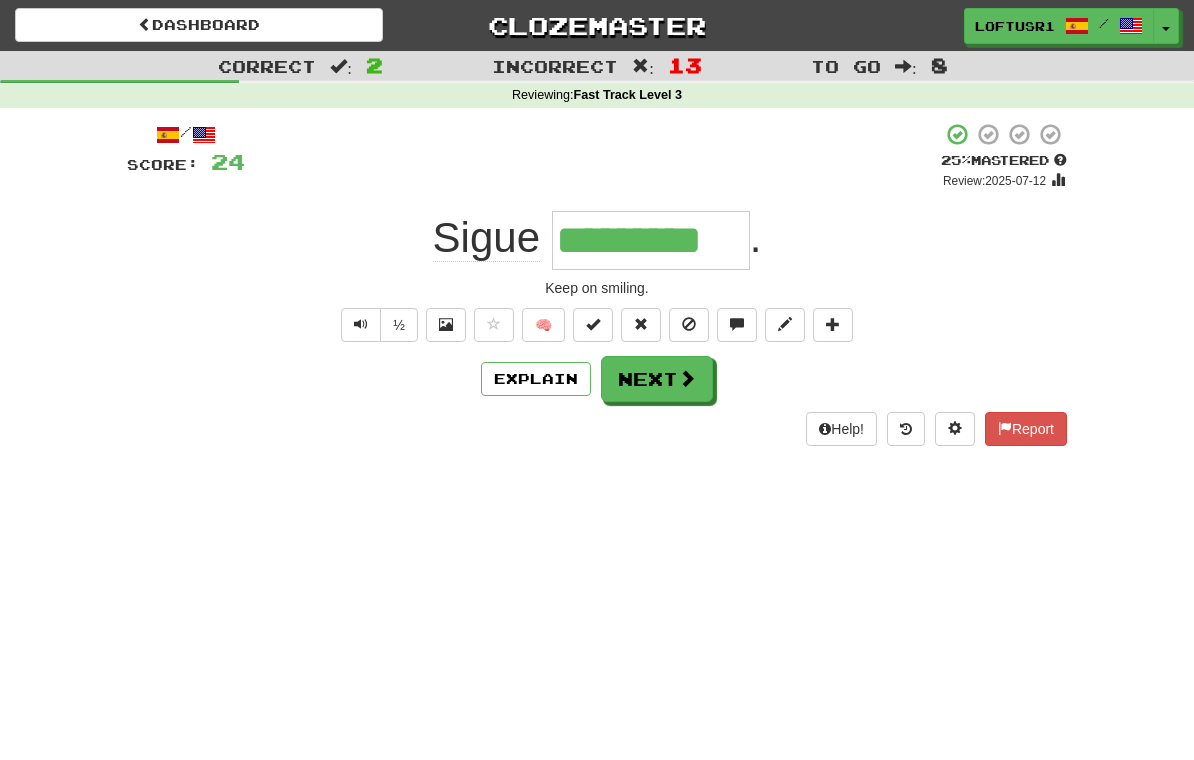 click on "Help!  Report" at bounding box center [597, 429] 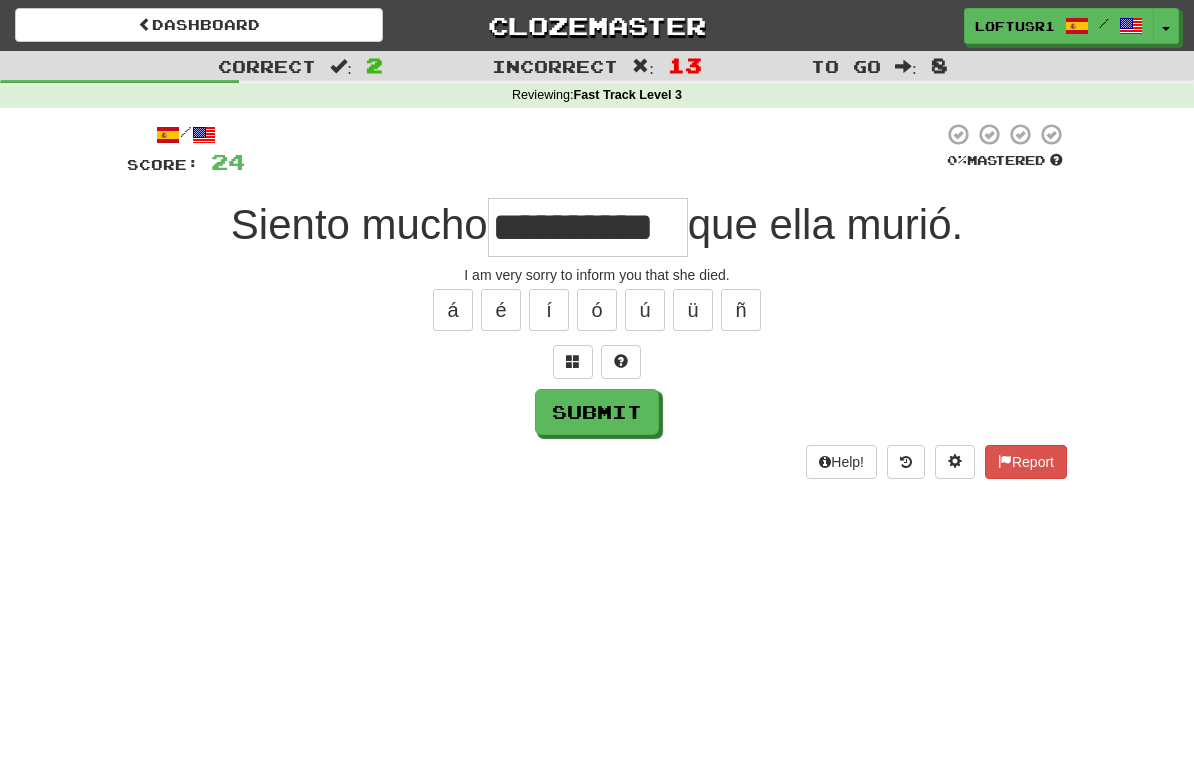 type on "**********" 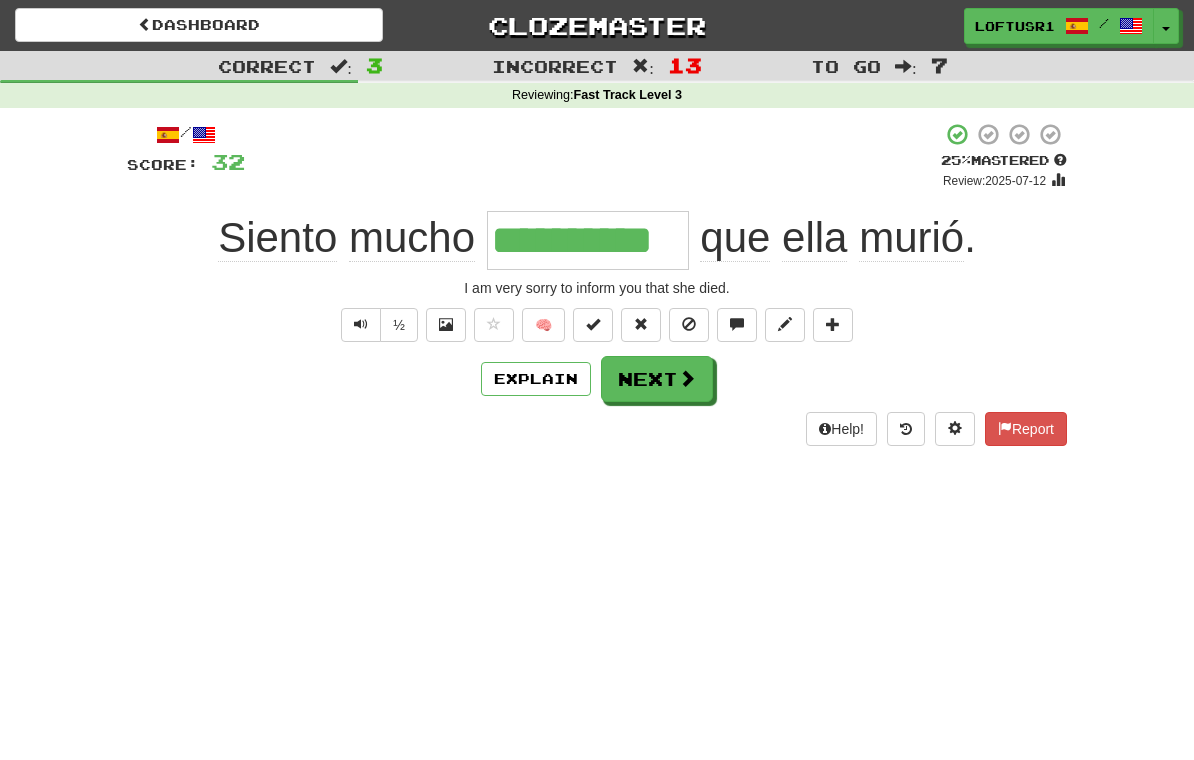 click at bounding box center (687, 378) 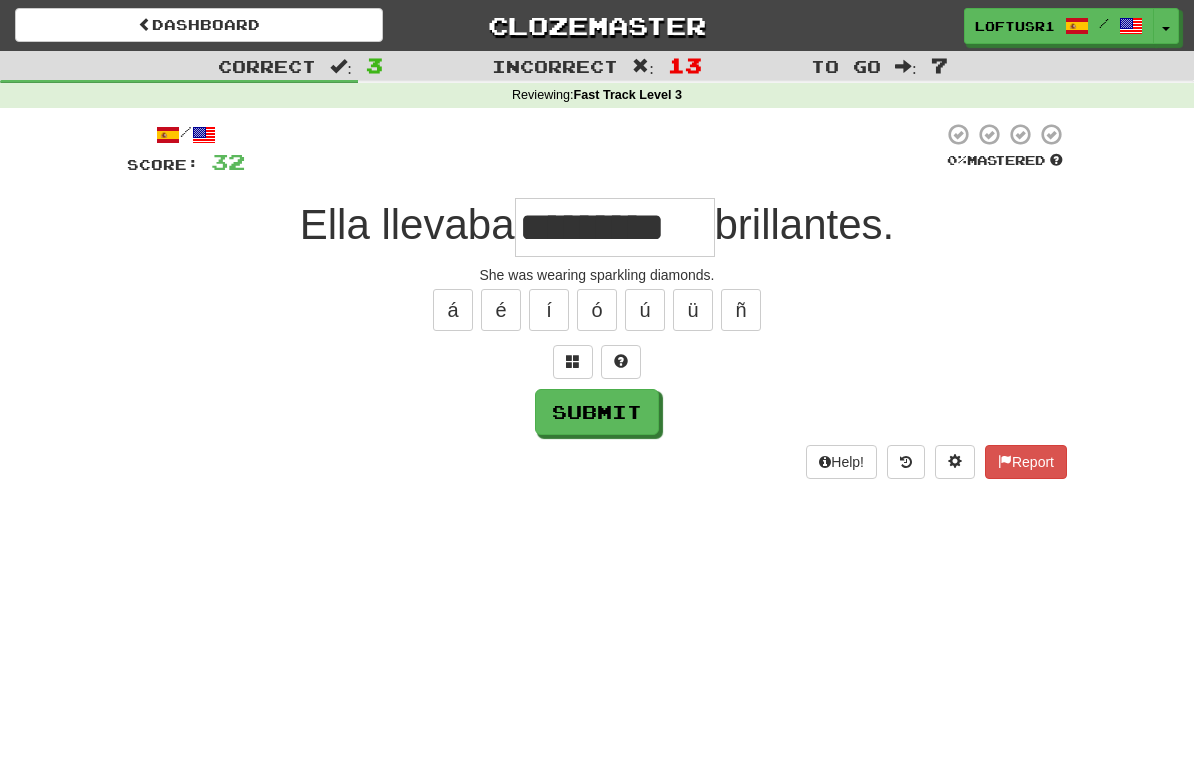 type on "*********" 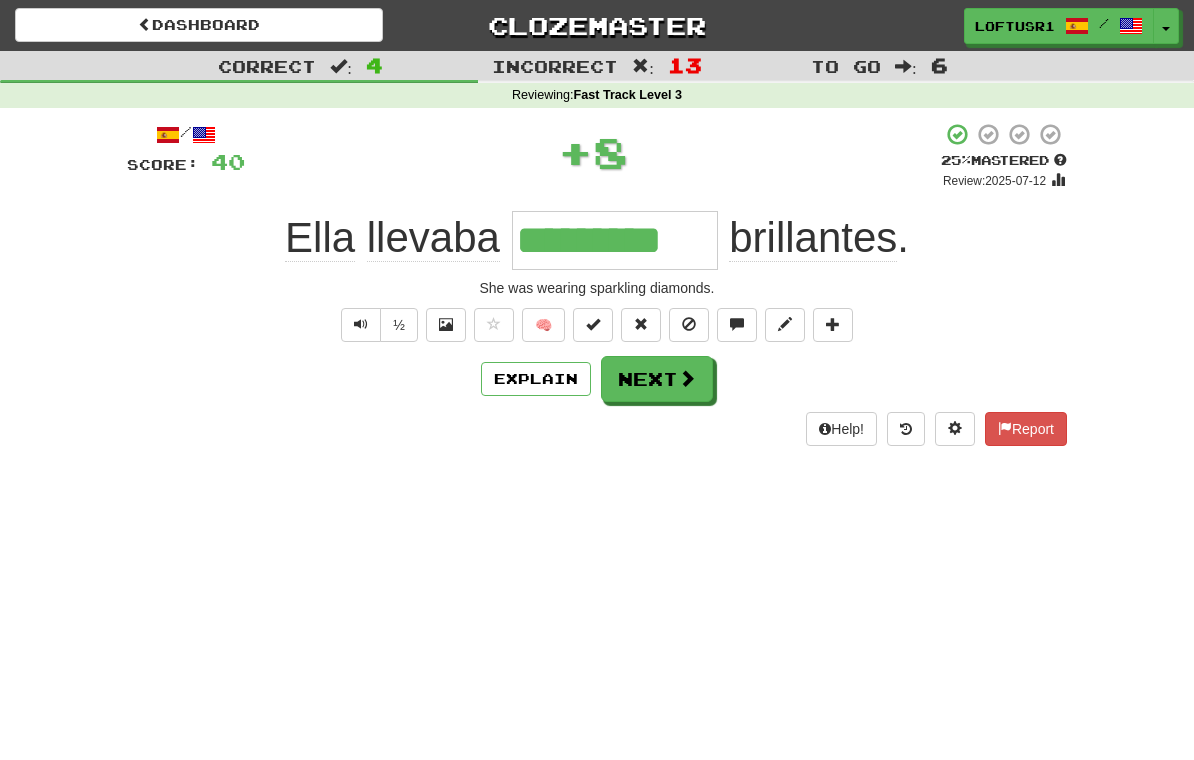 click on "Next" at bounding box center [657, 379] 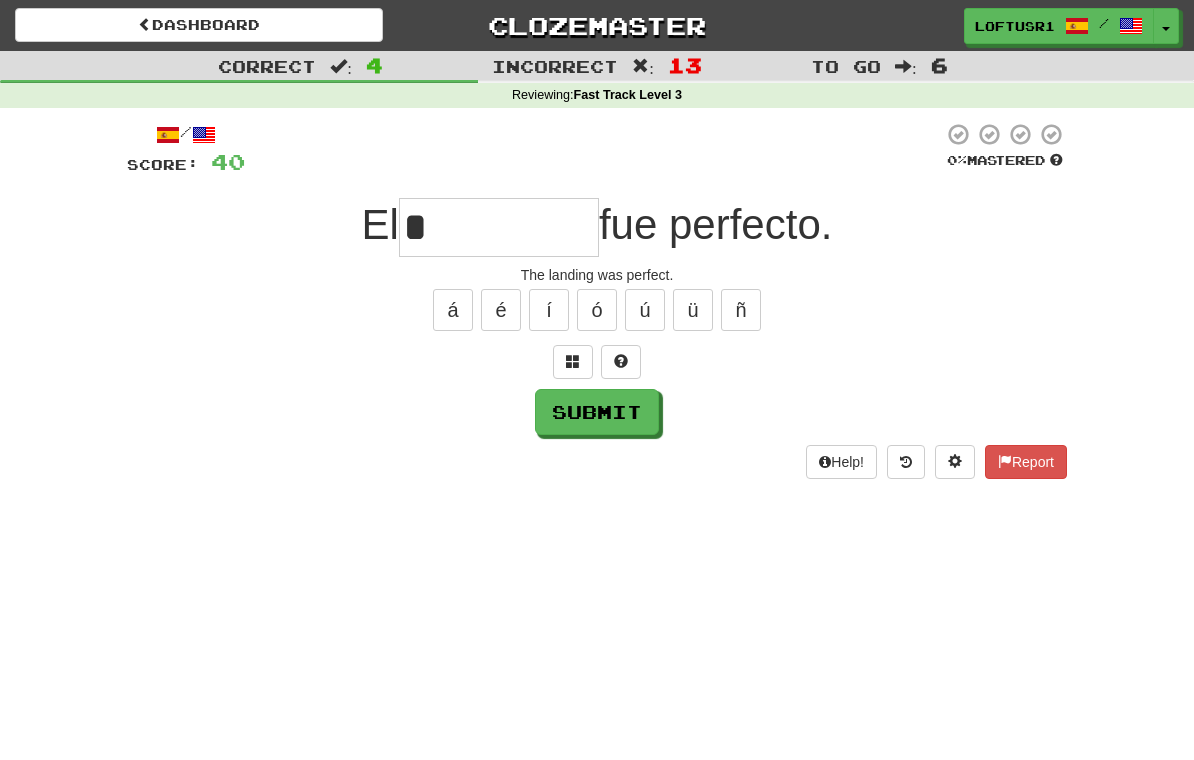 click on "Help!  Report" at bounding box center (597, 462) 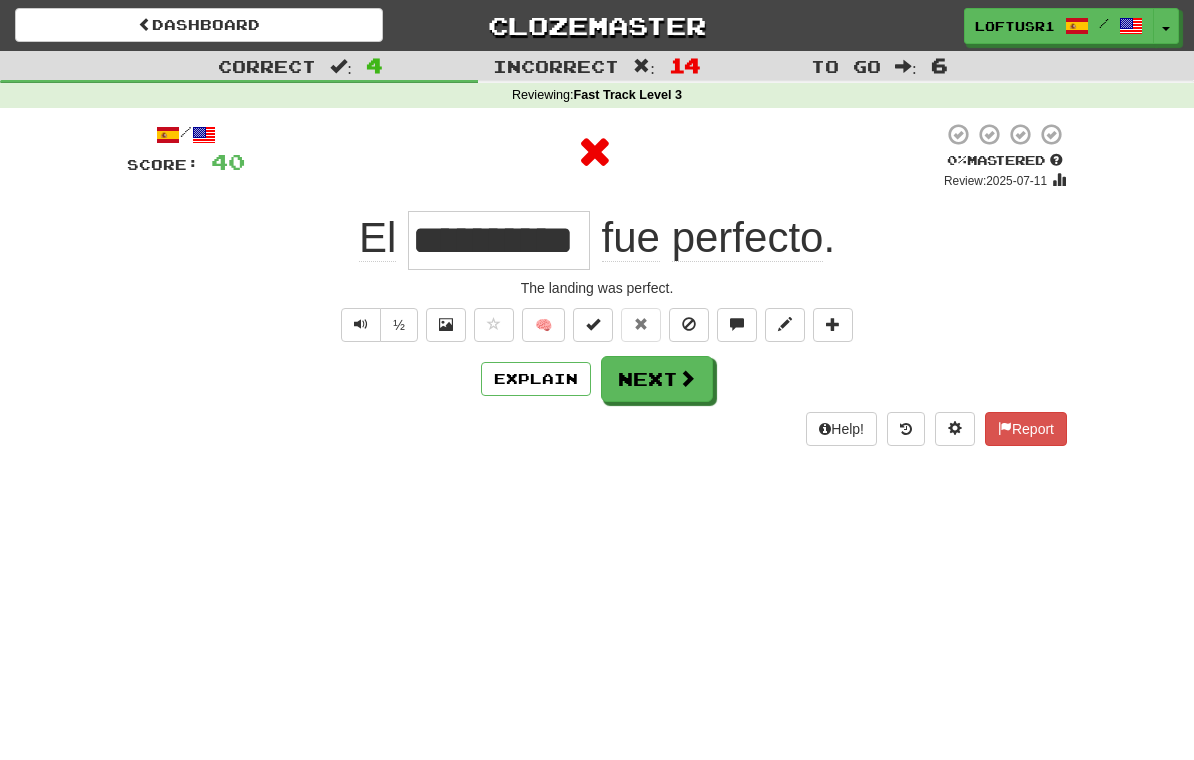 click at bounding box center [687, 378] 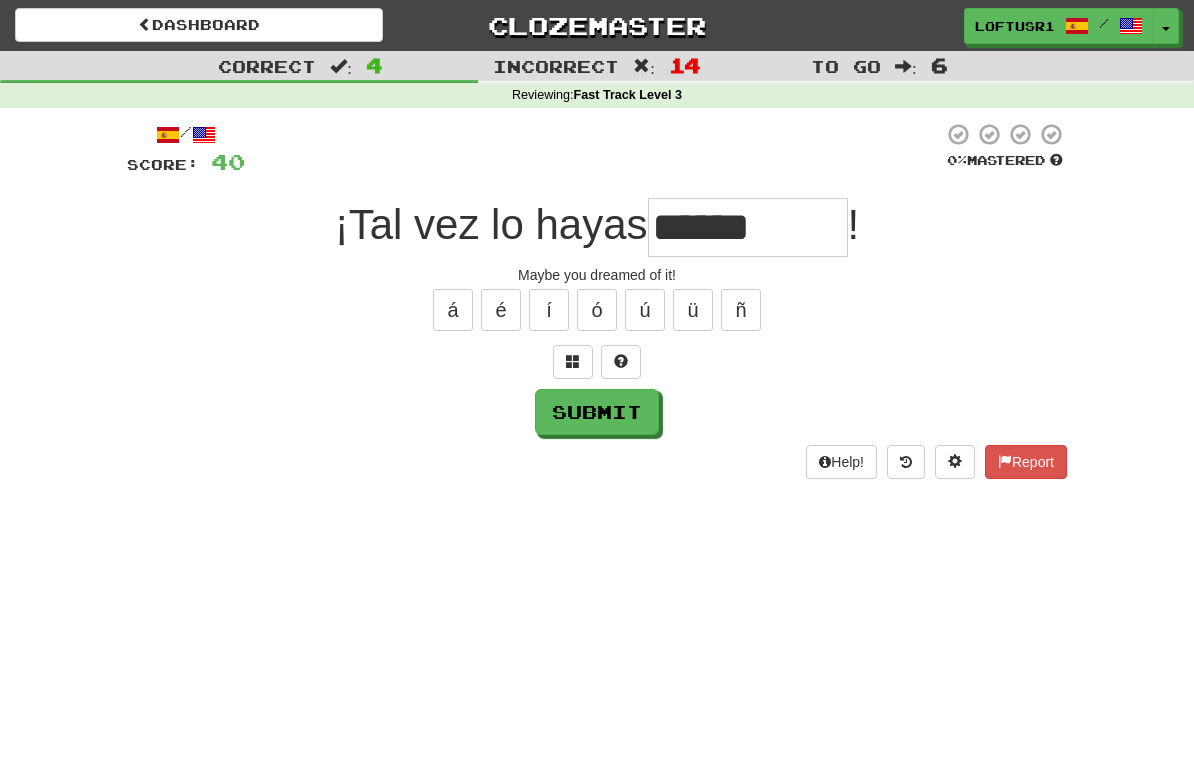 type on "******" 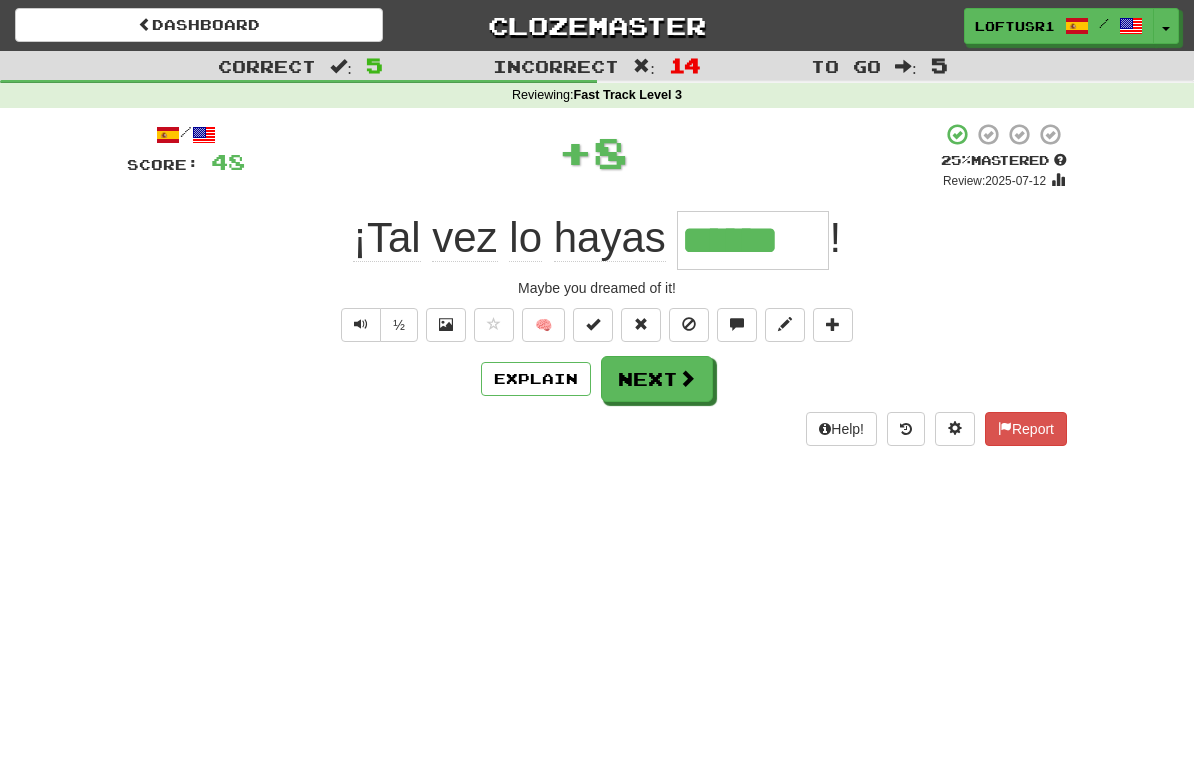click on "Explain" at bounding box center (536, 379) 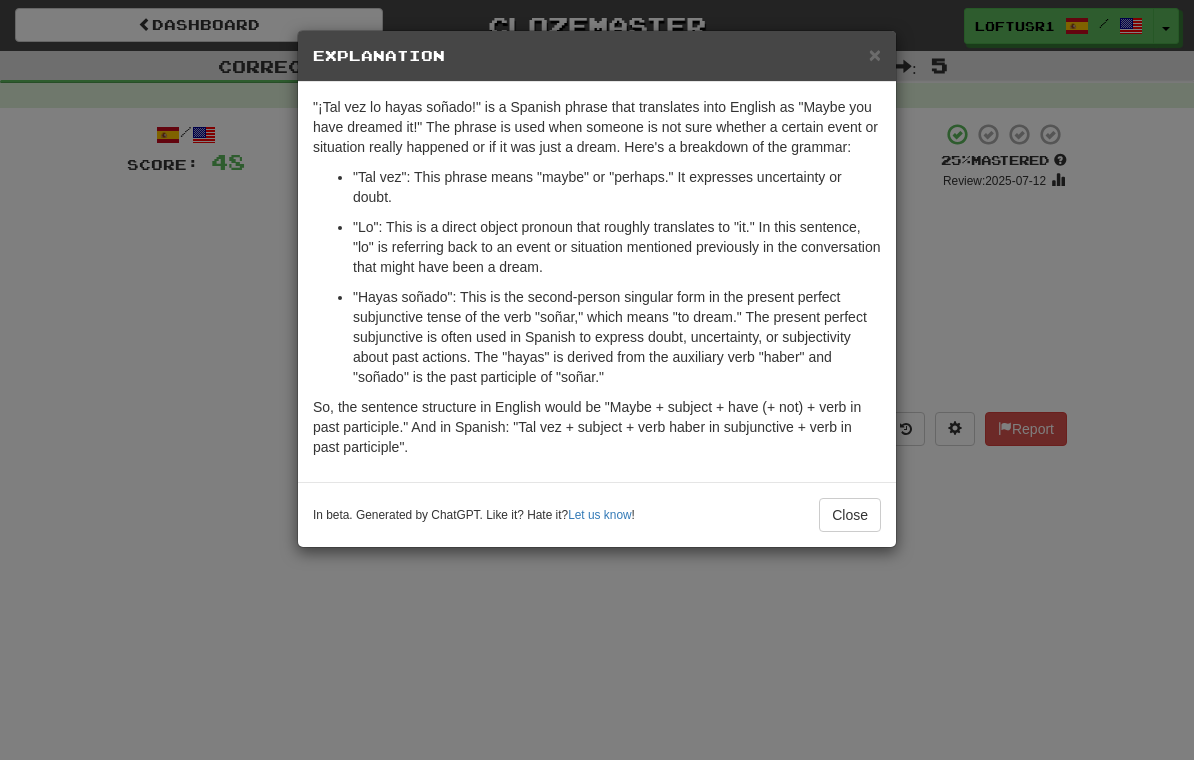 click on "Close" at bounding box center [850, 515] 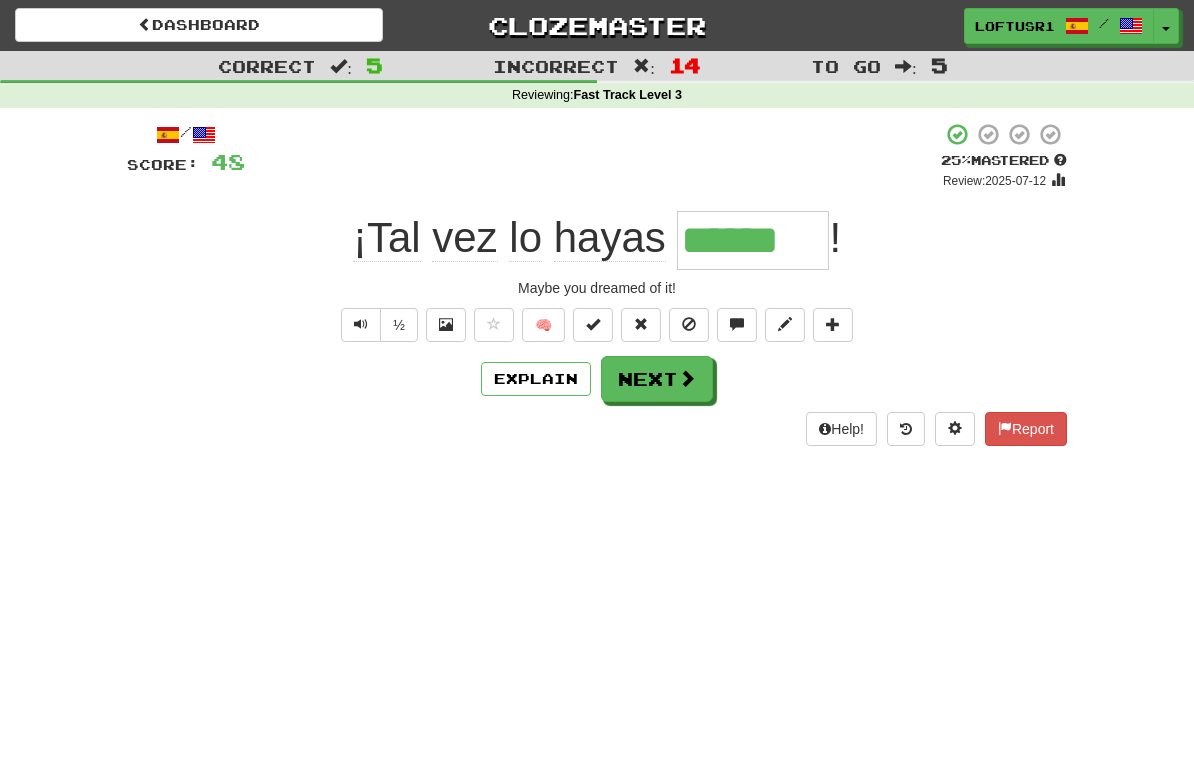 click on "Next" at bounding box center (657, 379) 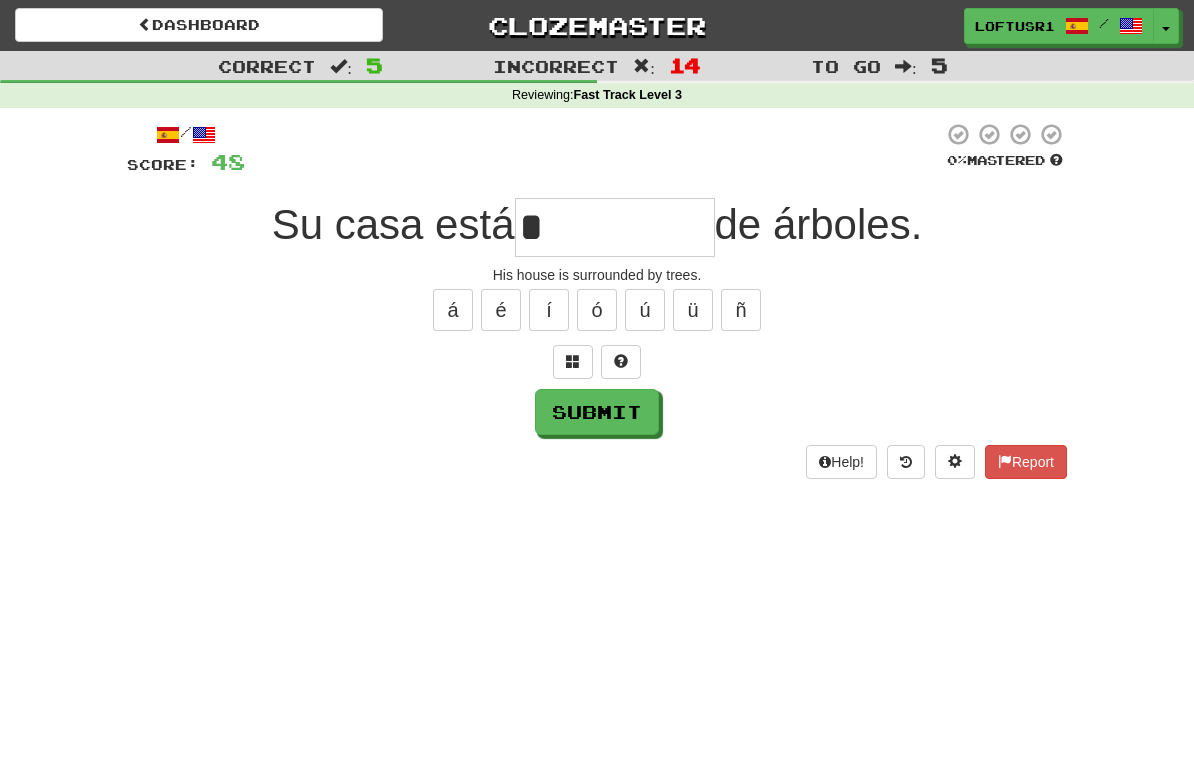 click on "Submit" at bounding box center (597, 412) 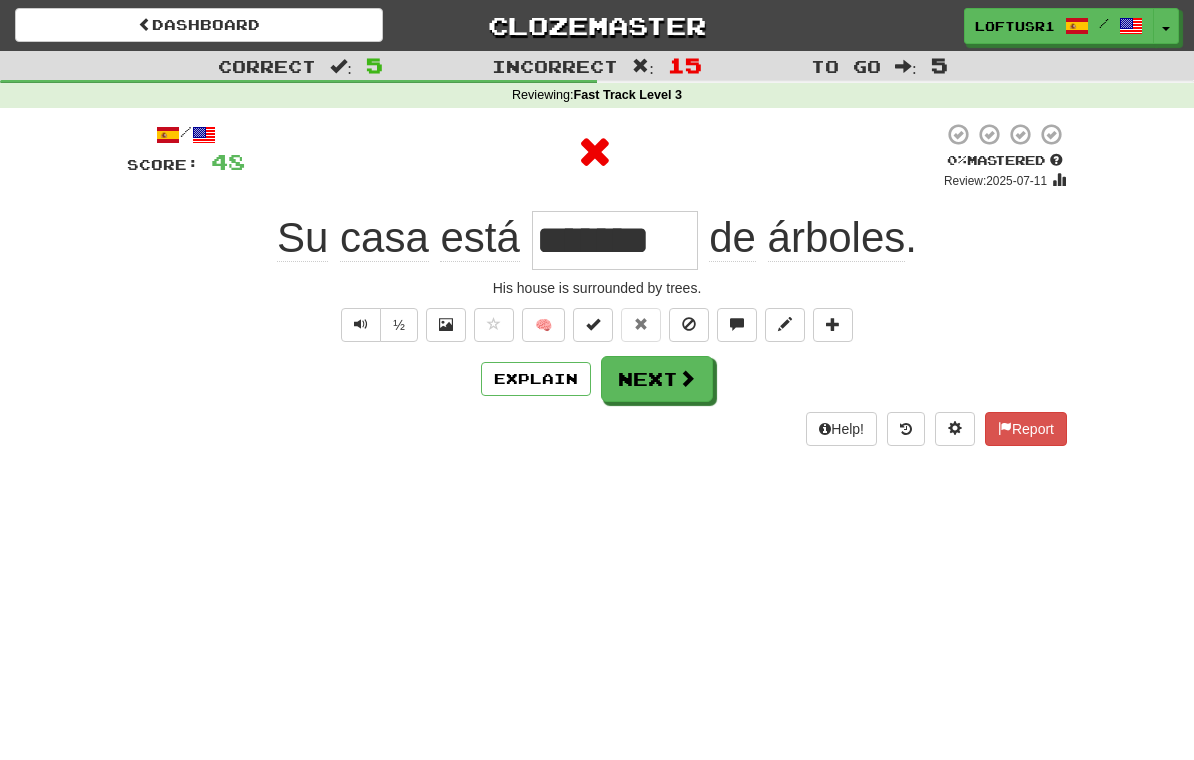 click on "Explain" at bounding box center [536, 379] 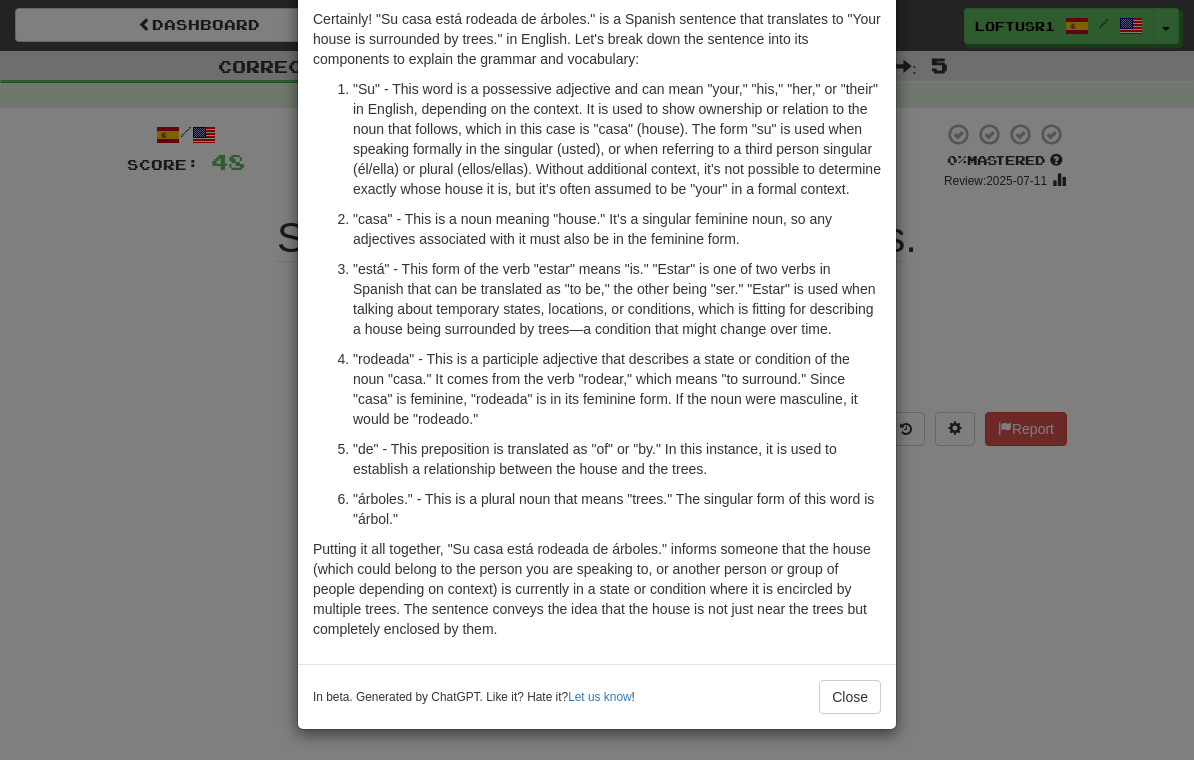 scroll, scrollTop: 128, scrollLeft: 0, axis: vertical 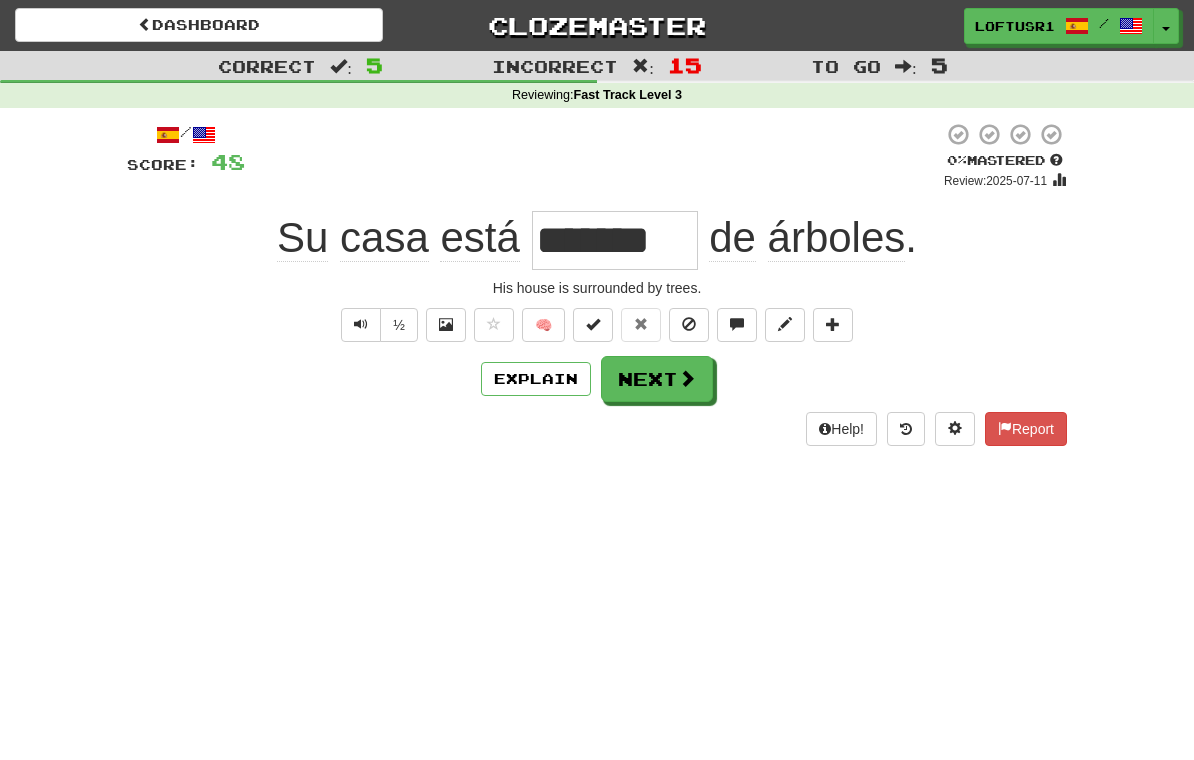 click at bounding box center [687, 378] 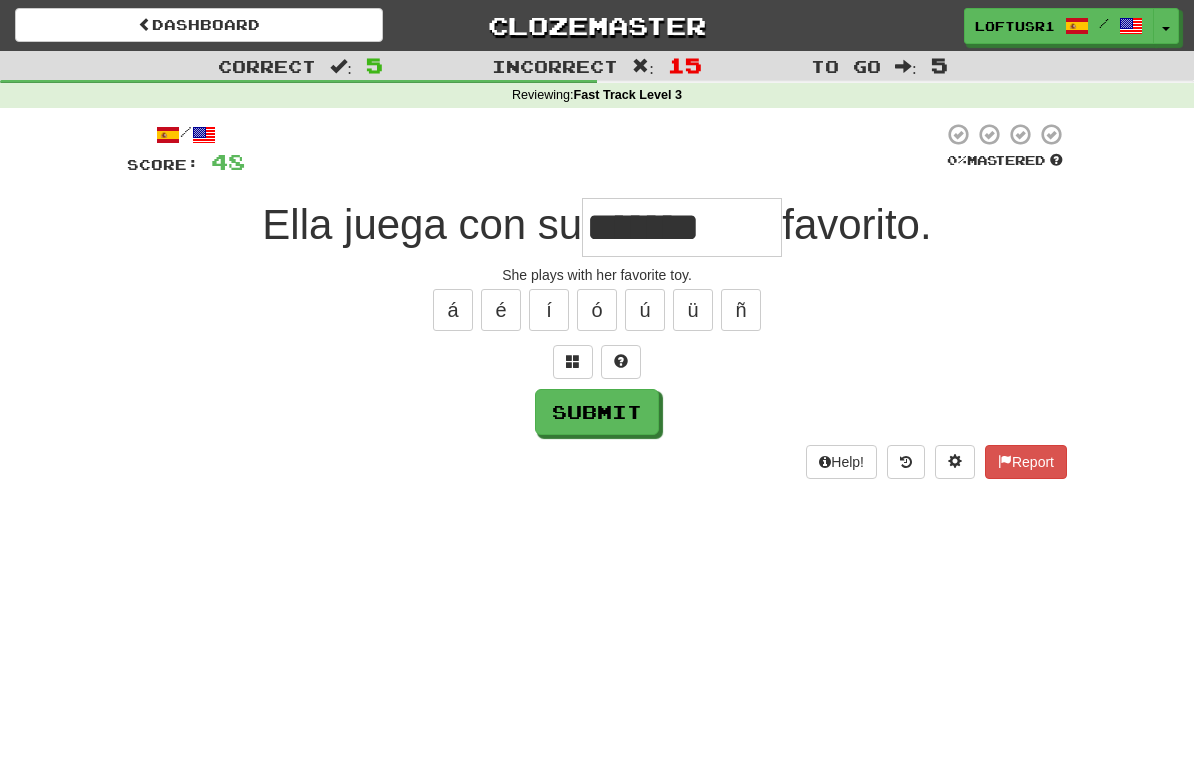 type on "*******" 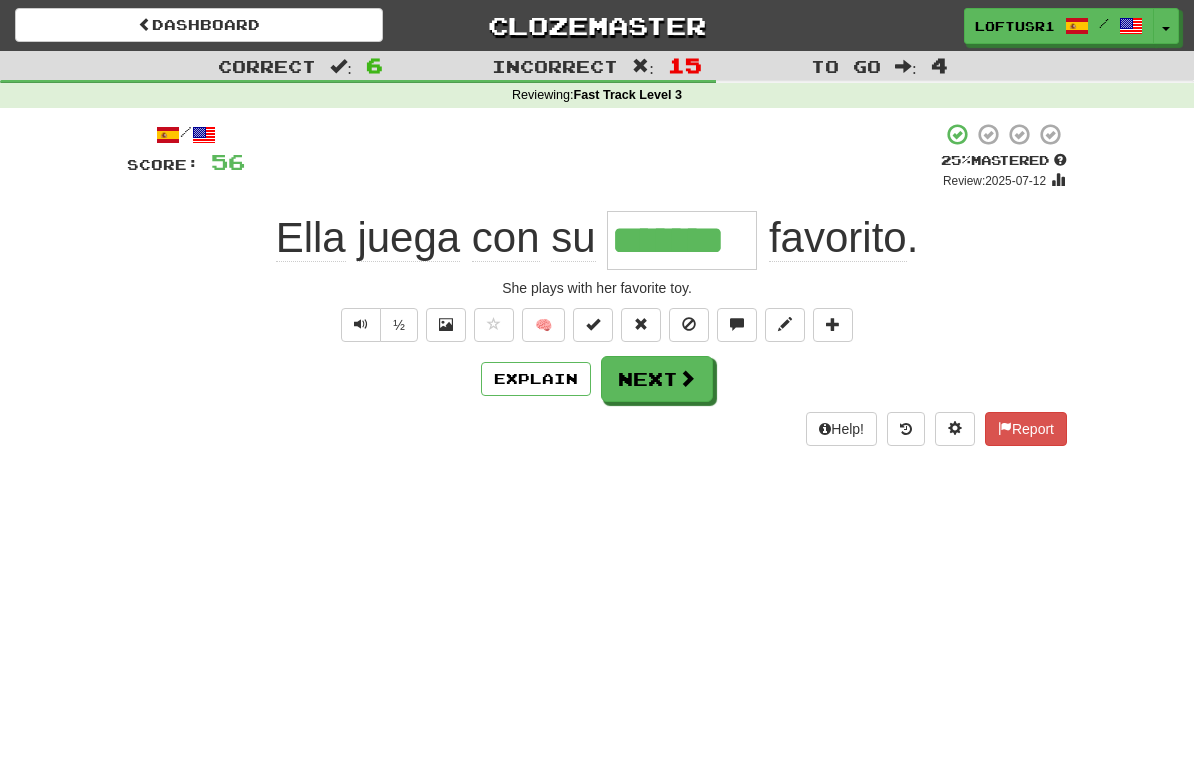 click on "Next" at bounding box center [657, 379] 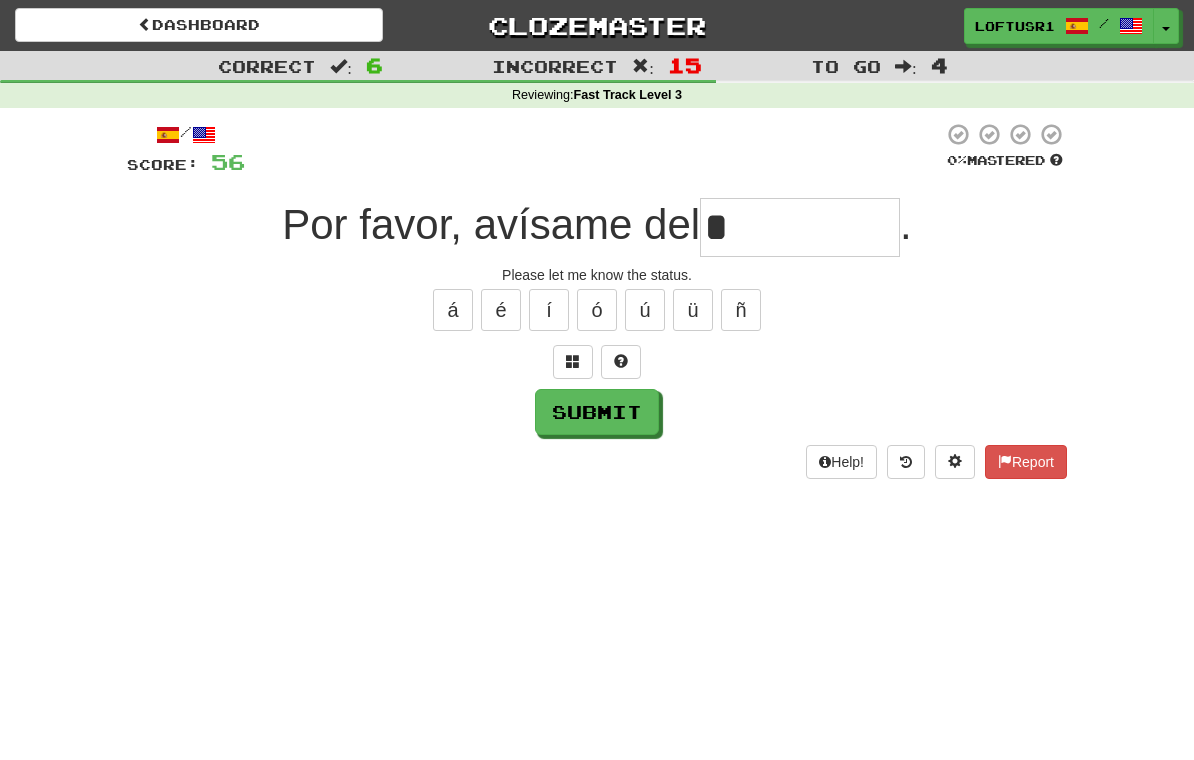 click on "Submit" at bounding box center [597, 412] 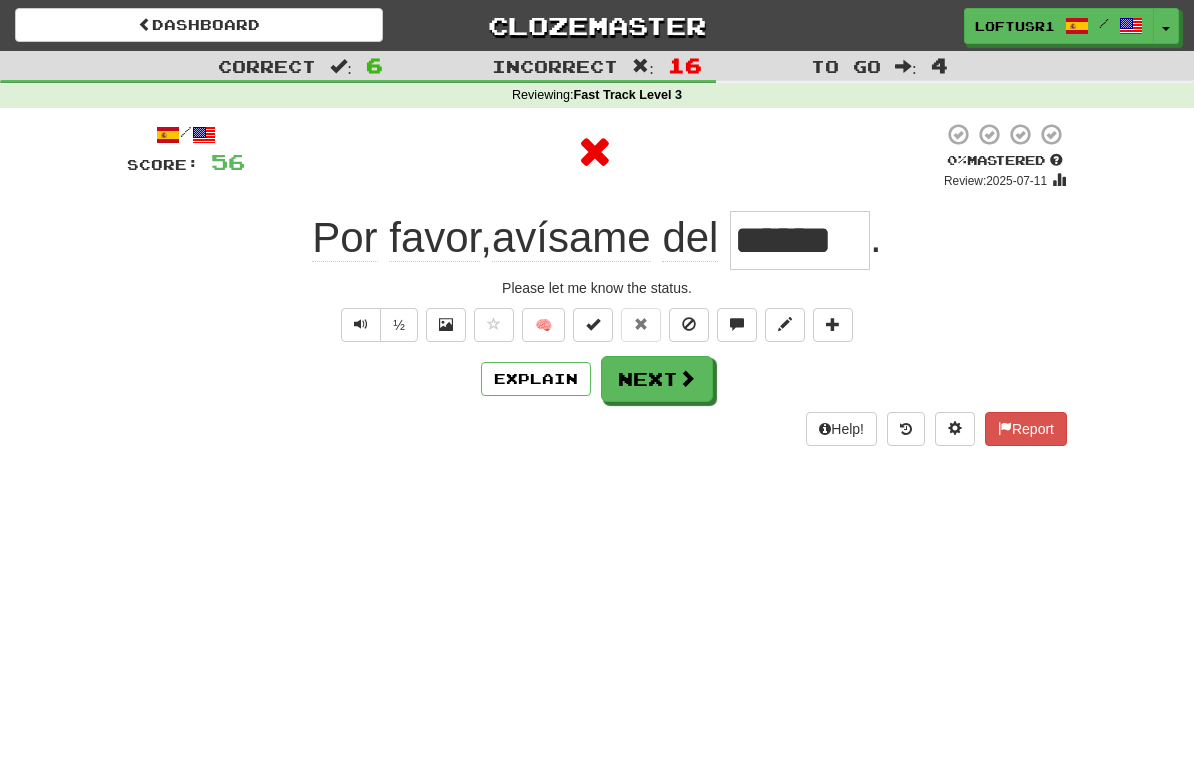 click on "Next" at bounding box center (657, 379) 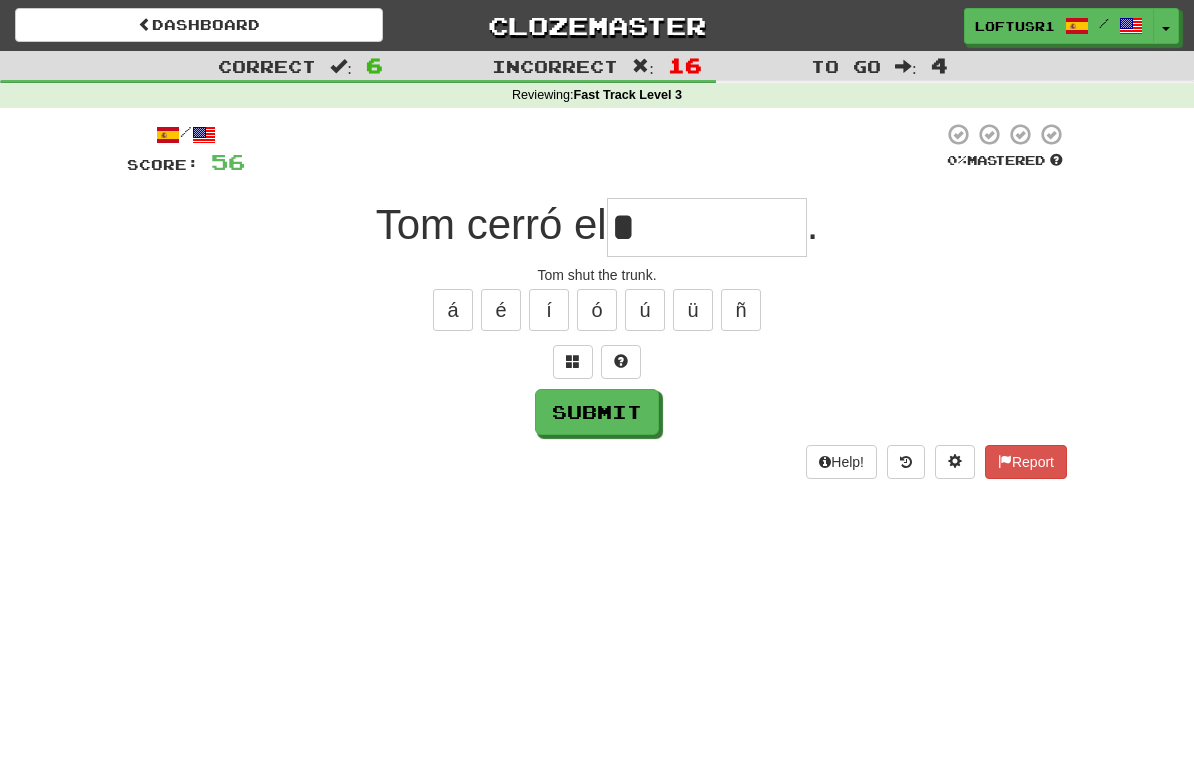 click on "Submit" at bounding box center (597, 412) 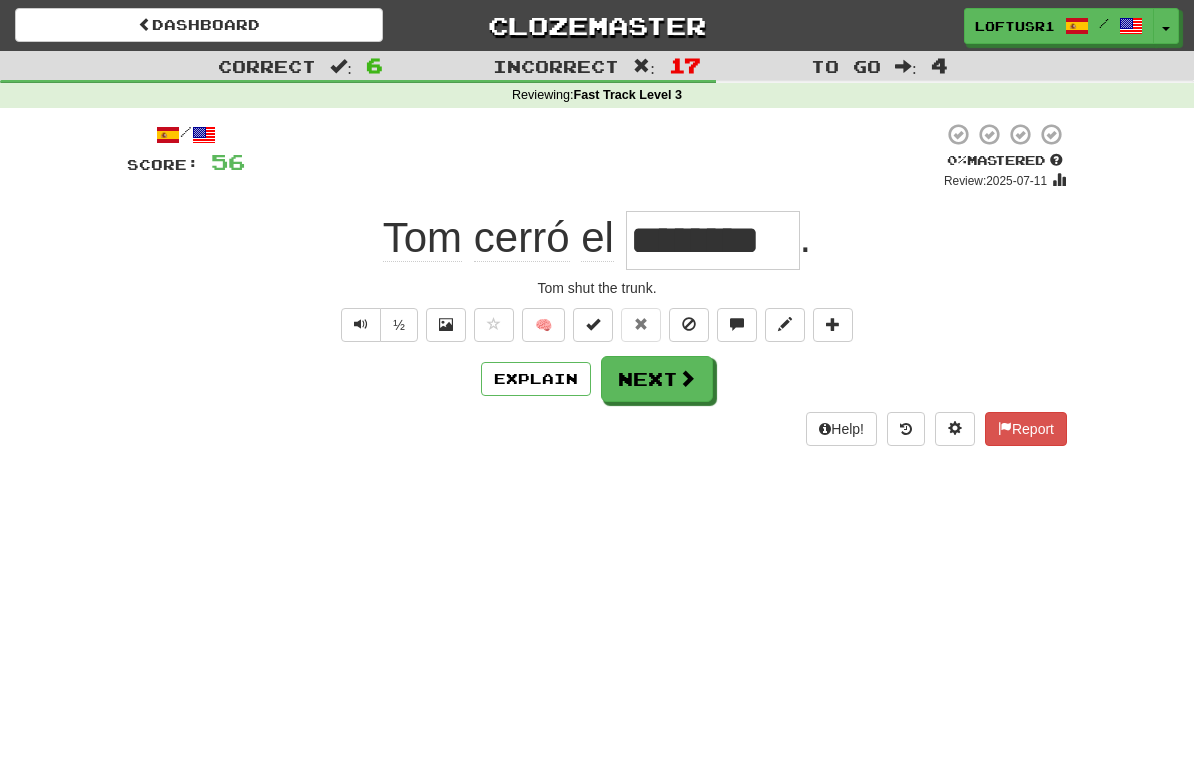 click on "Next" at bounding box center [657, 379] 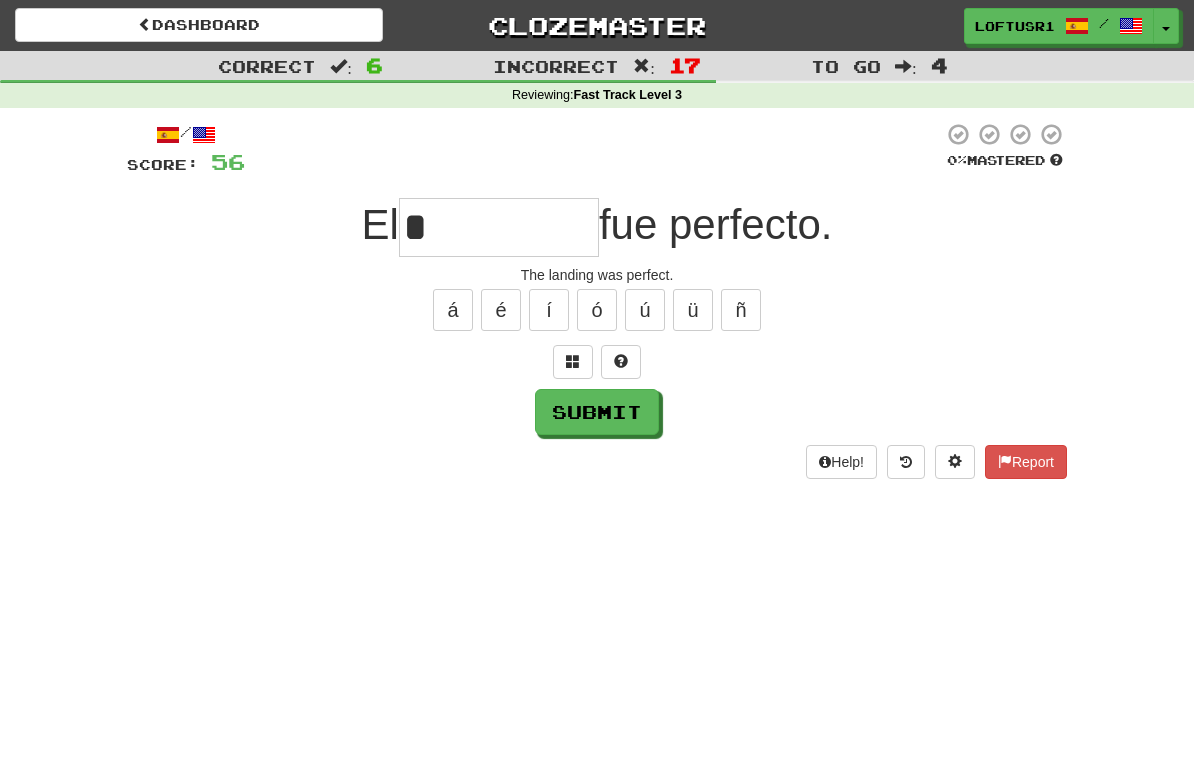 click on "Submit" at bounding box center [597, 412] 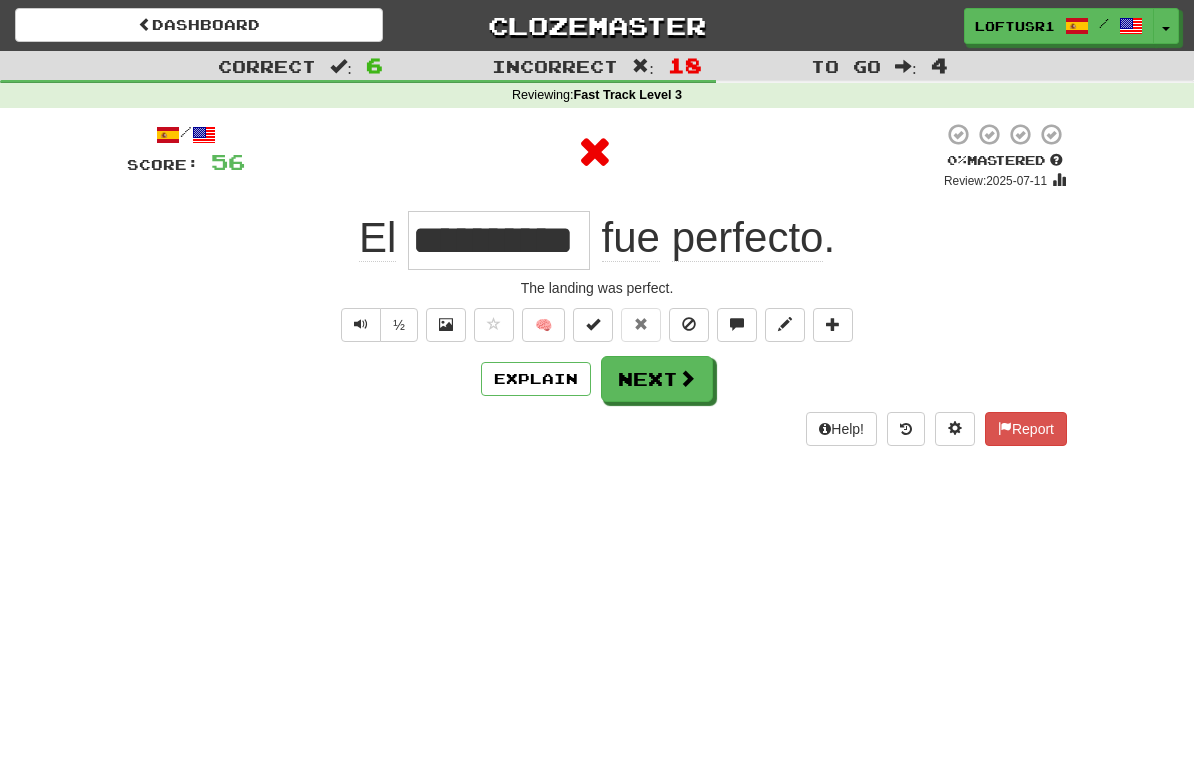 click on "Explain" at bounding box center [536, 379] 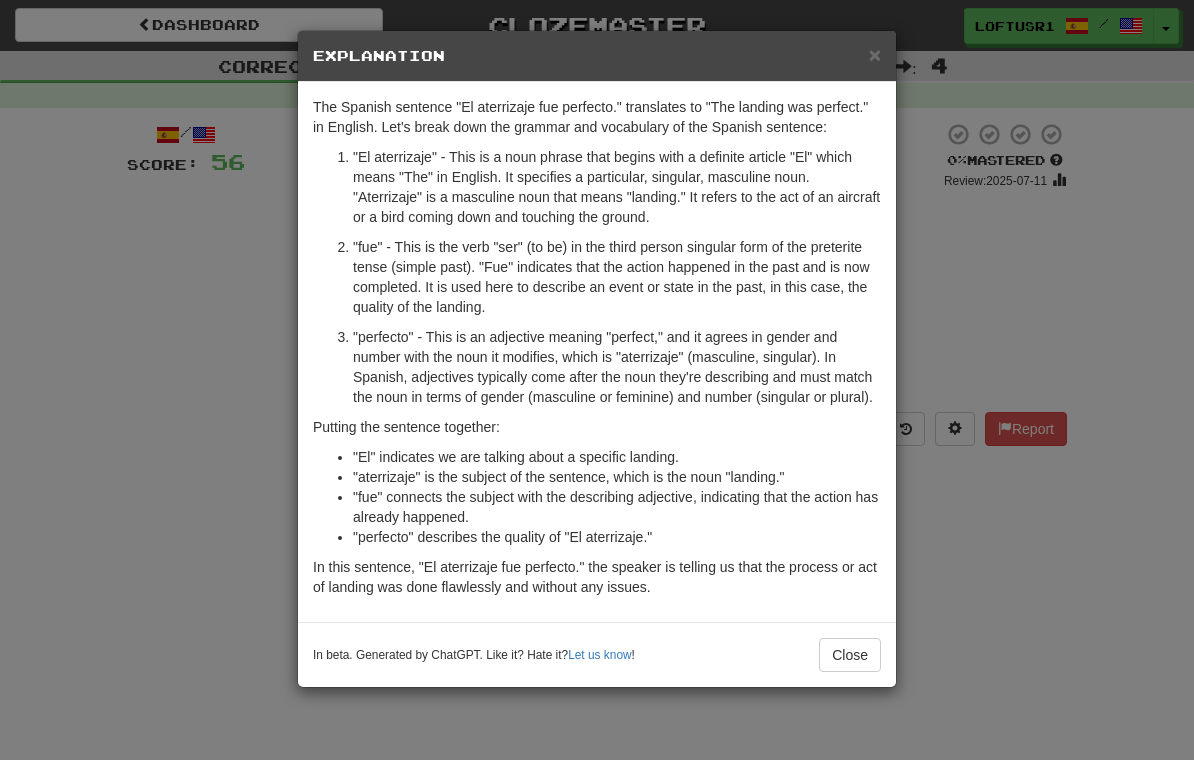 click on "Close" at bounding box center [850, 655] 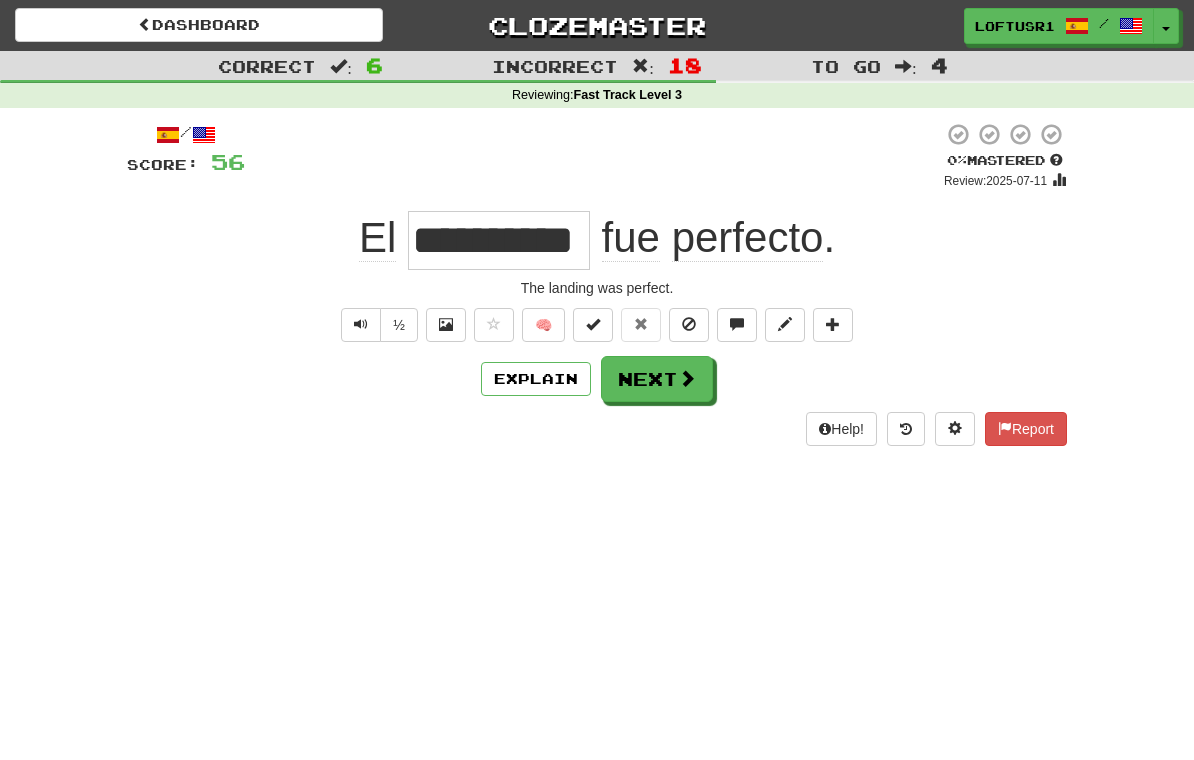 click on "Next" at bounding box center (657, 379) 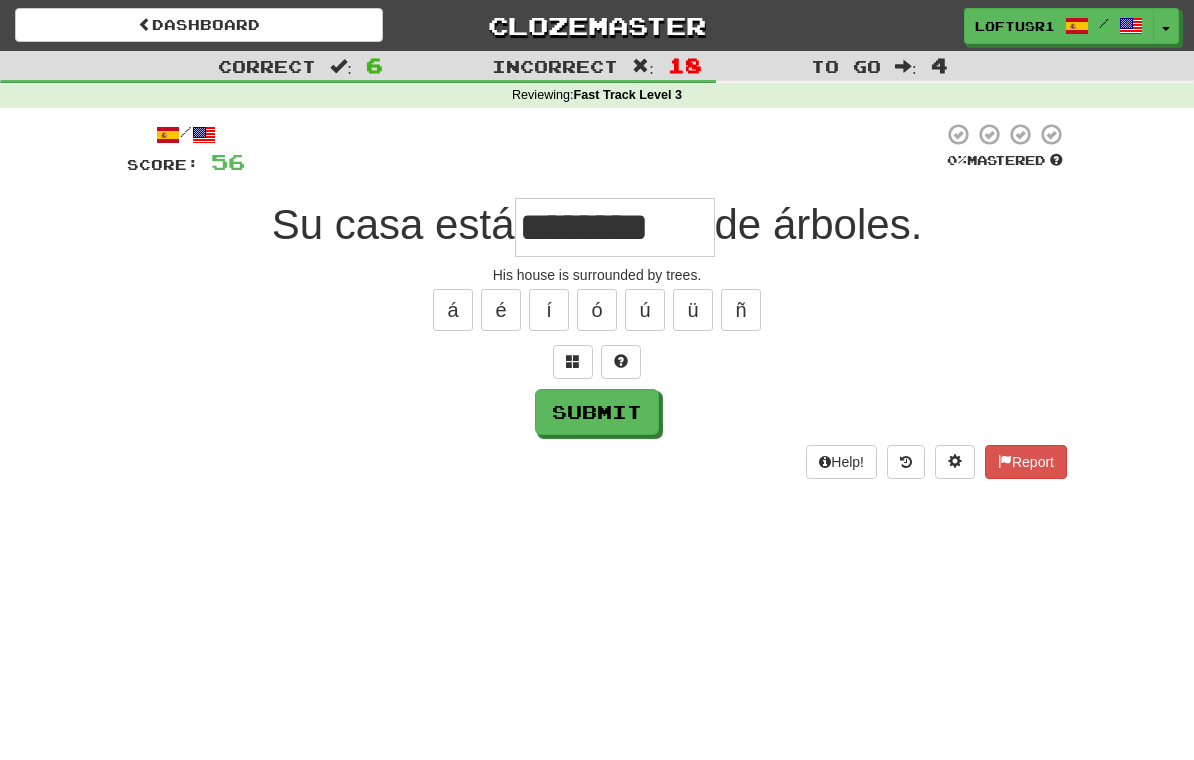 click on "Submit" at bounding box center (597, 412) 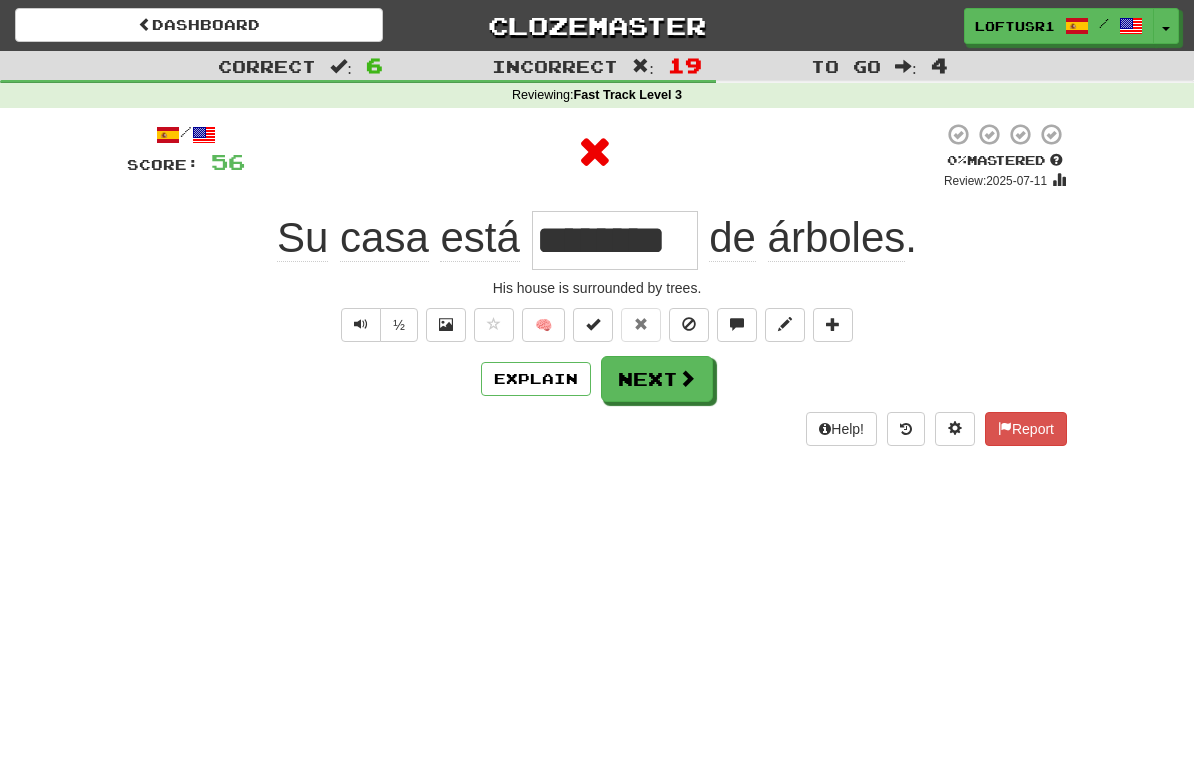 type on "*******" 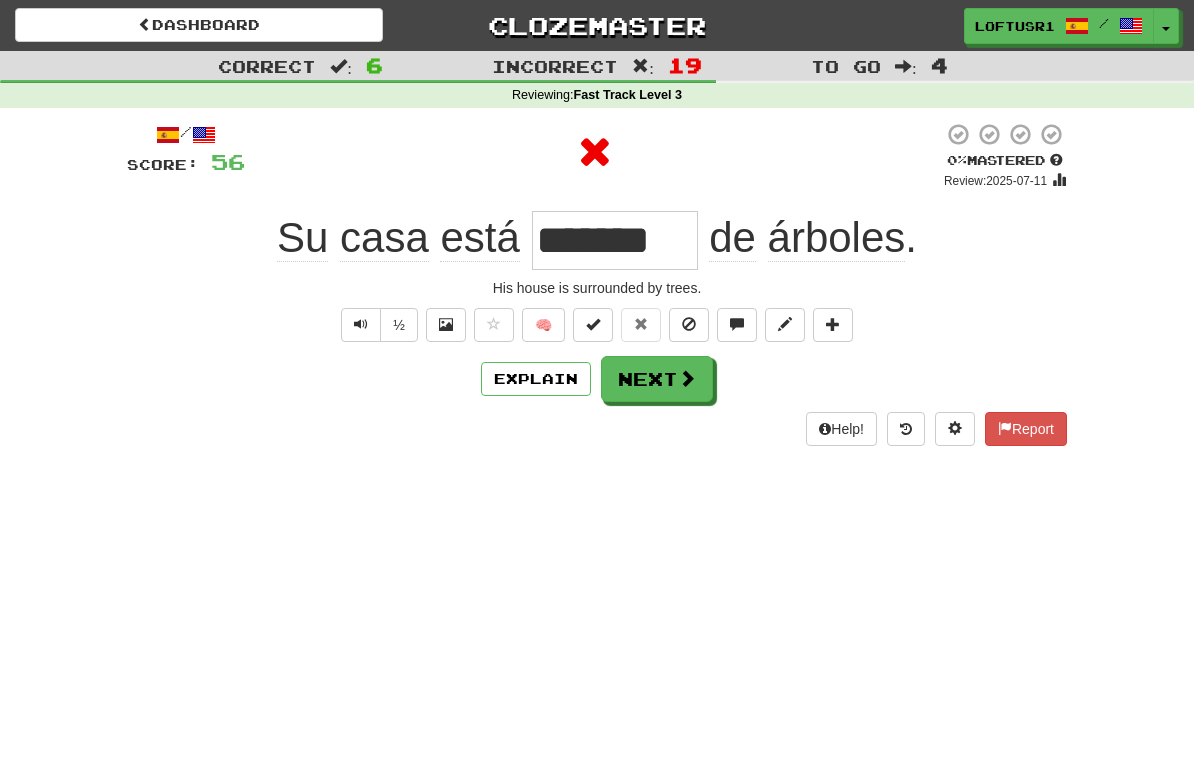 click on "Next" at bounding box center (657, 379) 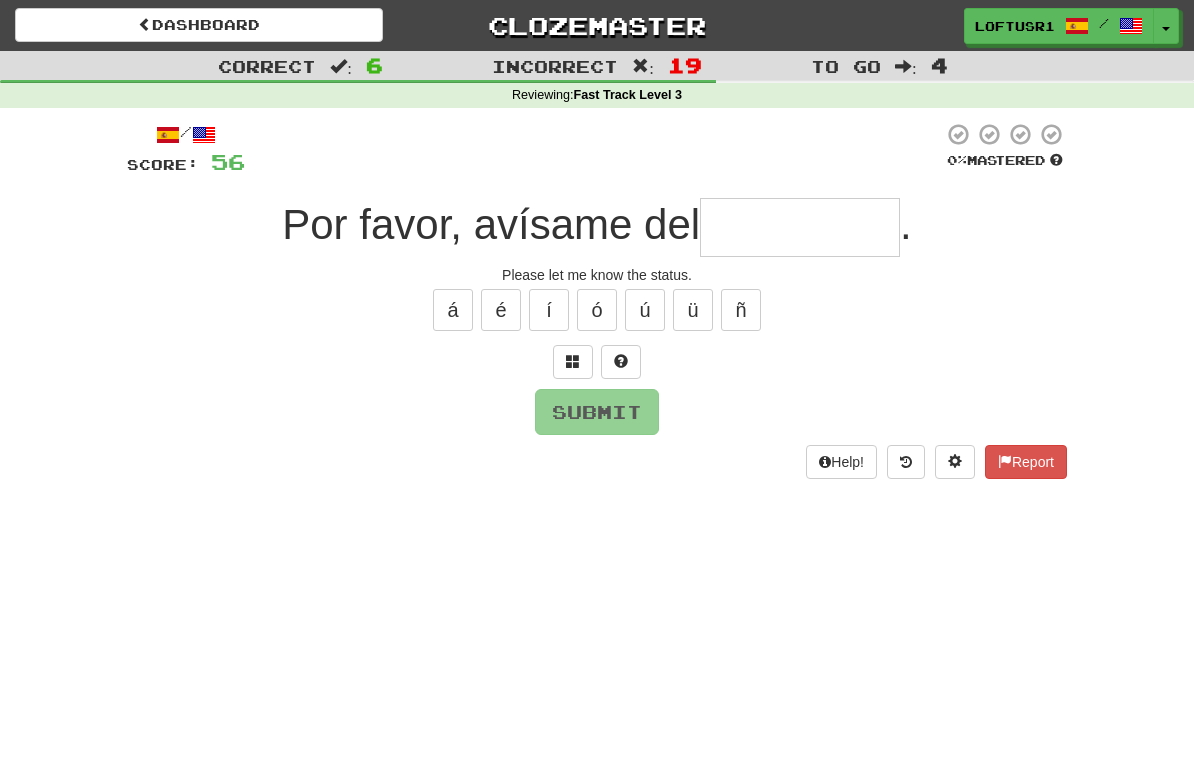 type on "*" 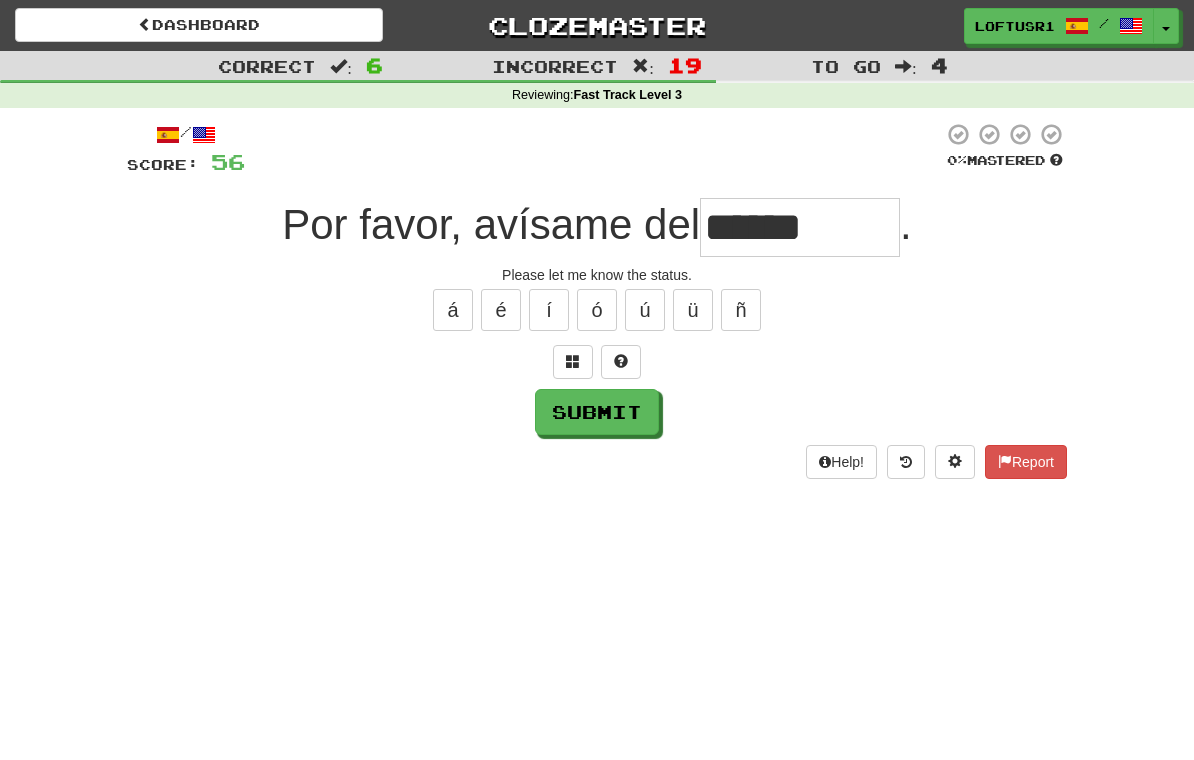 type on "******" 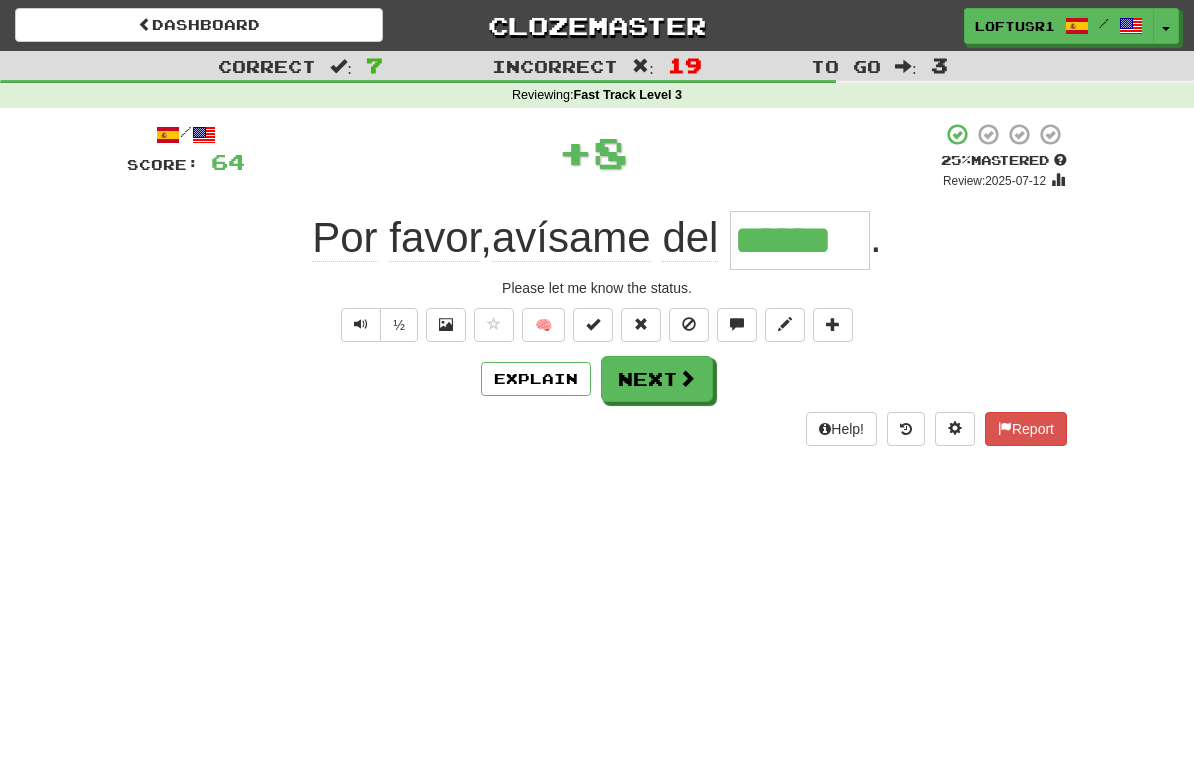 click on "Next" at bounding box center (657, 379) 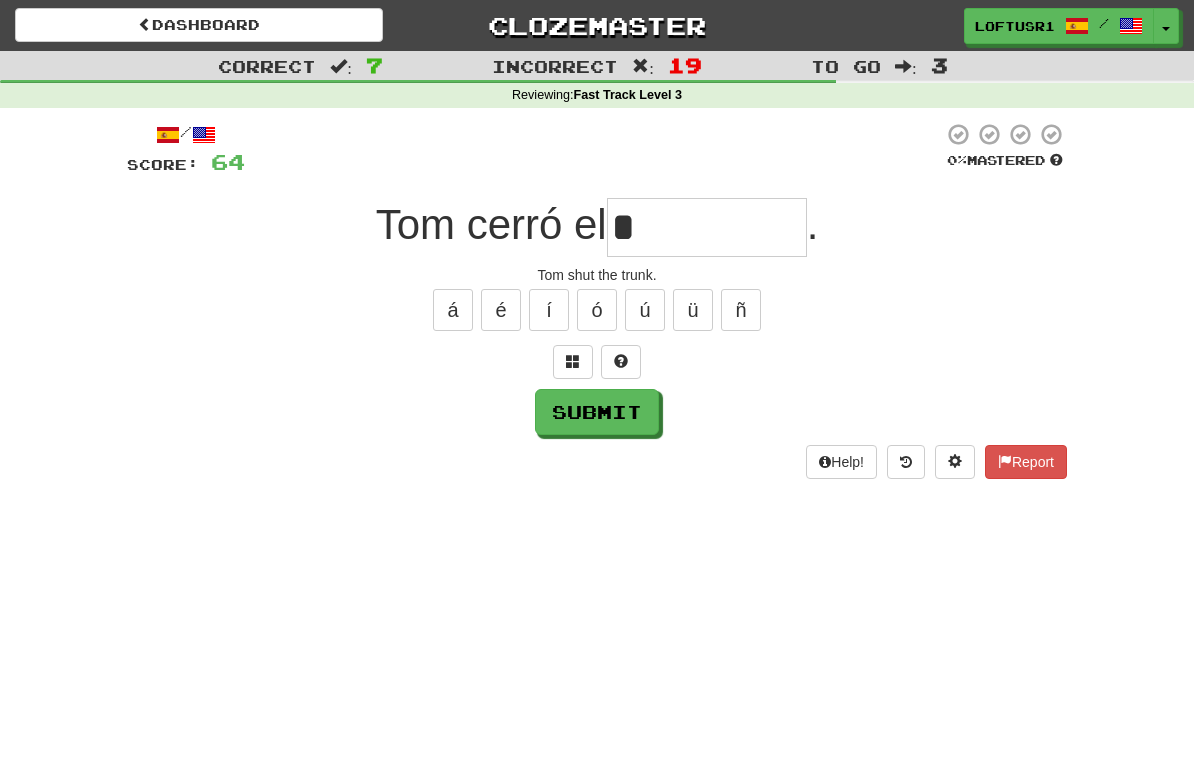 click on "Submit" at bounding box center [597, 412] 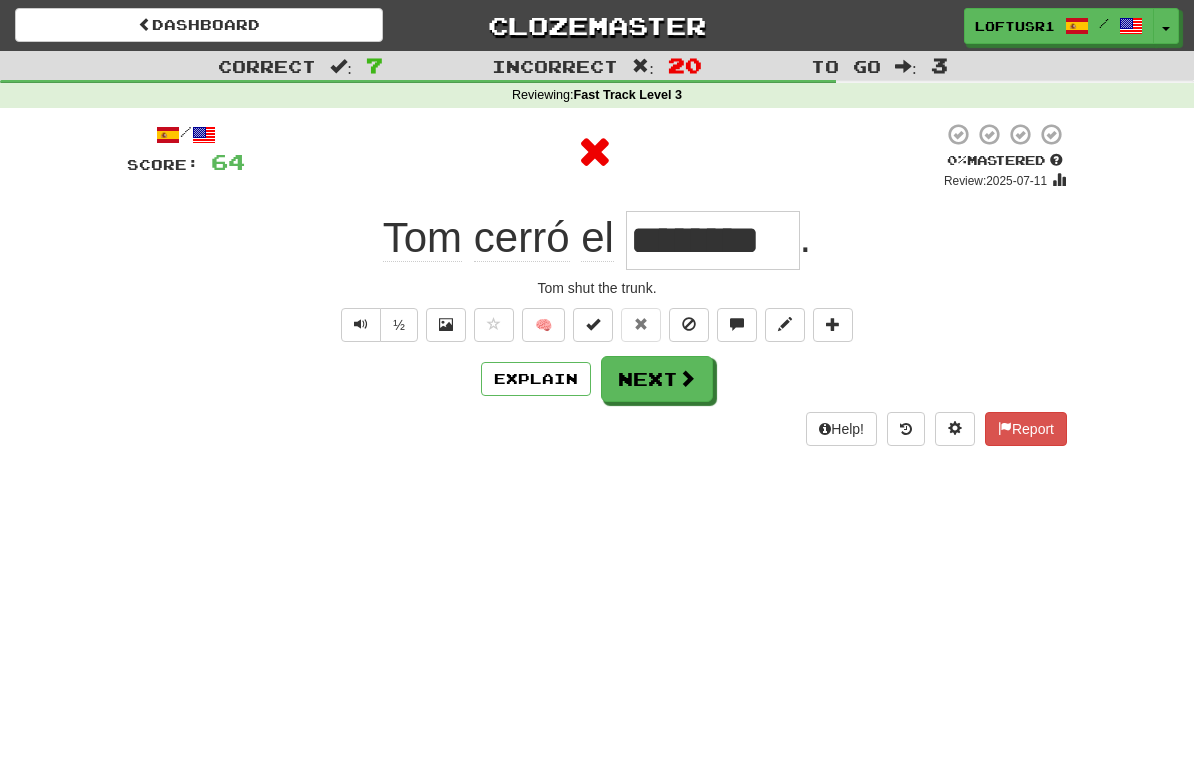 click at bounding box center (687, 378) 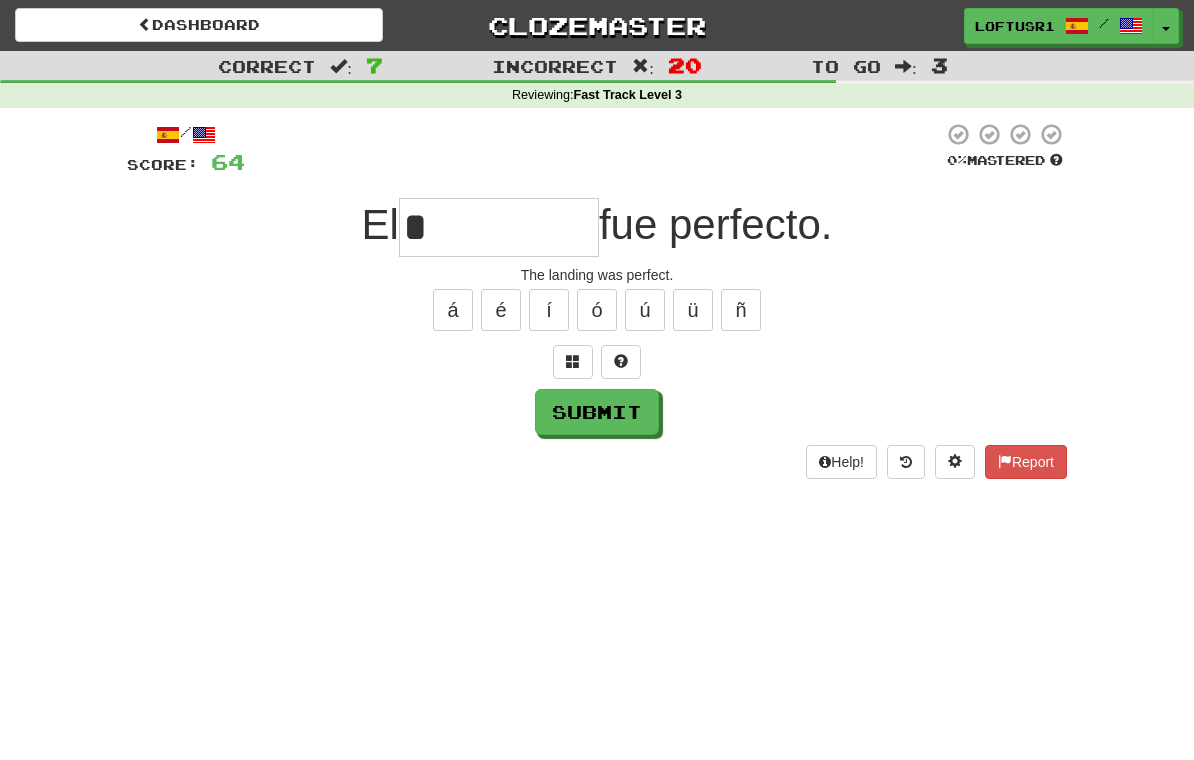 click on "Submit" at bounding box center (597, 412) 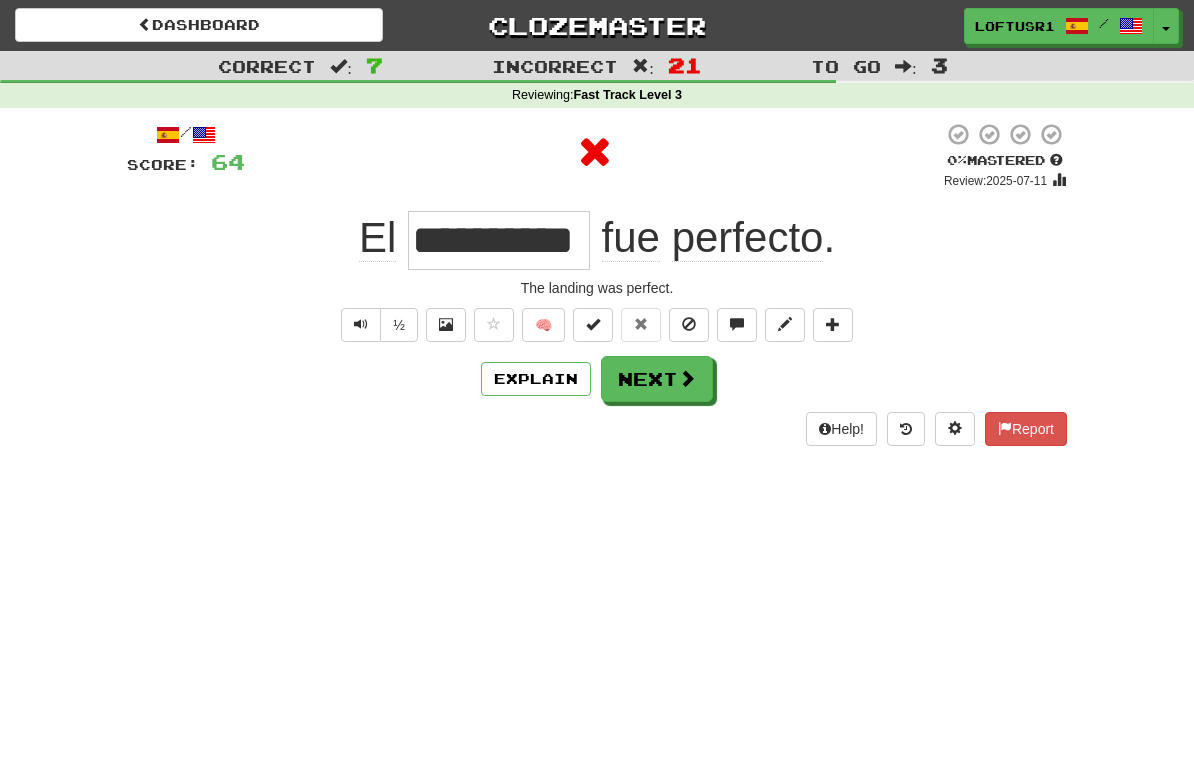 click at bounding box center (687, 378) 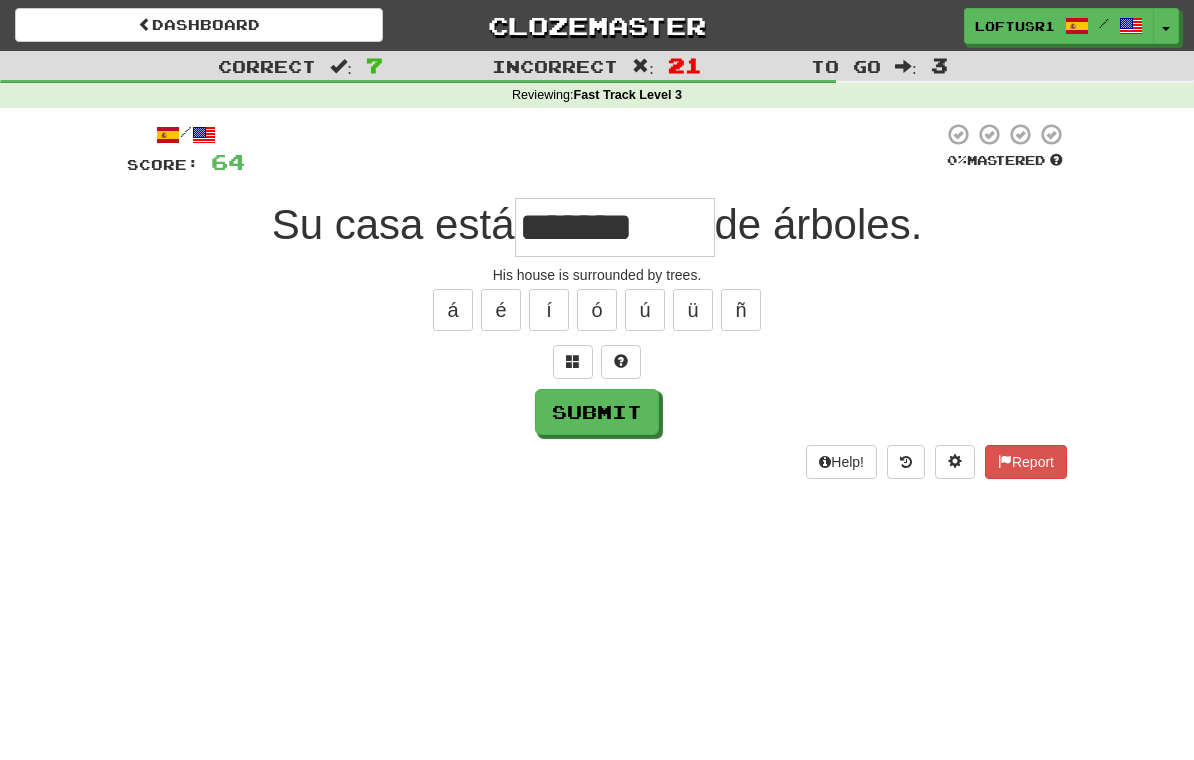 click on "Submit" at bounding box center [597, 412] 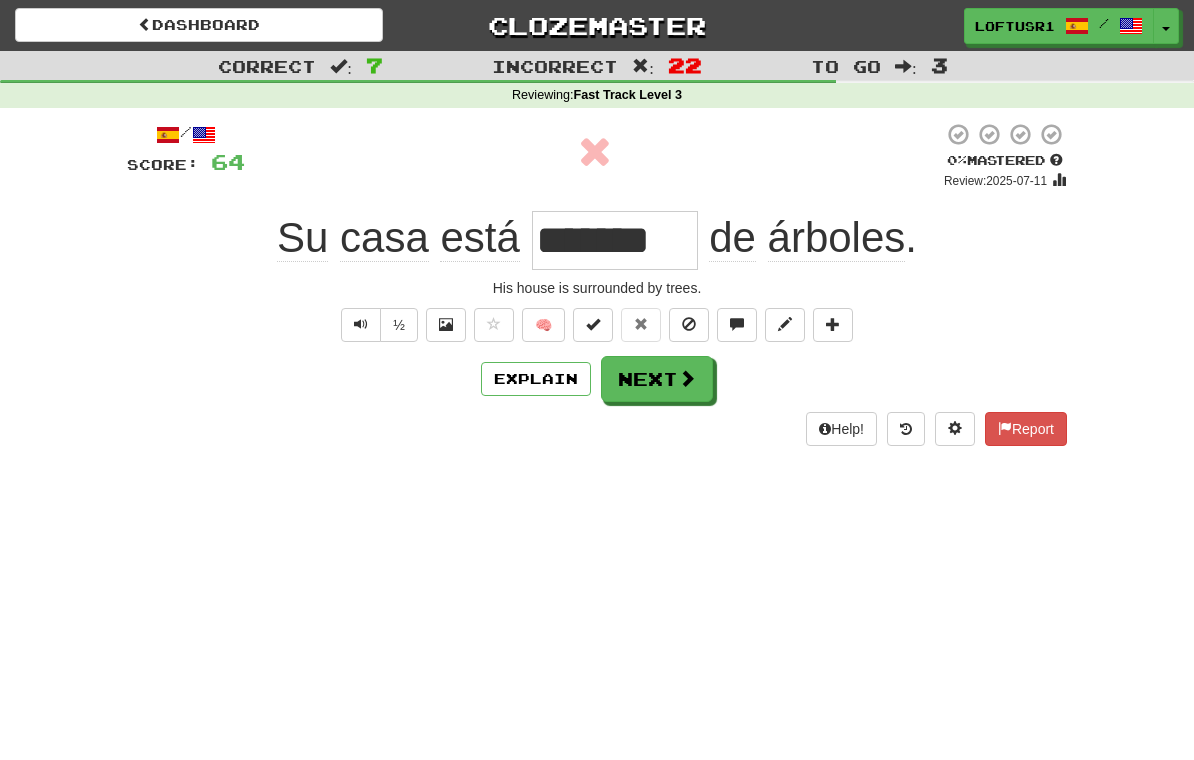 click on "Next" at bounding box center (657, 379) 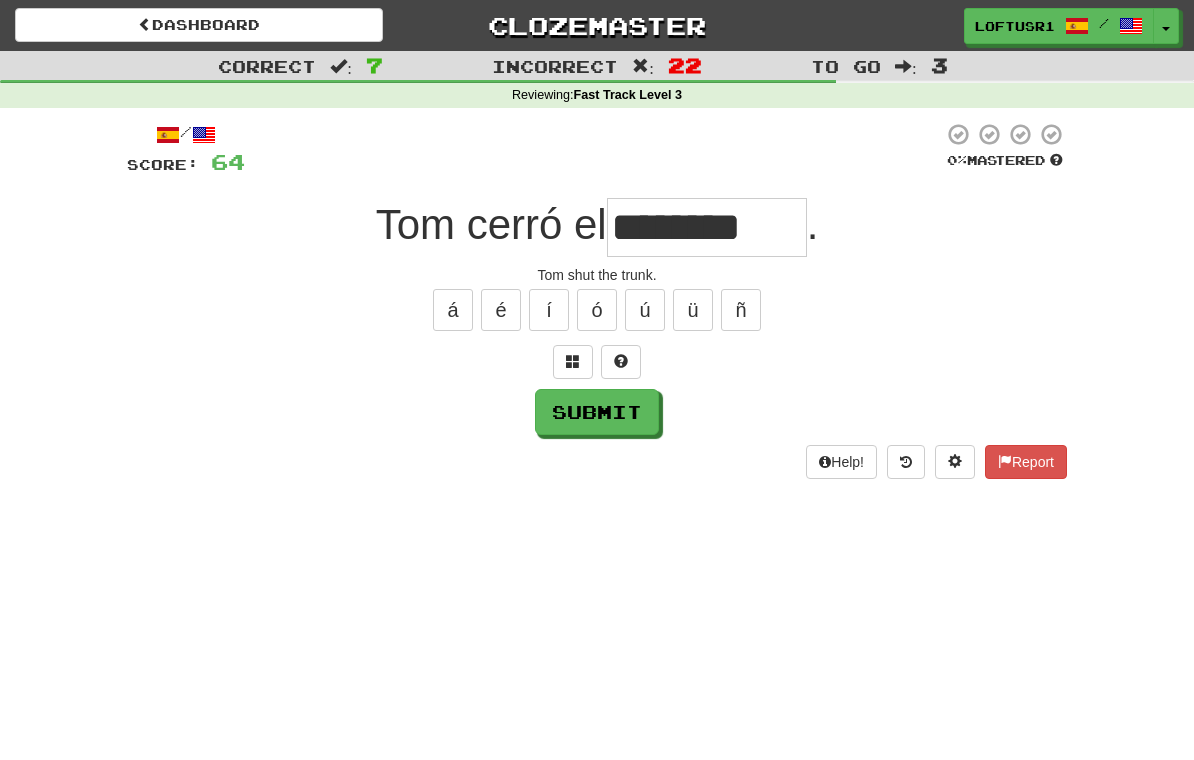 type on "********" 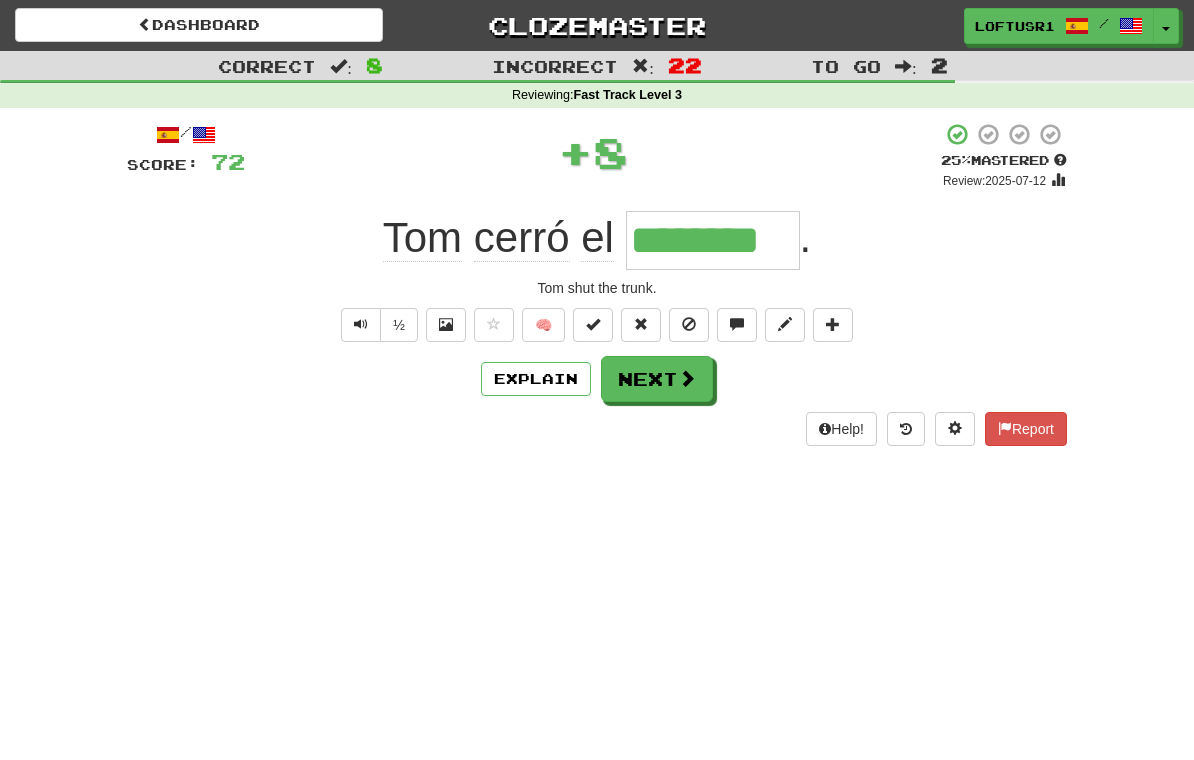 click on "Next" at bounding box center [657, 379] 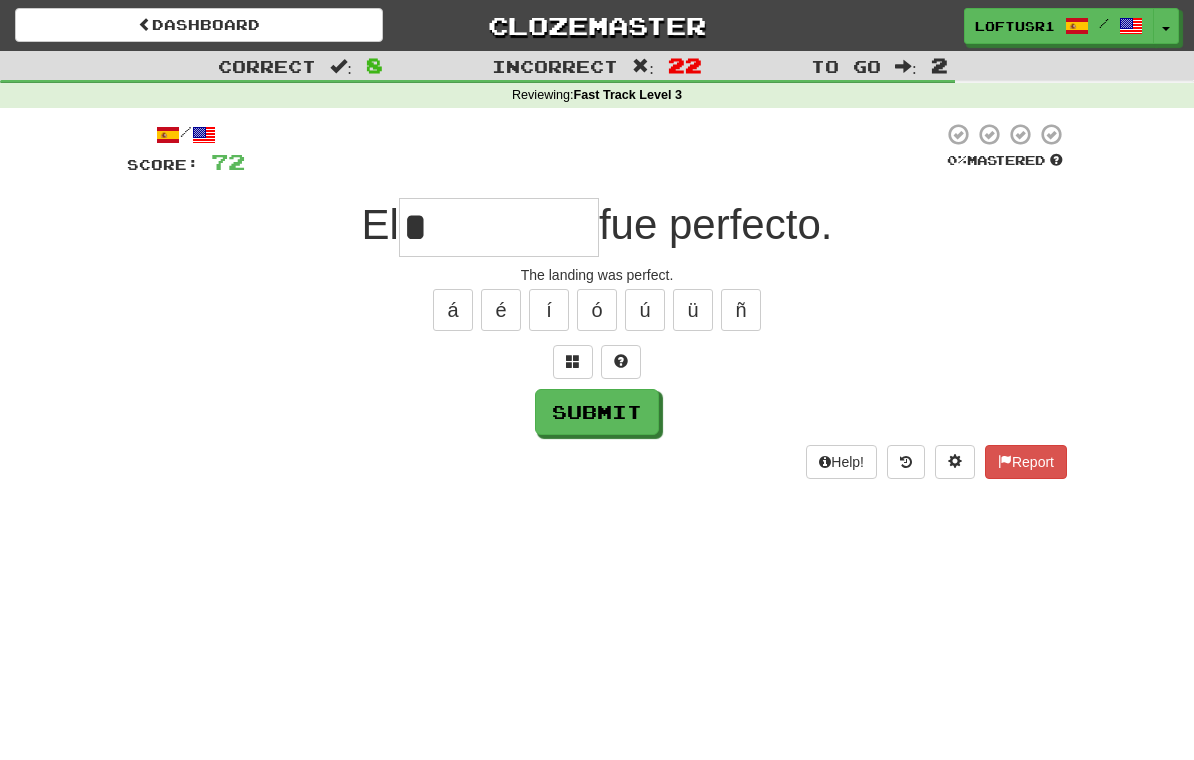 click on "Submit" at bounding box center [597, 412] 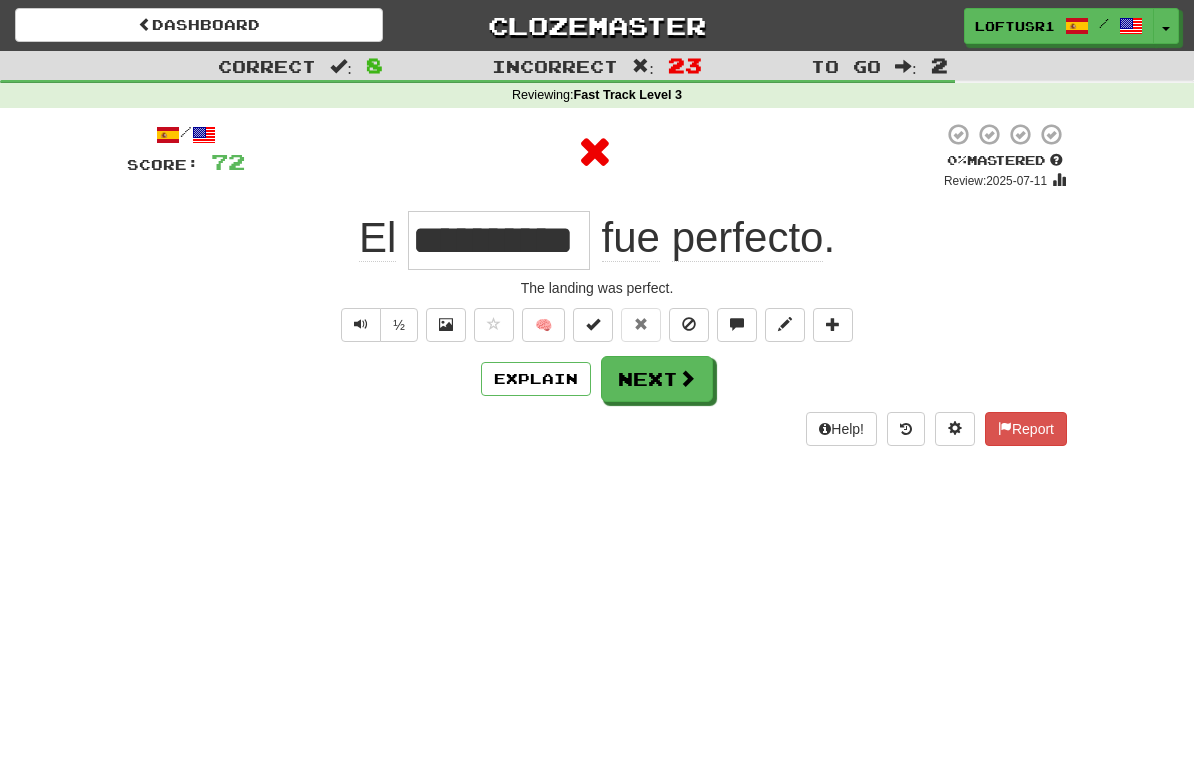 click on "Next" at bounding box center [657, 379] 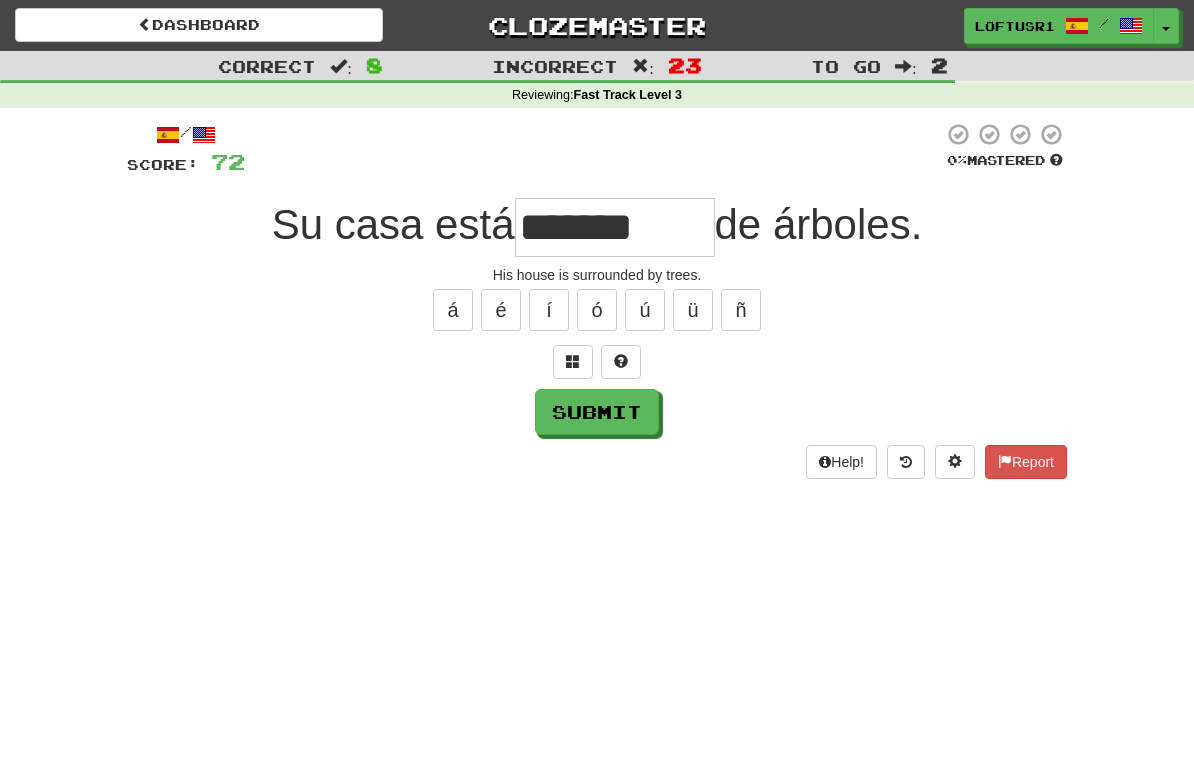 click on "Submit" at bounding box center [597, 412] 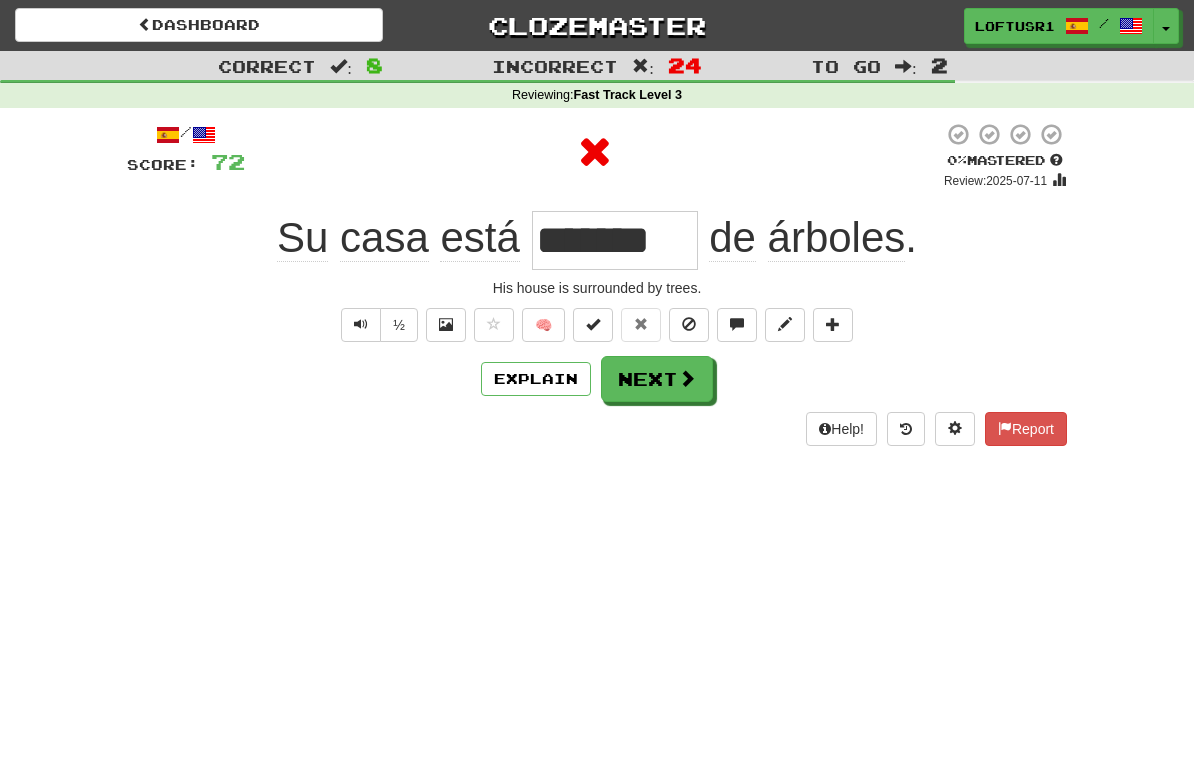 click on "Next" at bounding box center [657, 379] 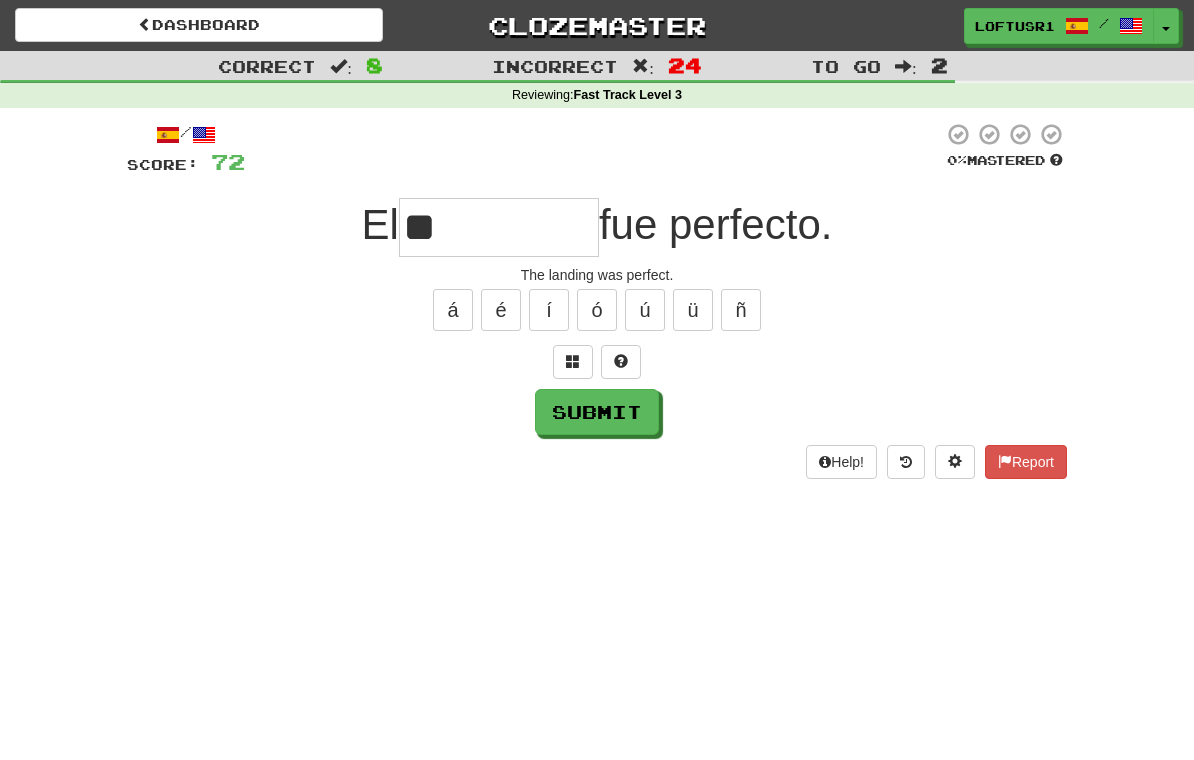 click on "Submit" at bounding box center (597, 412) 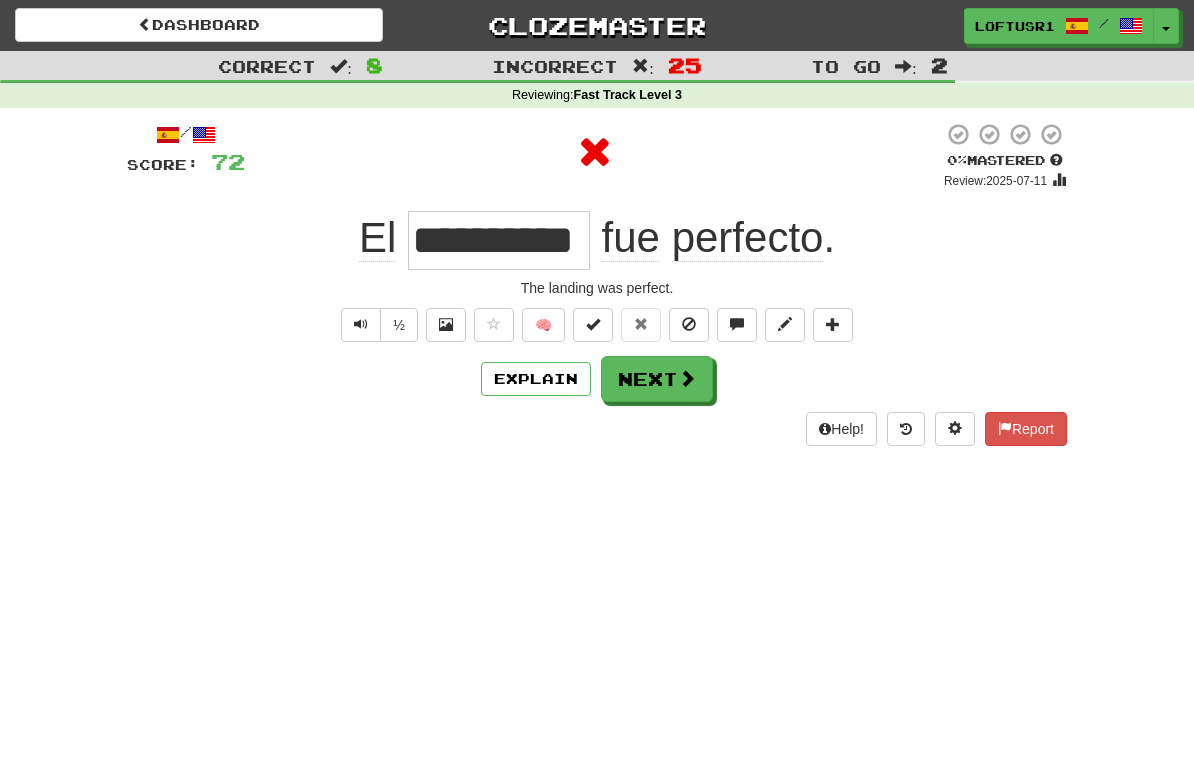click on "Next" at bounding box center (657, 379) 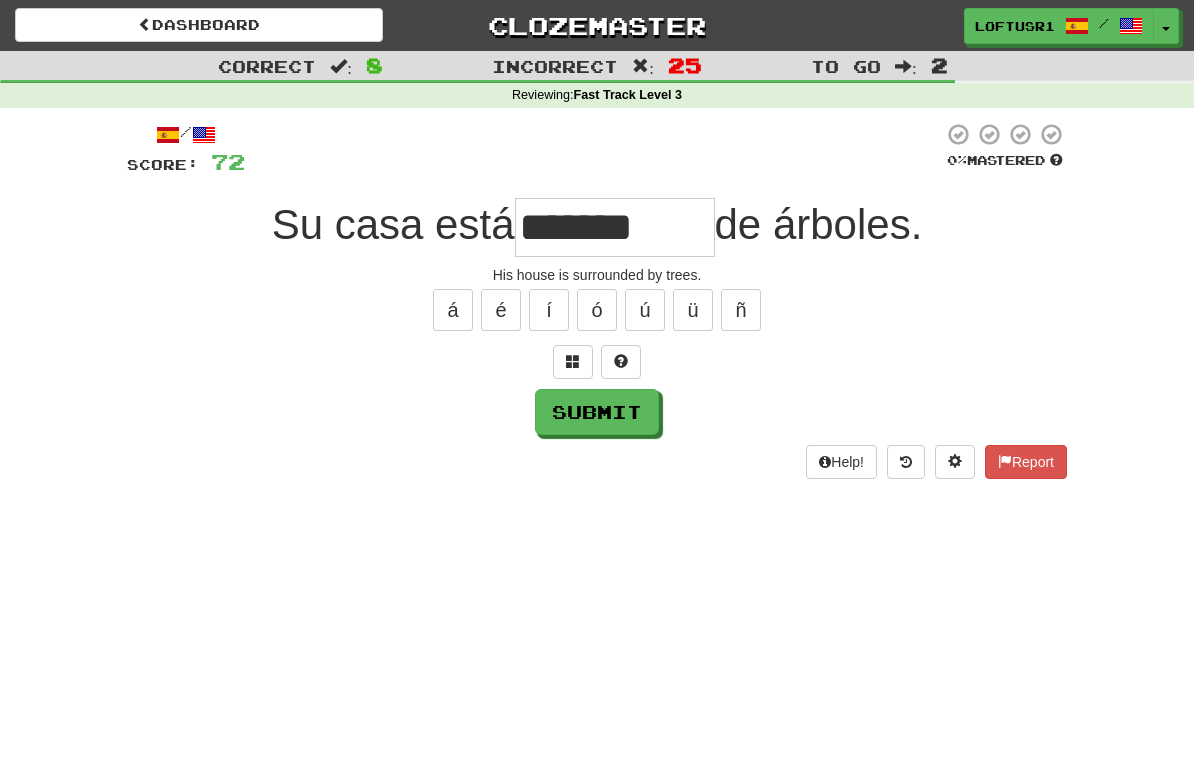 type on "*******" 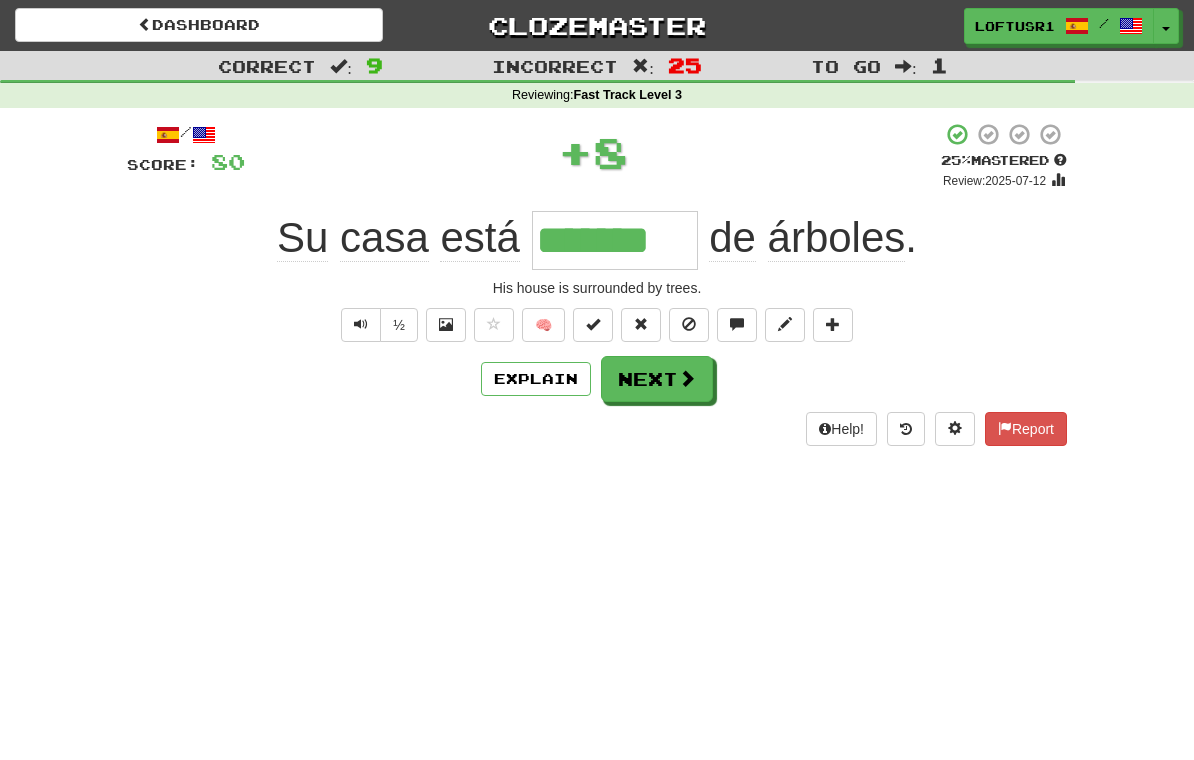 click on "Next" at bounding box center [657, 379] 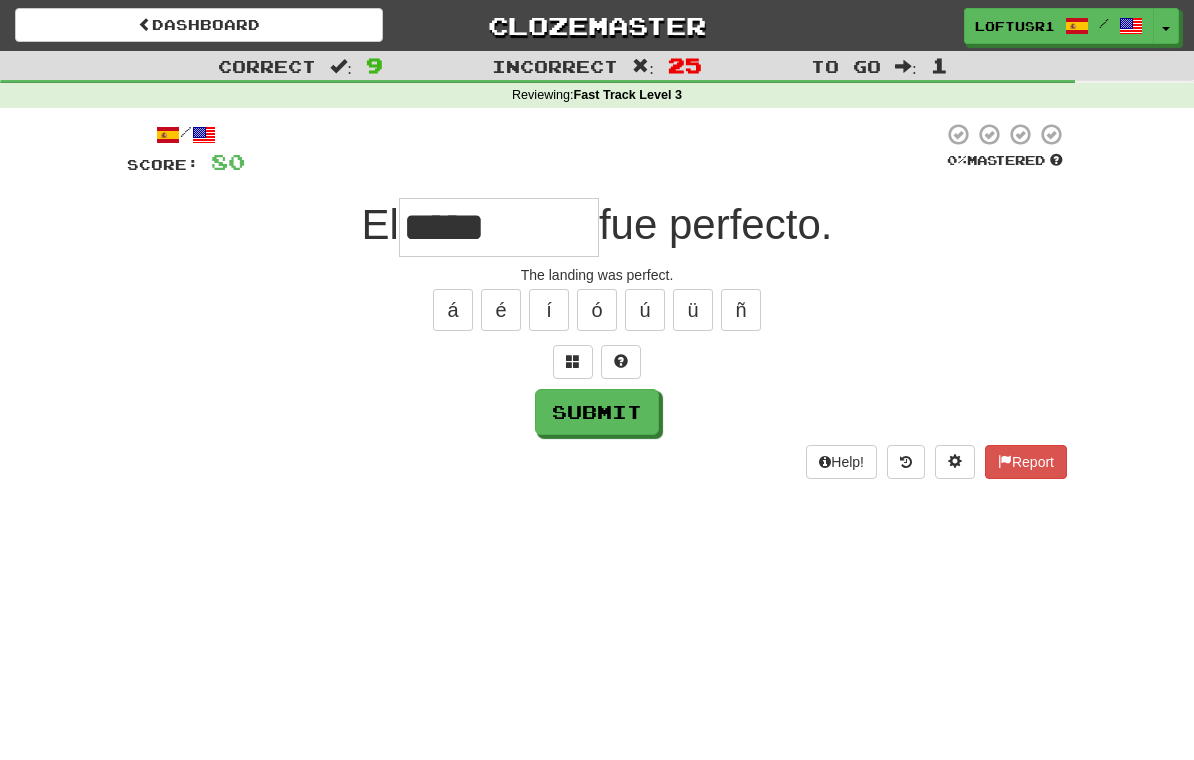 click on "Submit" at bounding box center (597, 412) 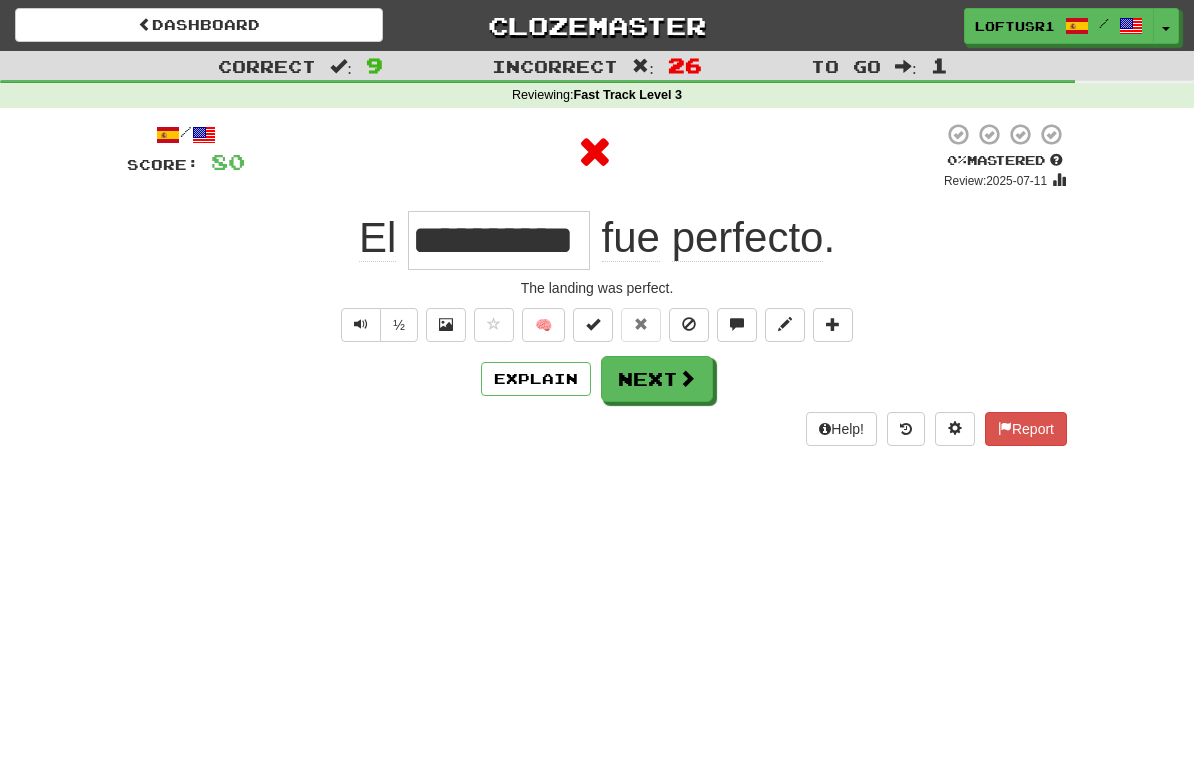 click on "Next" at bounding box center (657, 379) 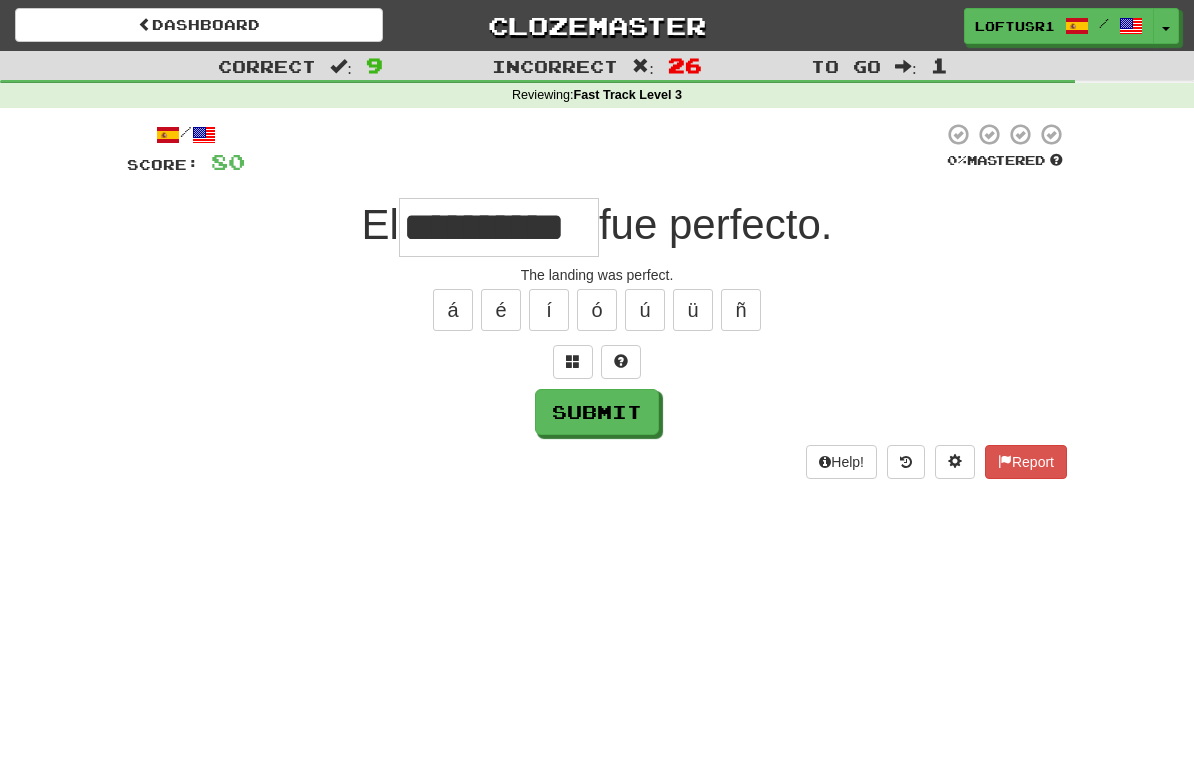 type on "**********" 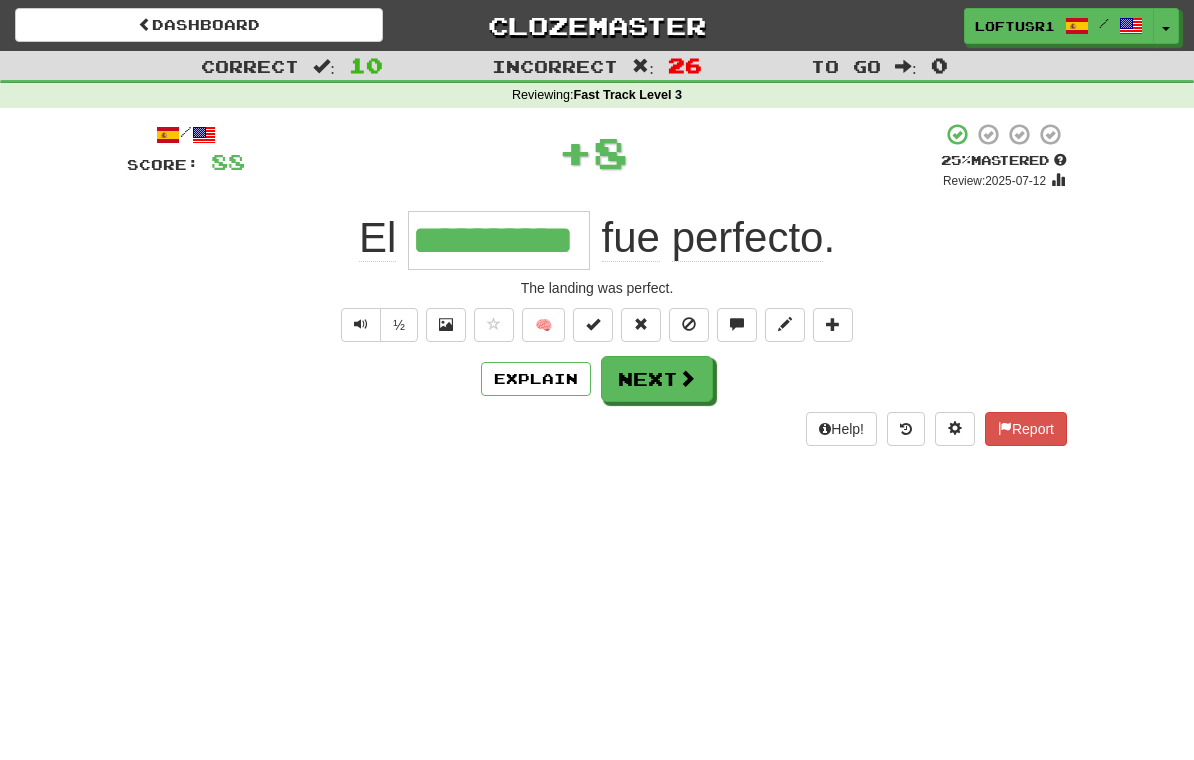click on "Next" at bounding box center (657, 379) 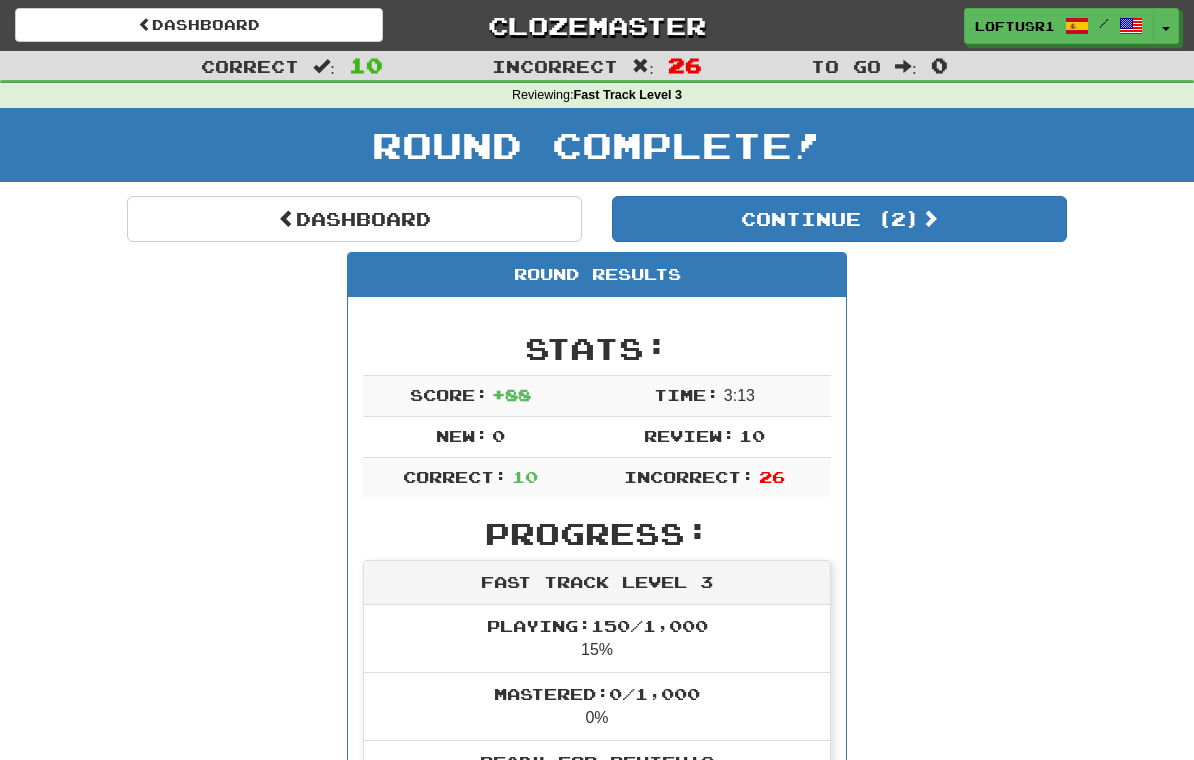 click at bounding box center (287, 218) 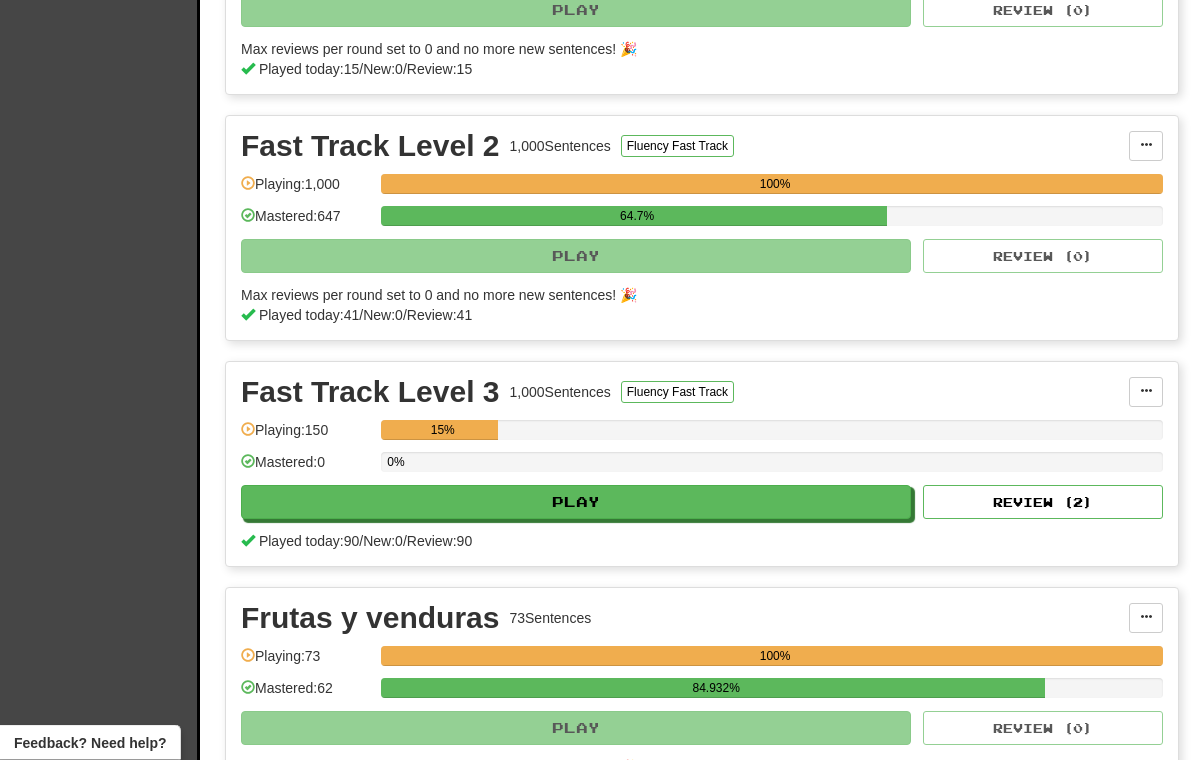 scroll, scrollTop: 1068, scrollLeft: 0, axis: vertical 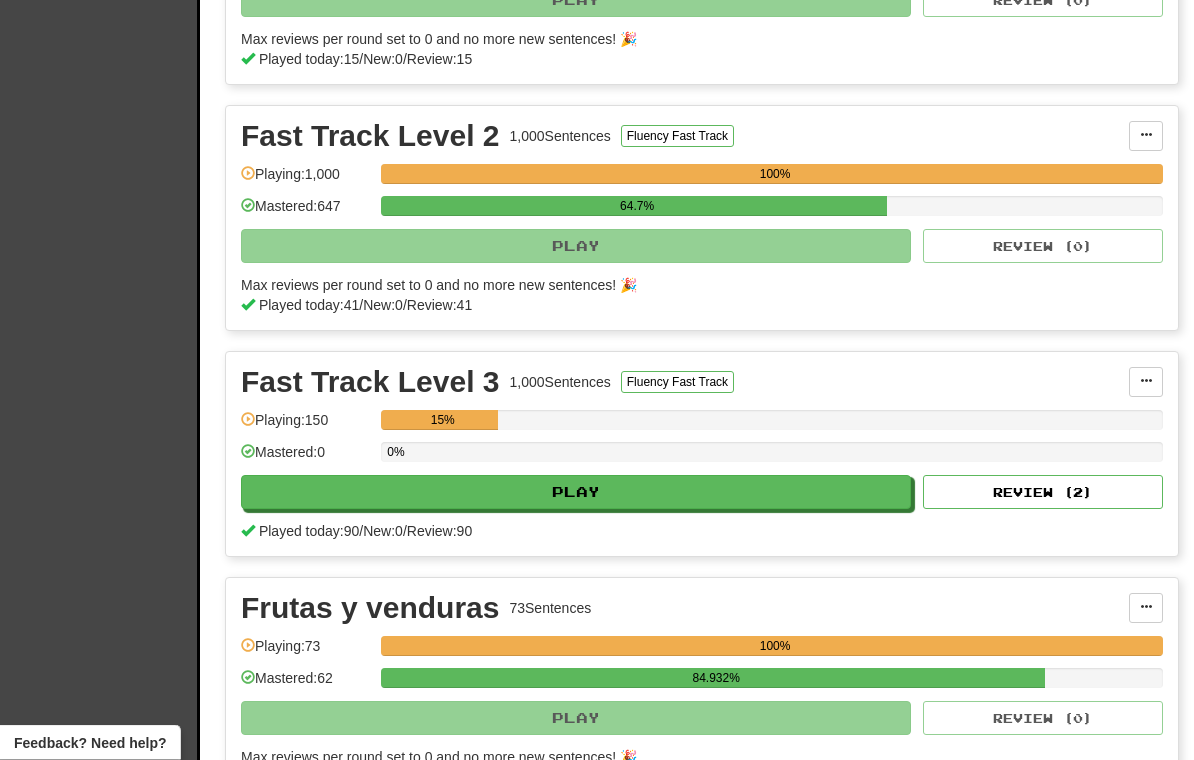 click on "Review ( 2 )" at bounding box center (1043, 493) 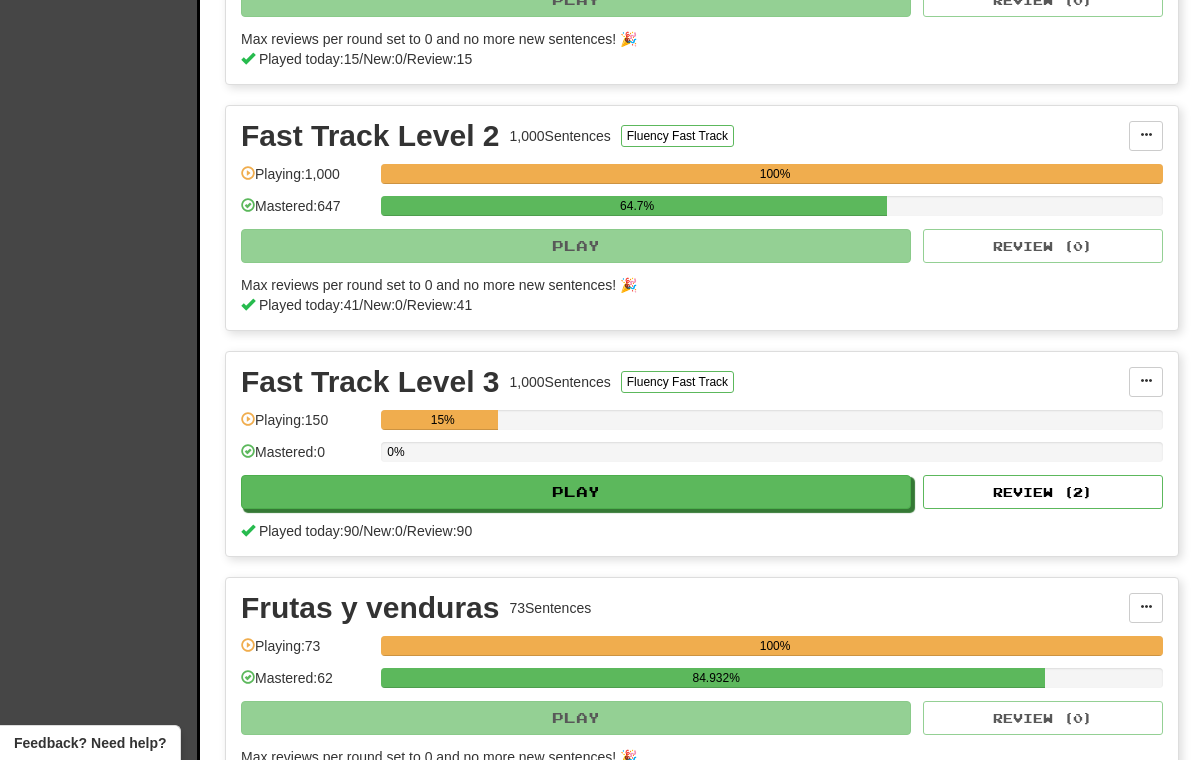 select on "**" 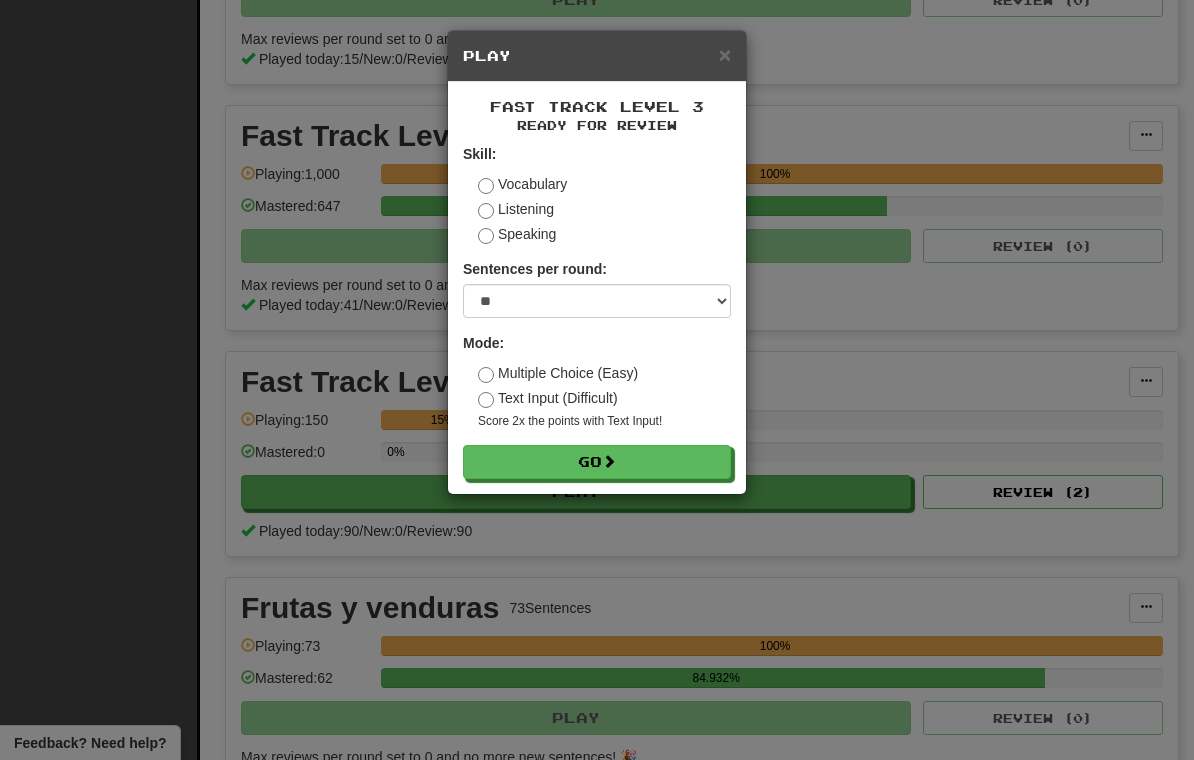 click on "Go" at bounding box center (597, 462) 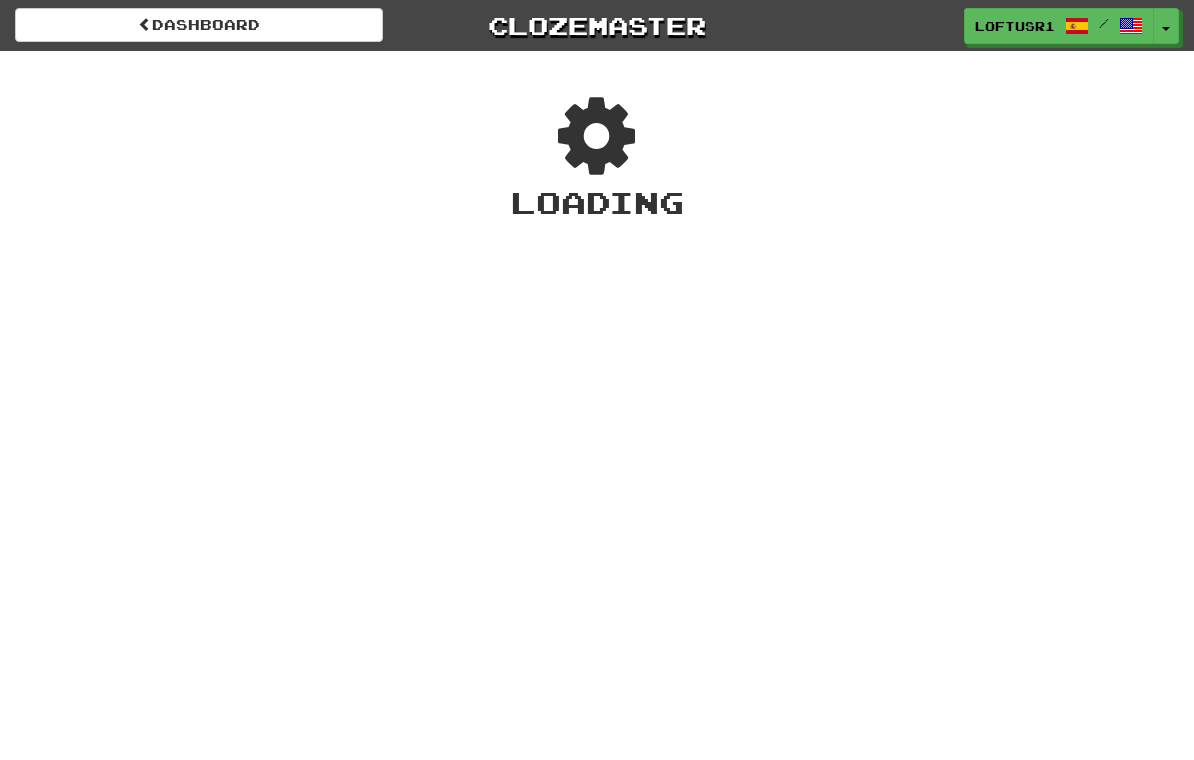 scroll, scrollTop: 0, scrollLeft: 0, axis: both 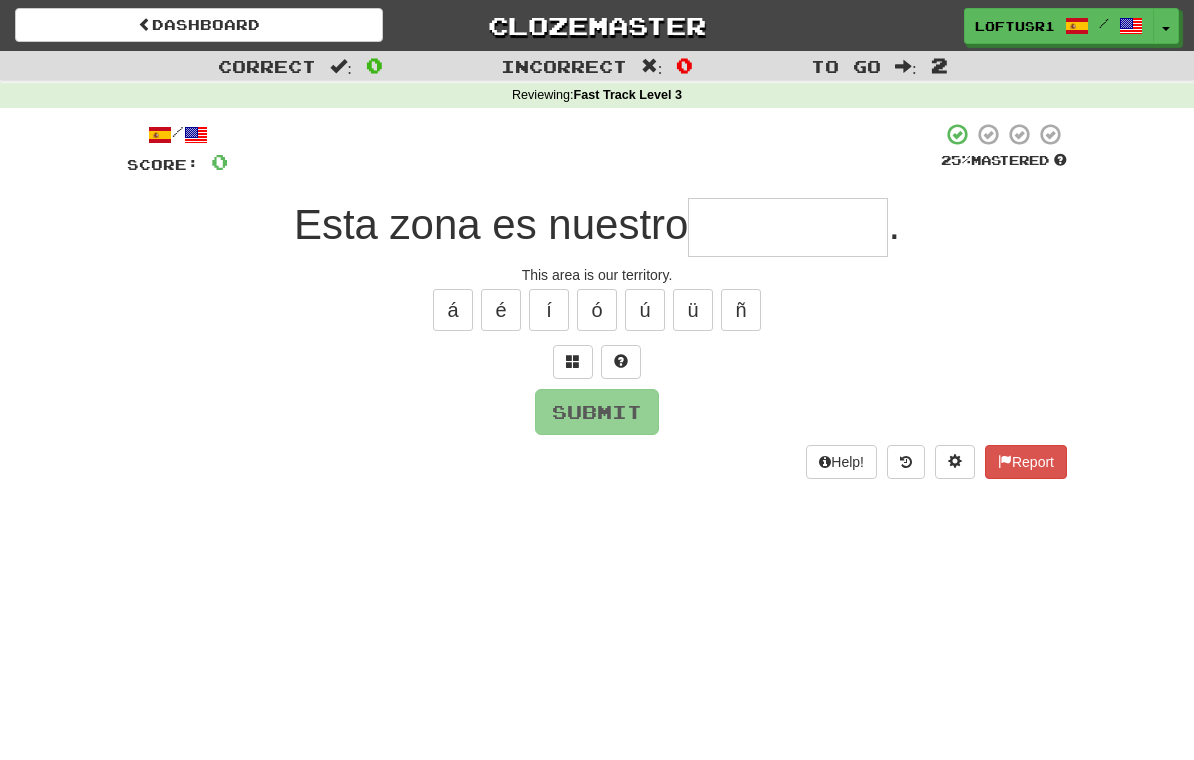 click at bounding box center [788, 227] 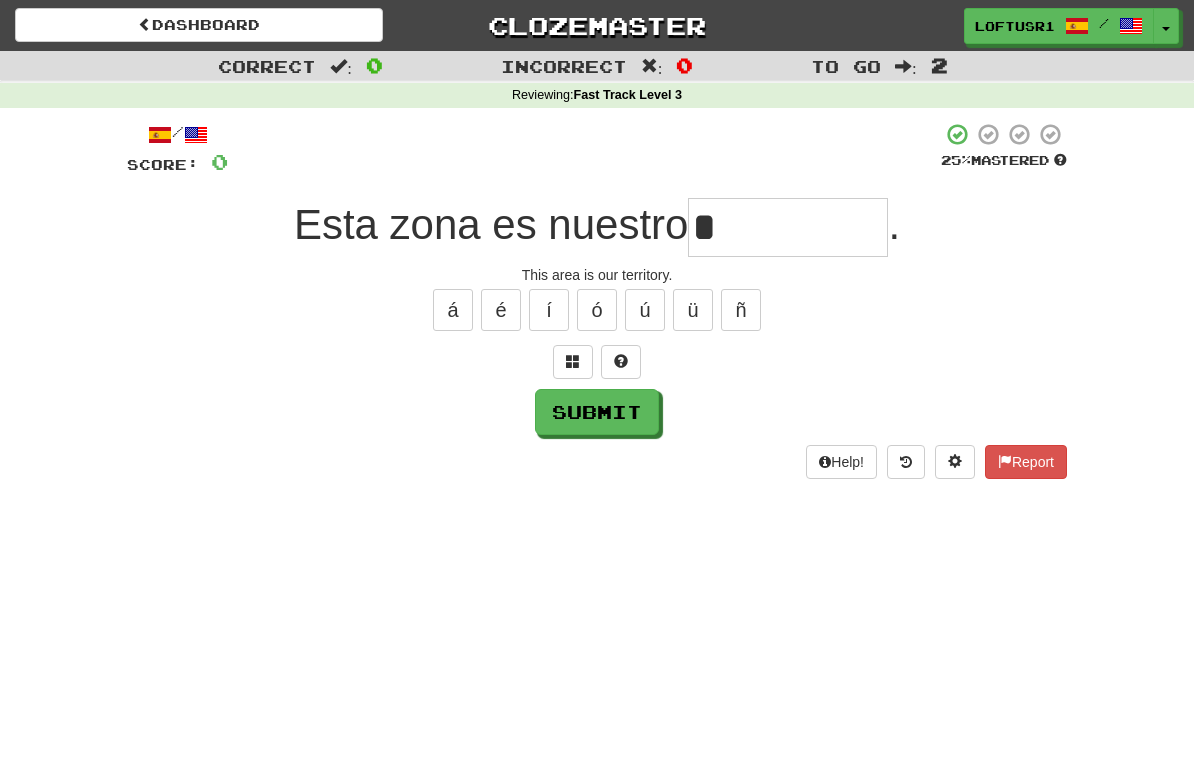 click on "Submit" at bounding box center (597, 412) 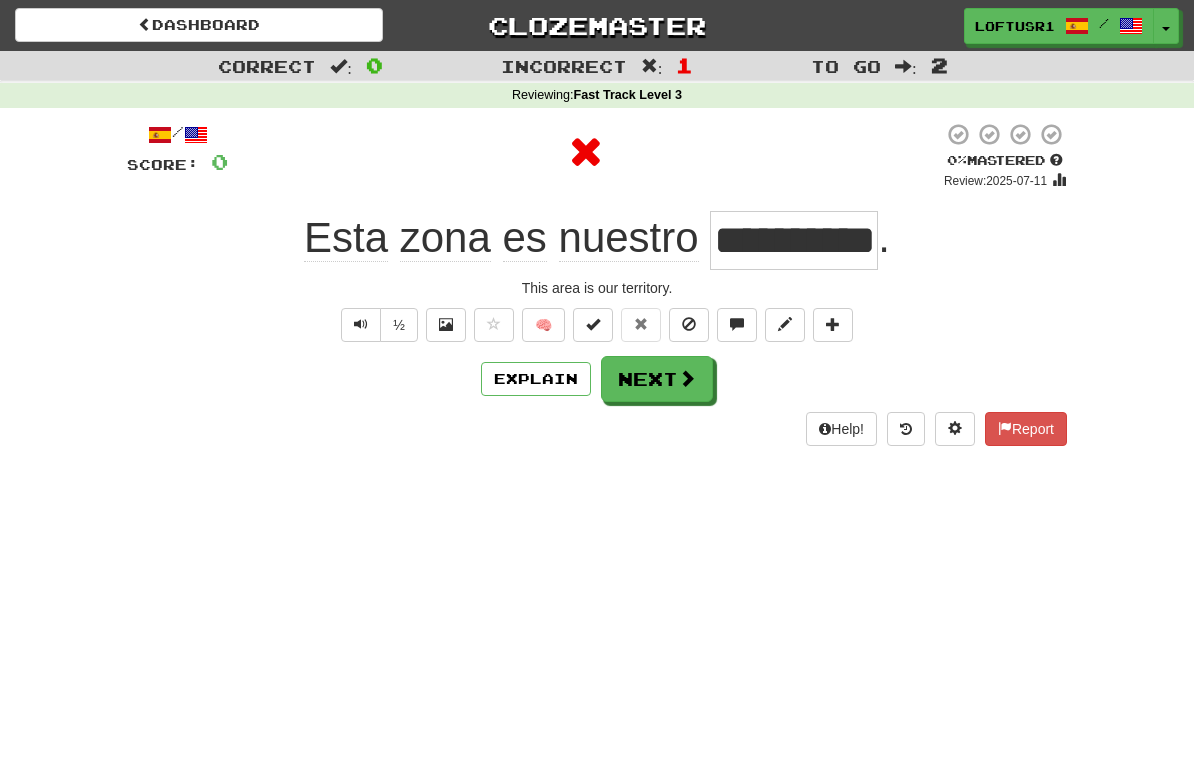 click on "Next" at bounding box center (657, 379) 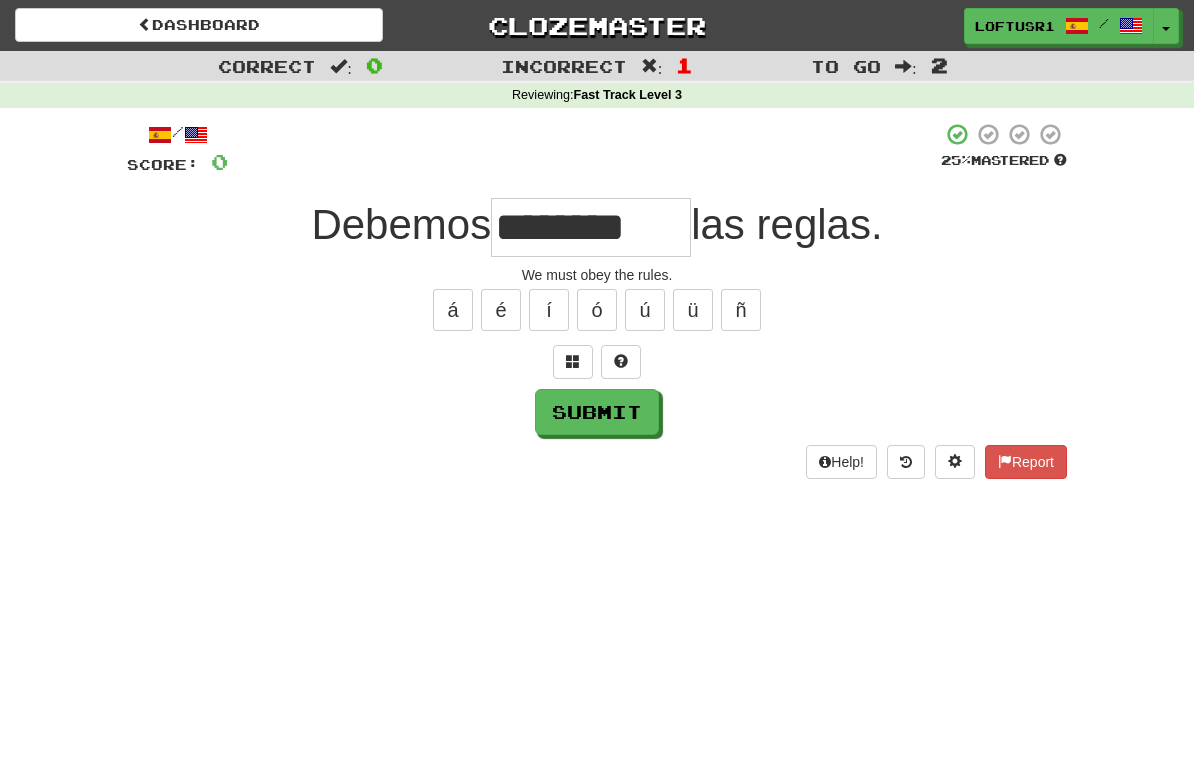 click on "Submit" at bounding box center (597, 412) 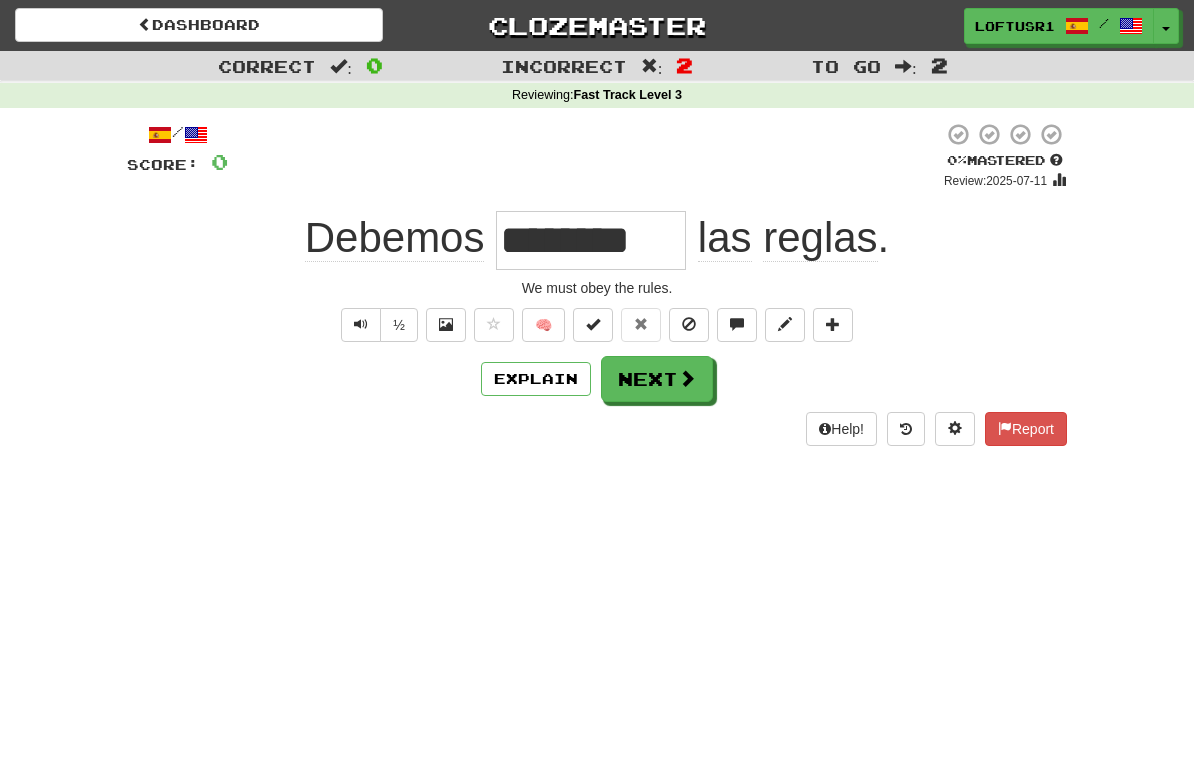 click on "Next" at bounding box center [657, 379] 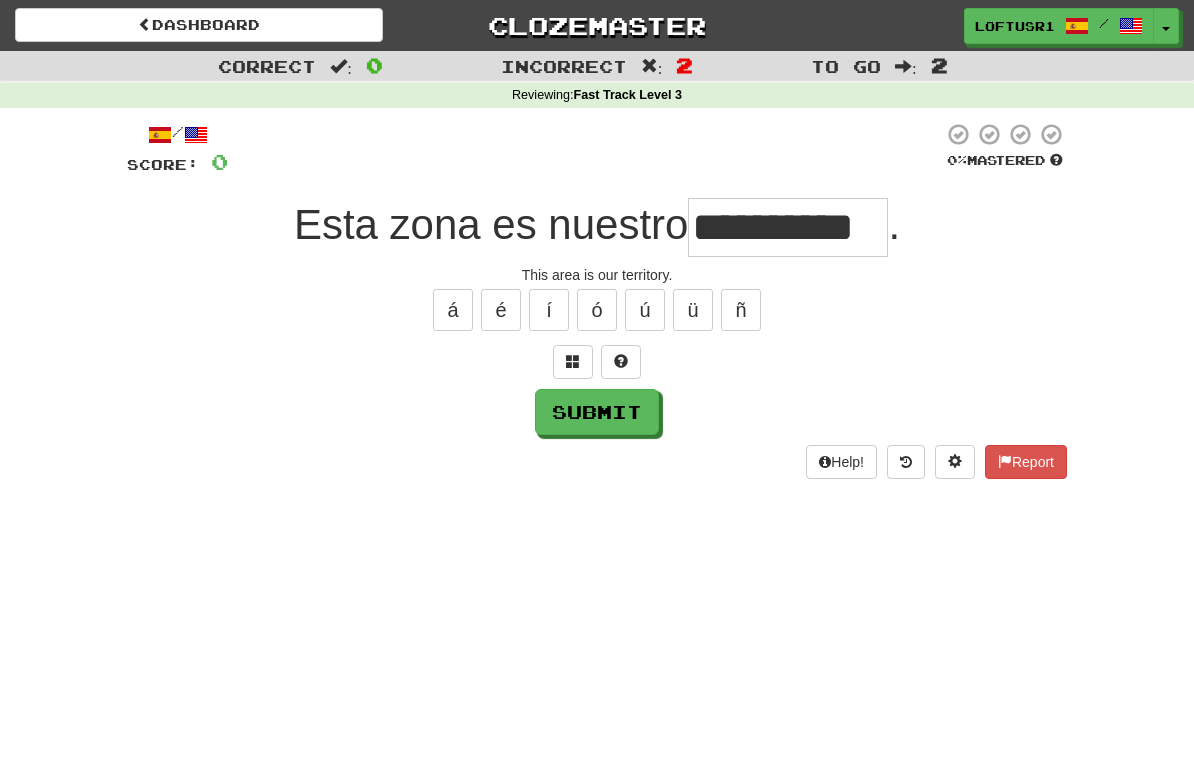 type on "**********" 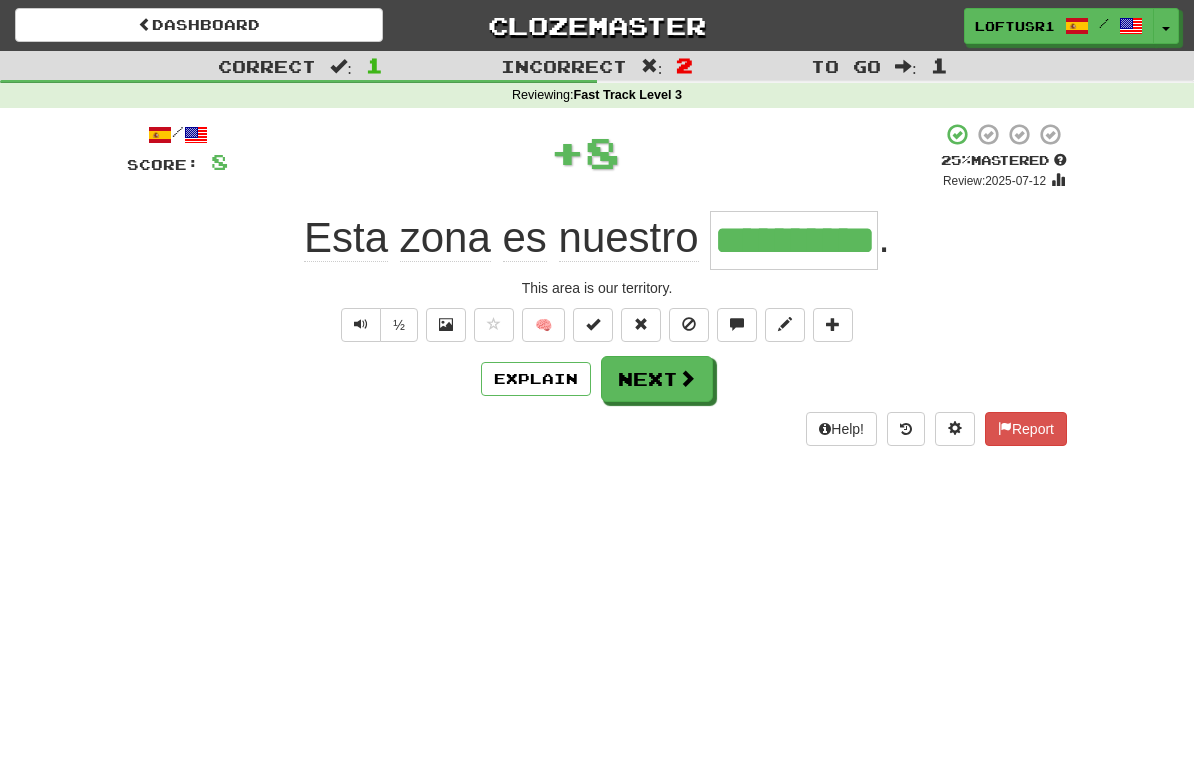 click at bounding box center (687, 378) 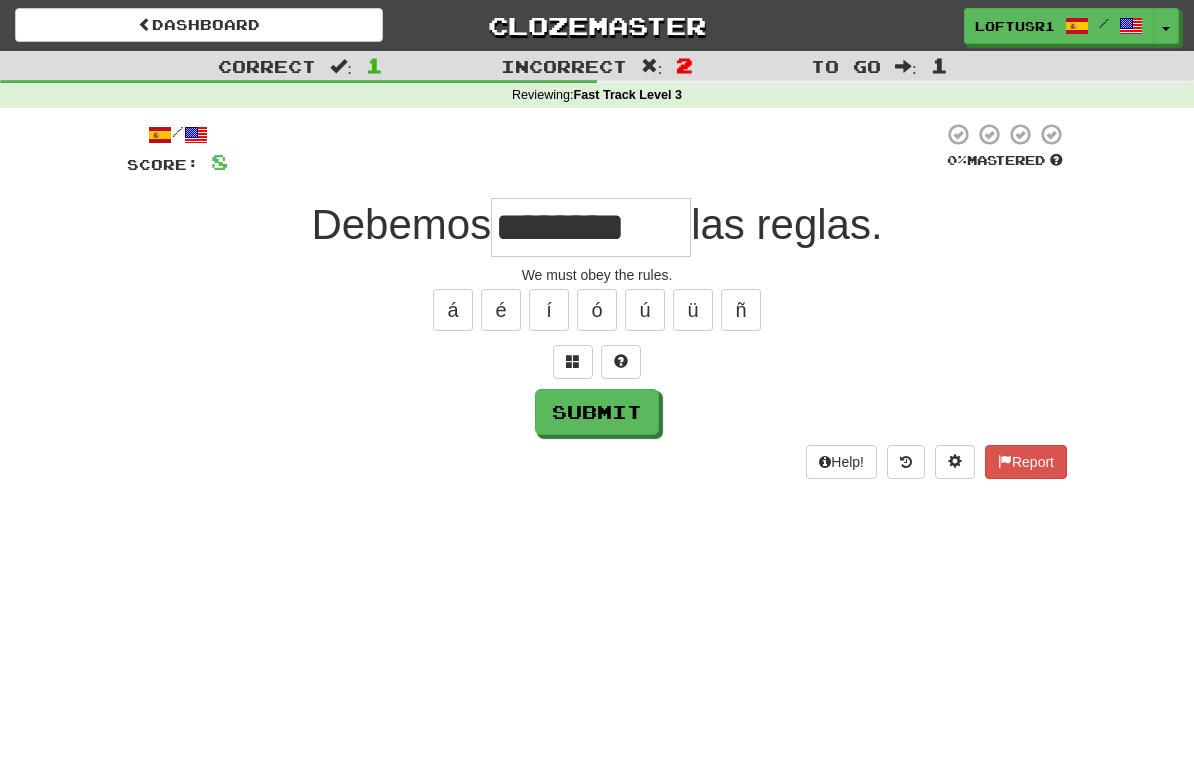 type on "********" 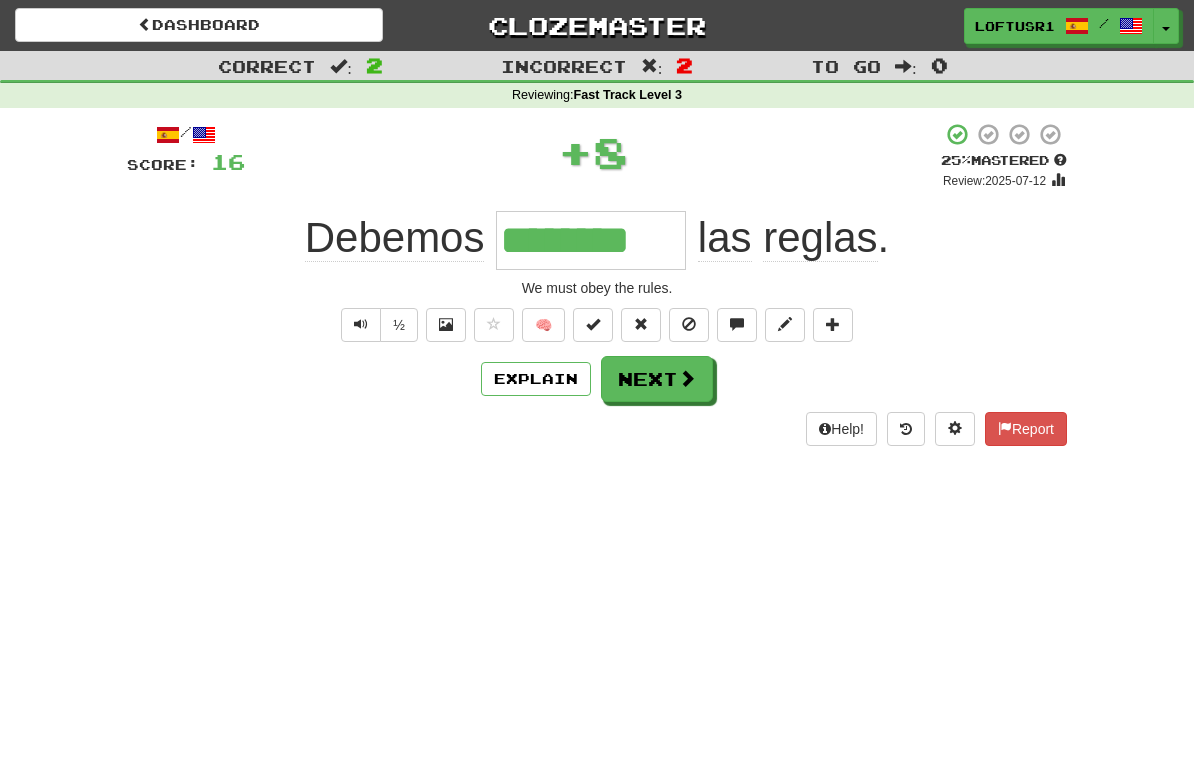 click on "Next" at bounding box center (657, 379) 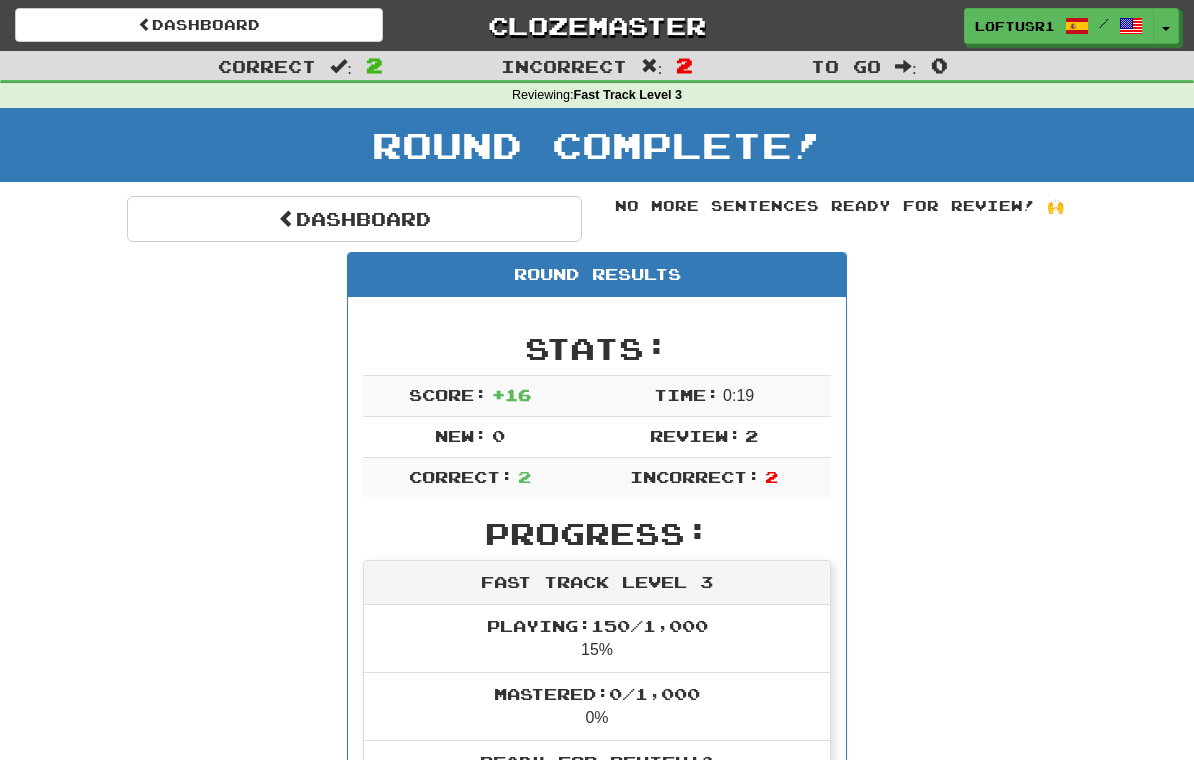 click on "Dashboard" at bounding box center (354, 219) 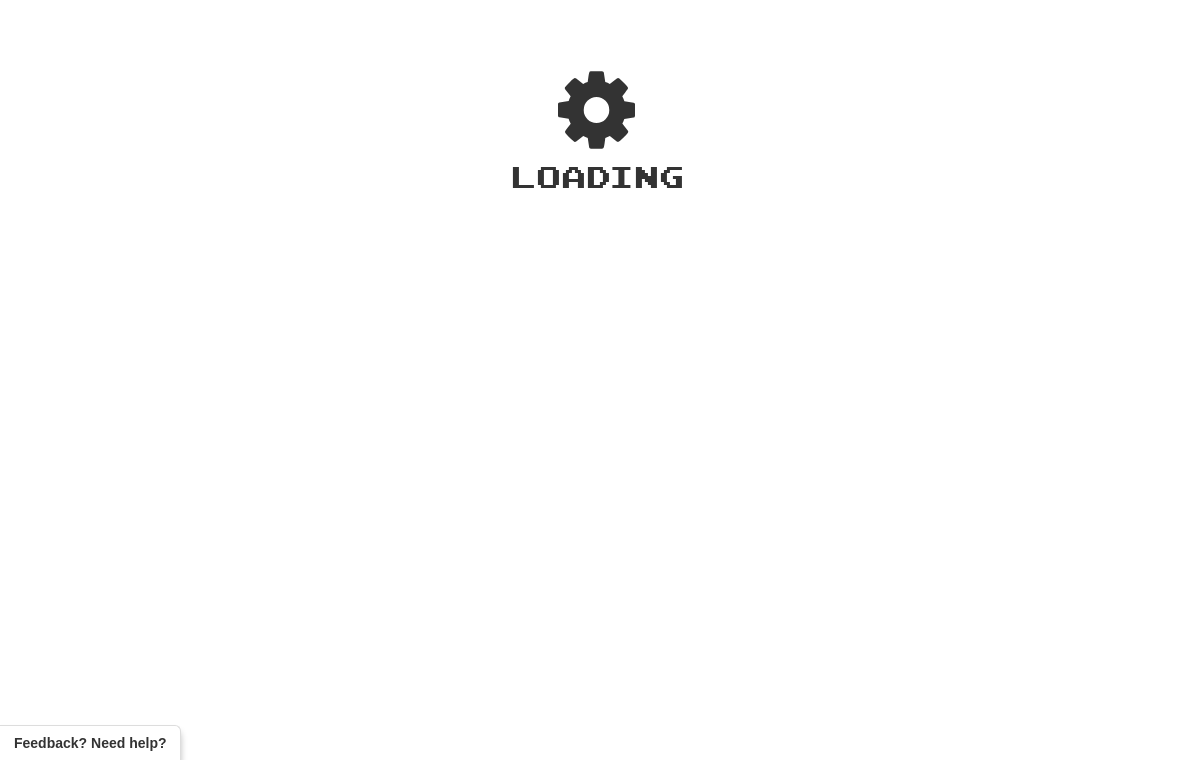 scroll, scrollTop: 0, scrollLeft: 0, axis: both 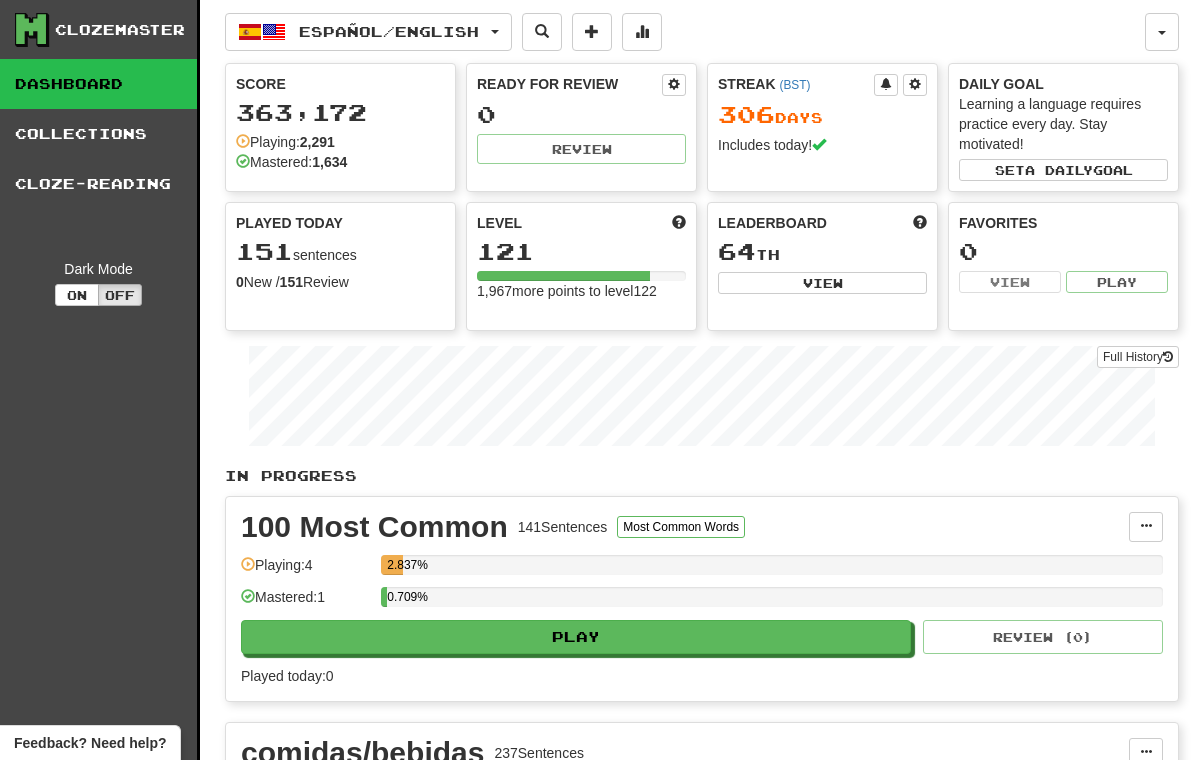 click on "Full History" at bounding box center (702, 398) 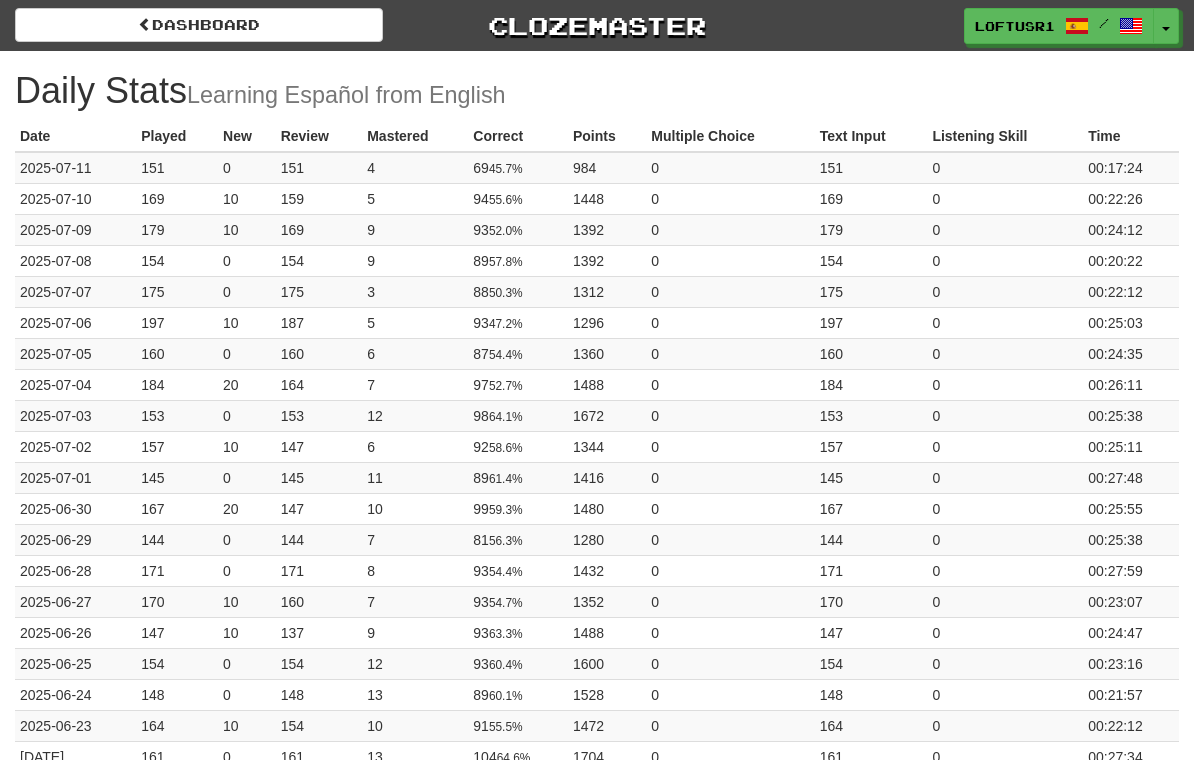 scroll, scrollTop: 0, scrollLeft: 0, axis: both 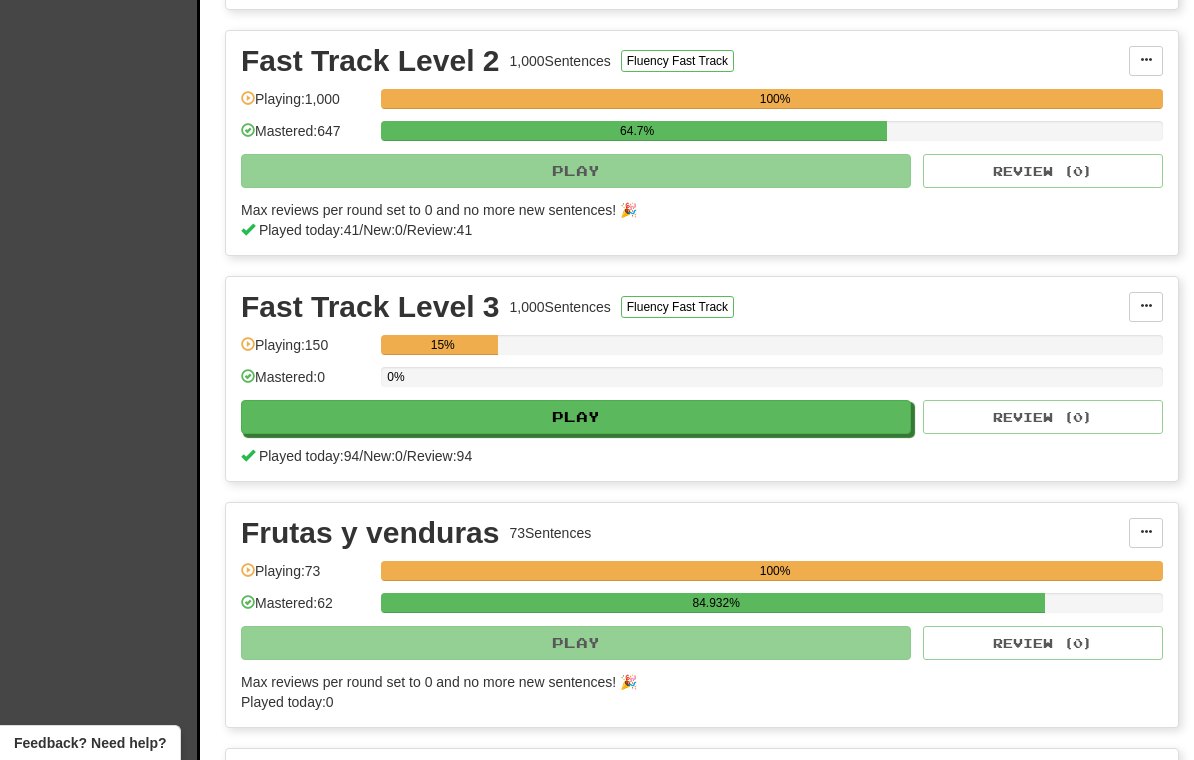 click on "Play" at bounding box center [576, 417] 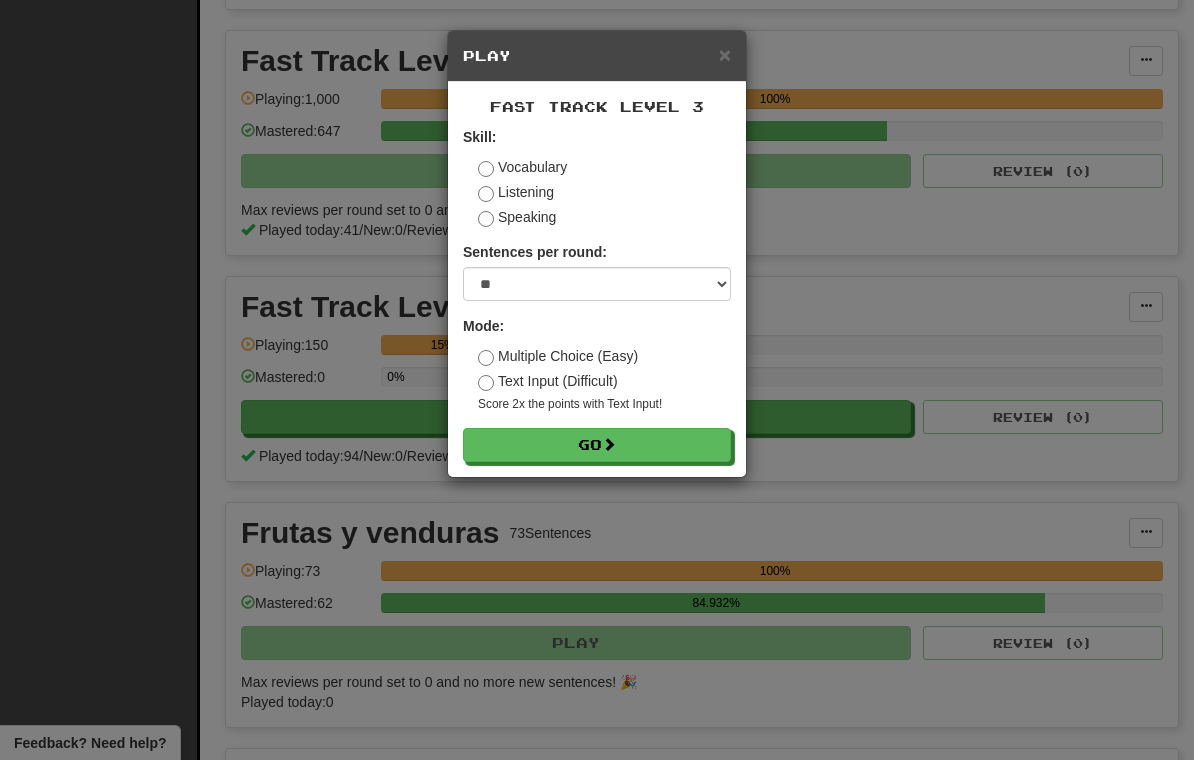 click on "Go" at bounding box center [597, 445] 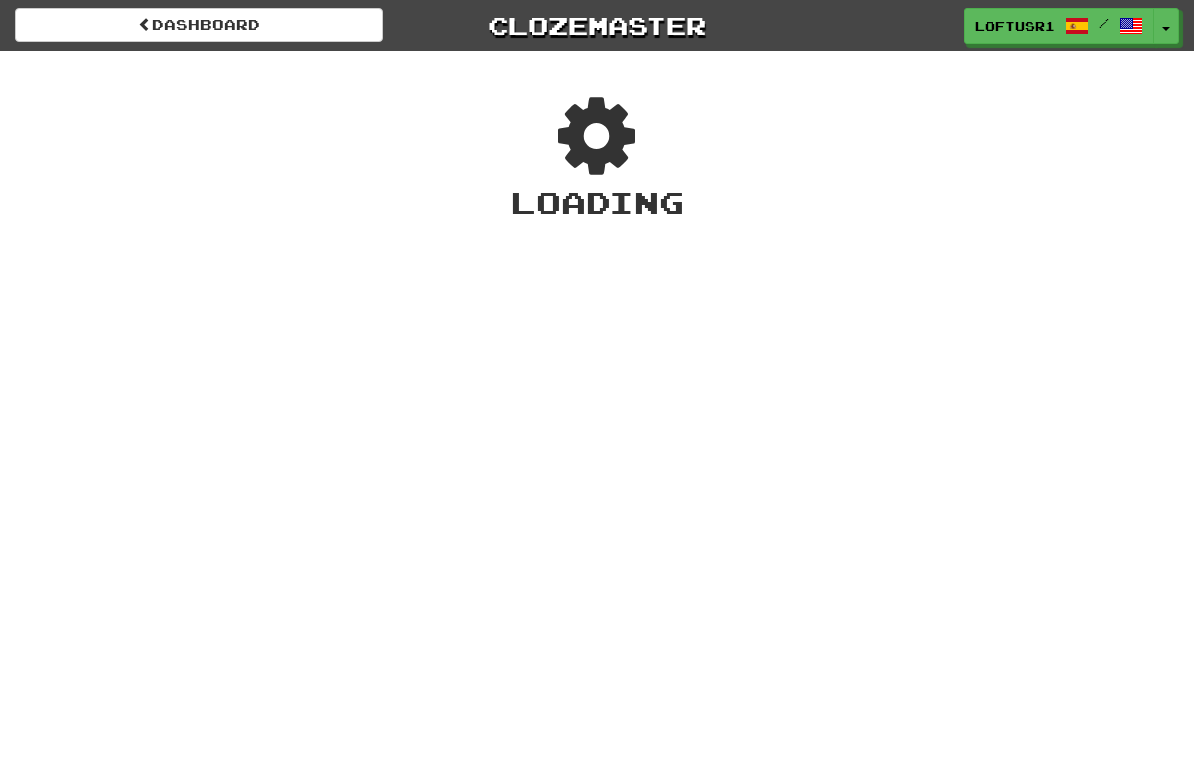 scroll, scrollTop: 0, scrollLeft: 0, axis: both 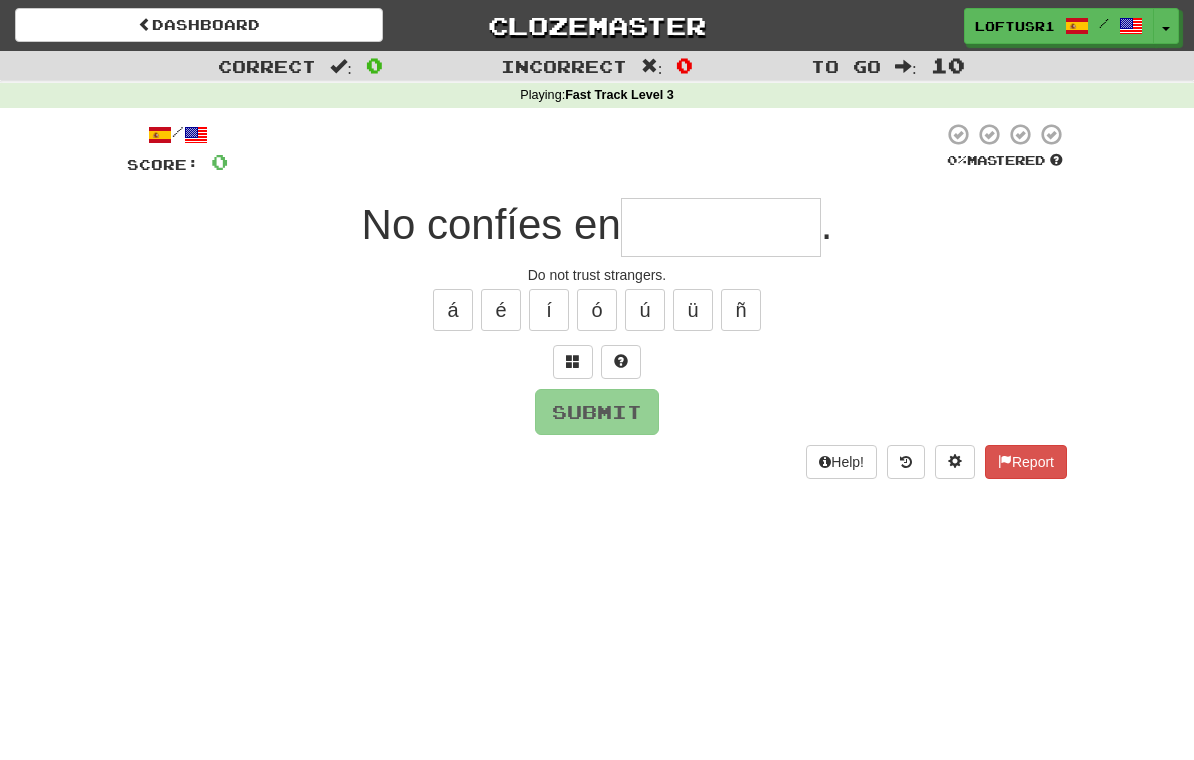 click at bounding box center (721, 227) 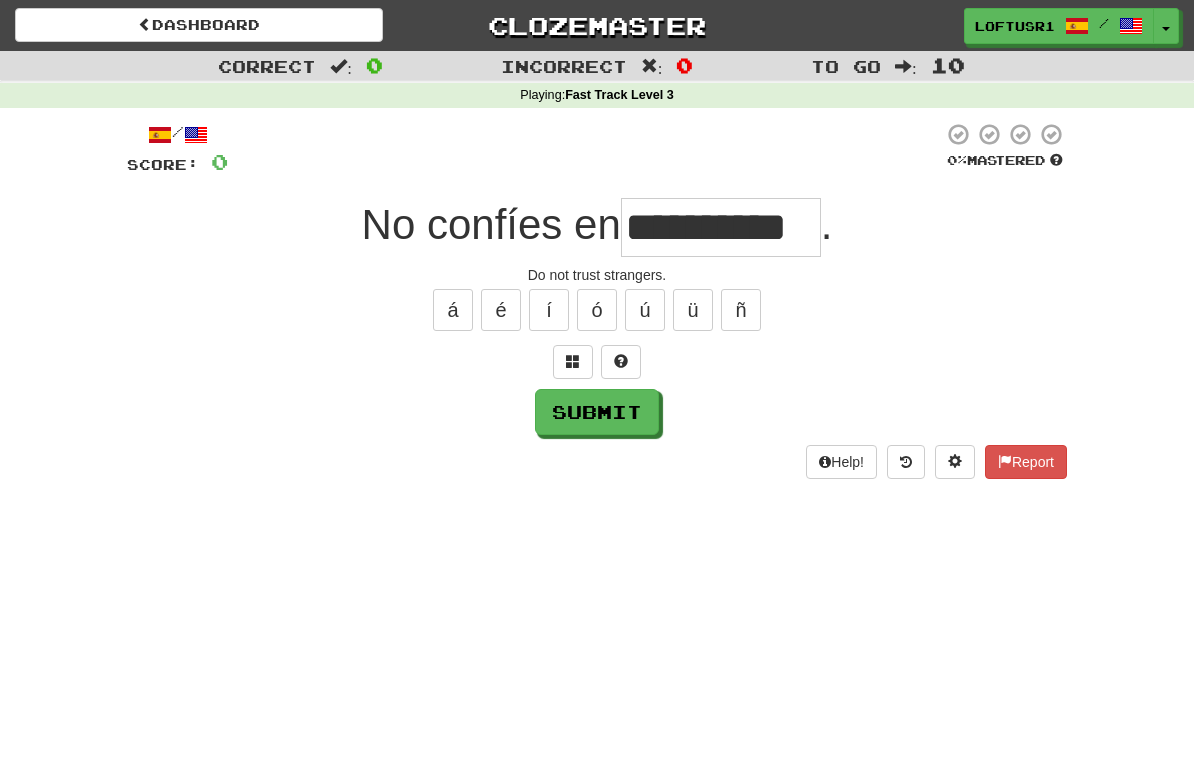 click on "Submit" at bounding box center [597, 412] 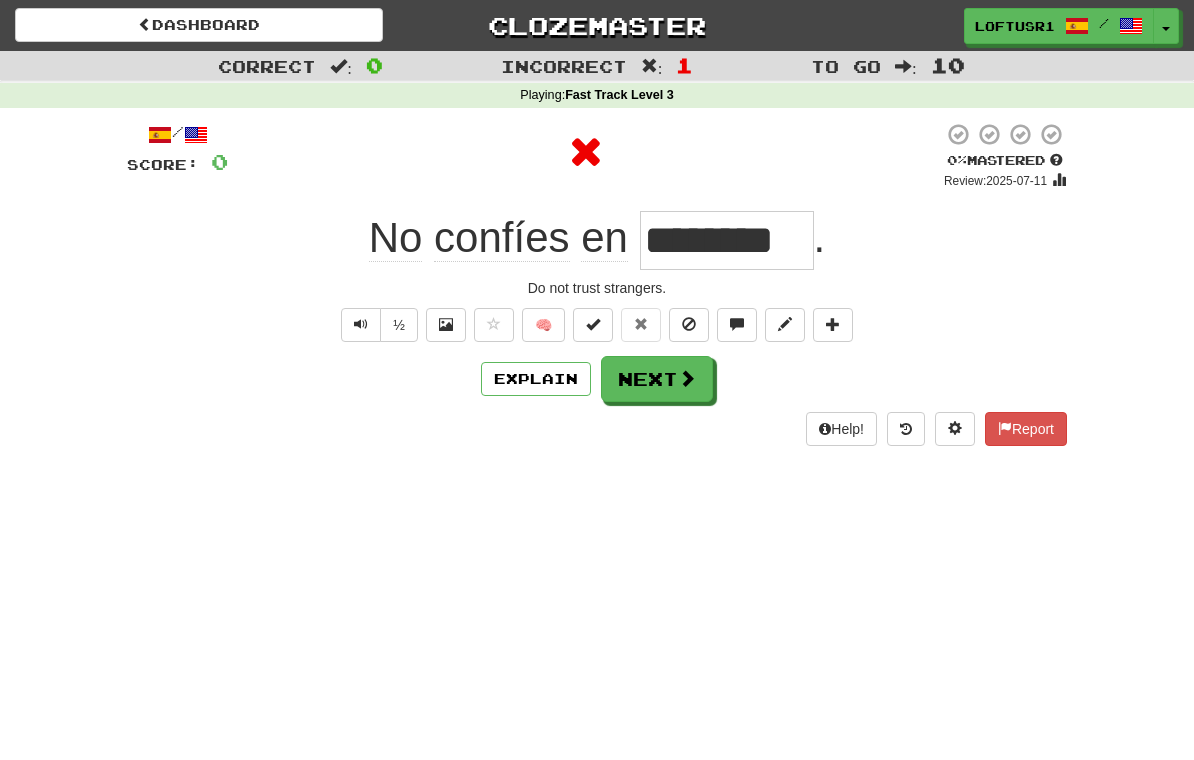click on "Explain" at bounding box center [536, 379] 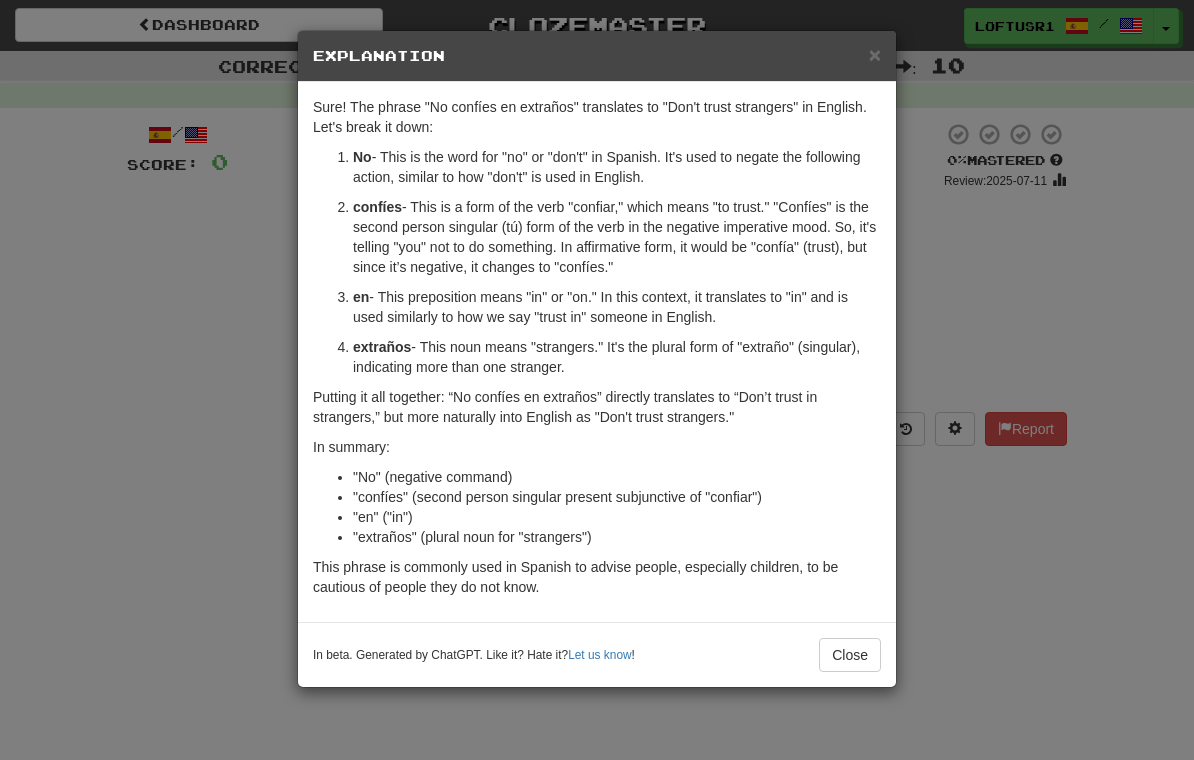 click on "Close" at bounding box center [850, 655] 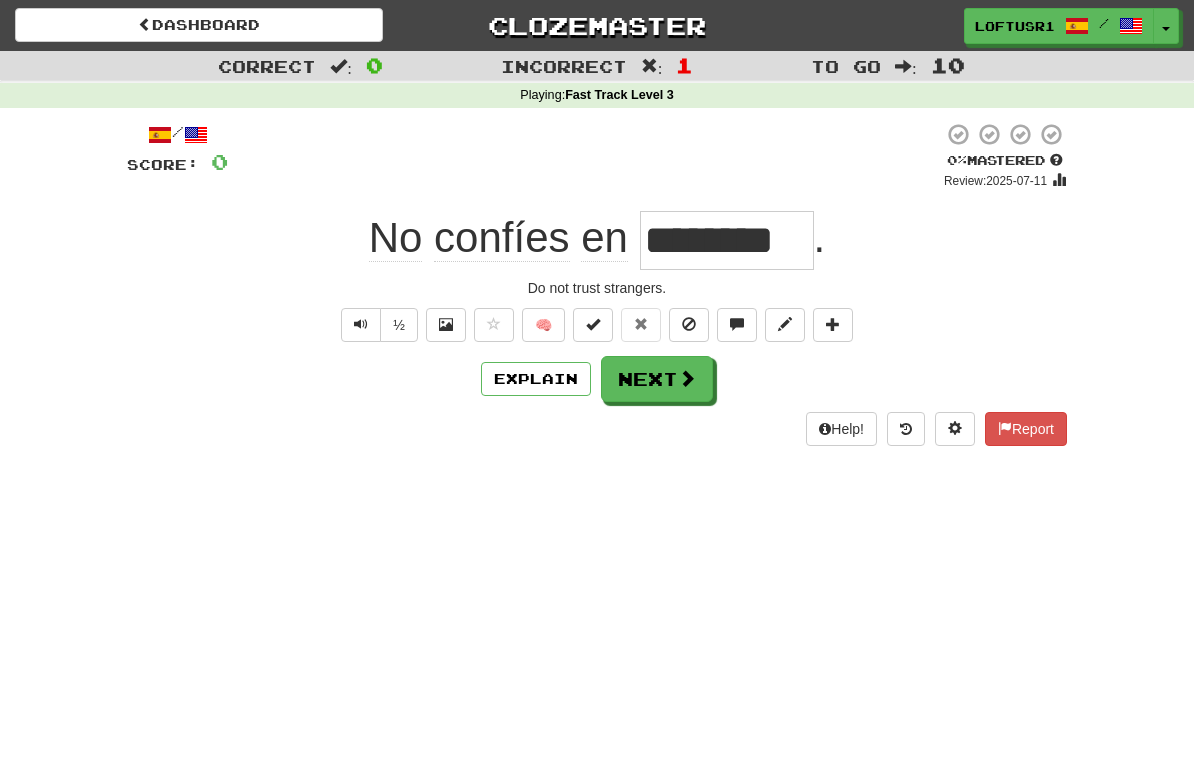click on "Next" at bounding box center (657, 379) 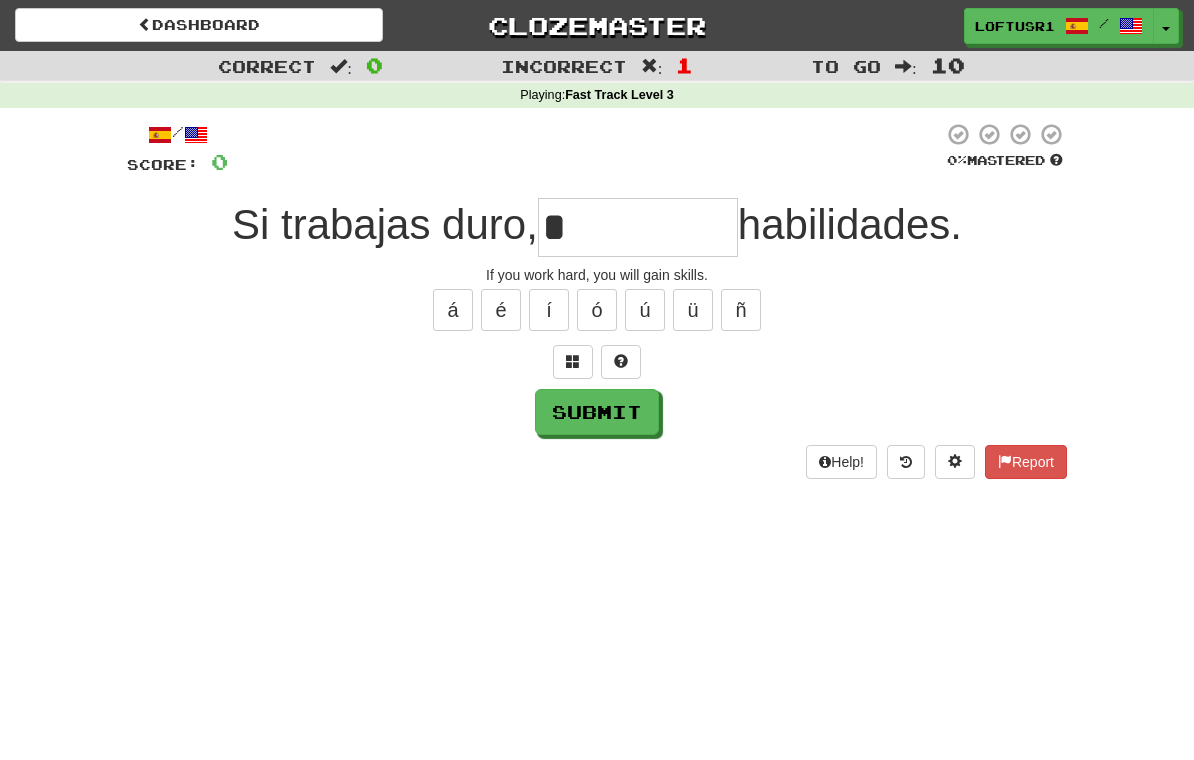 click on "Submit" at bounding box center [597, 412] 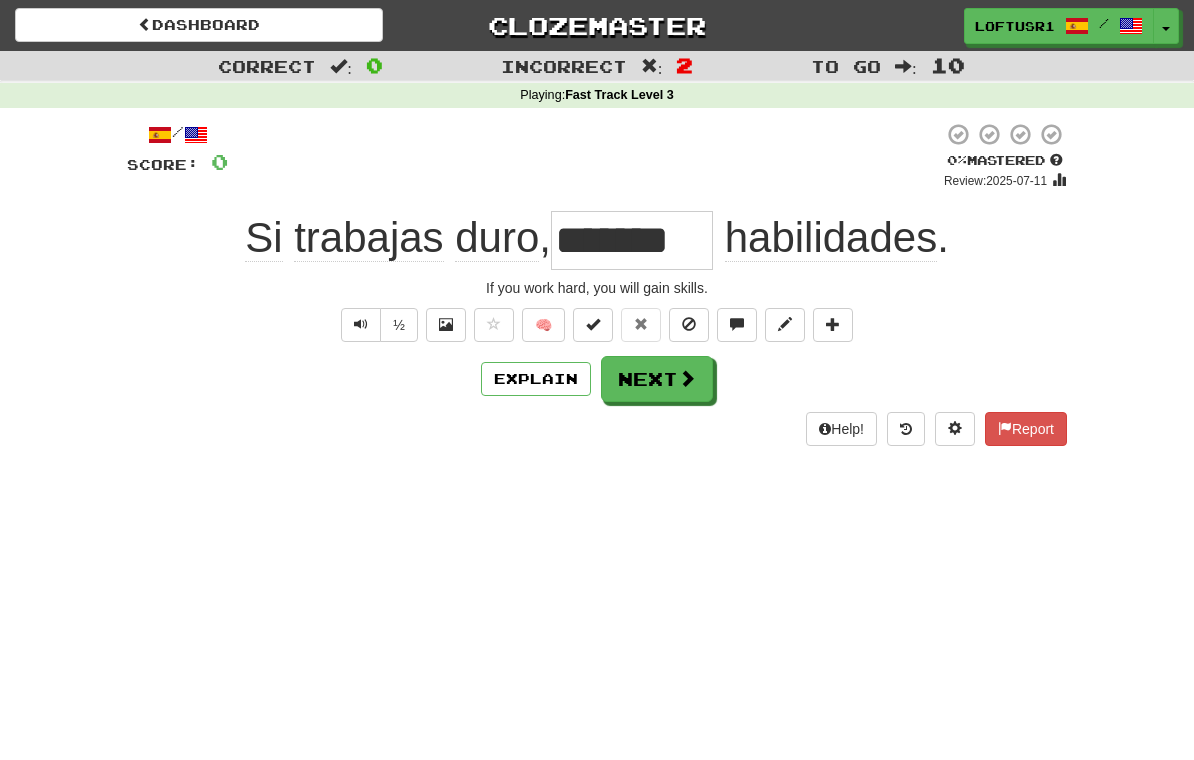 click on "Next" at bounding box center (657, 379) 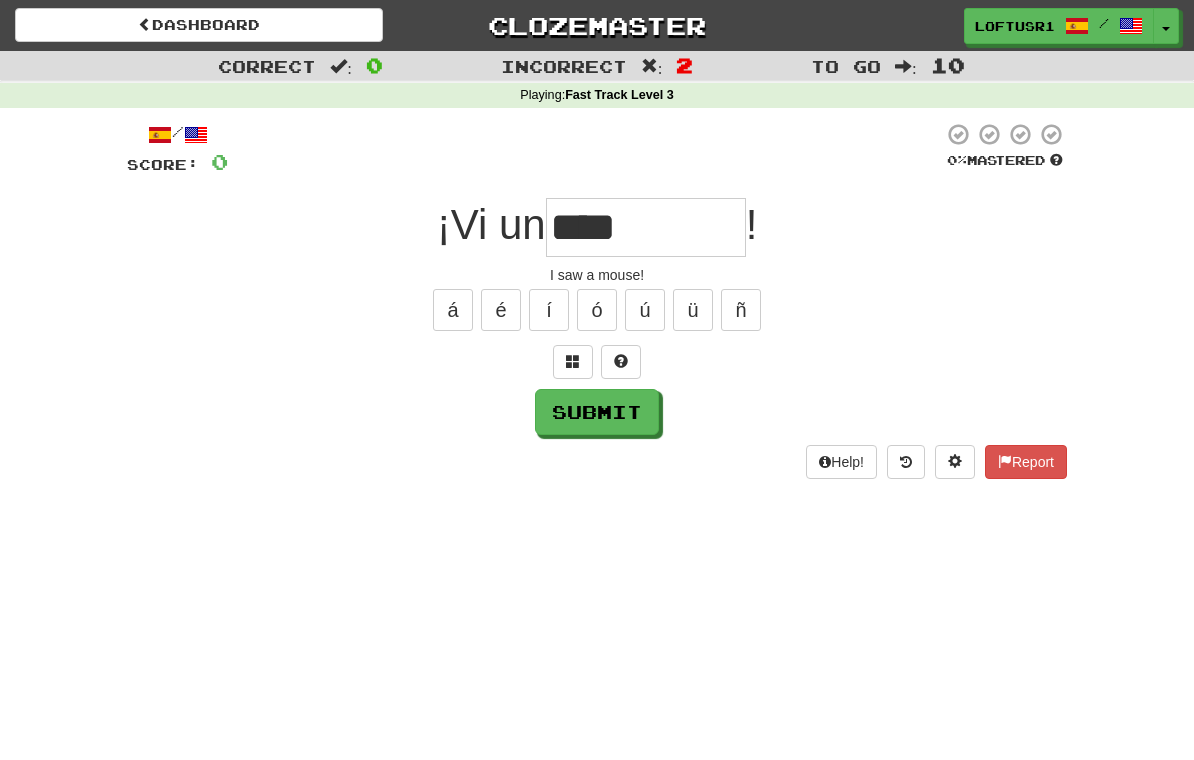 click on "Submit" at bounding box center [597, 412] 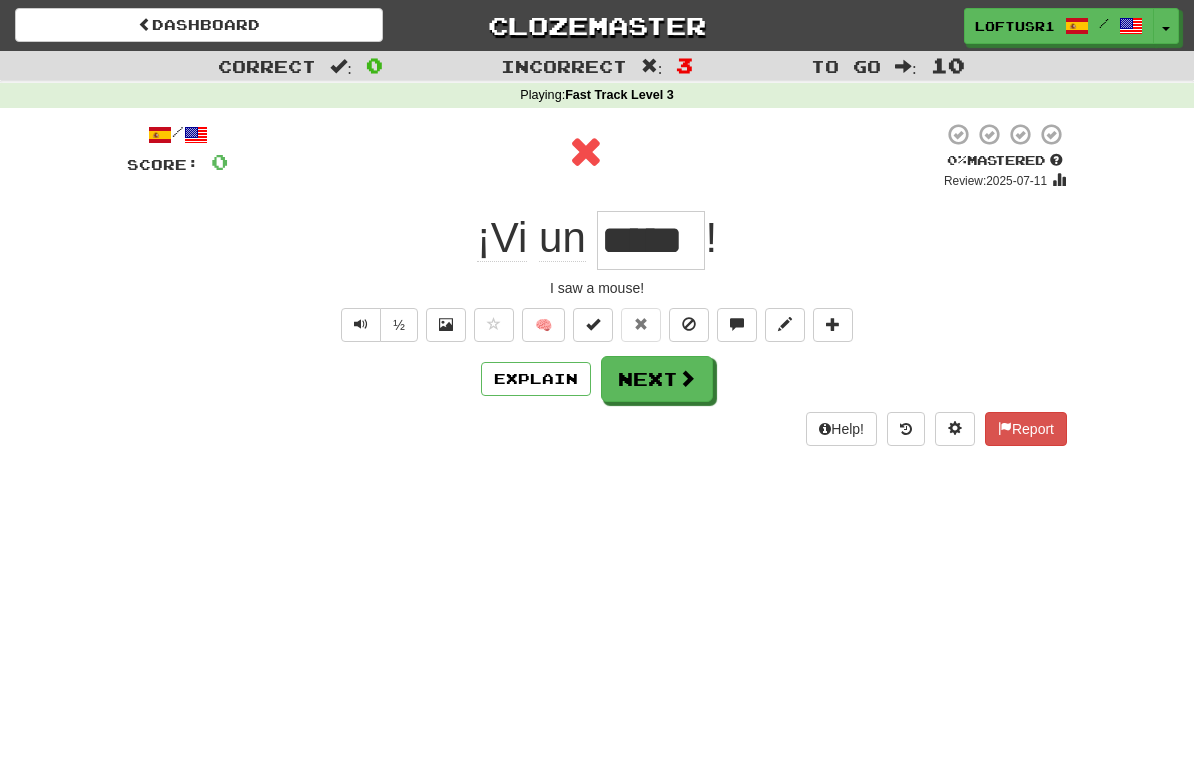 click on "Next" at bounding box center [657, 379] 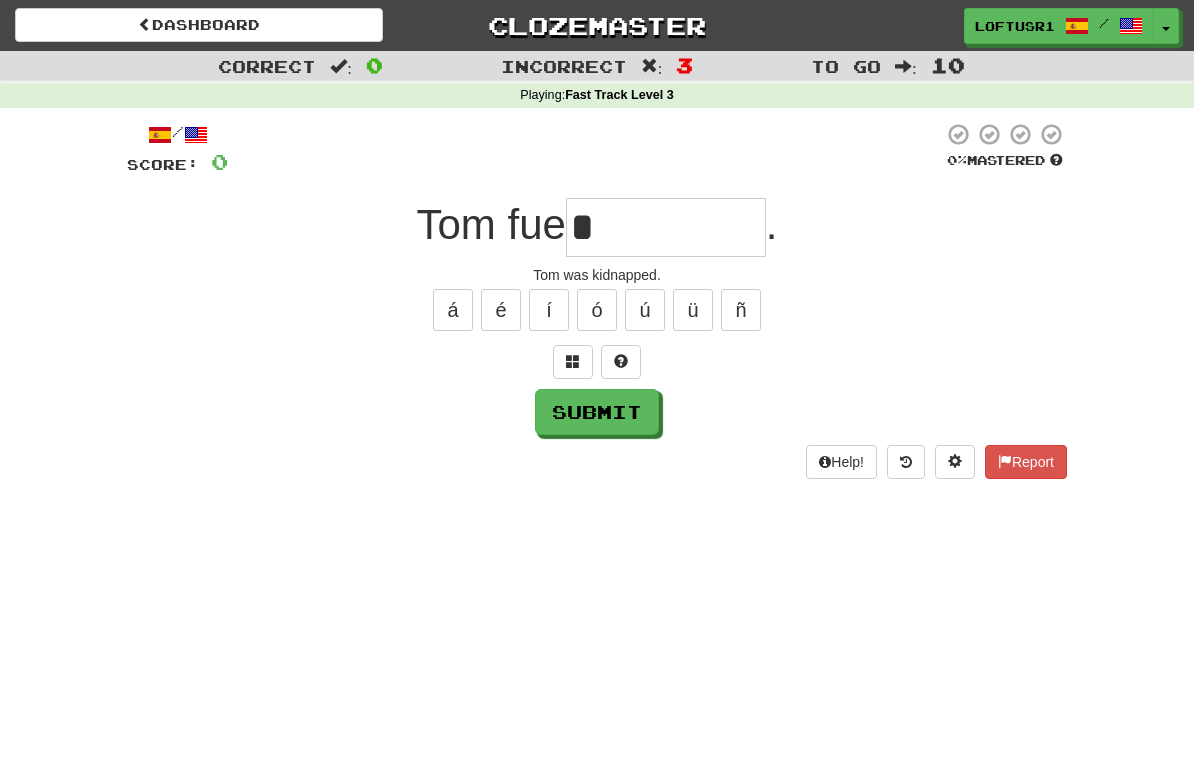 click on "Submit" at bounding box center (597, 412) 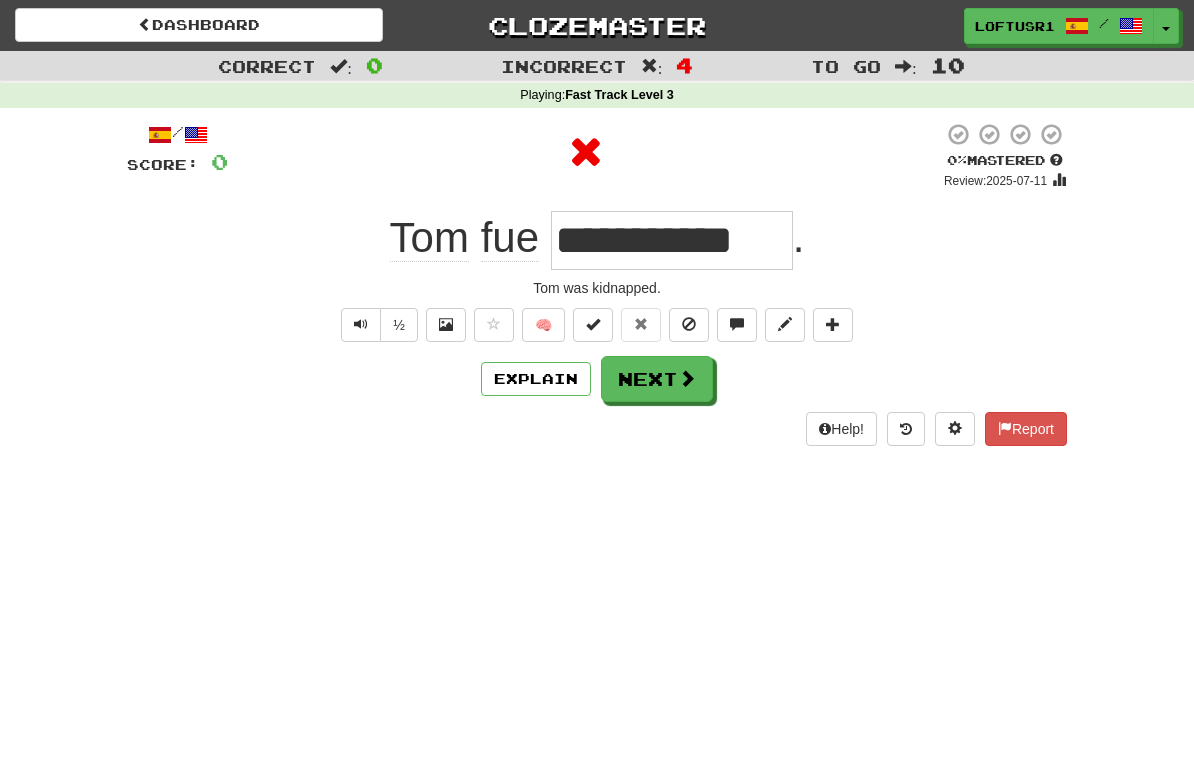 click on "Explain" at bounding box center (536, 379) 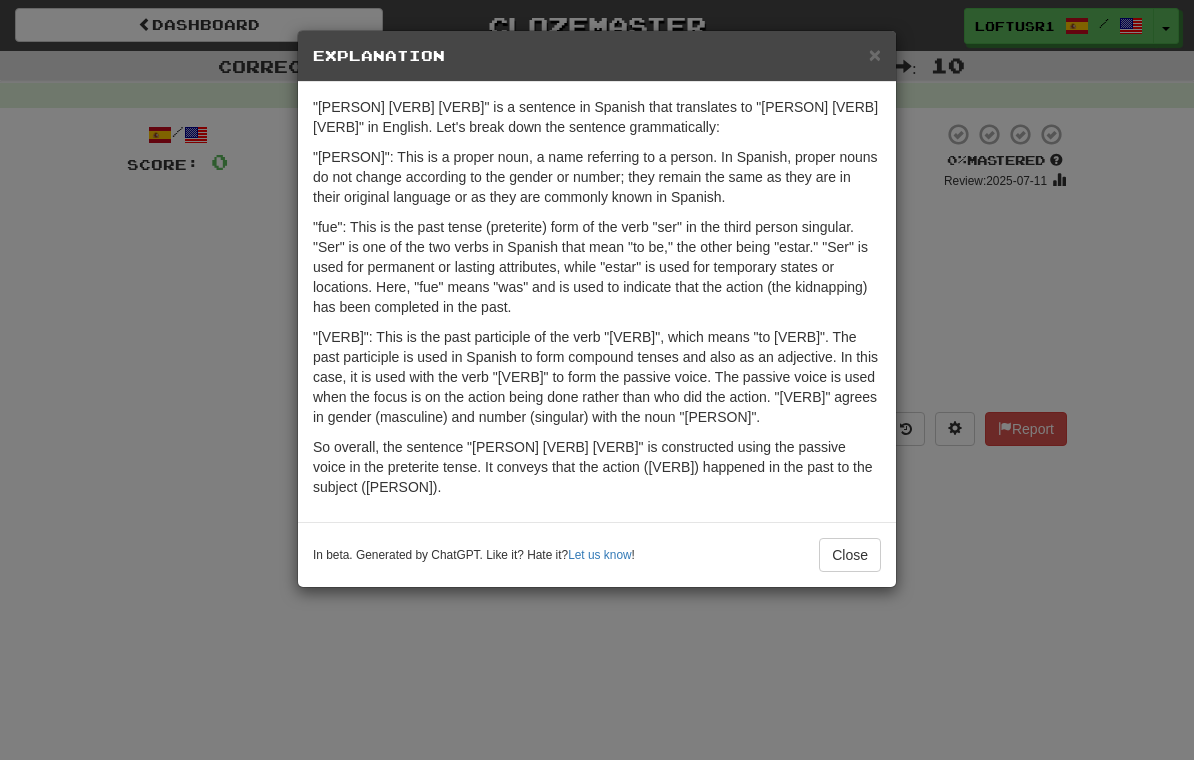 click on "Close" at bounding box center (850, 555) 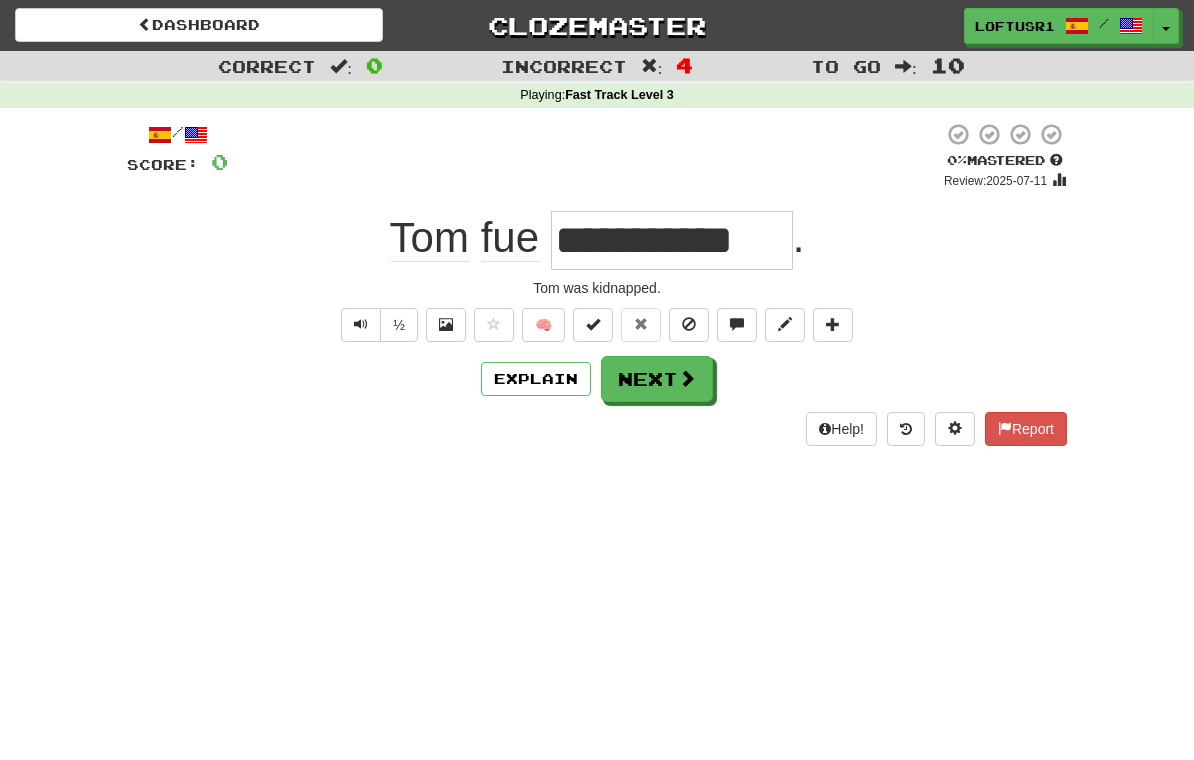click on "Next" at bounding box center (657, 379) 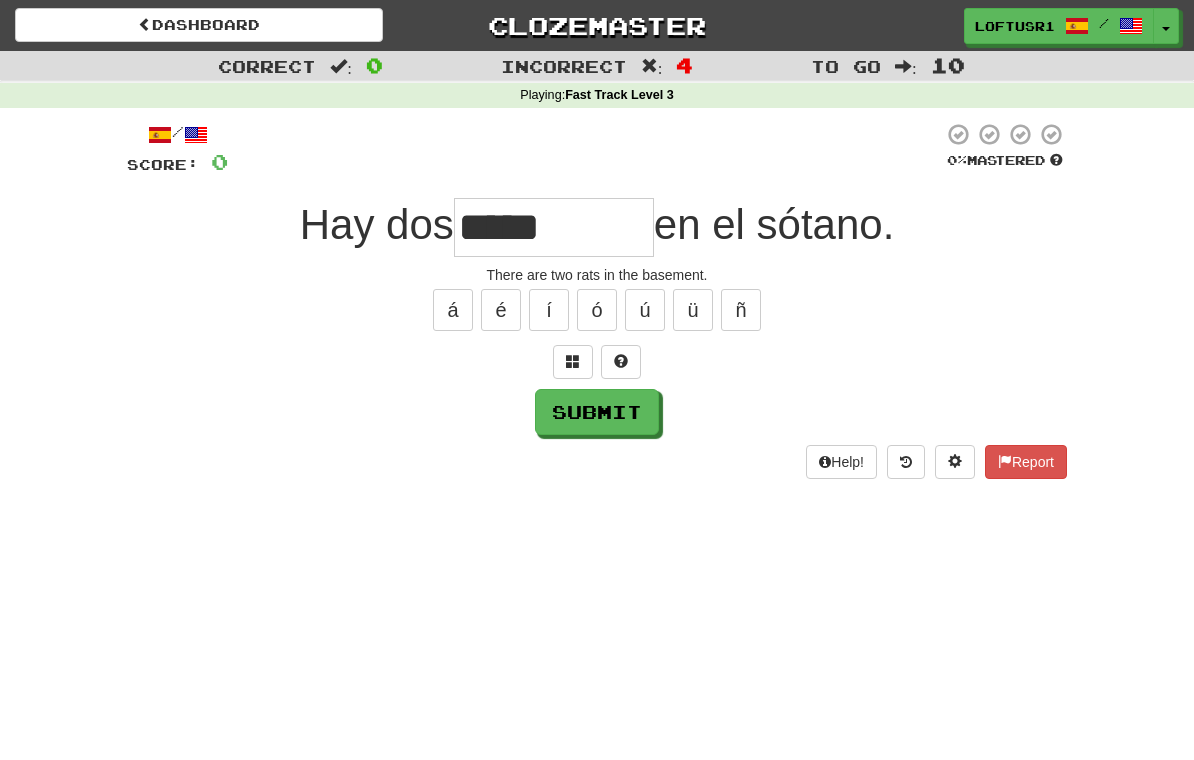 click on "Submit" at bounding box center [597, 412] 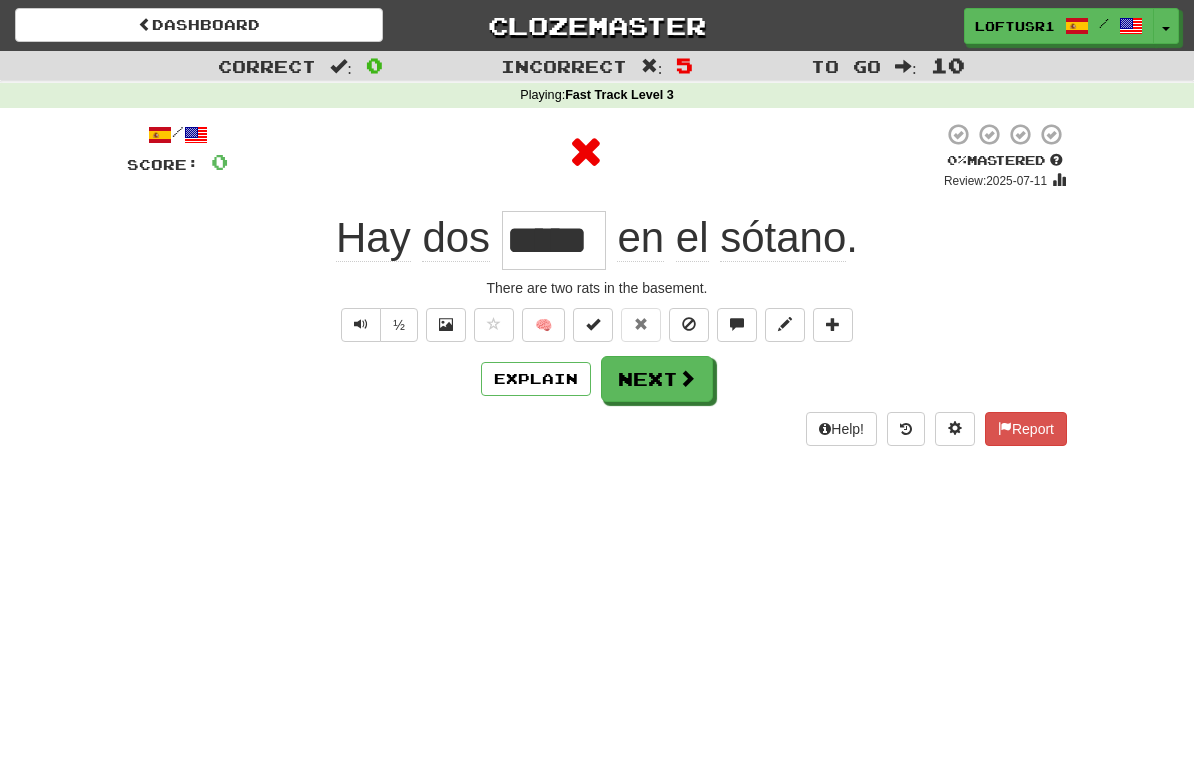 click on "Next" at bounding box center [657, 379] 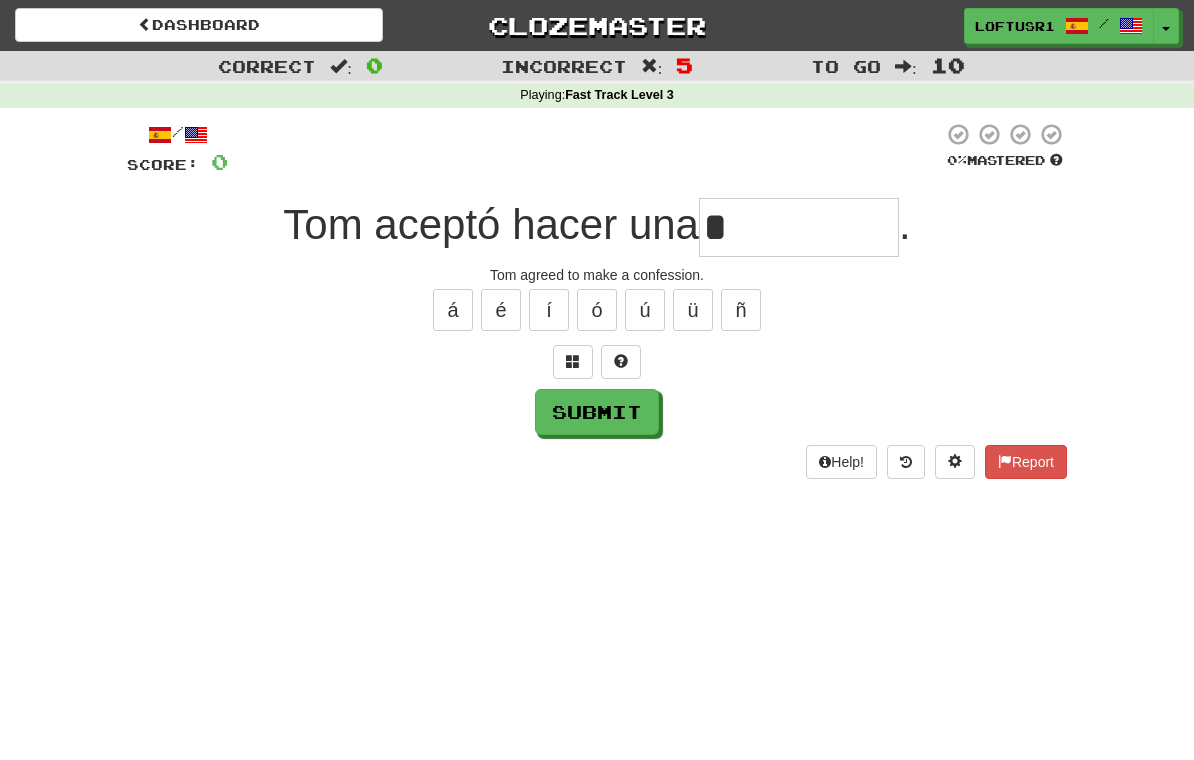 click on "Submit" at bounding box center [597, 412] 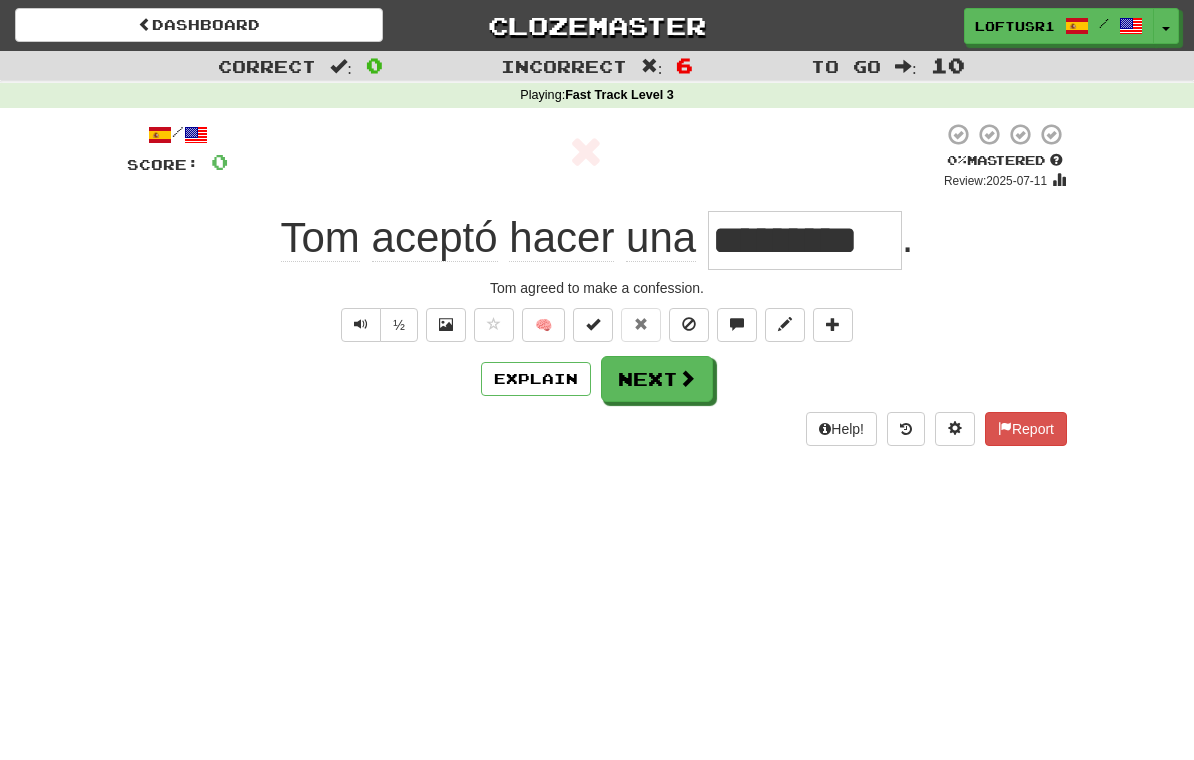 click on "Next" at bounding box center [657, 379] 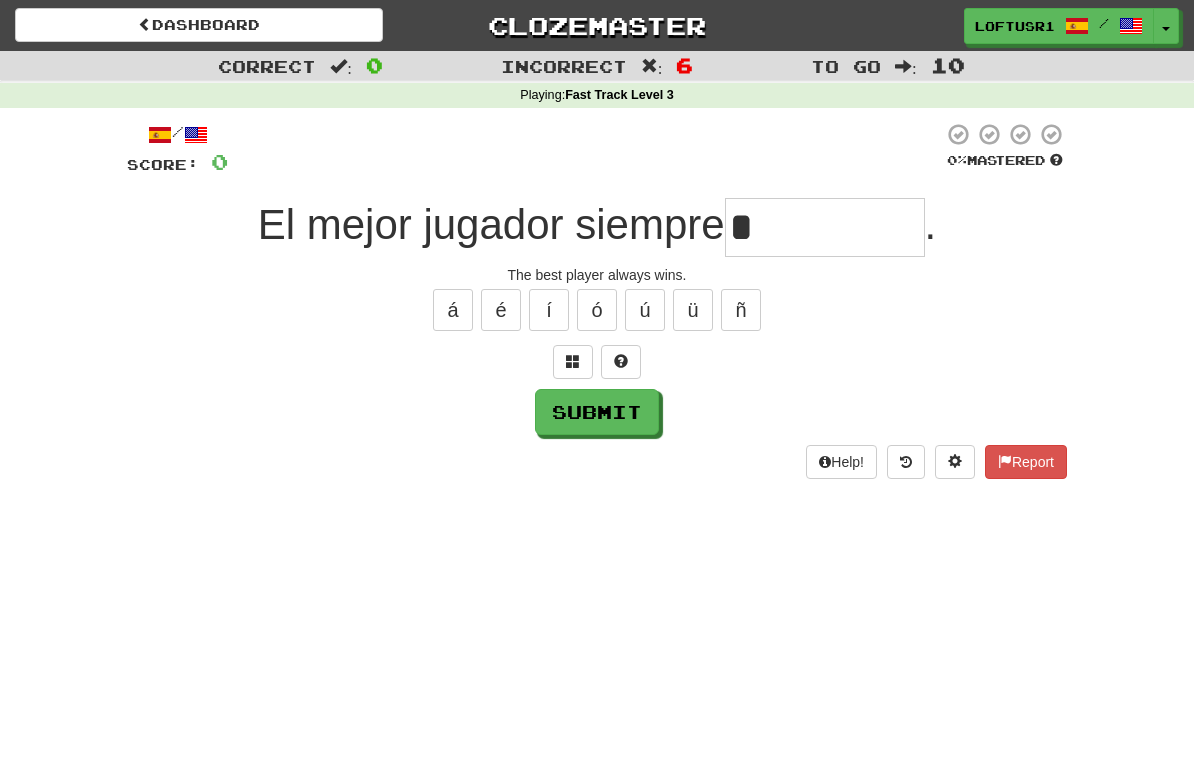 click on "Submit" at bounding box center [597, 412] 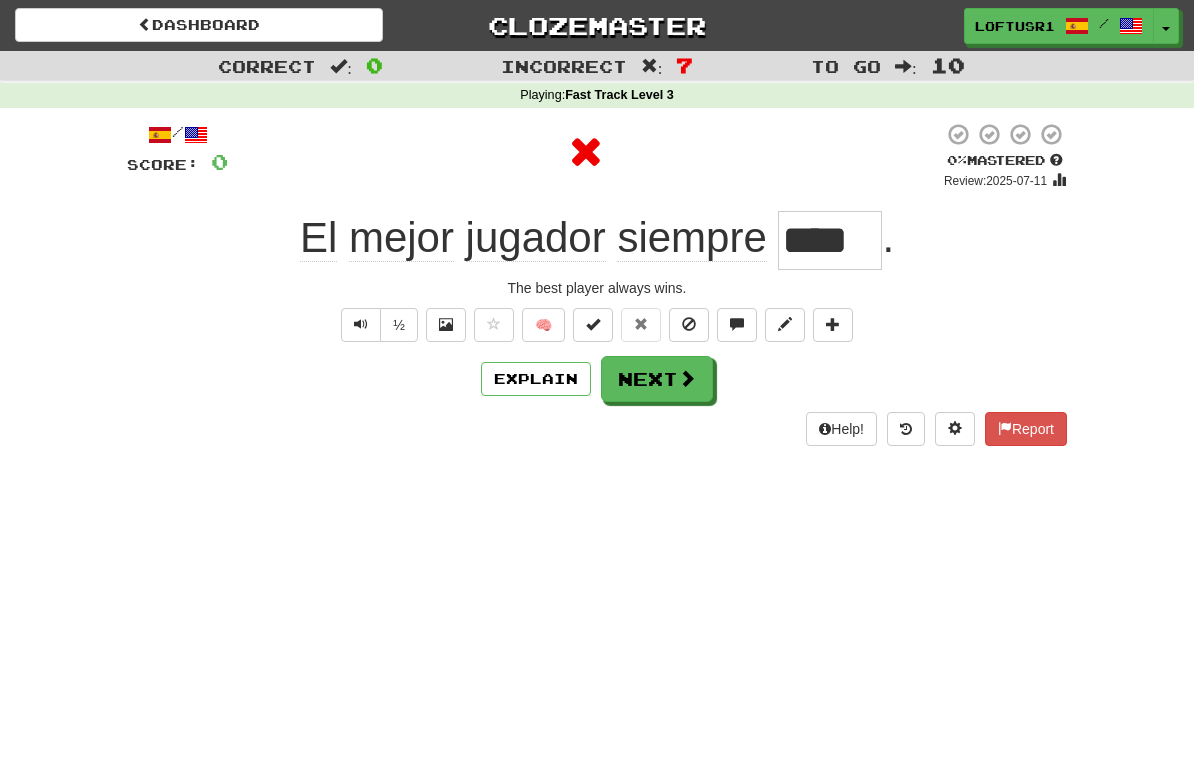 click on "Explain" at bounding box center [536, 379] 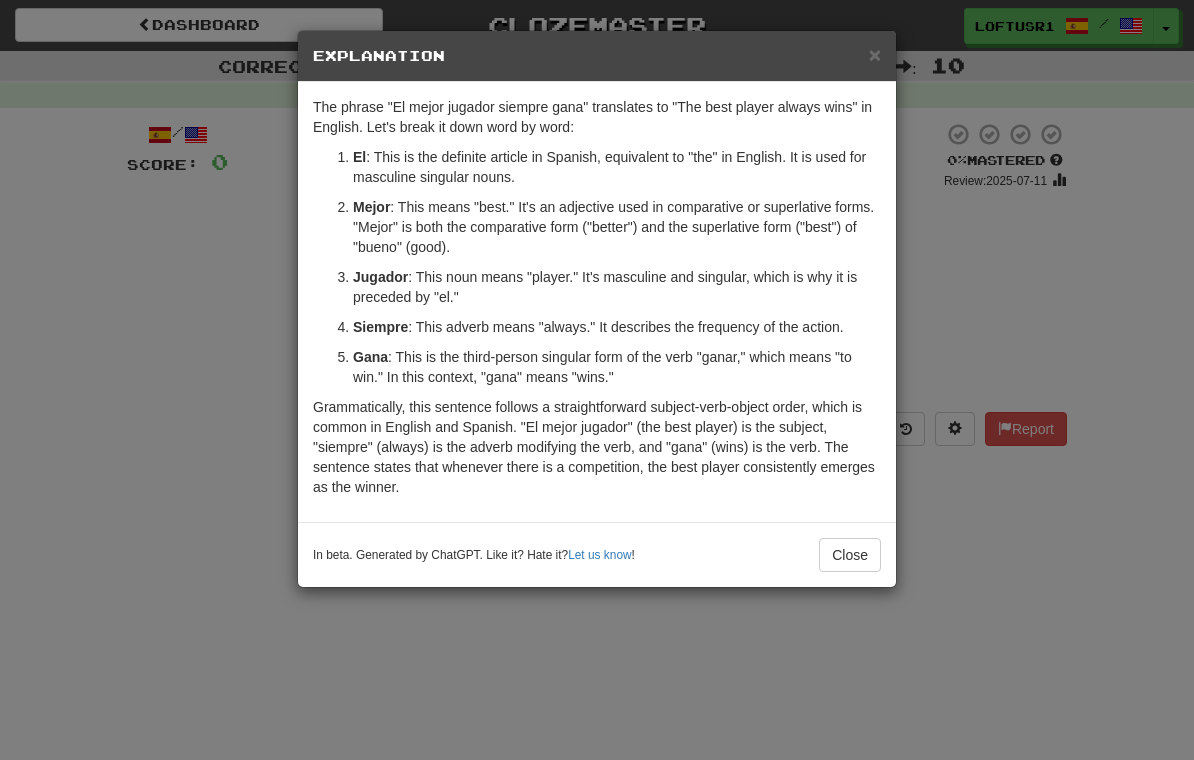 click on "Close" at bounding box center [850, 555] 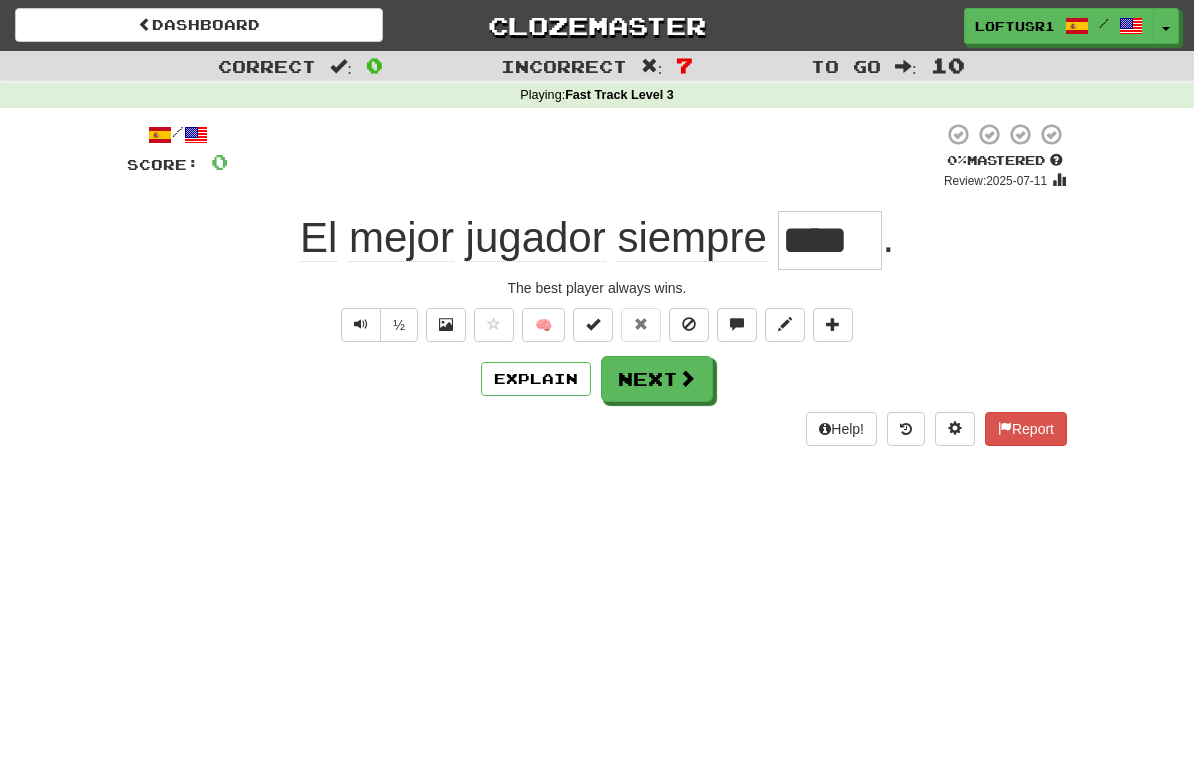 click at bounding box center (687, 378) 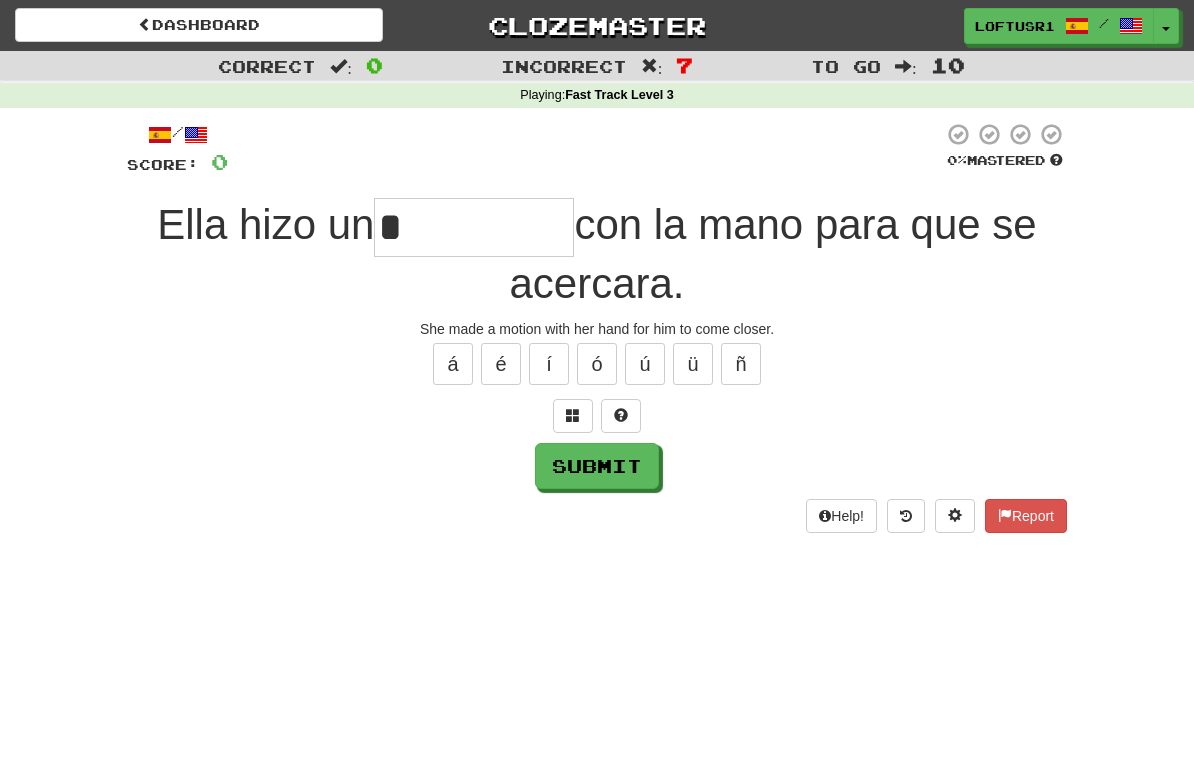 click on "Submit" at bounding box center (597, 466) 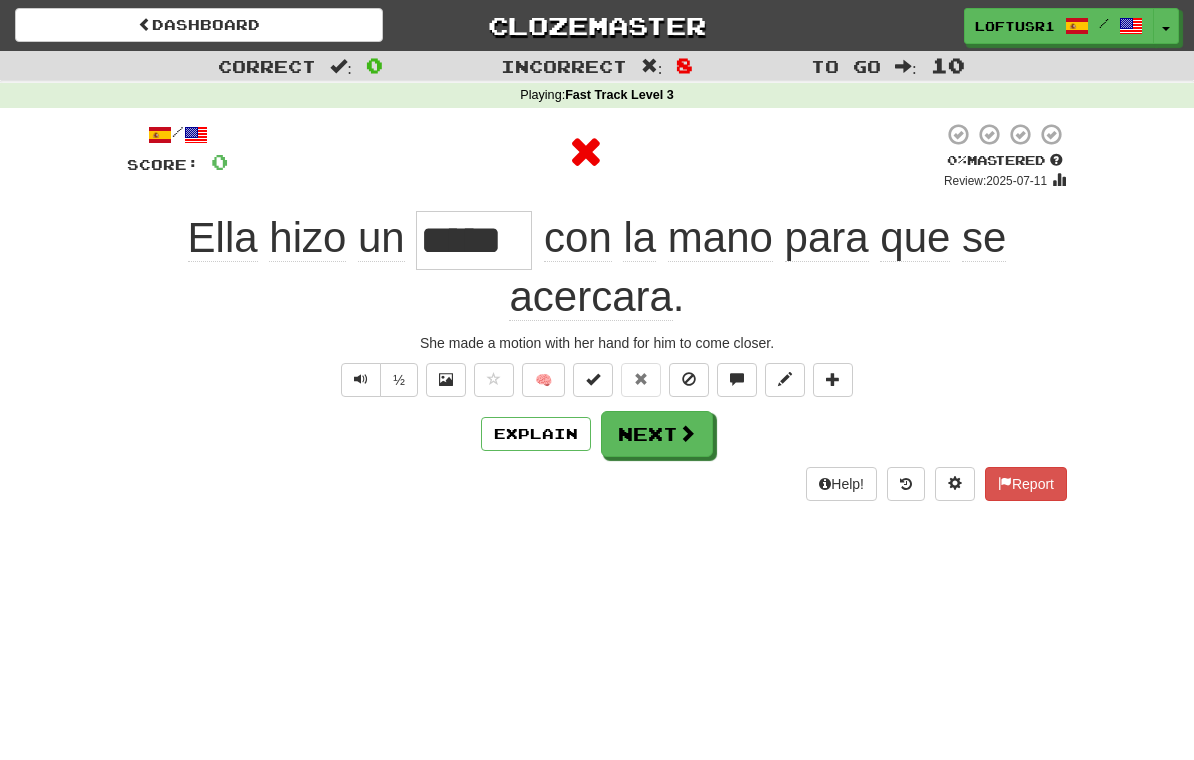 click on "Explain" at bounding box center (536, 434) 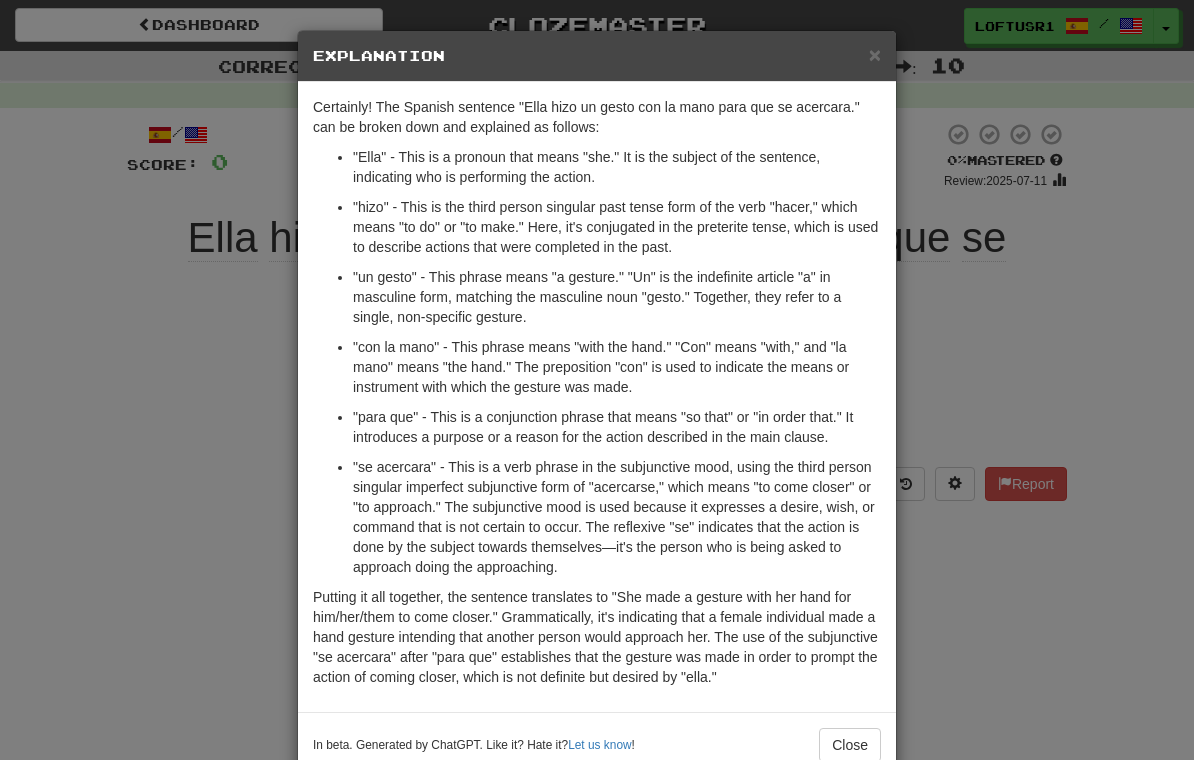 click on "Close" at bounding box center (850, 745) 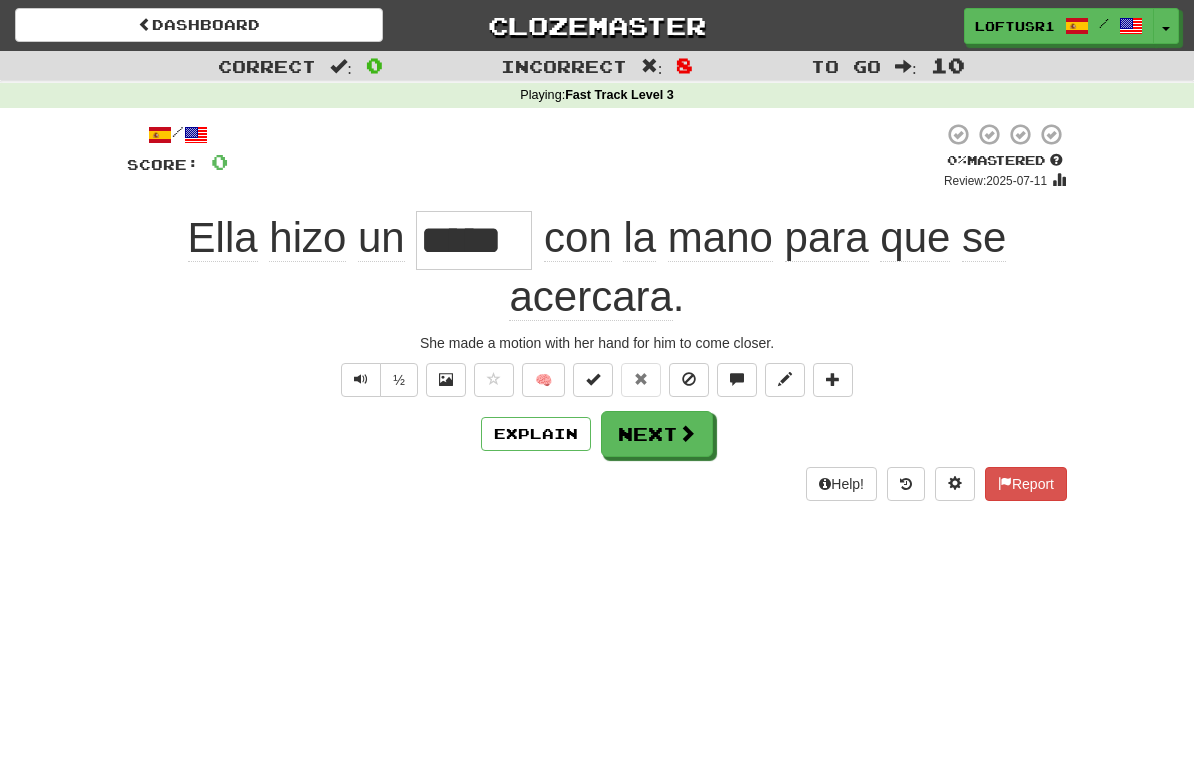 click at bounding box center (361, 380) 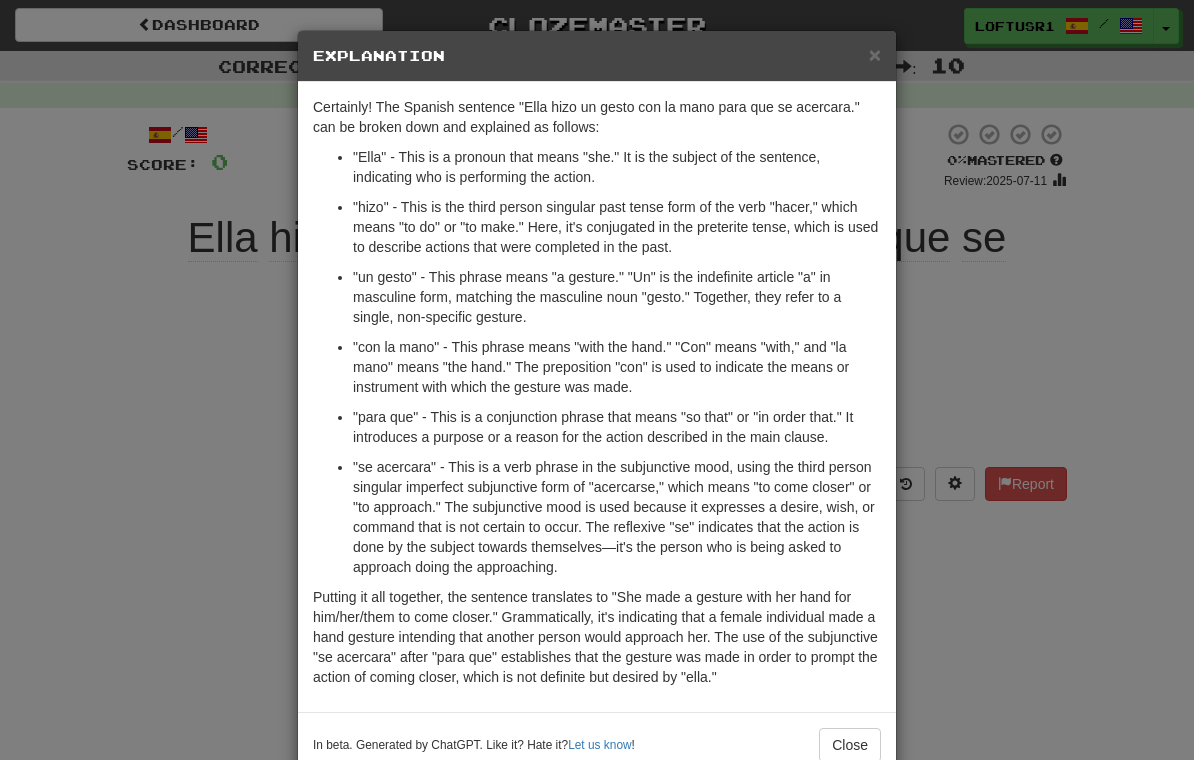 click on "Close" at bounding box center (850, 745) 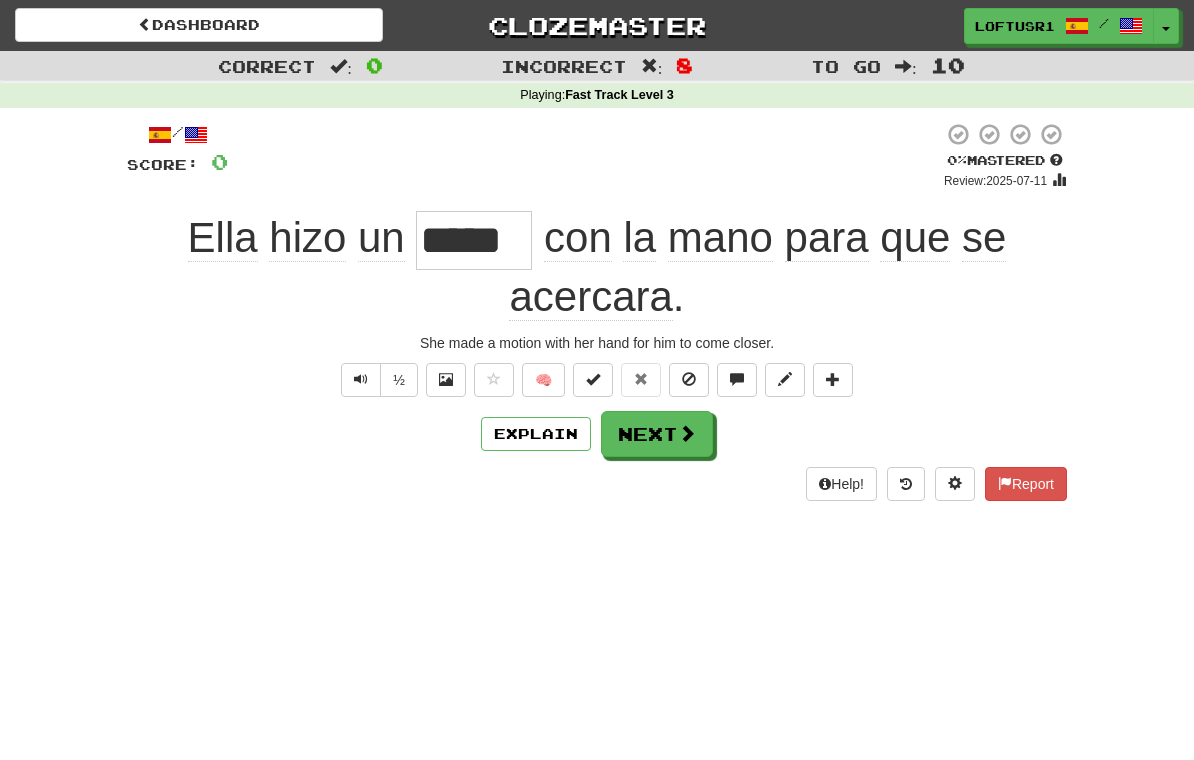click on "Next" at bounding box center (657, 434) 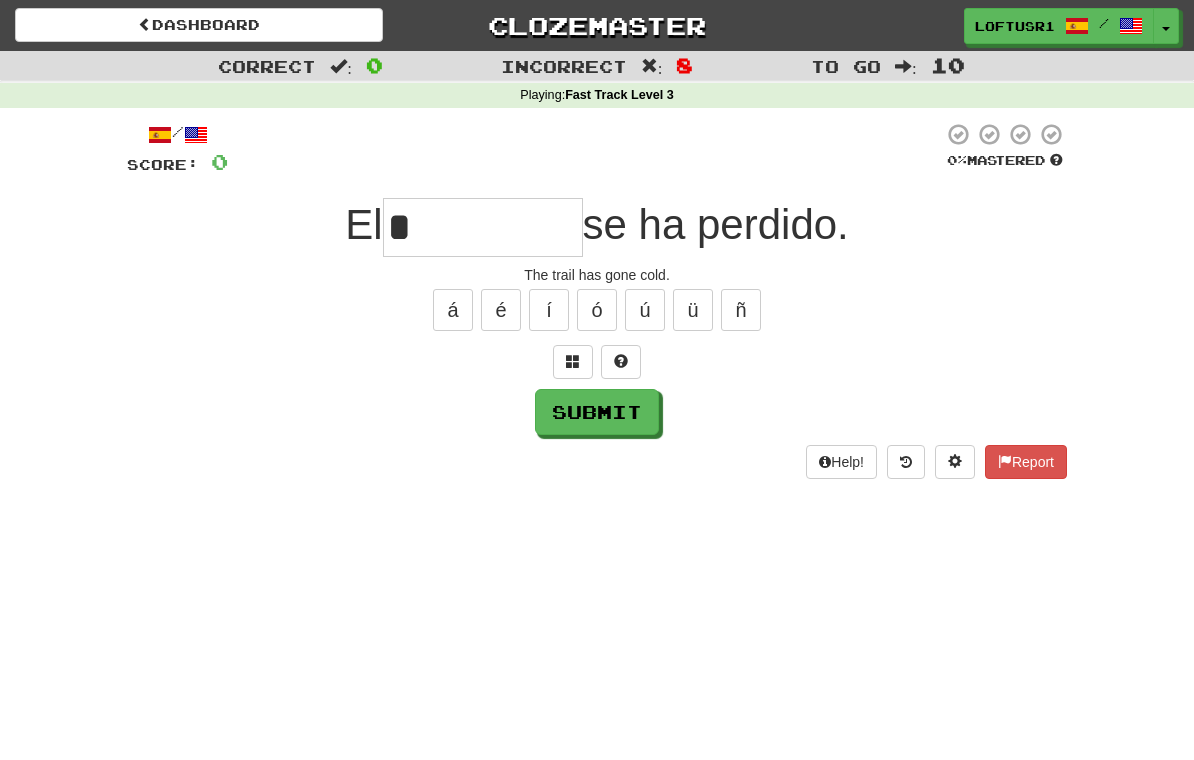 click on "Submit" at bounding box center (597, 412) 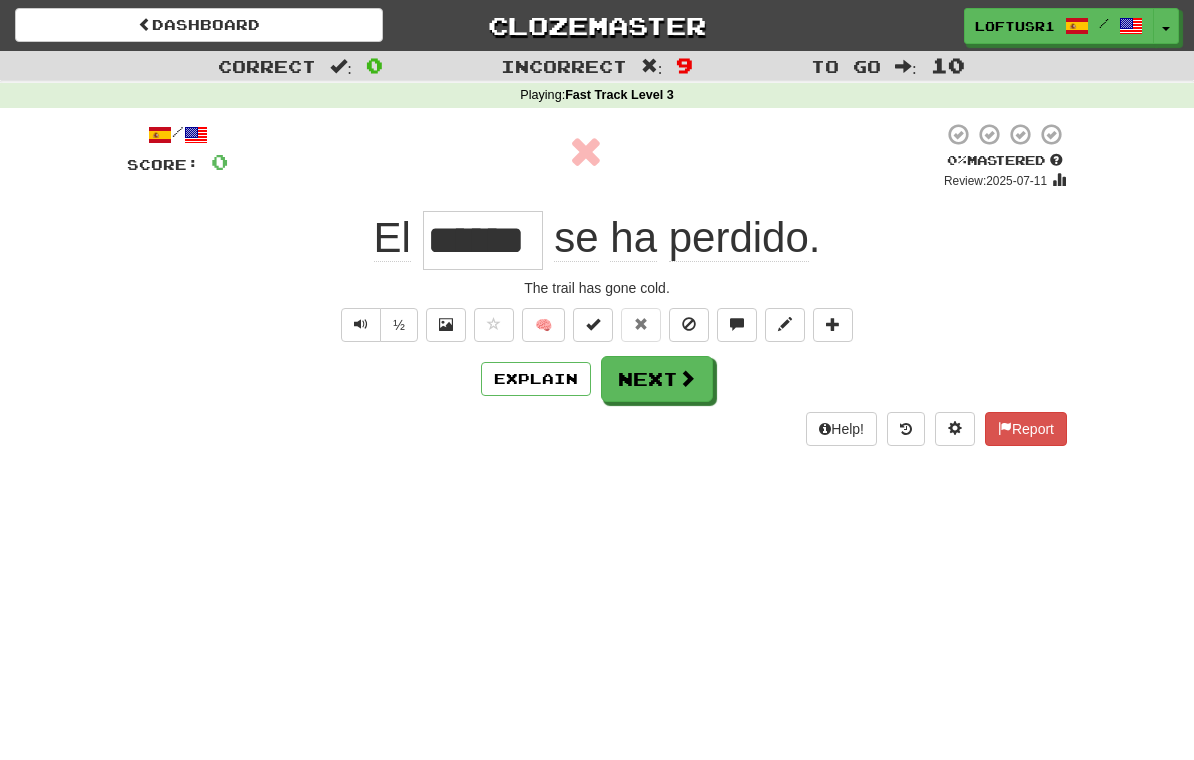 click on "Next" at bounding box center [657, 379] 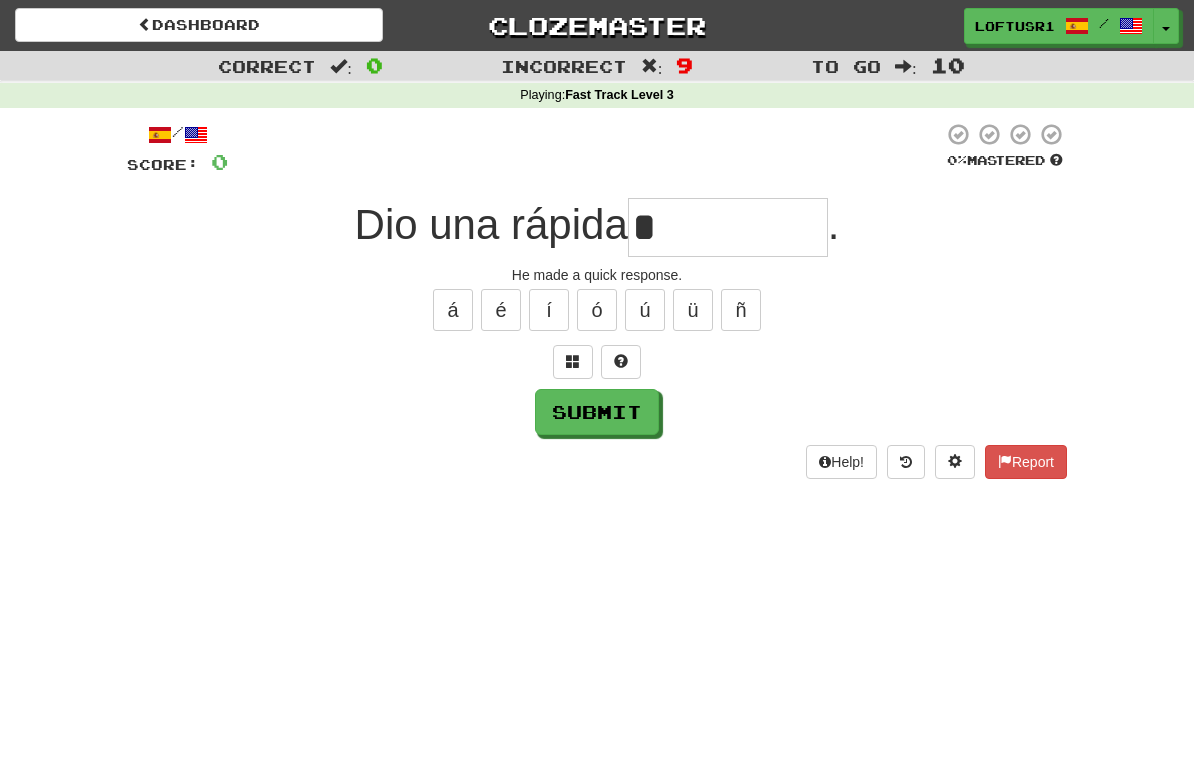 click on "Submit" at bounding box center (597, 412) 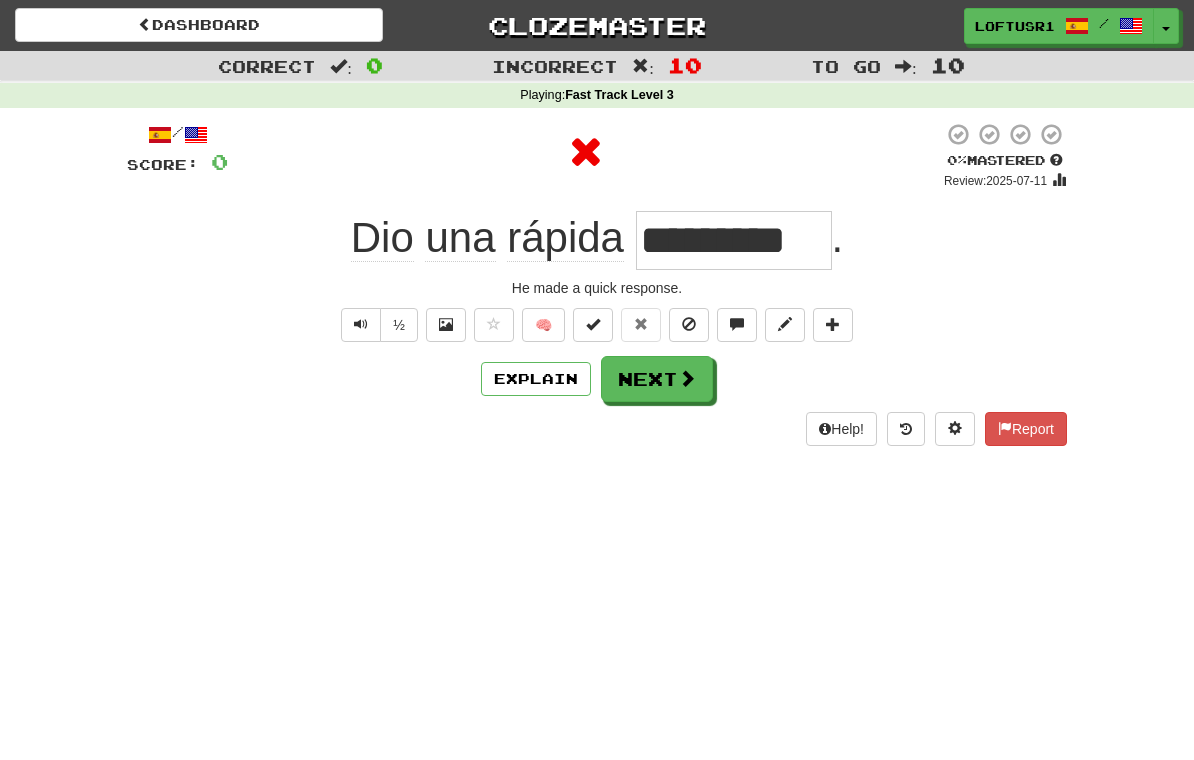 click on "Next" at bounding box center (657, 379) 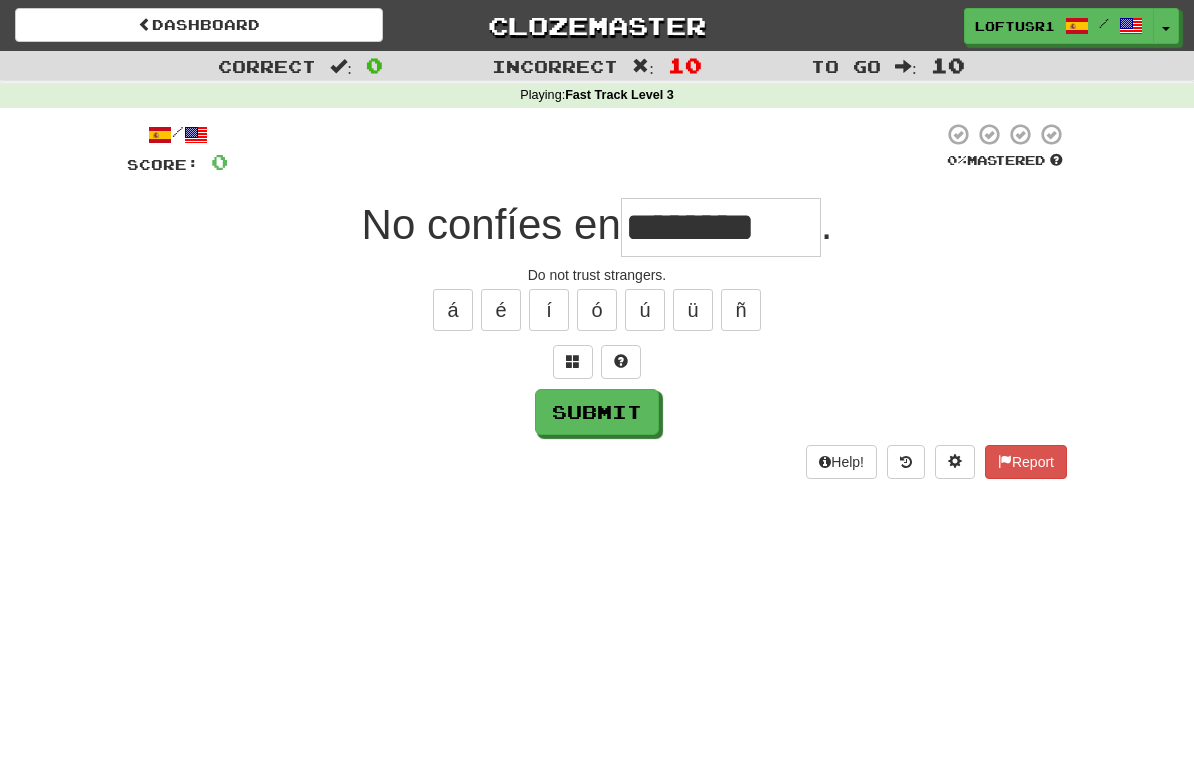 type on "********" 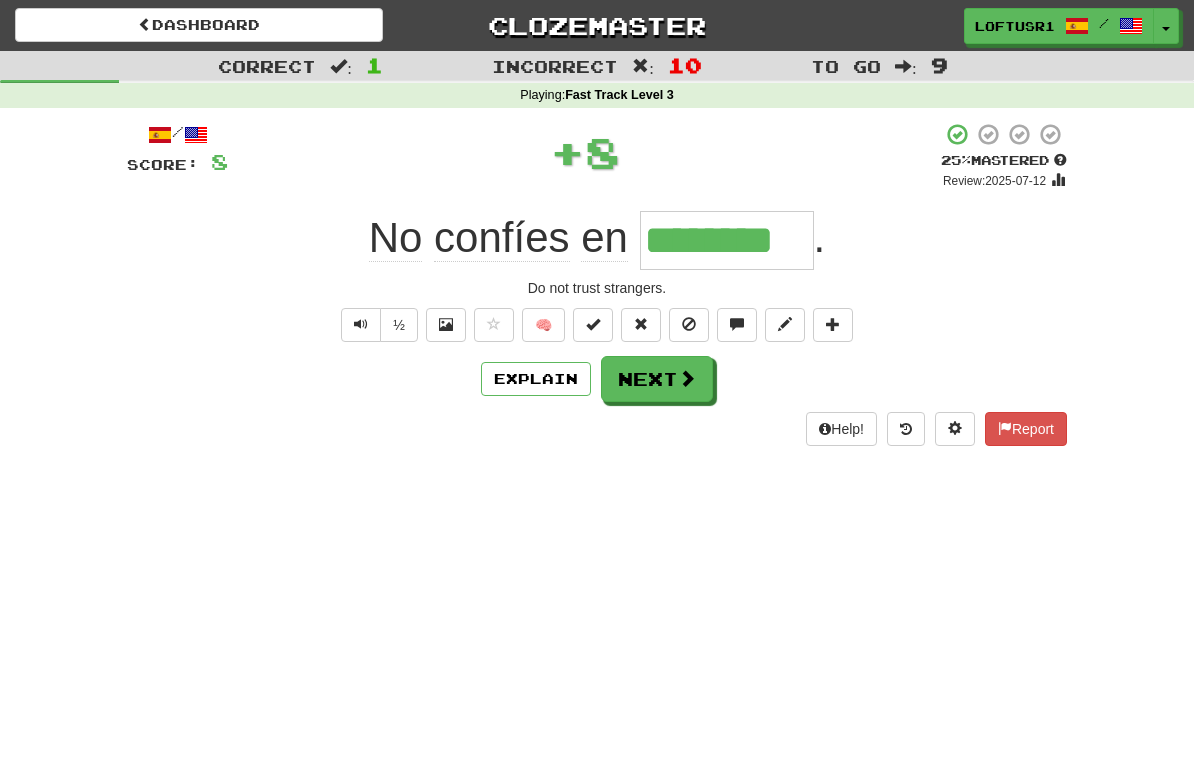 click on "Explain" at bounding box center (536, 379) 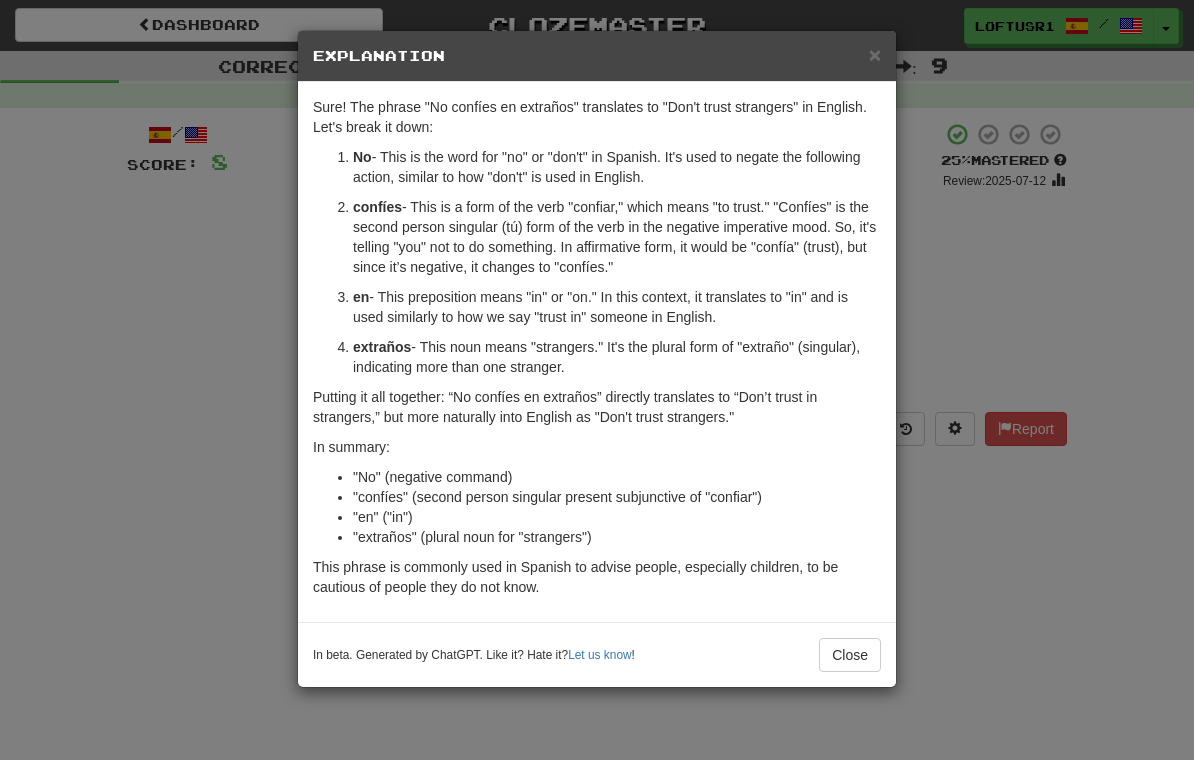click on "Close" at bounding box center [850, 655] 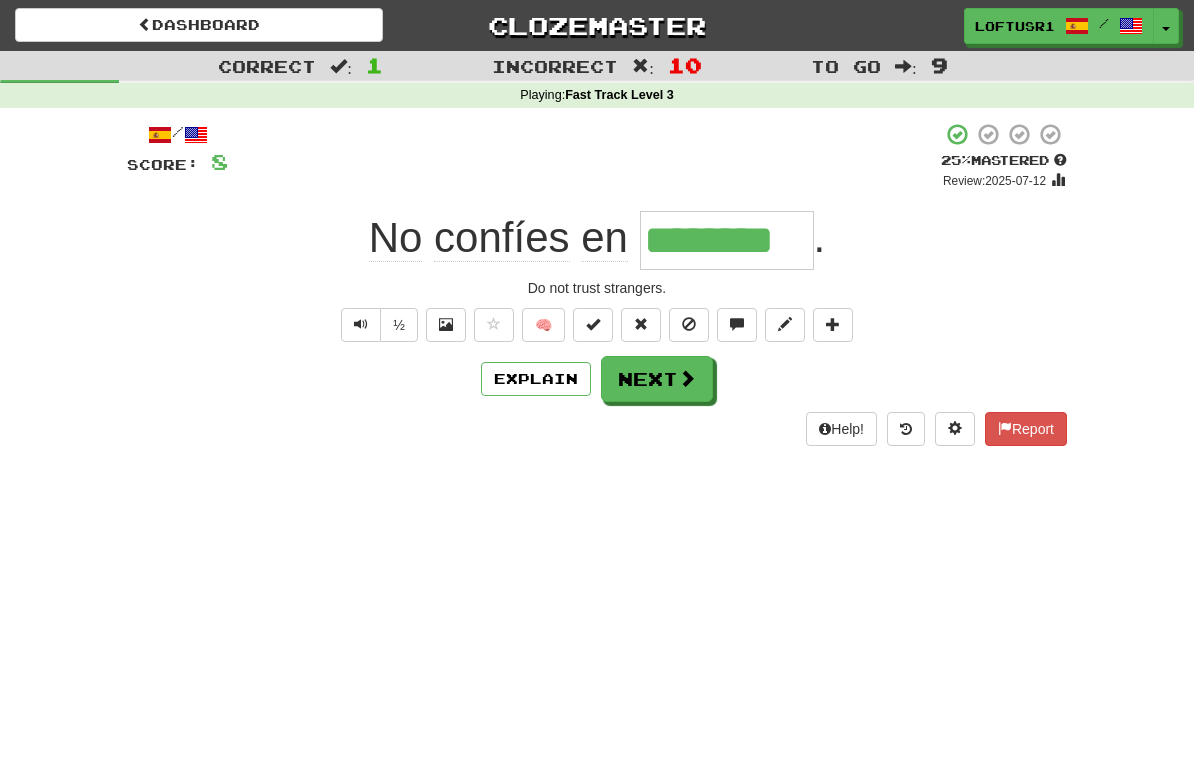 click on "Next" at bounding box center (657, 379) 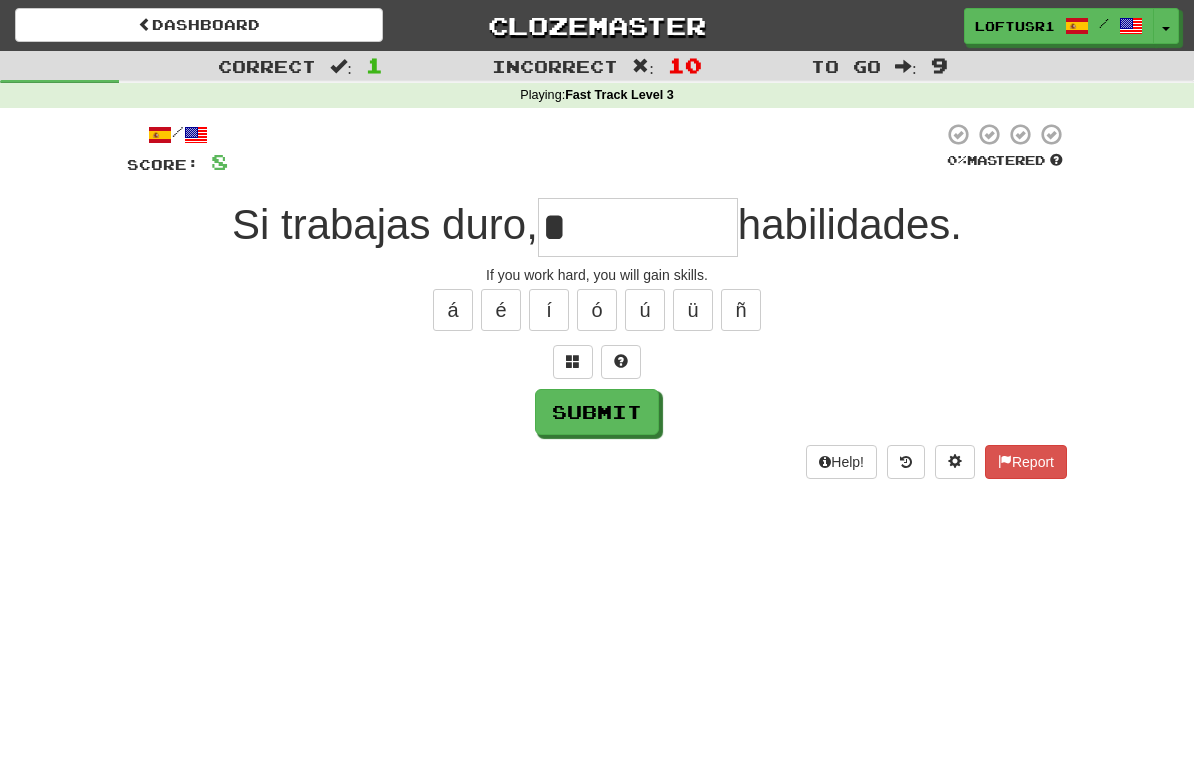 click on "Submit" at bounding box center [597, 412] 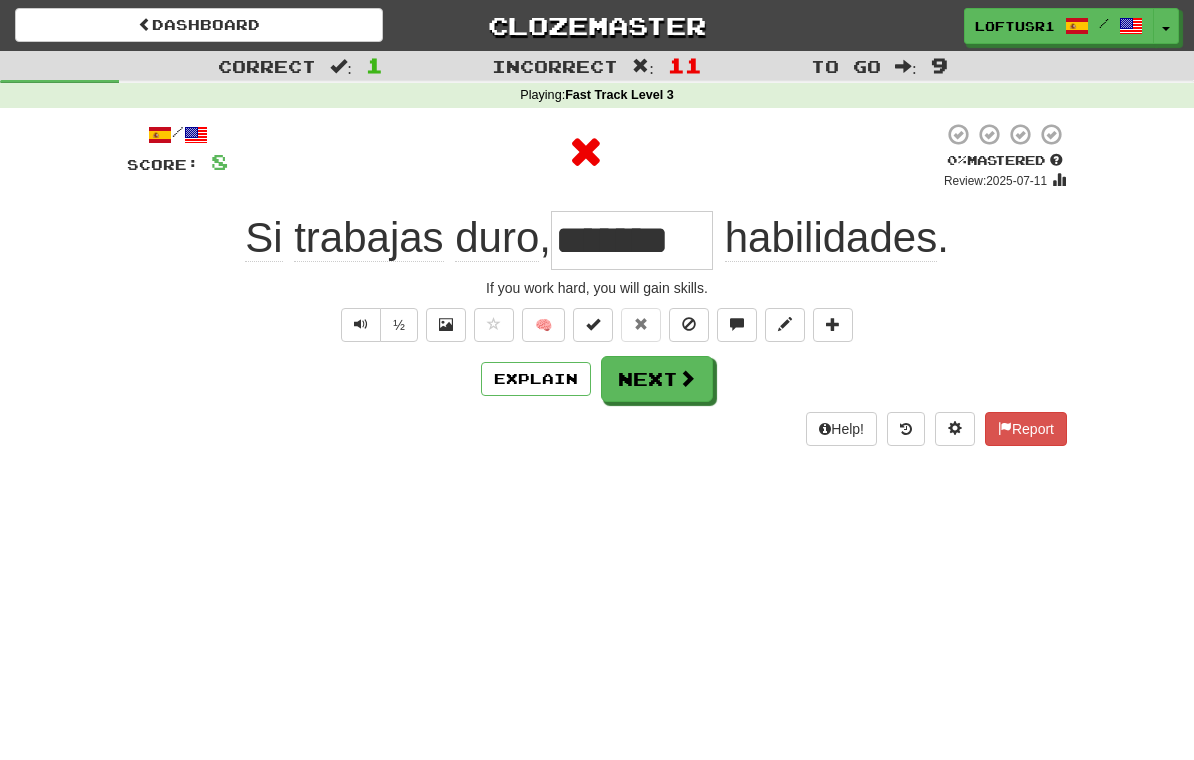click on "Explain" at bounding box center (536, 379) 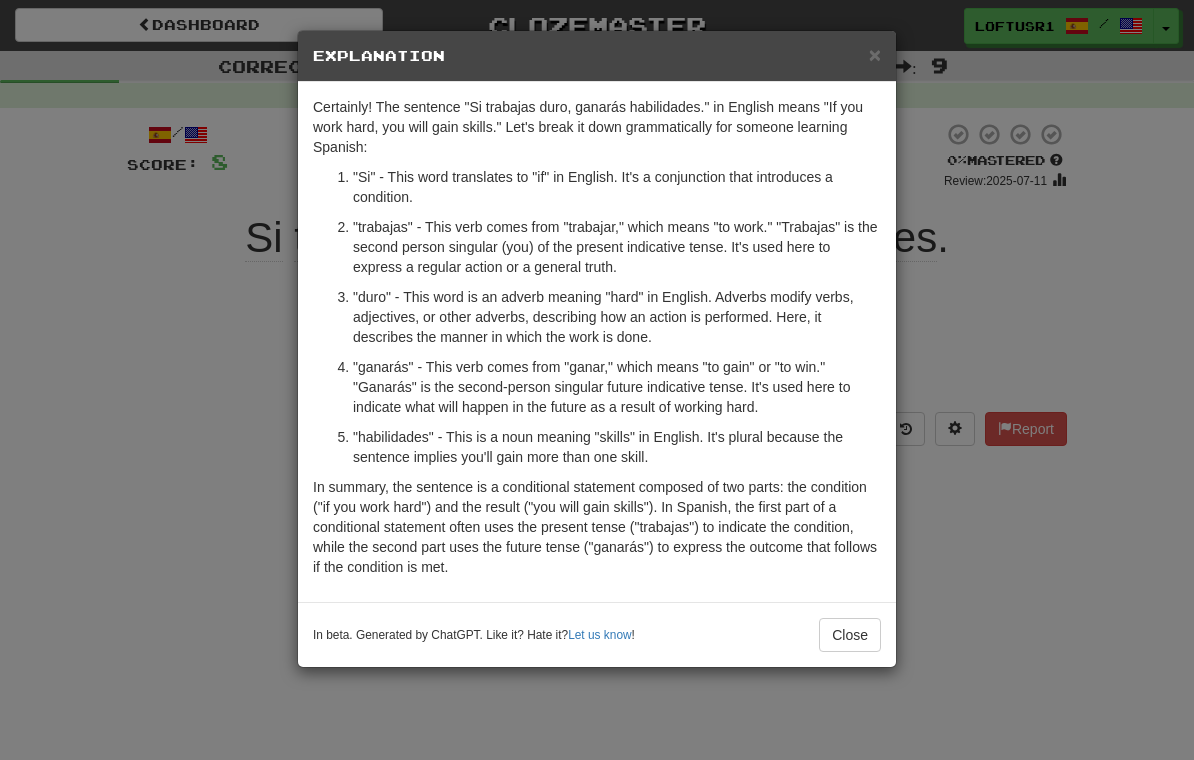click on "Close" at bounding box center (850, 635) 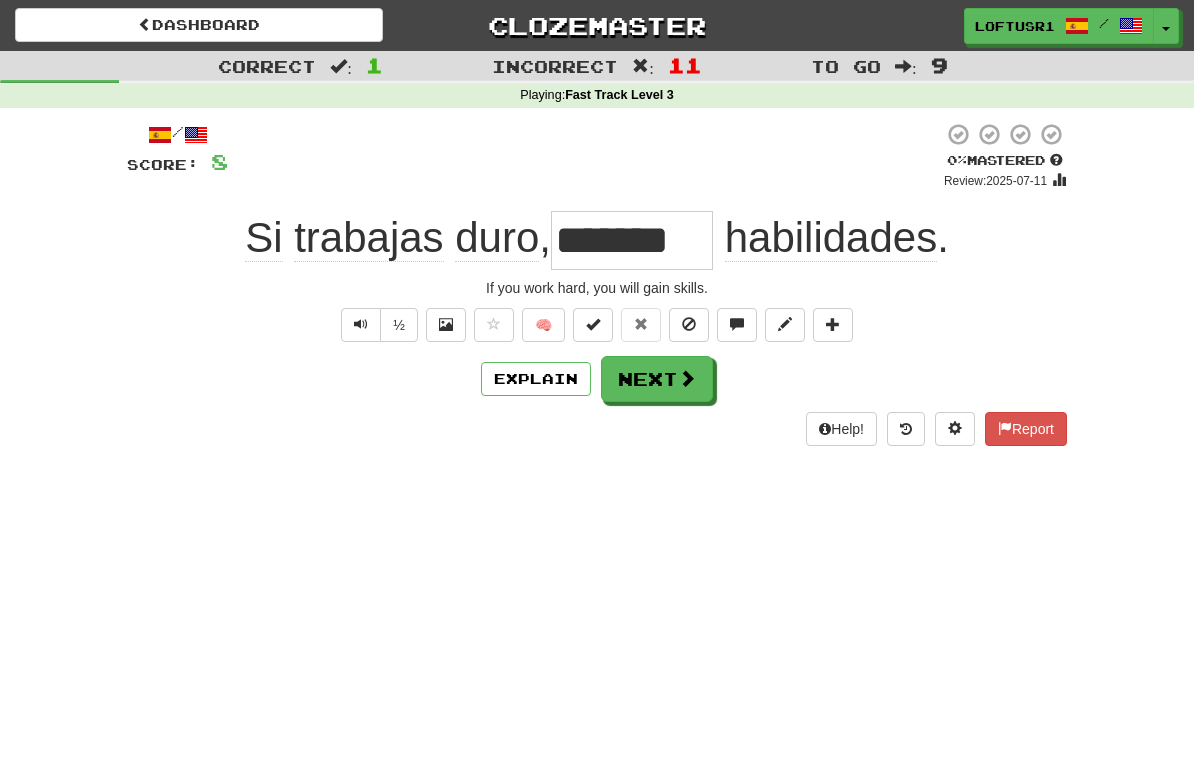 click on "Next" at bounding box center (657, 379) 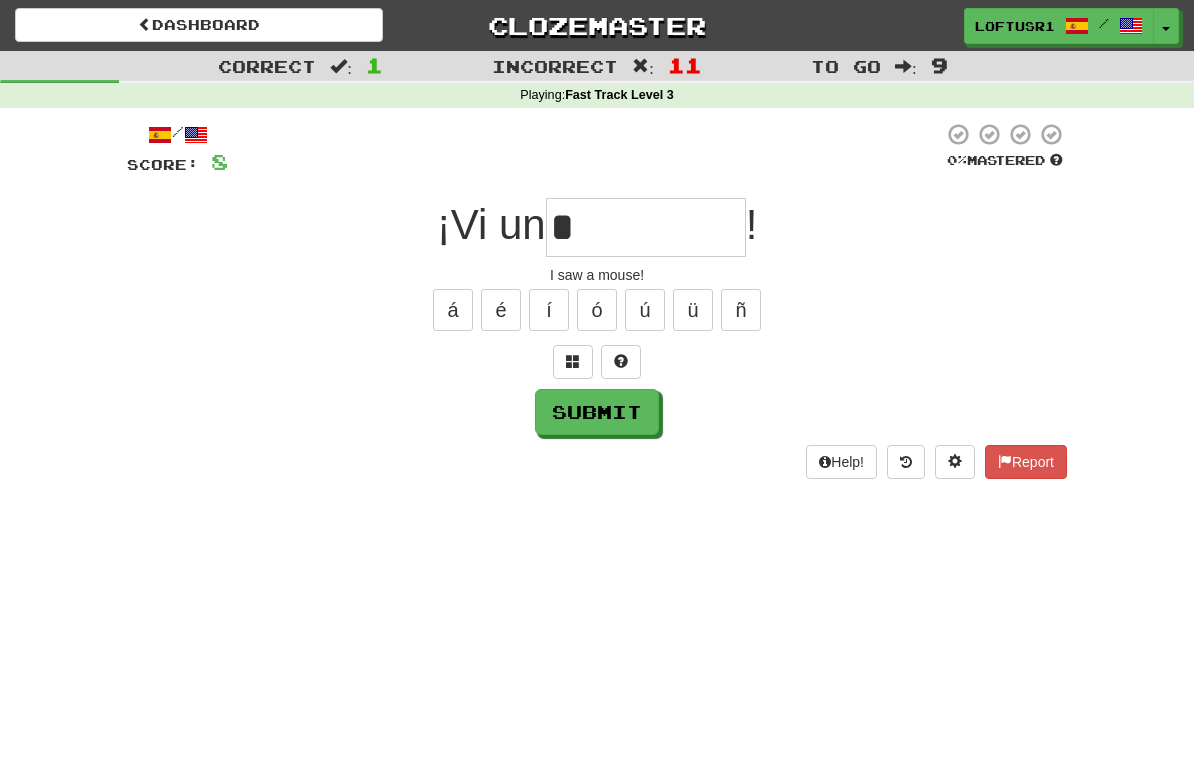 click on "Submit" at bounding box center (597, 412) 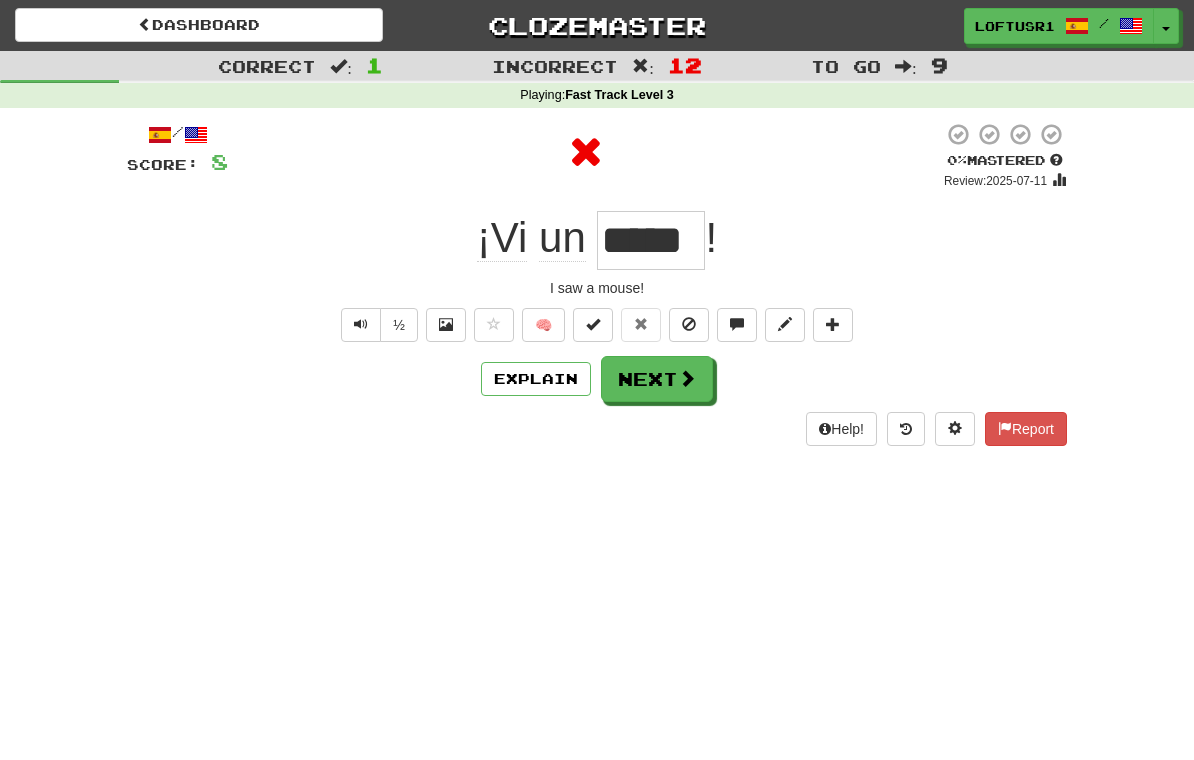 click at bounding box center [687, 378] 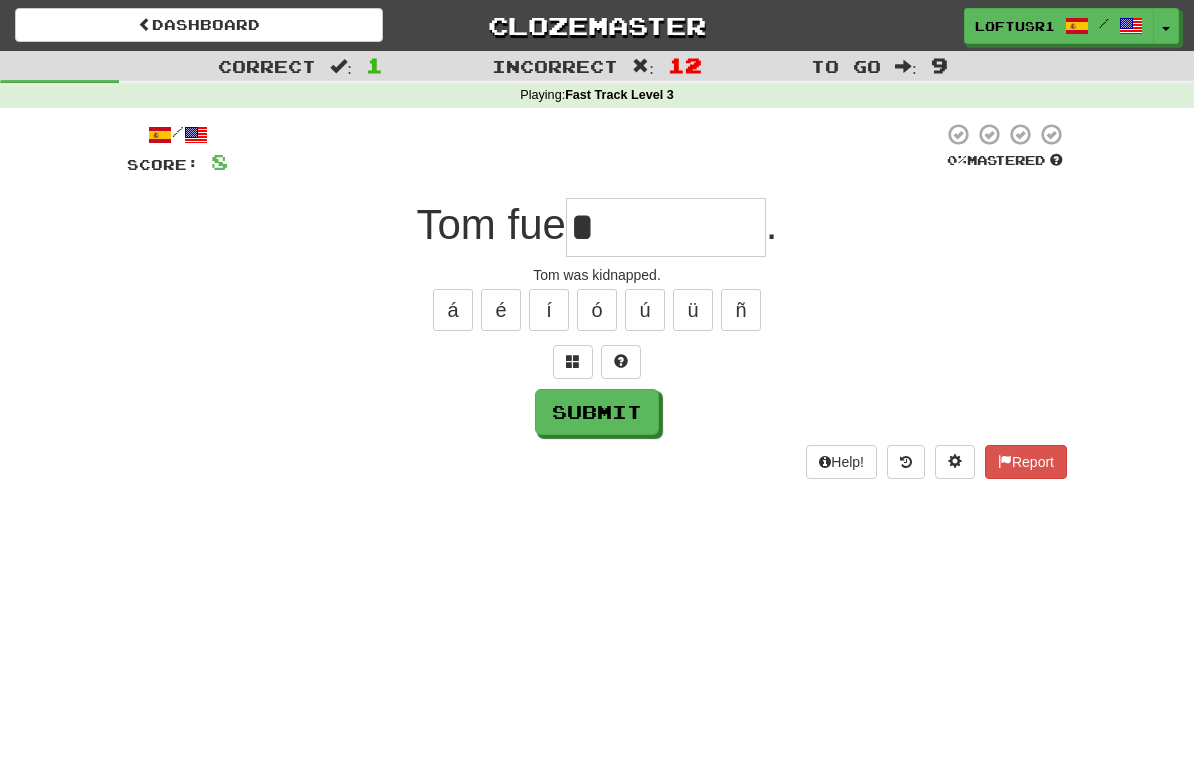 click on "Submit" at bounding box center (597, 412) 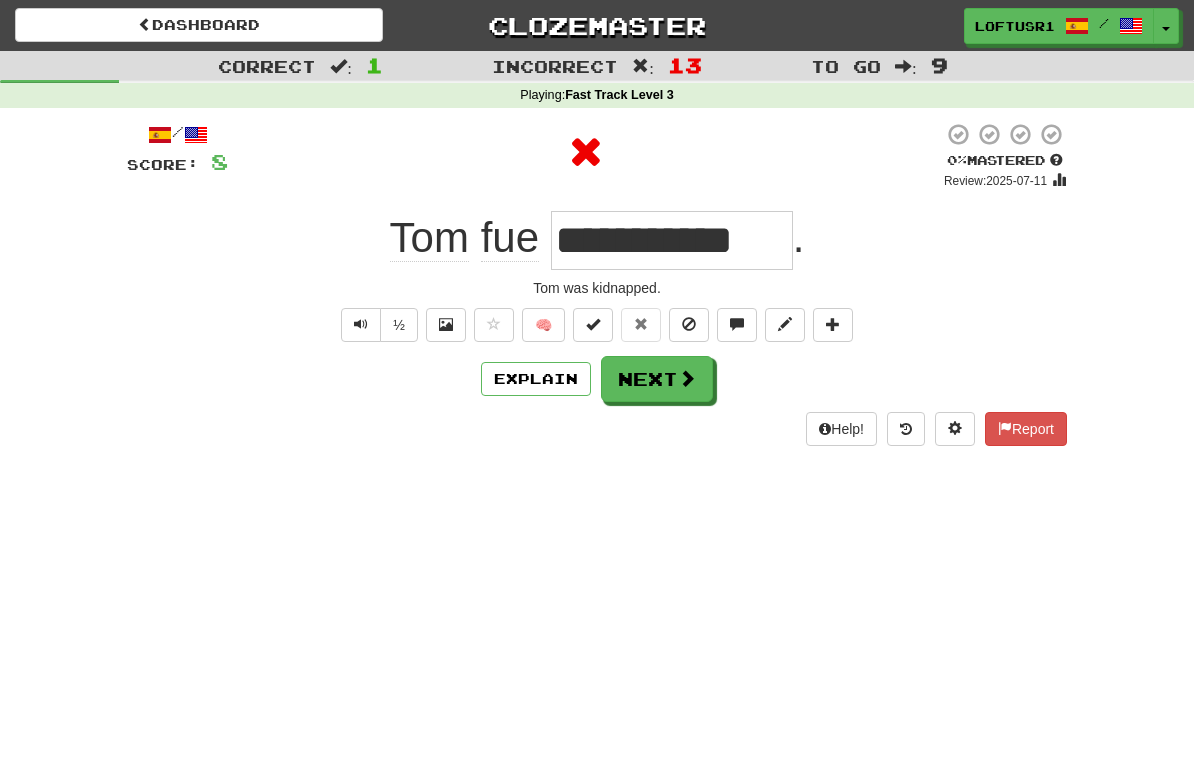 click on "Explain" at bounding box center [536, 379] 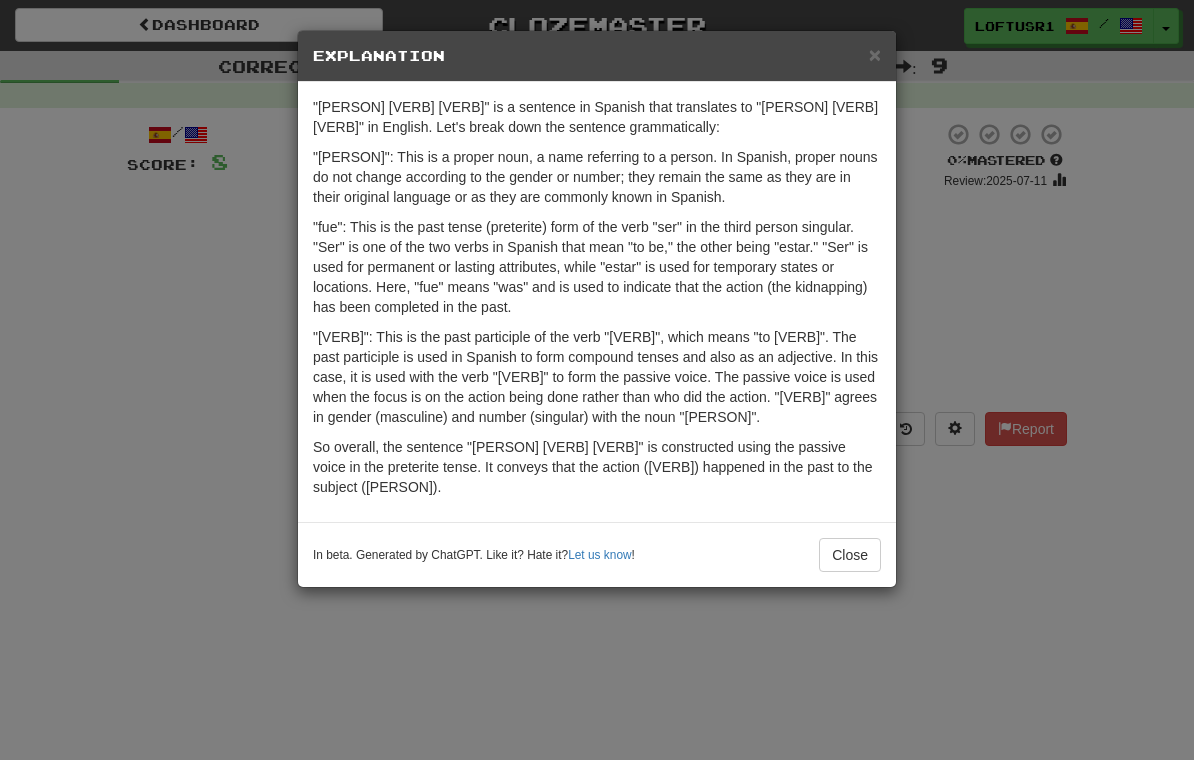 click on "Close" at bounding box center (850, 555) 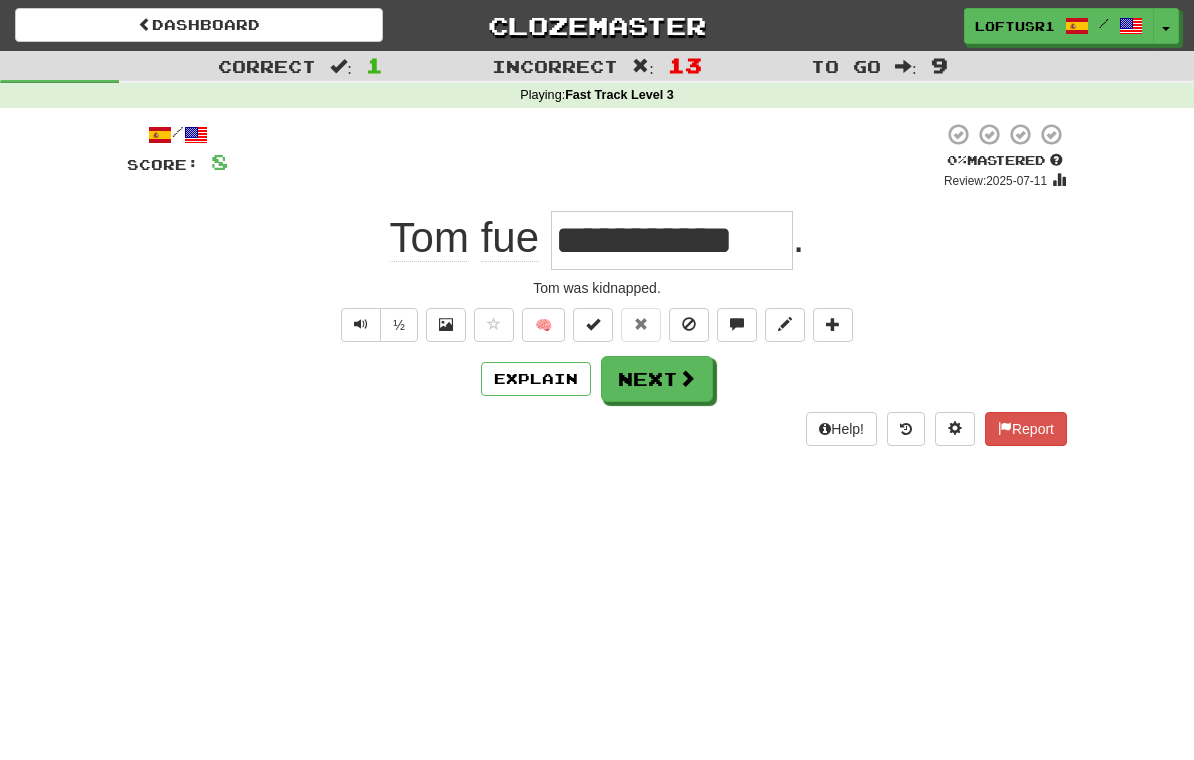 click on "Next" at bounding box center [657, 379] 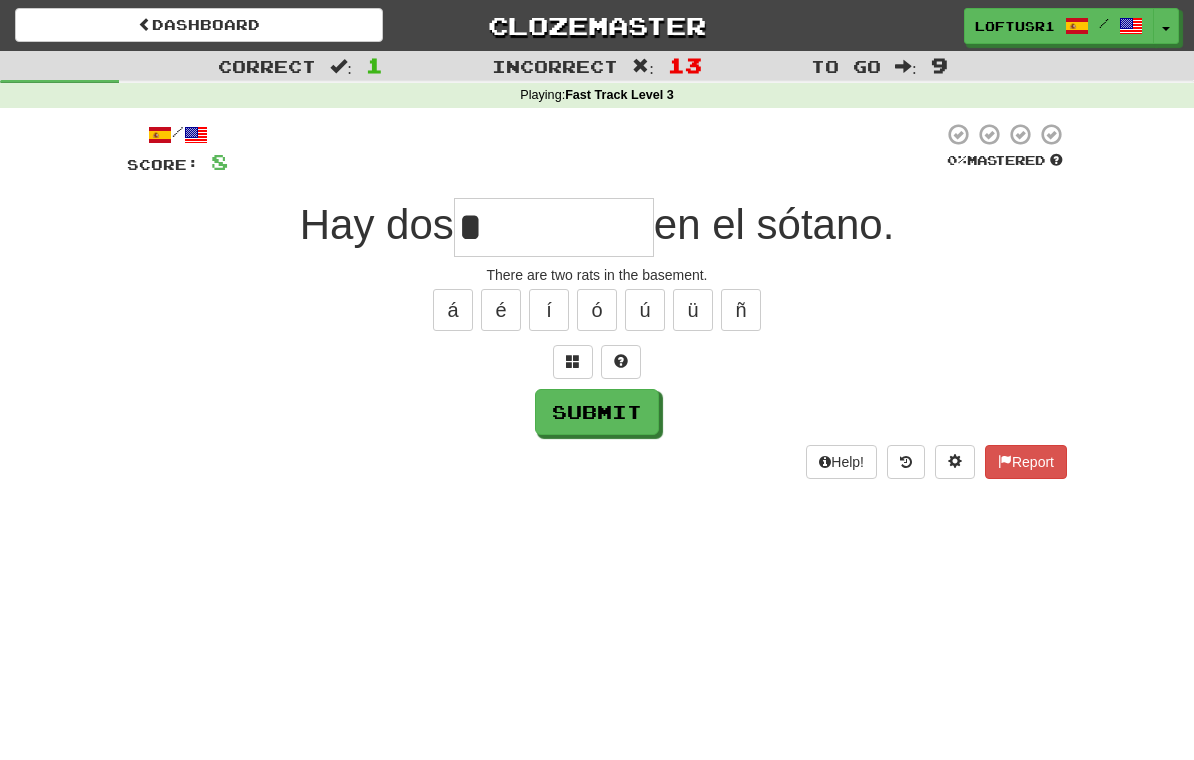 click on "Submit" at bounding box center (597, 412) 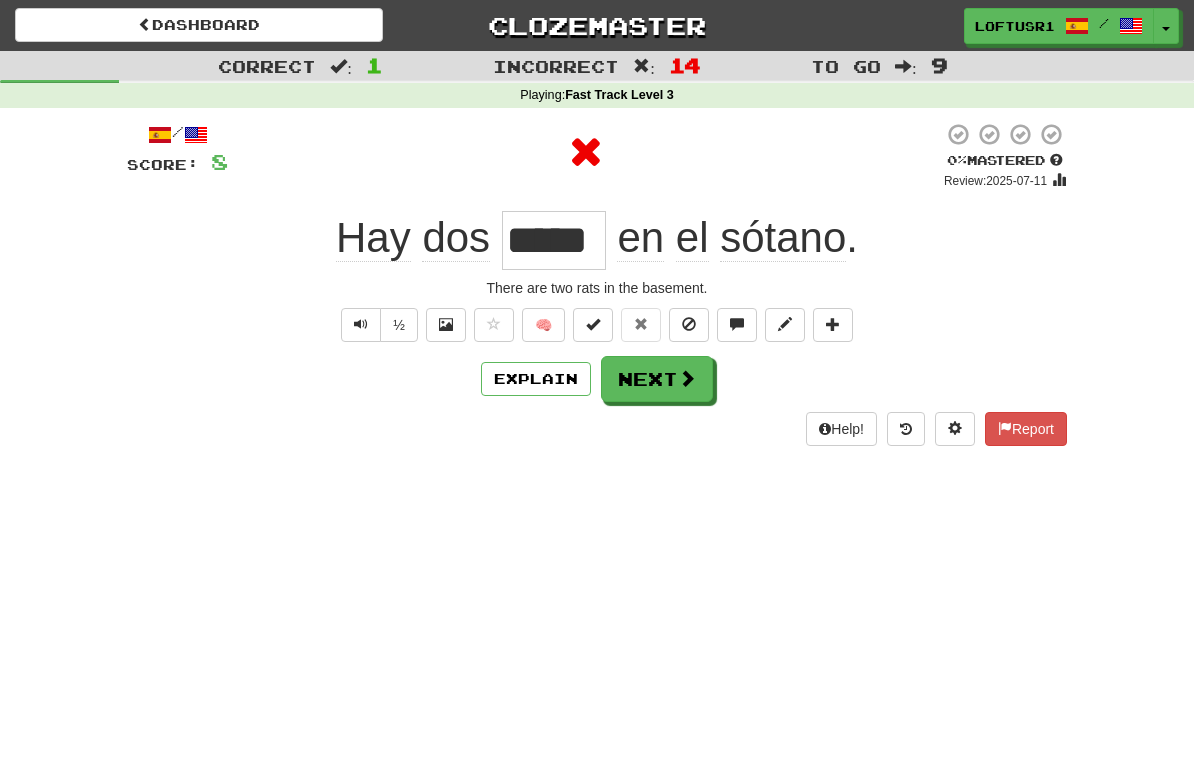 click on "Explain" at bounding box center (536, 379) 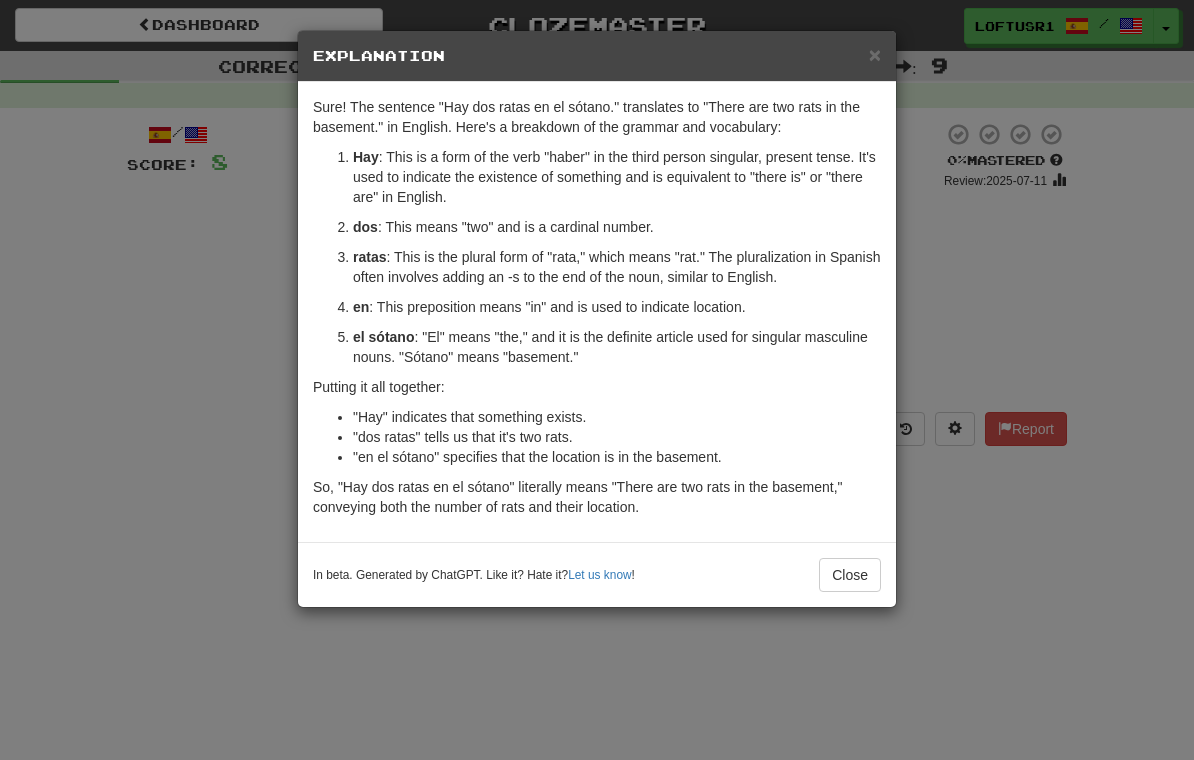 click on "In beta. Generated by ChatGPT. Like it? Hate it?  Let us know ! Close" at bounding box center (597, 574) 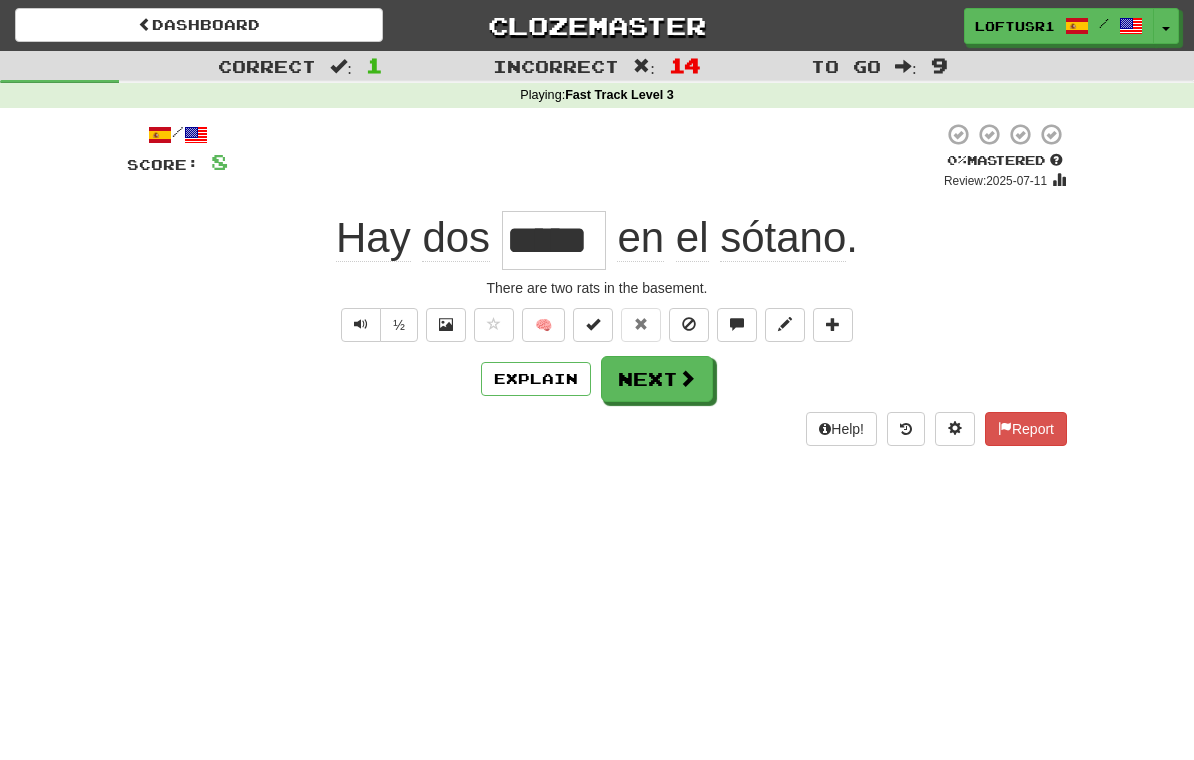 click at bounding box center (687, 378) 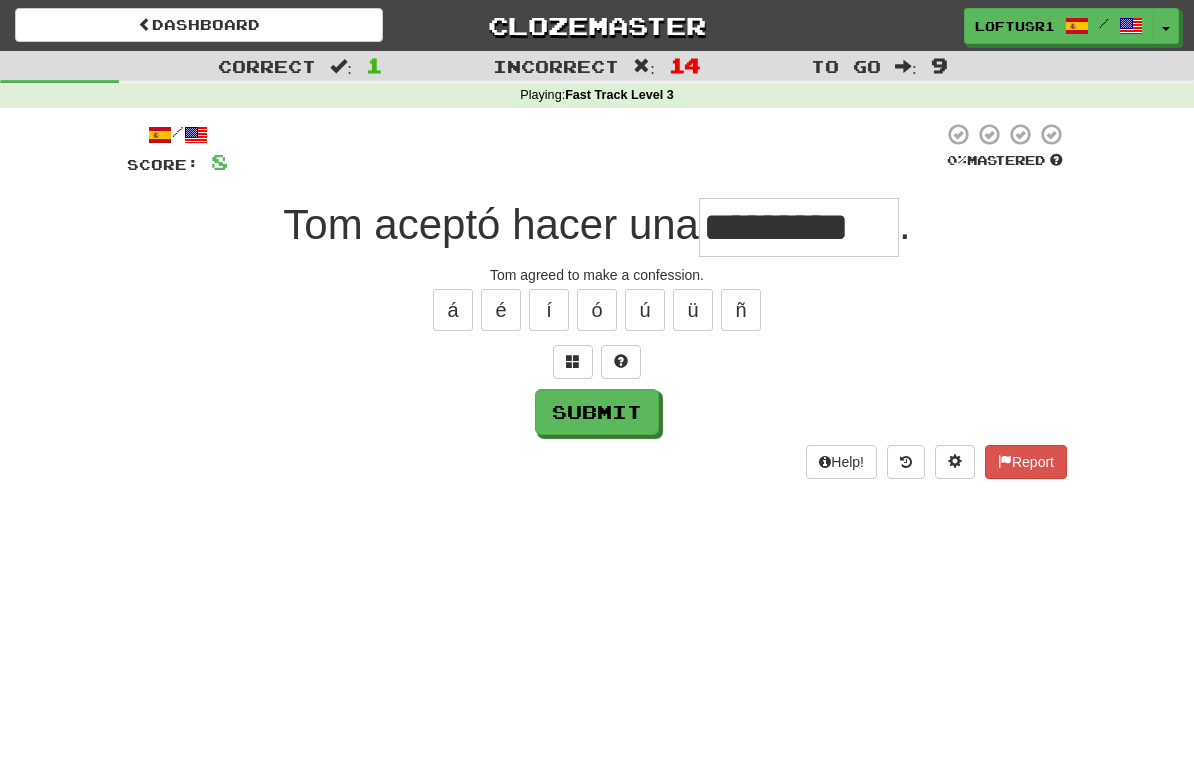 type on "*********" 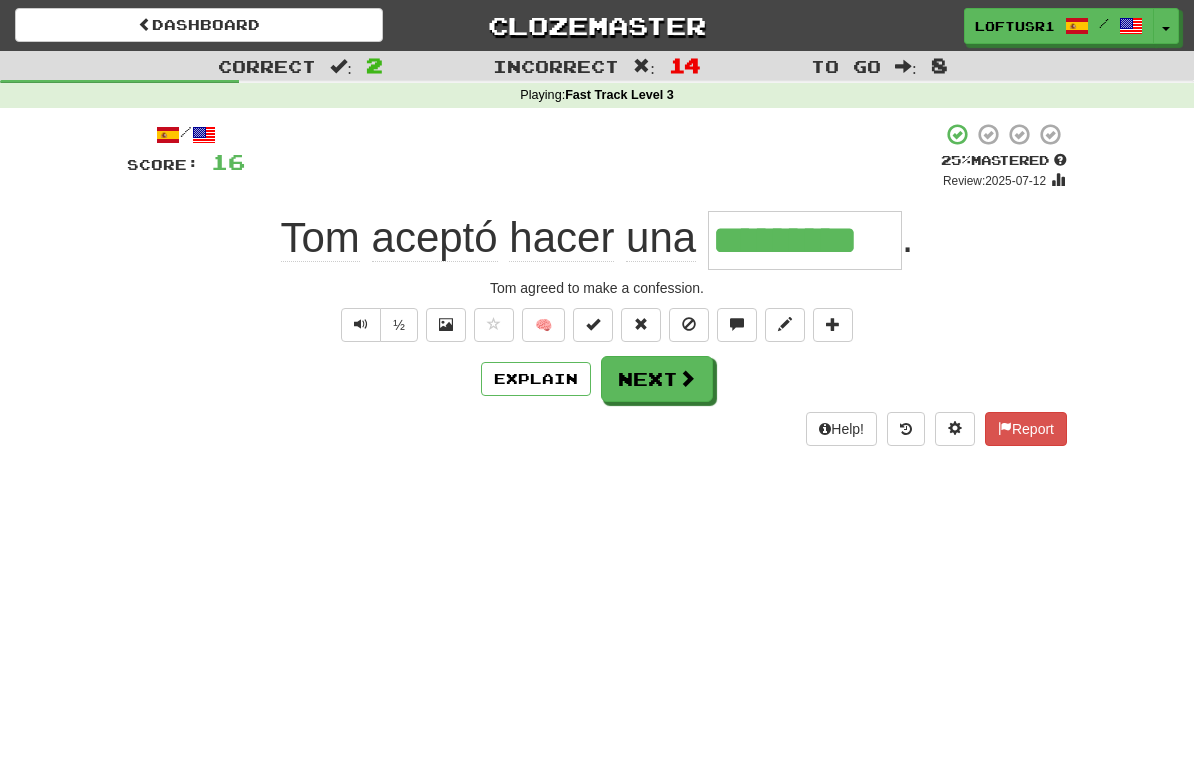 click on "Explain" at bounding box center [536, 379] 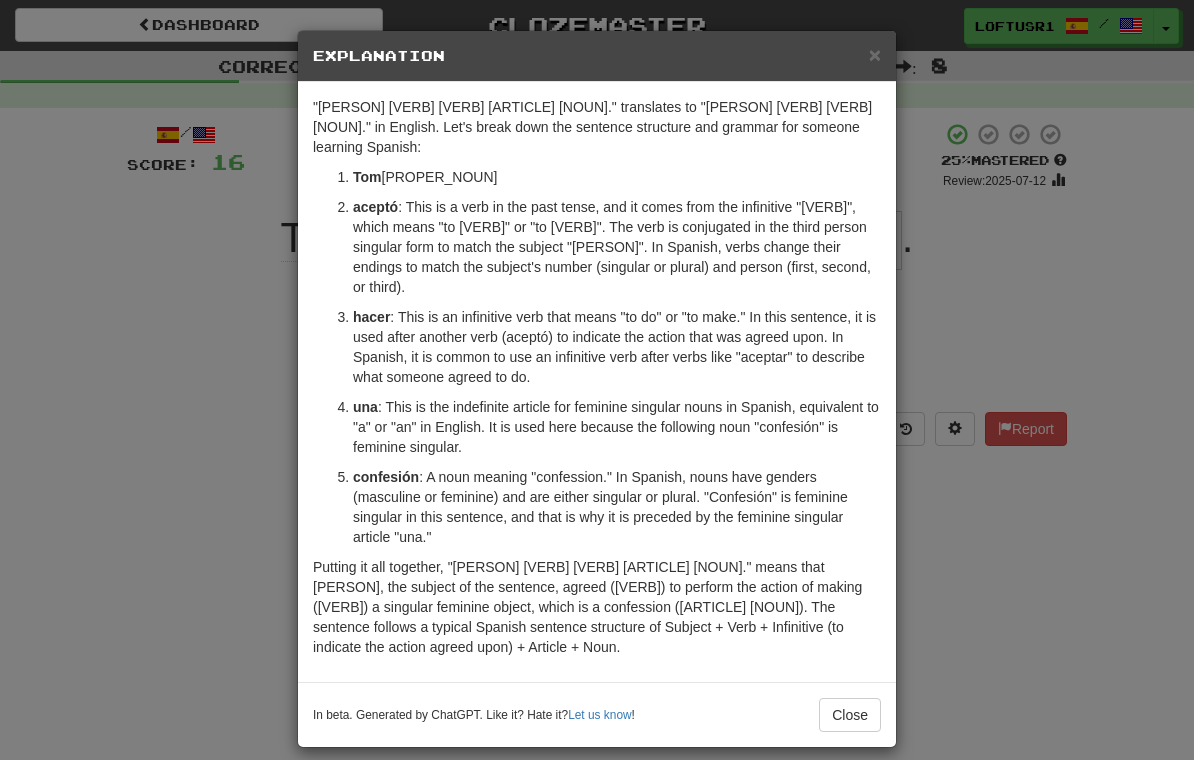 click on "Close" at bounding box center (850, 715) 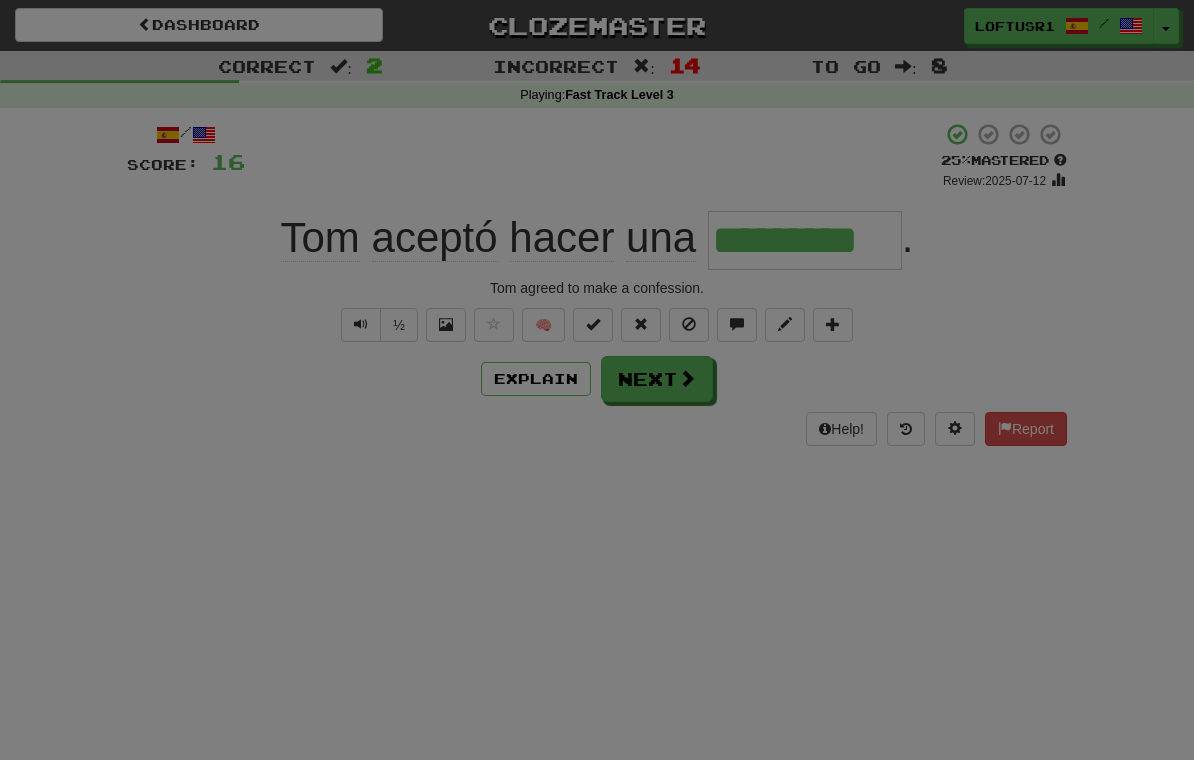 click at bounding box center [597, 380] 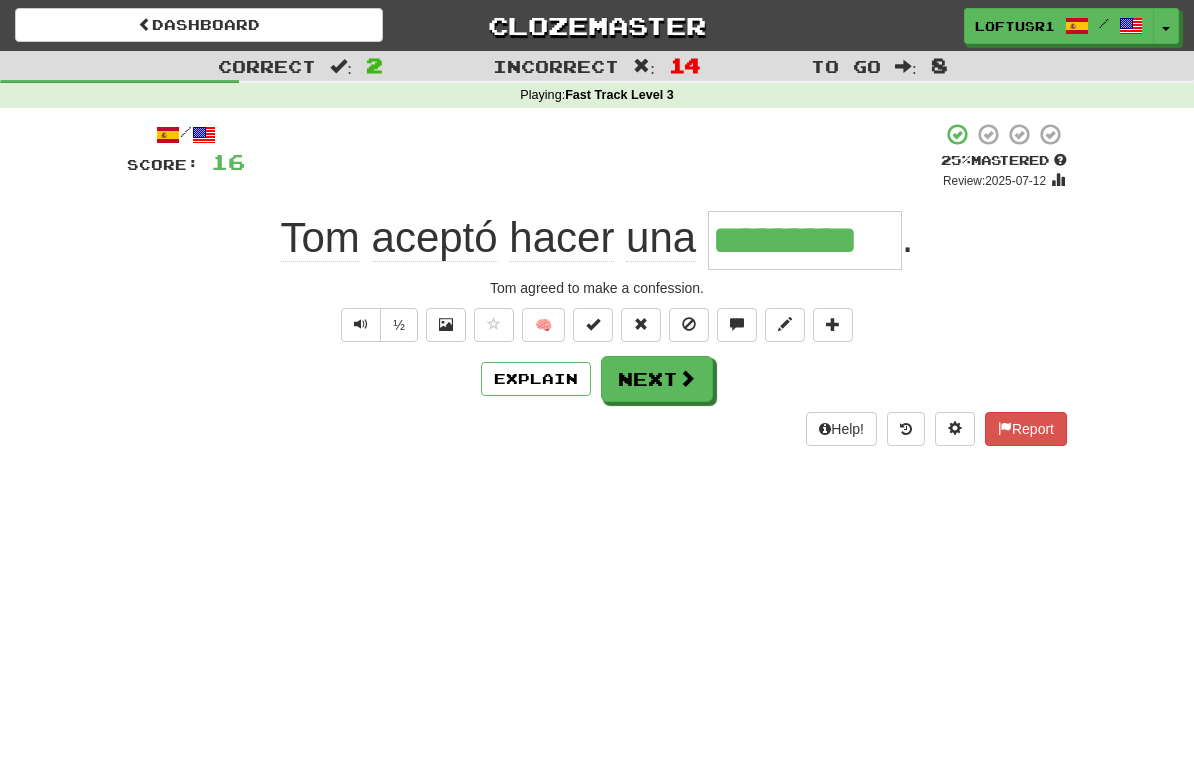 click on "Next" at bounding box center [657, 379] 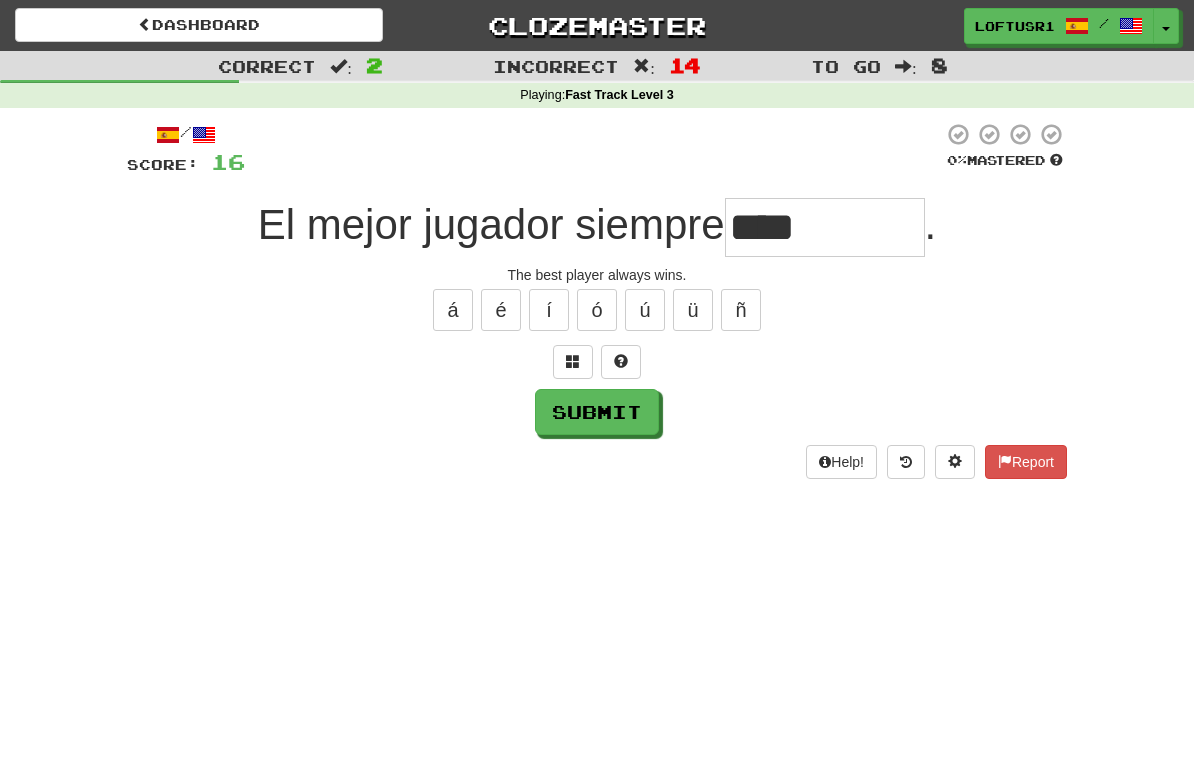 type on "****" 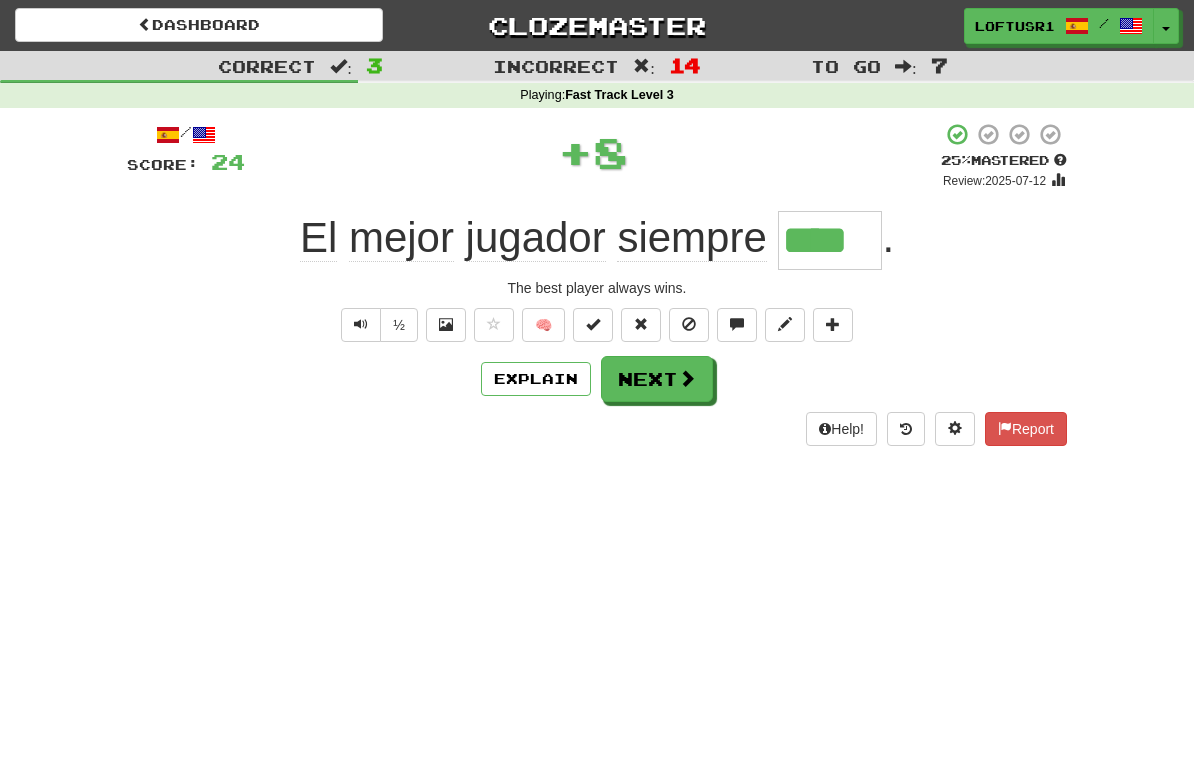 click at bounding box center (687, 378) 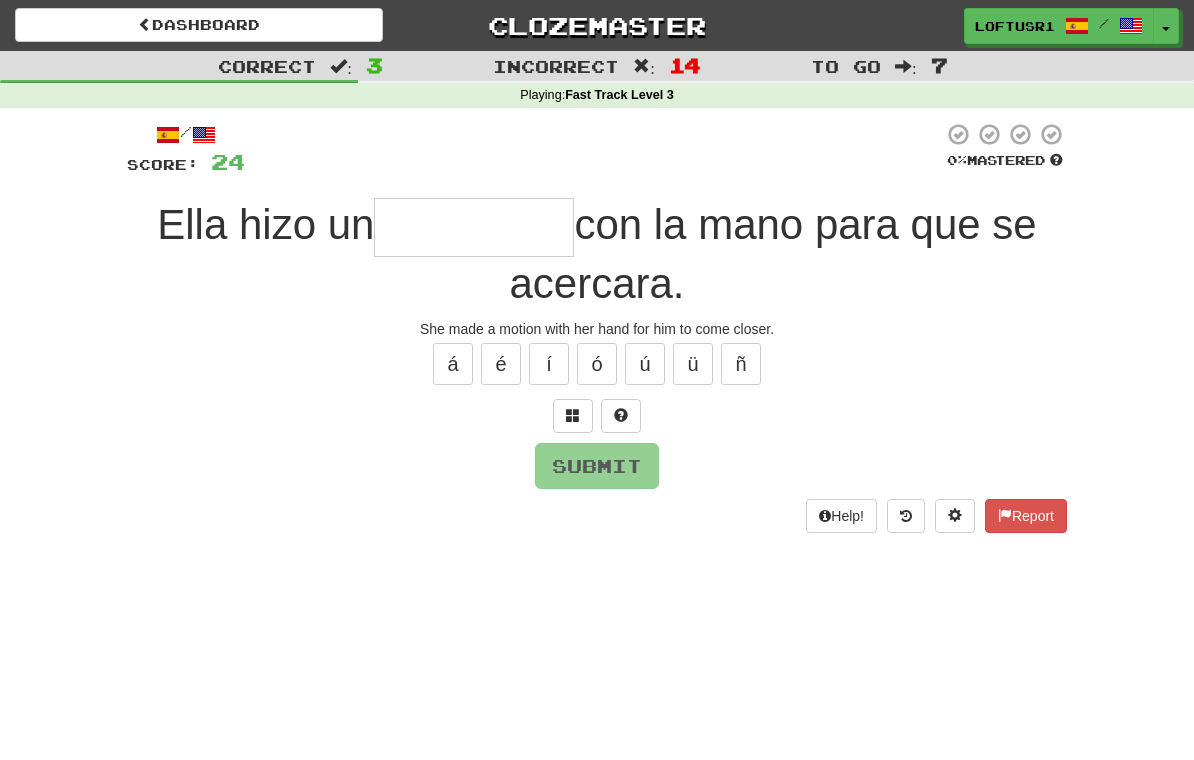 type on "*" 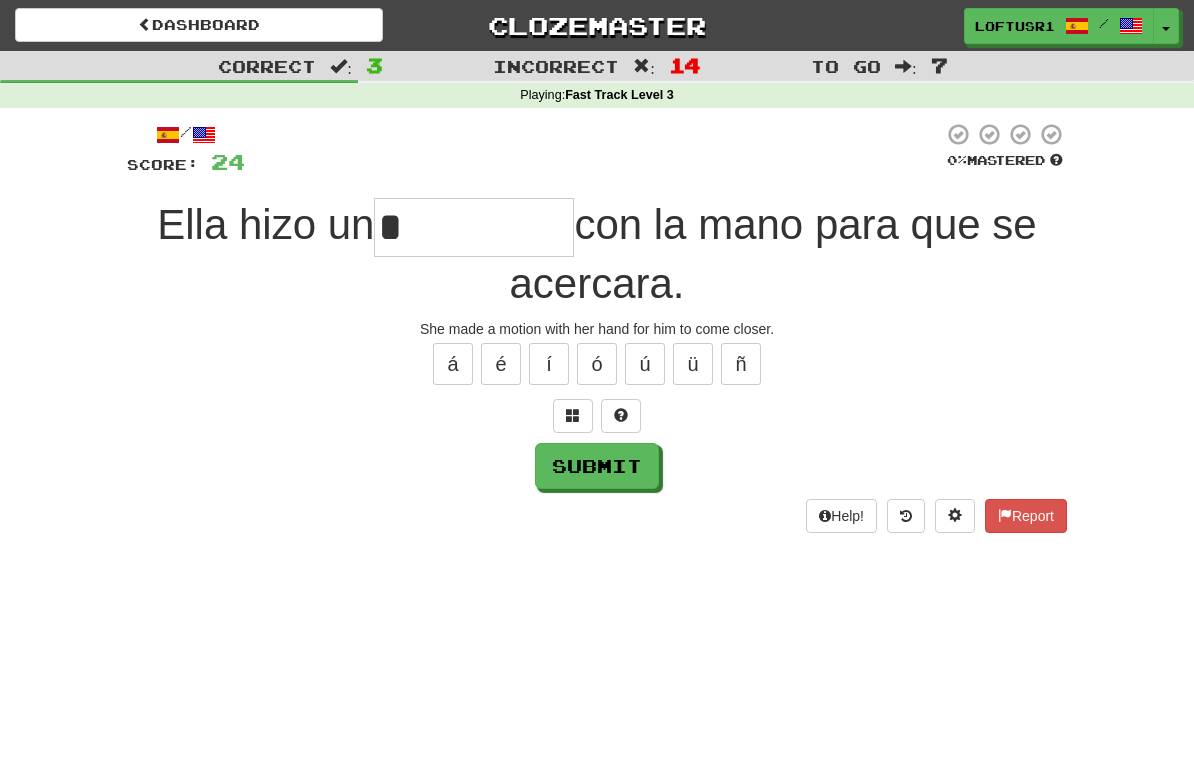 click on "*" at bounding box center [474, 227] 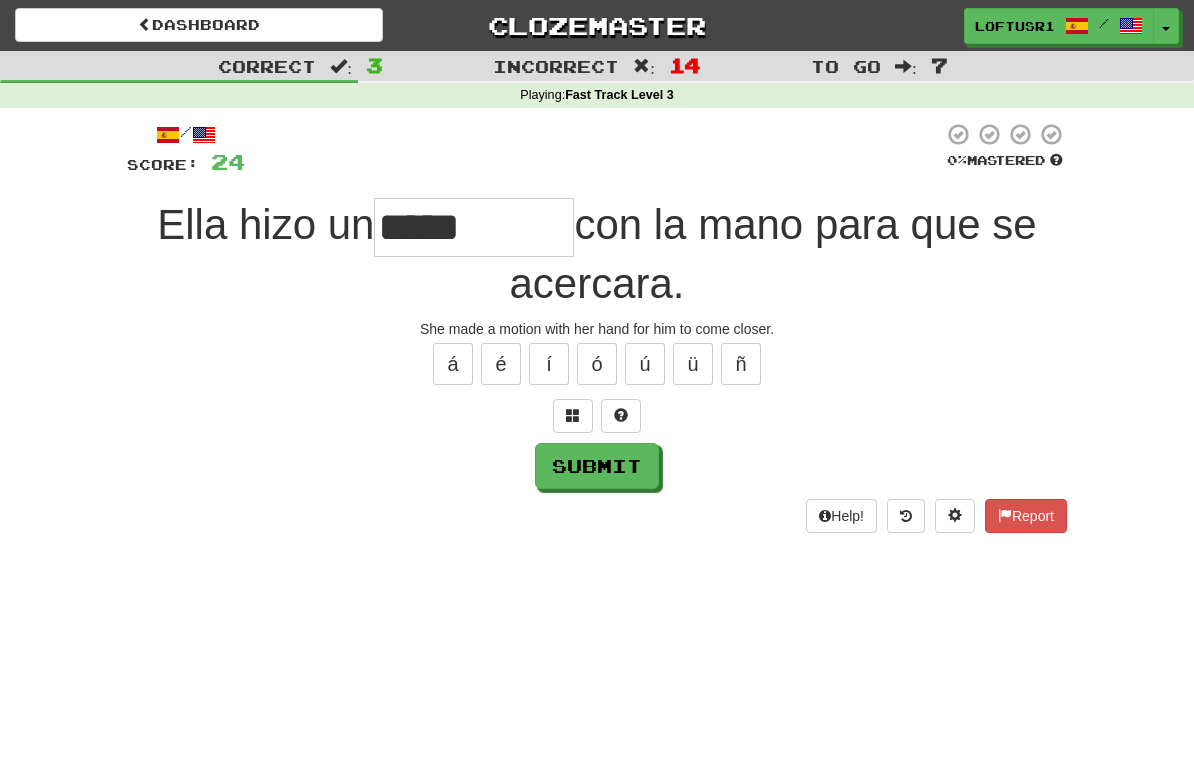 click on "Submit" at bounding box center [597, 466] 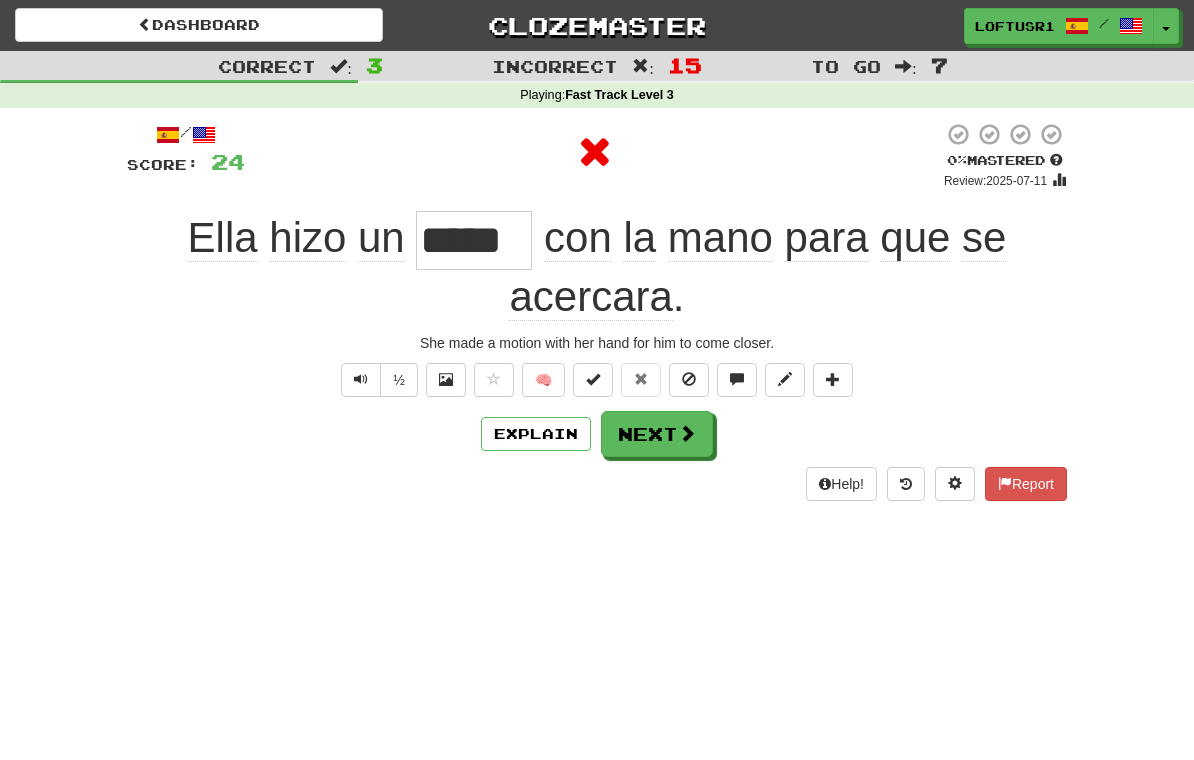 type on "*****" 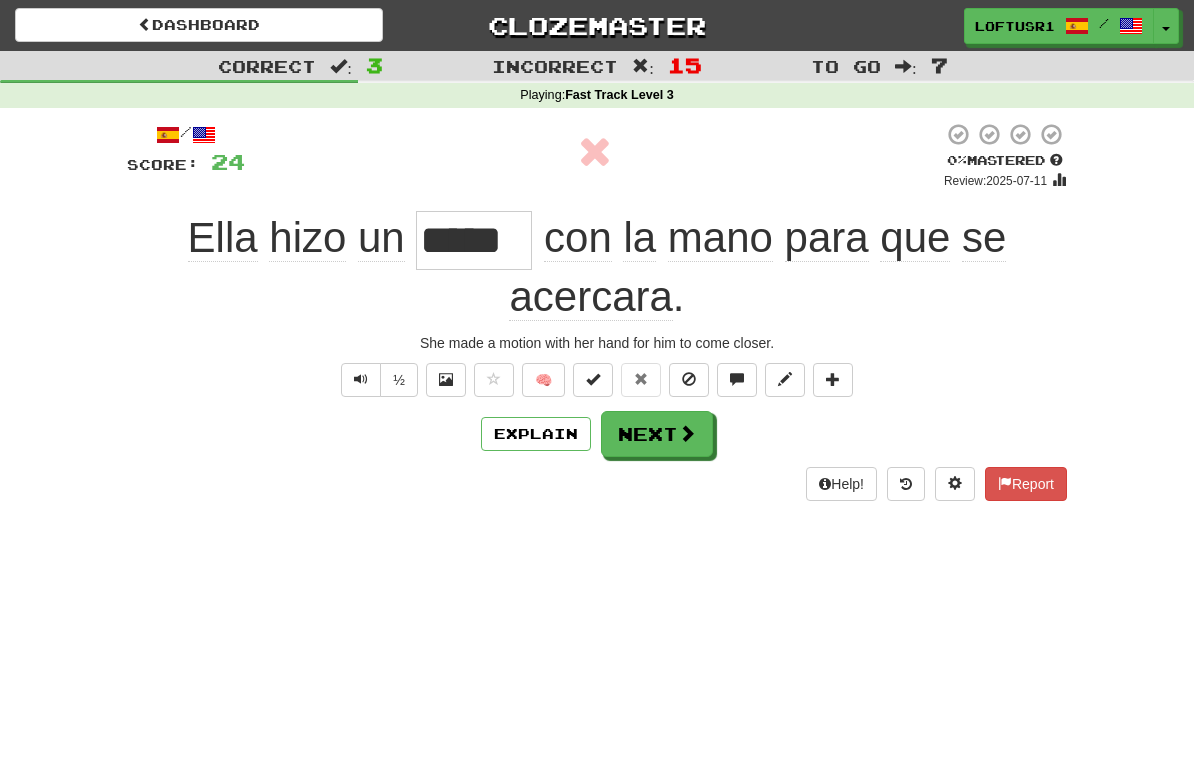 click at bounding box center [687, 433] 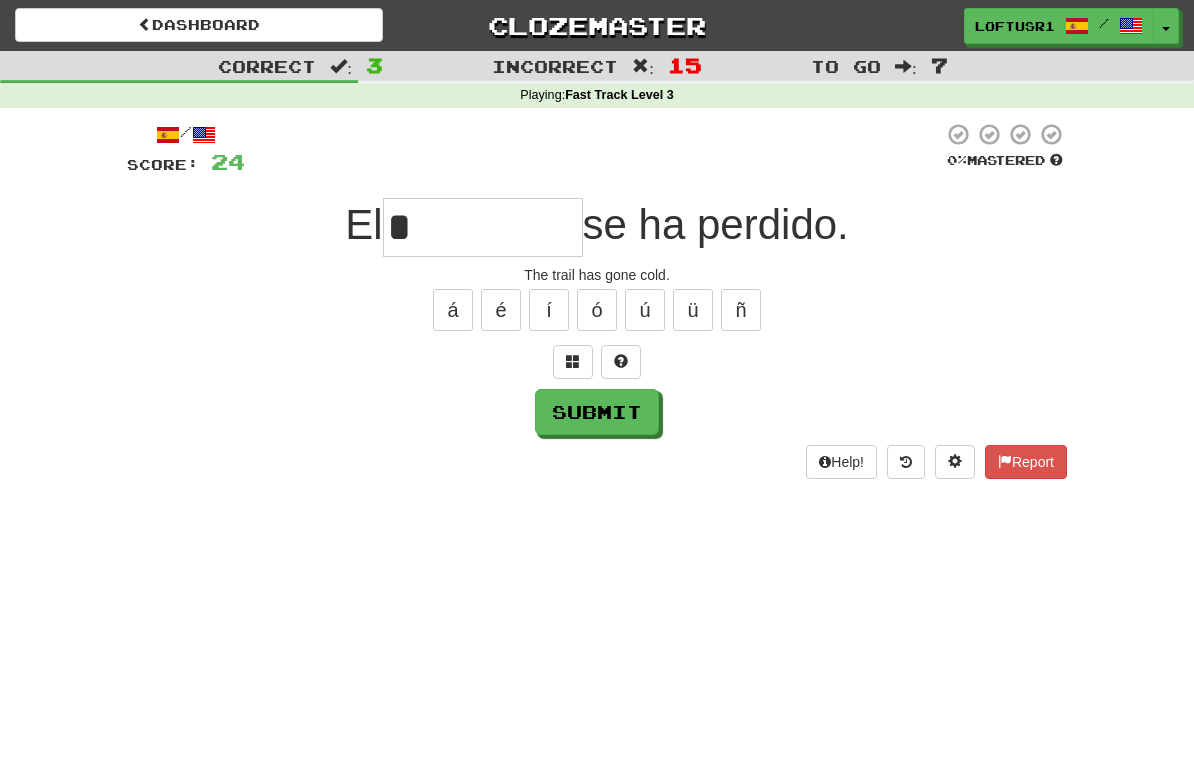 click on "Submit" at bounding box center (597, 412) 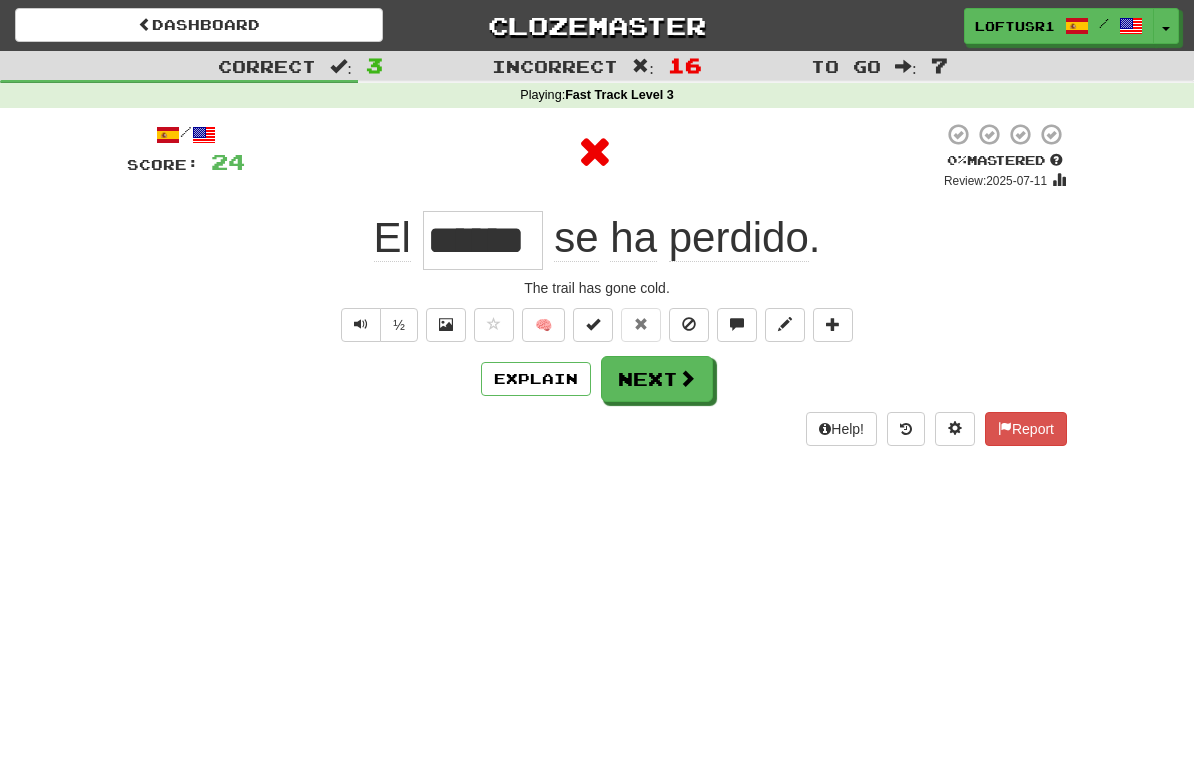 click on "Explain" at bounding box center (536, 379) 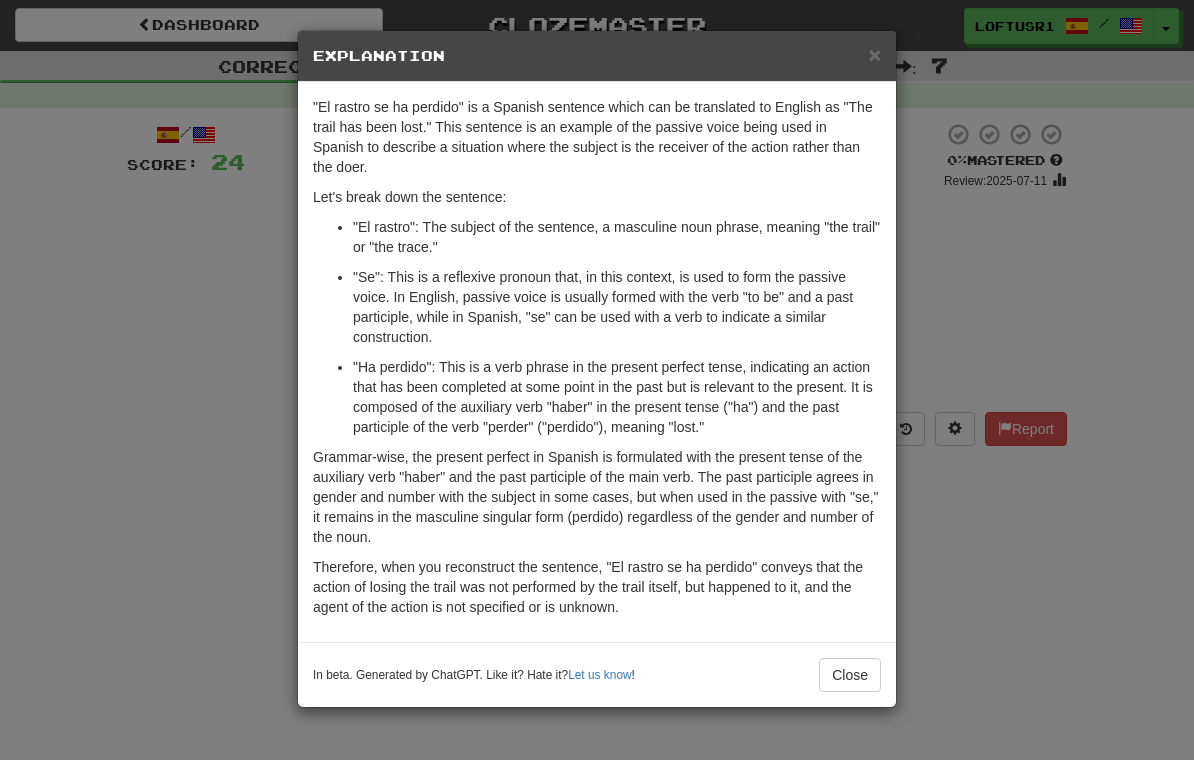click on "Close" at bounding box center (850, 675) 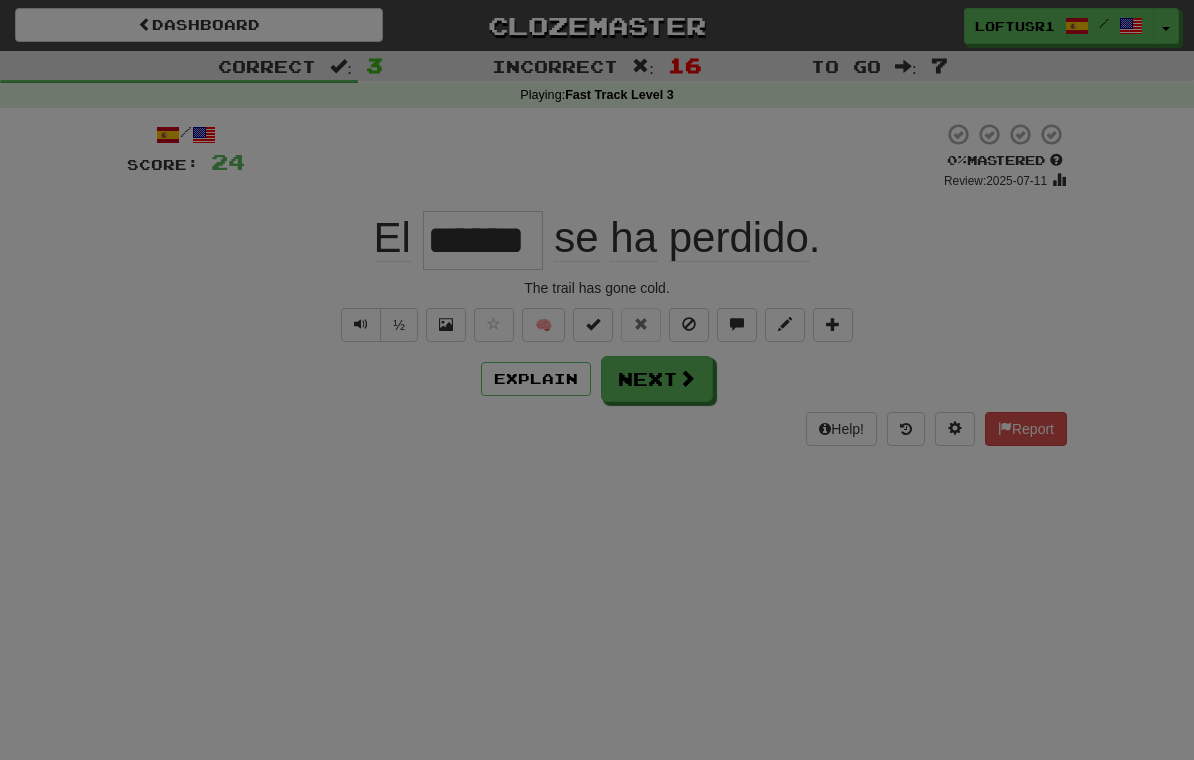 click on "× Explanation "El rastro se ha perdido" is a Spanish sentence which can be translated to English as "The trail has been lost." This sentence is an example of the passive voice being used in Spanish to describe a situation where the subject is the receiver of the action rather than the doer.
Let's break down the sentence:
"El rastro": The subject of the sentence, a masculine noun phrase, meaning "the trail" or "the trace."
"Se": This is a reflexive pronoun that, in this context, is used to form the passive voice. In English, passive voice is usually formed with the verb "to be" and a past participle, while in Spanish, "se" can be used with a verb to indicate a similar construction.
Therefore, when you reconstruct the sentence, "El rastro se ha perdido" conveys that the action of losing the trail was not performed by the trail itself, but happened to it, and the agent of the action is not specified or is unknown. In beta. Generated by ChatGPT. Like it? Hate it?  Let us know ! Close" at bounding box center (597, 380) 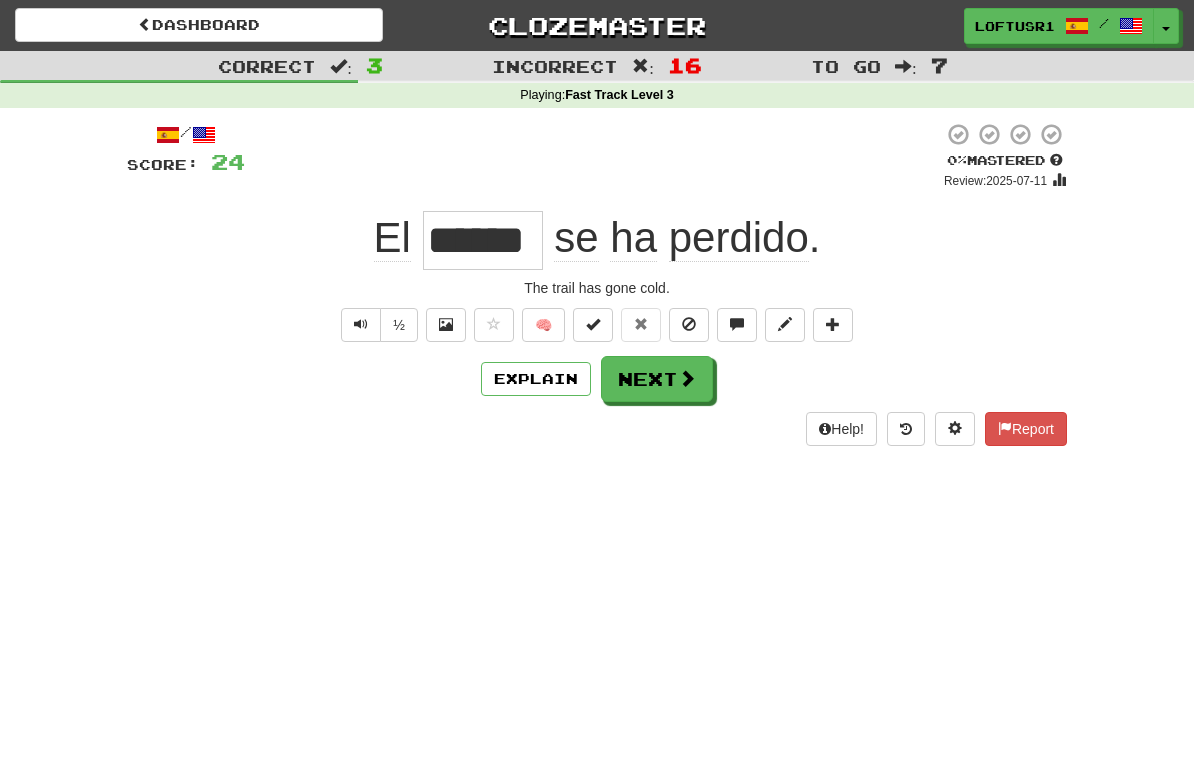 click on "Next" at bounding box center [657, 379] 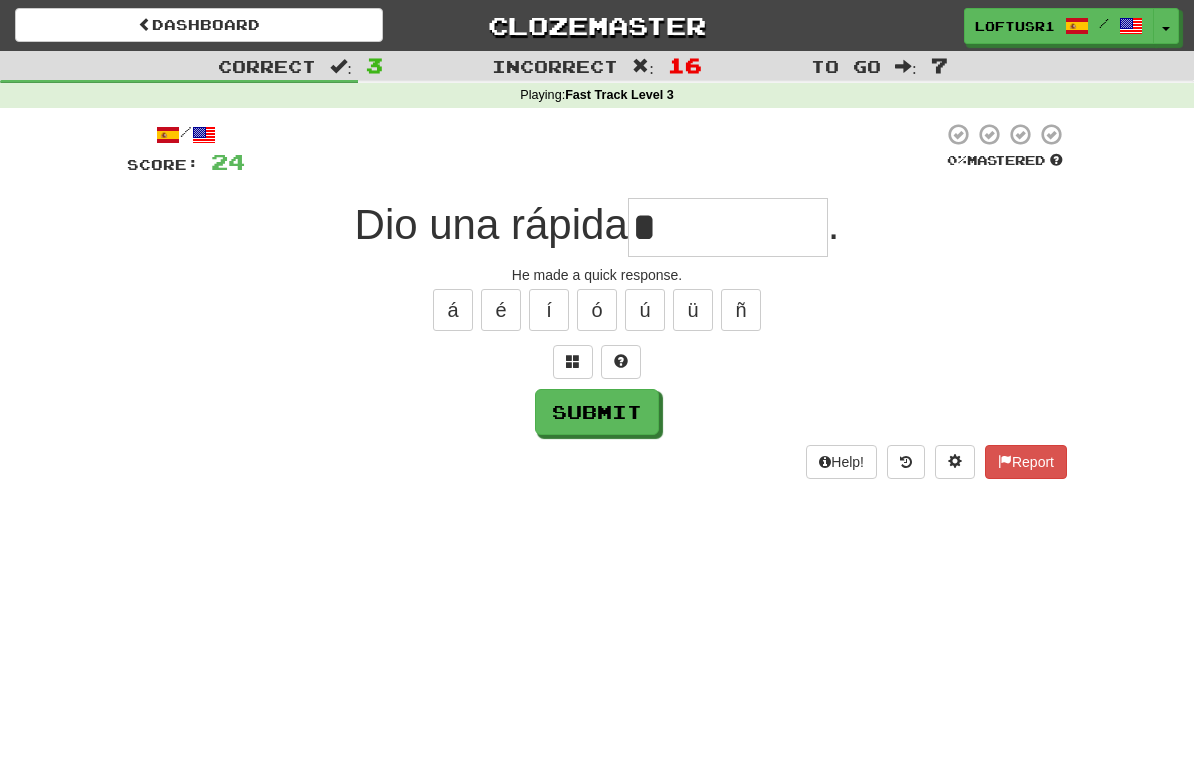 click on "Submit" at bounding box center [597, 412] 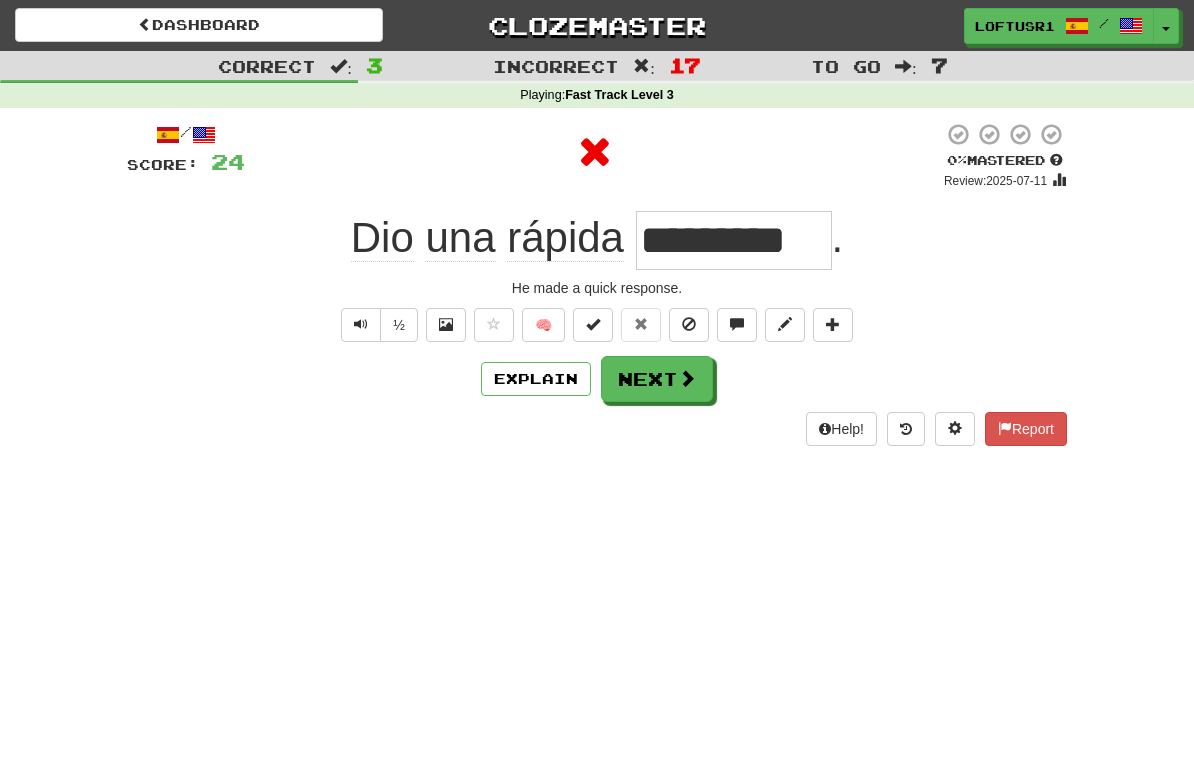 click on "Explain" at bounding box center (536, 379) 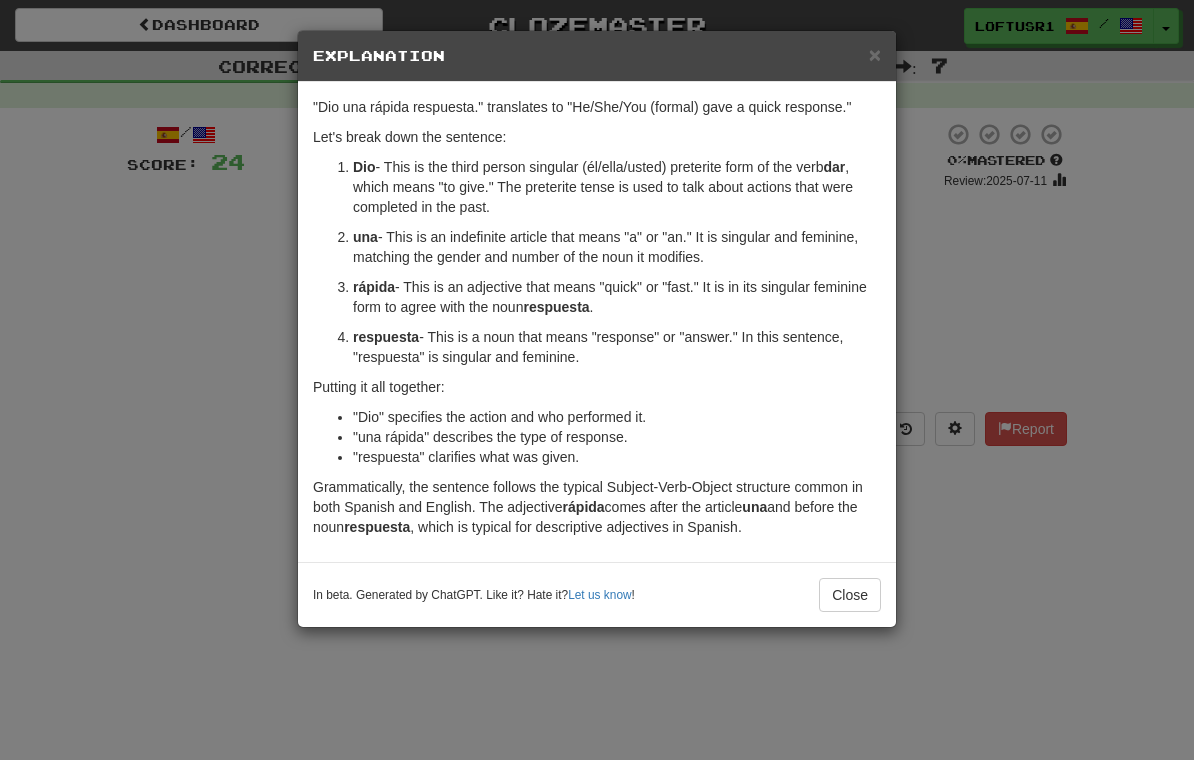 click on "Close" at bounding box center [850, 595] 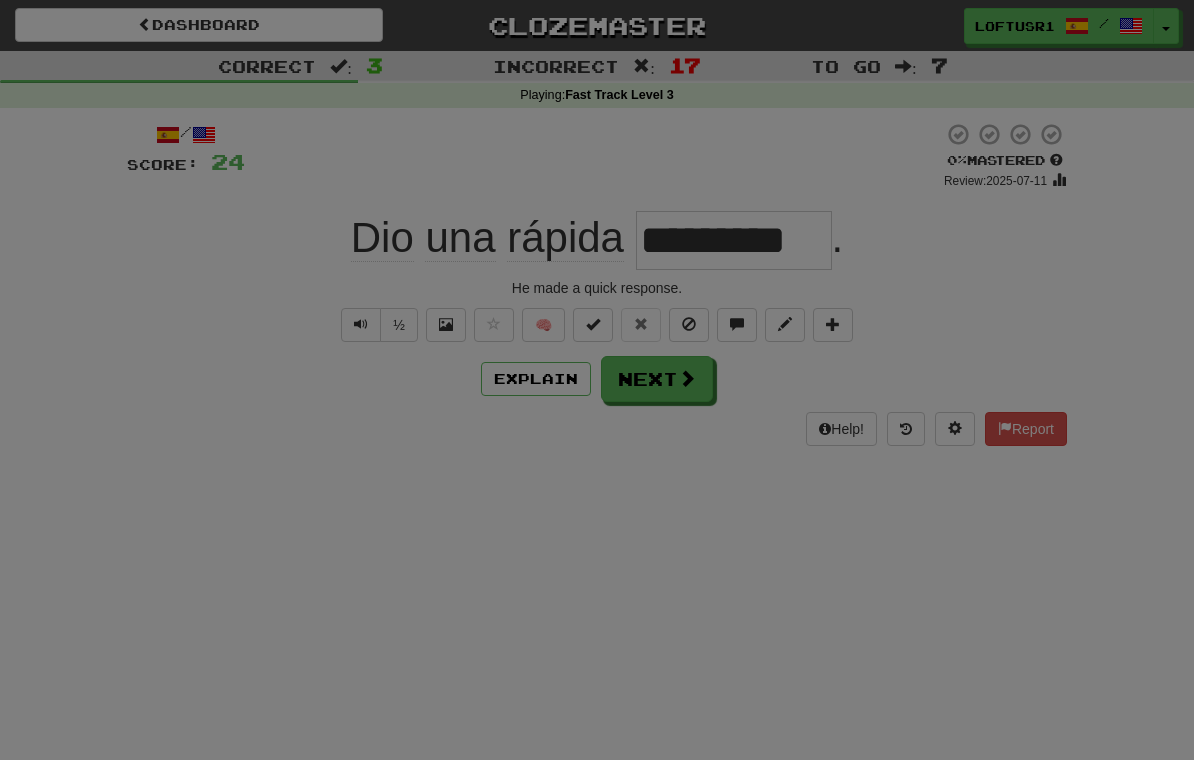 click on "× Explanation "Dio una rápida respuesta." translates to "He/She/You (formal) gave a quick response."
Let's break down the sentence:
Dio  - This is the third person singular (él/ella/usted) preterite form of the verb  dar , which means "to give." The preterite tense is used to talk about actions that were completed in the past.
una  - This is an indefinite article that means "a" or "an." It is singular and feminine, matching the gender and number of the noun it modifies.
rápida  - This is an adjective that means "quick" or "fast." It is in its singular feminine form to agree with the noun  respuesta .
respuesta  - This is a noun that means "response" or "answer." In this sentence, "respuesta" is singular and feminine.
Putting it all together:
"Dio" specifies the action and who performed it.
"una rápida" describes the type of response.
"respuesta" clarifies what was given.
rápida  comes after the article  una  and before the noun  respuesta Let us know ! Close" at bounding box center (597, 380) 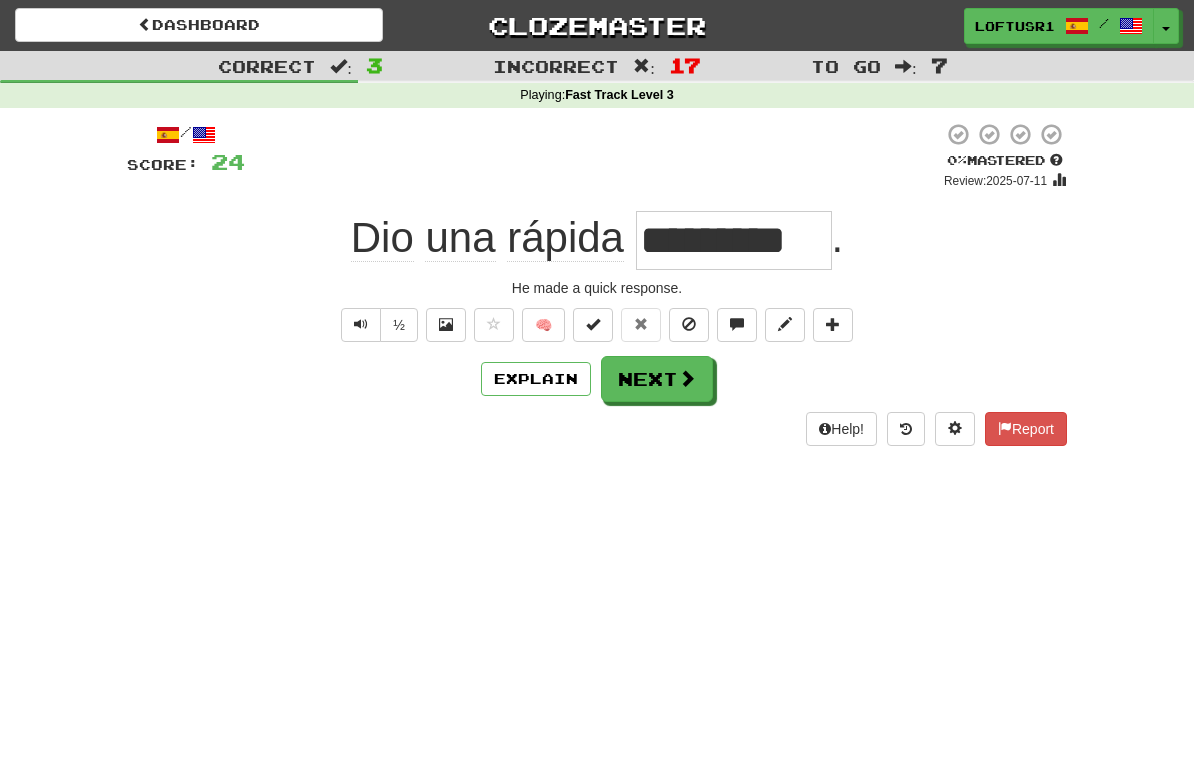 click on "Next" at bounding box center [657, 379] 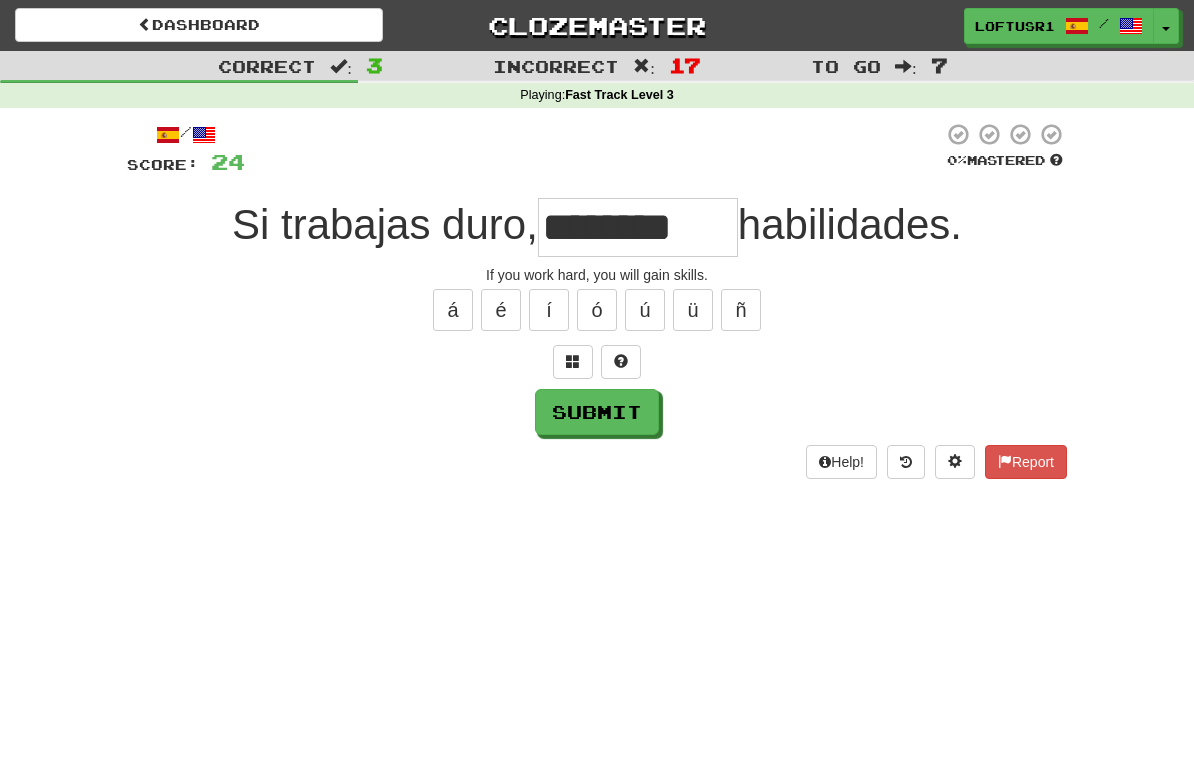 click on "********" at bounding box center (638, 227) 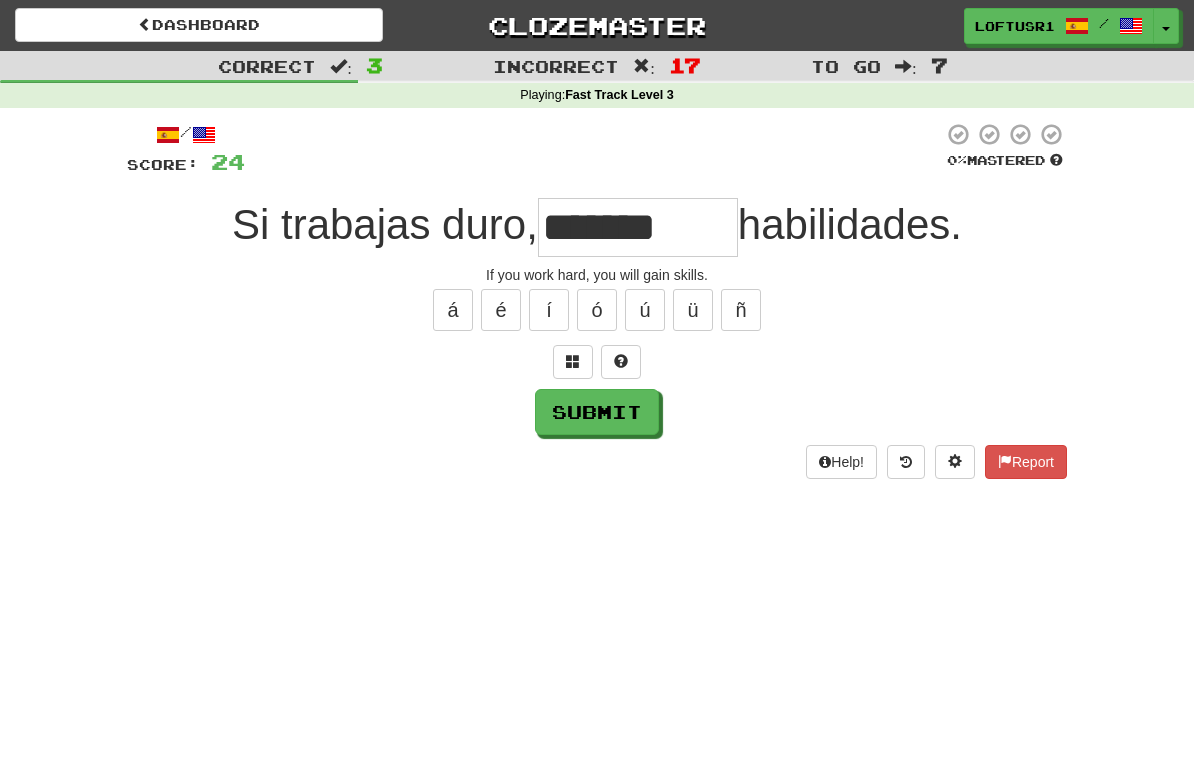 type on "*******" 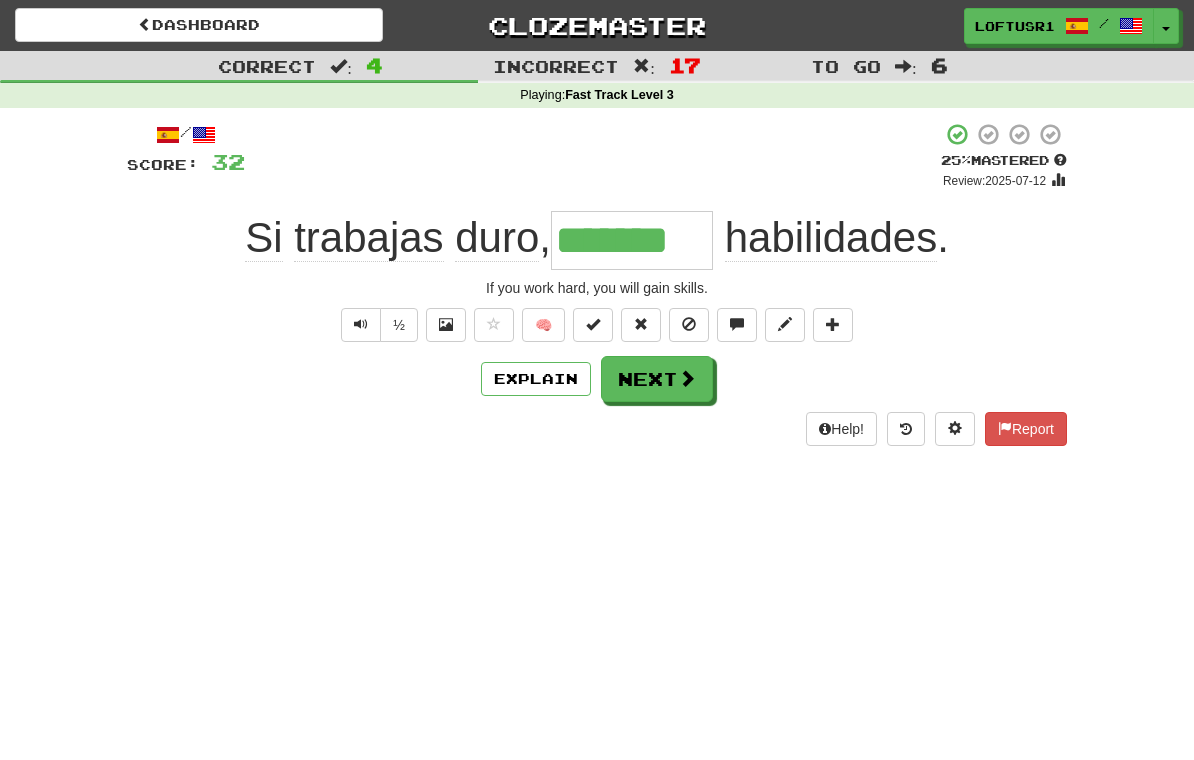 click at bounding box center (687, 378) 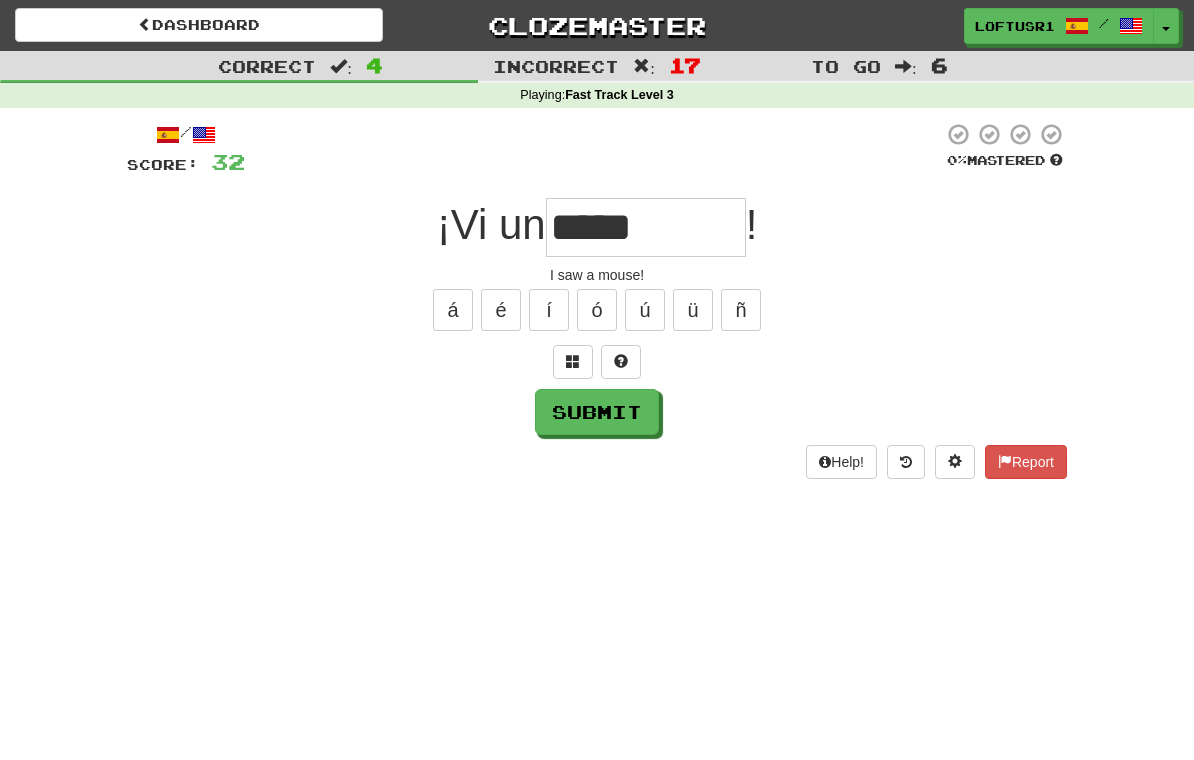 click on "Submit" at bounding box center [597, 412] 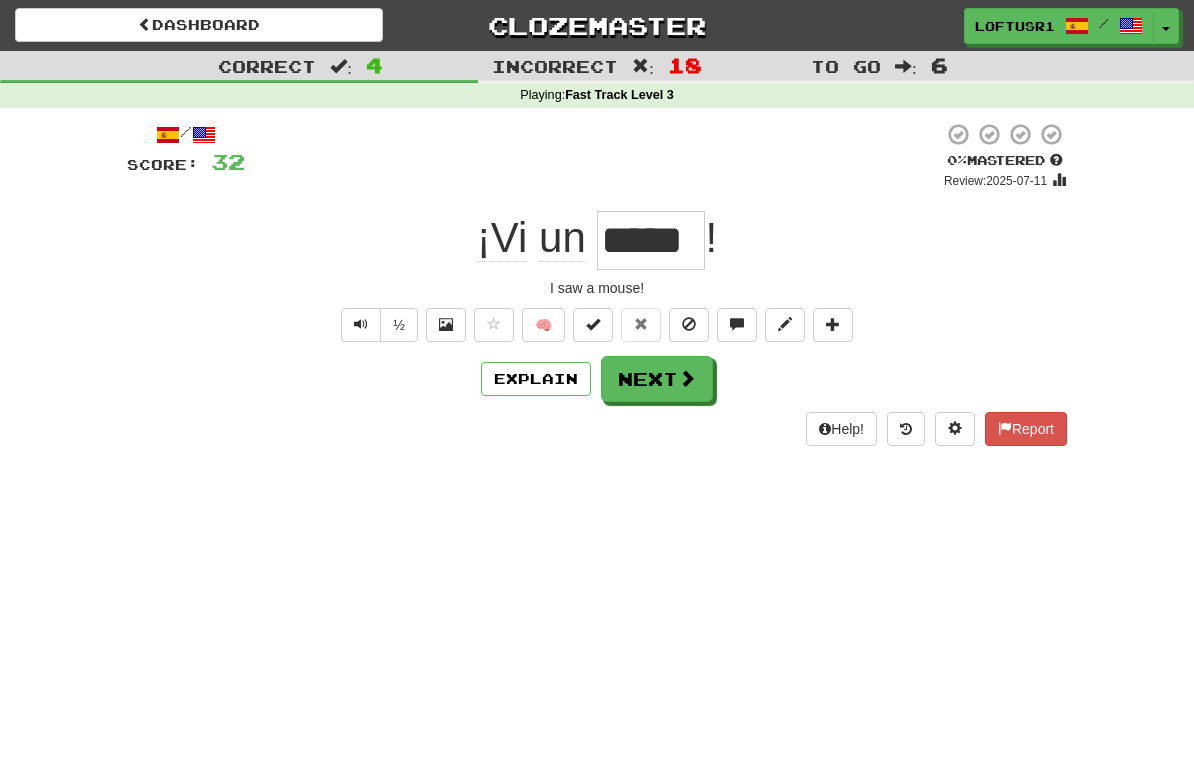 click on "Next" at bounding box center [657, 379] 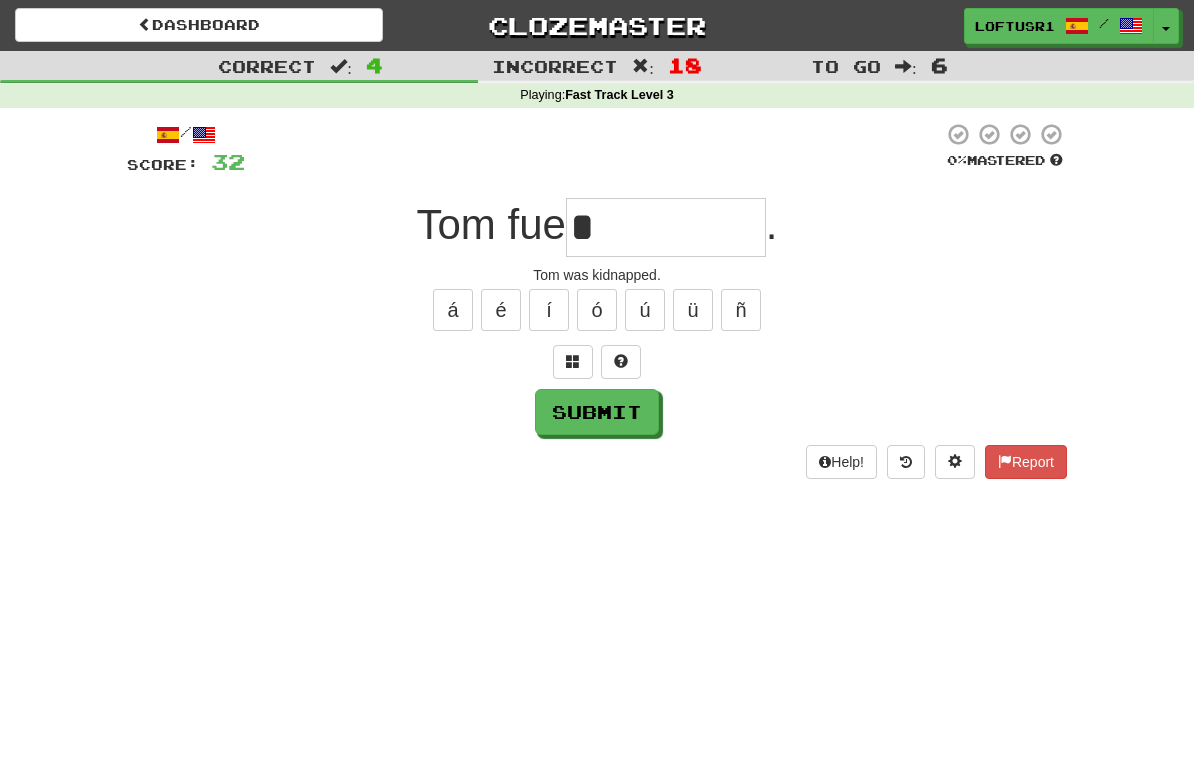 click on "Submit" at bounding box center (597, 412) 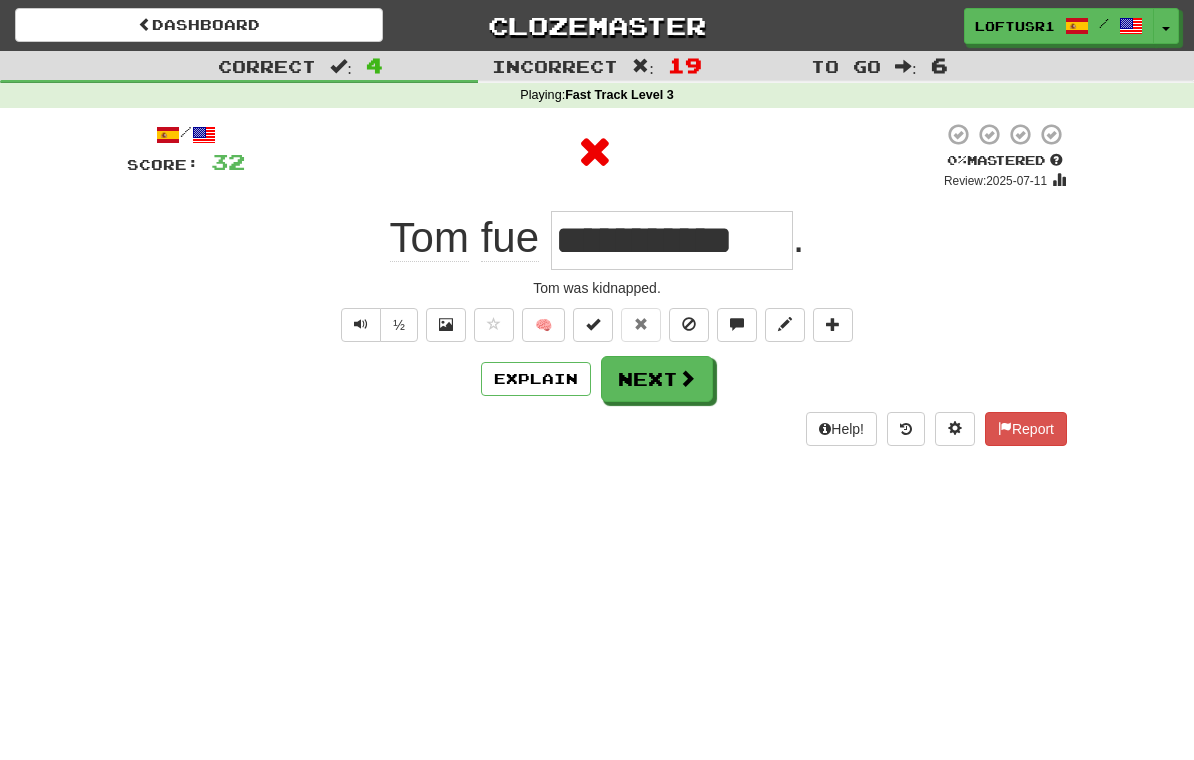 click on "Next" at bounding box center (657, 379) 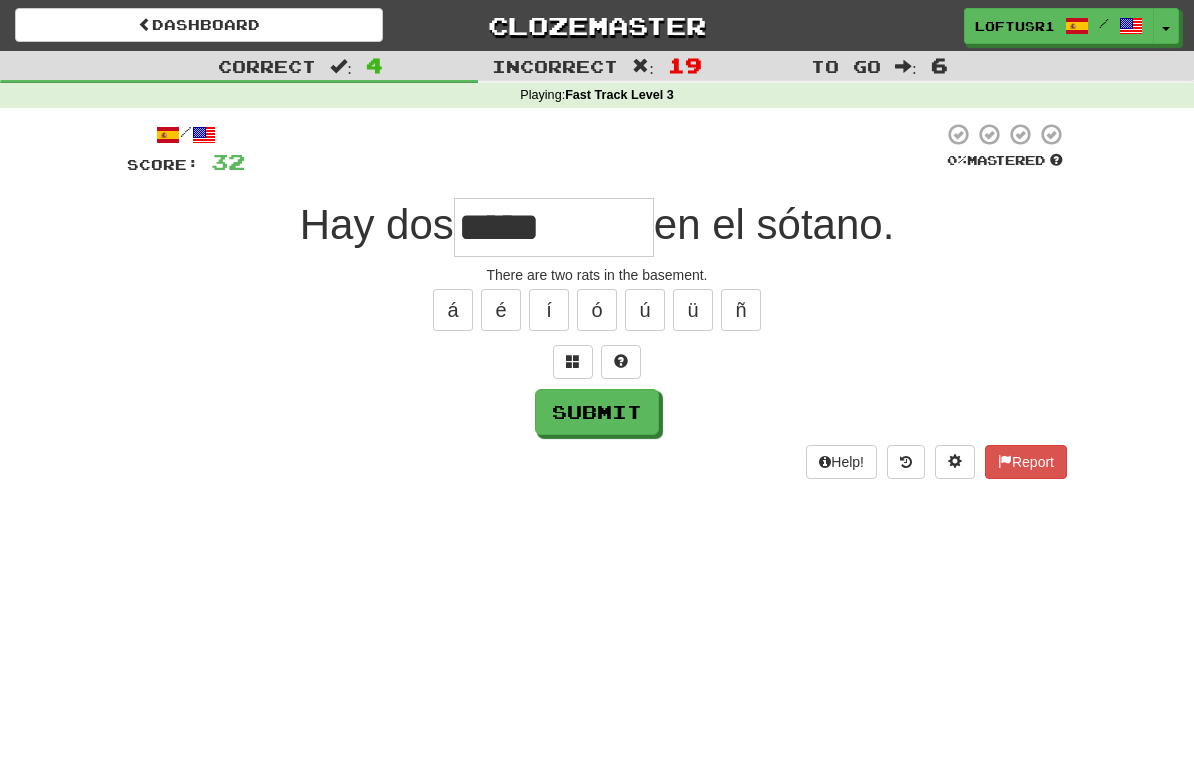 type on "*****" 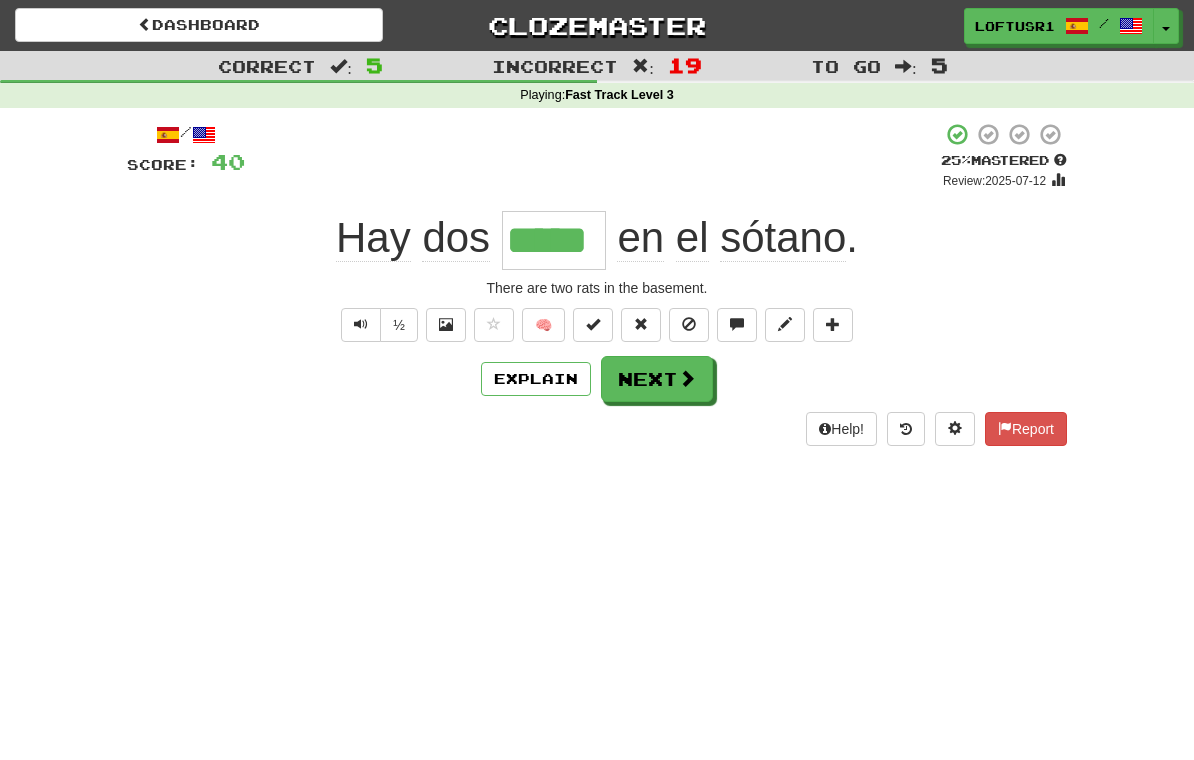 click on "Next" at bounding box center (657, 379) 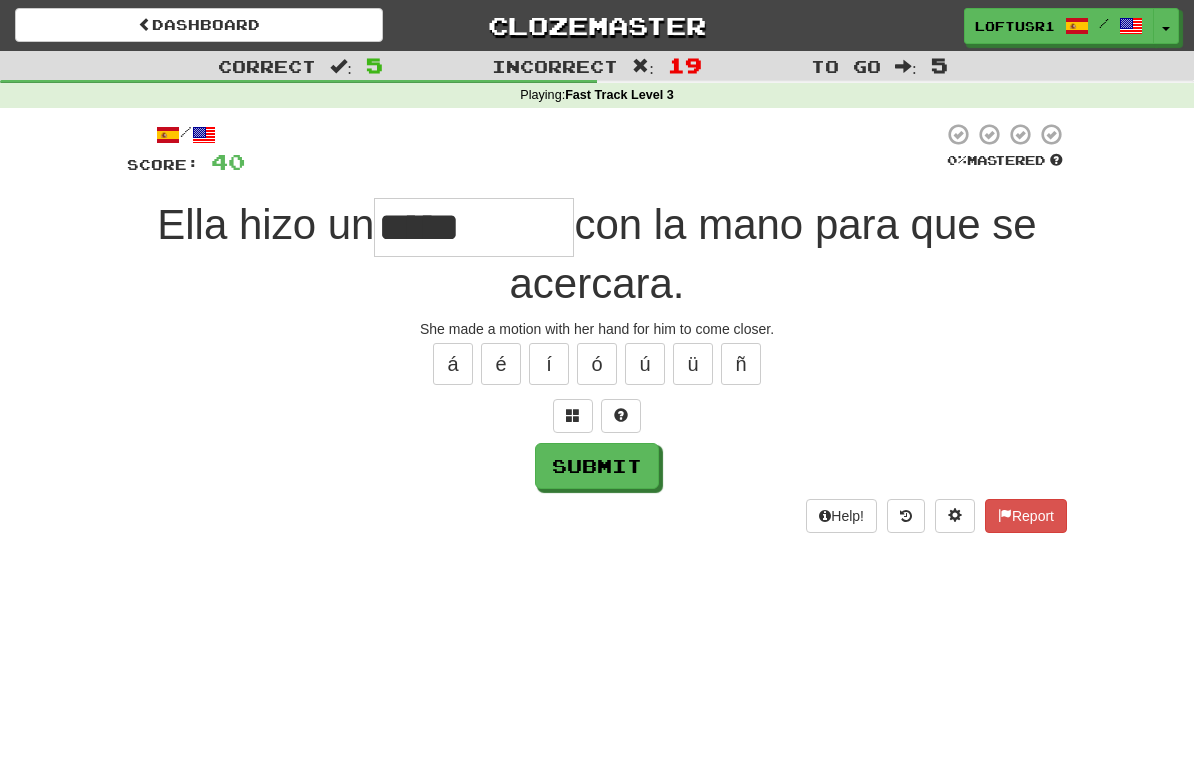 type on "*****" 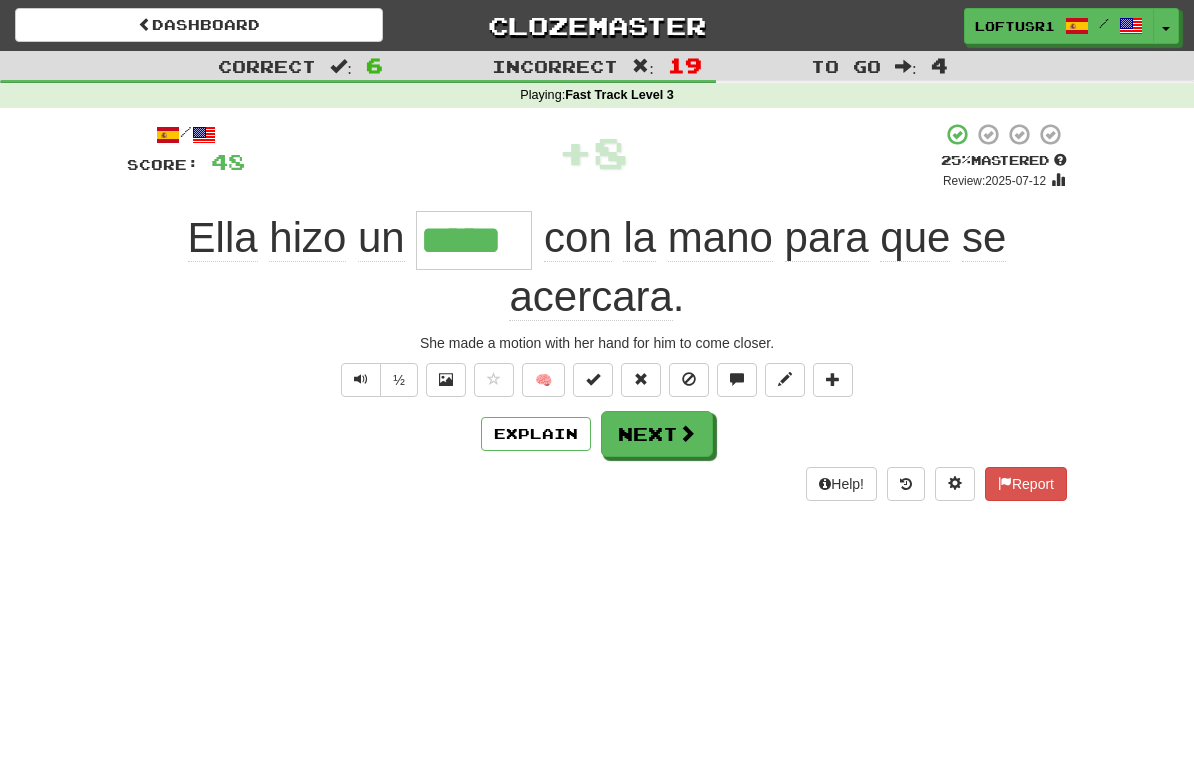 click on "Explain" at bounding box center [536, 434] 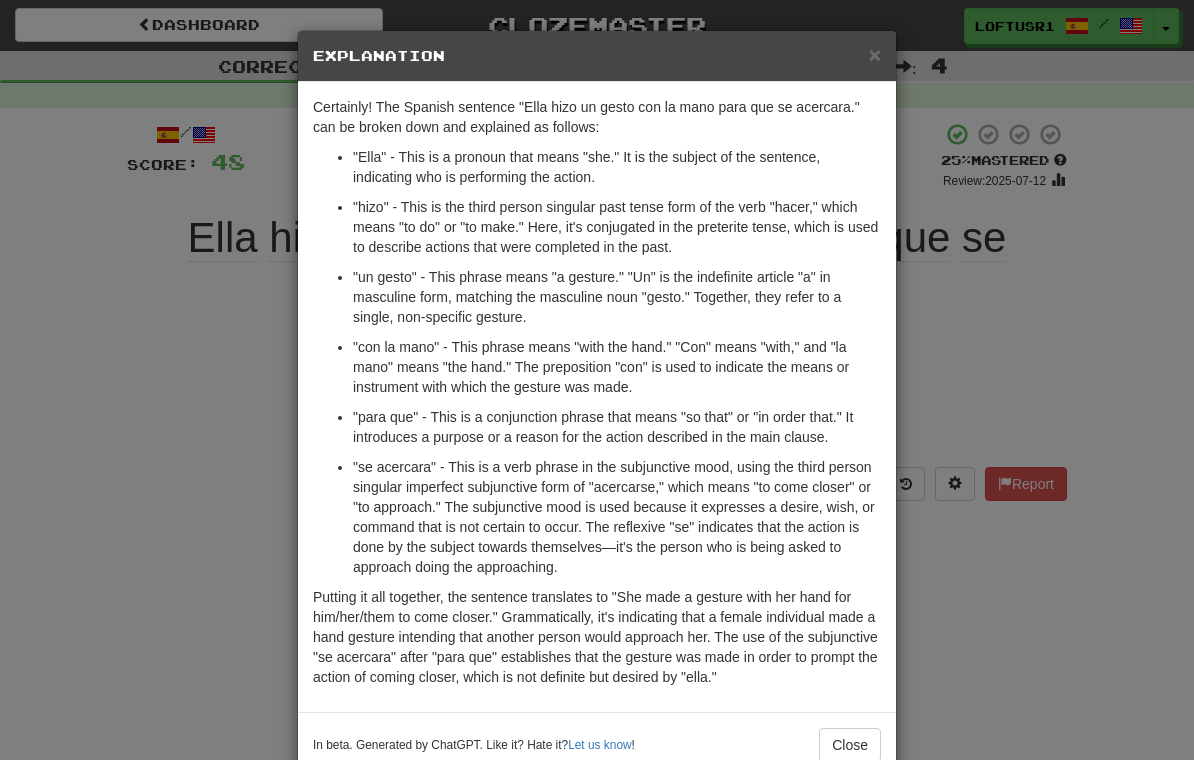 click on "Close" at bounding box center (850, 745) 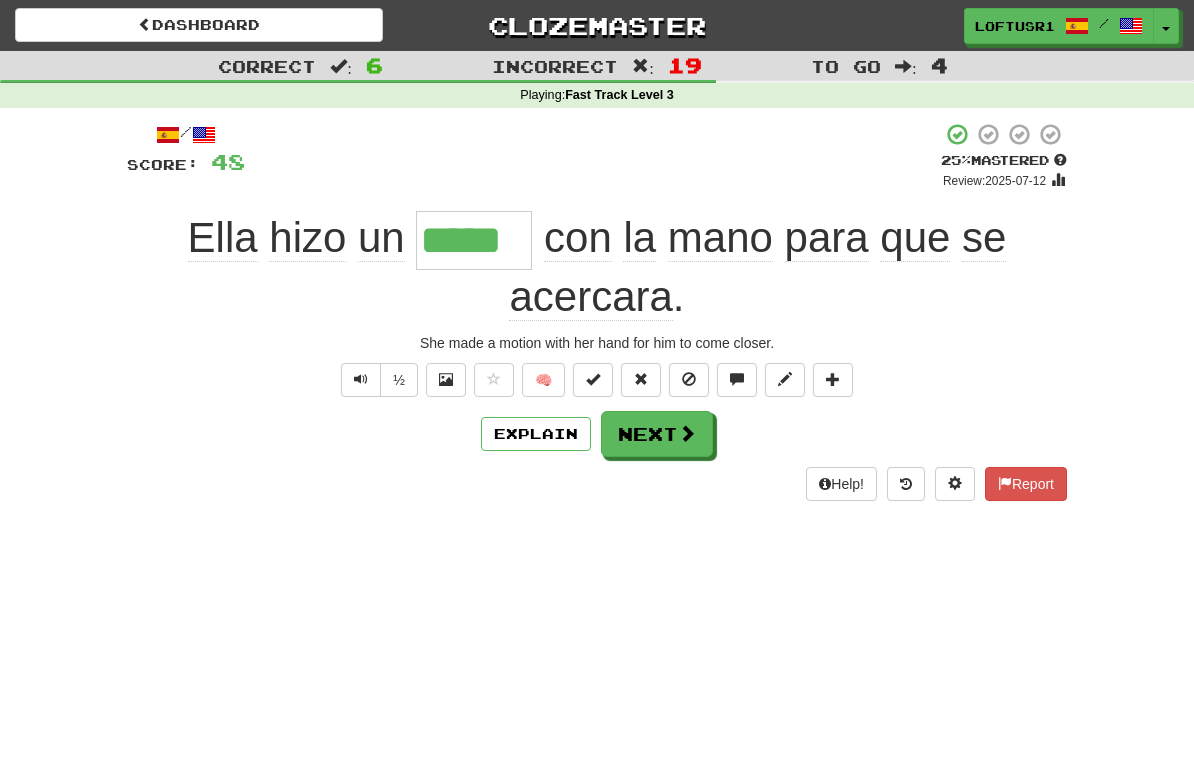 click on "Explain" at bounding box center [536, 434] 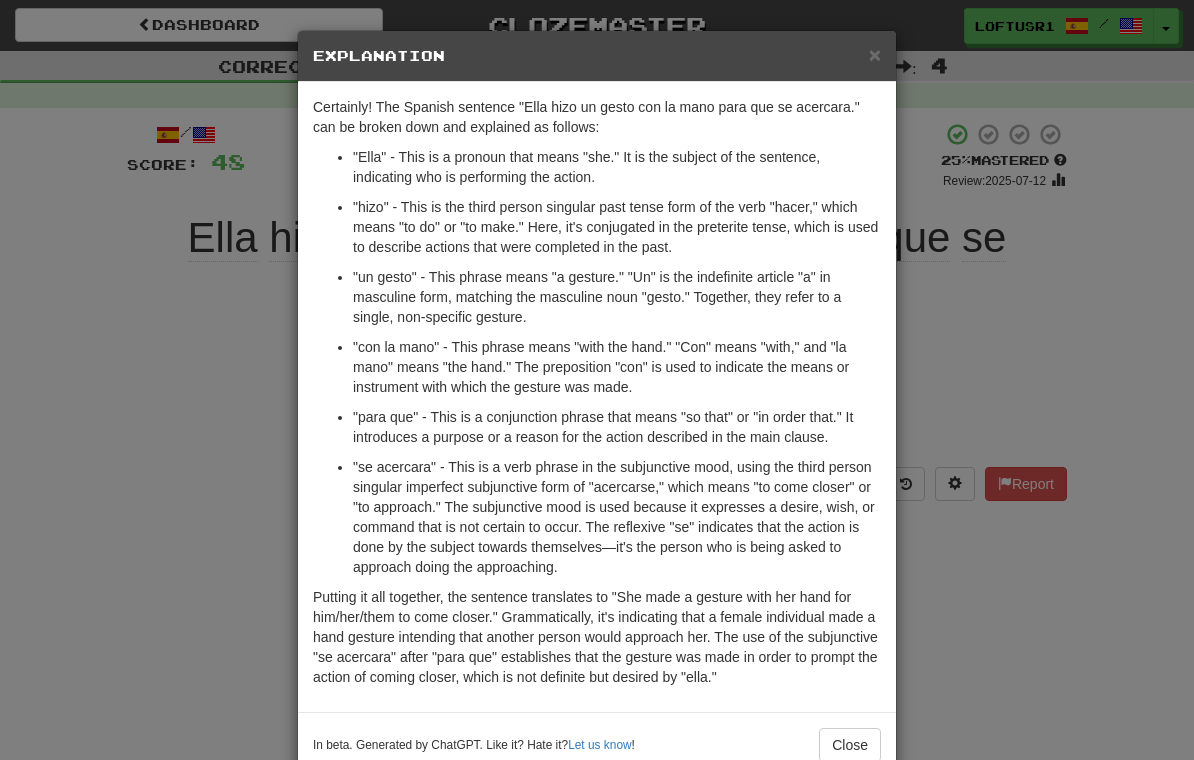 click on "Close" at bounding box center [850, 745] 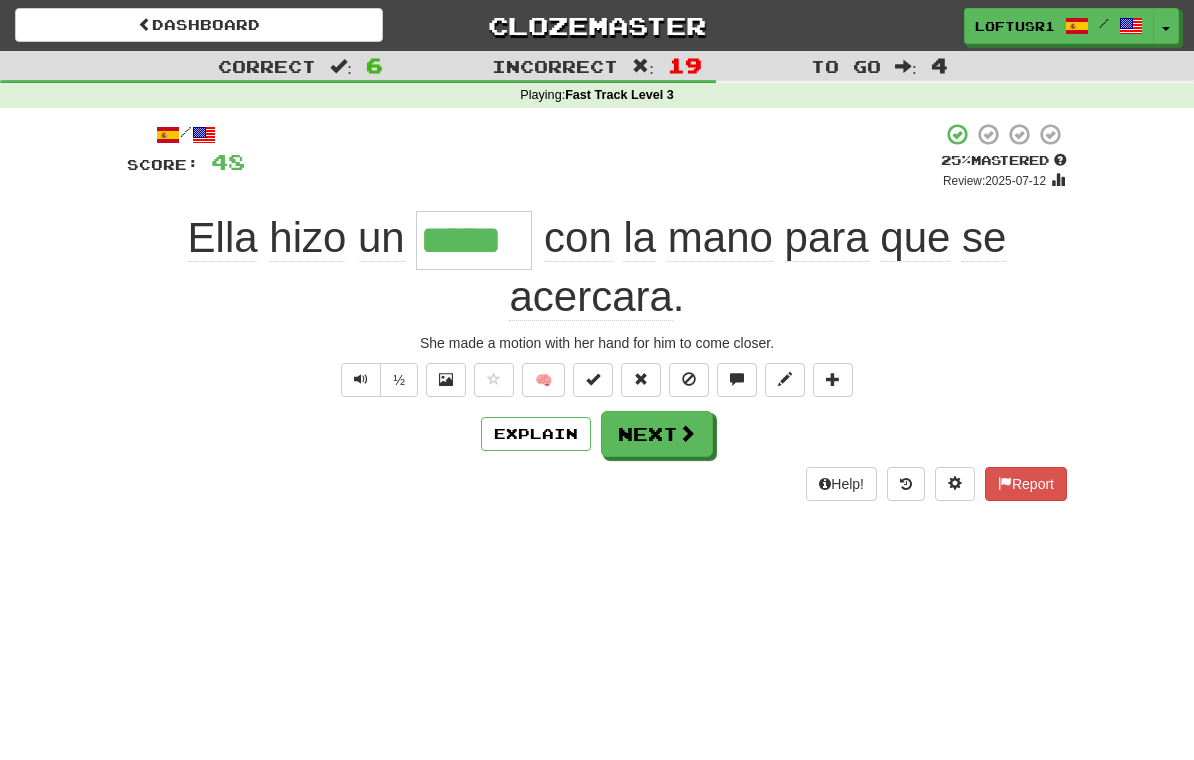 click on "Next" at bounding box center [657, 434] 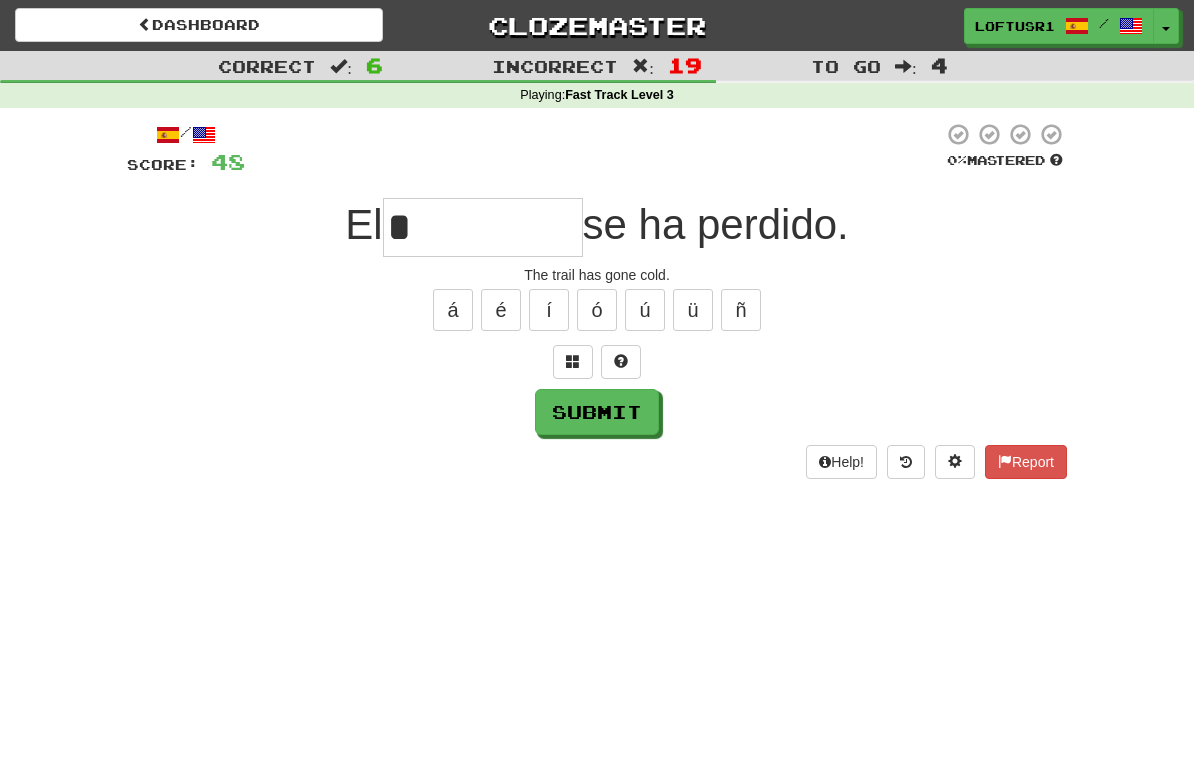 click on "Submit" at bounding box center (597, 412) 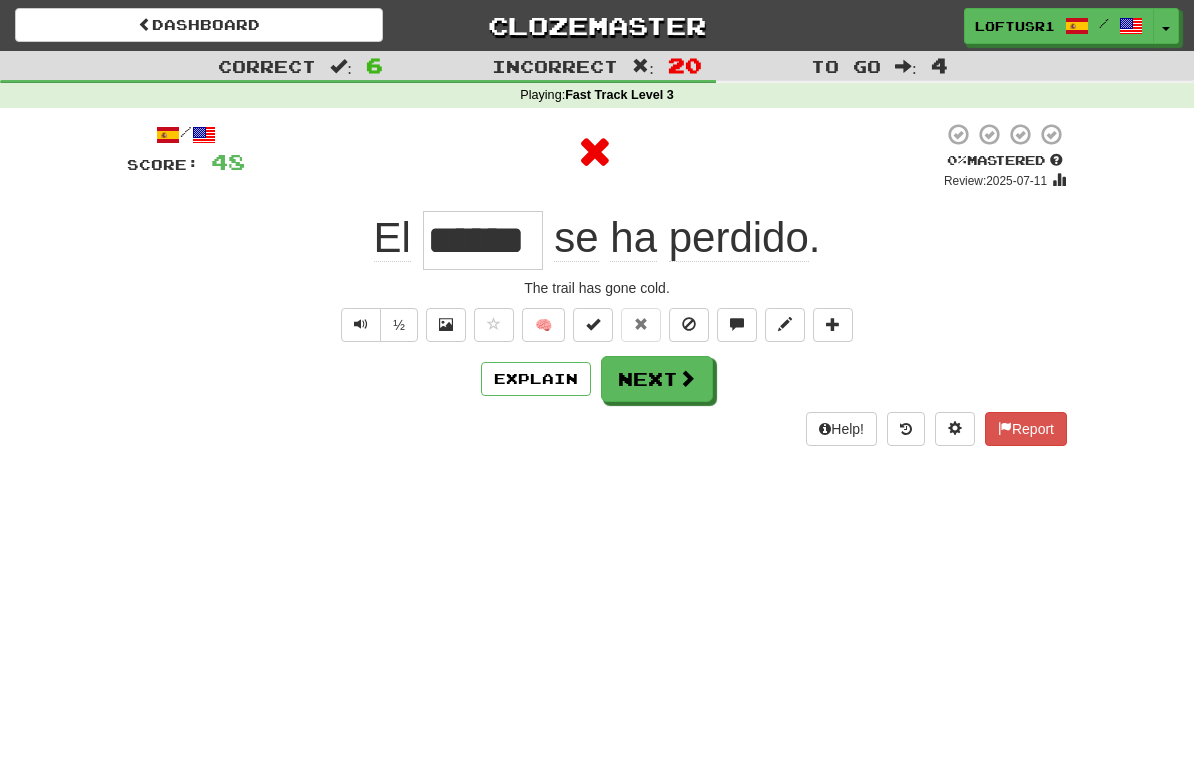 click on "Explain" at bounding box center (536, 379) 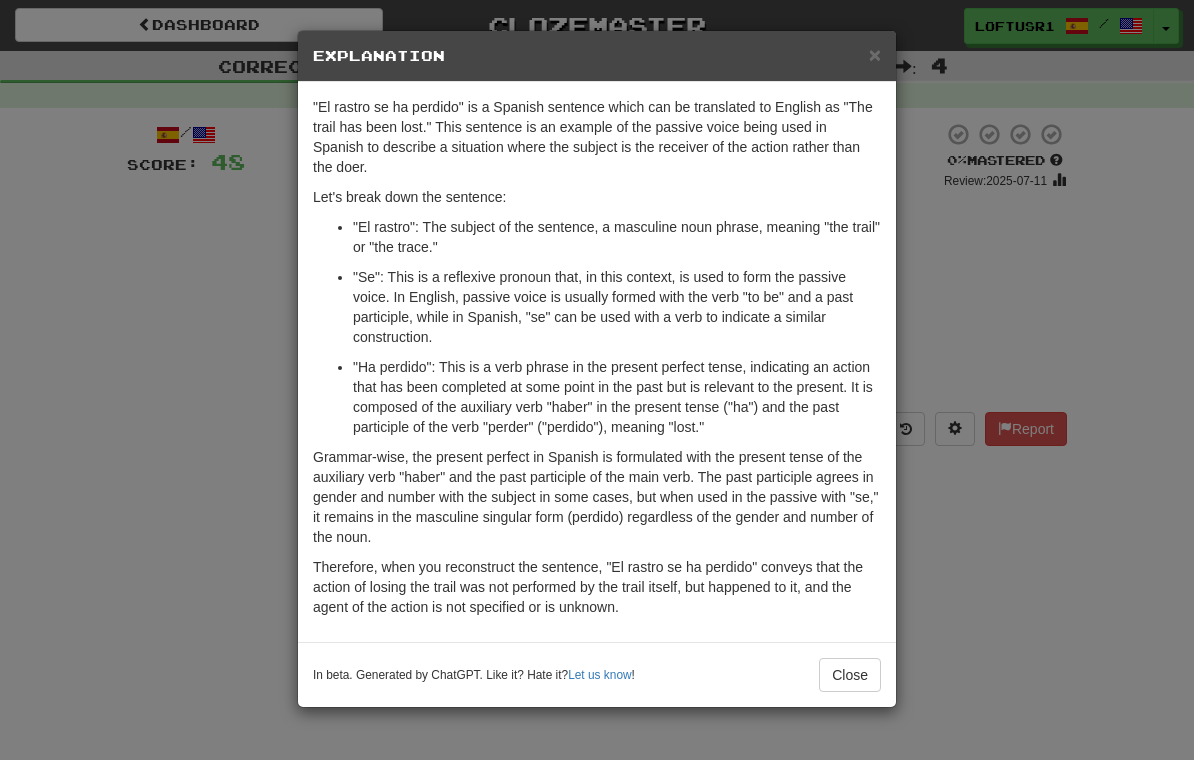 click on "Close" at bounding box center [850, 675] 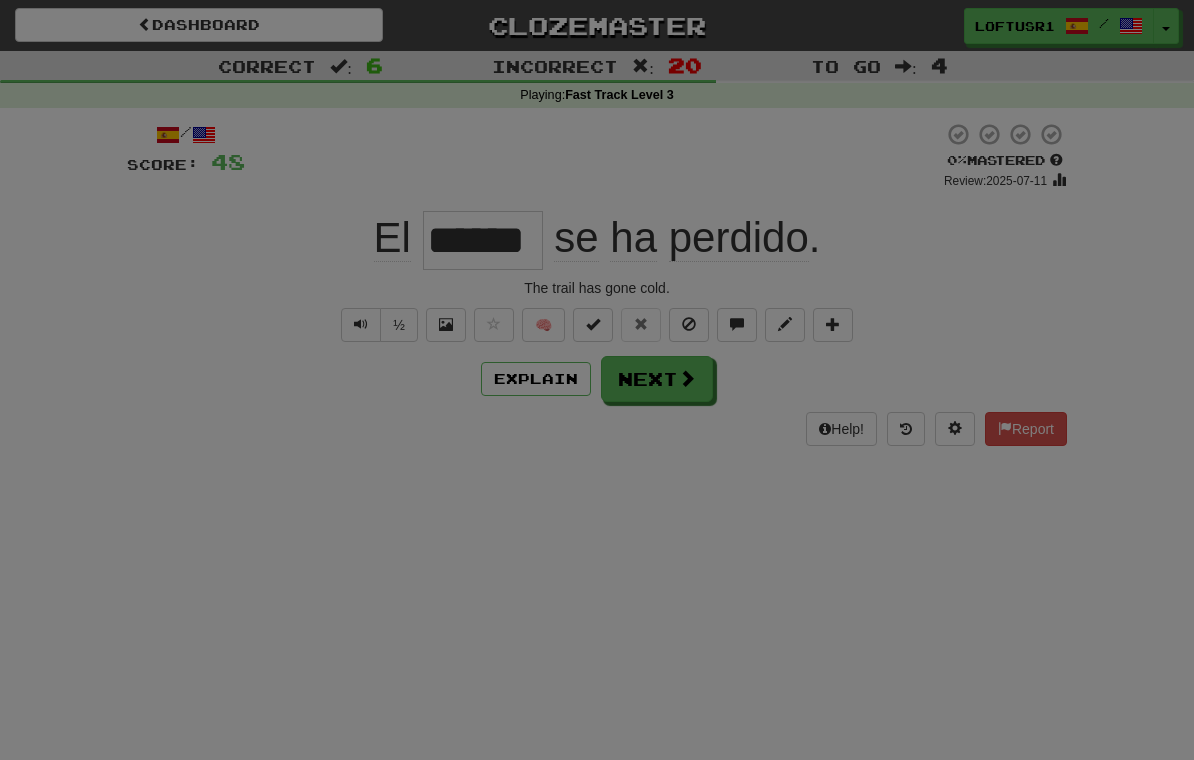 click on "× Explanation "El rastro se ha perdido" is a Spanish sentence which can be translated to English as "The trail has been lost." This sentence is an example of the passive voice being used in Spanish to describe a situation where the subject is the receiver of the action rather than the doer.
Let's break down the sentence:
"El rastro": The subject of the sentence, a masculine noun phrase, meaning "the trail" or "the trace."
"Se": This is a reflexive pronoun that, in this context, is used to form the passive voice. In English, passive voice is usually formed with the verb "to be" and a past participle, while in Spanish, "se" can be used with a verb to indicate a similar construction.
Therefore, when you reconstruct the sentence, "El rastro se ha perdido" conveys that the action of losing the trail was not performed by the trail itself, but happened to it, and the agent of the action is not specified or is unknown. In beta. Generated by ChatGPT. Like it? Hate it?  Let us know ! Close" at bounding box center [597, 380] 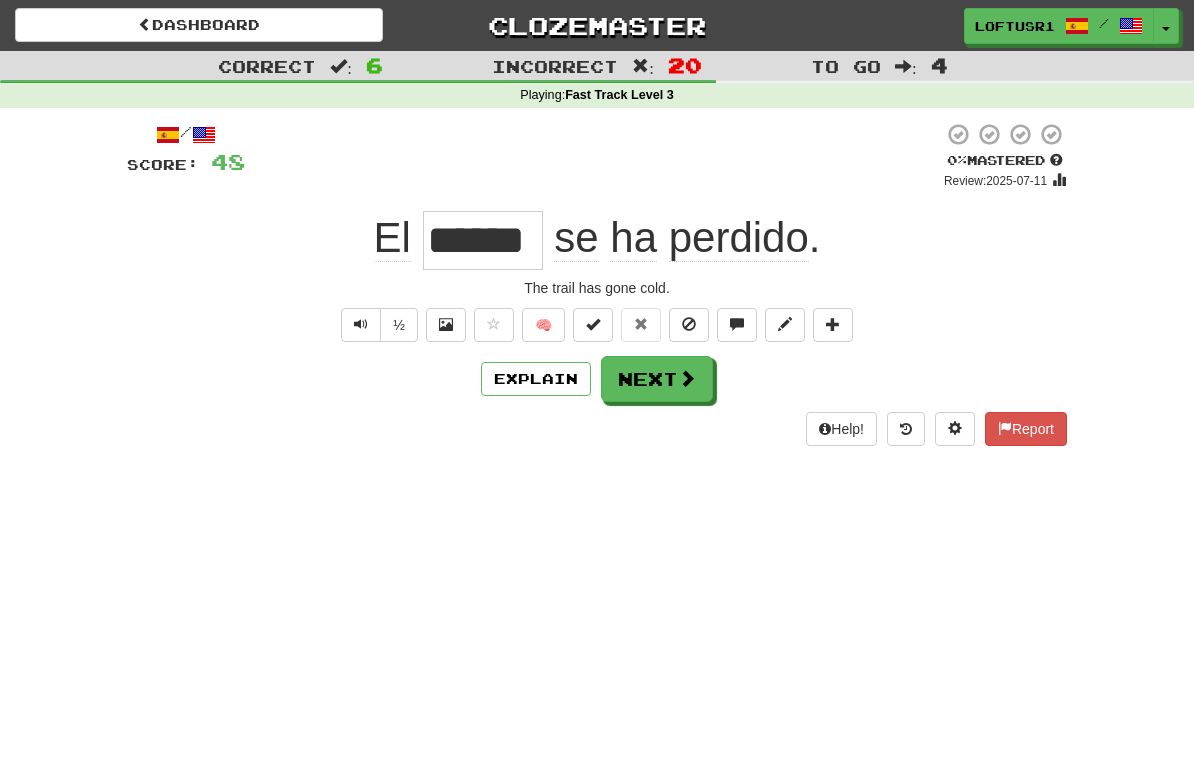 click on "Next" at bounding box center (657, 379) 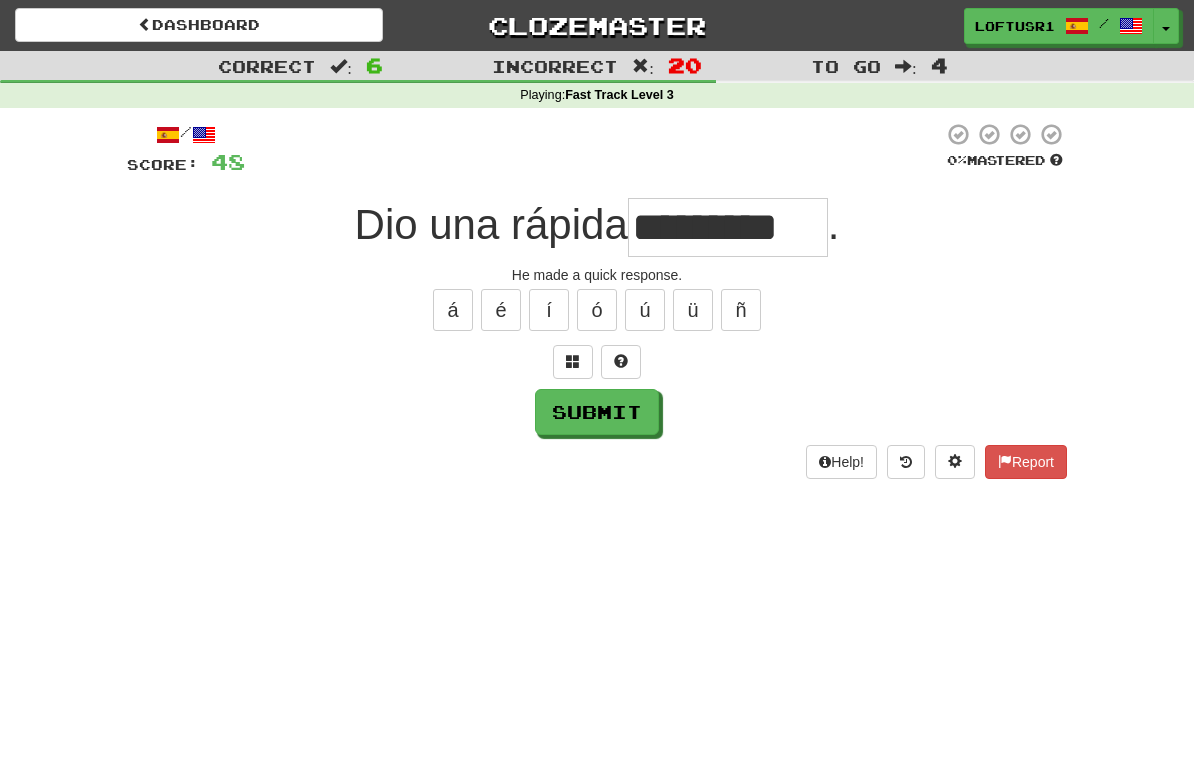type on "*********" 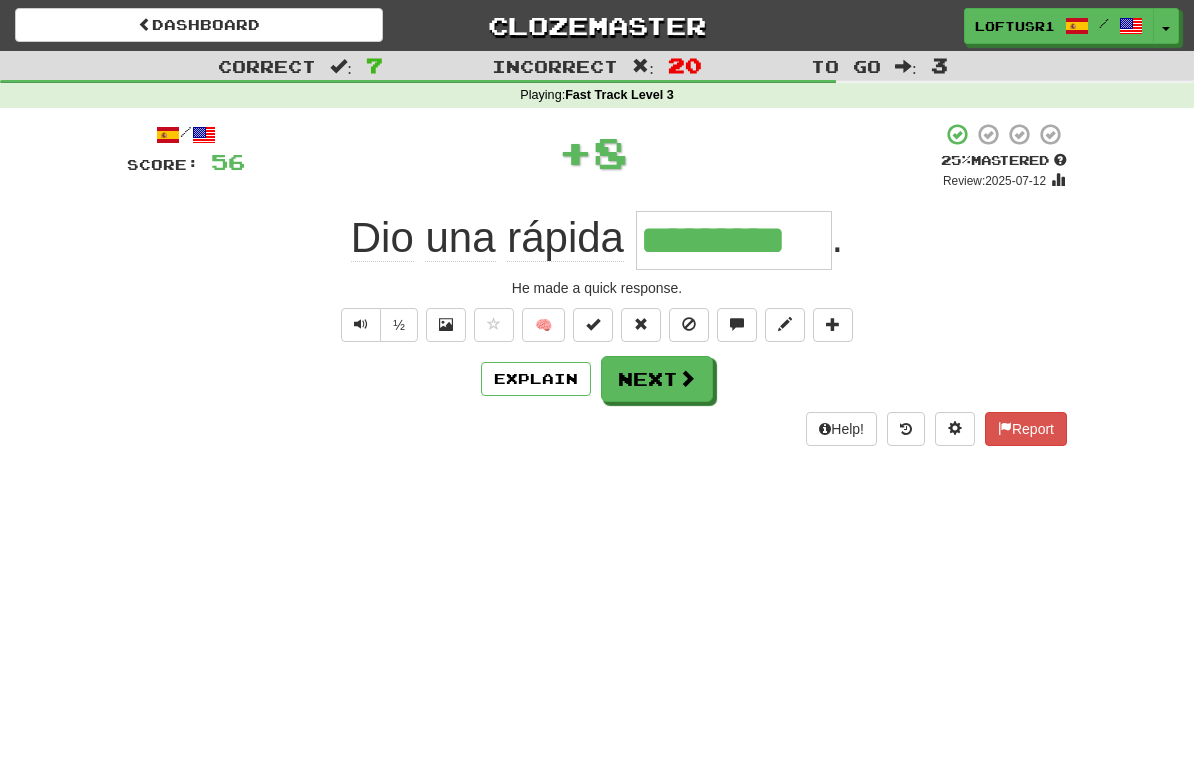click on "Explain" at bounding box center (536, 379) 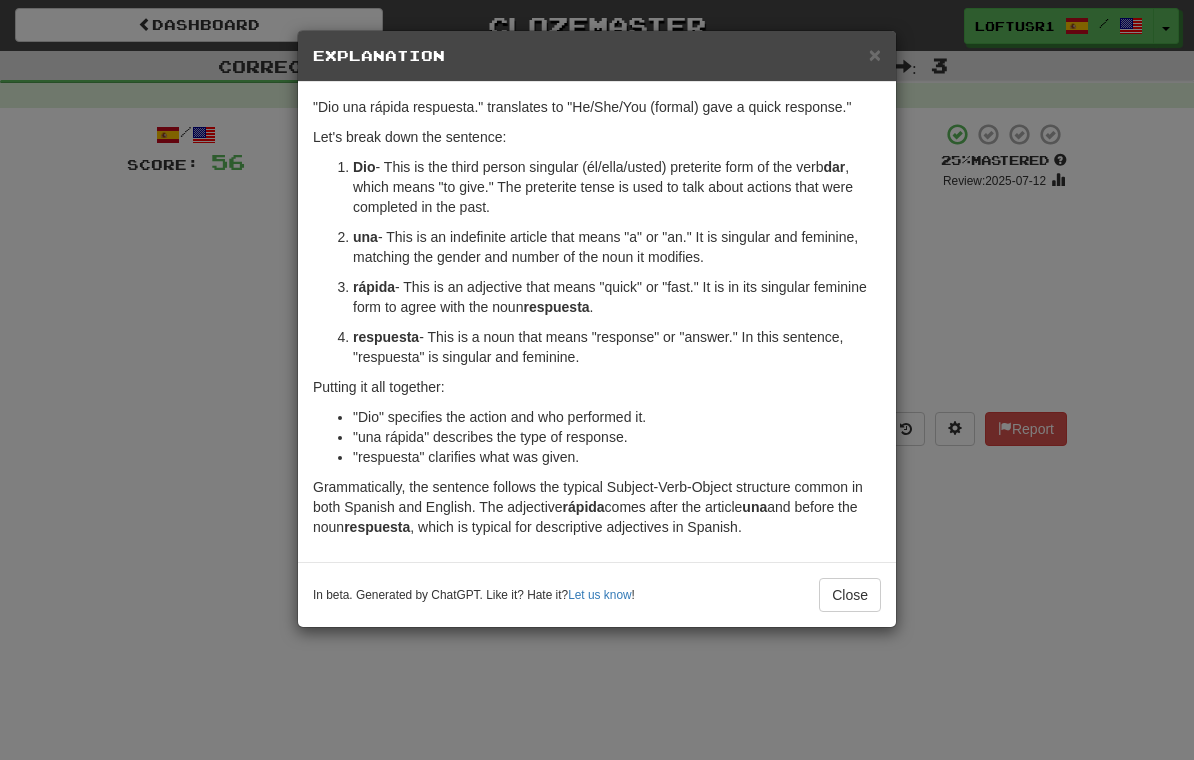 click on "Close" at bounding box center [850, 595] 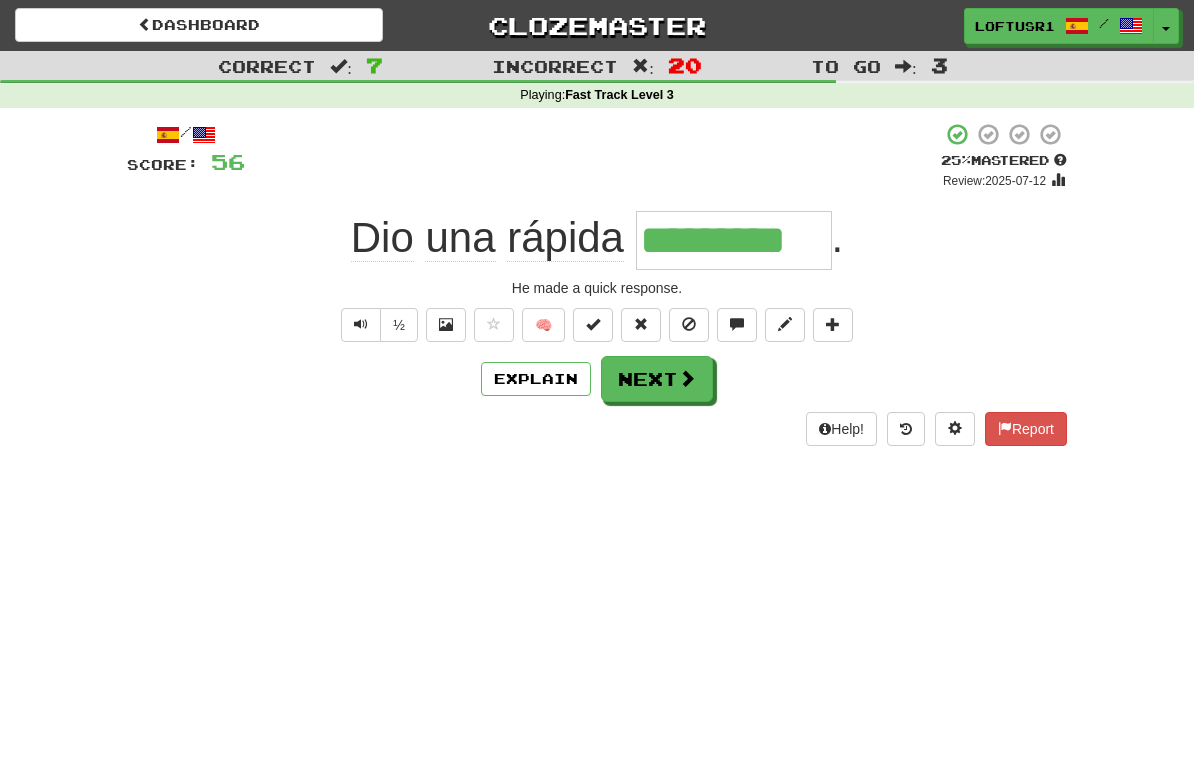 click on "Next" at bounding box center [657, 379] 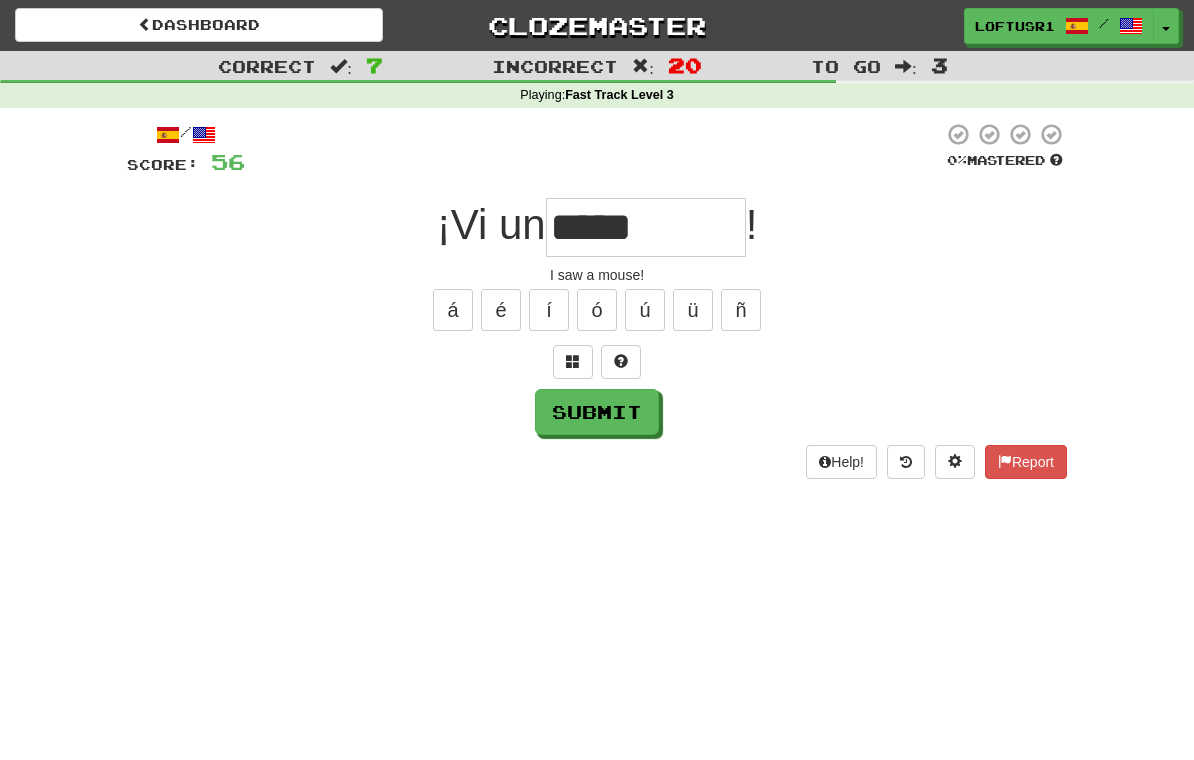 type on "*****" 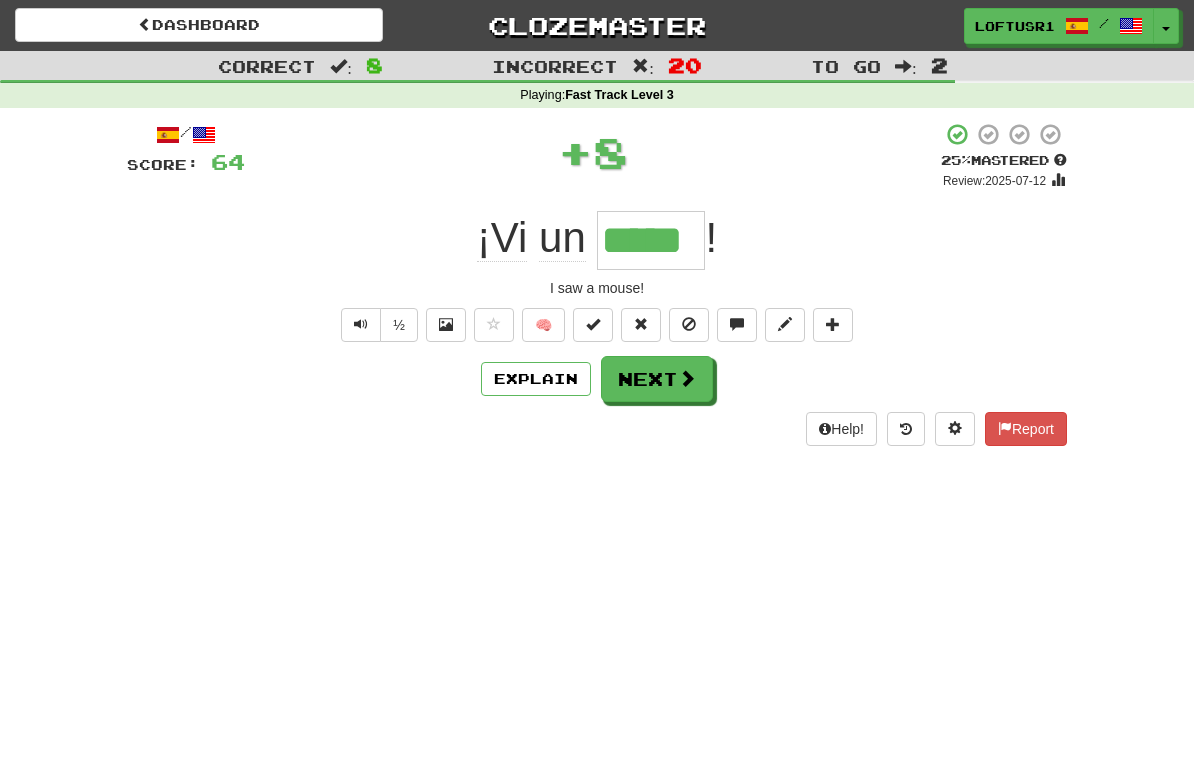 click at bounding box center [687, 378] 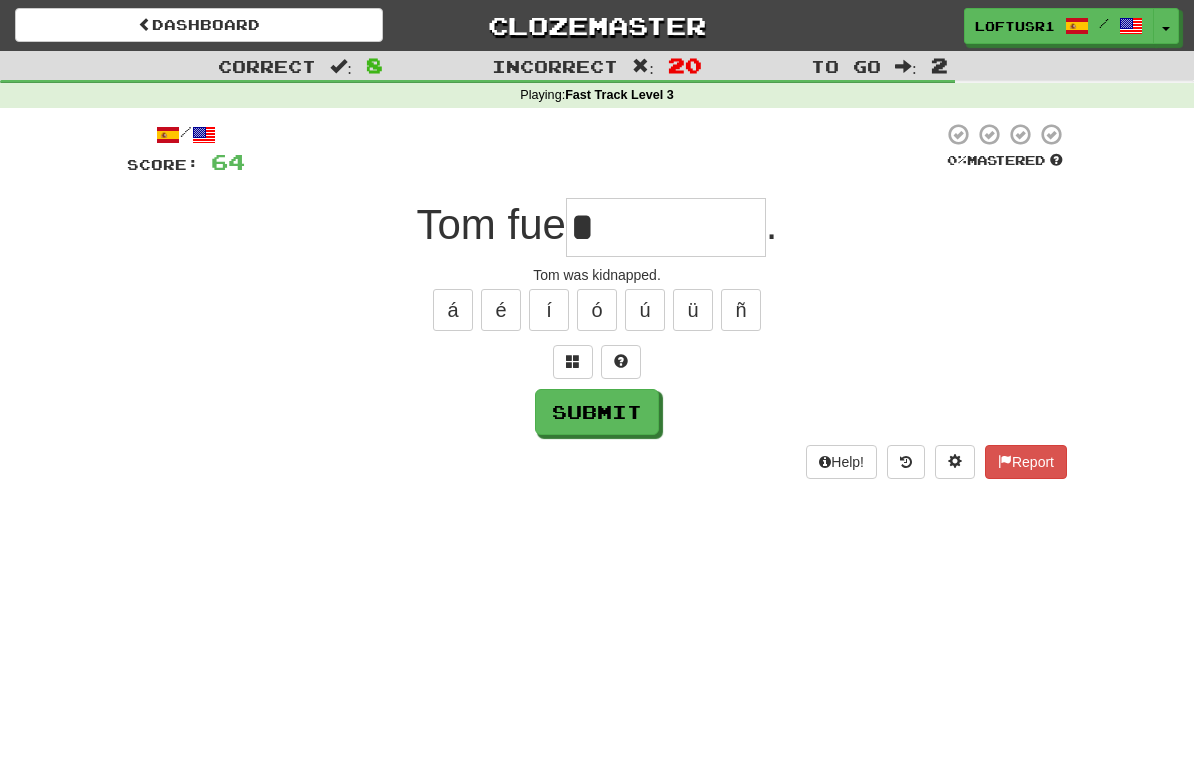 click on "Submit" at bounding box center [597, 412] 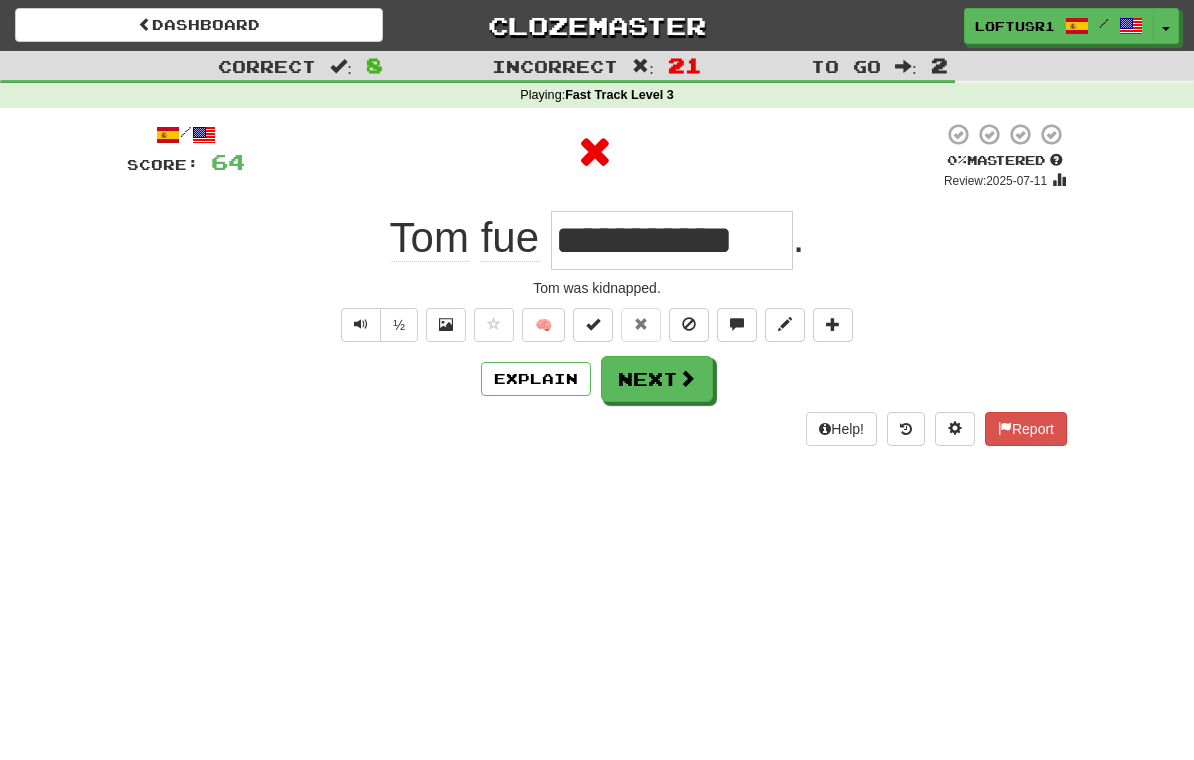 click on "Next" at bounding box center (657, 379) 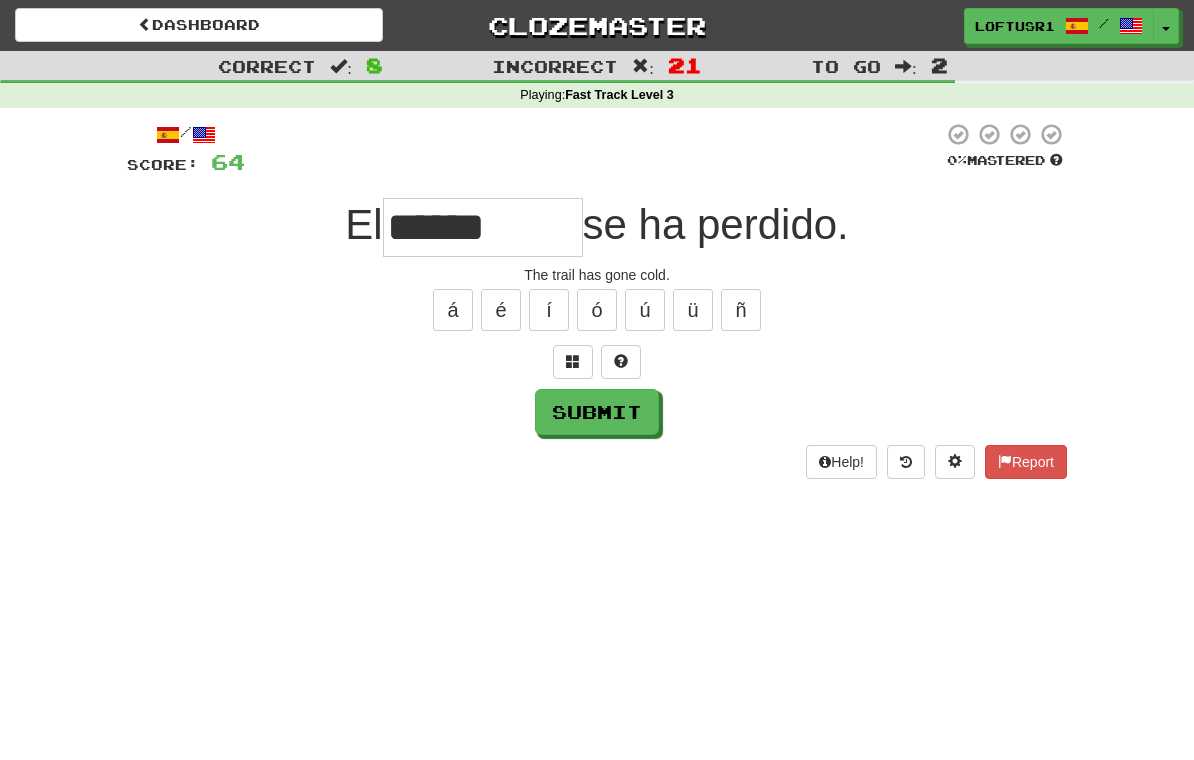 type on "******" 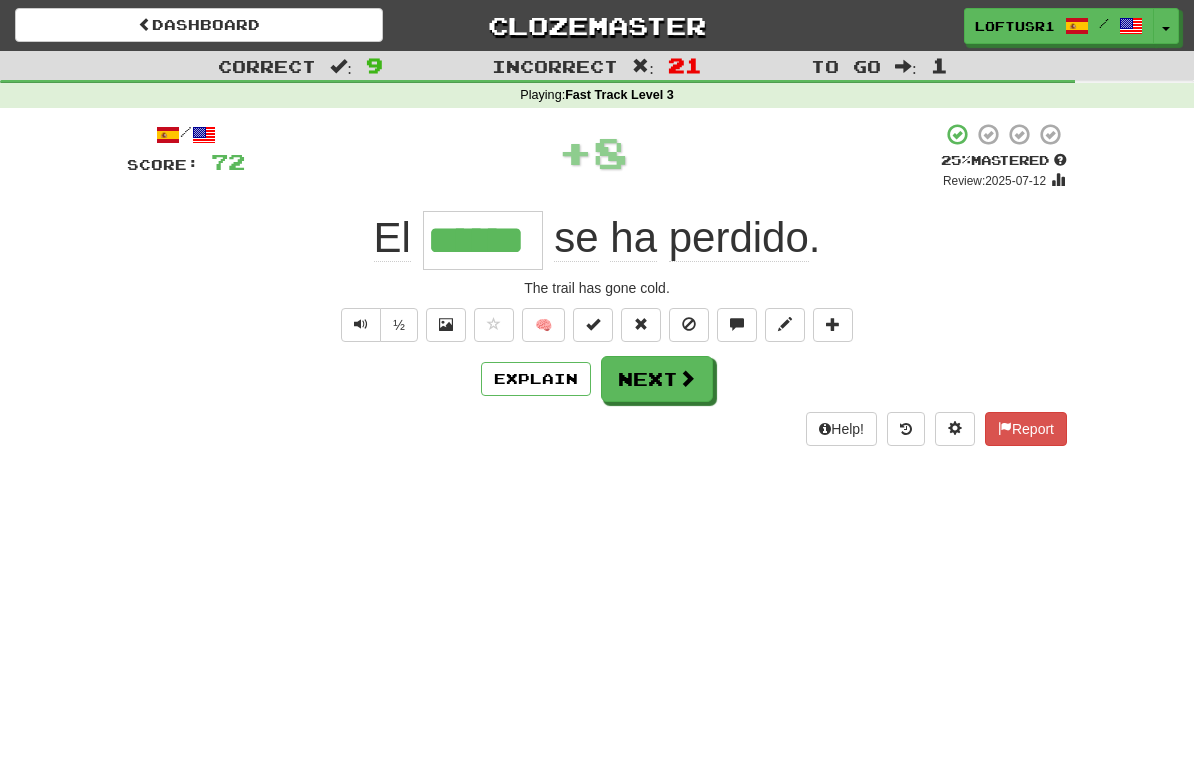 click on "Next" at bounding box center (657, 379) 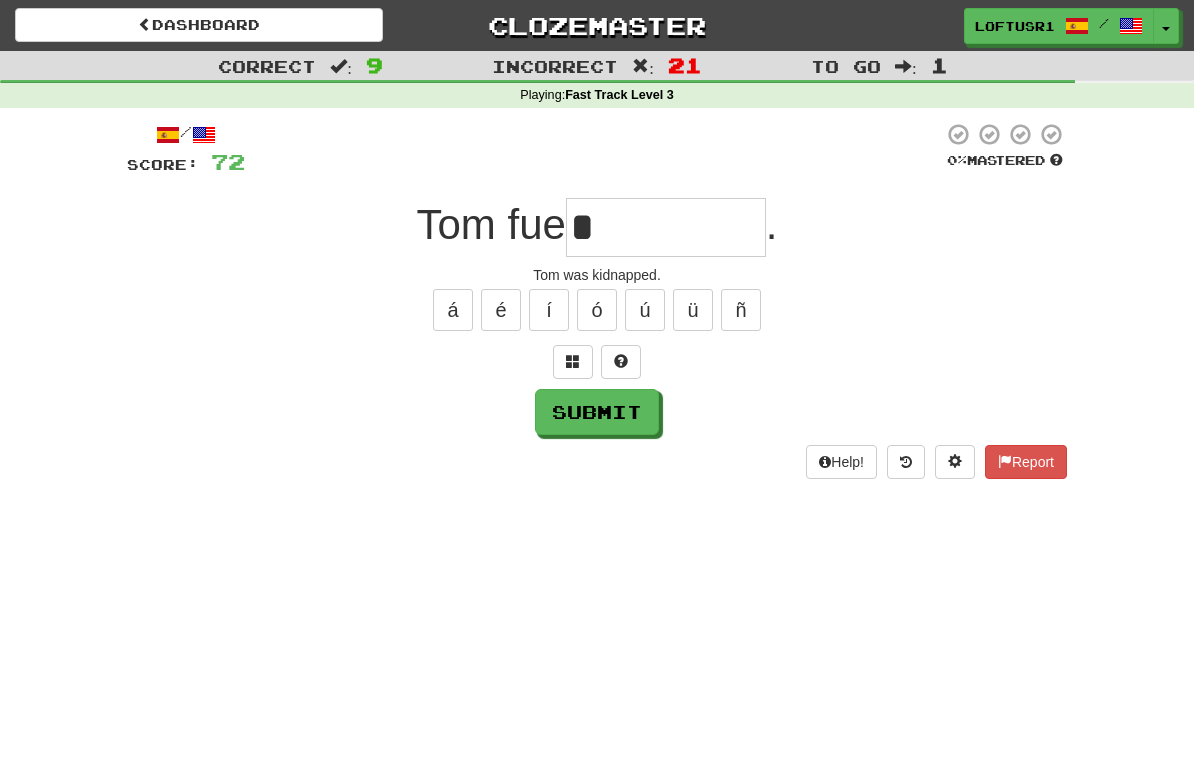 click on "Submit" at bounding box center (597, 412) 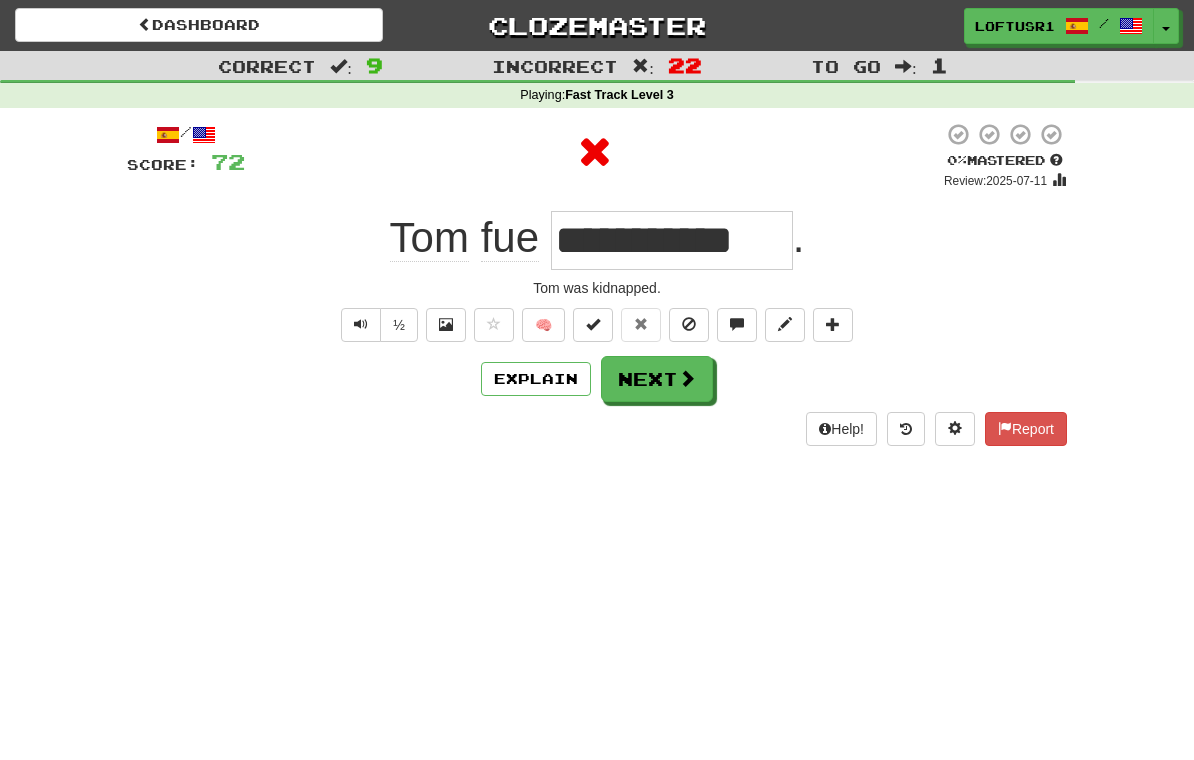 click on "Next" at bounding box center [657, 379] 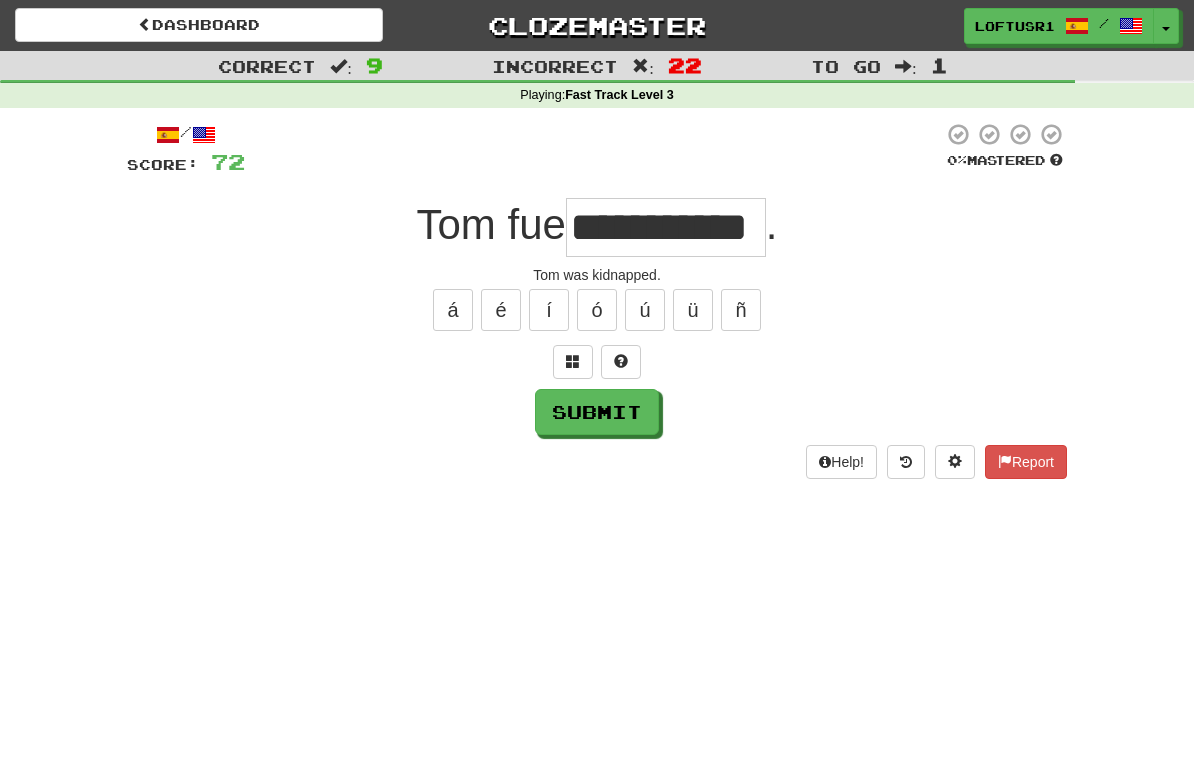 type on "**********" 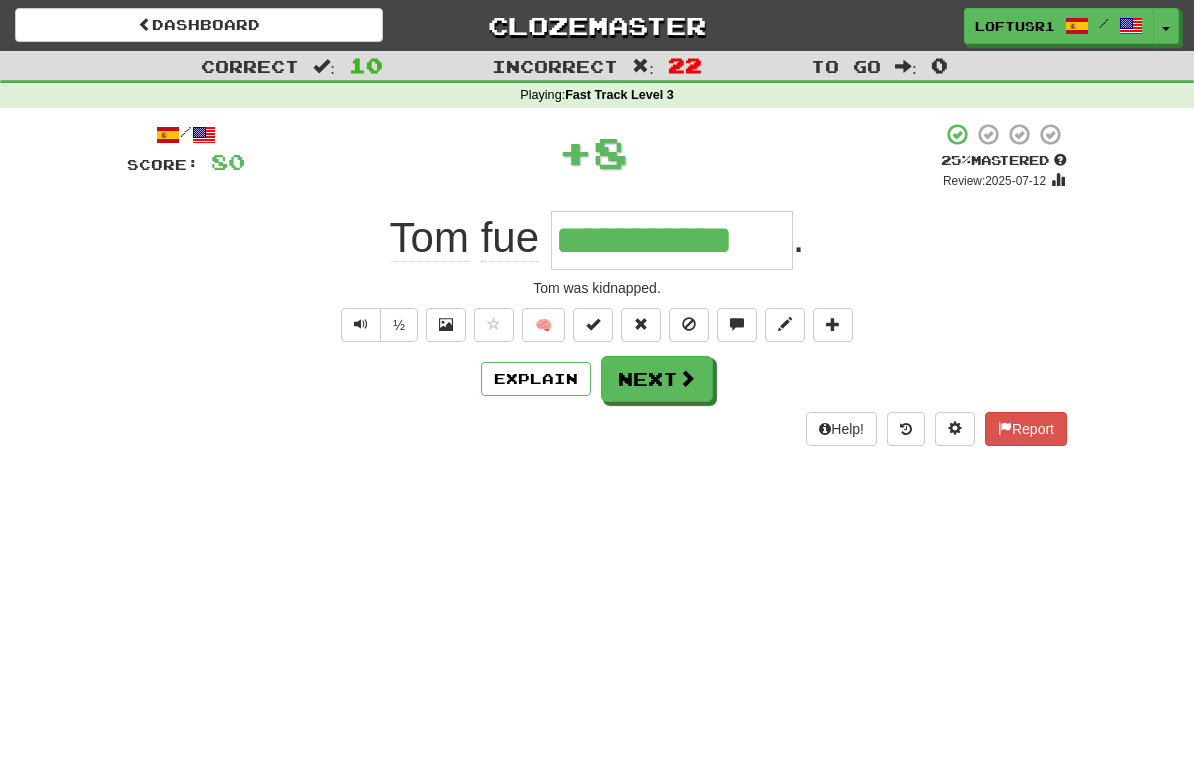 click on "Next" at bounding box center [657, 379] 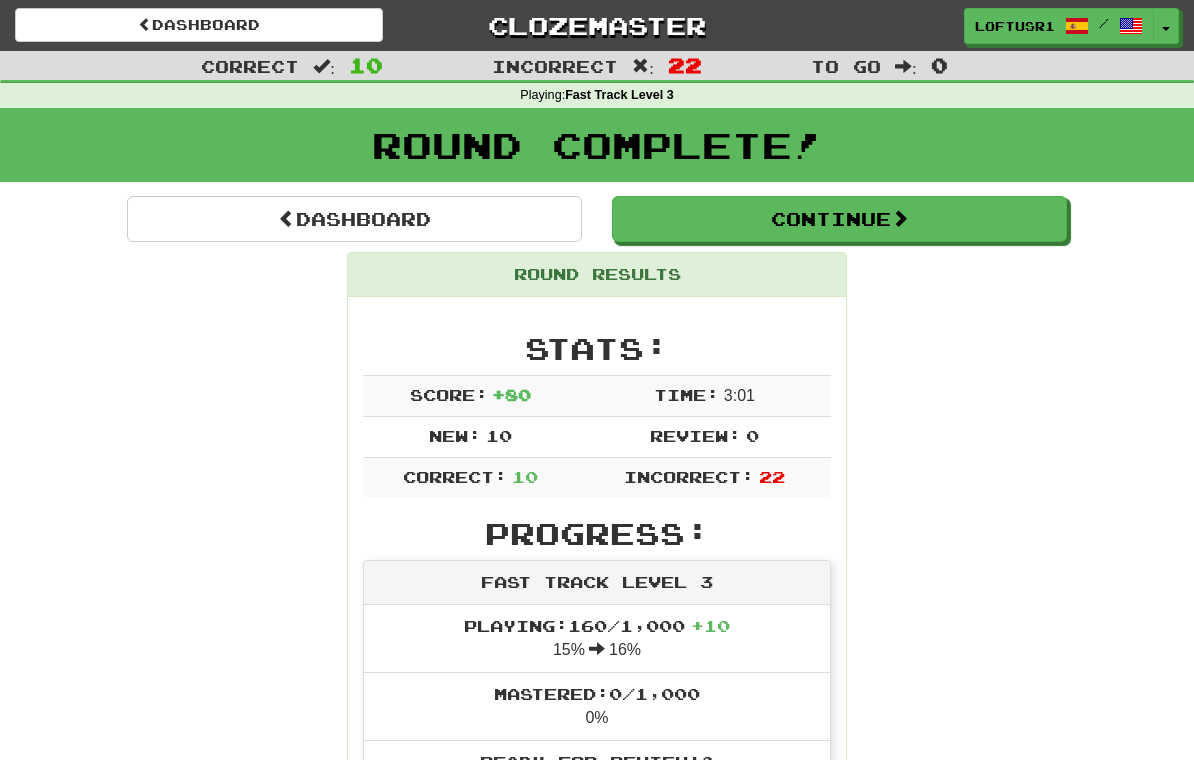 click on "Dashboard" at bounding box center [354, 219] 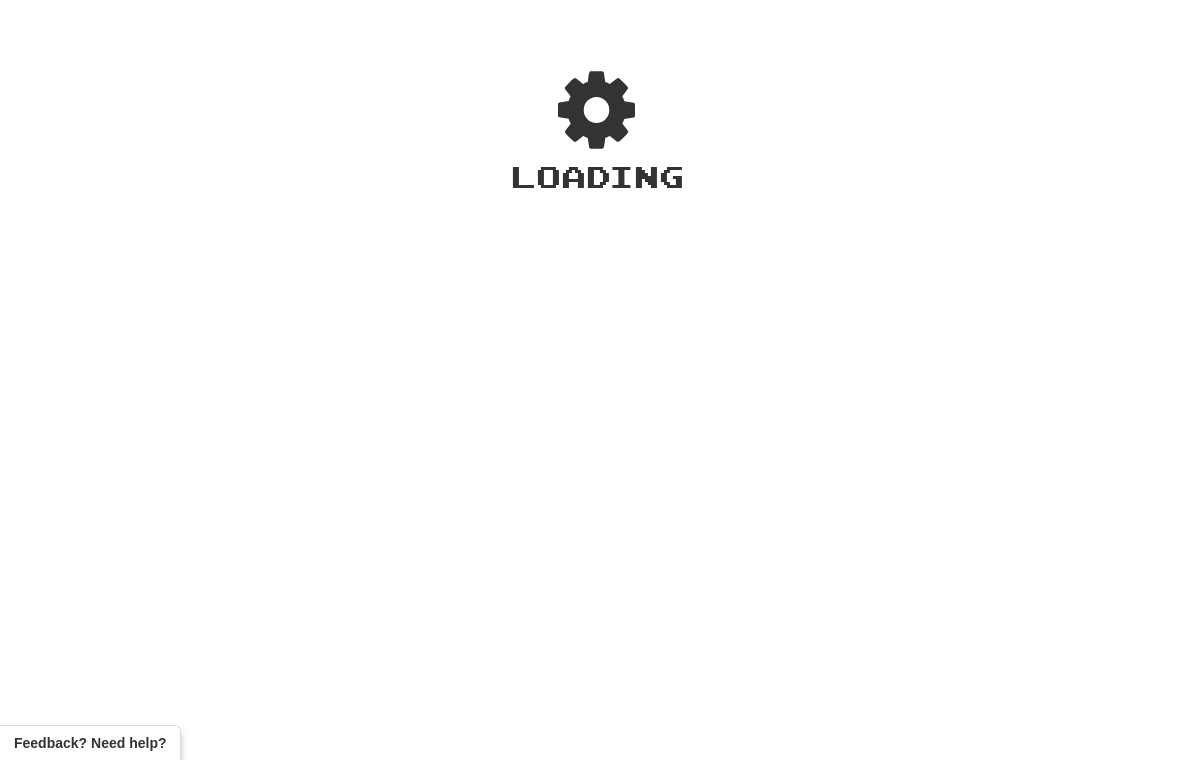scroll, scrollTop: 0, scrollLeft: 0, axis: both 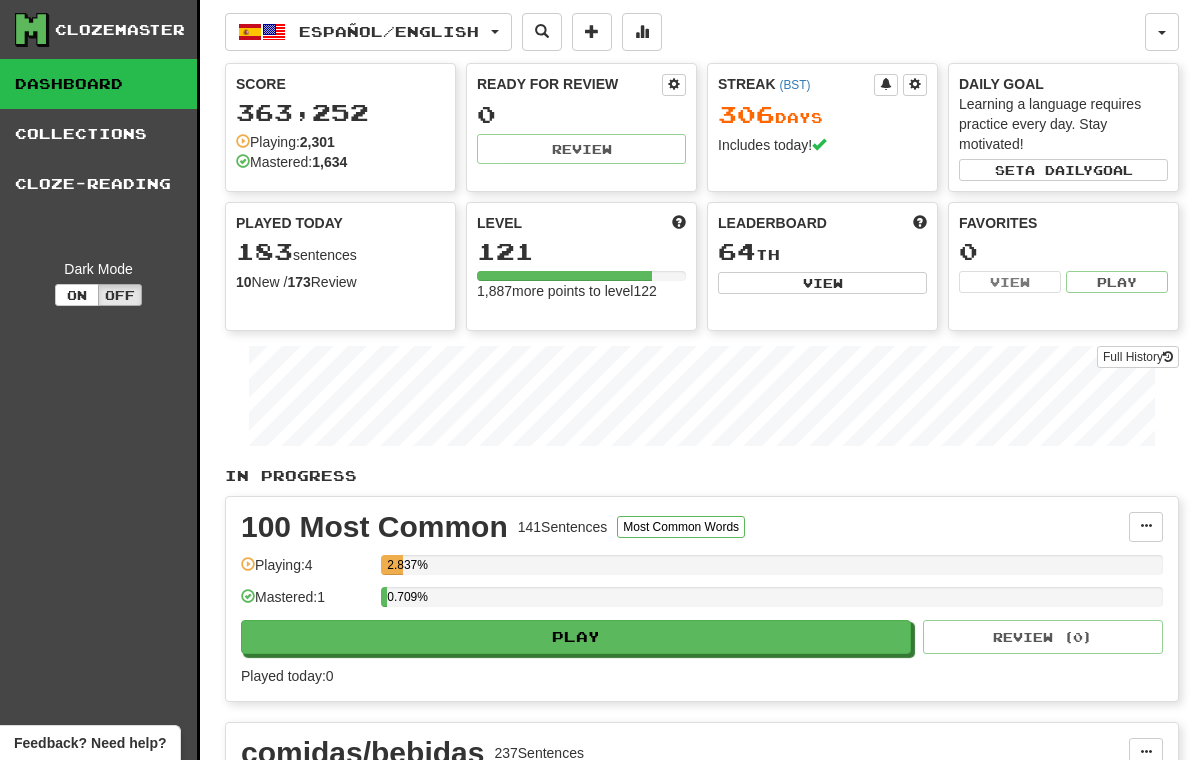 click on "Full History" at bounding box center [1138, 357] 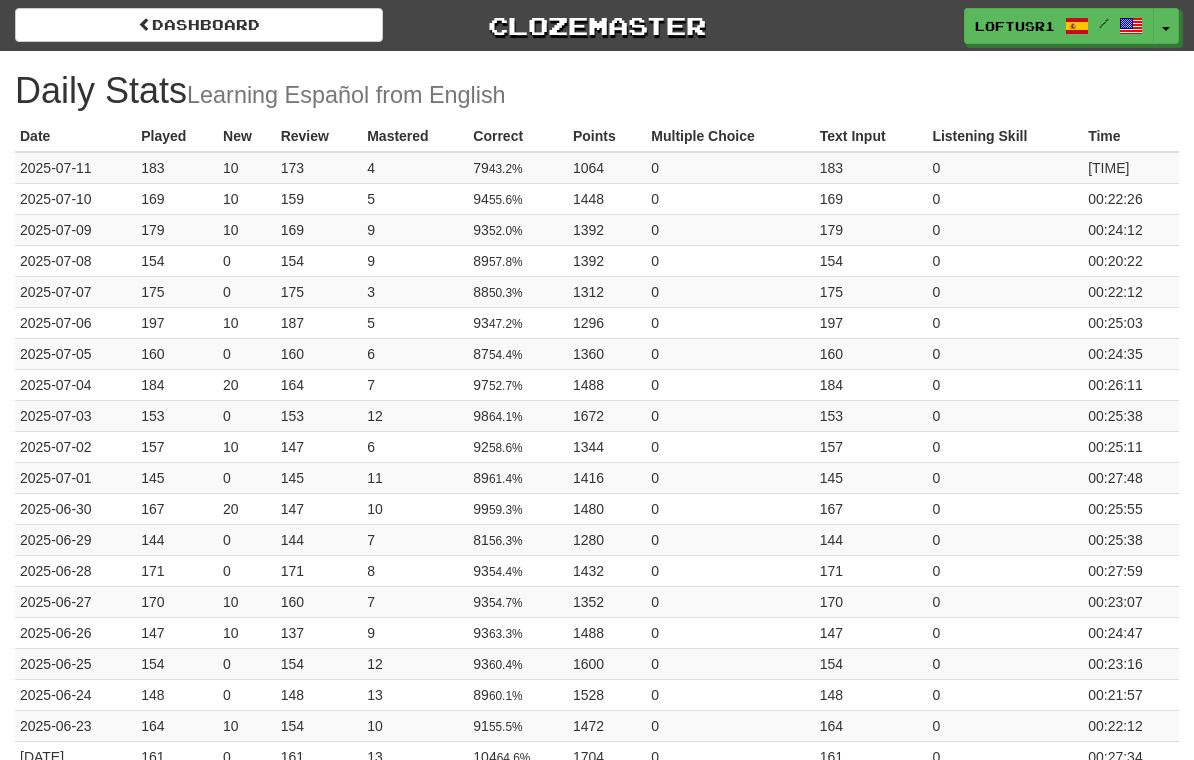 scroll, scrollTop: 0, scrollLeft: 0, axis: both 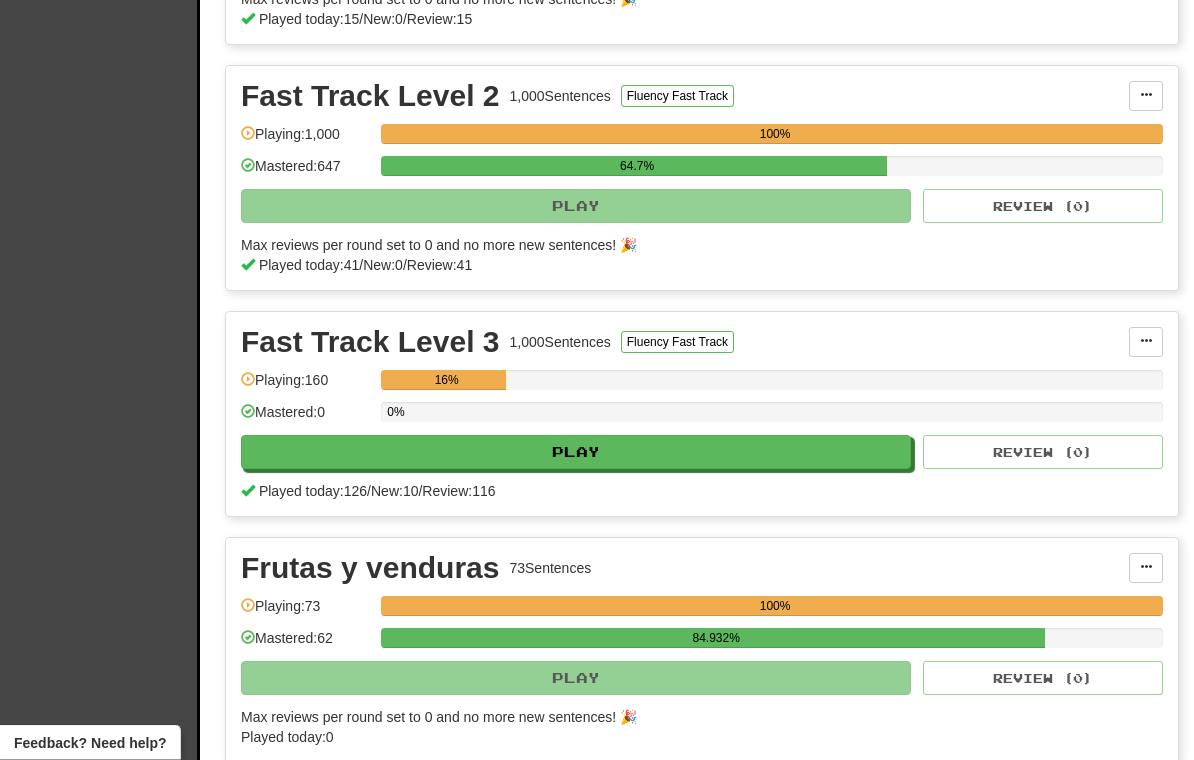 click on "Play" at bounding box center [576, 453] 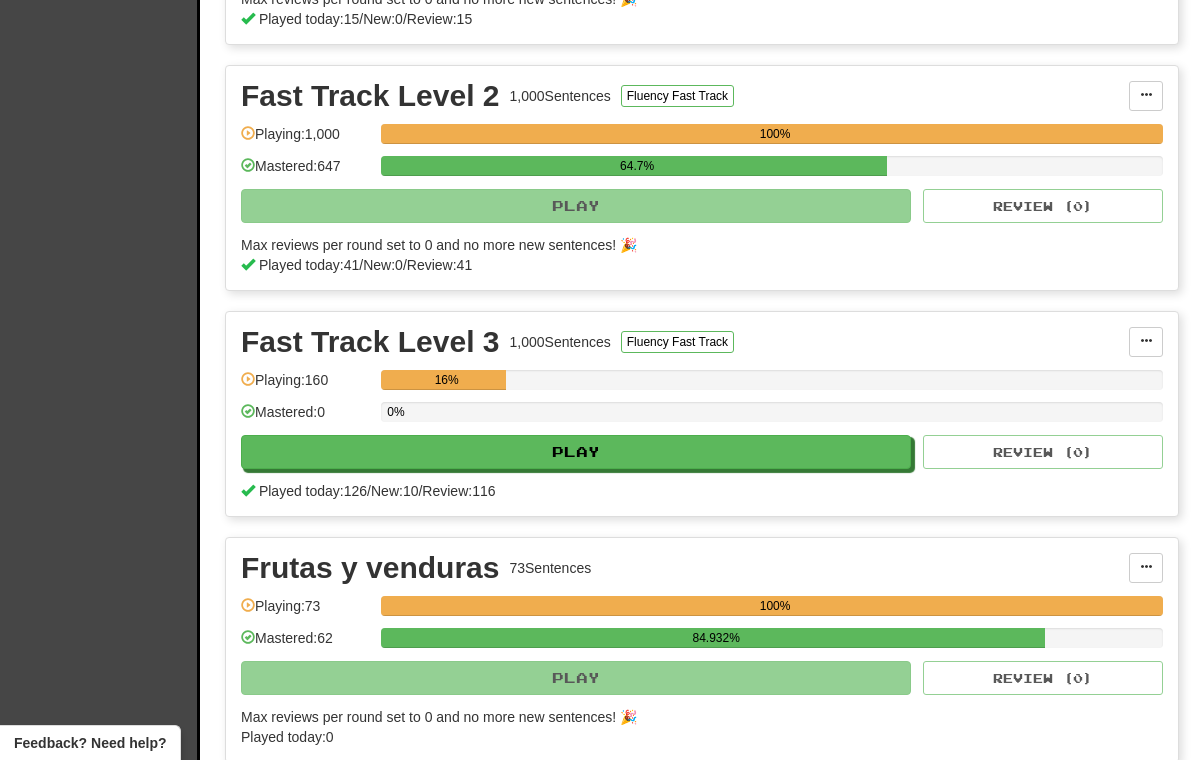 select on "**" 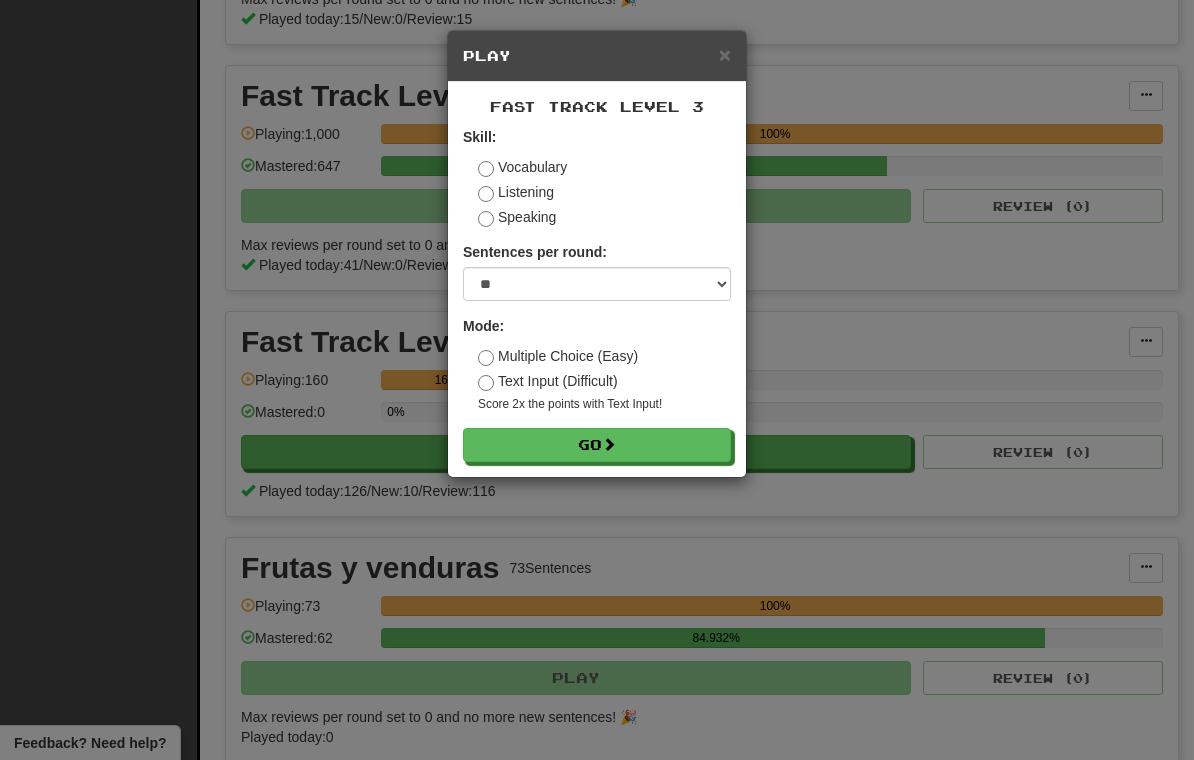click on "Go" at bounding box center [597, 445] 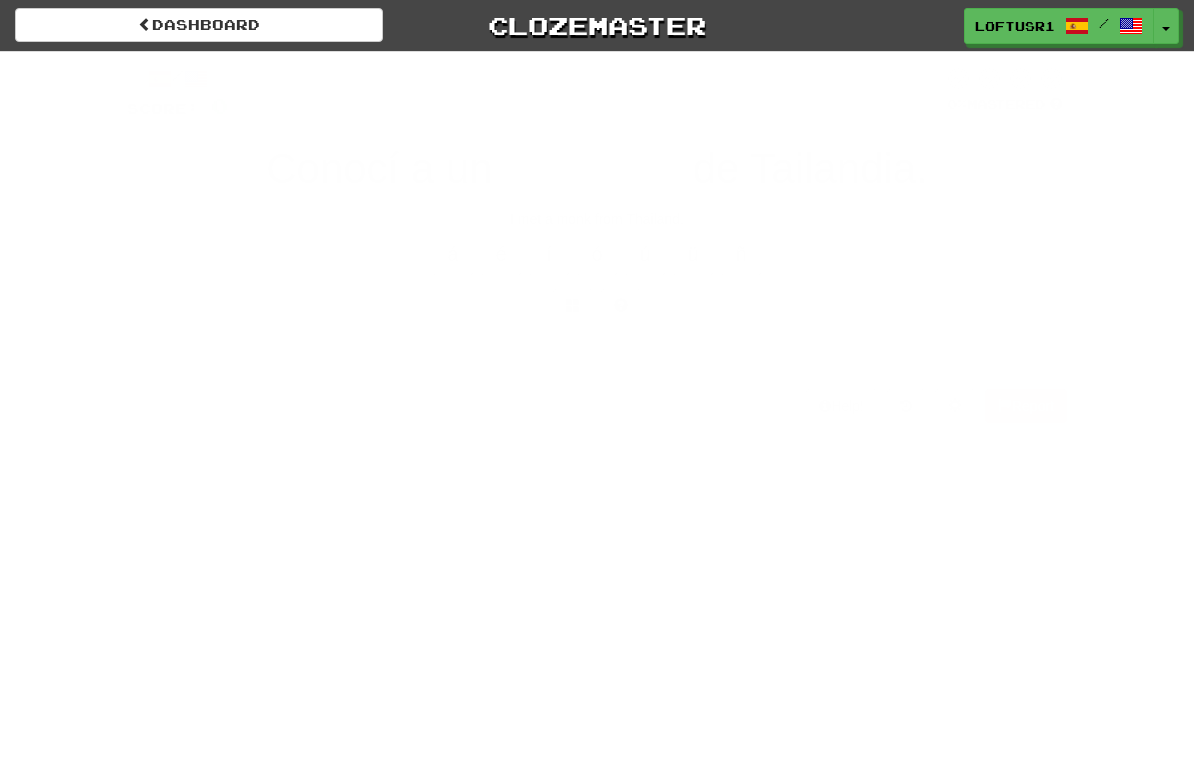 scroll, scrollTop: 0, scrollLeft: 0, axis: both 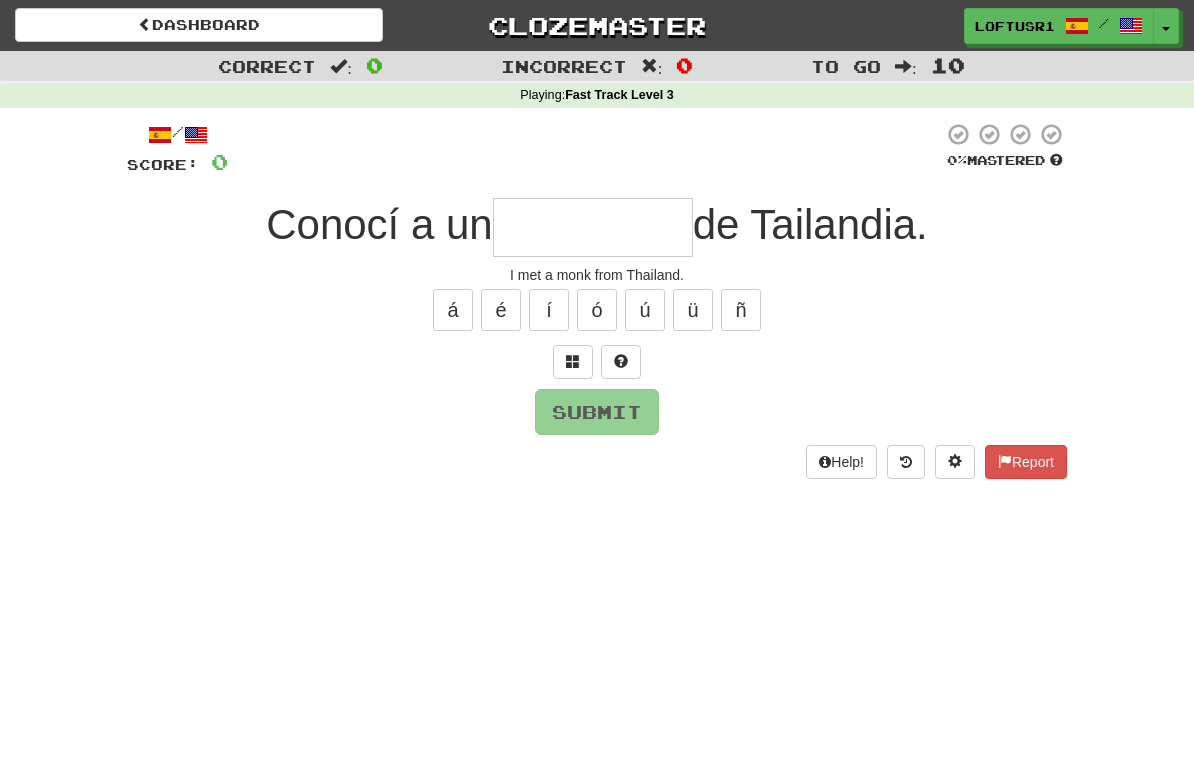click at bounding box center (593, 227) 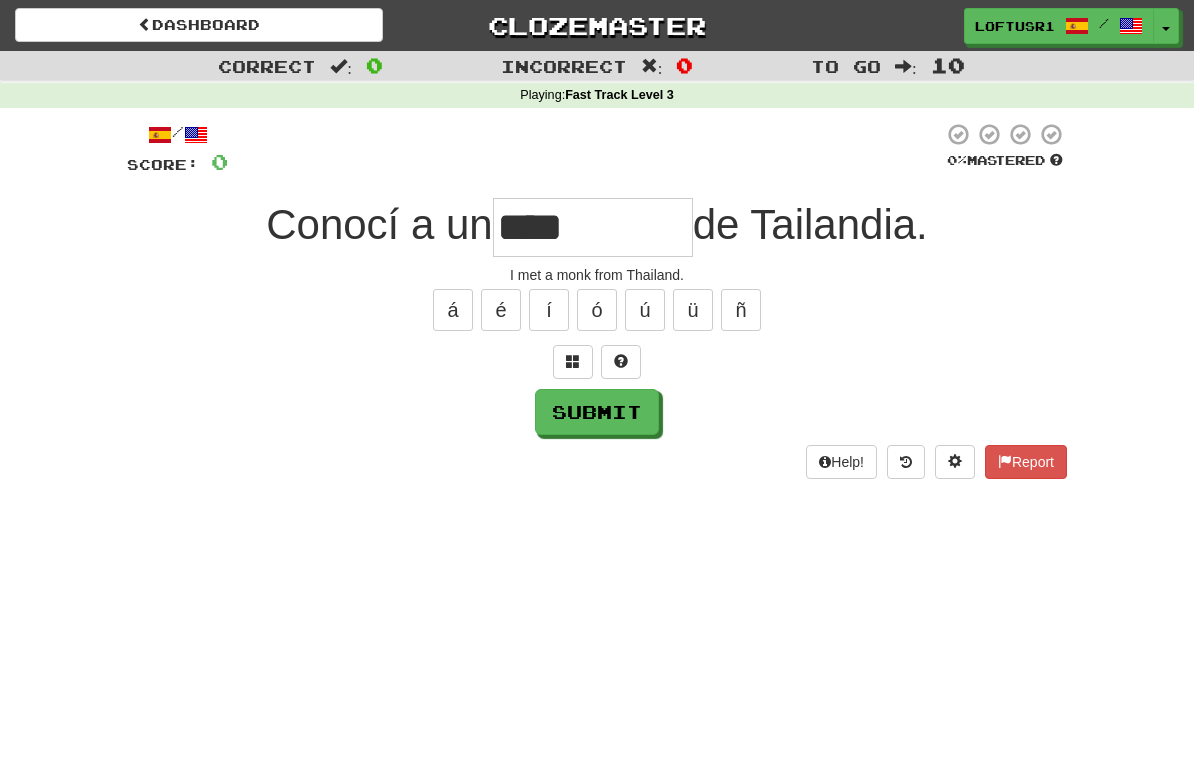 click on "Submit" at bounding box center (597, 412) 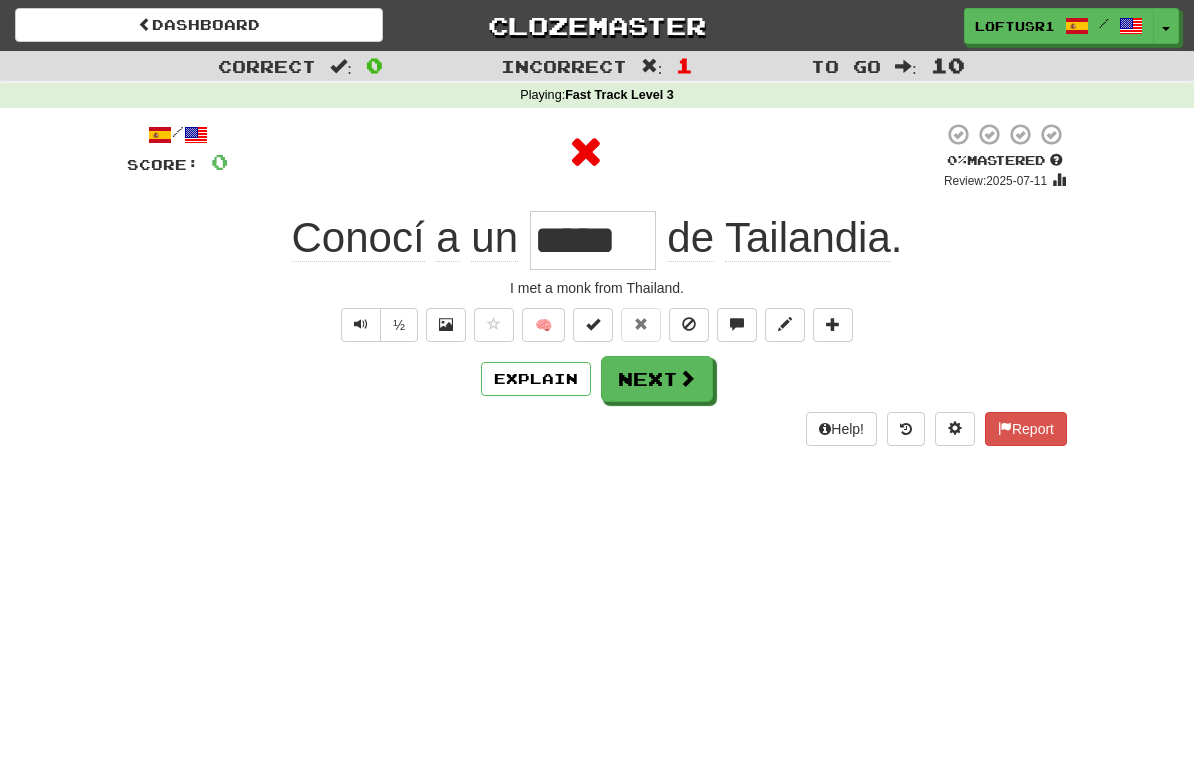 click on "Explain" at bounding box center [536, 379] 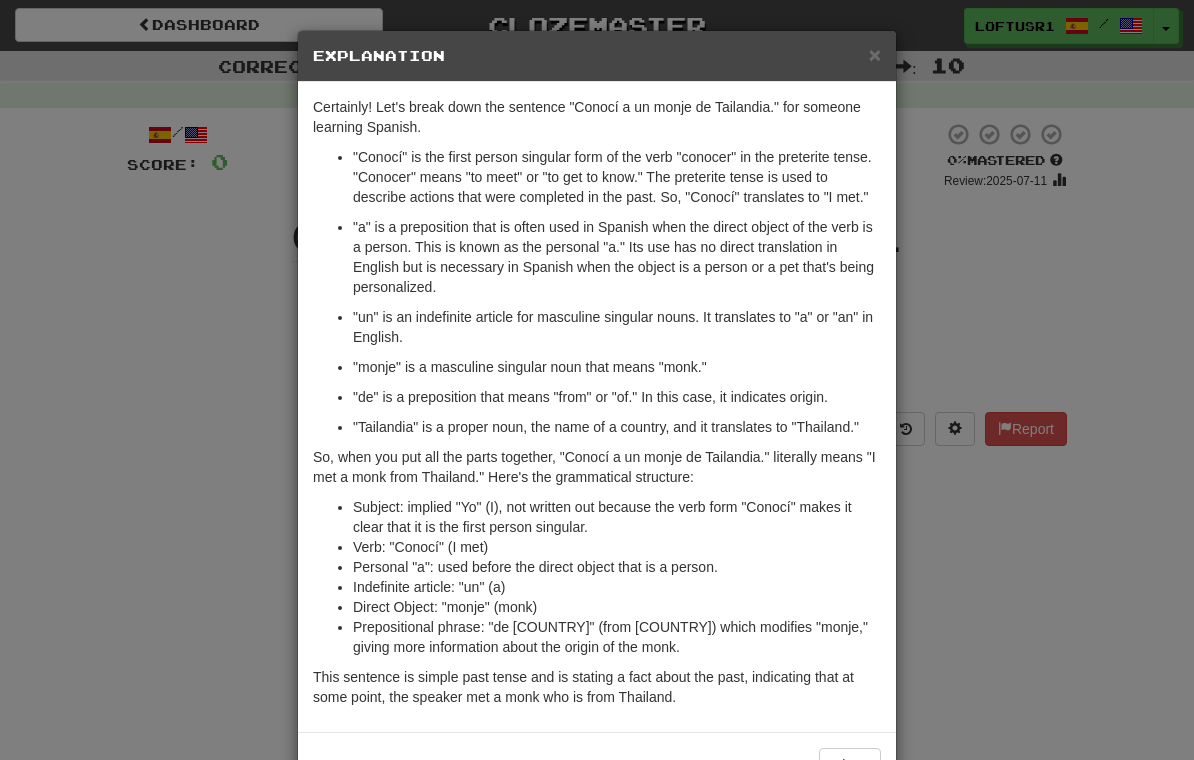 click on "× Explanation Certainly! Let's break down the sentence "Conocí a un monje de Tailandia." for someone learning Spanish.
"Conocí" is the first person singular form of the verb "conocer" in the preterite tense. "Conocer" means "to meet" or "to get to know." The preterite tense is used to describe actions that were completed in the past. So, "Conocí" translates to "I met."
"a" is a preposition that is often used in Spanish when the direct object of the verb is a person. This is known as the personal "a." Its use has no direct translation in English but is necessary in Spanish when the object is a person or a pet that's being personalized.
"un" is an indefinite article for masculine singular nouns. It translates to "a" or "an" in English.
"monje" is a masculine singular noun that means "monk."
"de" is a preposition that means "from" or "of." In this case, it indicates origin.
"Tailandia" is a proper noun, the name of a country, and it translates to "Thailand."" at bounding box center [597, 380] 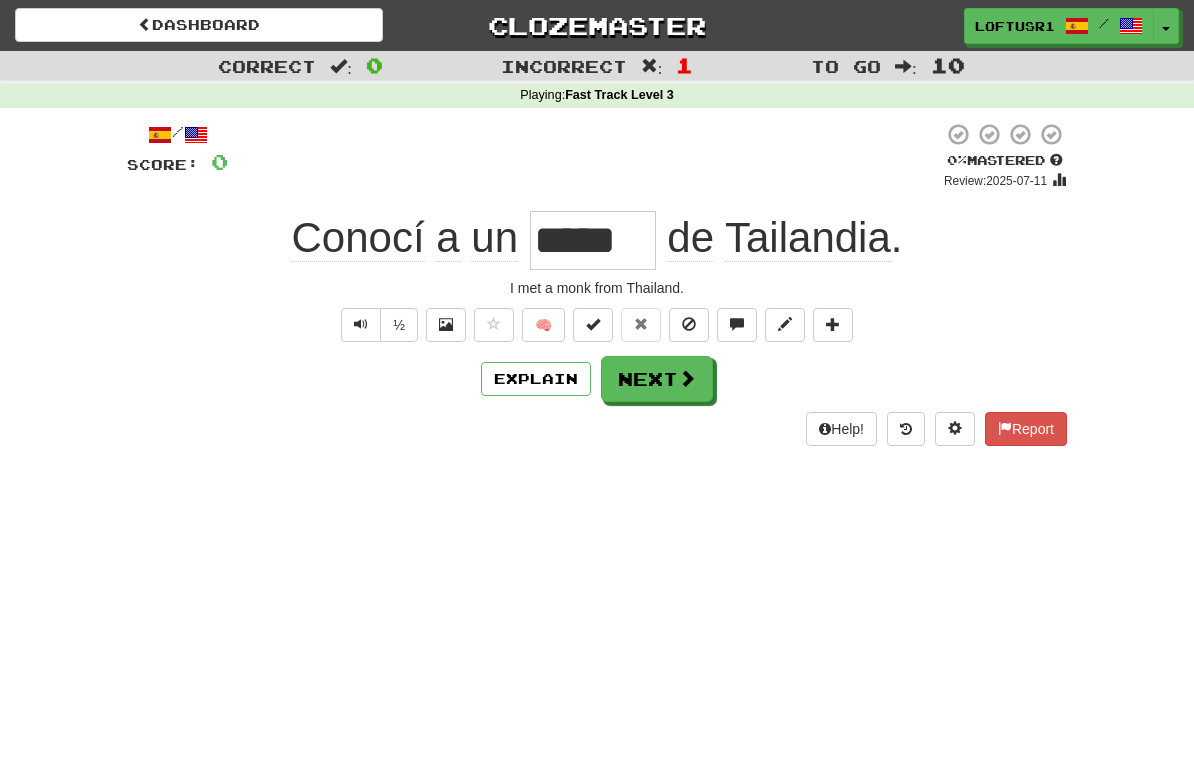 click on "Explain" at bounding box center [536, 379] 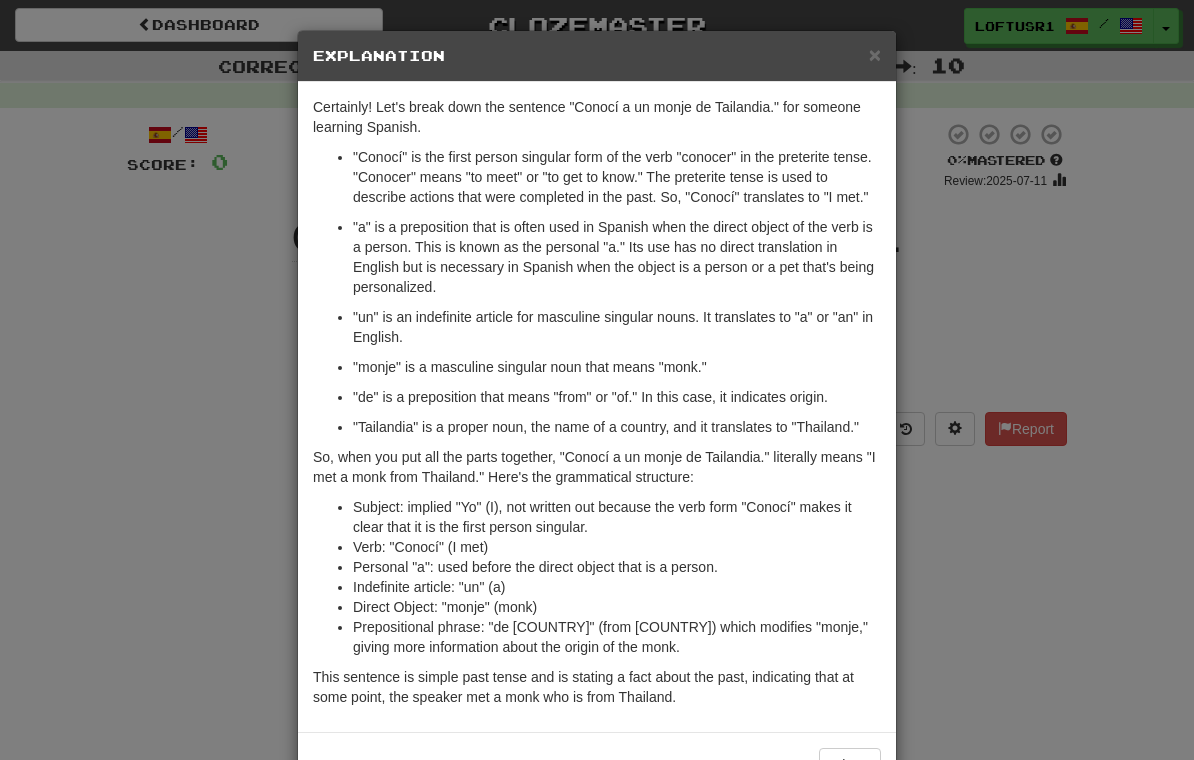 click on "× Explanation Certainly! Let's break down the sentence "Conocí a un monje de Tailandia." for someone learning Spanish.
"Conocí" is the first person singular form of the verb "conocer" in the preterite tense. "Conocer" means "to meet" or "to get to know." The preterite tense is used to describe actions that were completed in the past. So, "Conocí" translates to "I met."
"a" is a preposition that is often used in Spanish when the direct object of the verb is a person. This is known as the personal "a." Its use has no direct translation in English but is necessary in Spanish when the object is a person or a pet that's being personalized.
"un" is an indefinite article for masculine singular nouns. It translates to "a" or "an" in English.
"monje" is a masculine singular noun that means "monk."
"de" is a preposition that means "from" or "of." In this case, it indicates origin.
"Tailandia" is a proper noun, the name of a country, and it translates to "Thailand."" at bounding box center (597, 380) 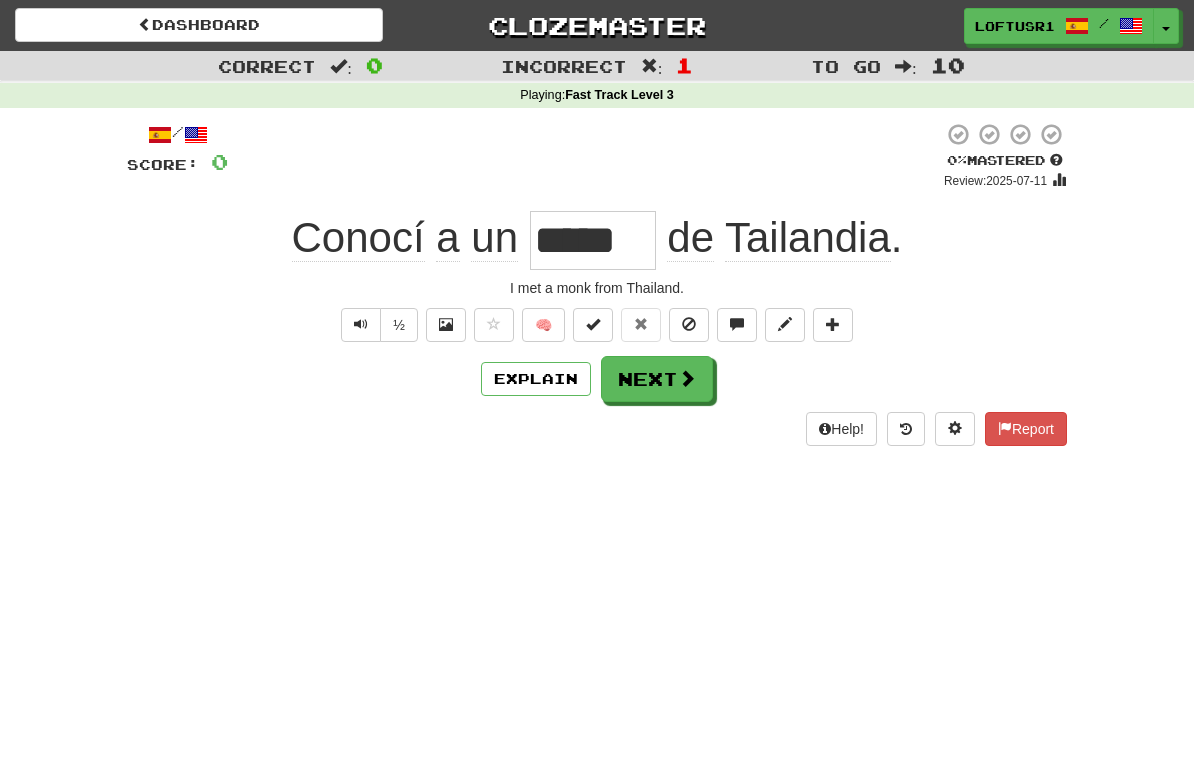 click at bounding box center [687, 378] 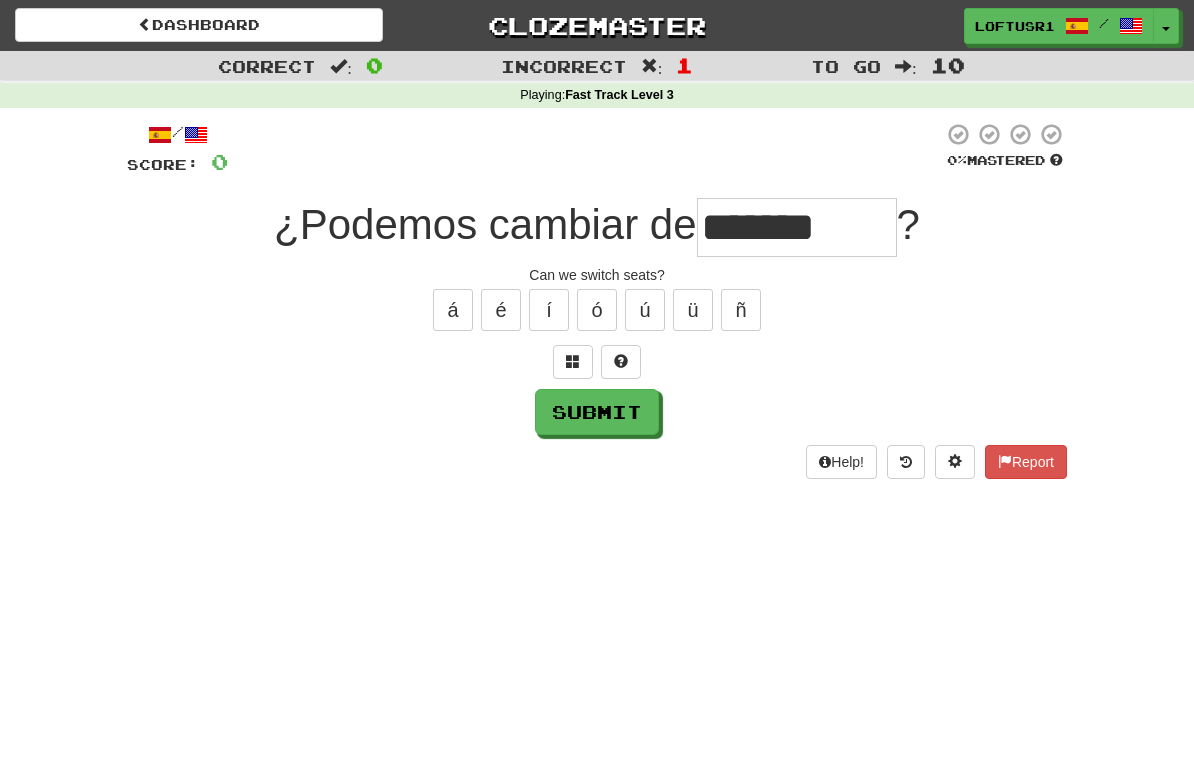 type on "*******" 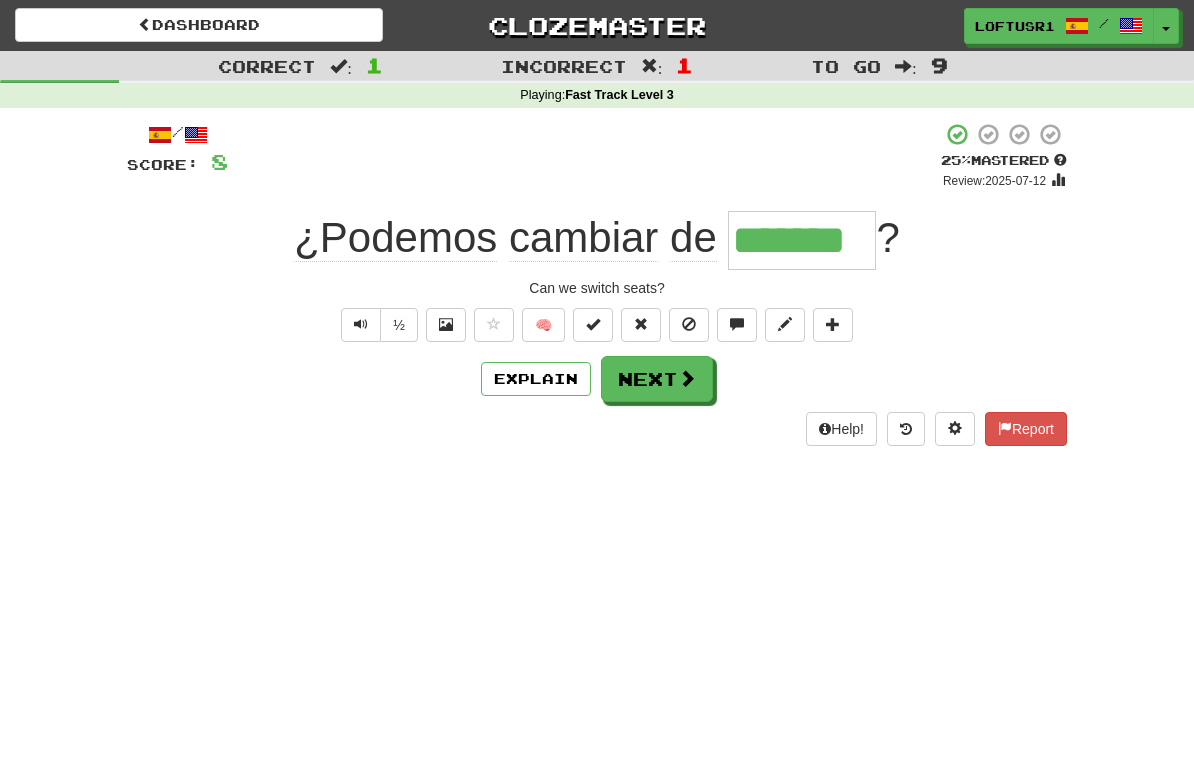 click at bounding box center [687, 378] 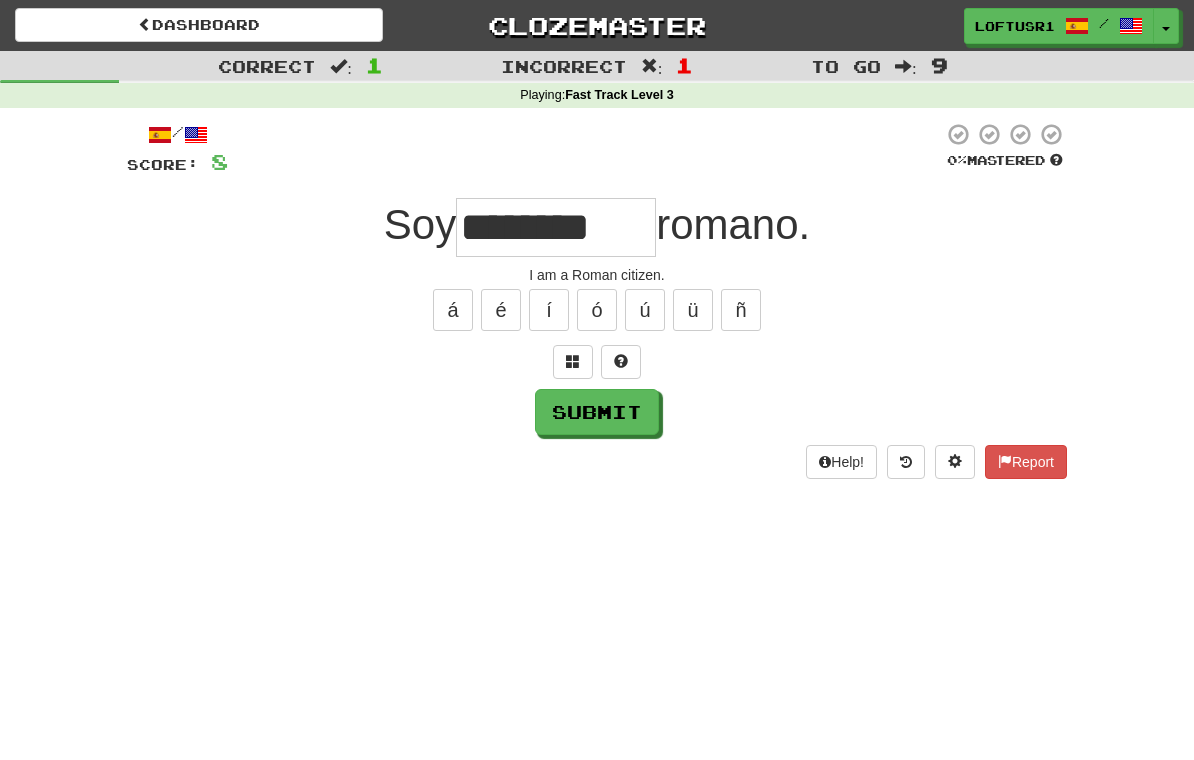 click on "Submit" at bounding box center [597, 412] 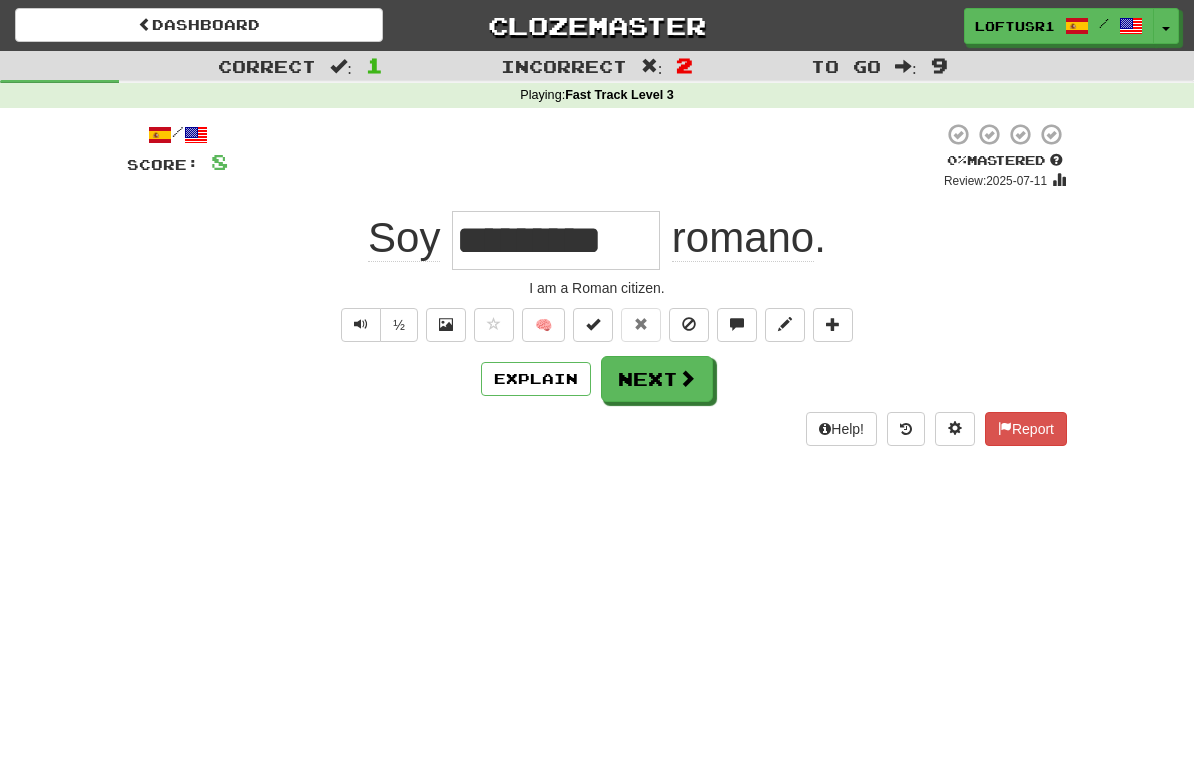 click on "Next" at bounding box center [657, 379] 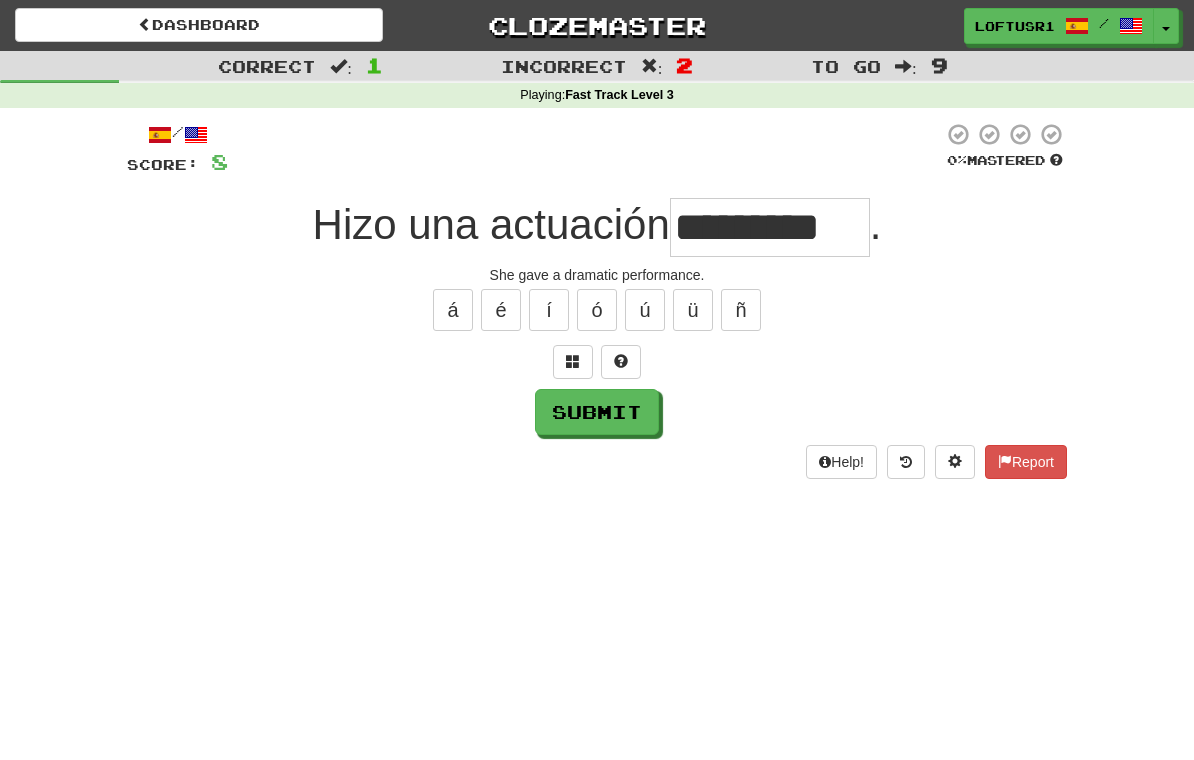 click on "Submit" at bounding box center (597, 412) 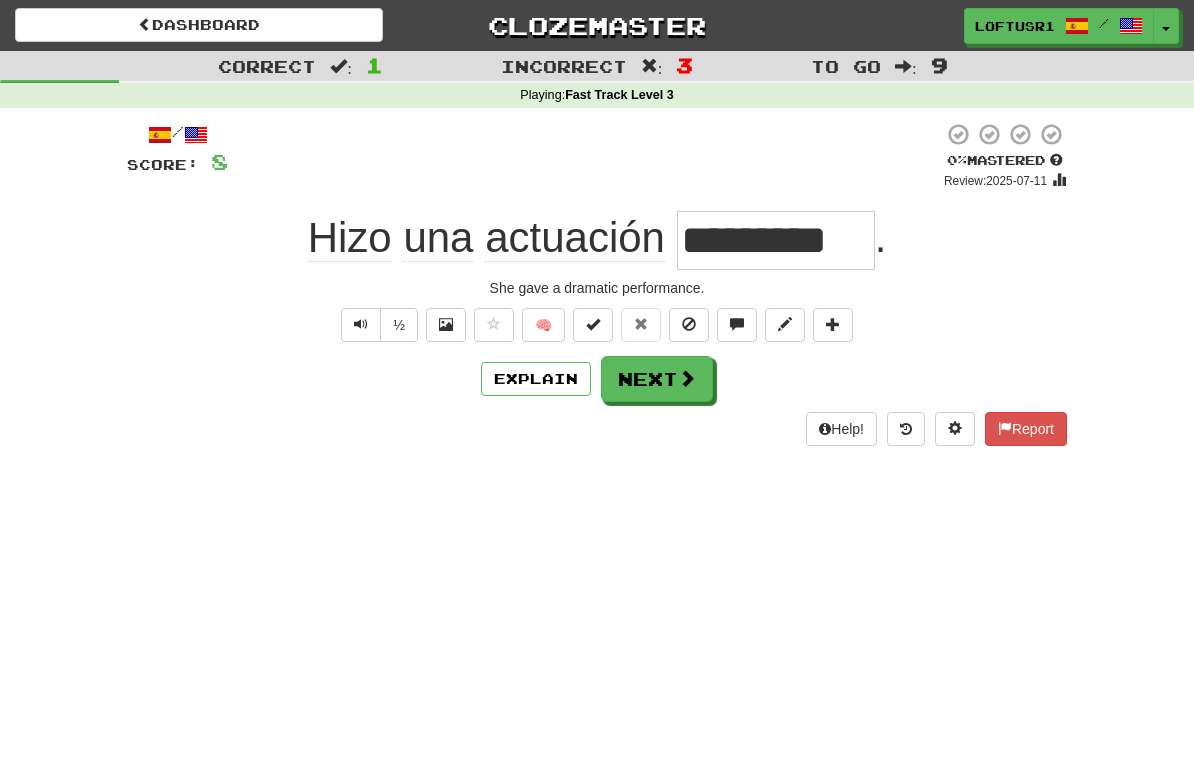 click on "Next" at bounding box center [657, 379] 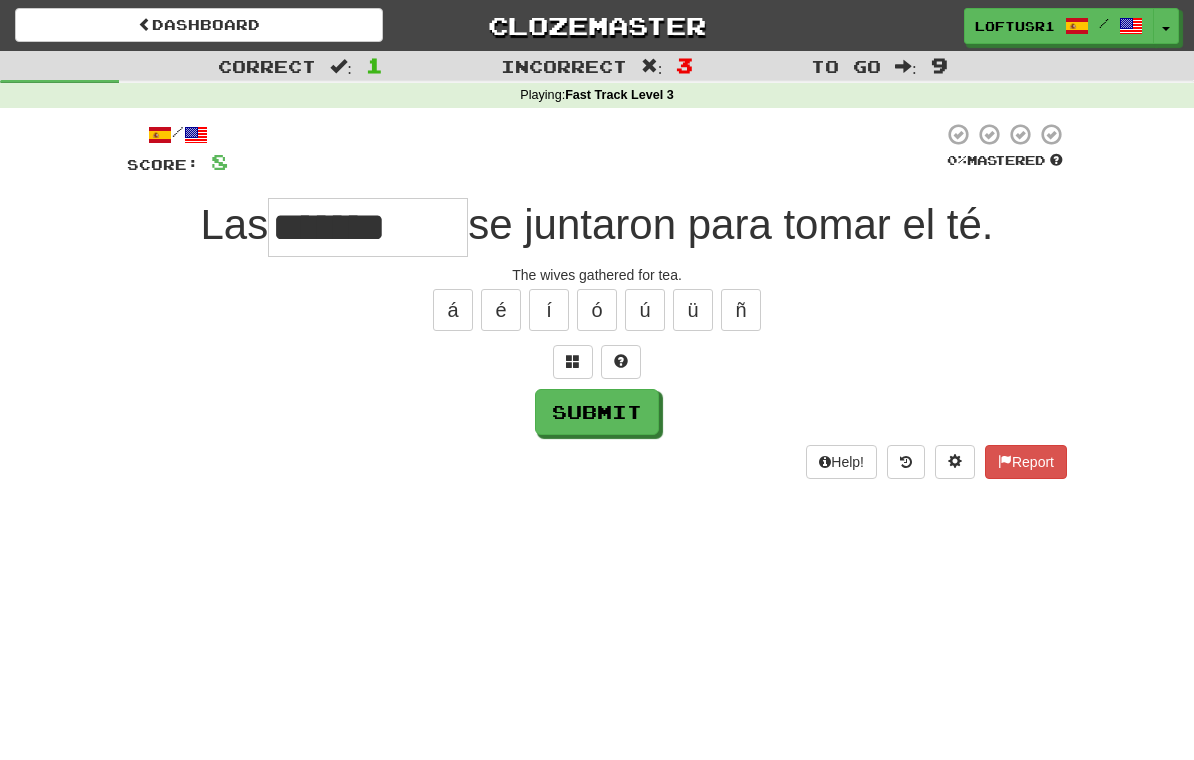 click on "Submit" at bounding box center [597, 412] 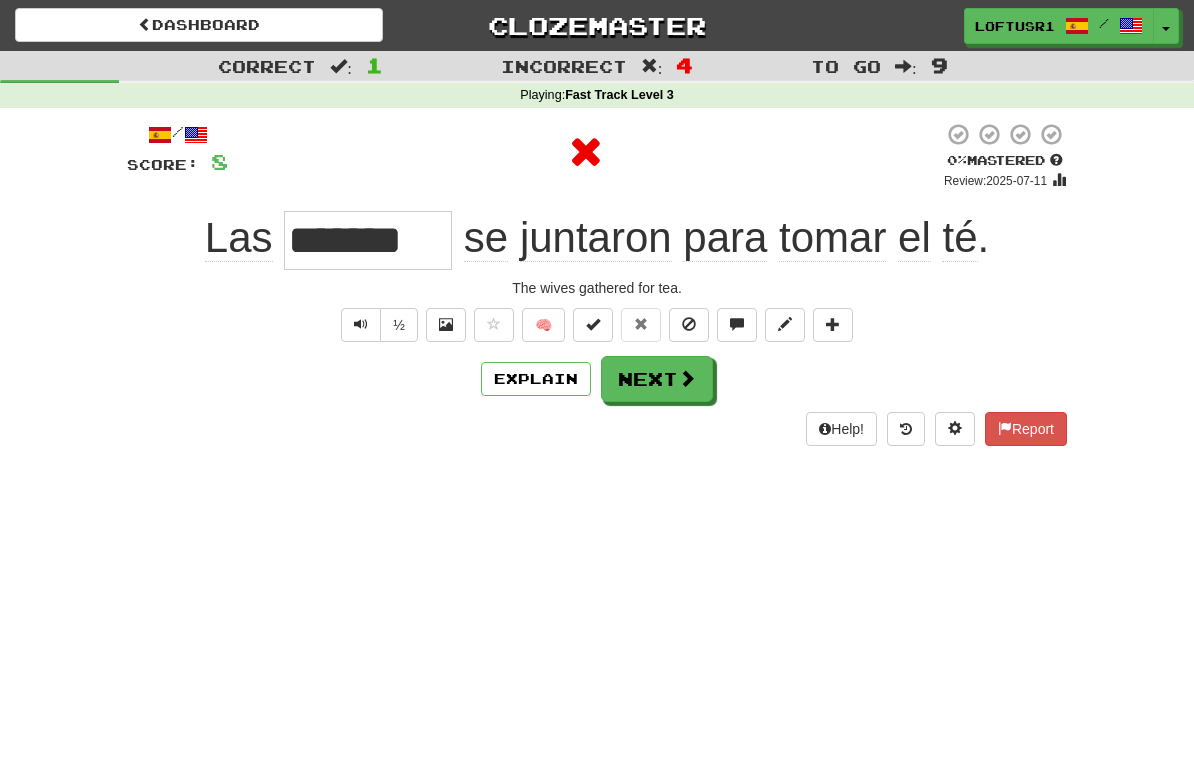 click on "Explain" at bounding box center (536, 379) 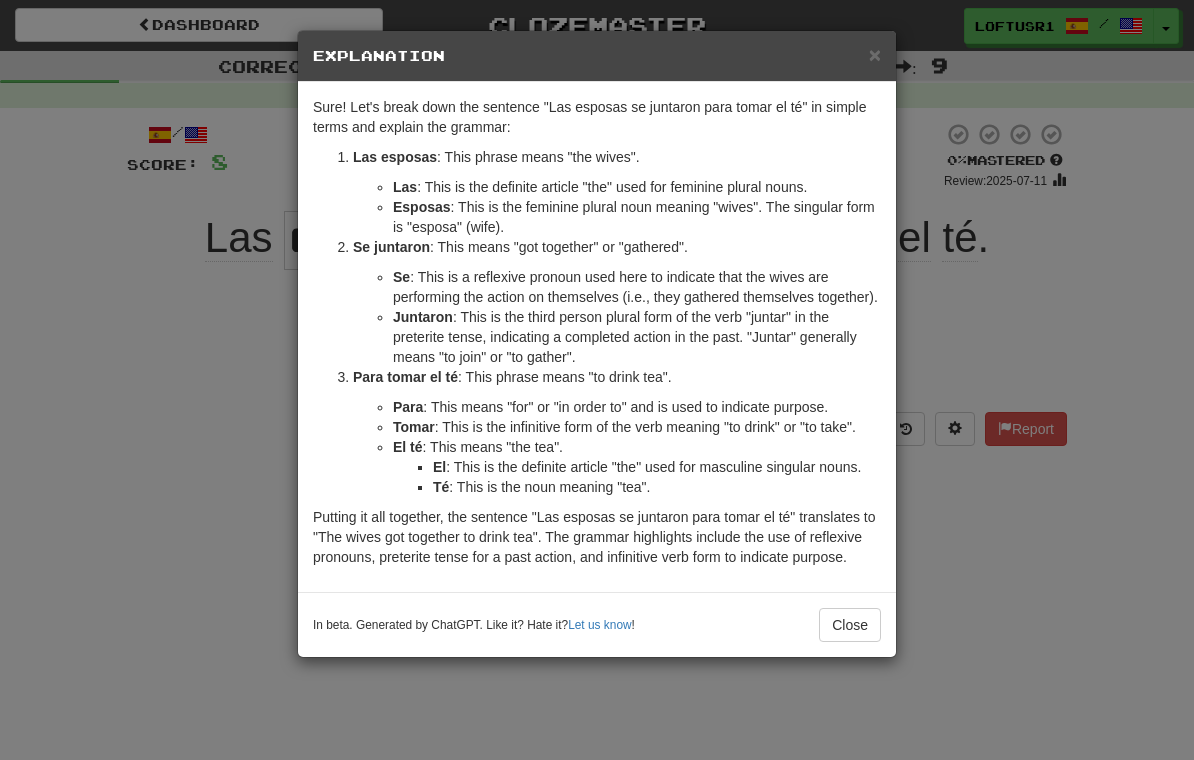 click on "Close" at bounding box center [850, 625] 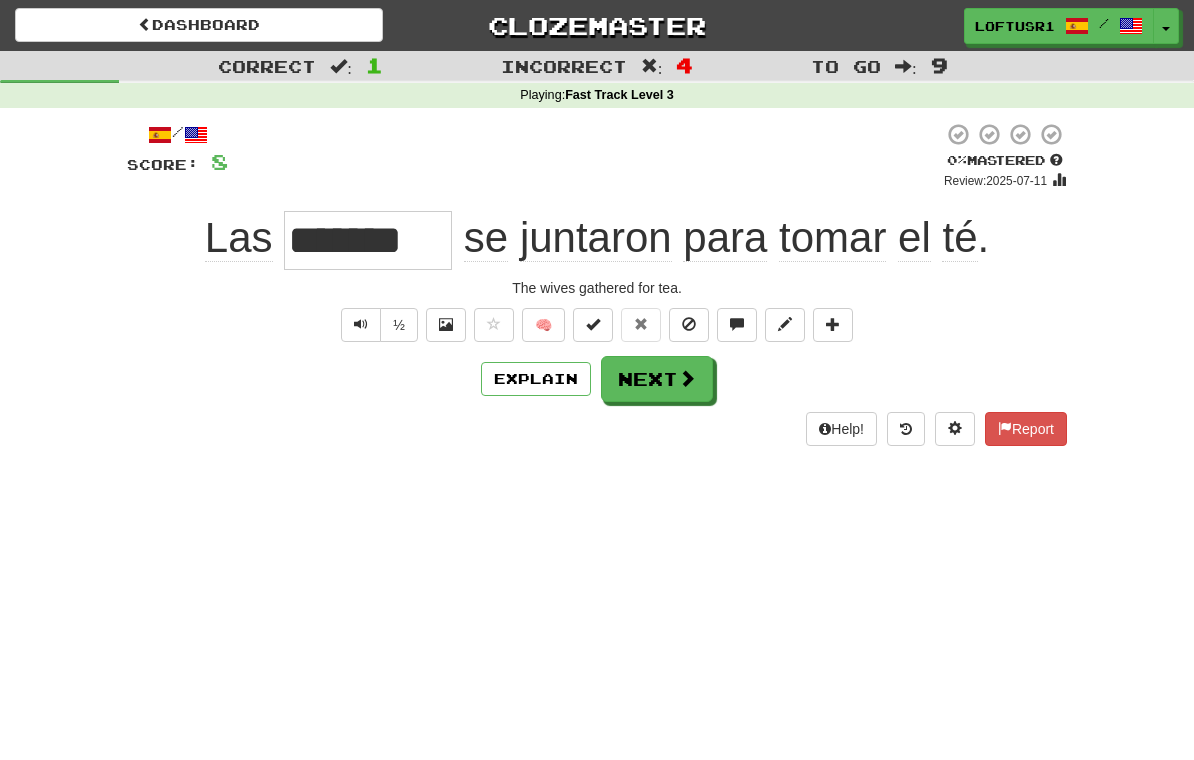 click on "Explain" at bounding box center [536, 379] 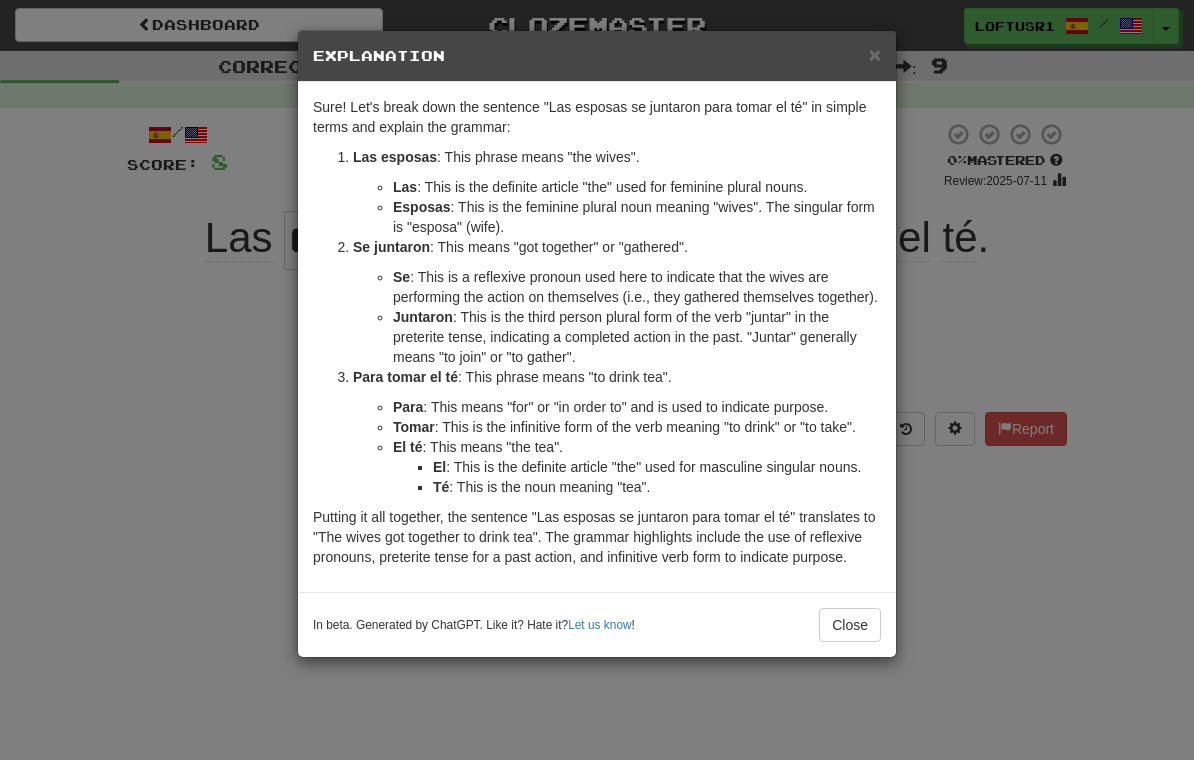 click on "Close" at bounding box center [850, 625] 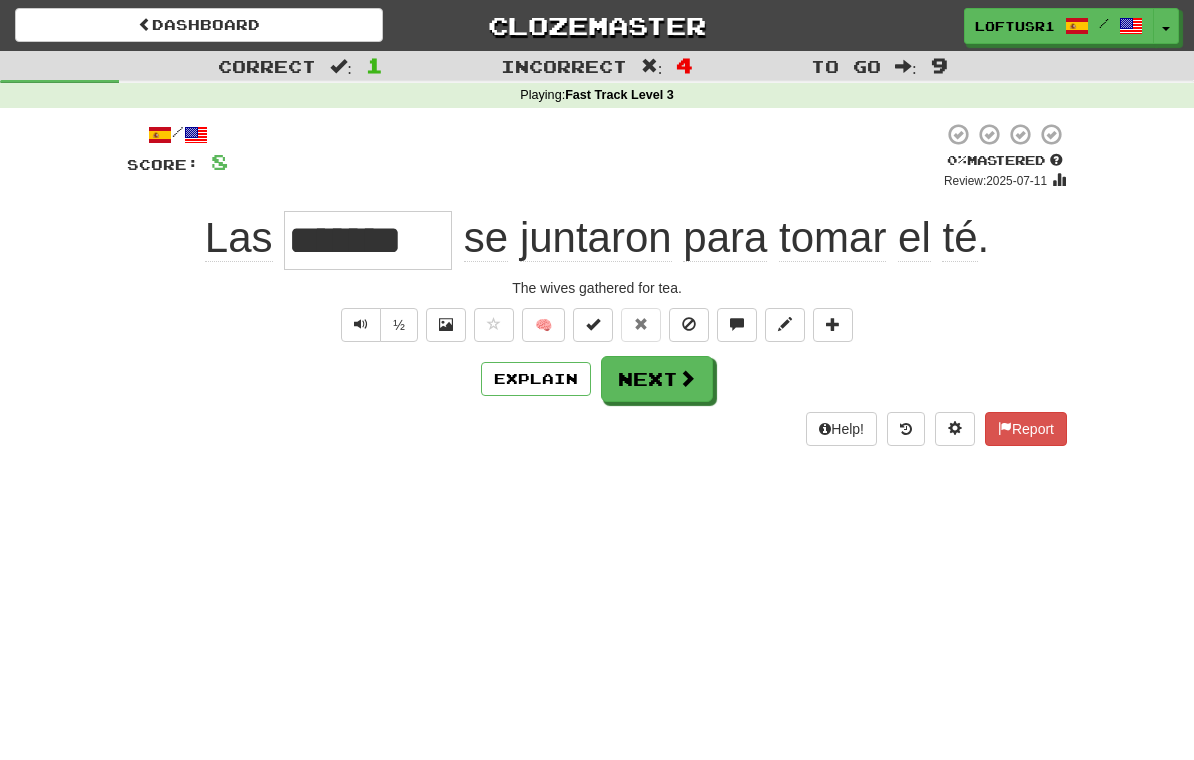 click at bounding box center (687, 378) 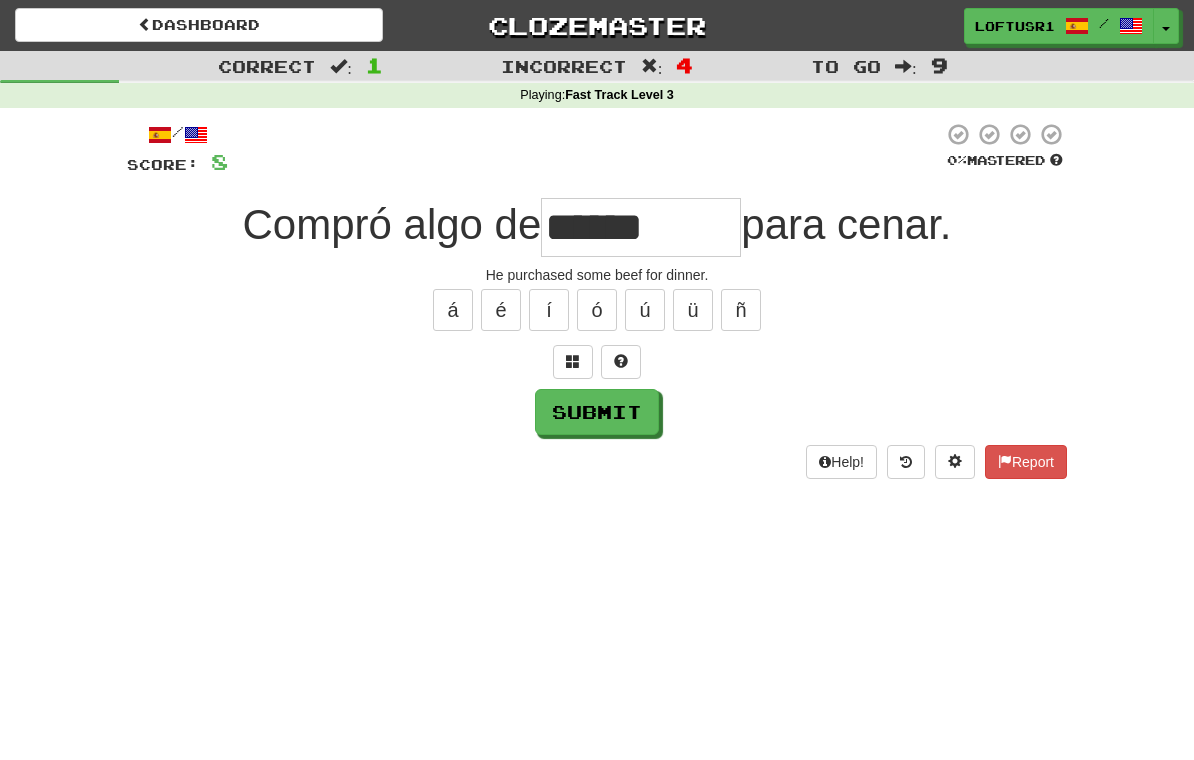 click on "******" at bounding box center (641, 227) 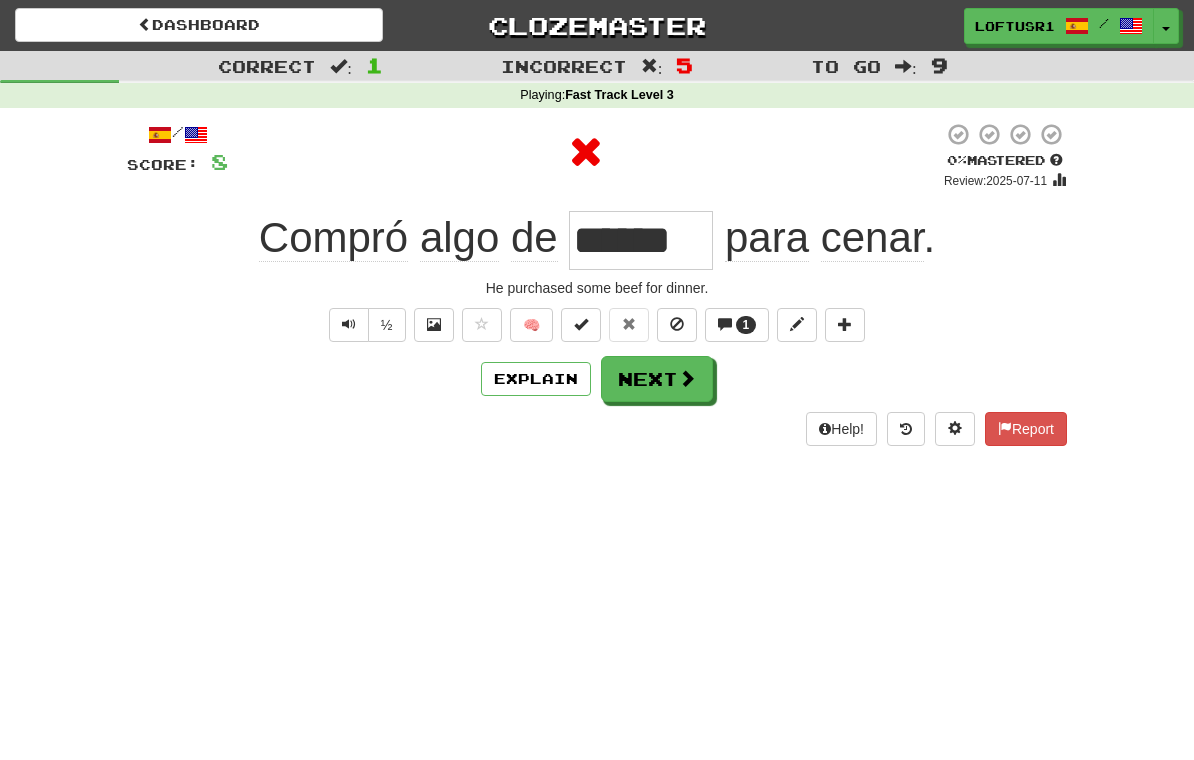 type on "*******" 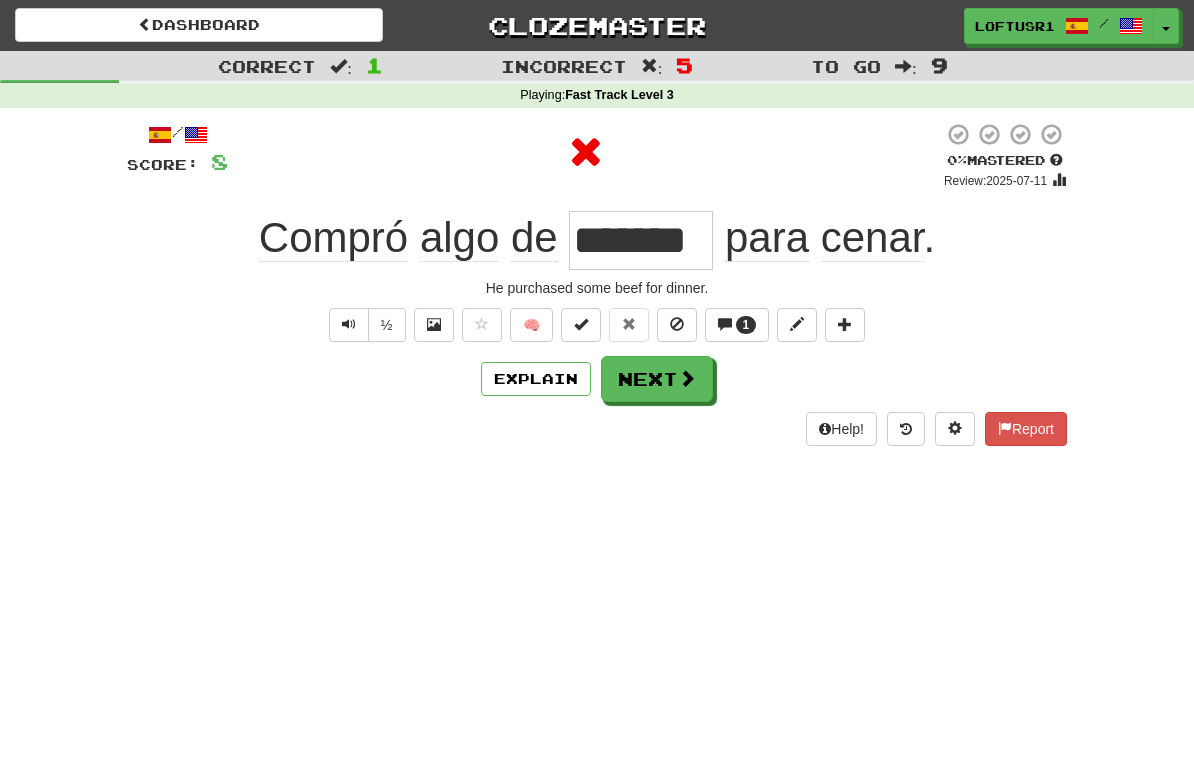 click on "Explain" at bounding box center (536, 379) 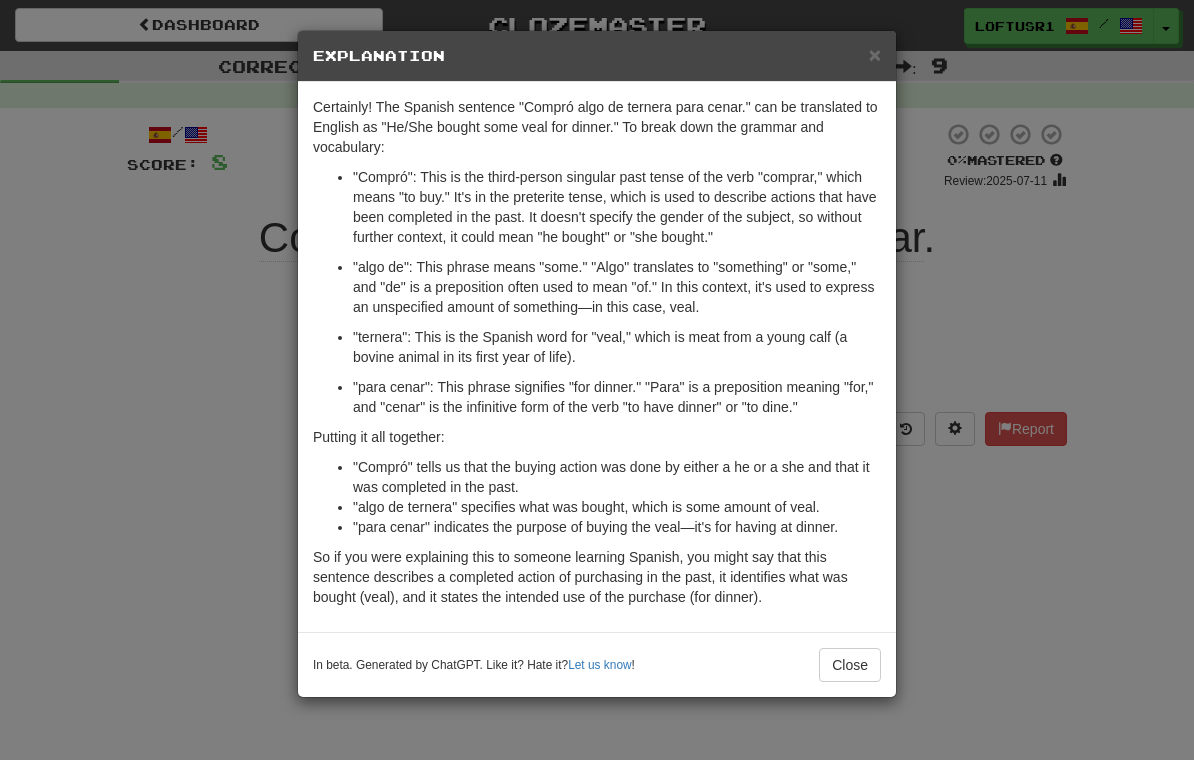 click on "Close" at bounding box center (850, 665) 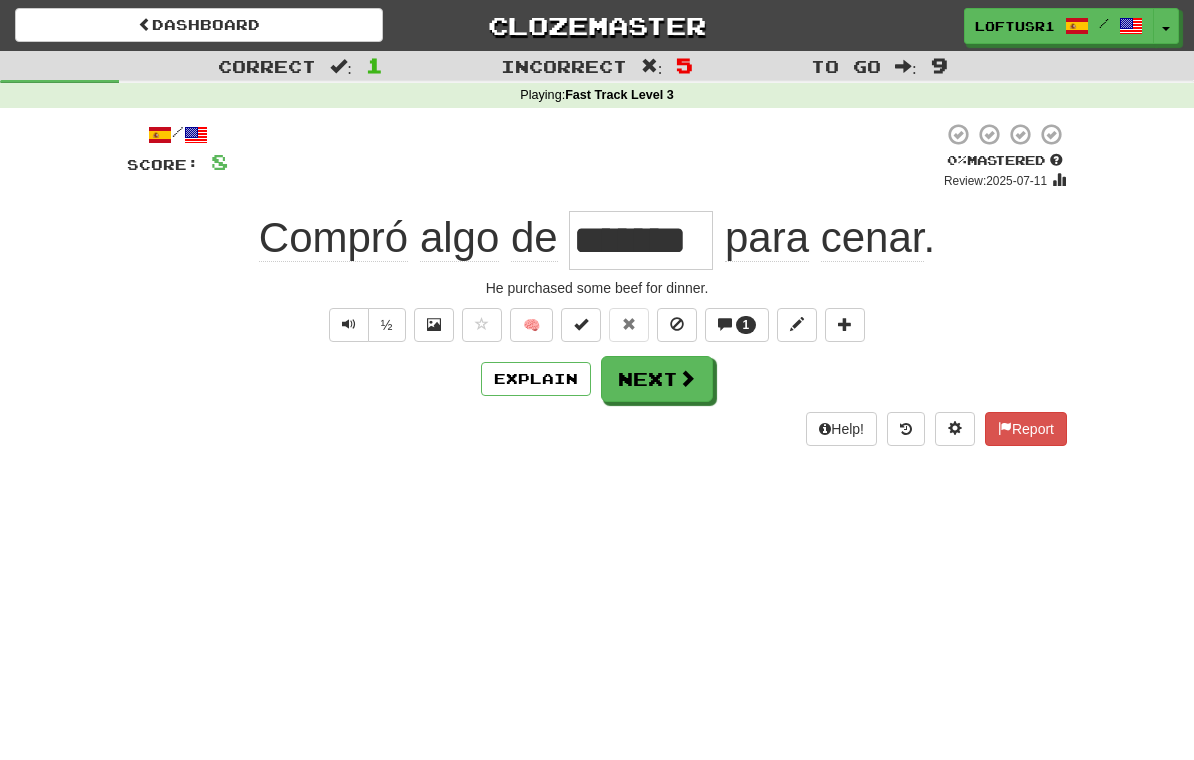 click on "1" at bounding box center (746, 325) 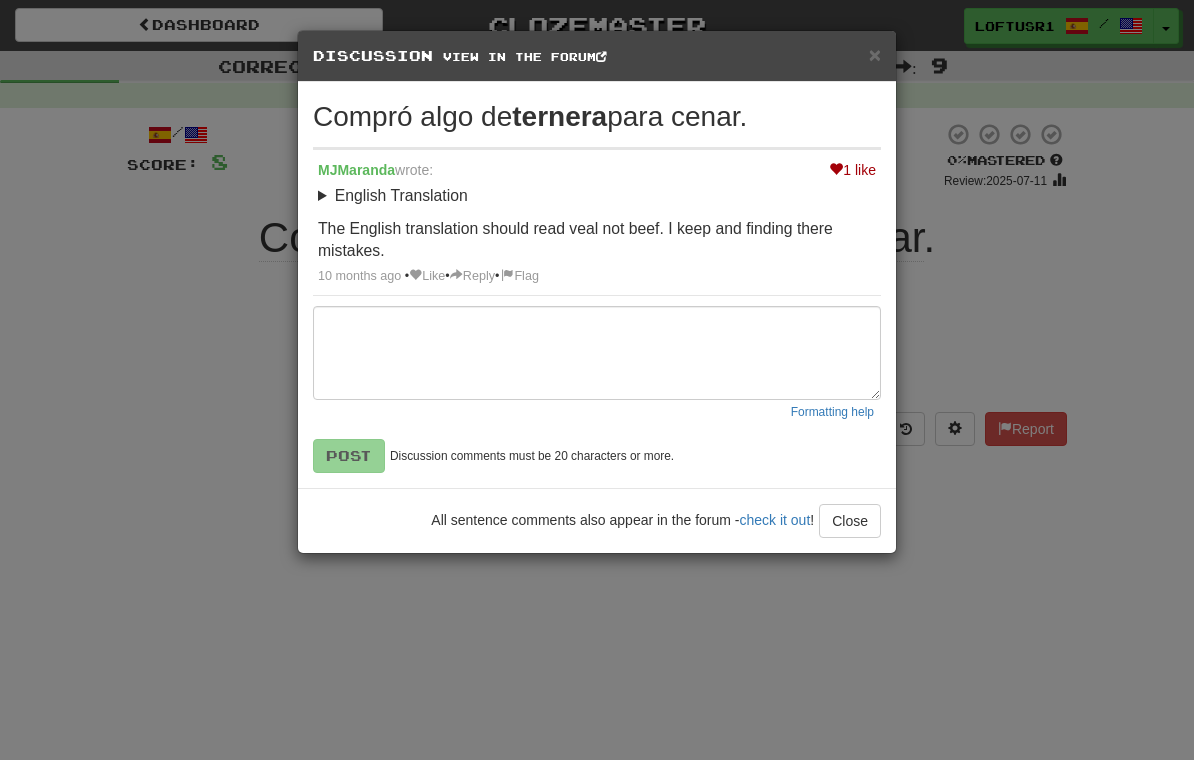 click on "× Discussion View in the forum  Compró algo de  ternera  para cenar.
1
like
MJMaranda
wrote:
English Translation
He purchased some veal for dinner.
The English translation should read veal not beef. I keep and finding there mistakes.
10 months ago
•
Like
•
Reply
•
Flag
Formatting help Post Discussion comments must be 20 characters or more. All sentence comments also appear in the forum -  check it out ! Close Loading" at bounding box center (597, 380) 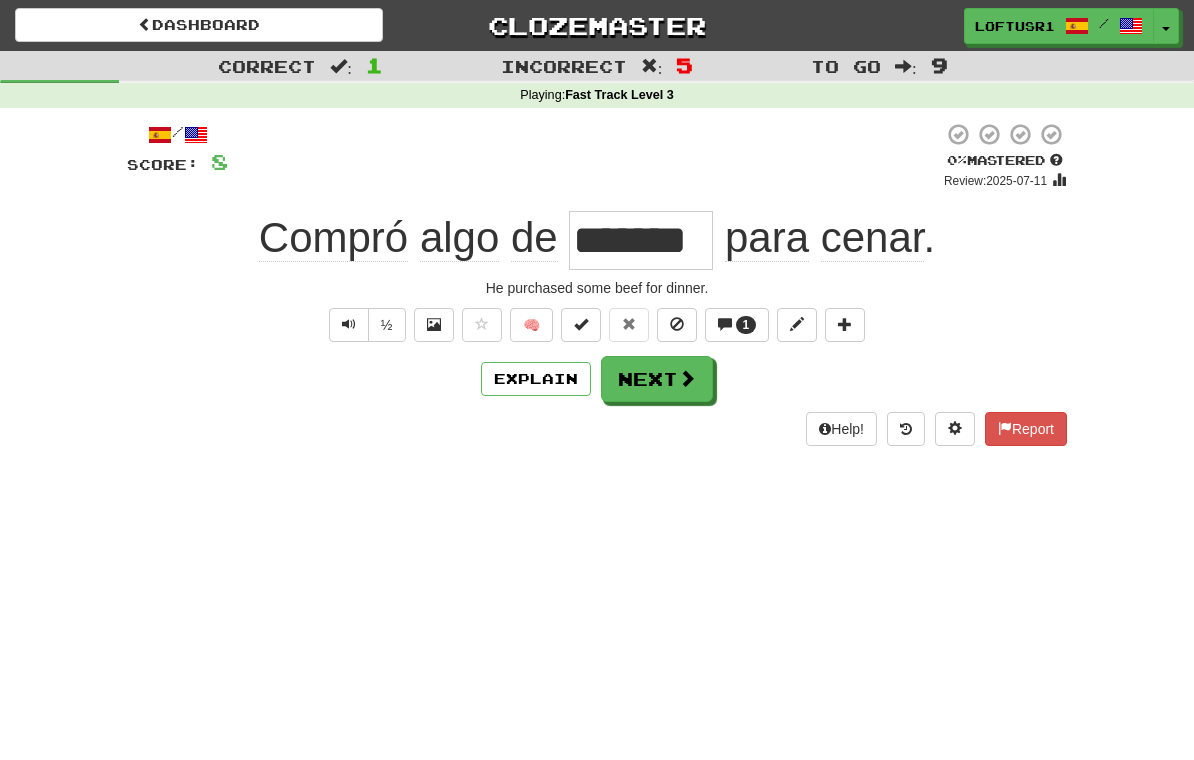 click at bounding box center [797, 324] 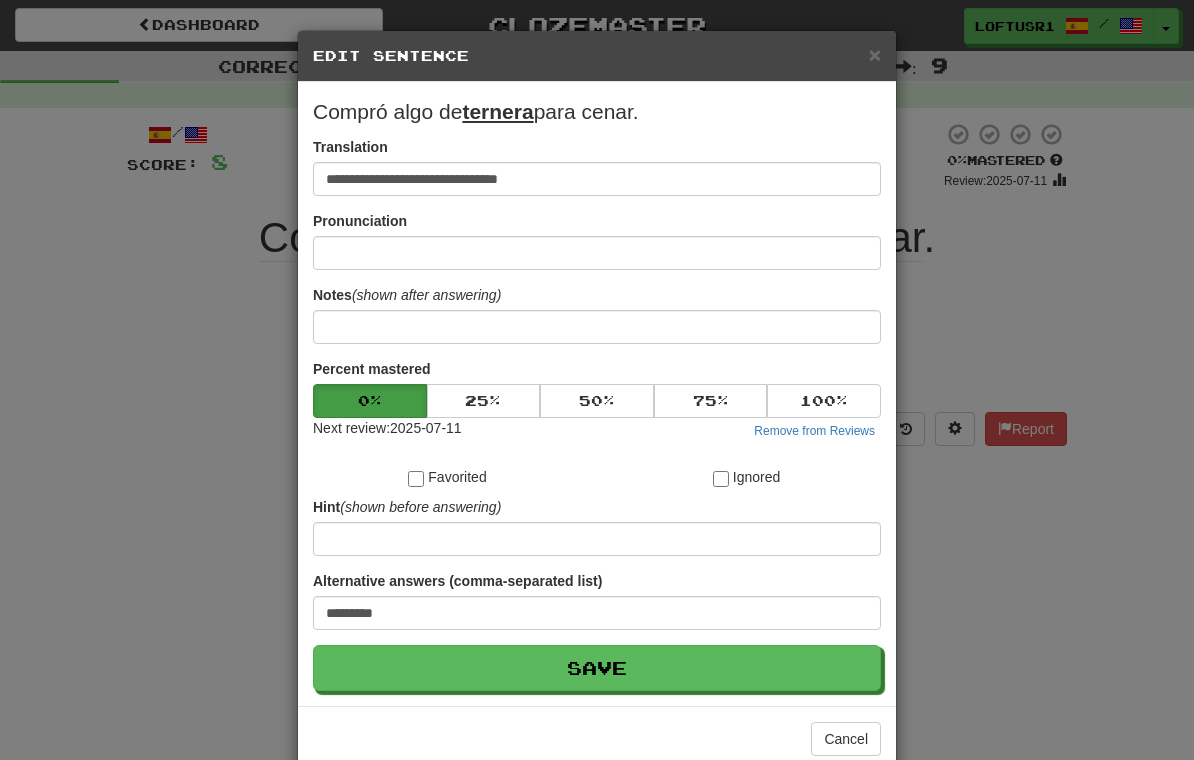 click on "**********" at bounding box center (597, 166) 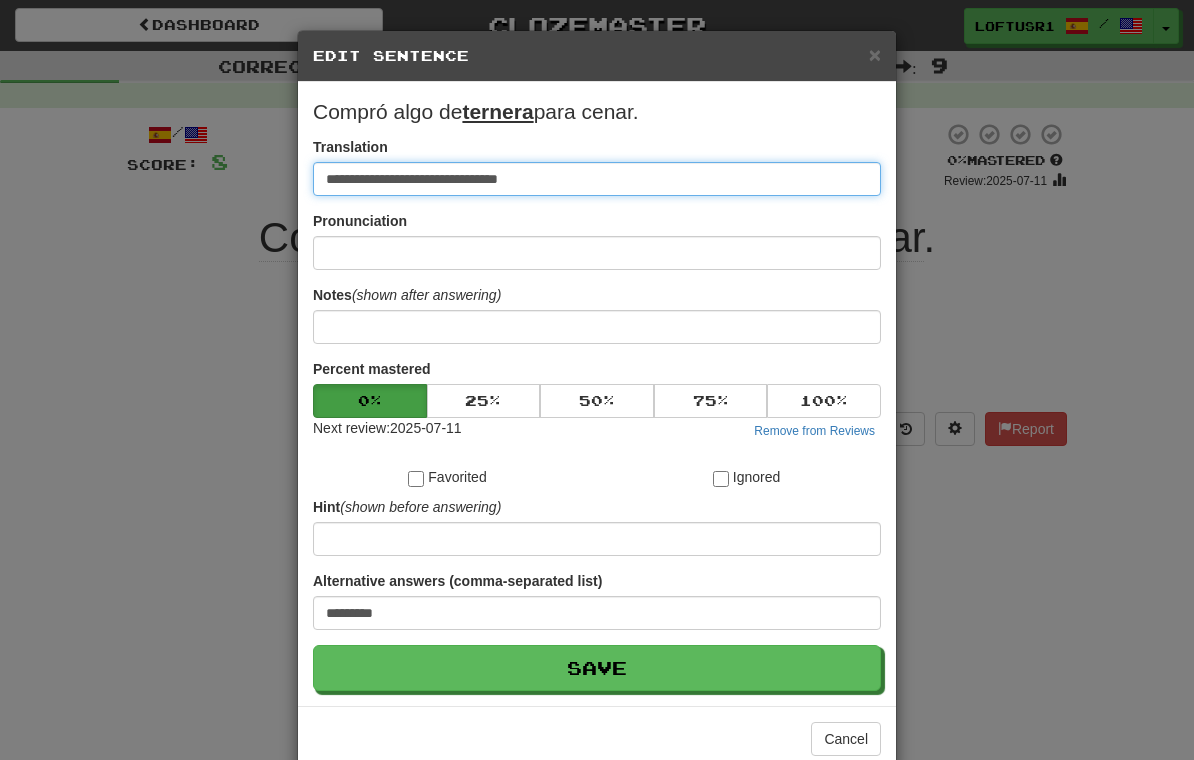 click on "**********" at bounding box center (597, 179) 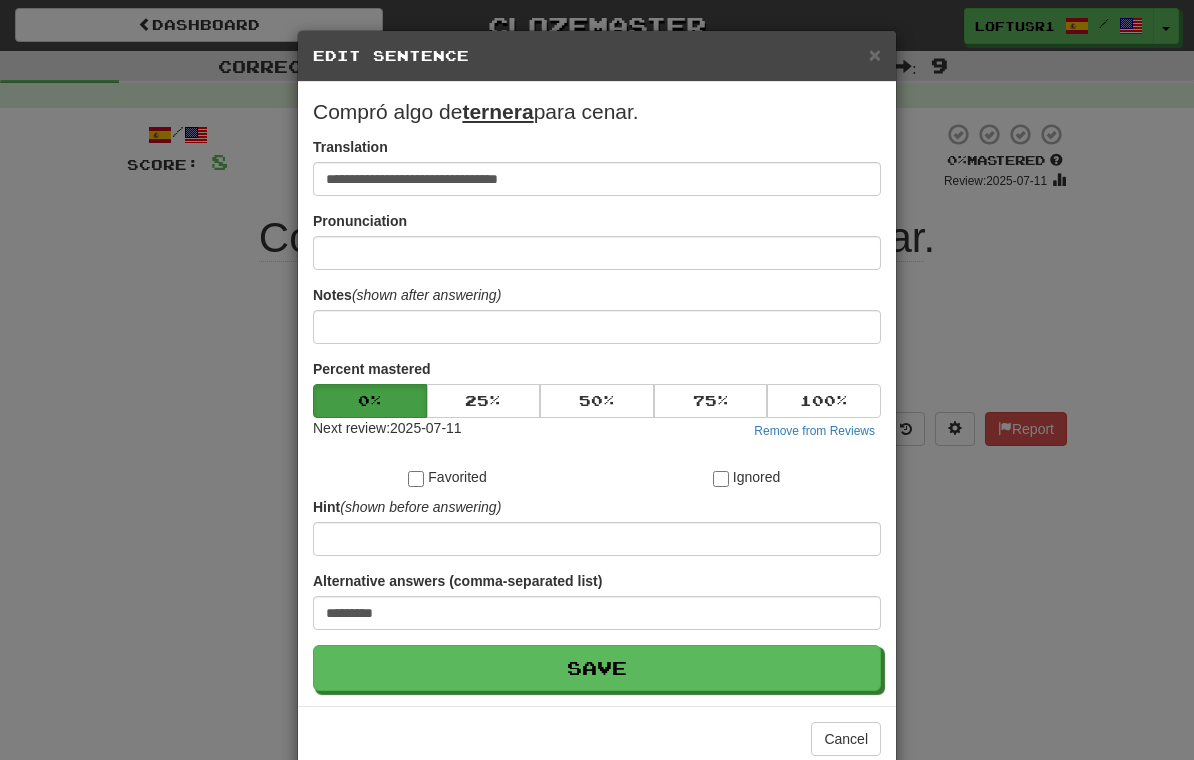click on "Save" at bounding box center (597, 668) 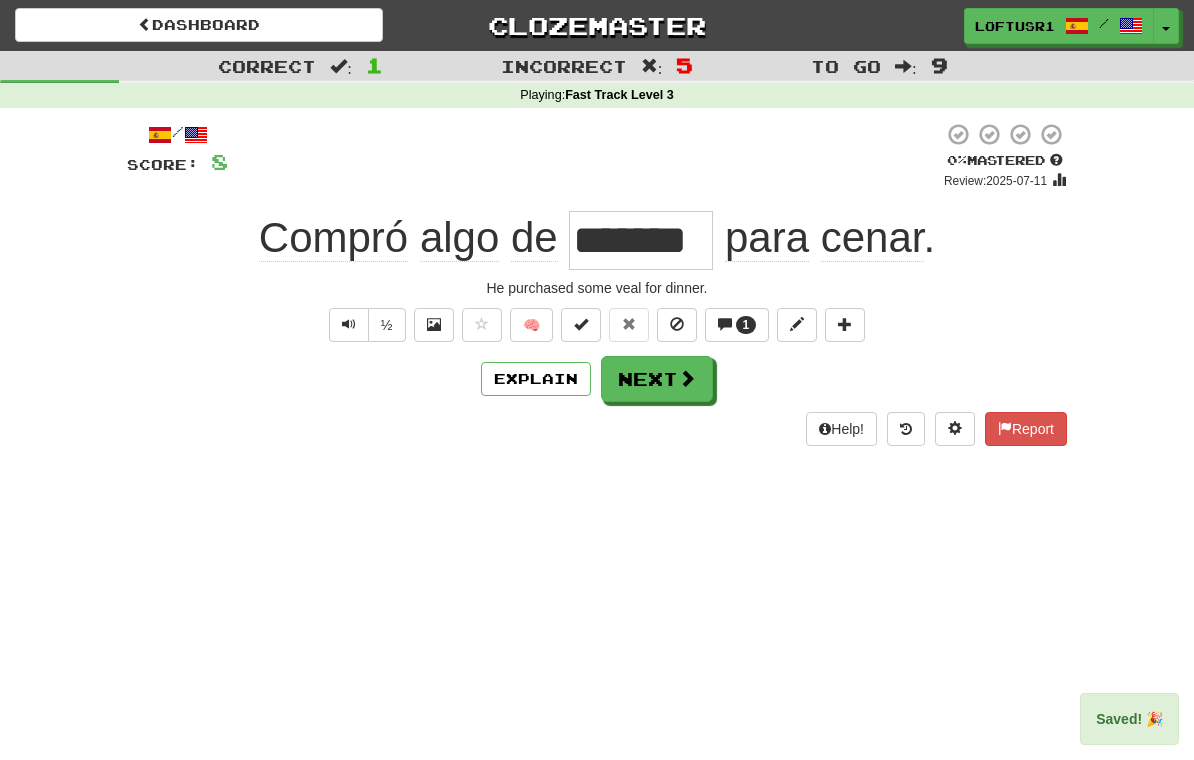 click on "1" at bounding box center (746, 325) 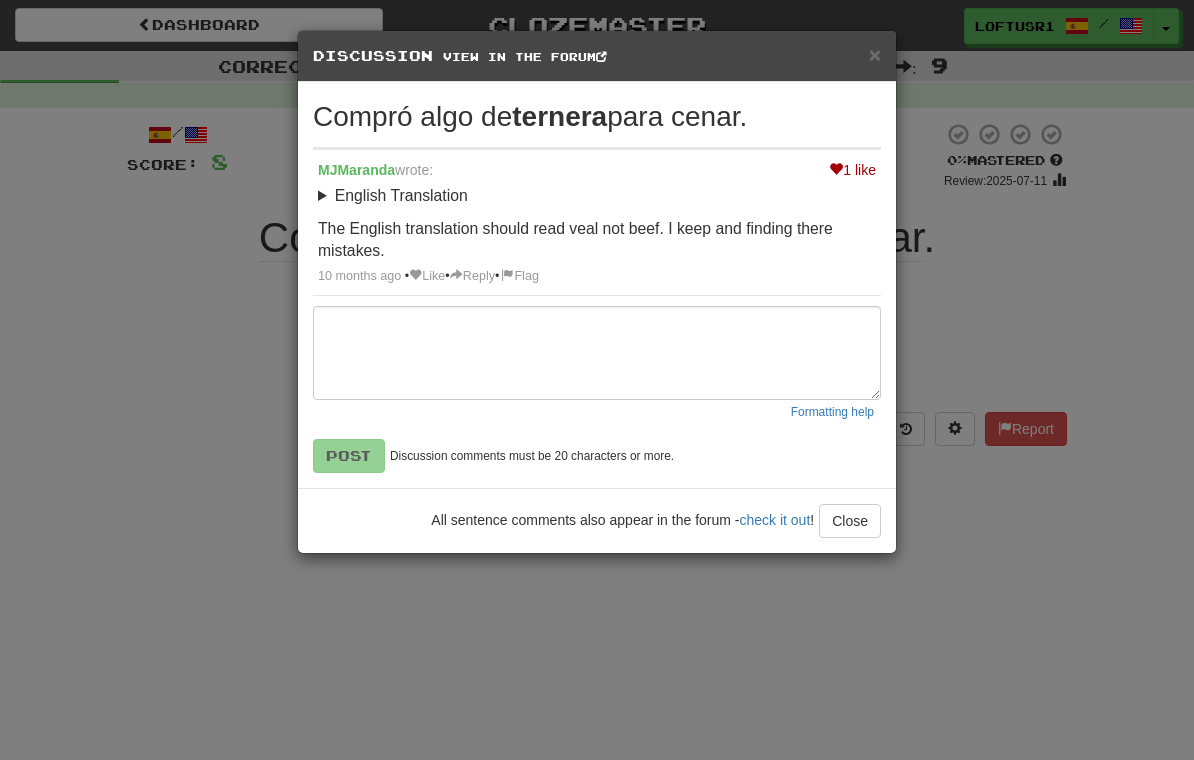 click on "Like" at bounding box center (427, 276) 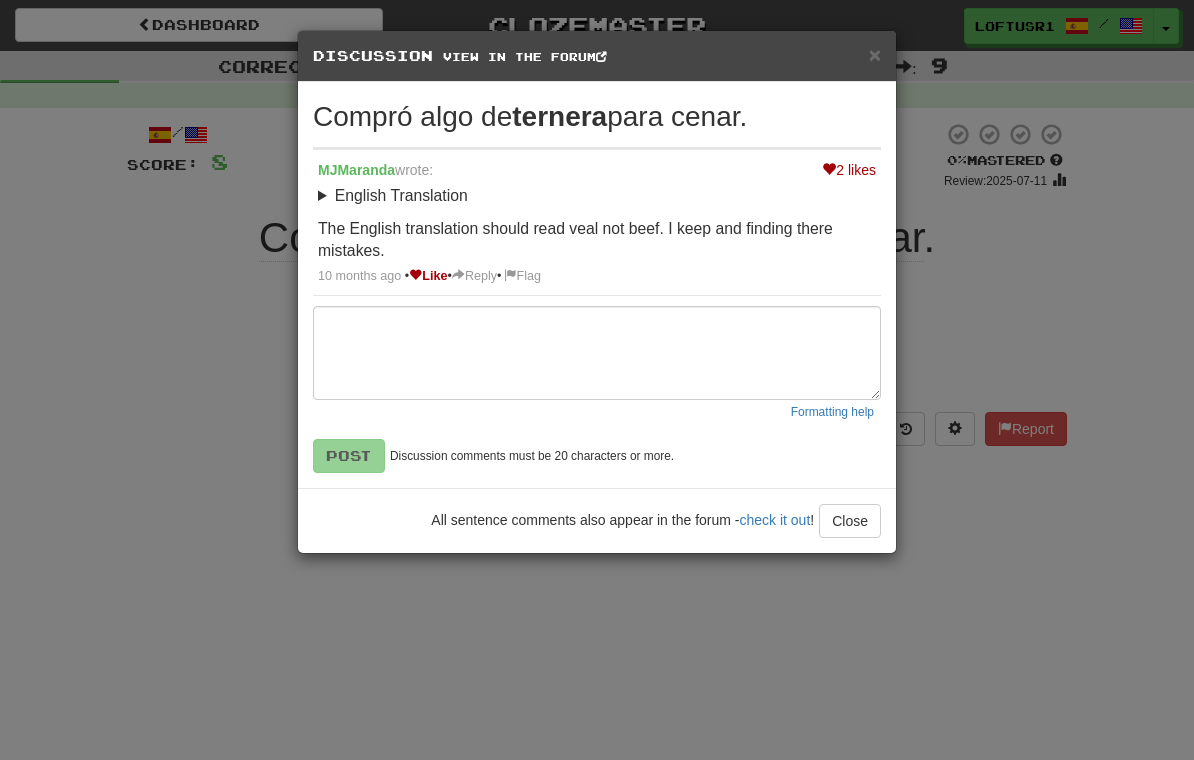 click on "Close" at bounding box center (850, 521) 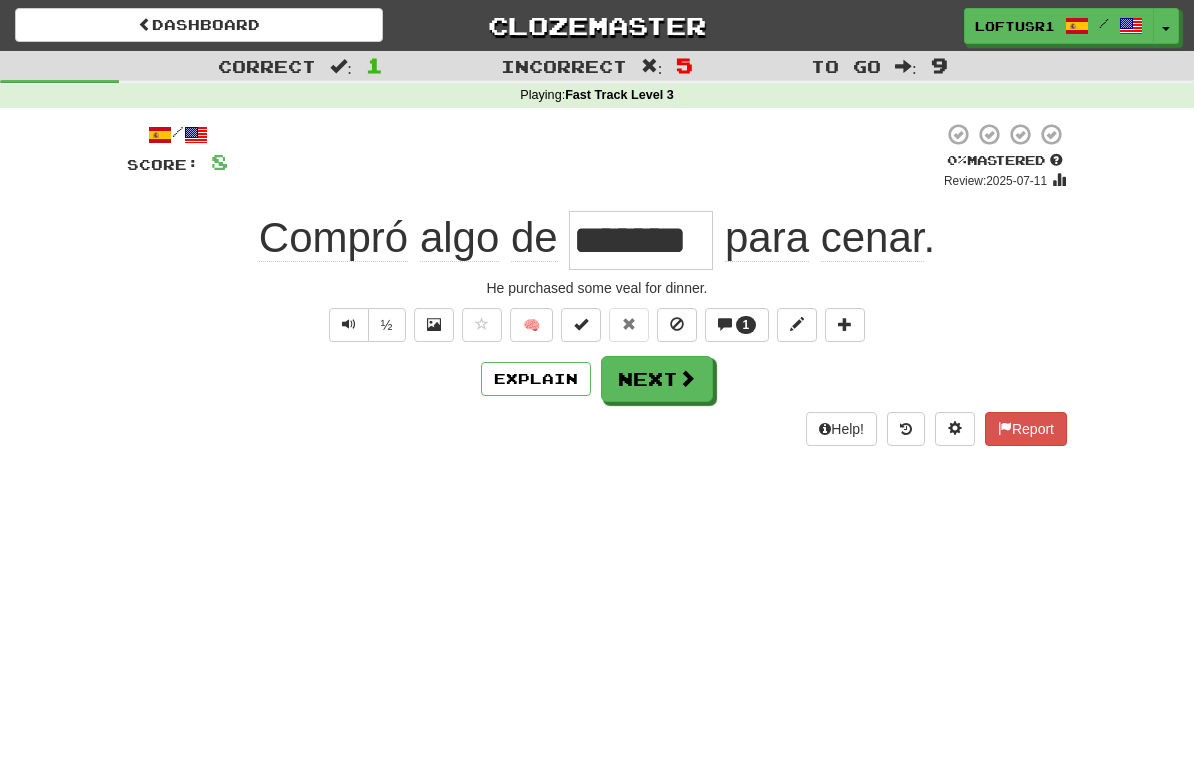 click on "Next" at bounding box center [657, 379] 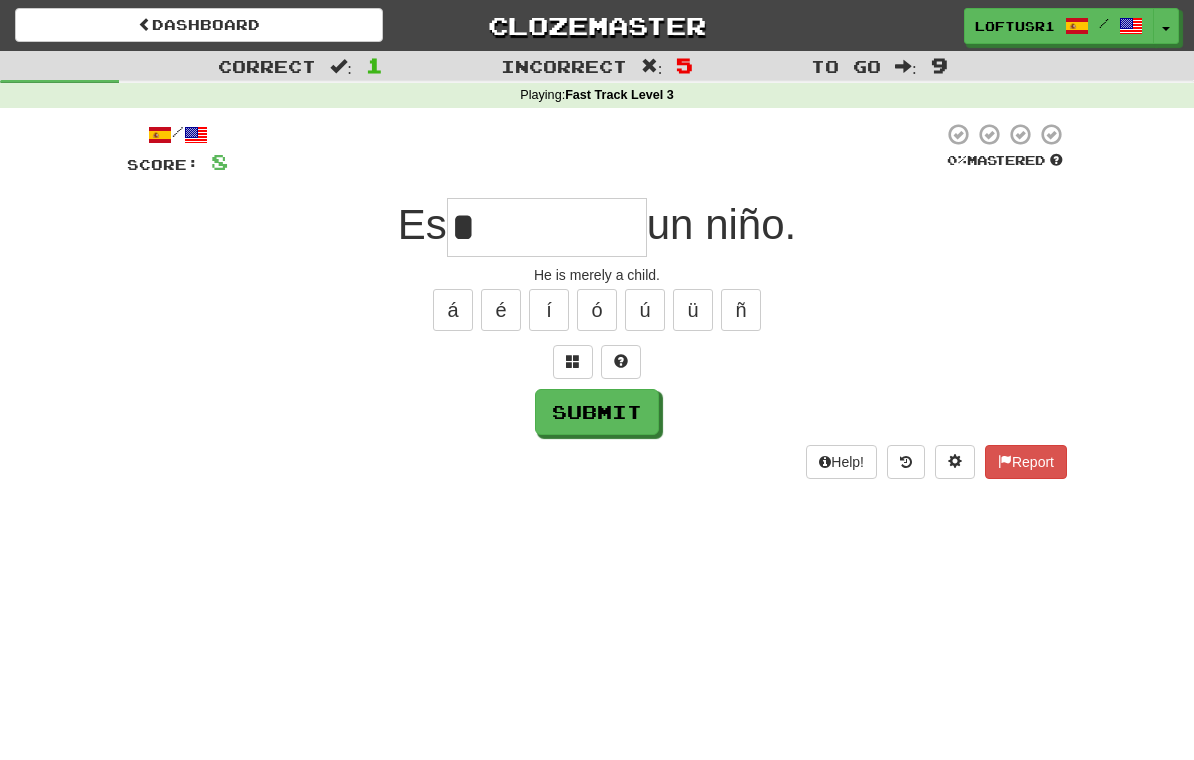 click on "Submit" at bounding box center (597, 412) 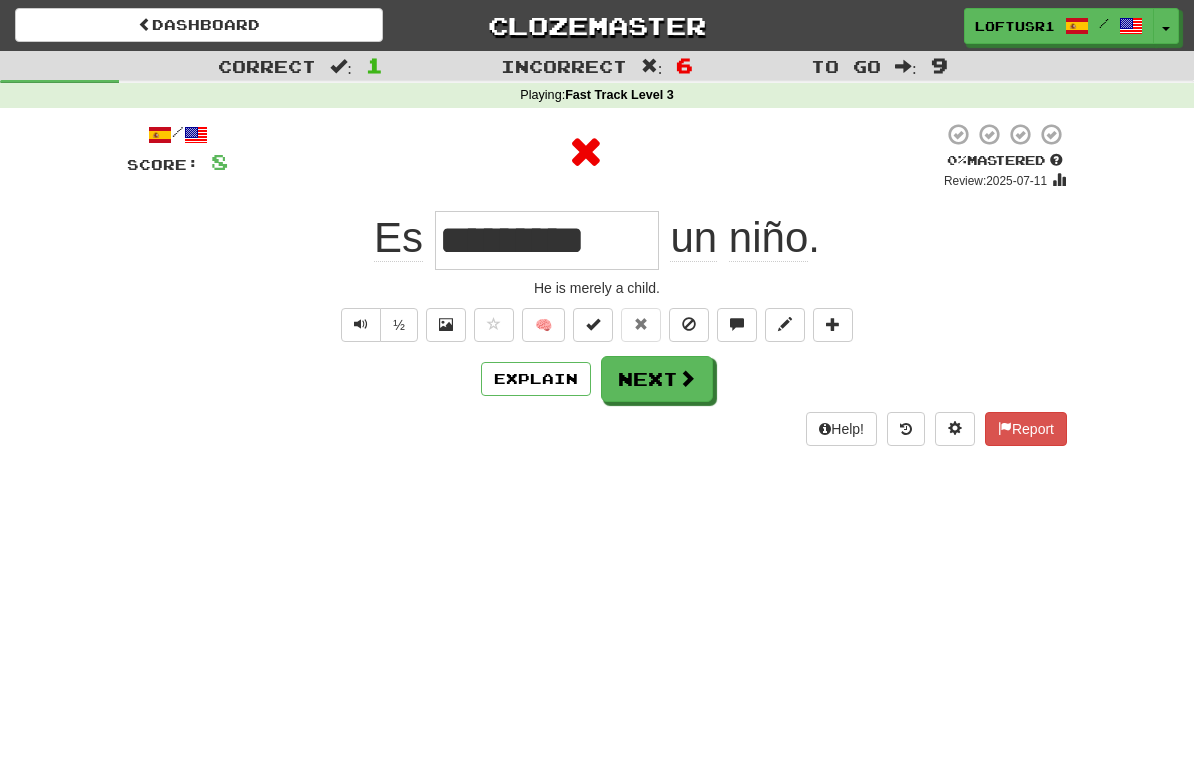 click on "Explain" at bounding box center [536, 379] 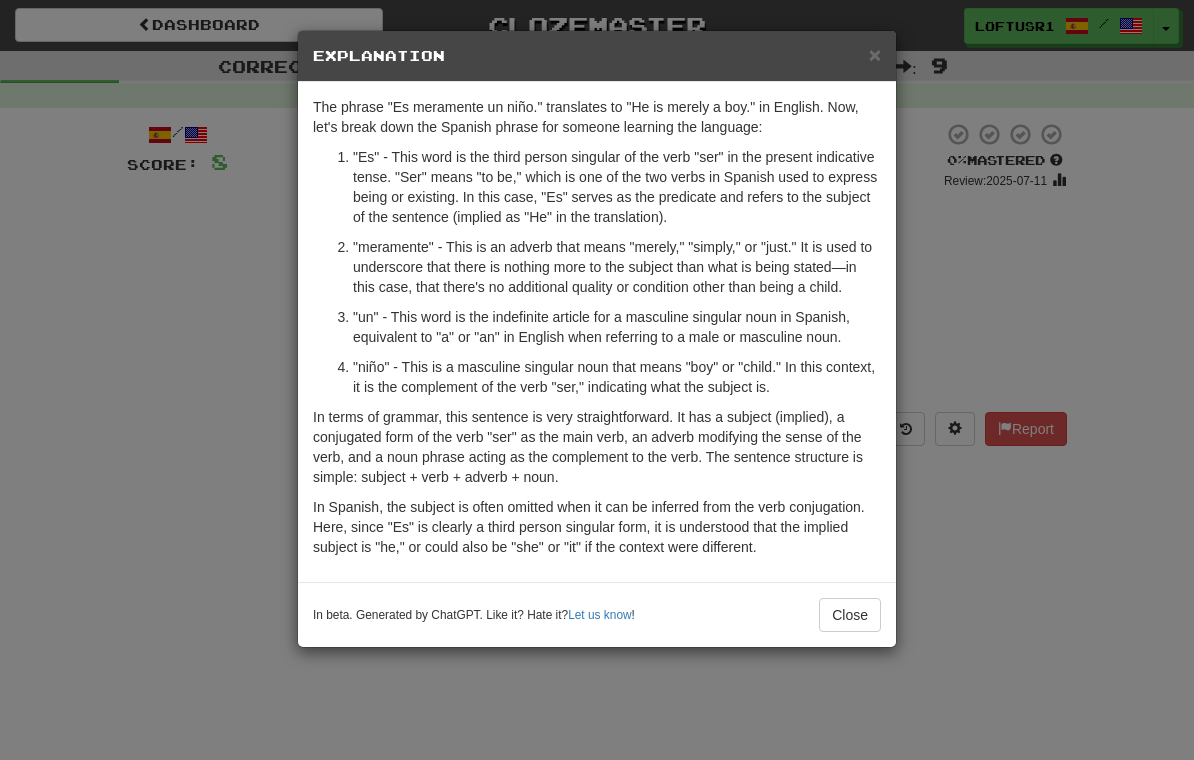 click on "Close" at bounding box center [850, 615] 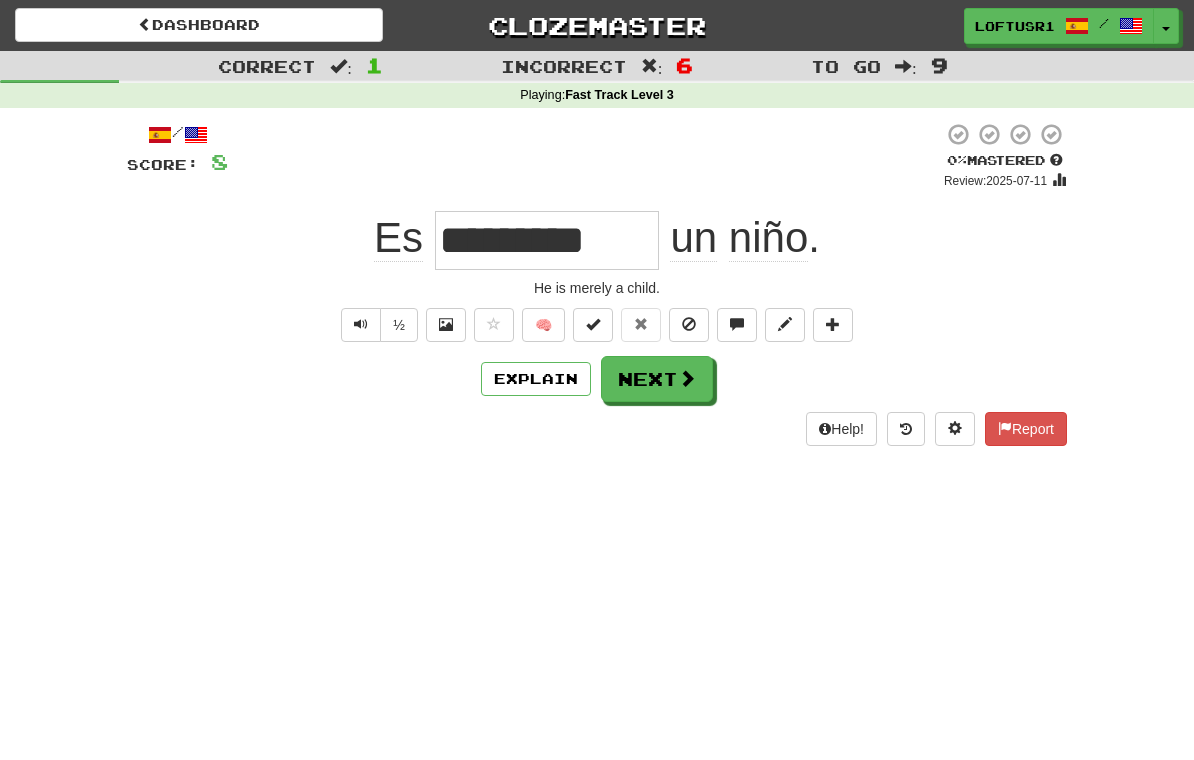 click at bounding box center (687, 378) 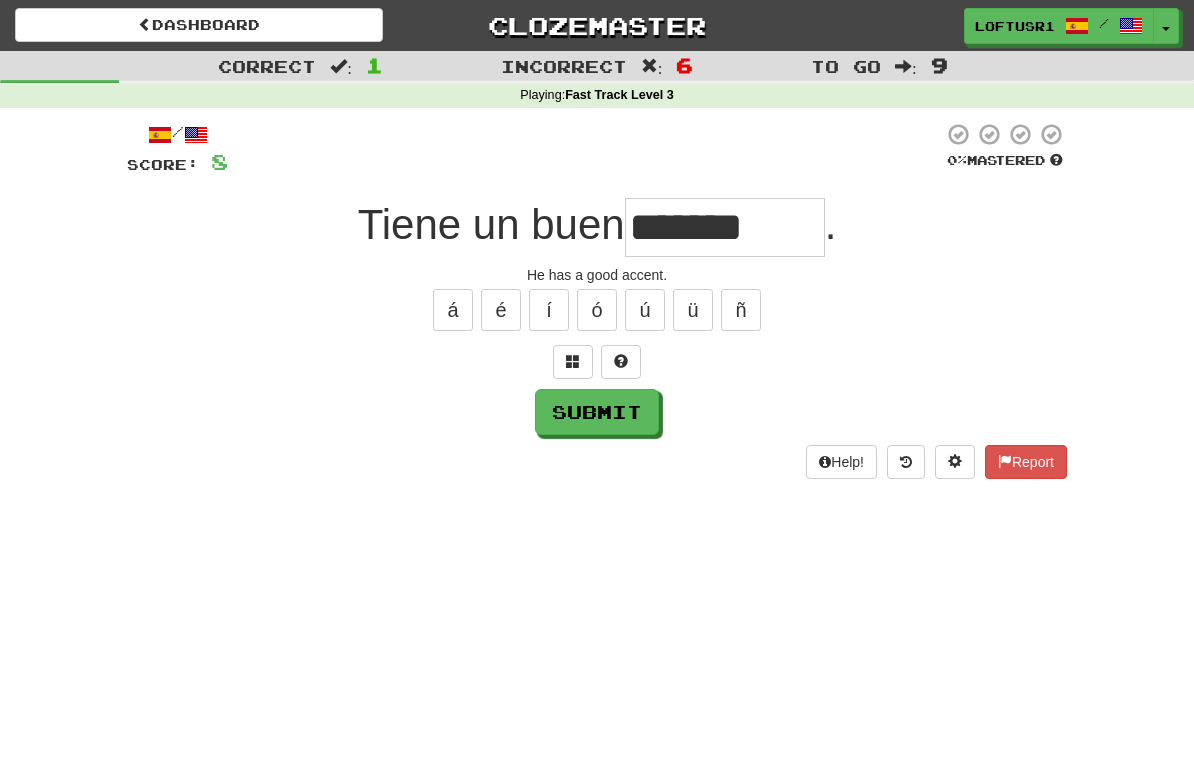 click on "Submit" at bounding box center [597, 412] 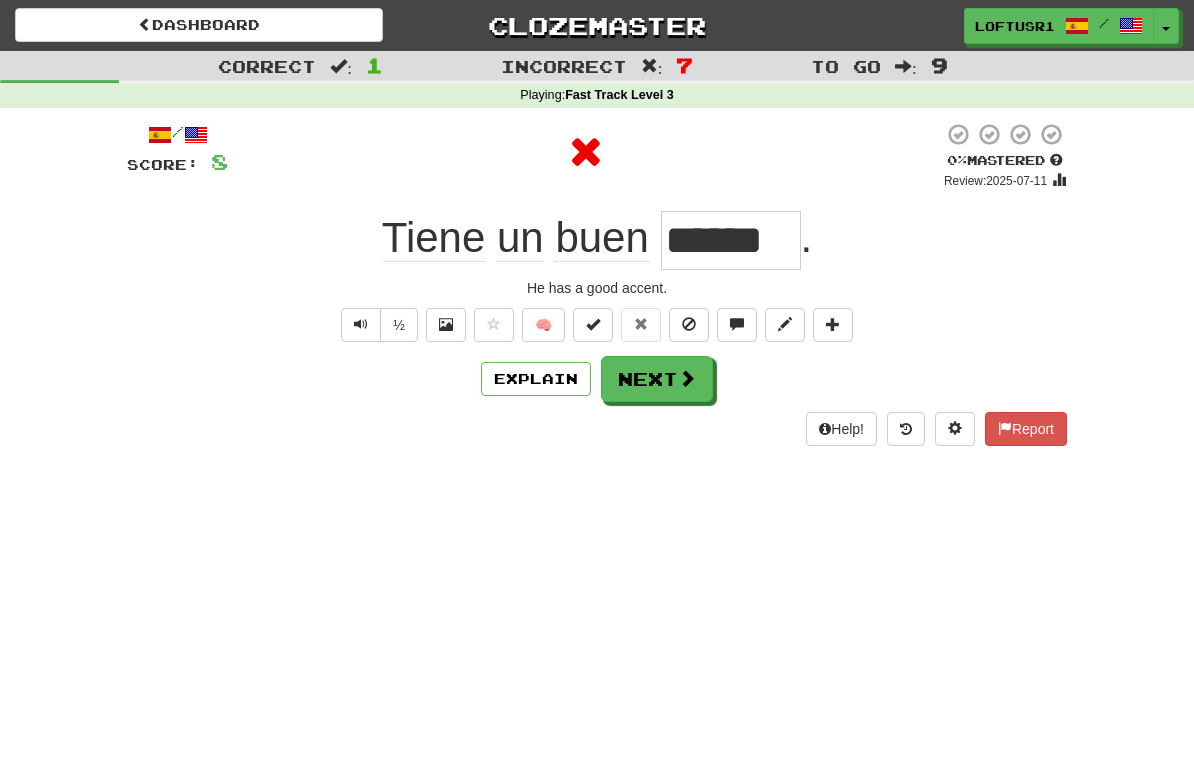 click at bounding box center [687, 378] 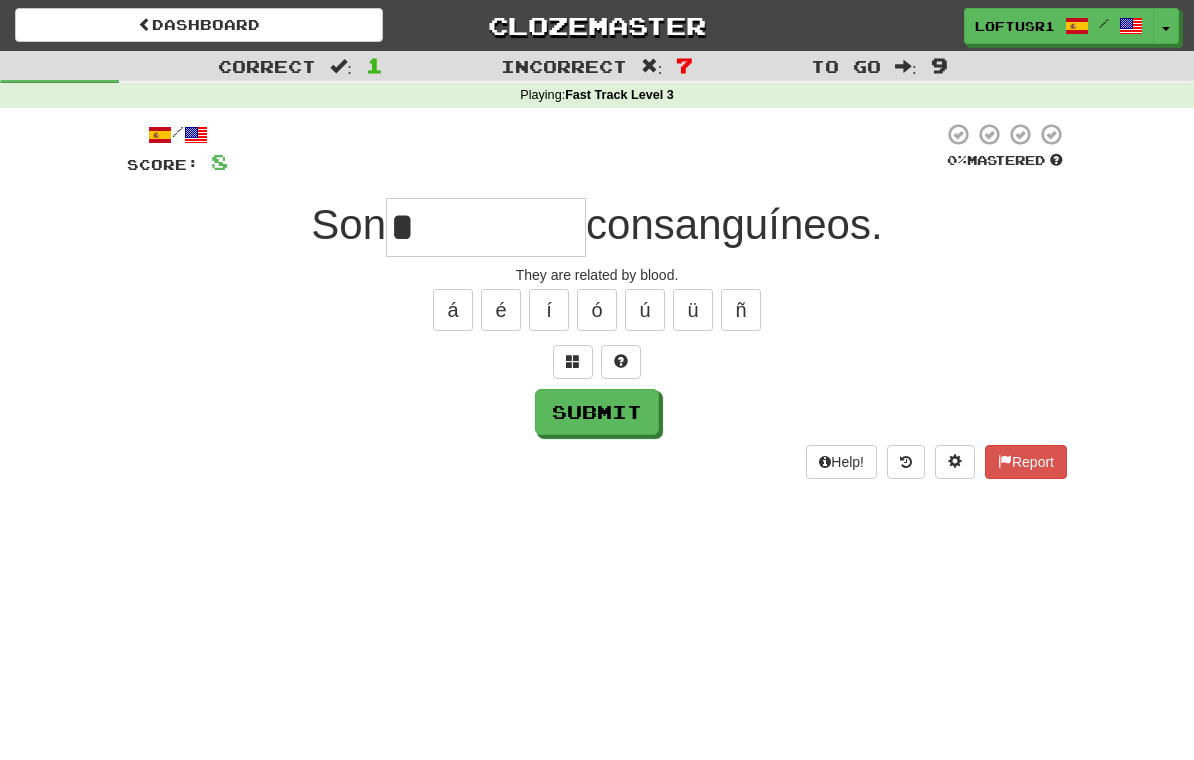 click on "Submit" at bounding box center (597, 412) 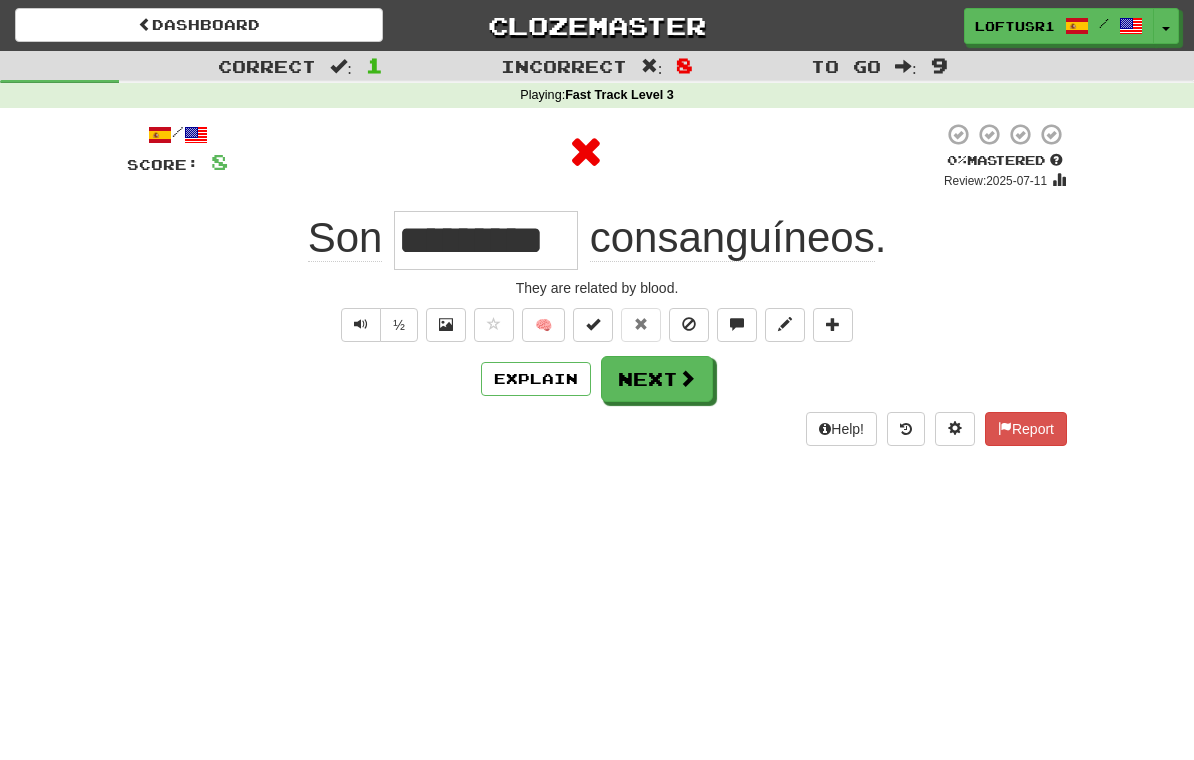 click on "Explain" at bounding box center (536, 379) 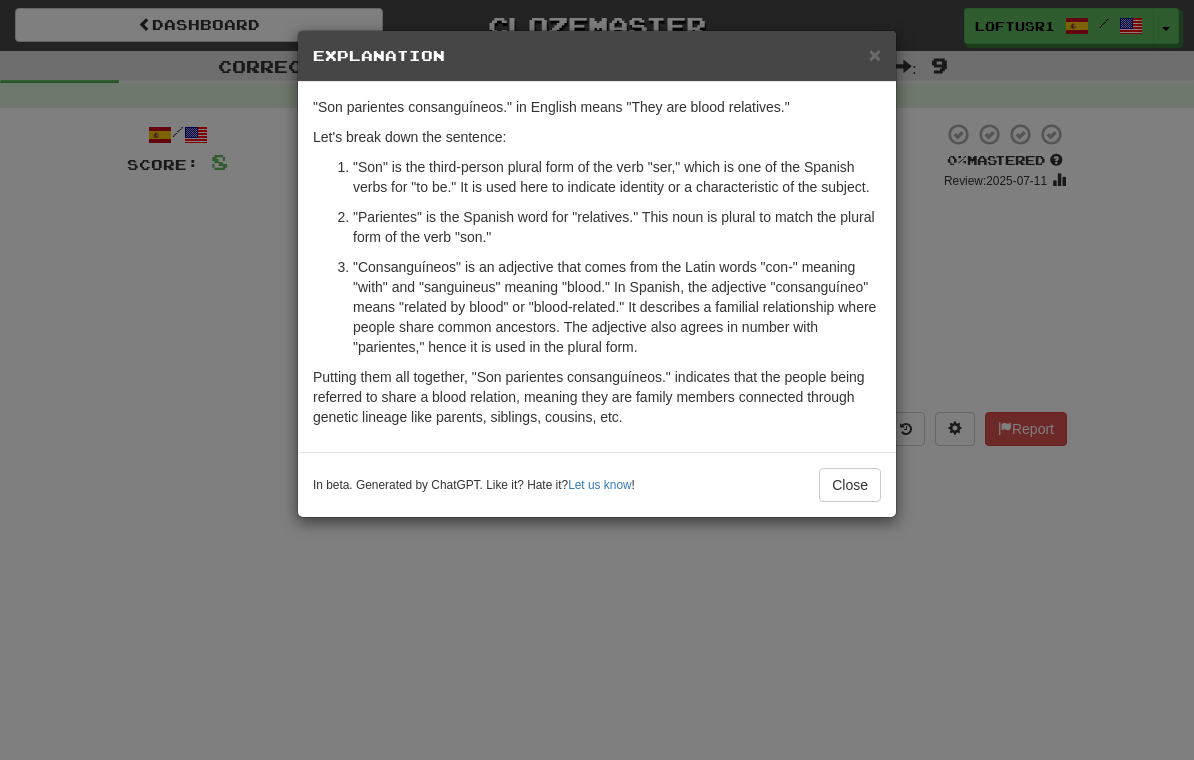 click on "Close" at bounding box center (850, 485) 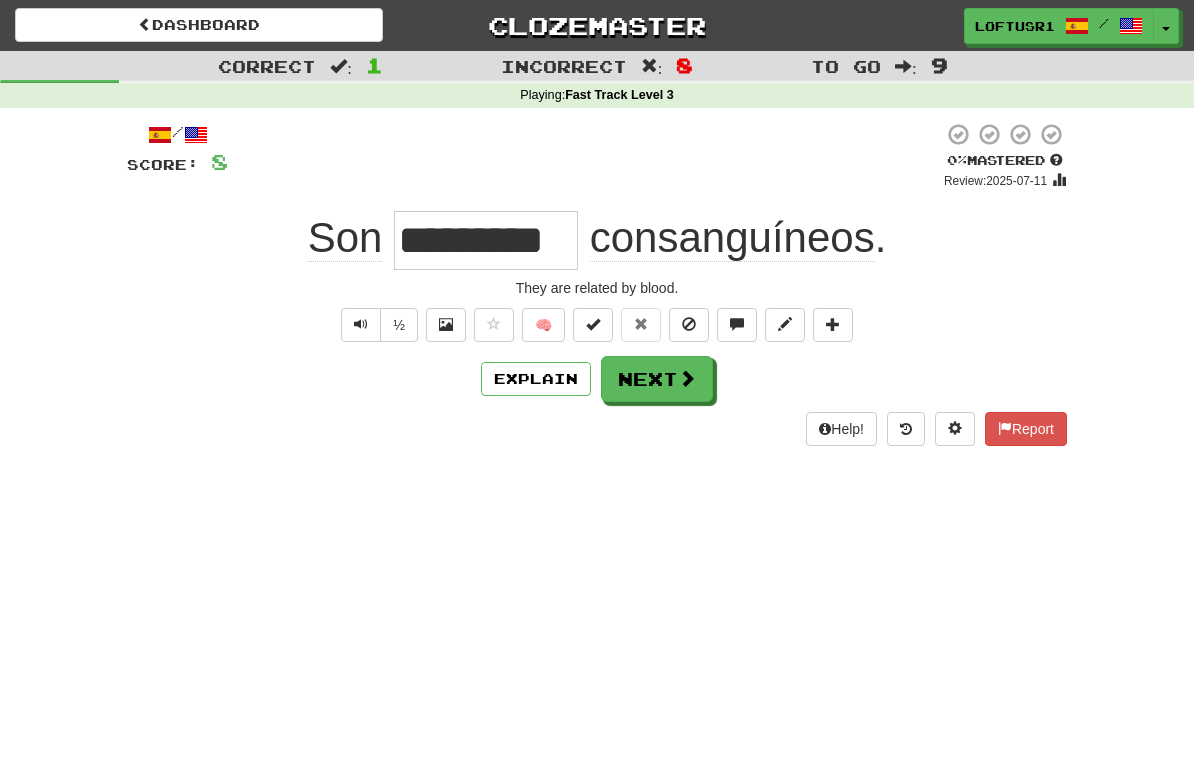 click on "Explain" at bounding box center (536, 379) 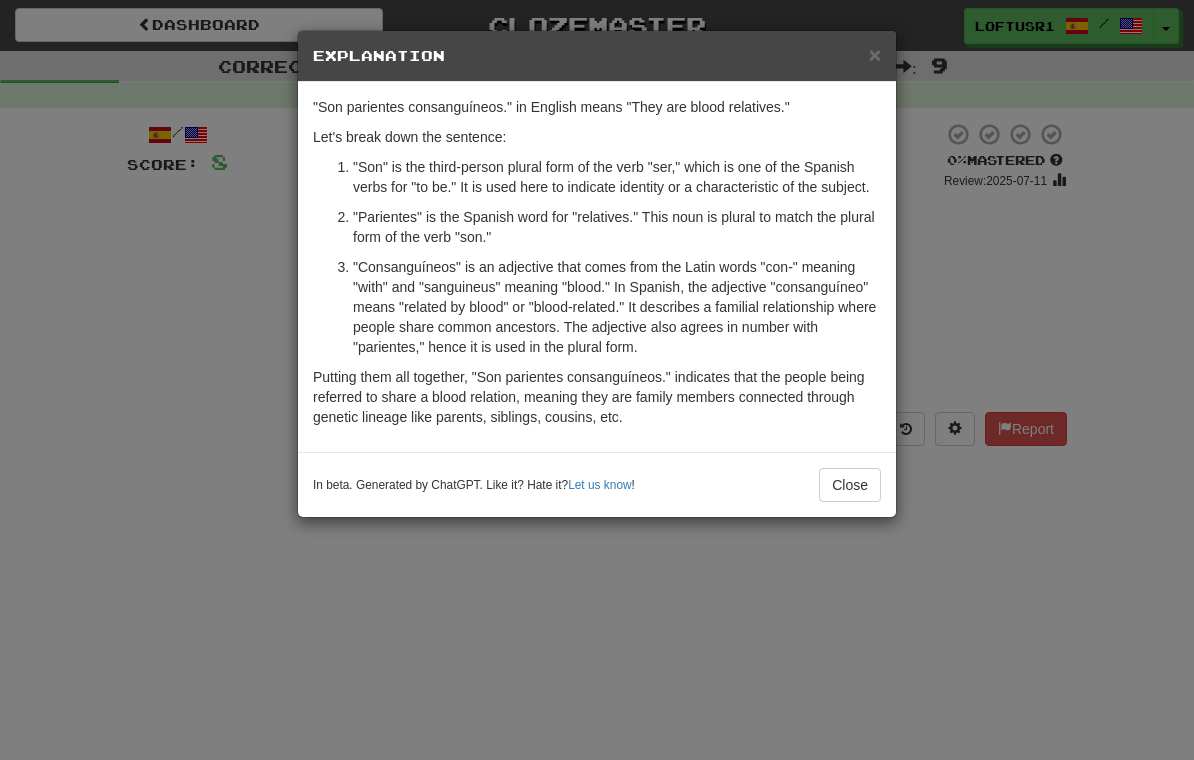 click on "In beta. Generated by ChatGPT. Like it? Hate it?  Let us know ! Close" at bounding box center [597, 484] 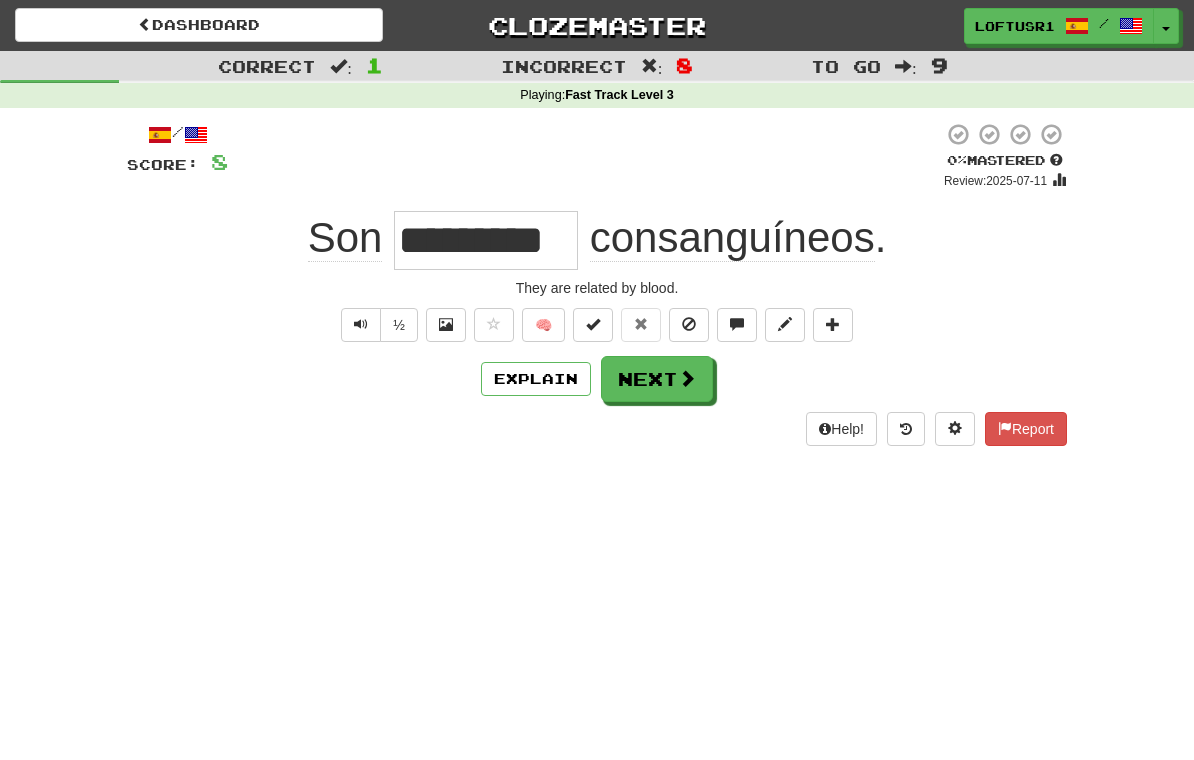 click at bounding box center [687, 378] 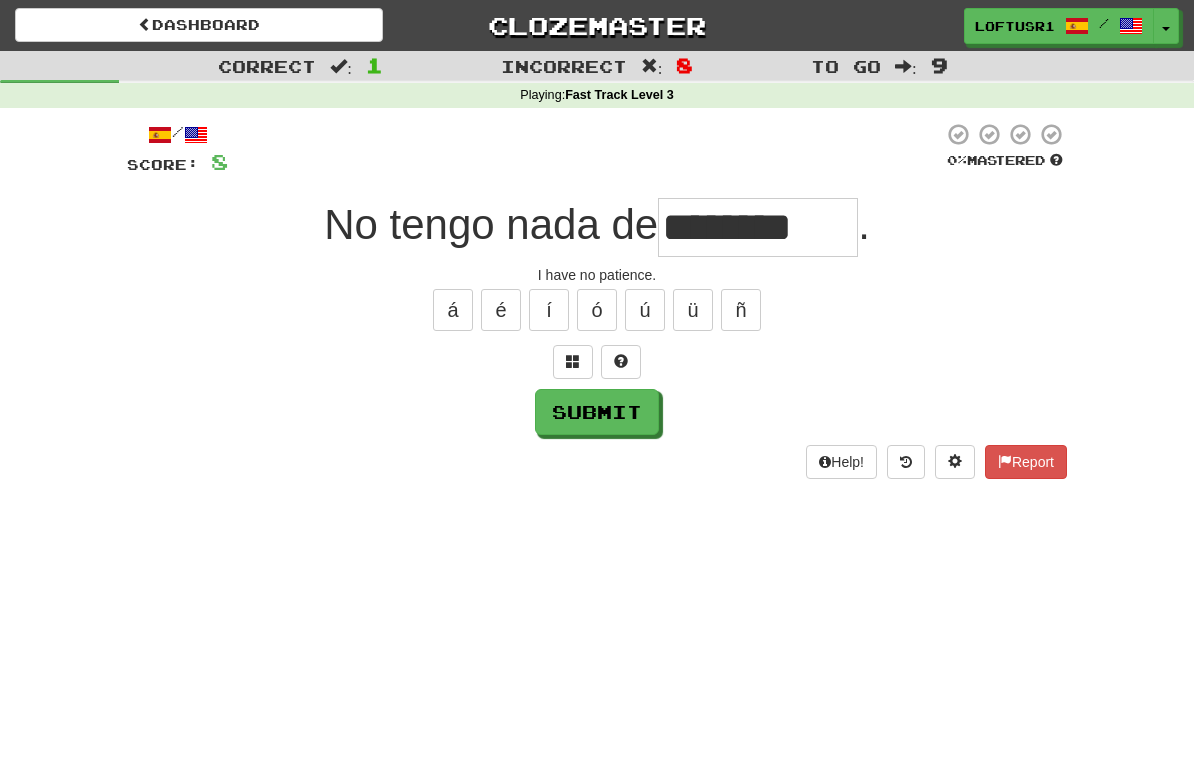 click on "Submit" at bounding box center [597, 412] 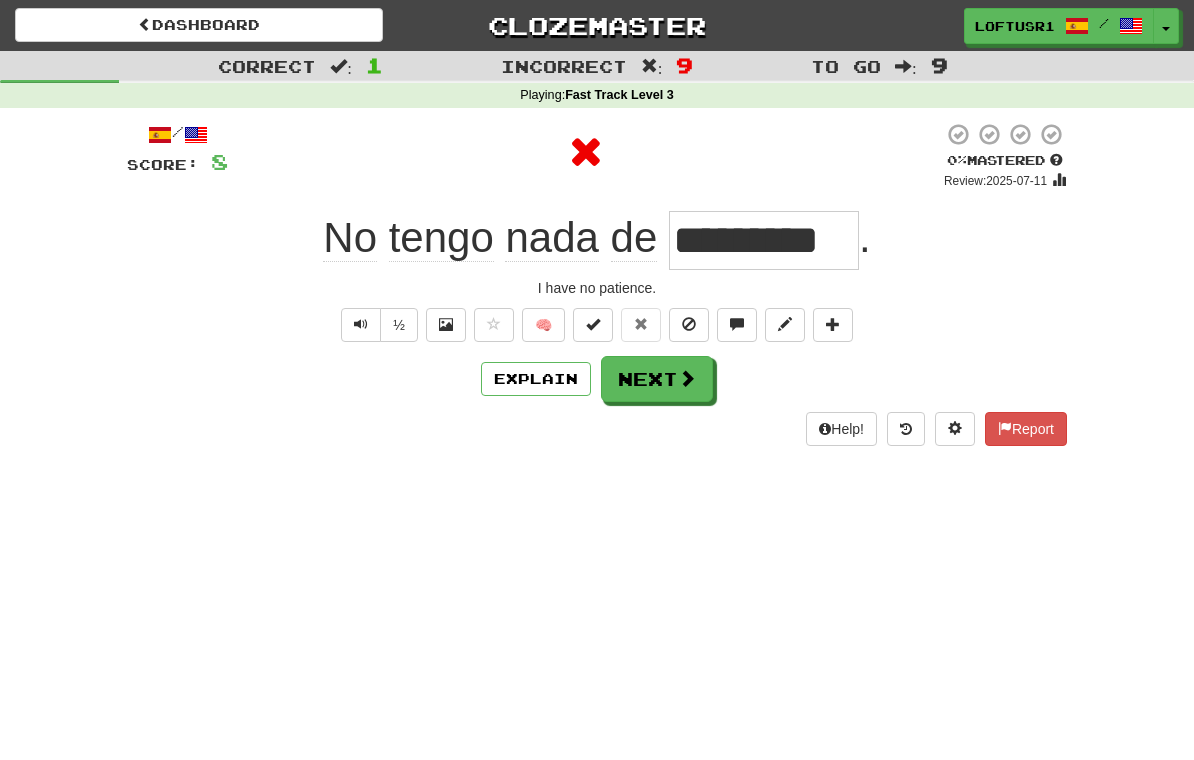 click on "Explain" at bounding box center (536, 379) 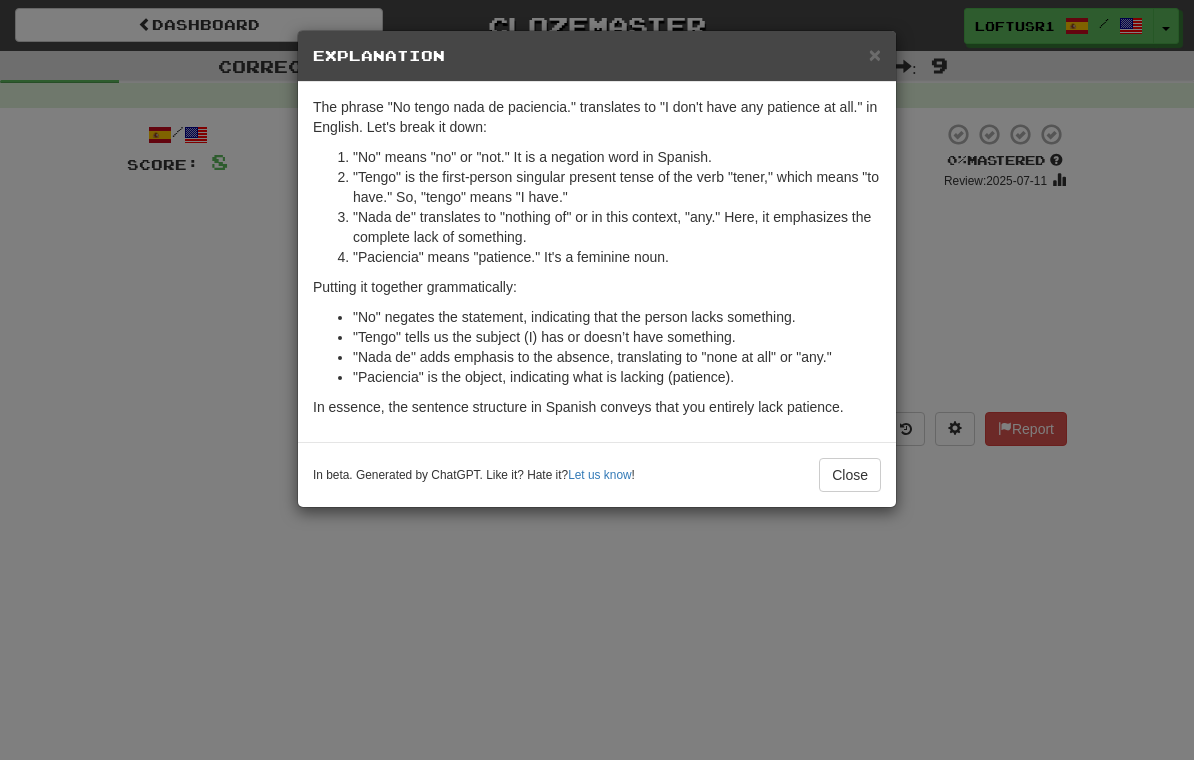 click on "Close" at bounding box center (850, 475) 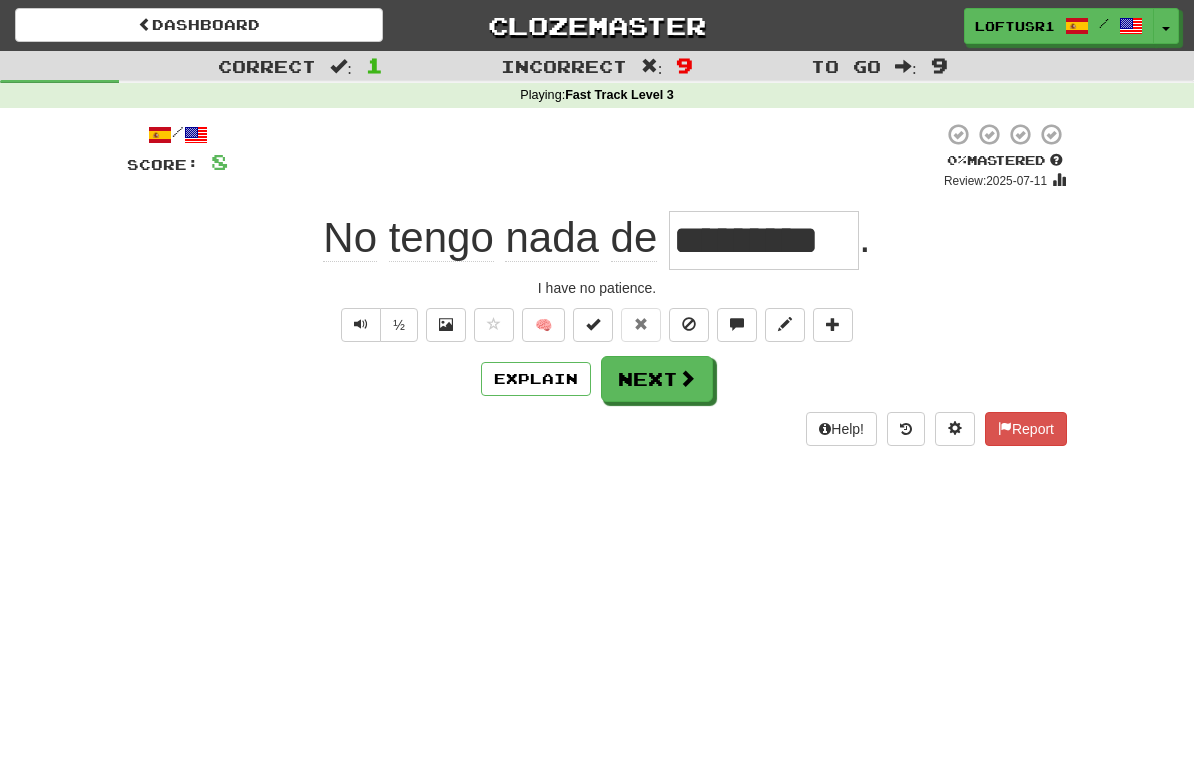 click on "Next" at bounding box center [657, 379] 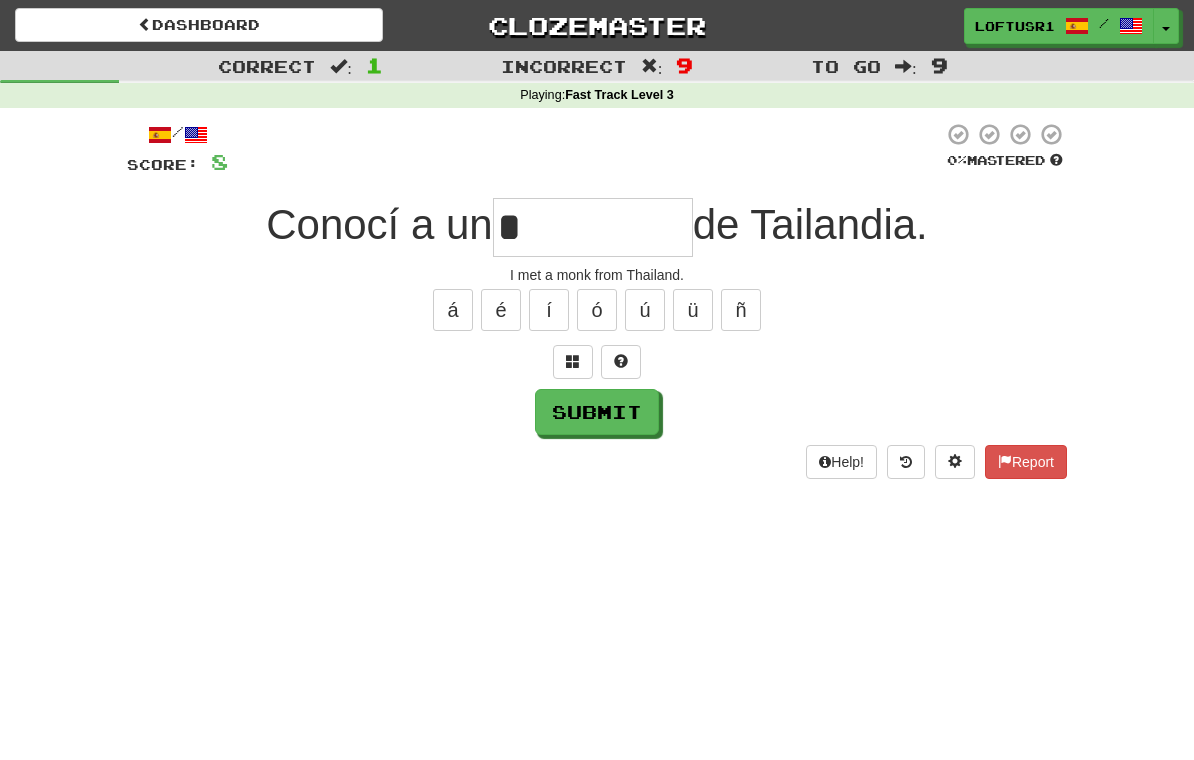 click on "Submit" at bounding box center [597, 412] 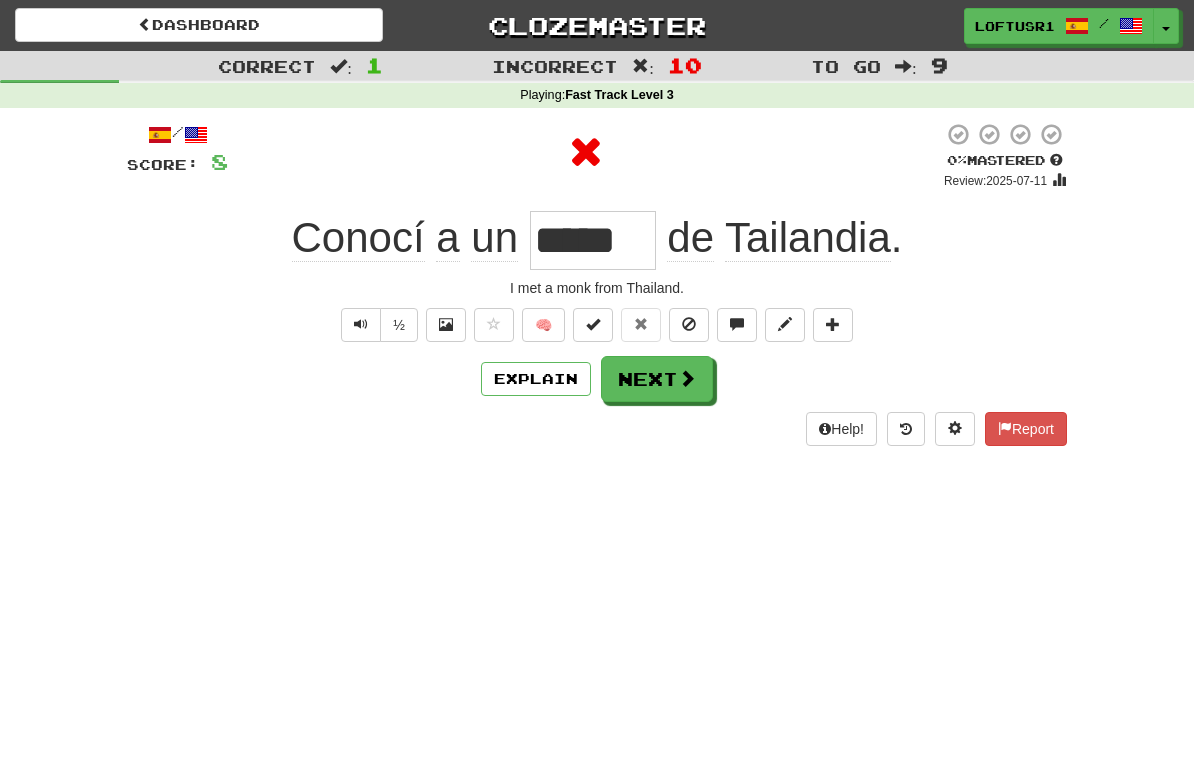click at bounding box center (687, 378) 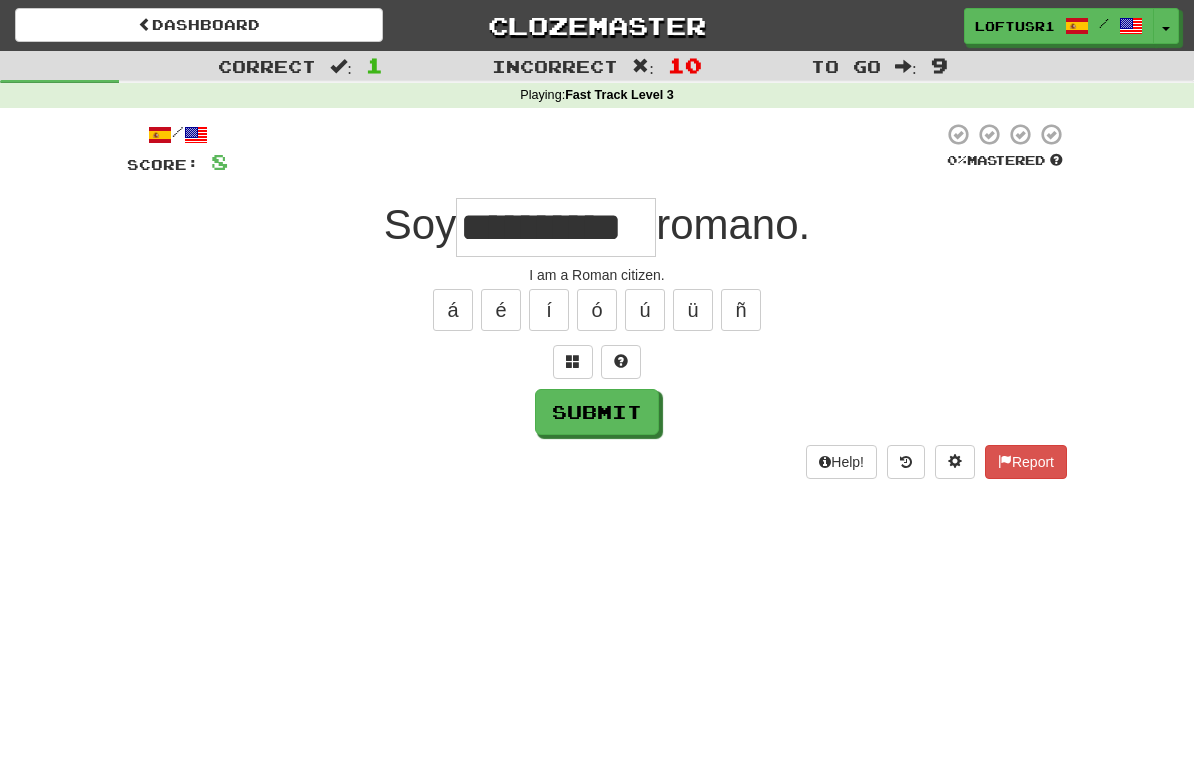 click on "Submit" at bounding box center [597, 412] 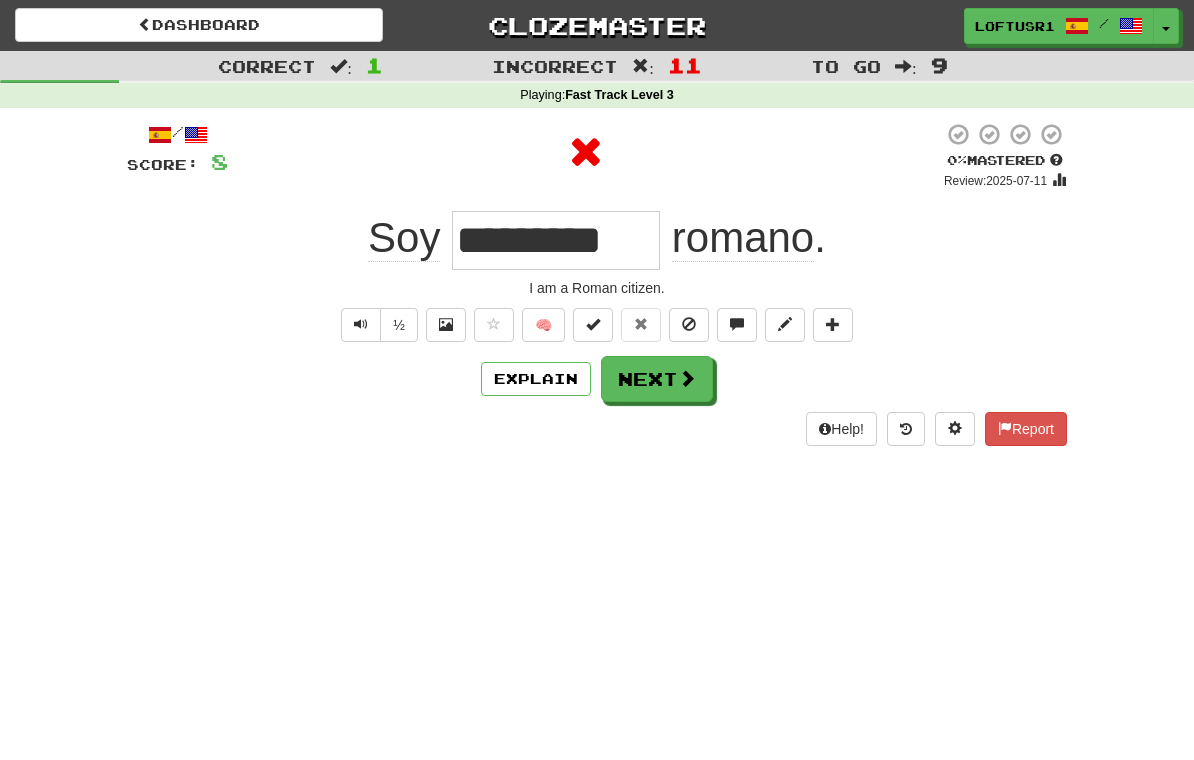click on "Next" at bounding box center (657, 379) 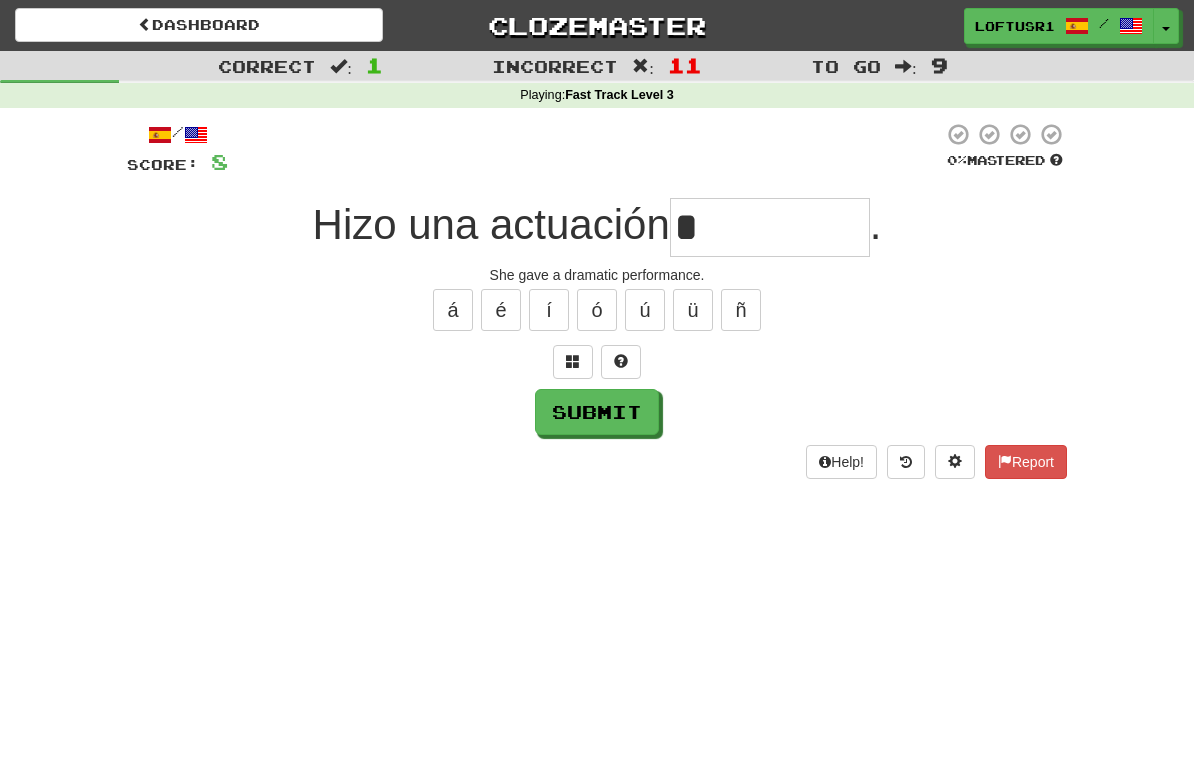 click on "Submit" at bounding box center (597, 412) 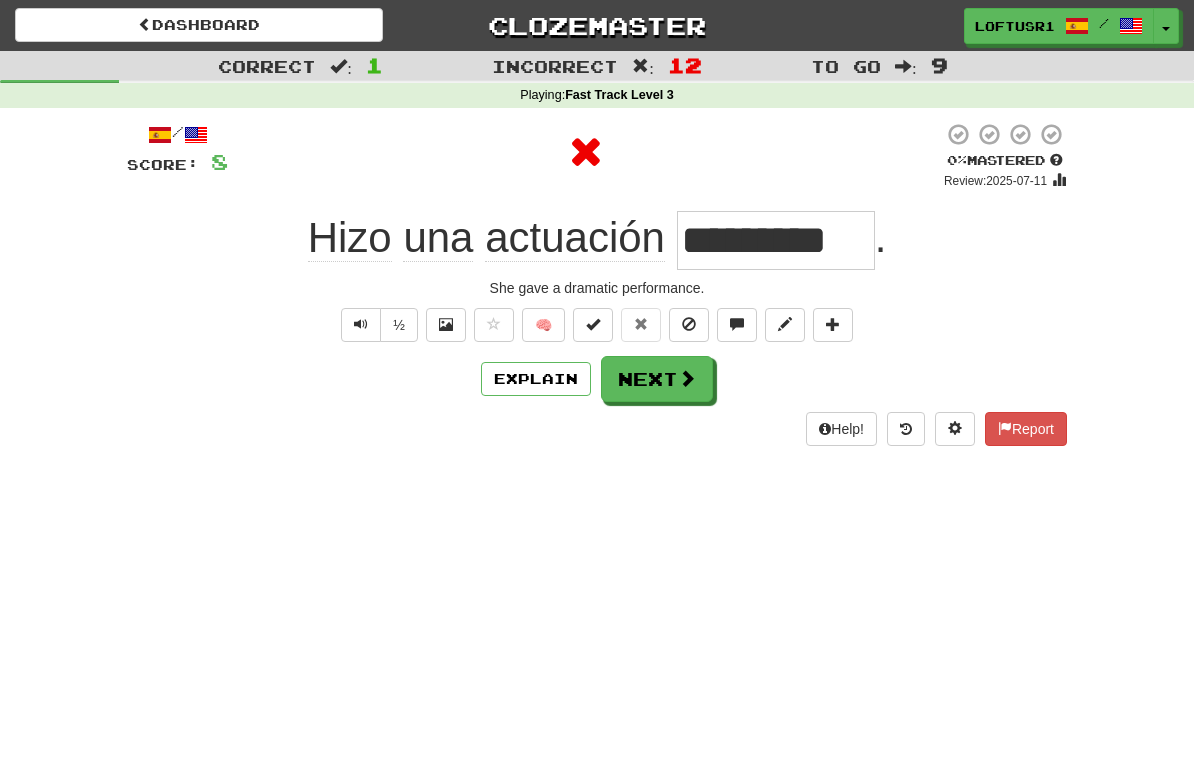 click on "Next" at bounding box center [657, 379] 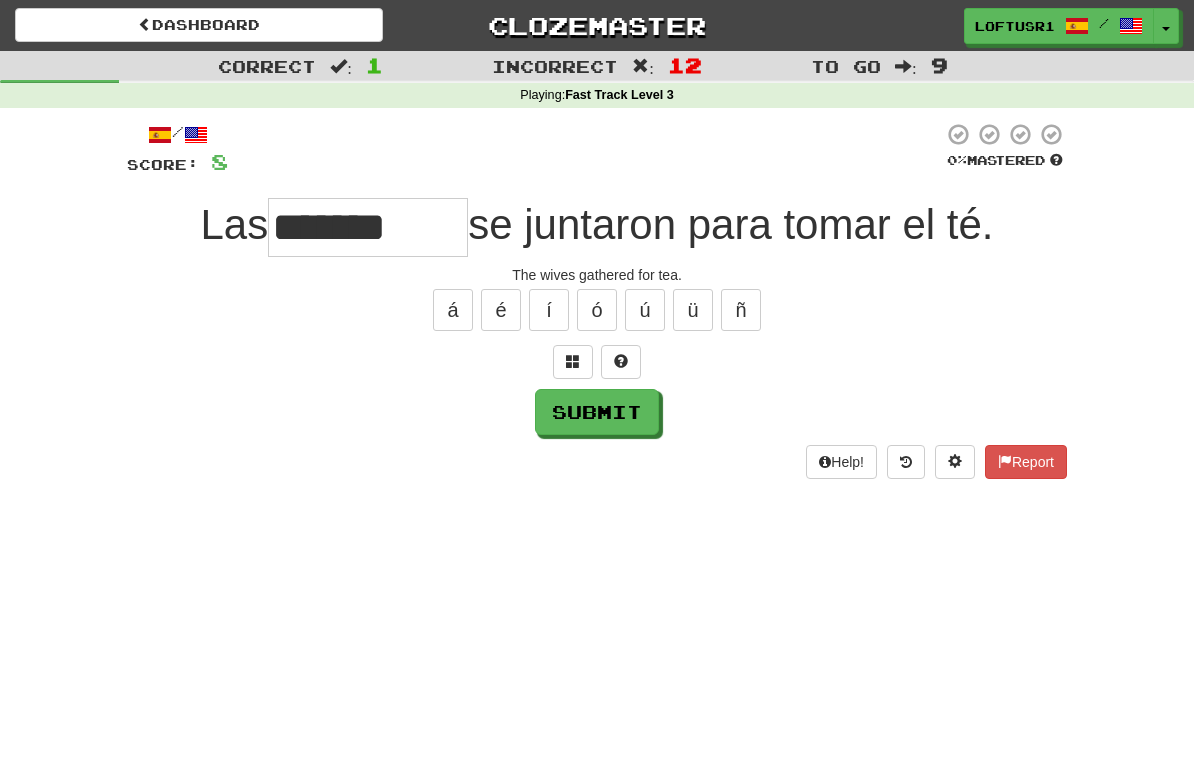 type on "*******" 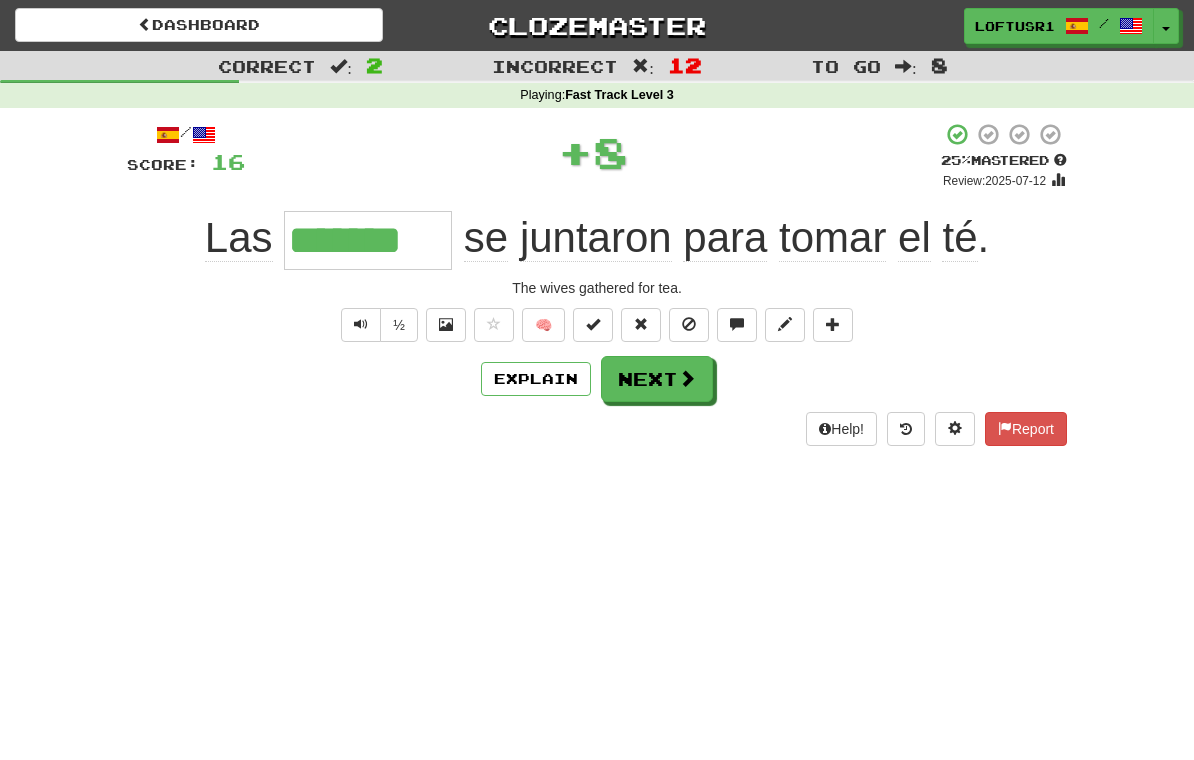 click on "Explain" at bounding box center [536, 379] 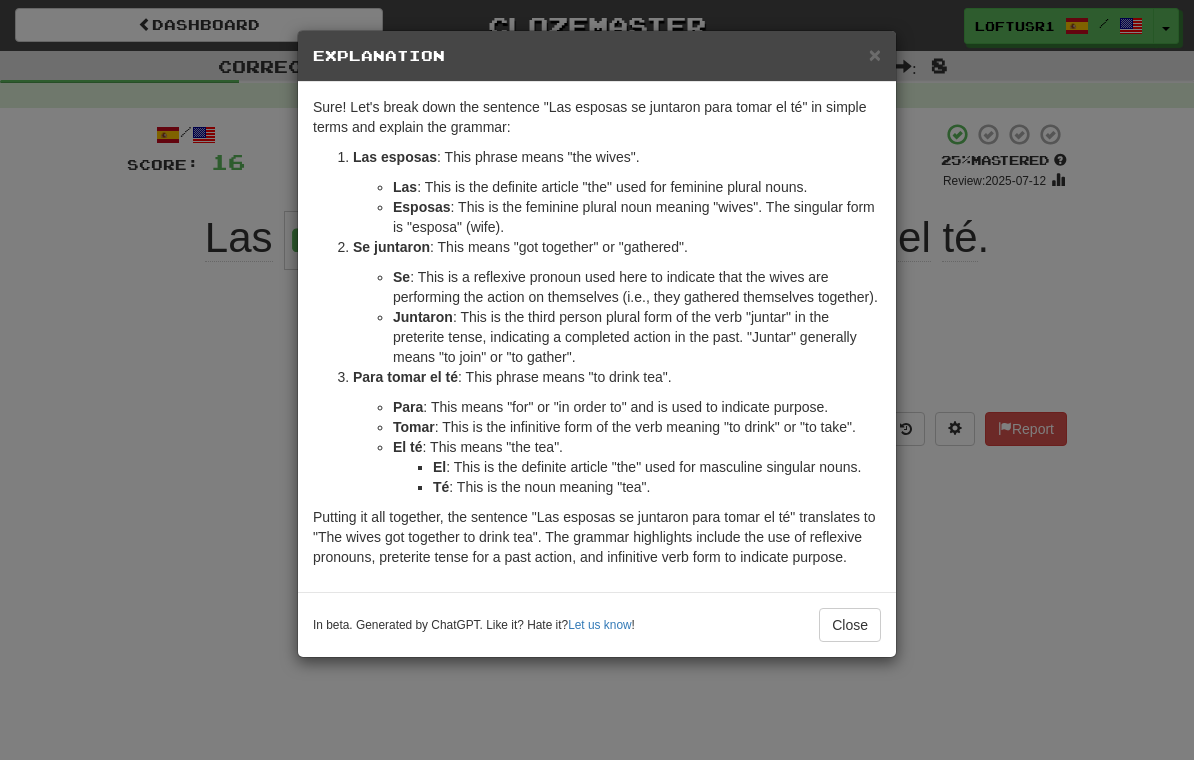 click on "Close" at bounding box center [850, 625] 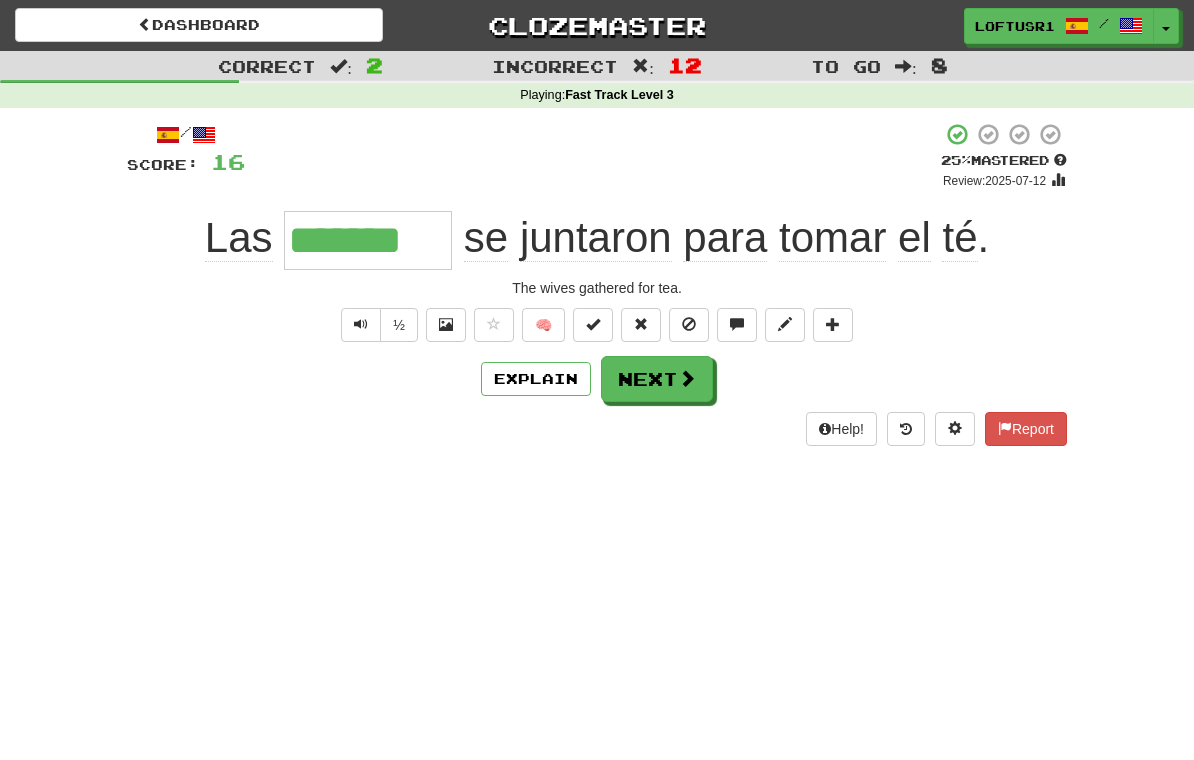 click on "Next" at bounding box center [657, 379] 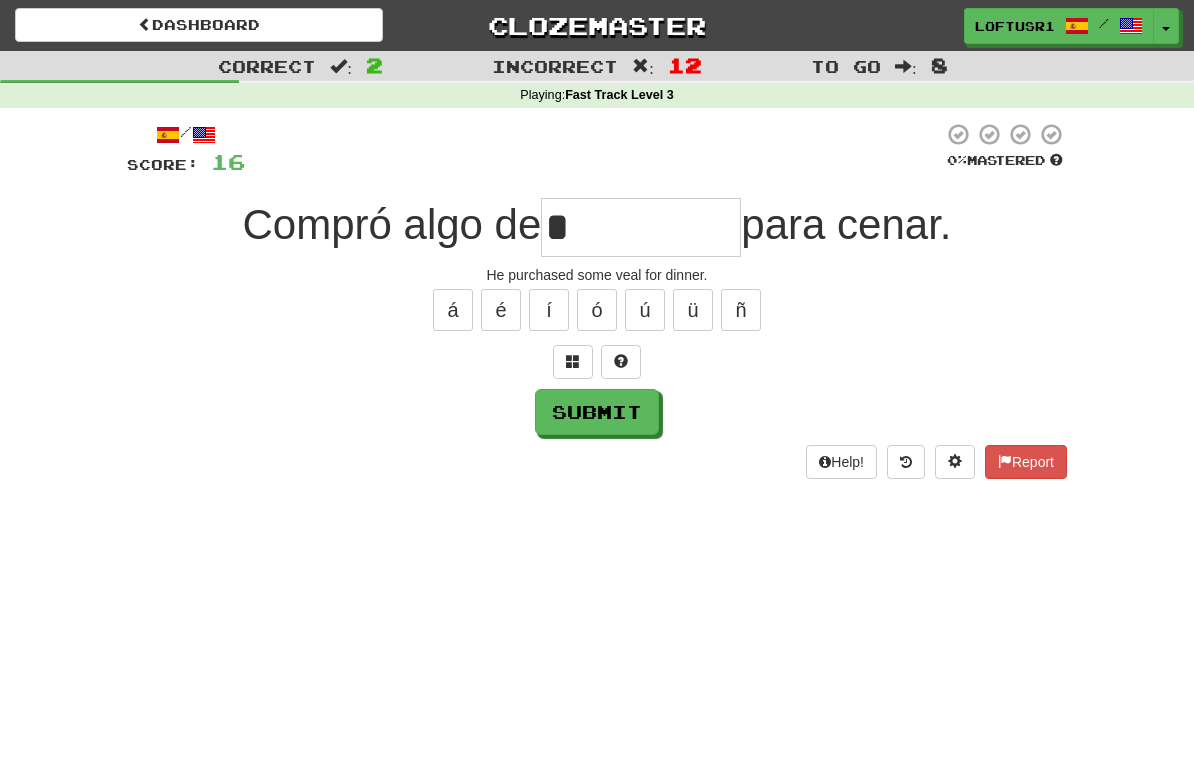 click on "Submit" at bounding box center [597, 412] 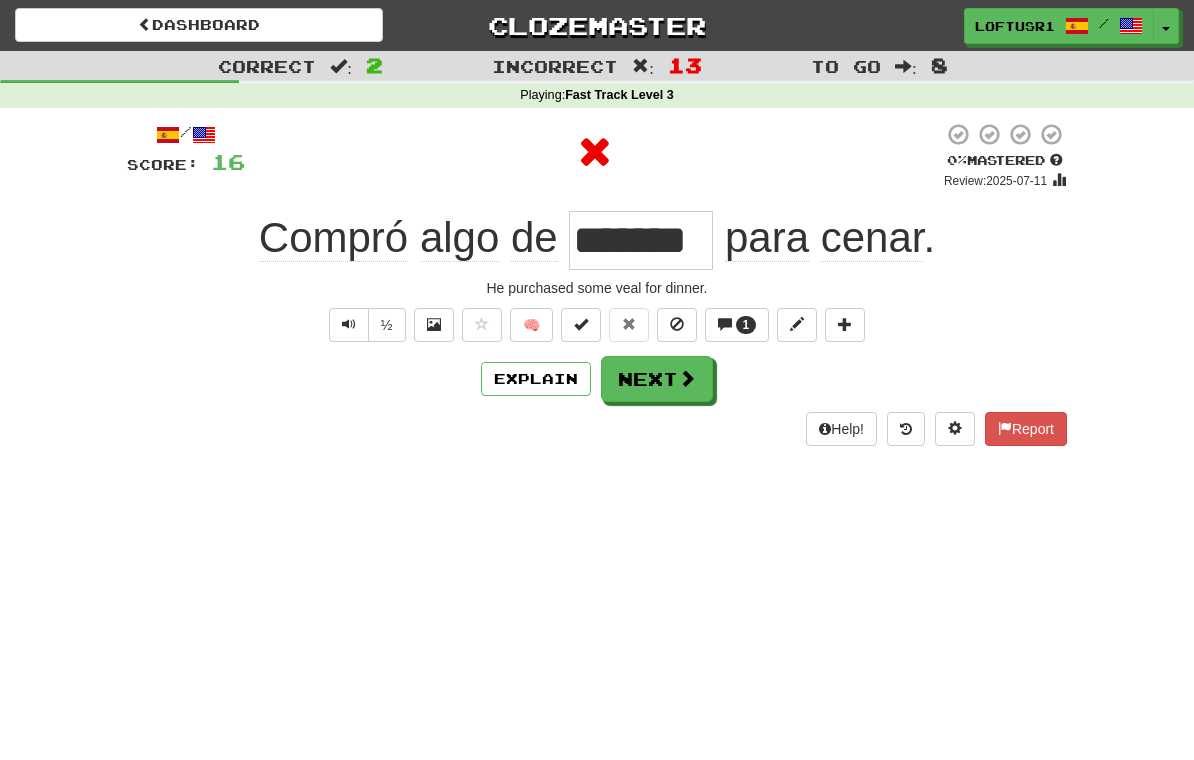 click at bounding box center [687, 378] 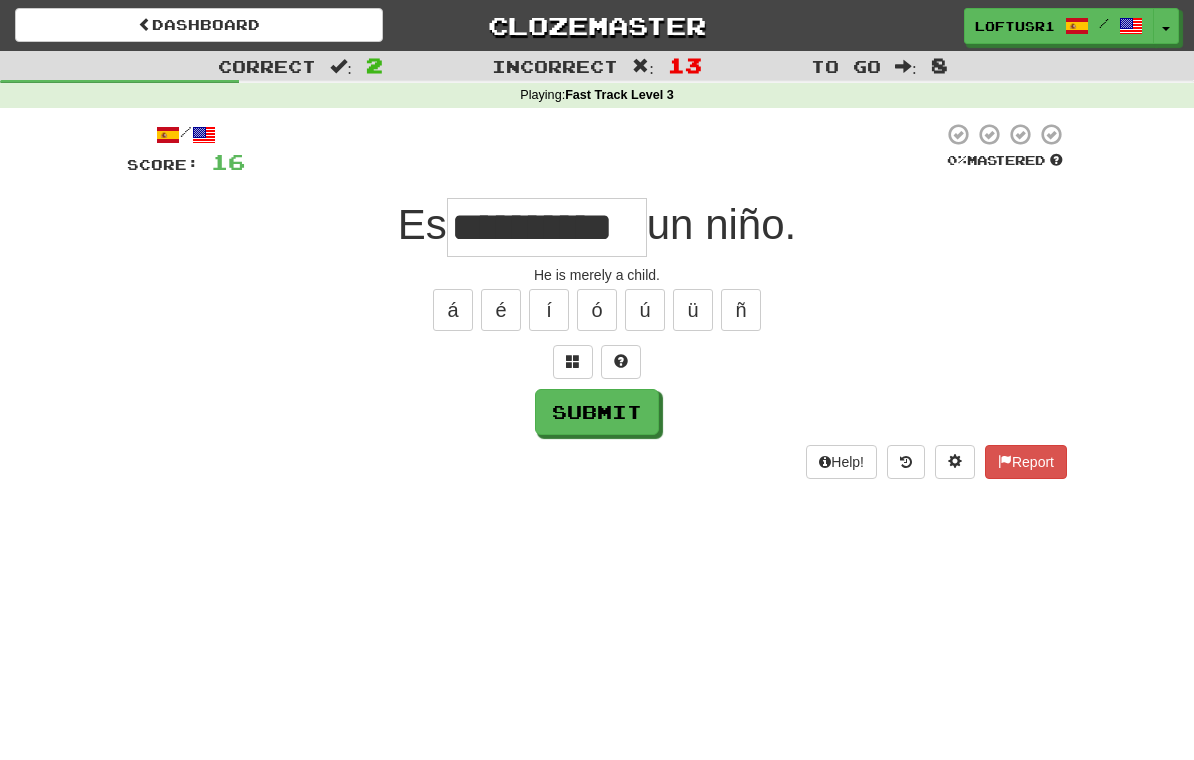 click on "Submit" at bounding box center [597, 412] 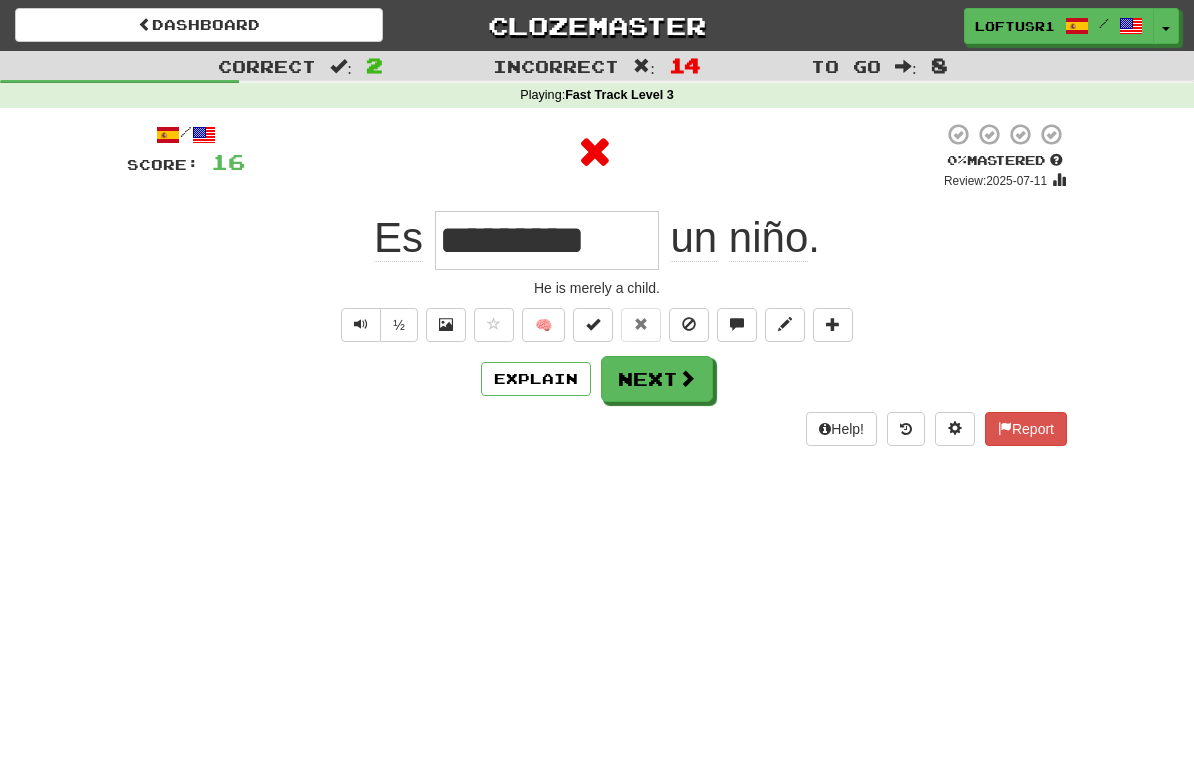 click on "Next" at bounding box center [657, 379] 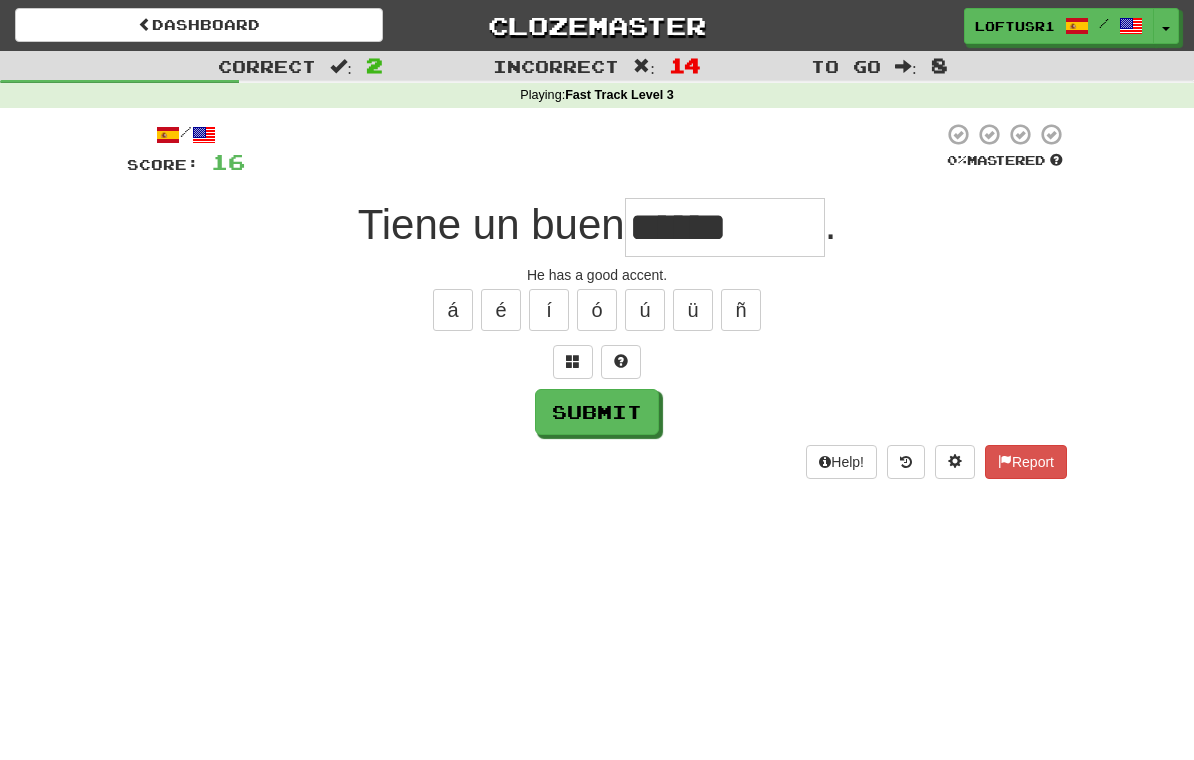 type on "******" 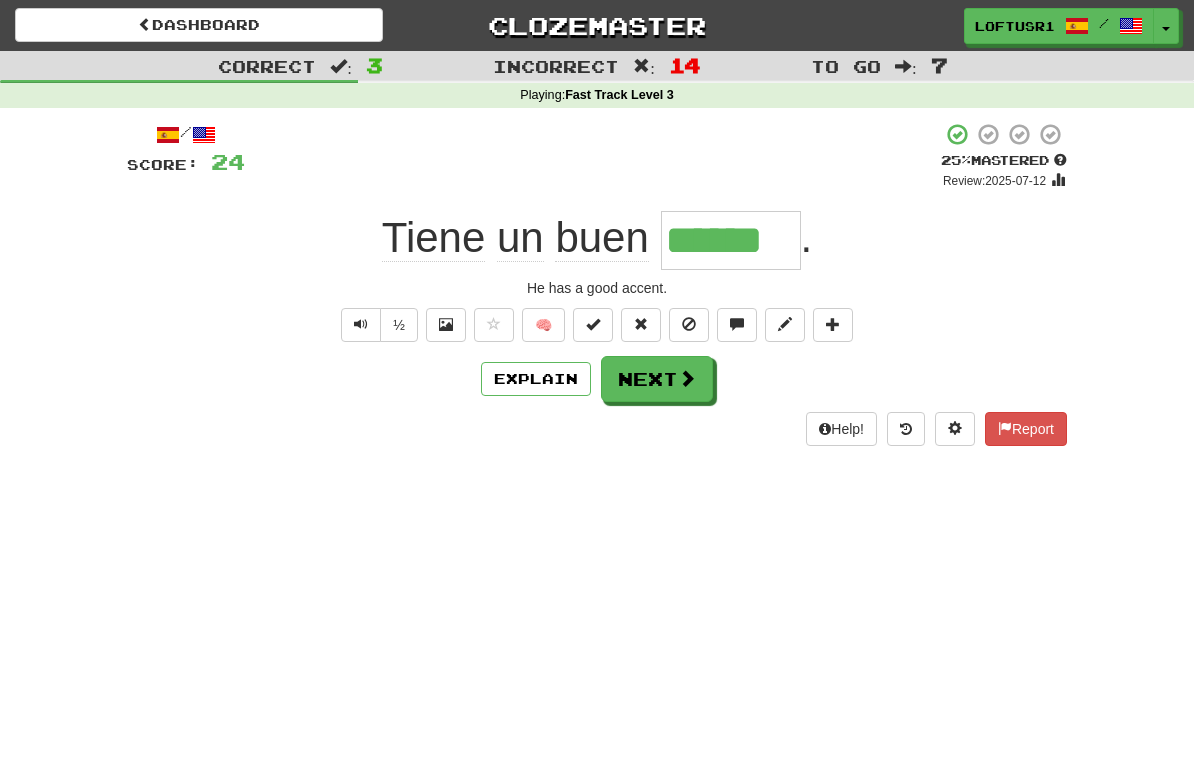 click on "Next" at bounding box center [657, 379] 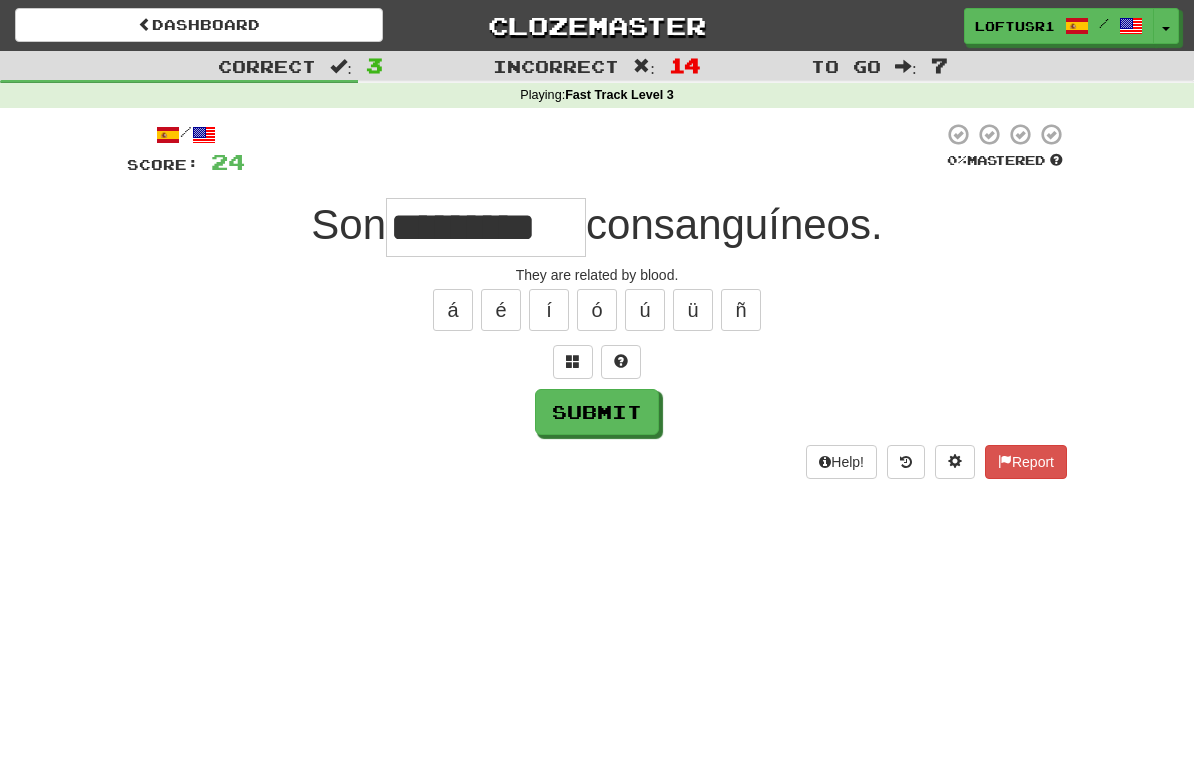 type on "*********" 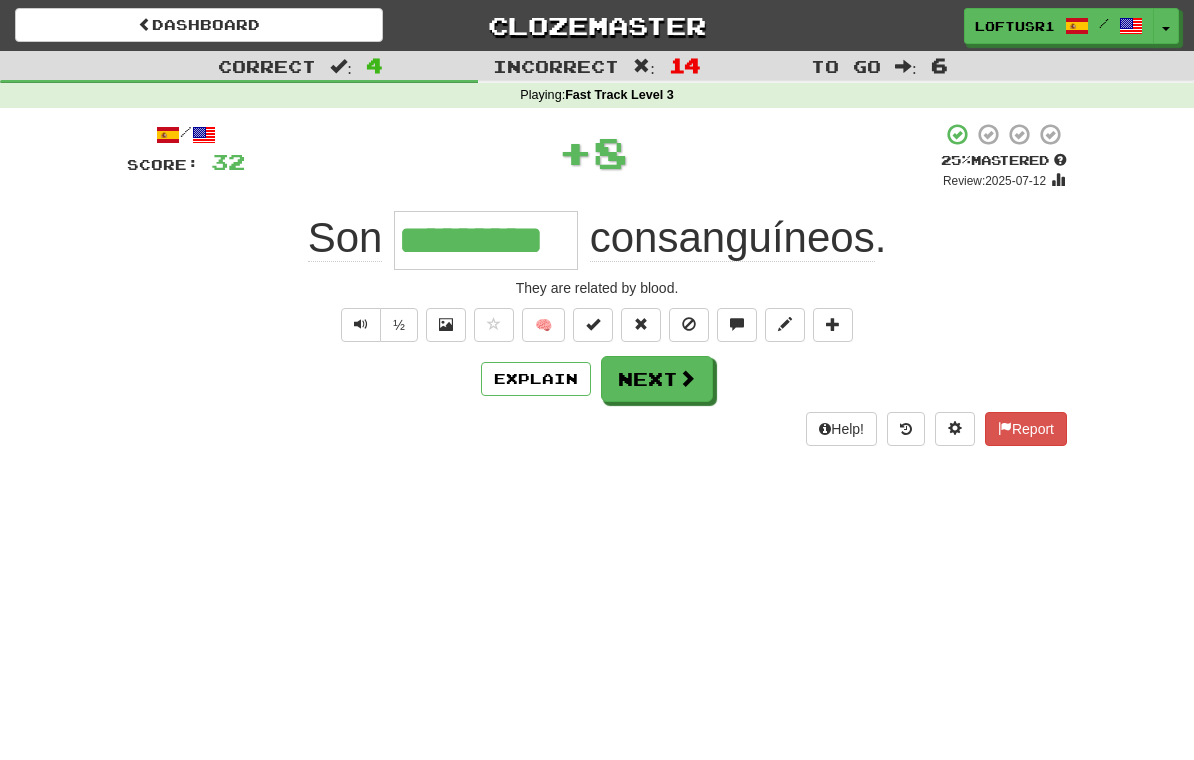 click on "Explain" at bounding box center [536, 379] 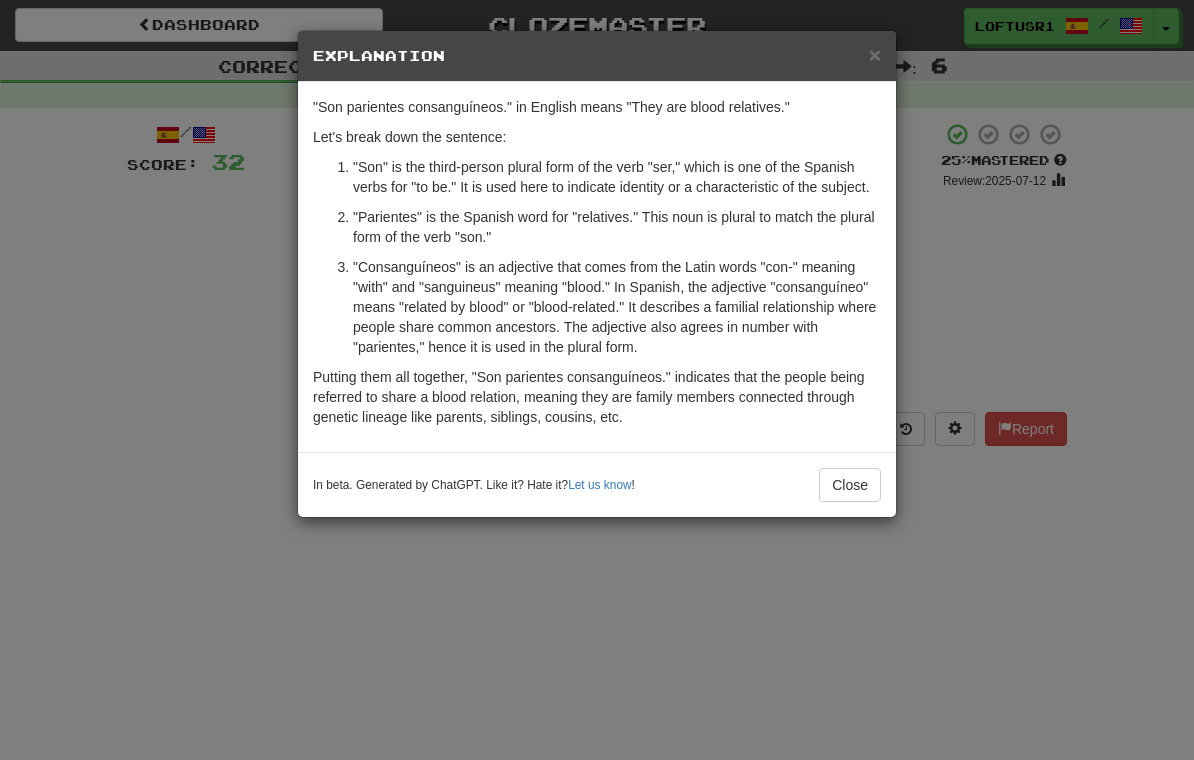 click on "Close" at bounding box center [850, 485] 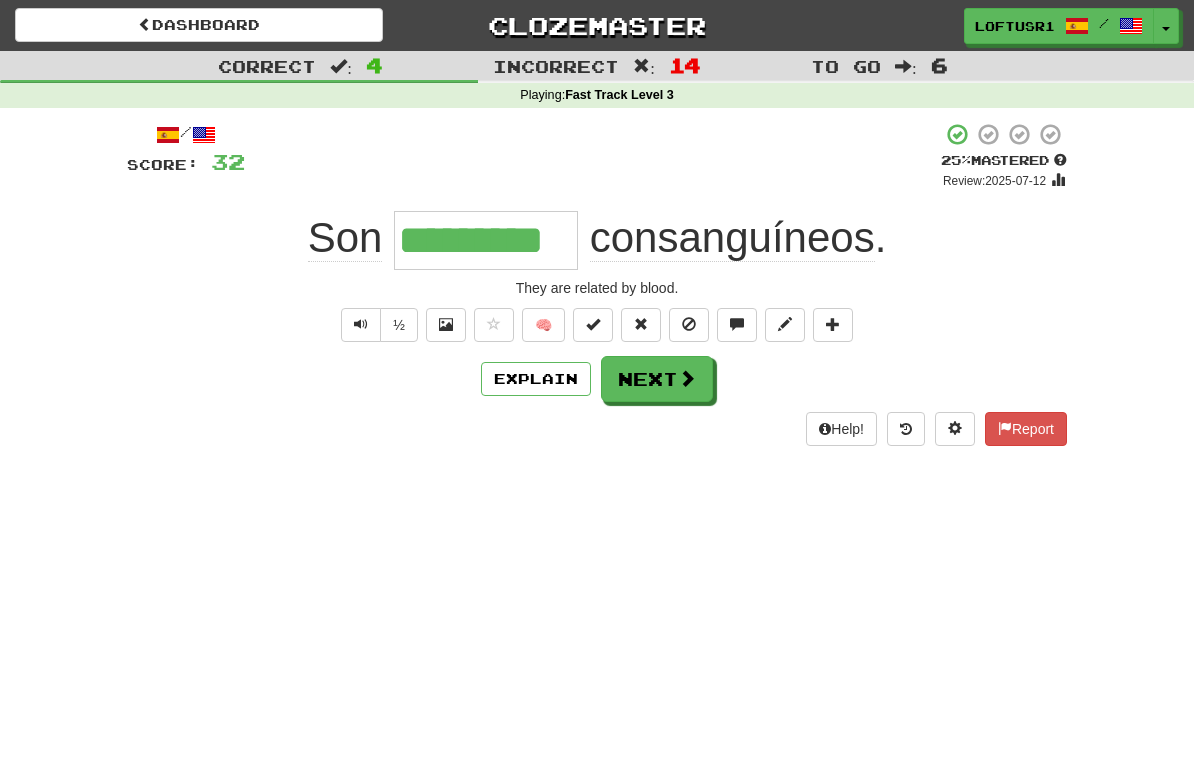 click on "Explain" at bounding box center (536, 379) 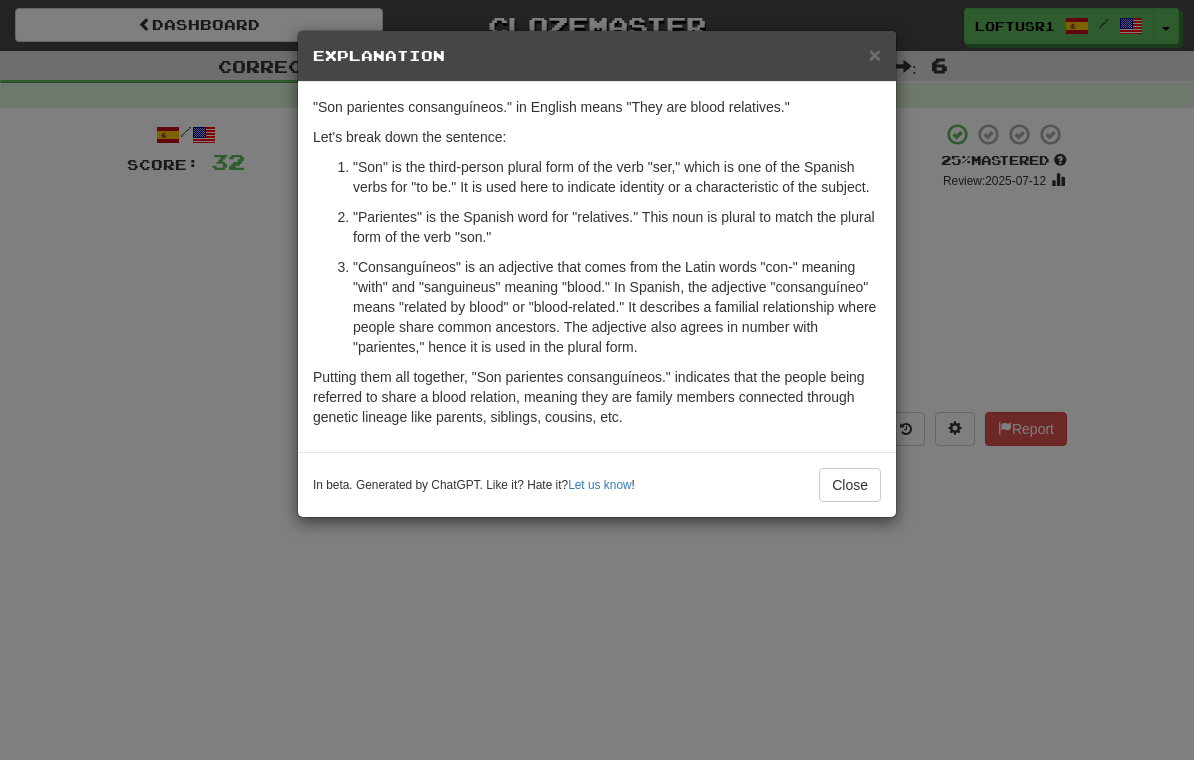 click on "Close" at bounding box center (850, 485) 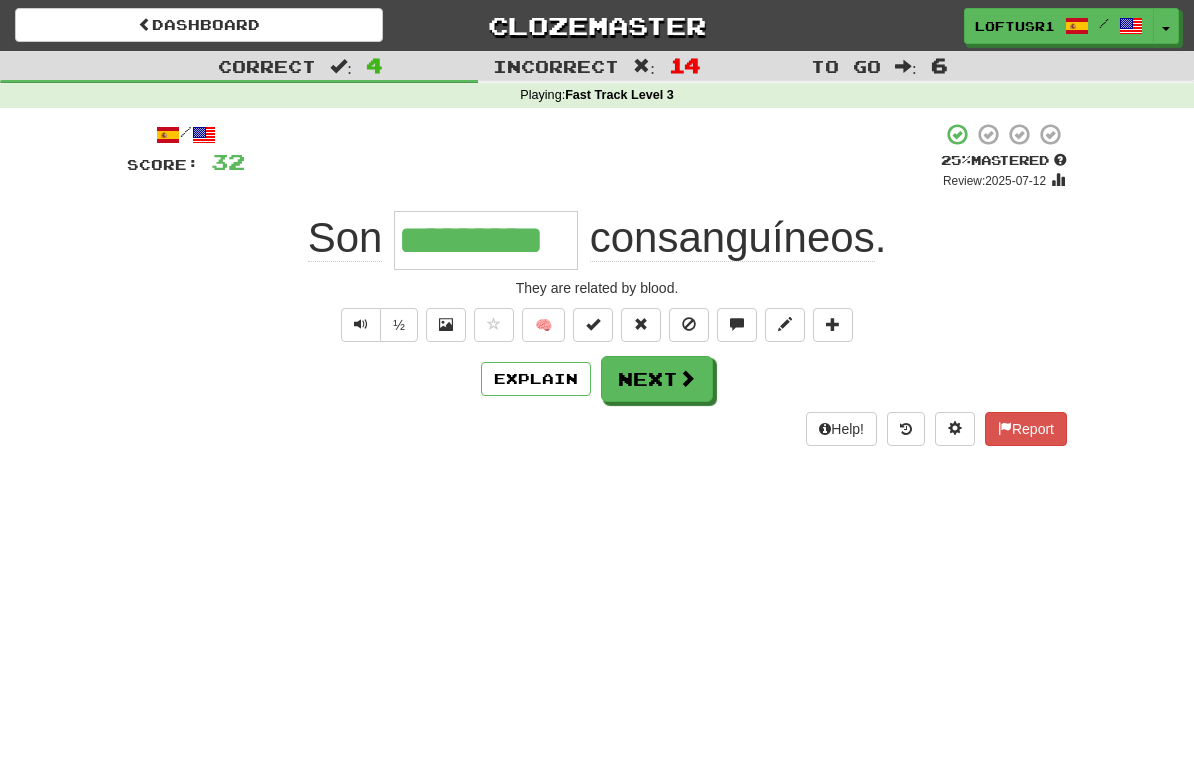 click on "Next" at bounding box center (657, 379) 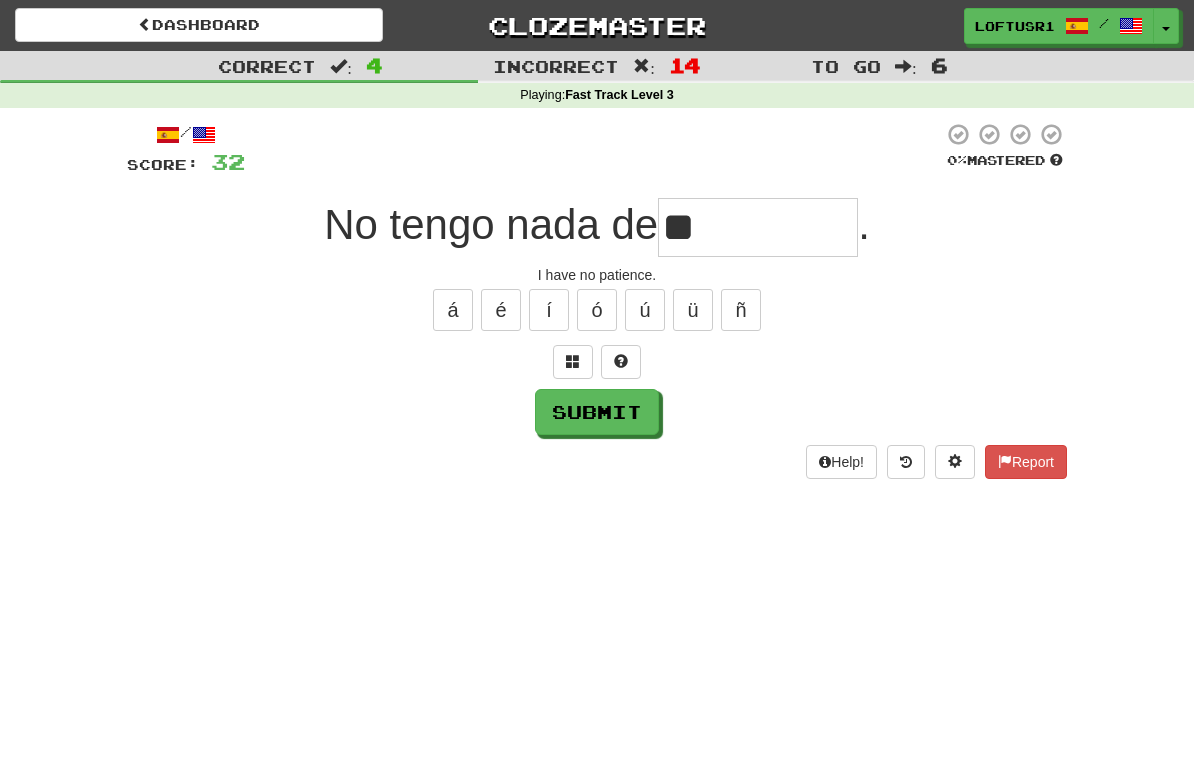 click on "Submit" at bounding box center [597, 412] 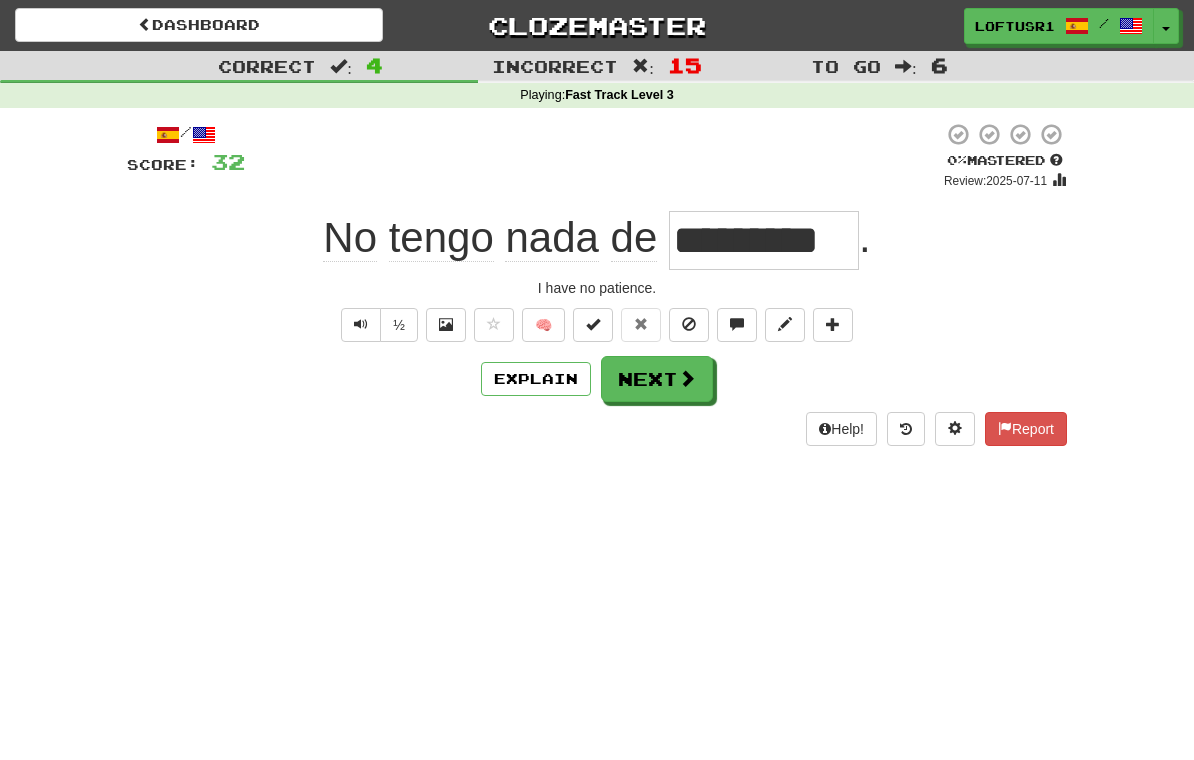 click on "Next" at bounding box center [657, 379] 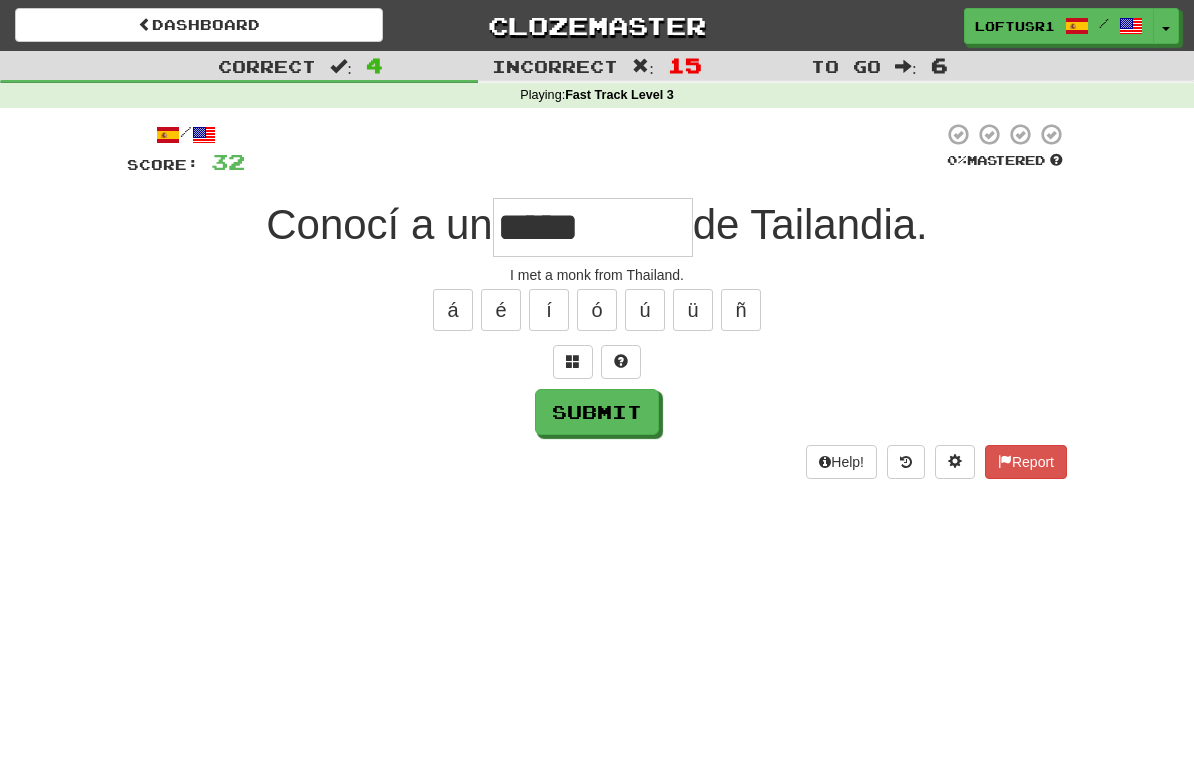click on "Submit" at bounding box center (597, 412) 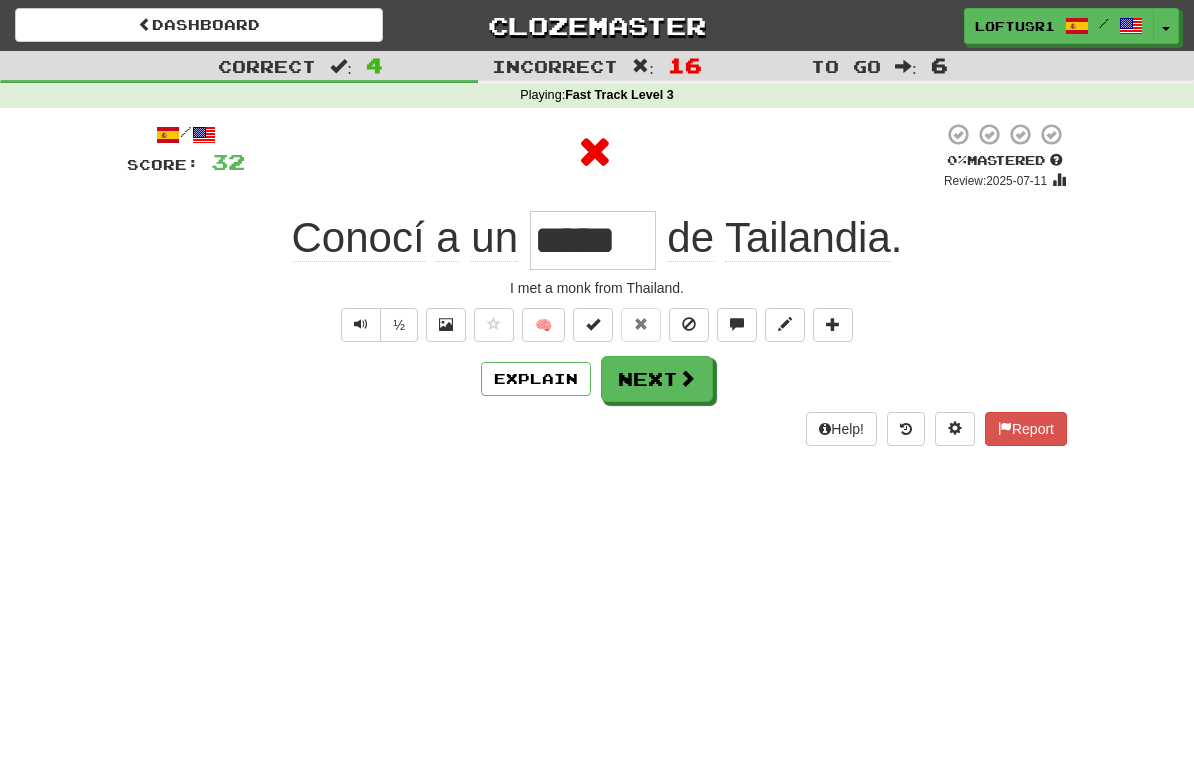 click on "Next" at bounding box center [657, 379] 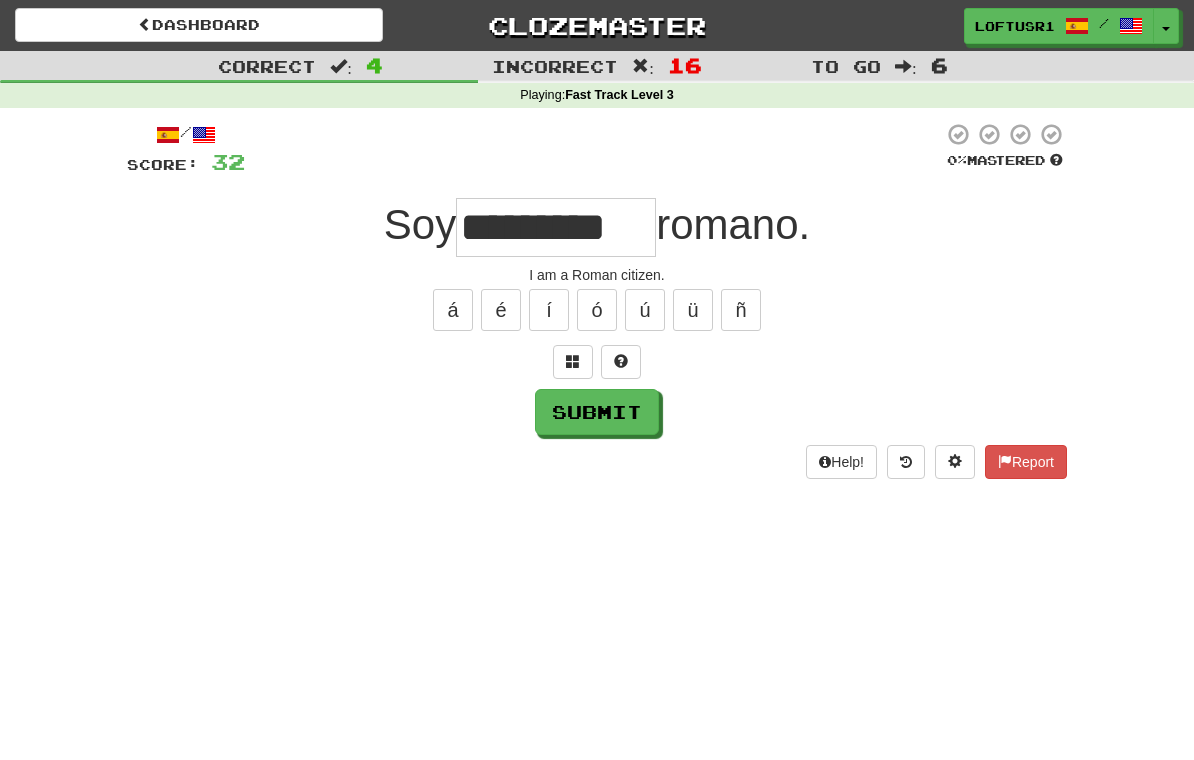 click on "Submit" at bounding box center (597, 412) 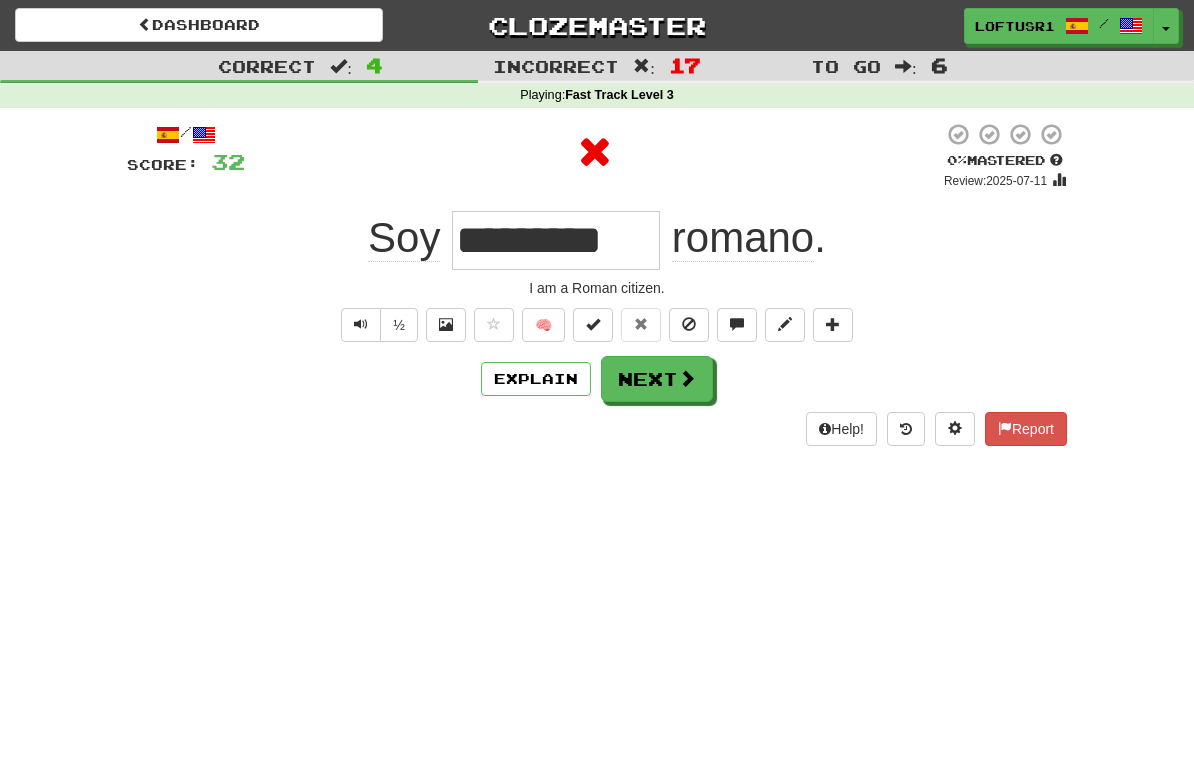 click on "Next" at bounding box center [657, 379] 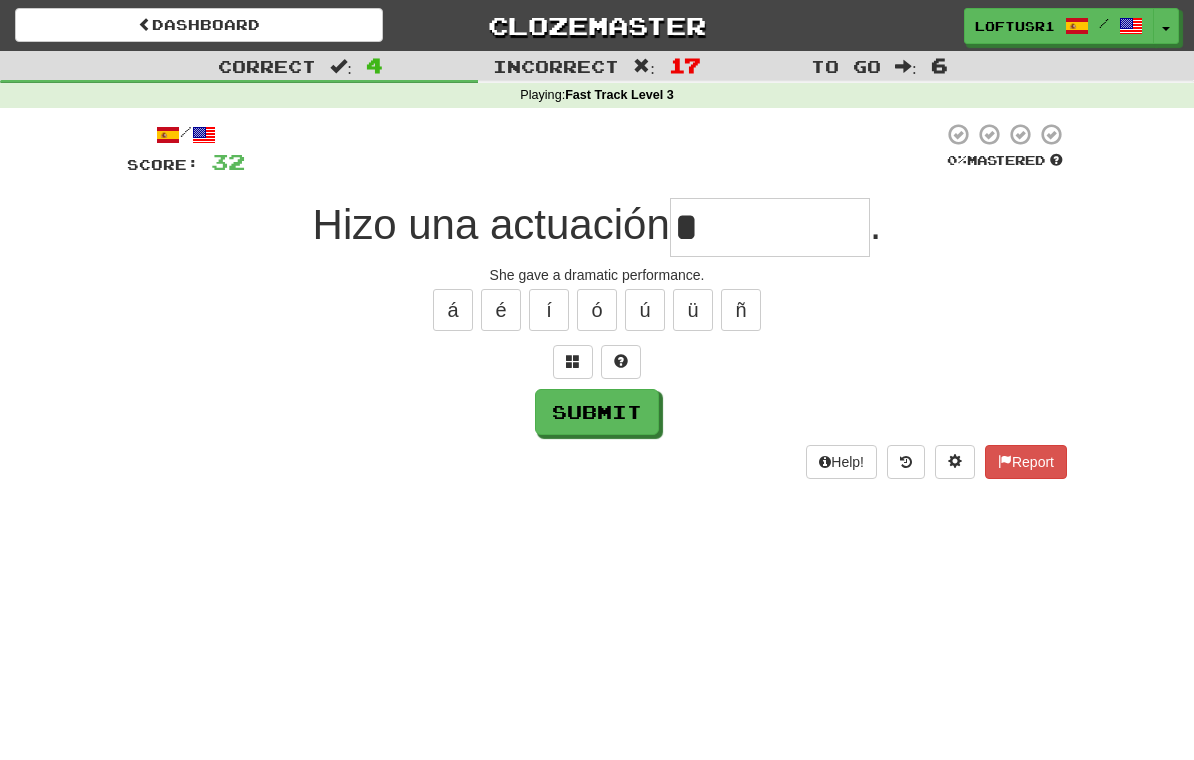 click on "Submit" at bounding box center (597, 412) 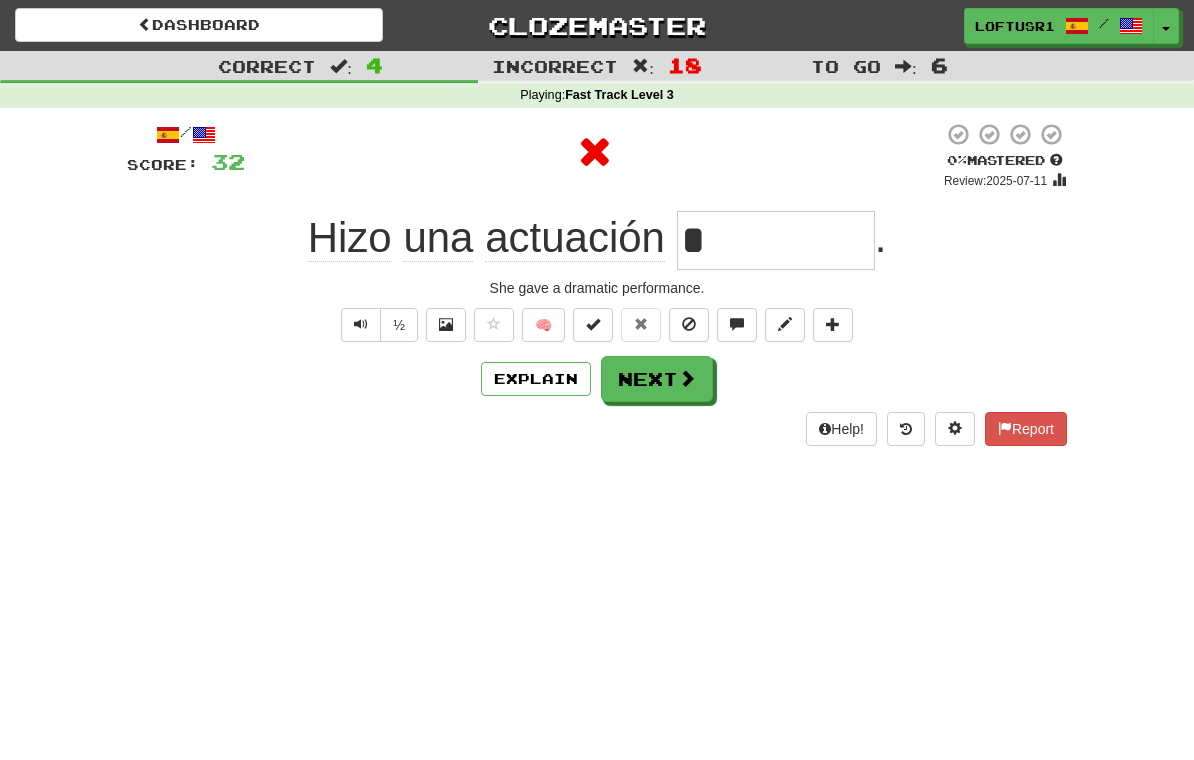 type on "*********" 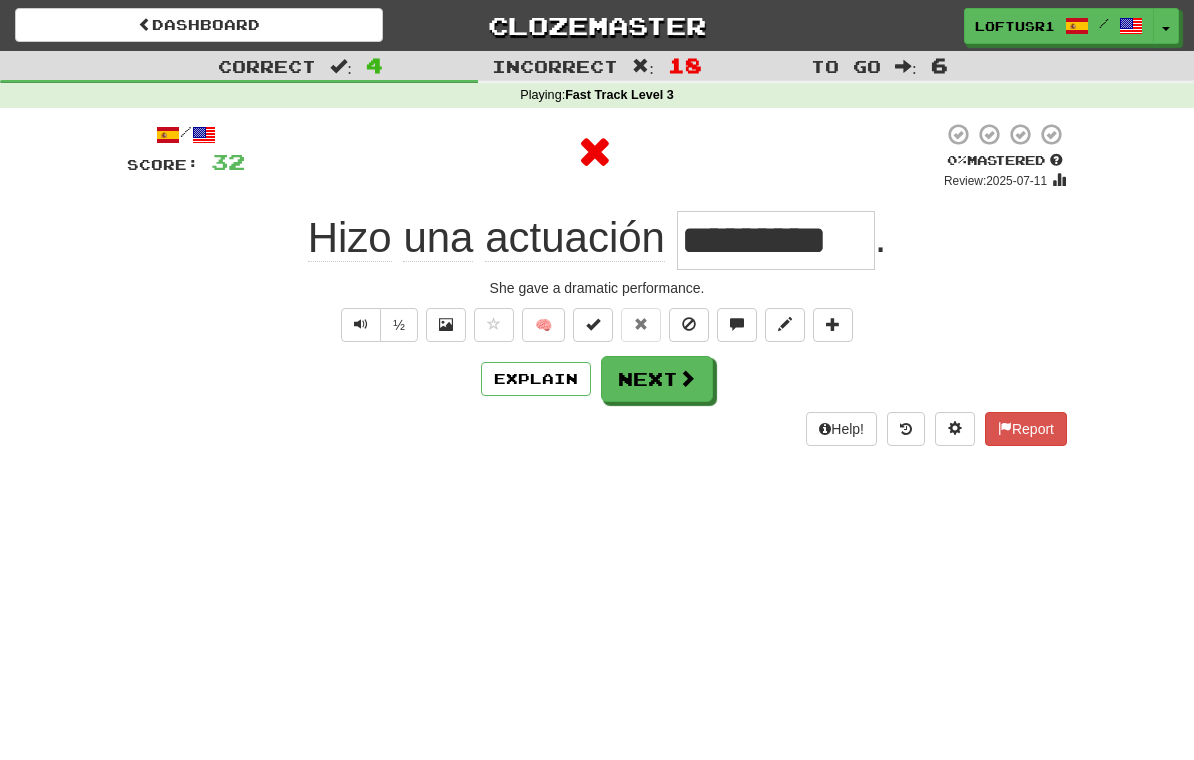 click at bounding box center (687, 378) 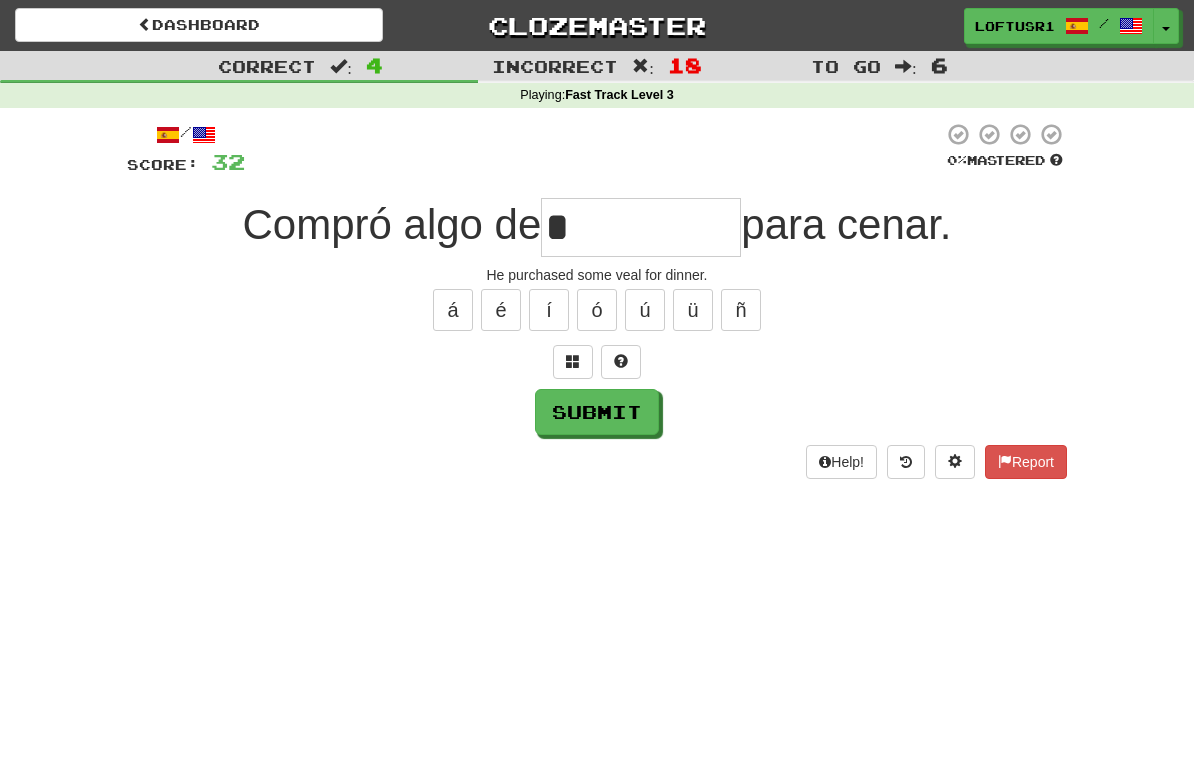 click on "Submit" at bounding box center (597, 412) 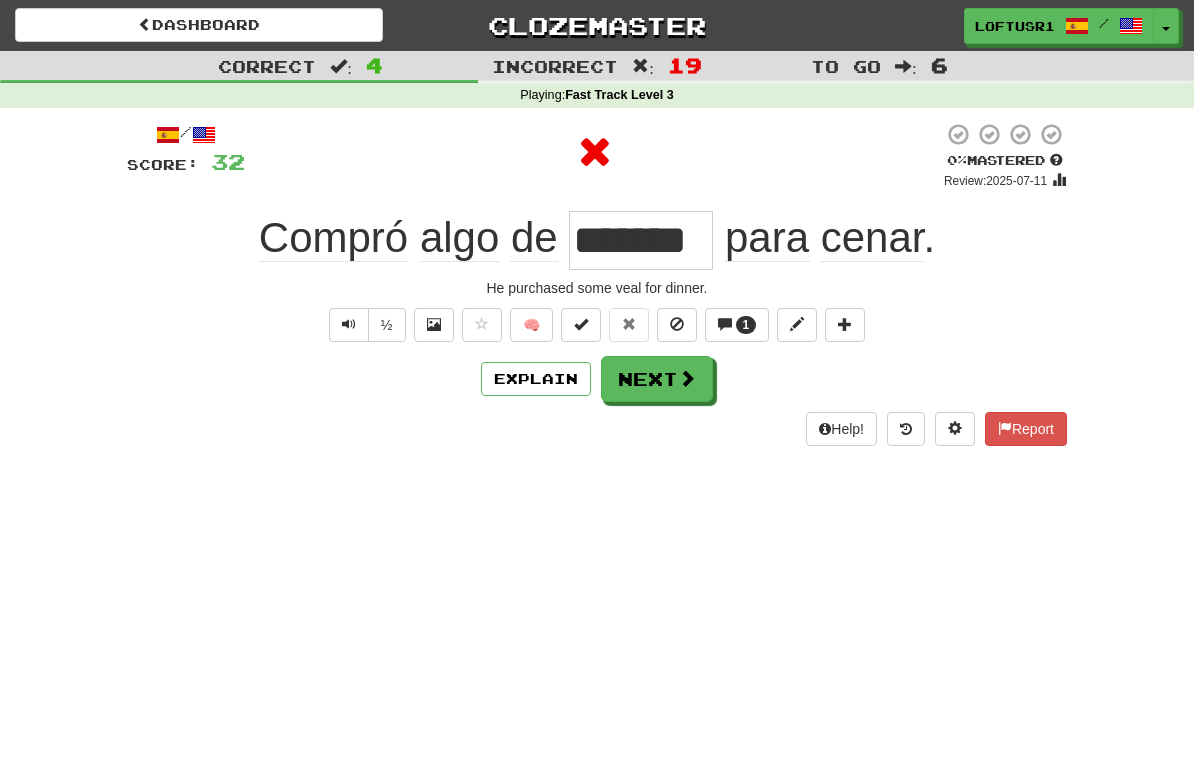 click on "Next" at bounding box center (657, 379) 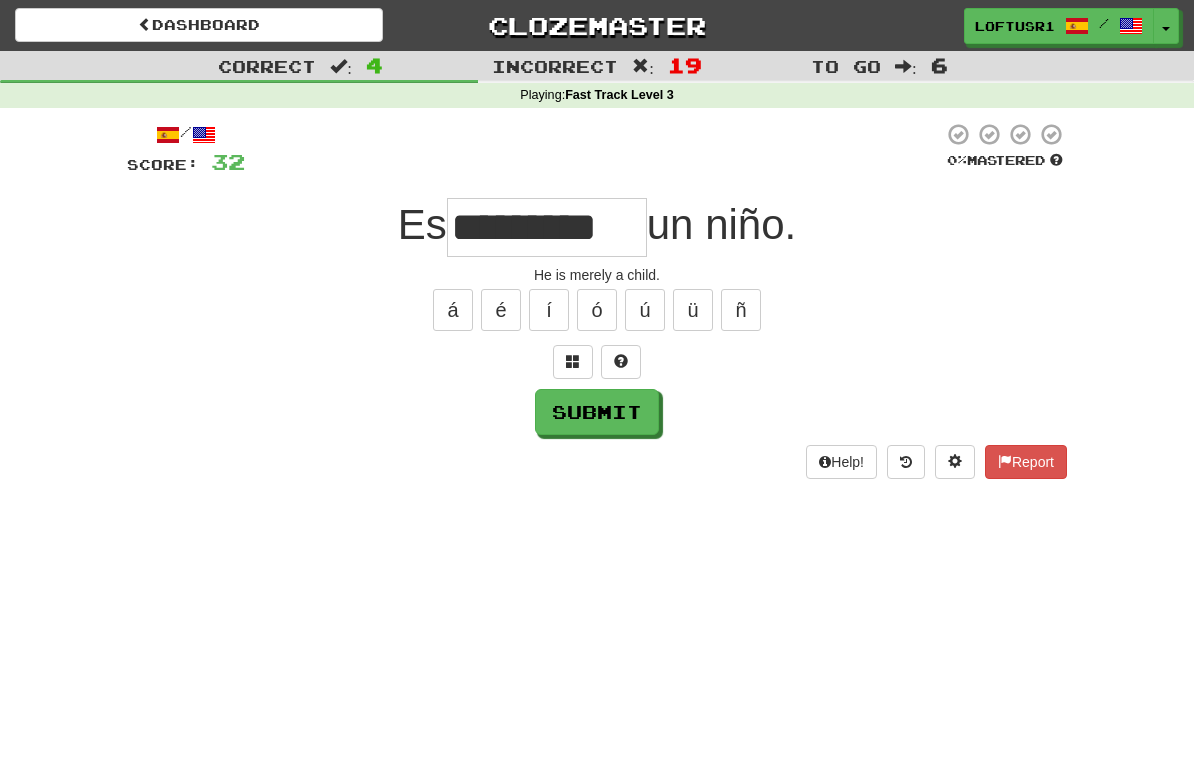 type on "*********" 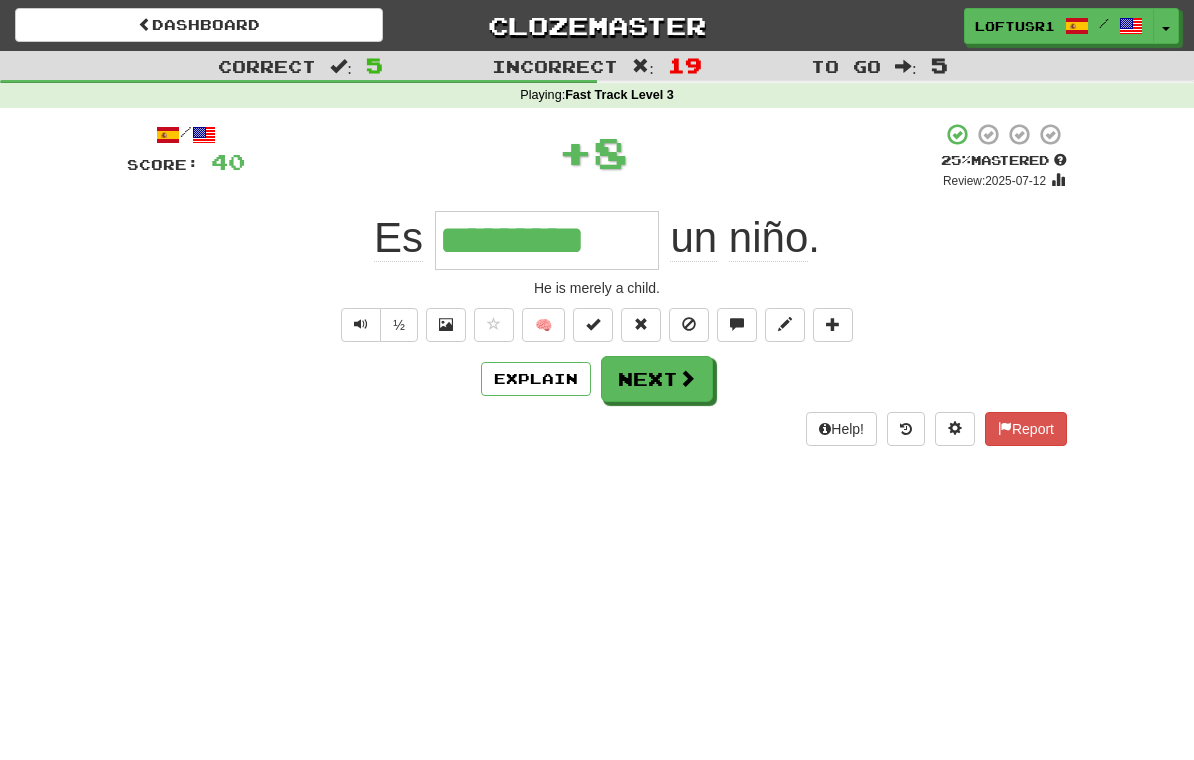click on "Next" at bounding box center [657, 379] 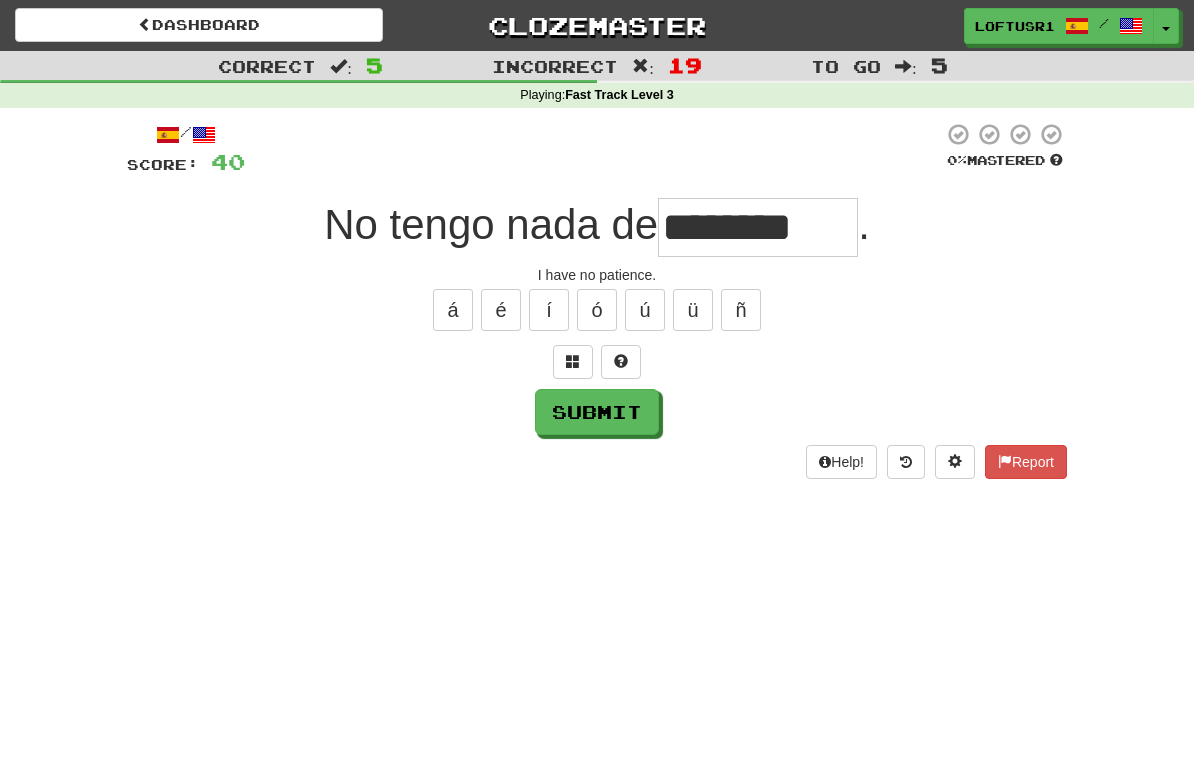 click on "Submit" at bounding box center [597, 412] 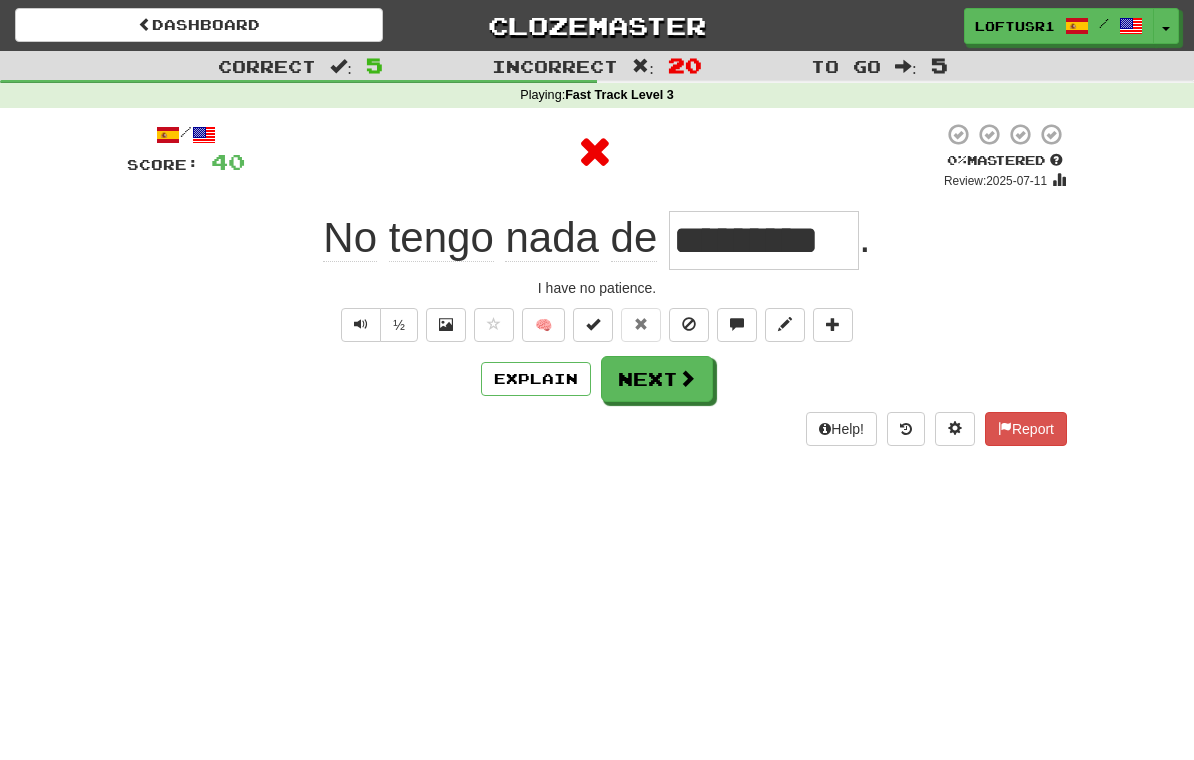 click on "Next" at bounding box center (657, 379) 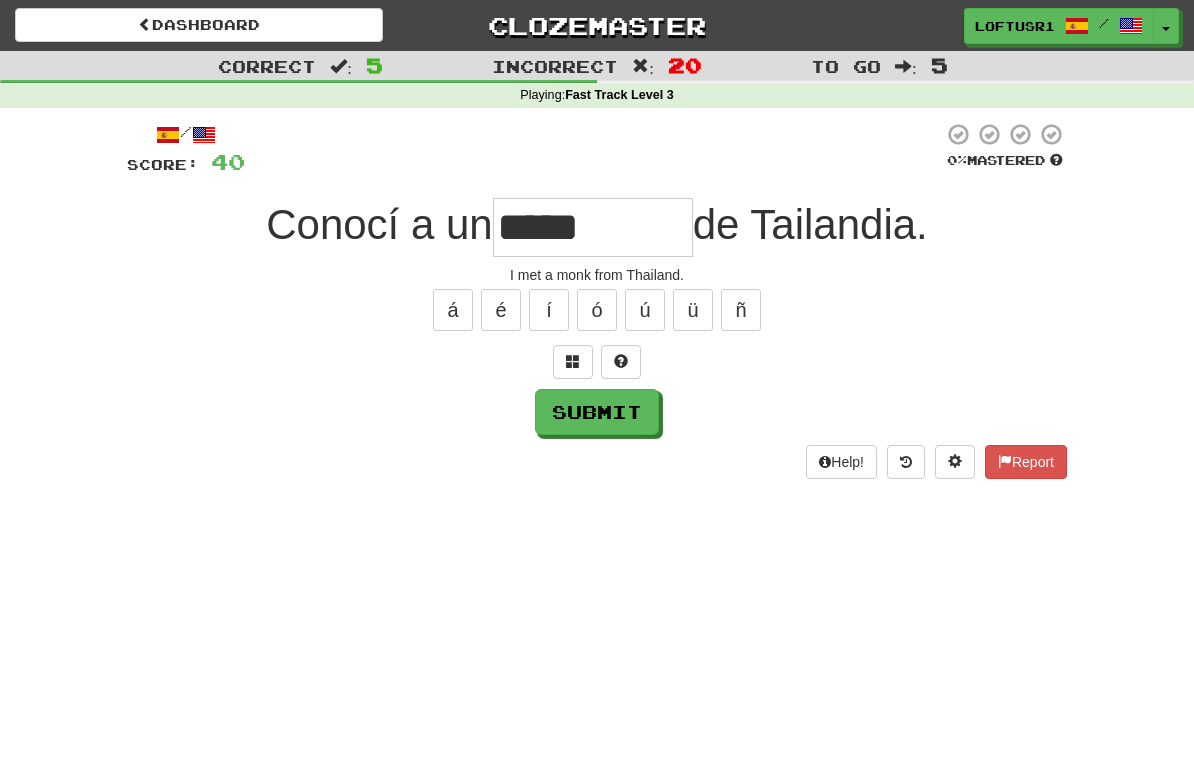 type on "*****" 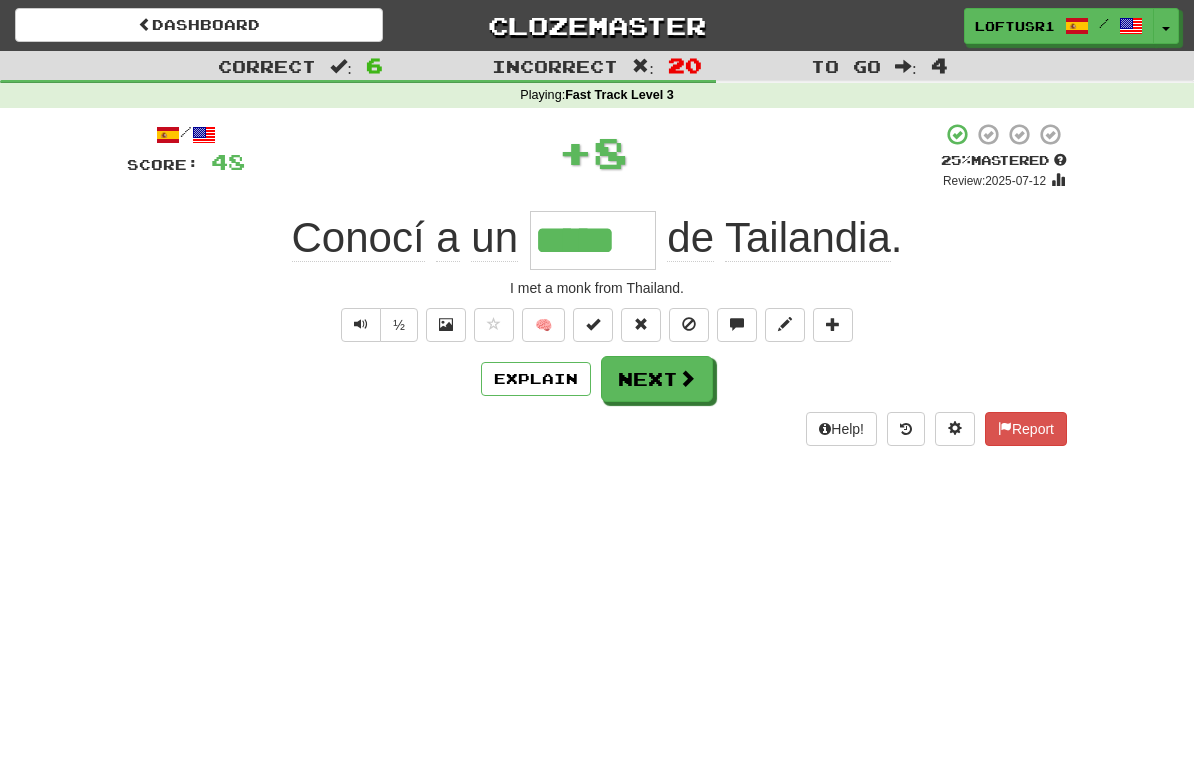 click at bounding box center [687, 378] 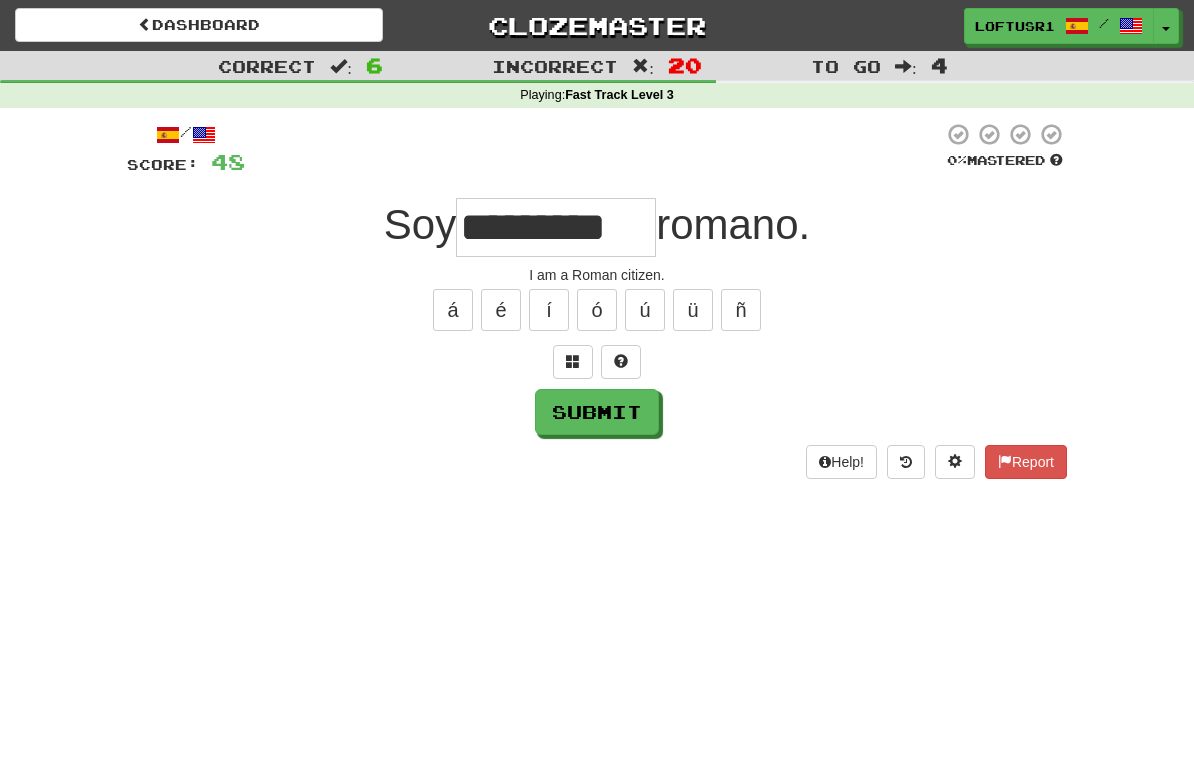 type on "*********" 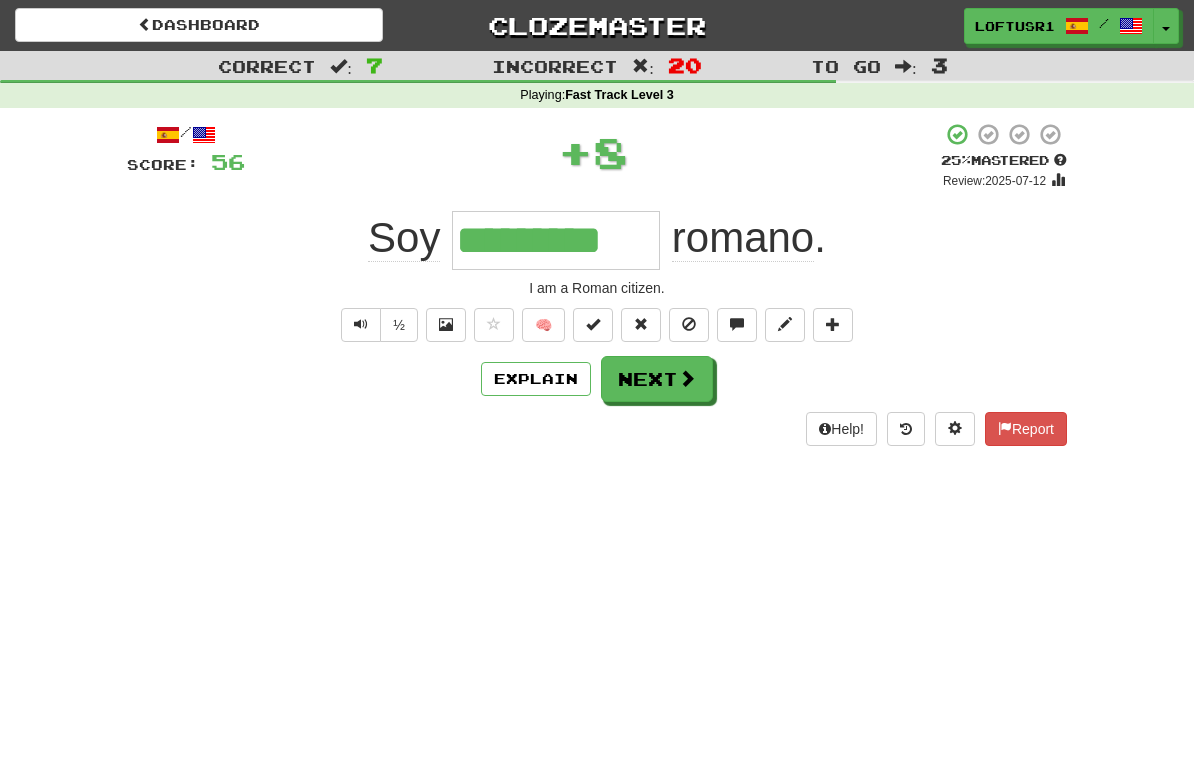 click at bounding box center [687, 378] 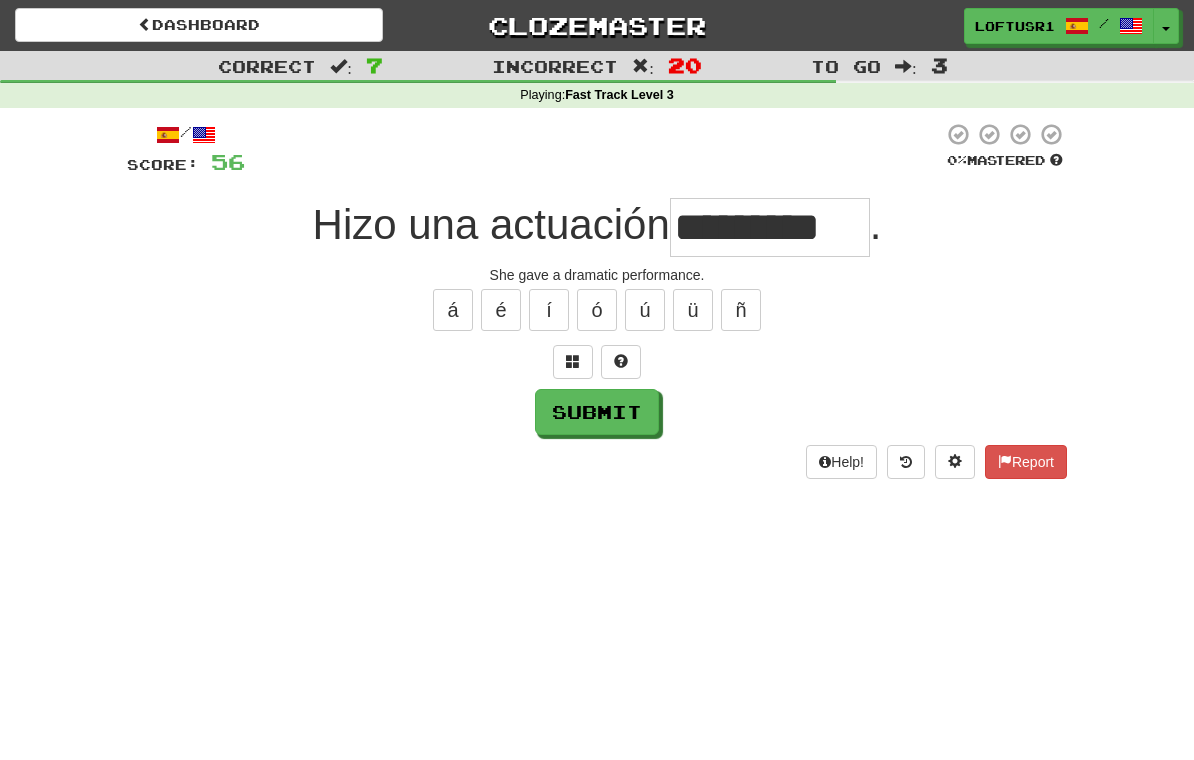 click on "Submit" at bounding box center (597, 412) 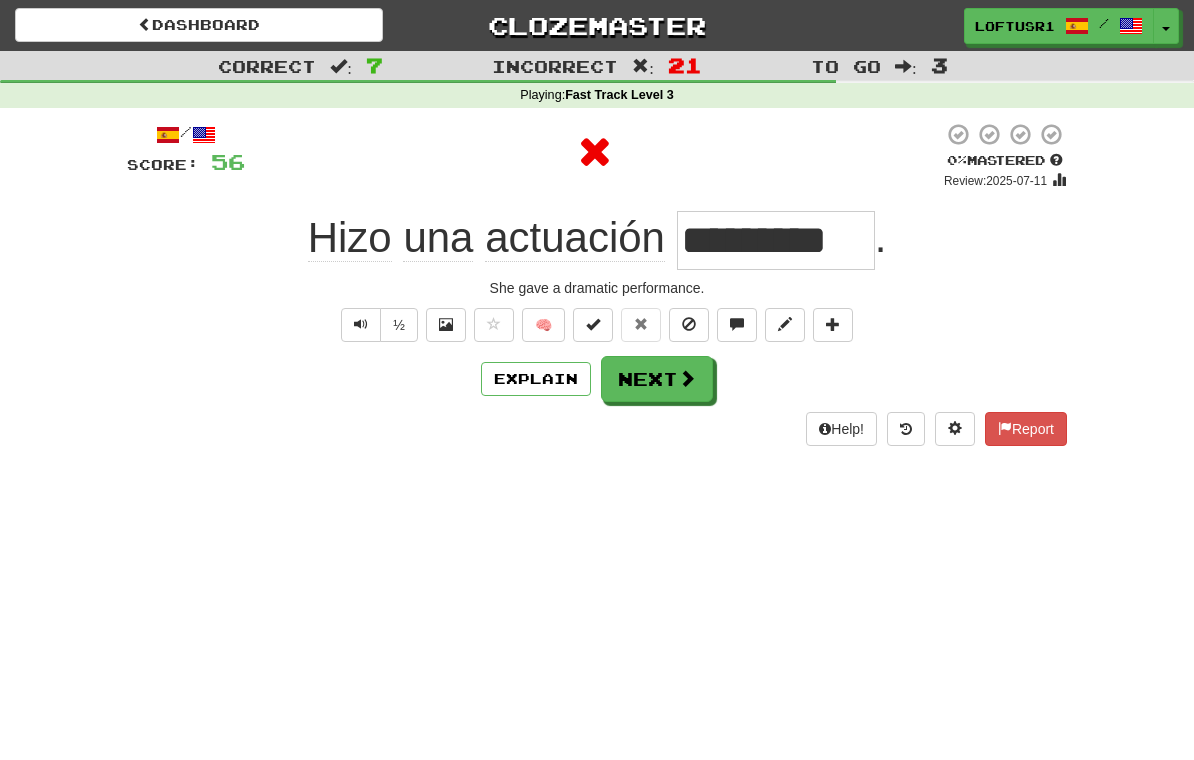 click on "Next" at bounding box center [657, 379] 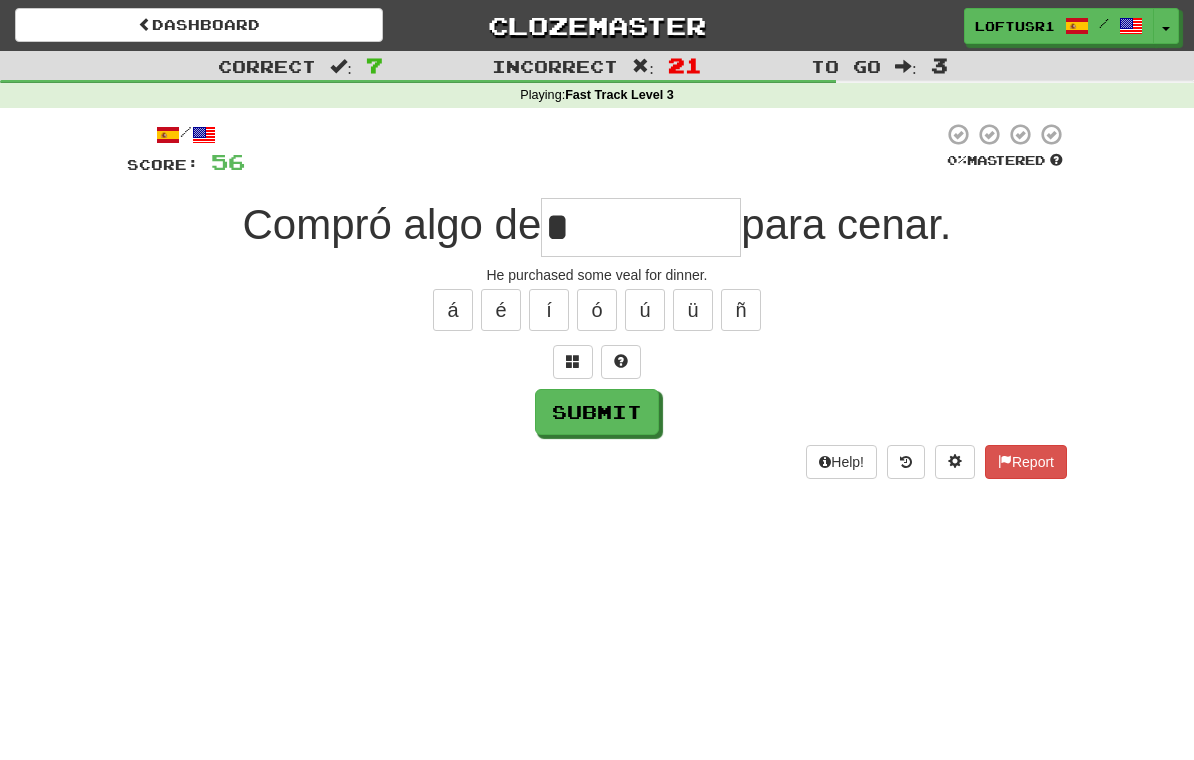 click on "Submit" at bounding box center [597, 412] 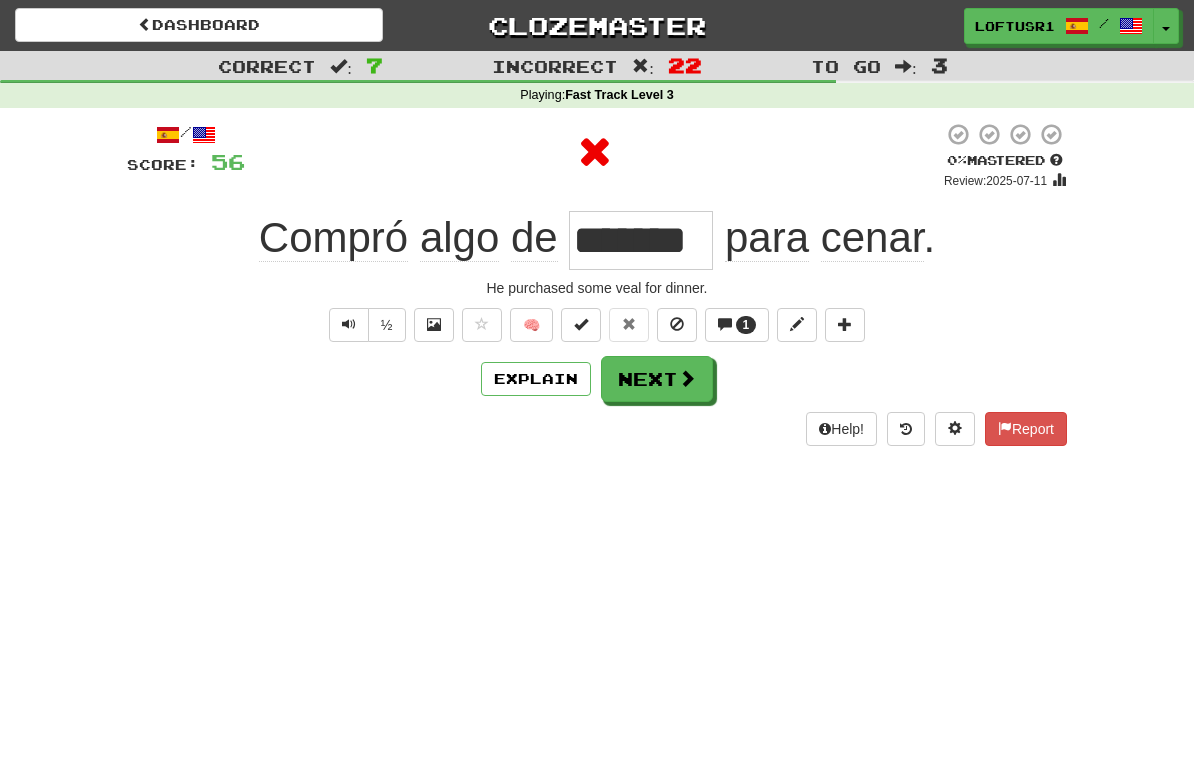 click at bounding box center (687, 378) 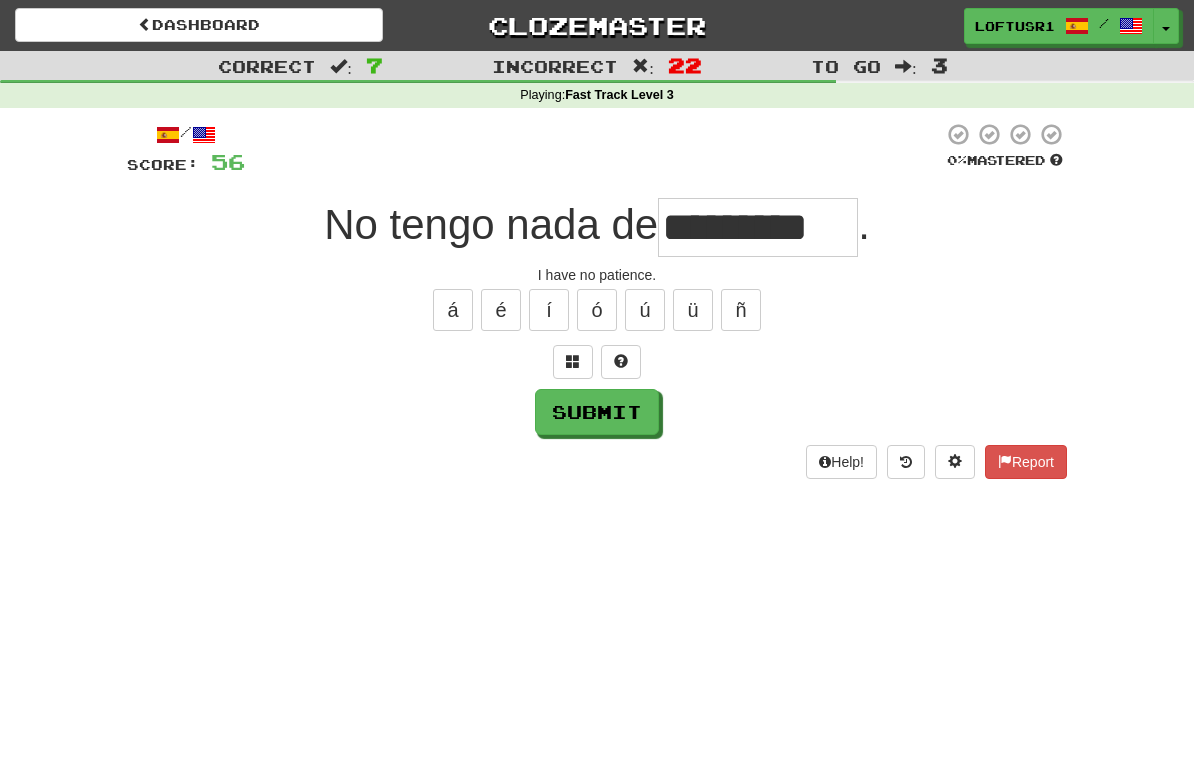 type on "*********" 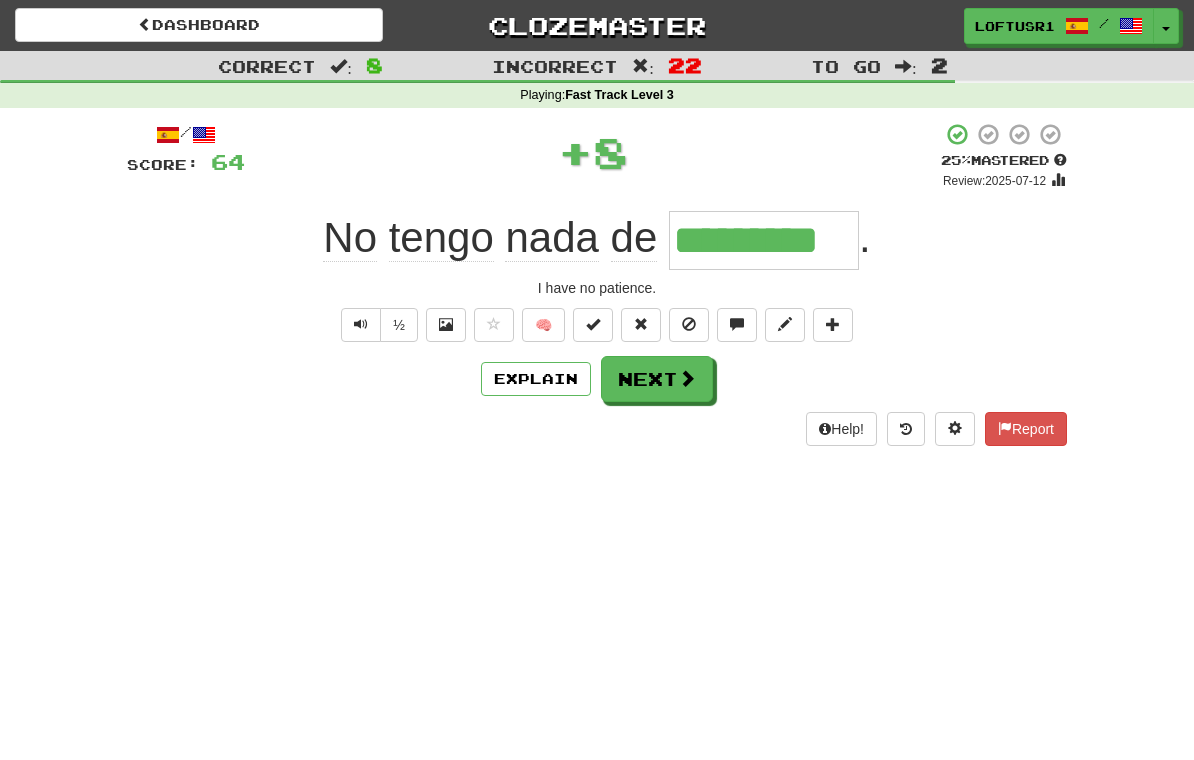 click on "Next" at bounding box center [657, 379] 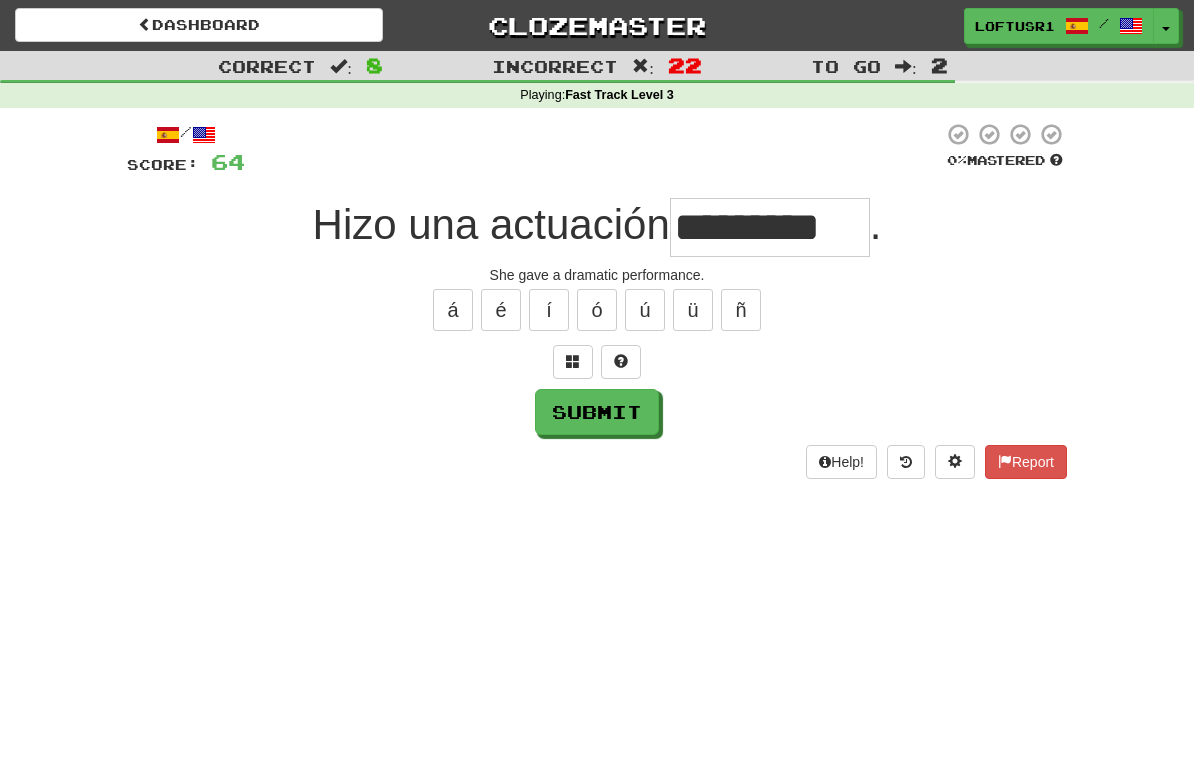 click on "Submit" at bounding box center (597, 412) 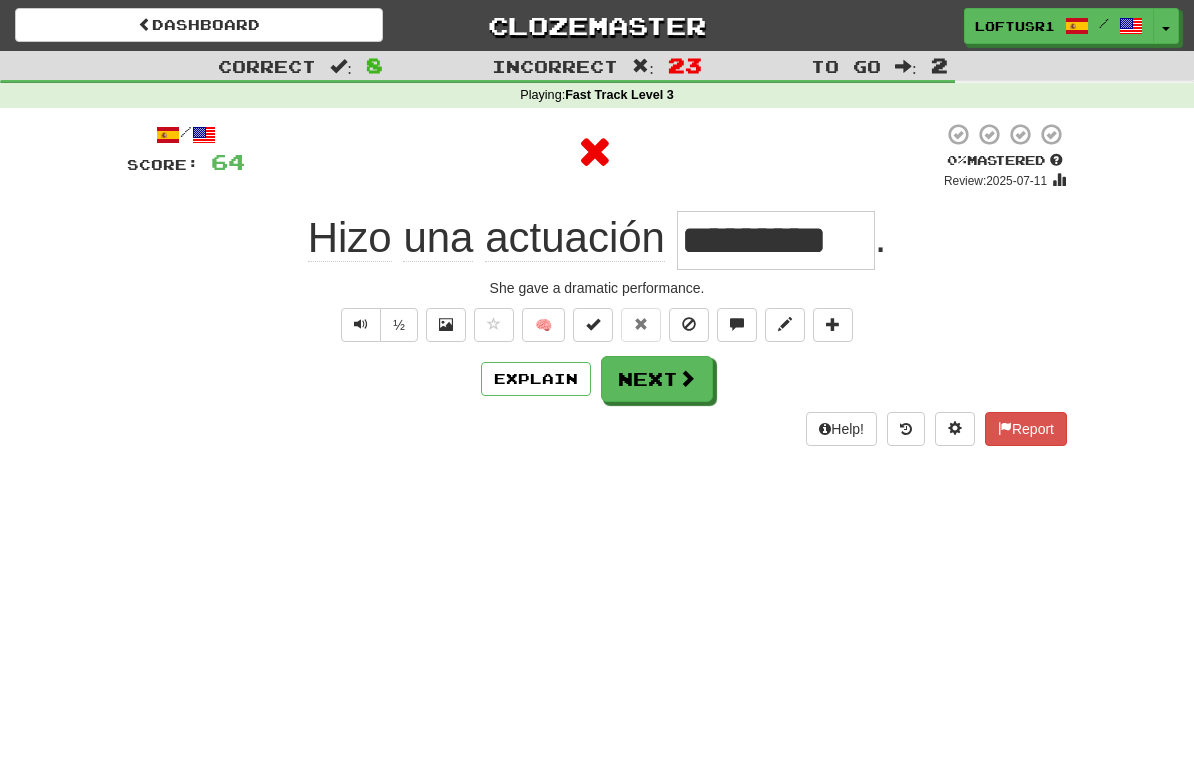click on "Next" at bounding box center (657, 379) 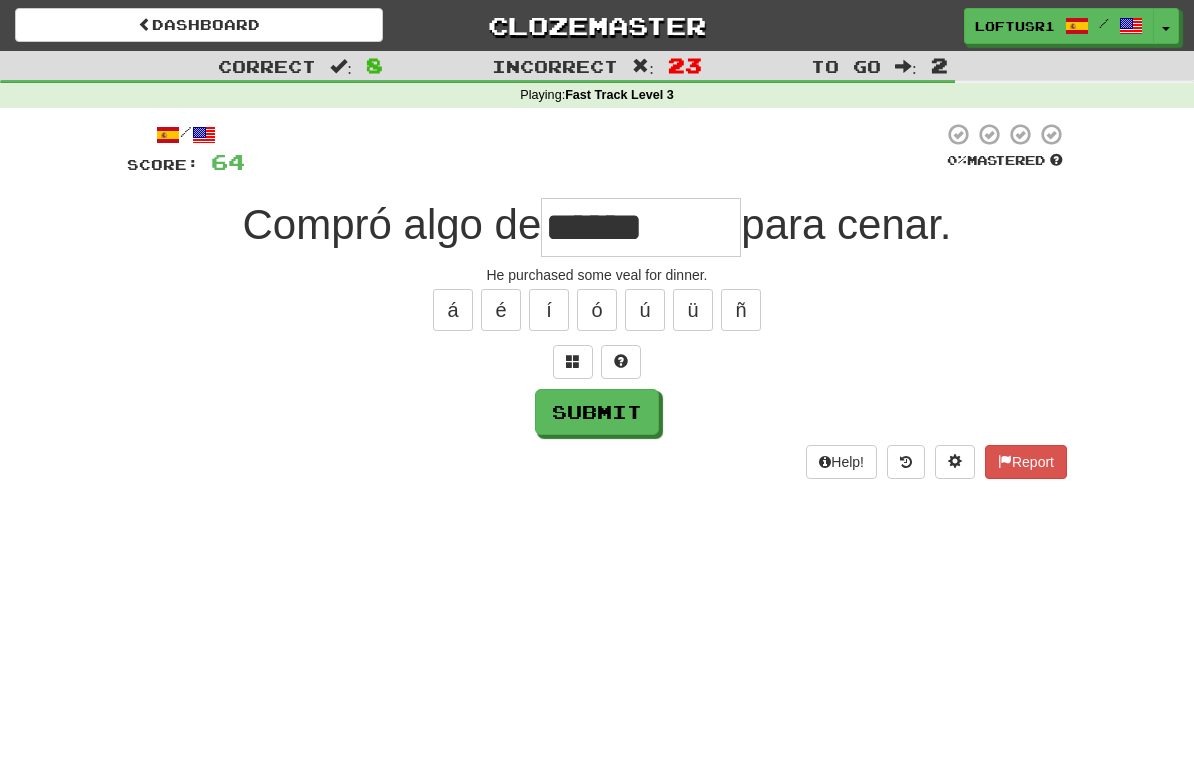 click on "Submit" at bounding box center (597, 412) 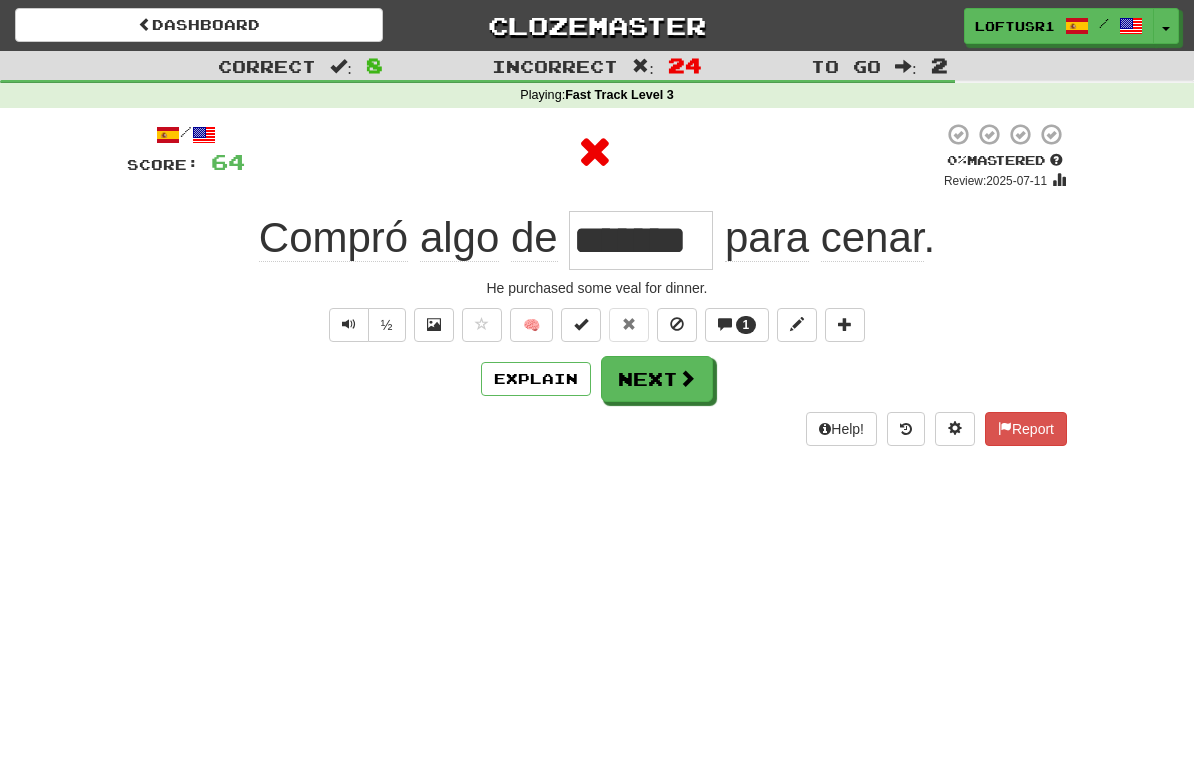 click at bounding box center [687, 378] 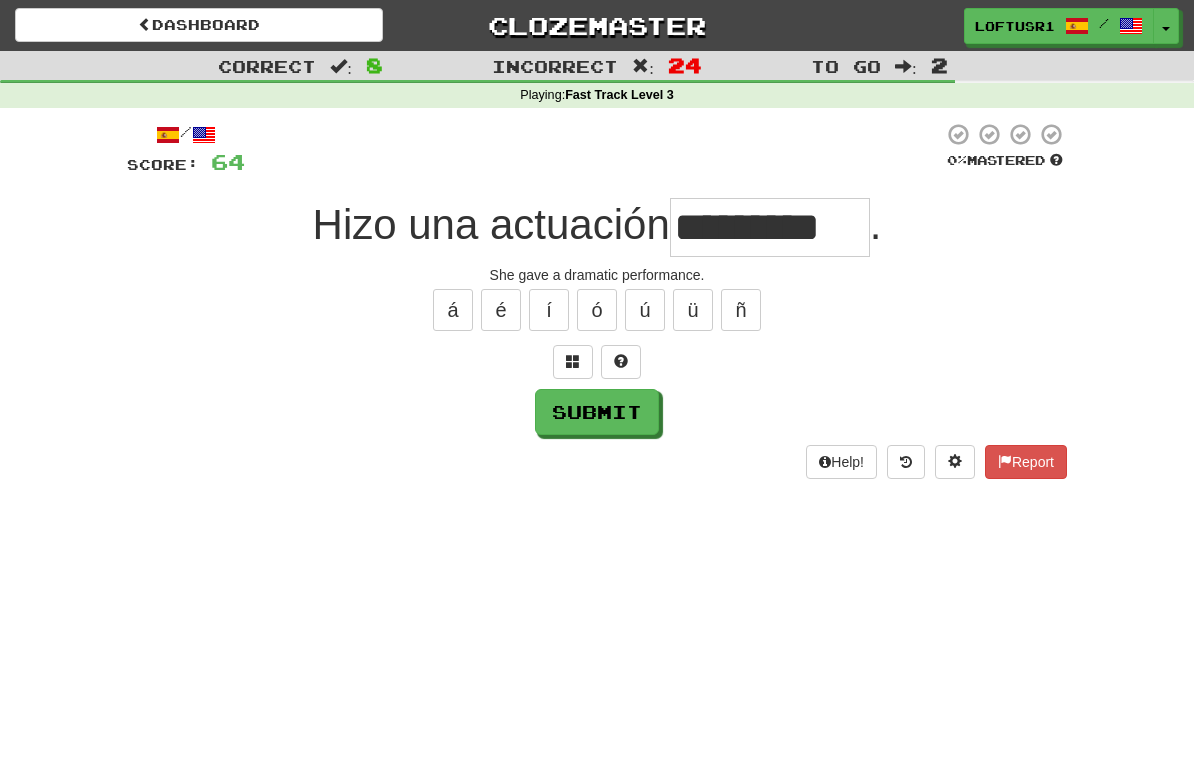 click on "*********" at bounding box center (770, 227) 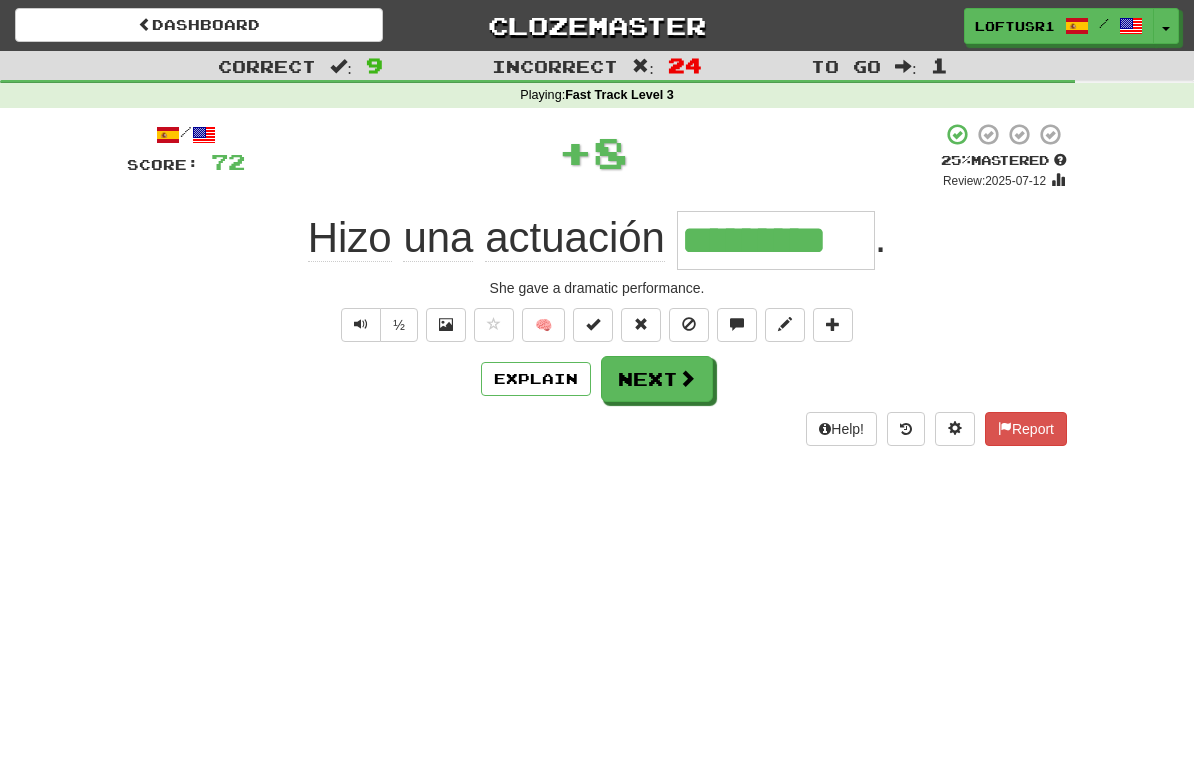 click on "Next" at bounding box center [657, 379] 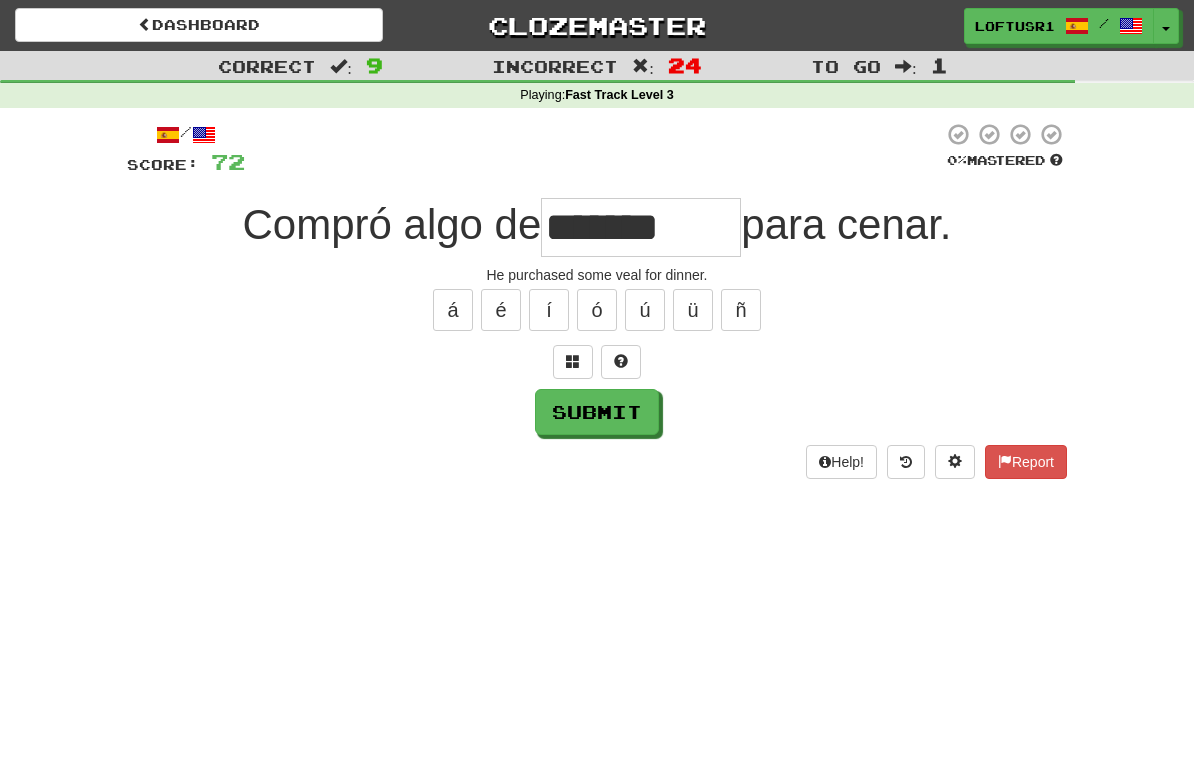 type on "*******" 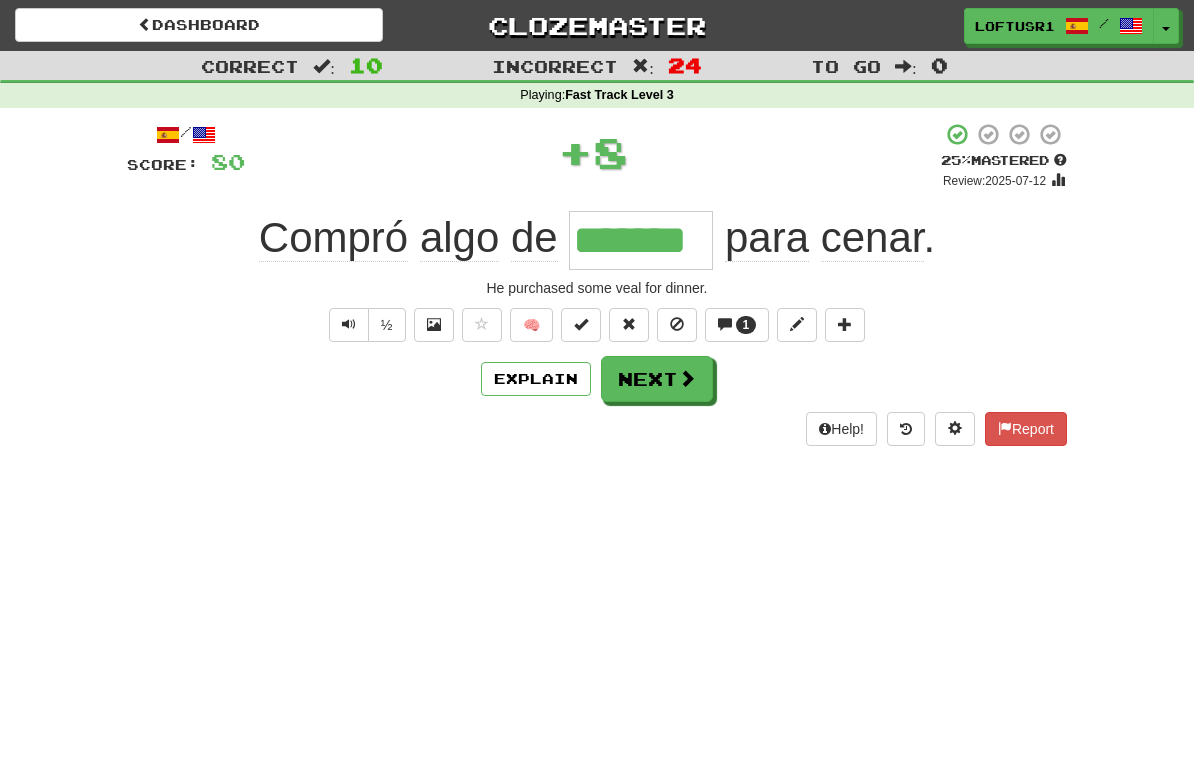 click on "Next" at bounding box center (657, 379) 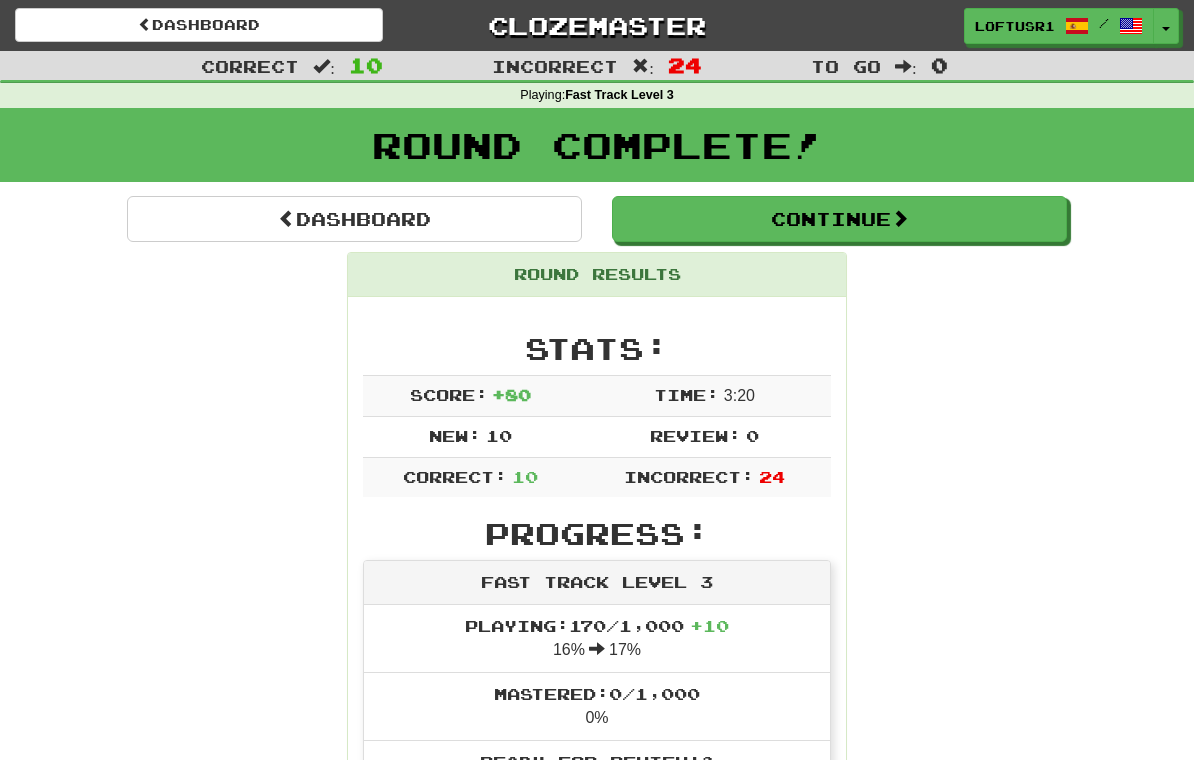 click on "Dashboard" at bounding box center [354, 219] 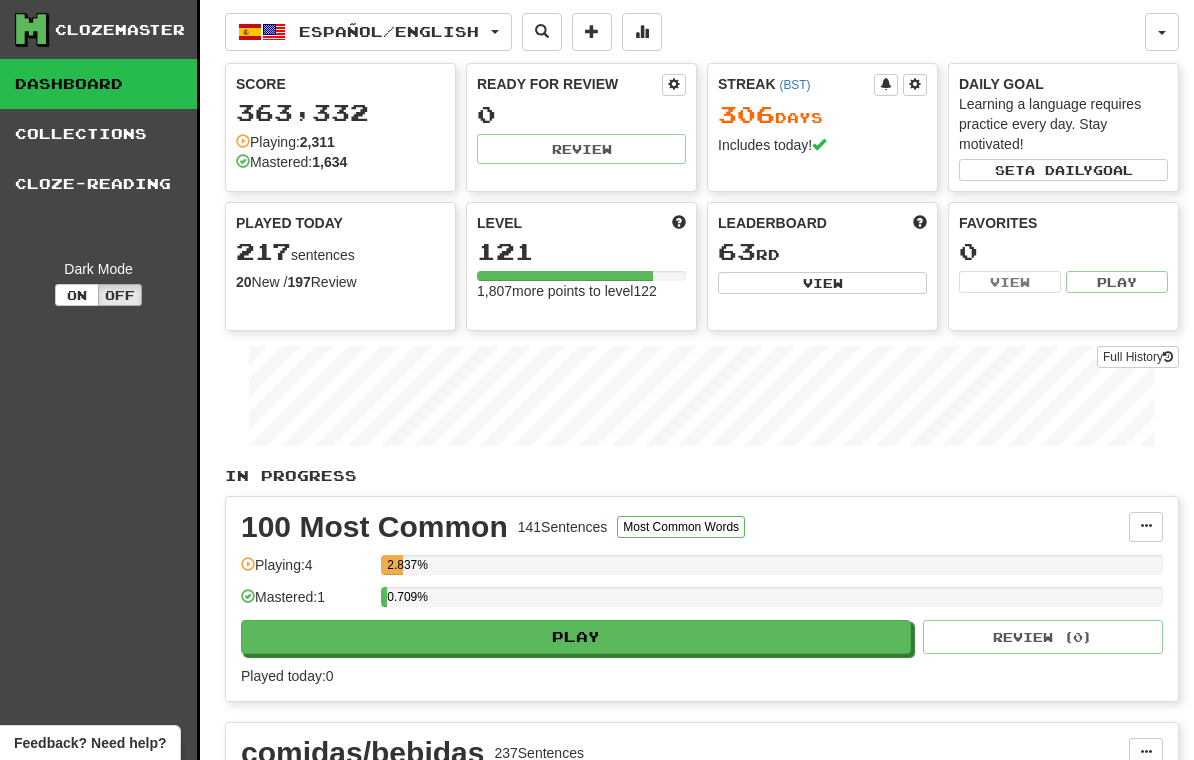 scroll, scrollTop: 0, scrollLeft: 0, axis: both 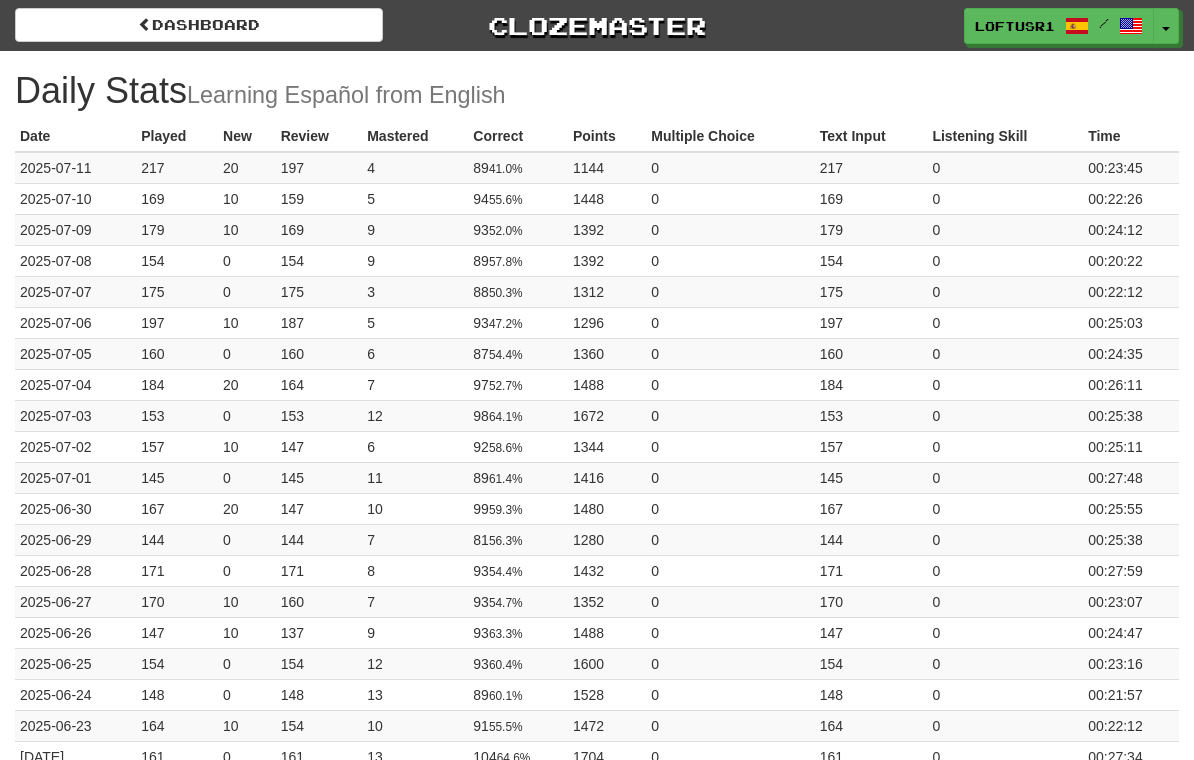 click on "Dashboard" at bounding box center [199, 25] 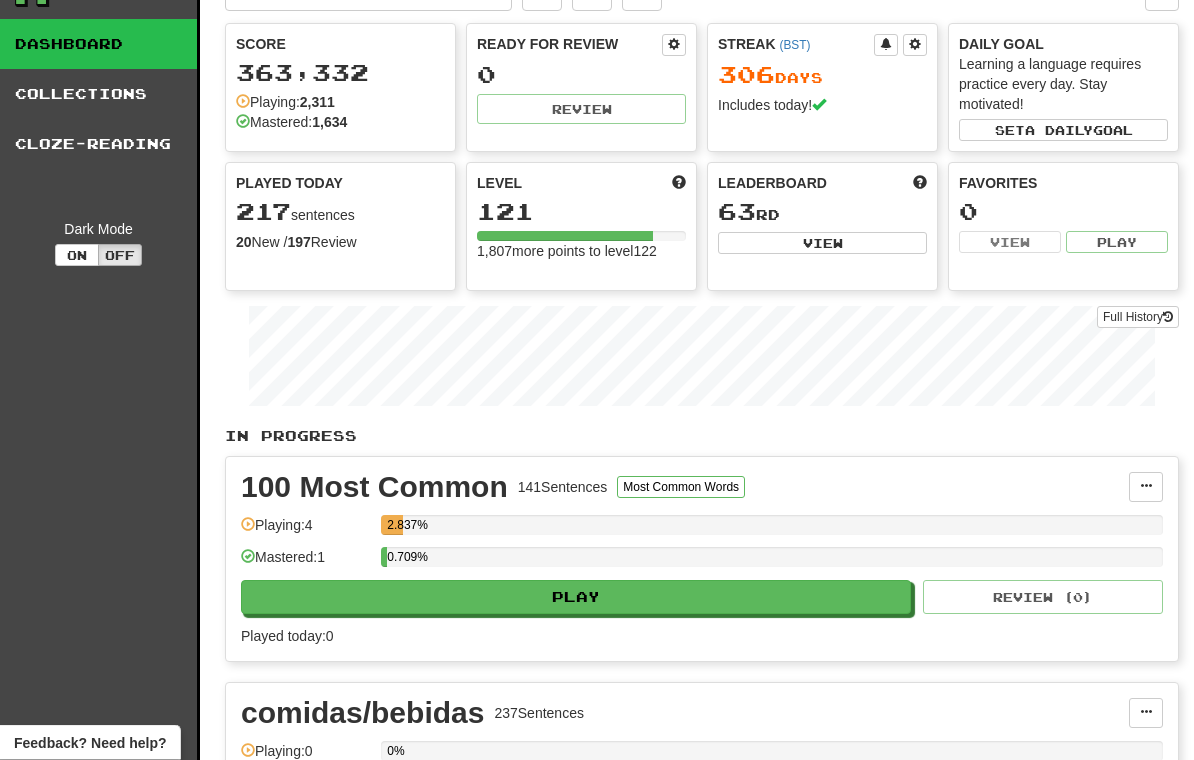 scroll, scrollTop: 0, scrollLeft: 0, axis: both 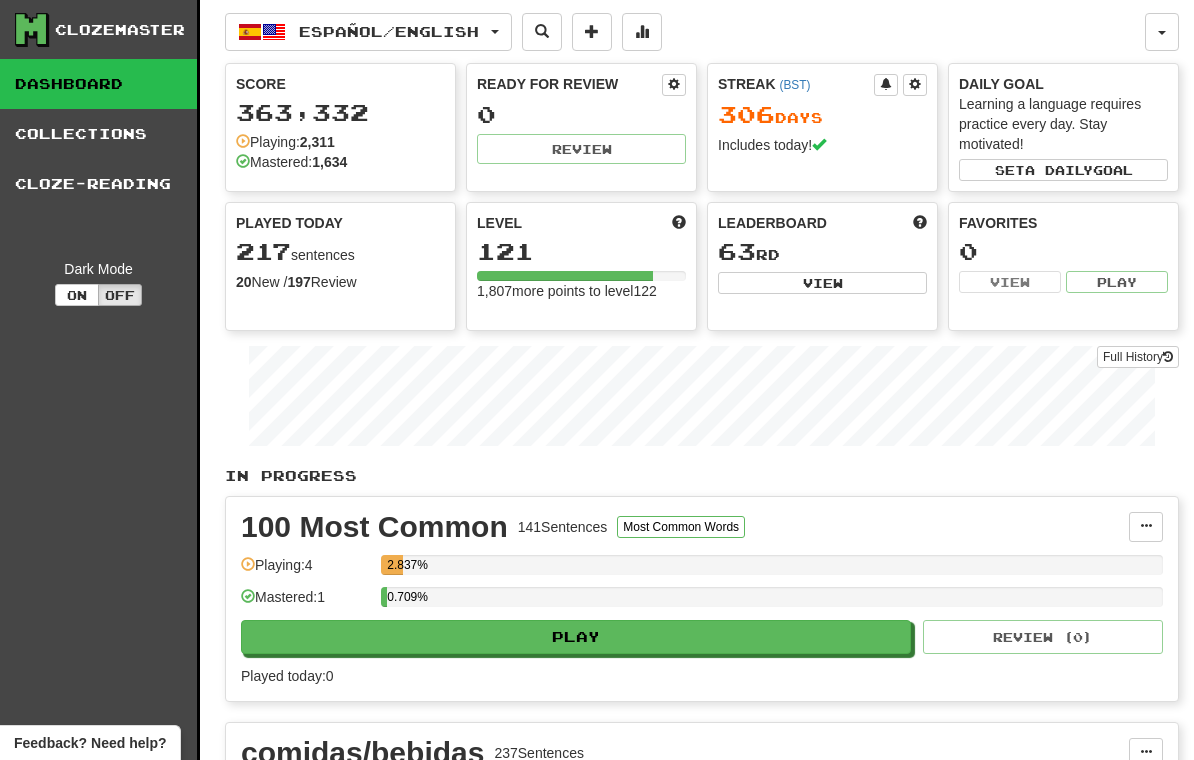 click at bounding box center (642, 32) 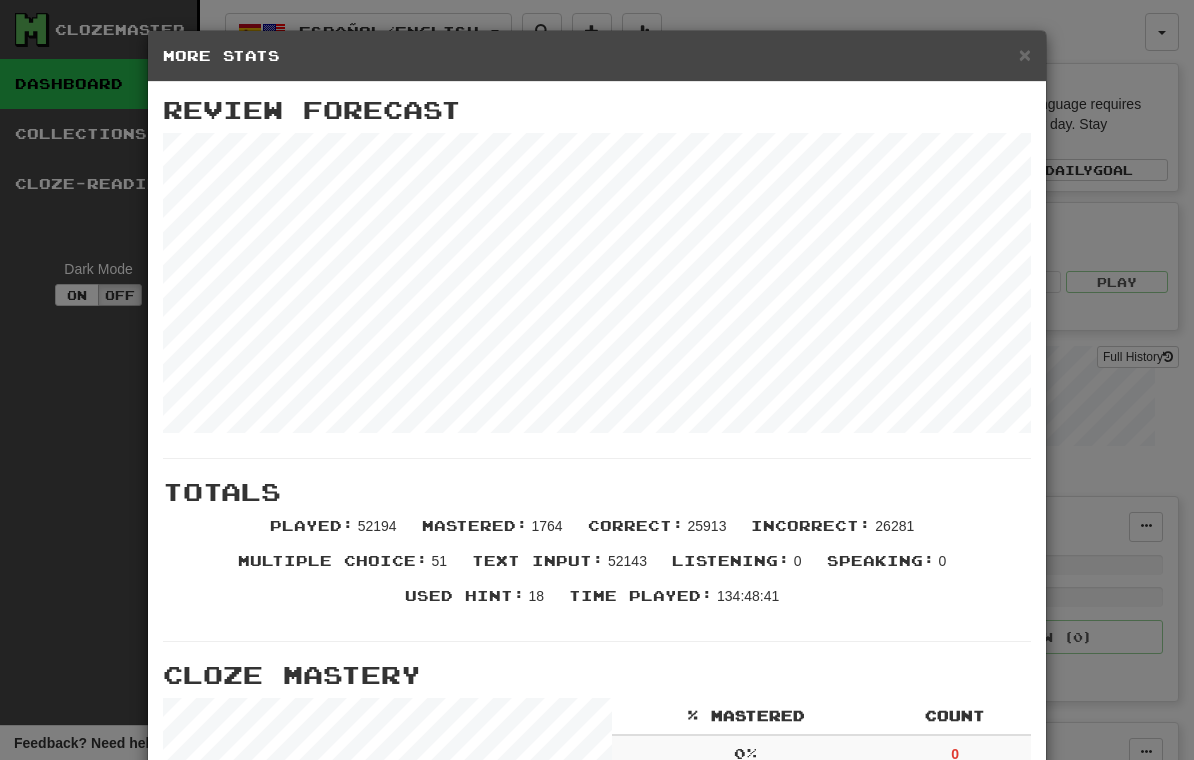 scroll, scrollTop: 0, scrollLeft: 0, axis: both 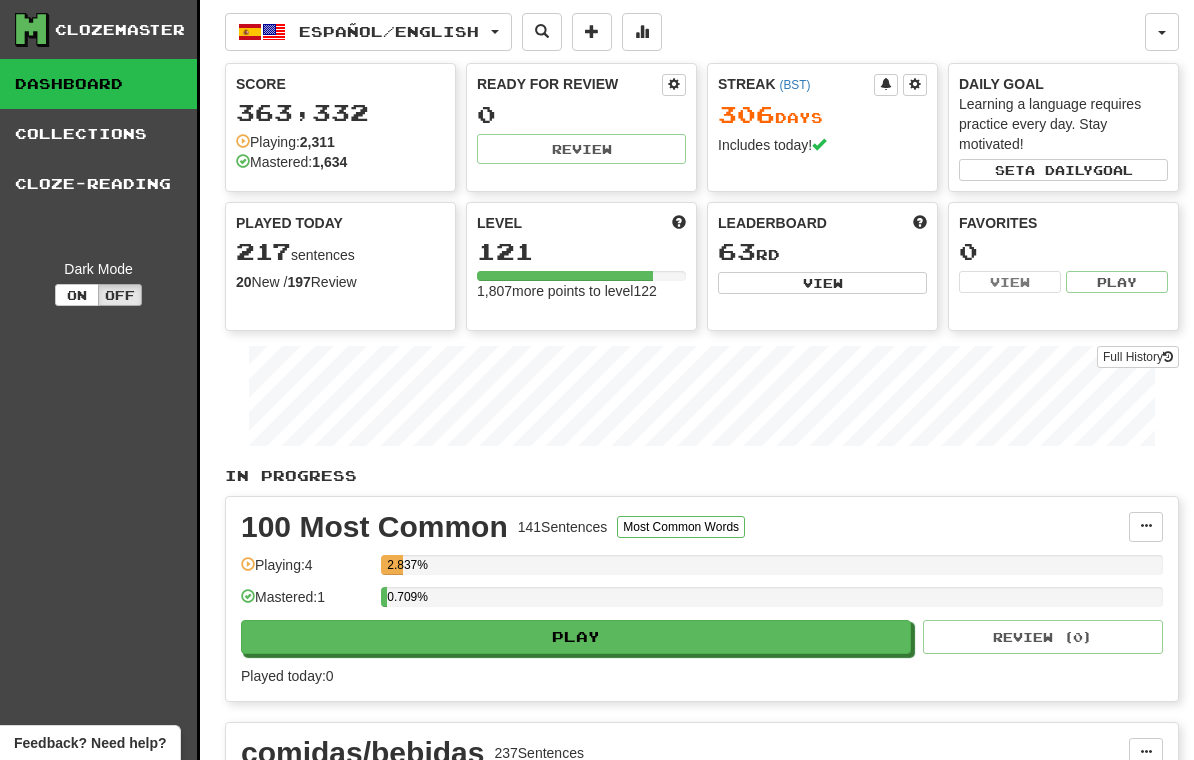 click at bounding box center (1168, 357) 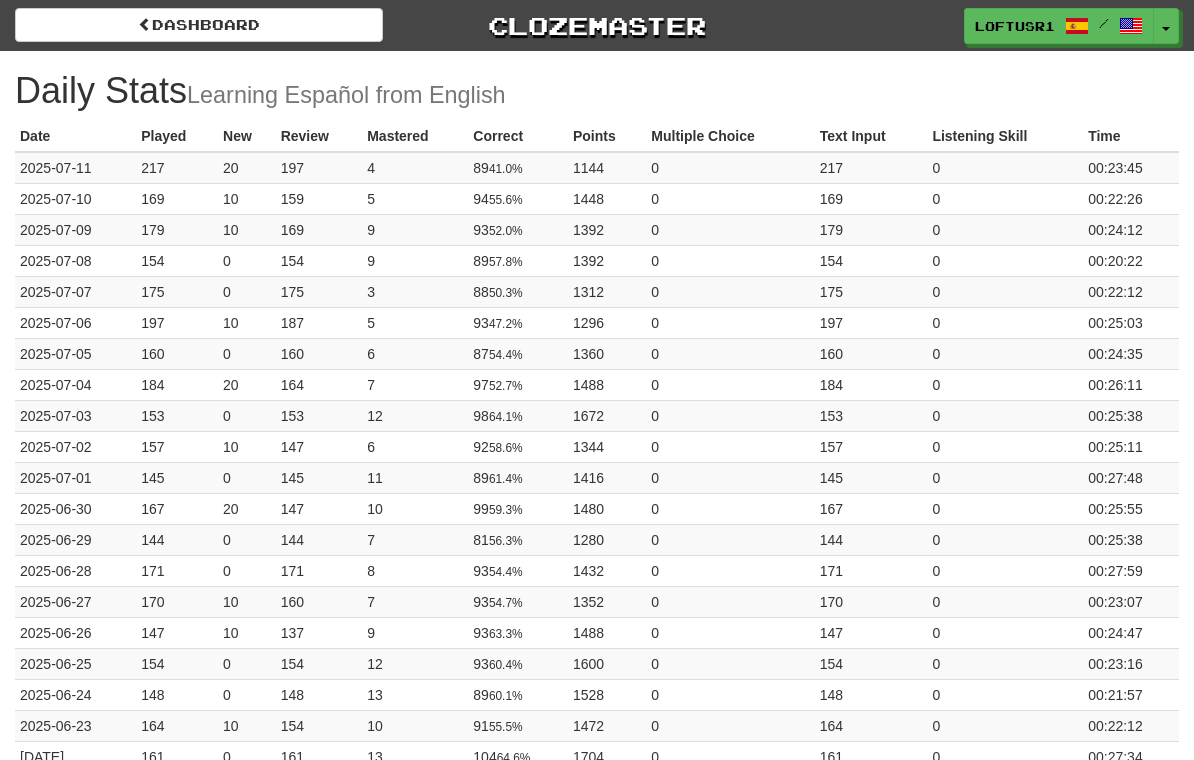 scroll, scrollTop: 0, scrollLeft: 0, axis: both 